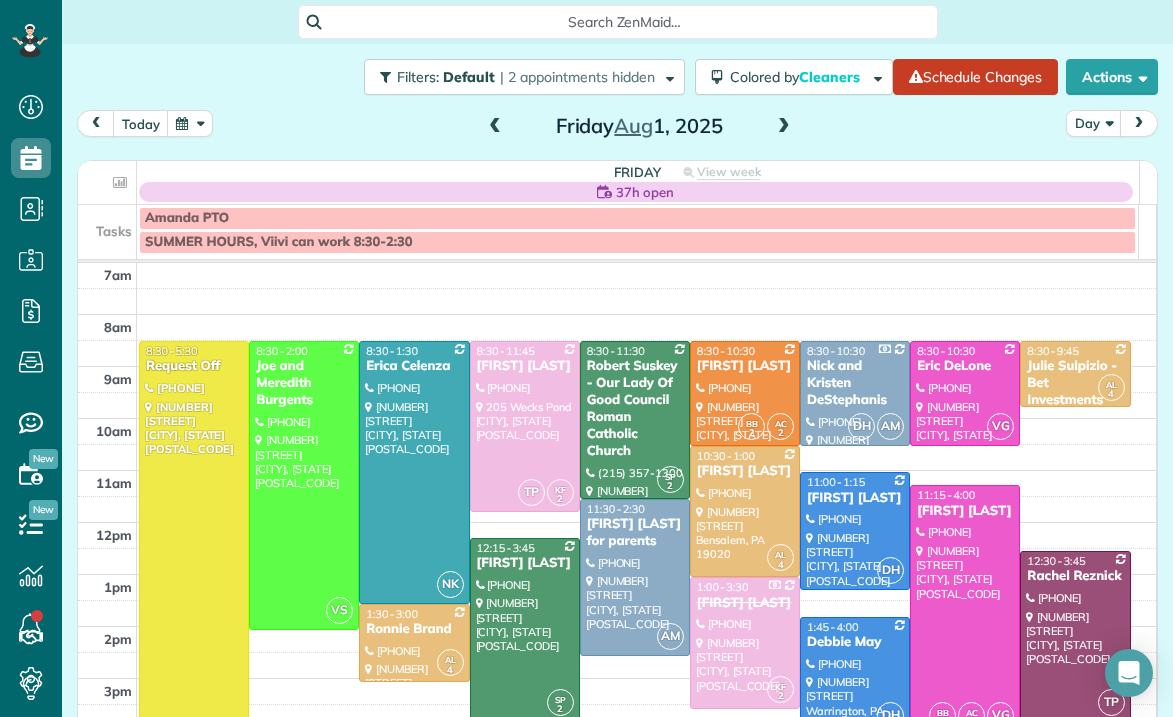 scroll, scrollTop: 0, scrollLeft: 0, axis: both 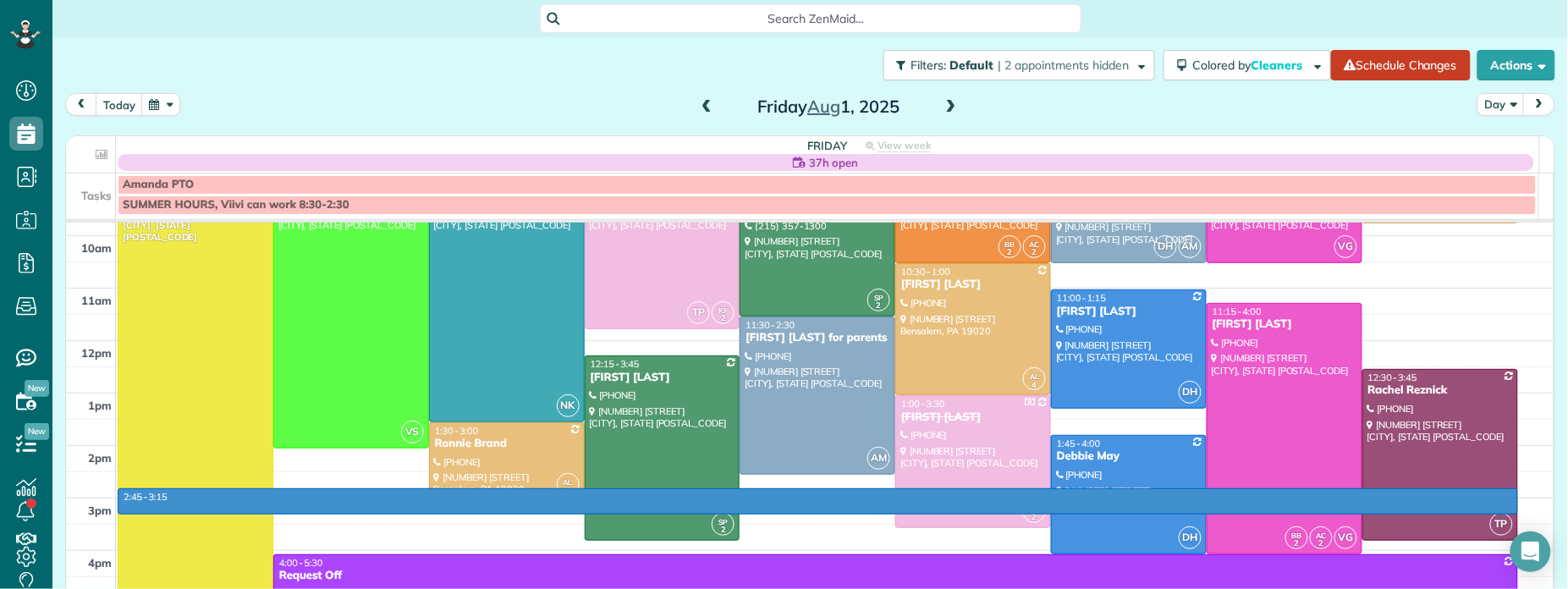 drag, startPoint x: 789, startPoint y: 584, endPoint x: 795, endPoint y: 596, distance: 13.416408 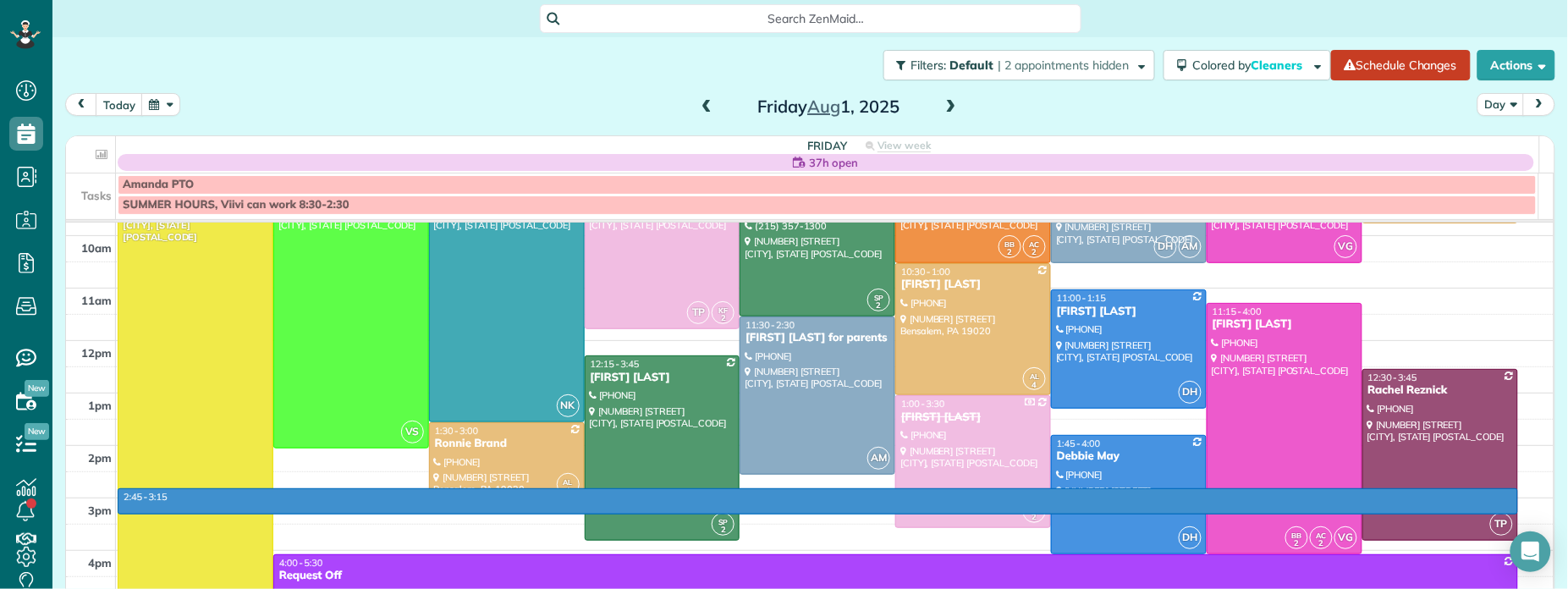 click on "Dashboard
Scheduling
Calendar View
List View
Dispatch View - Weekly scheduling (Beta)" at bounding box center (784, 294) 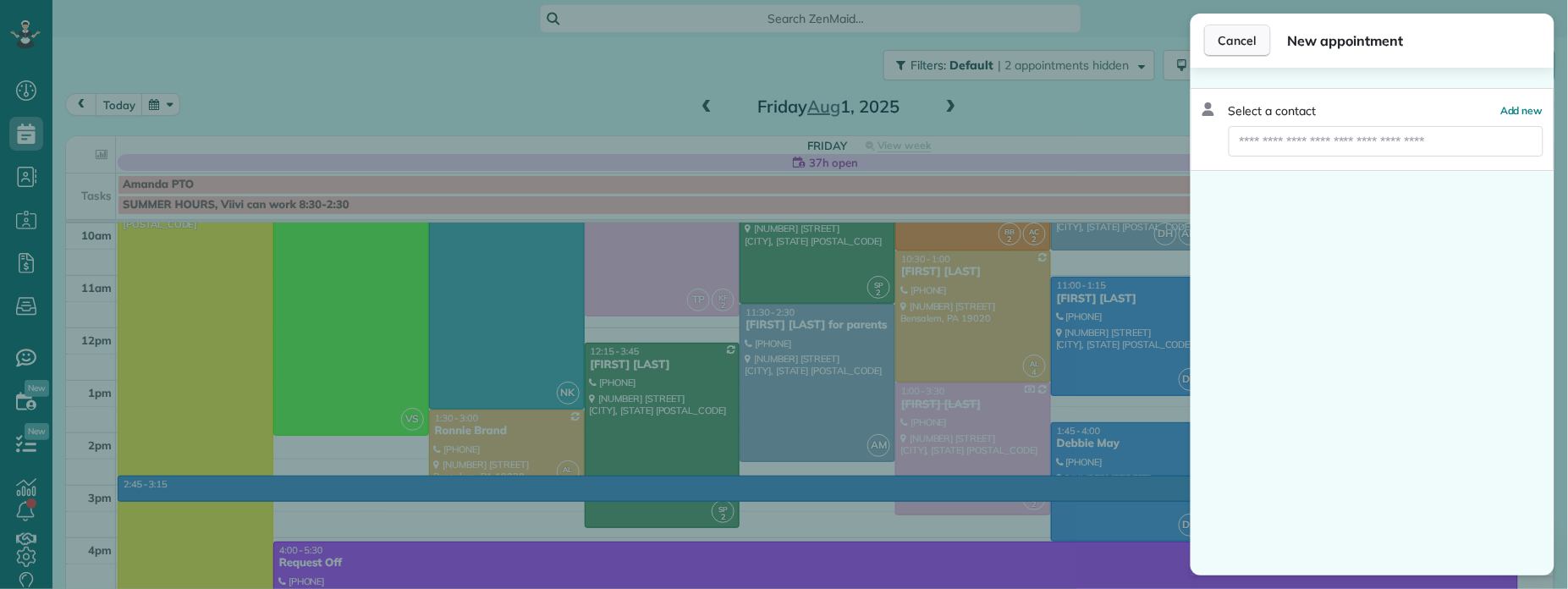 click on "Cancel" at bounding box center [1237, 41] 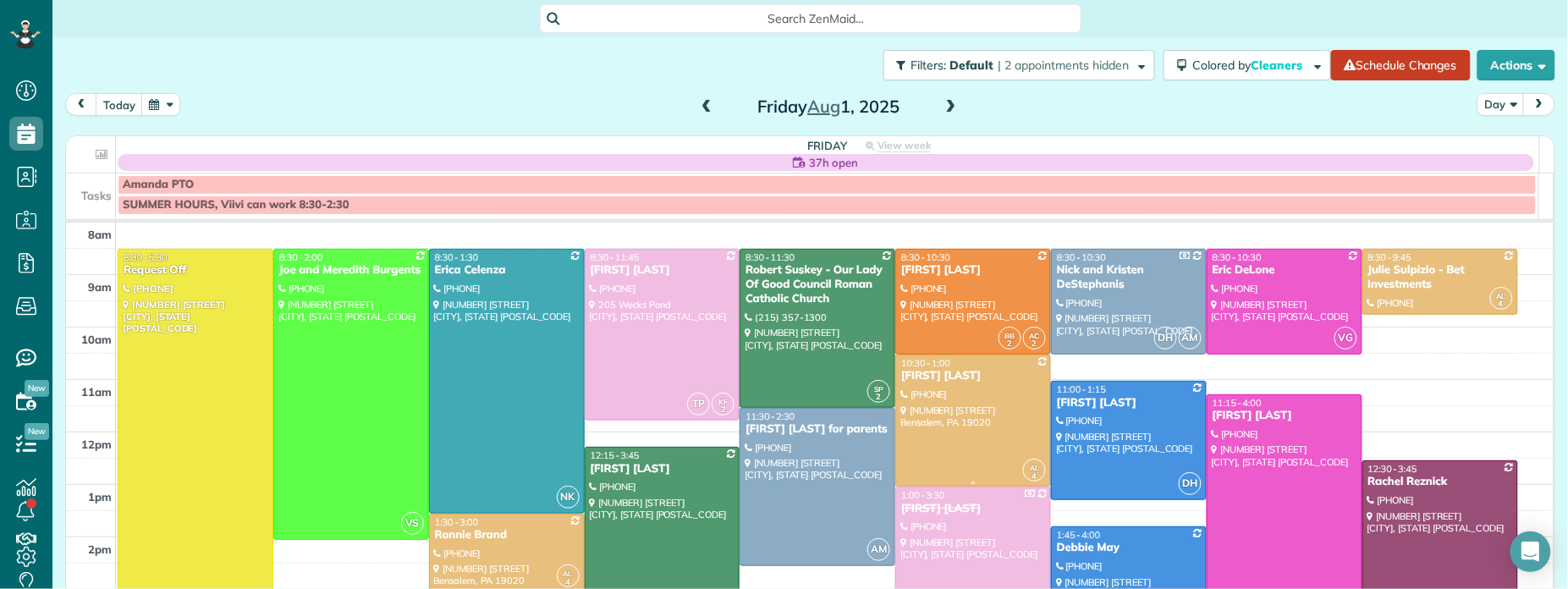 scroll, scrollTop: 52, scrollLeft: 0, axis: vertical 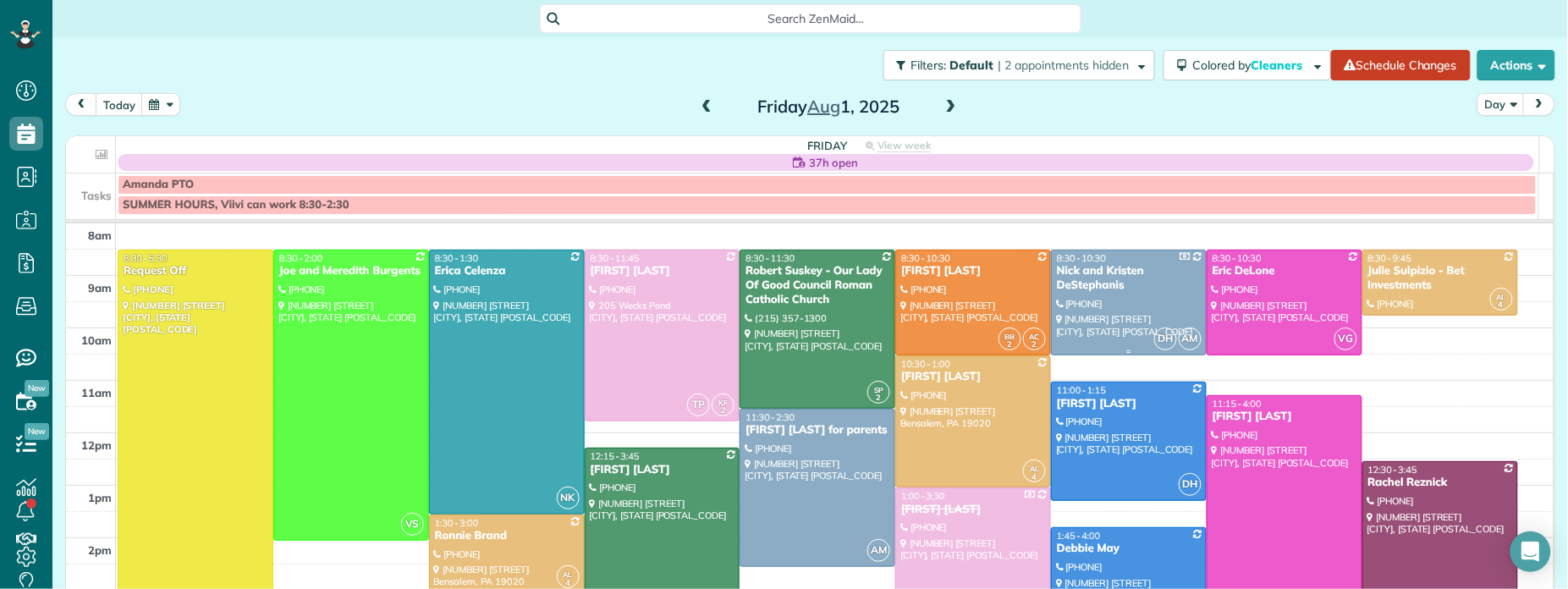 click on "Nick and Kristen DeStephanis" at bounding box center (1129, 278) 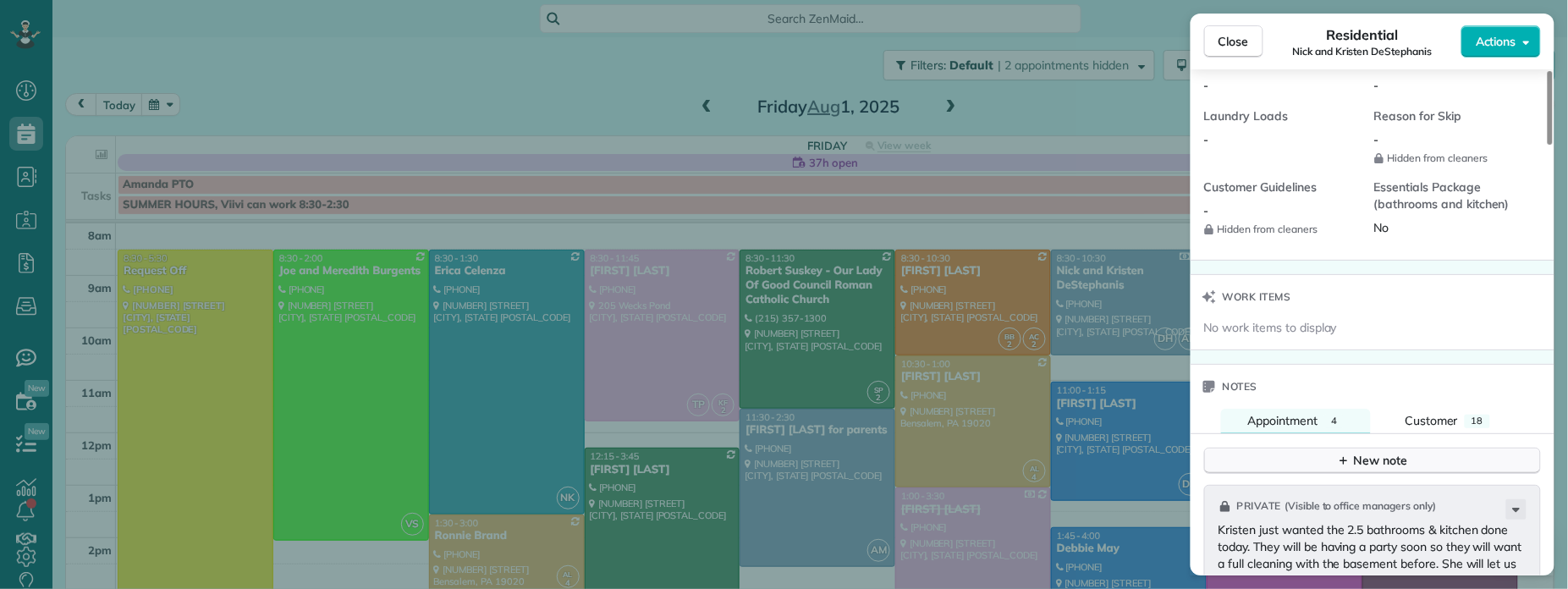scroll, scrollTop: 1657, scrollLeft: 0, axis: vertical 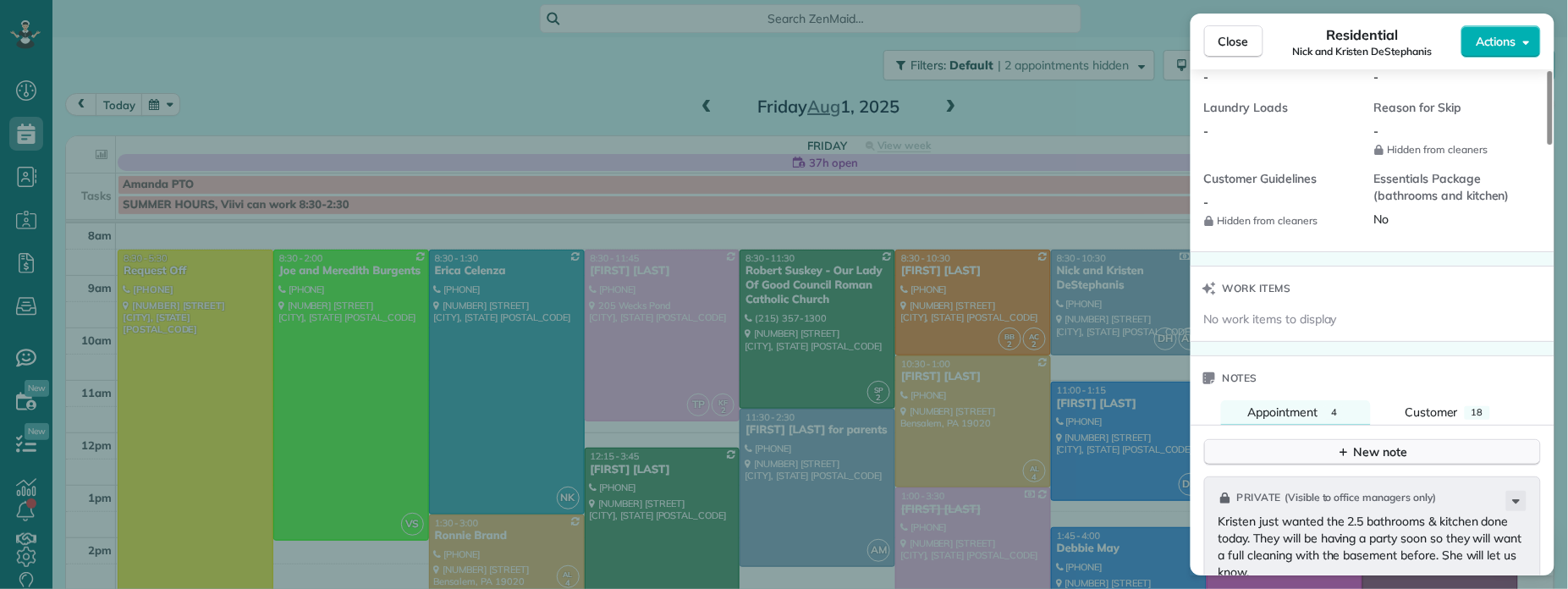 click on "New note" at bounding box center [1373, 452] 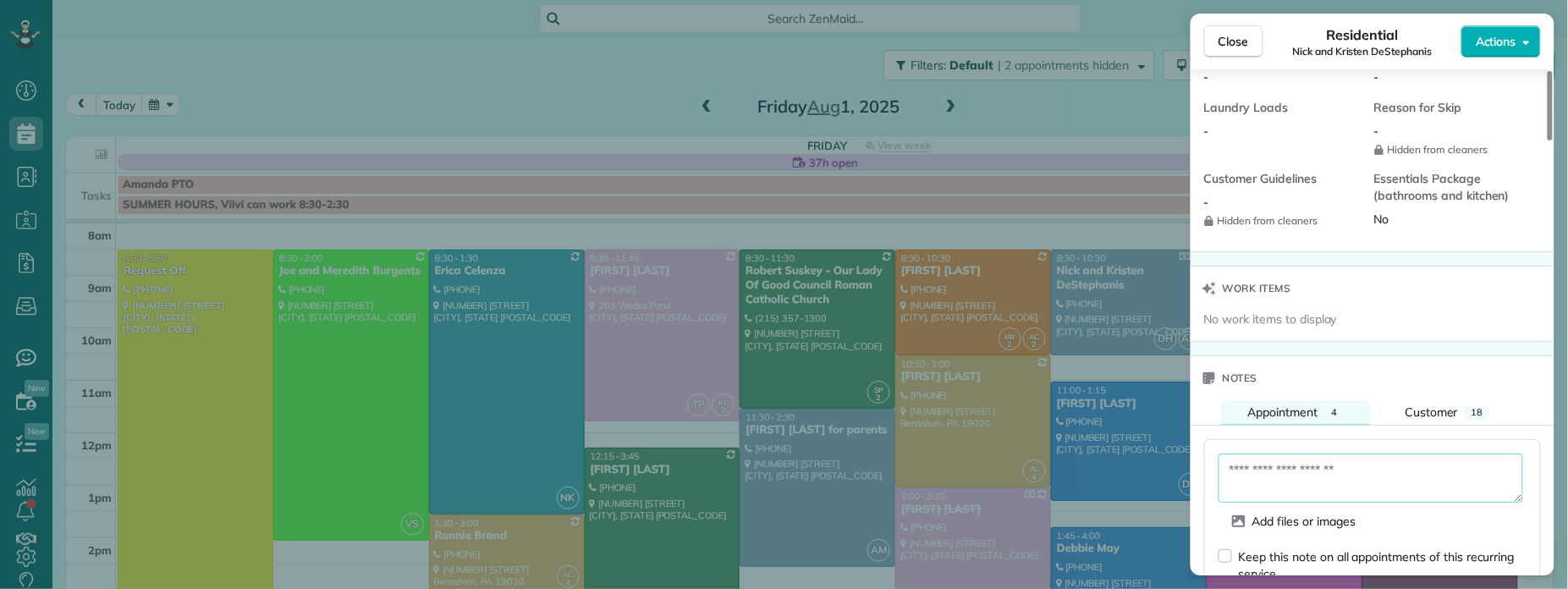 click at bounding box center (1371, 478) 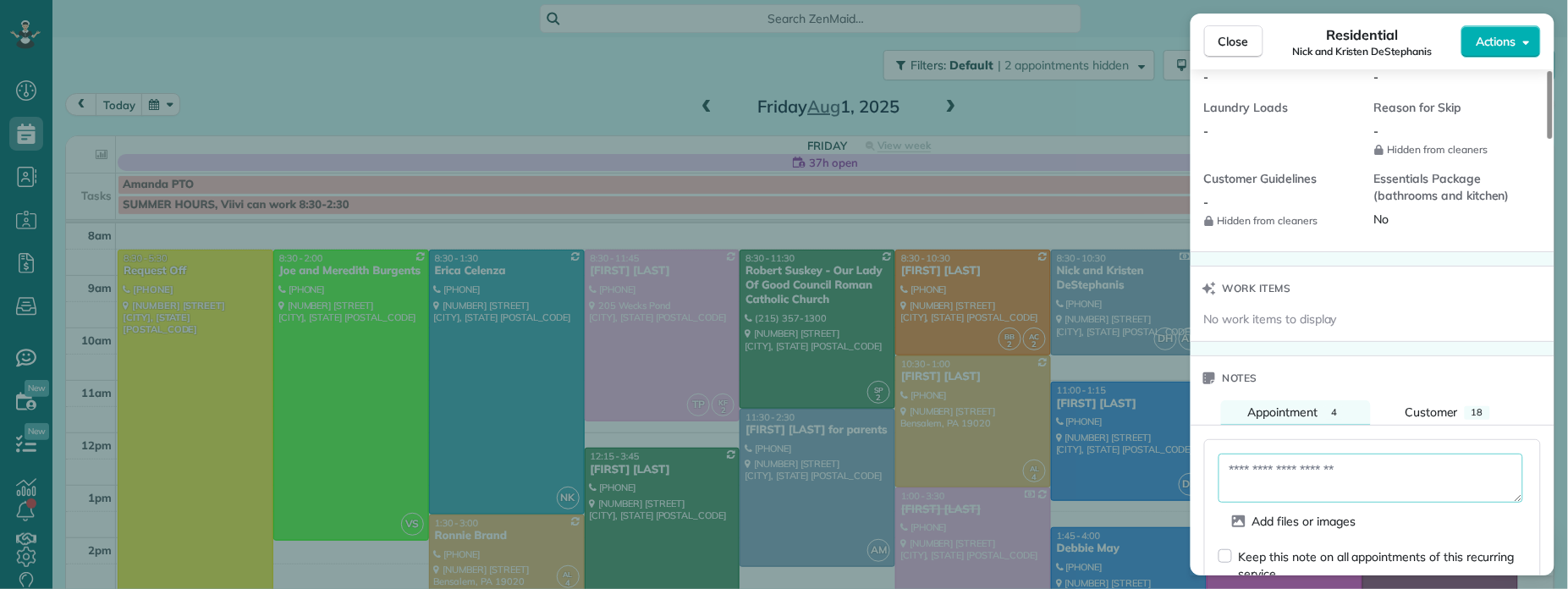 paste on "**********" 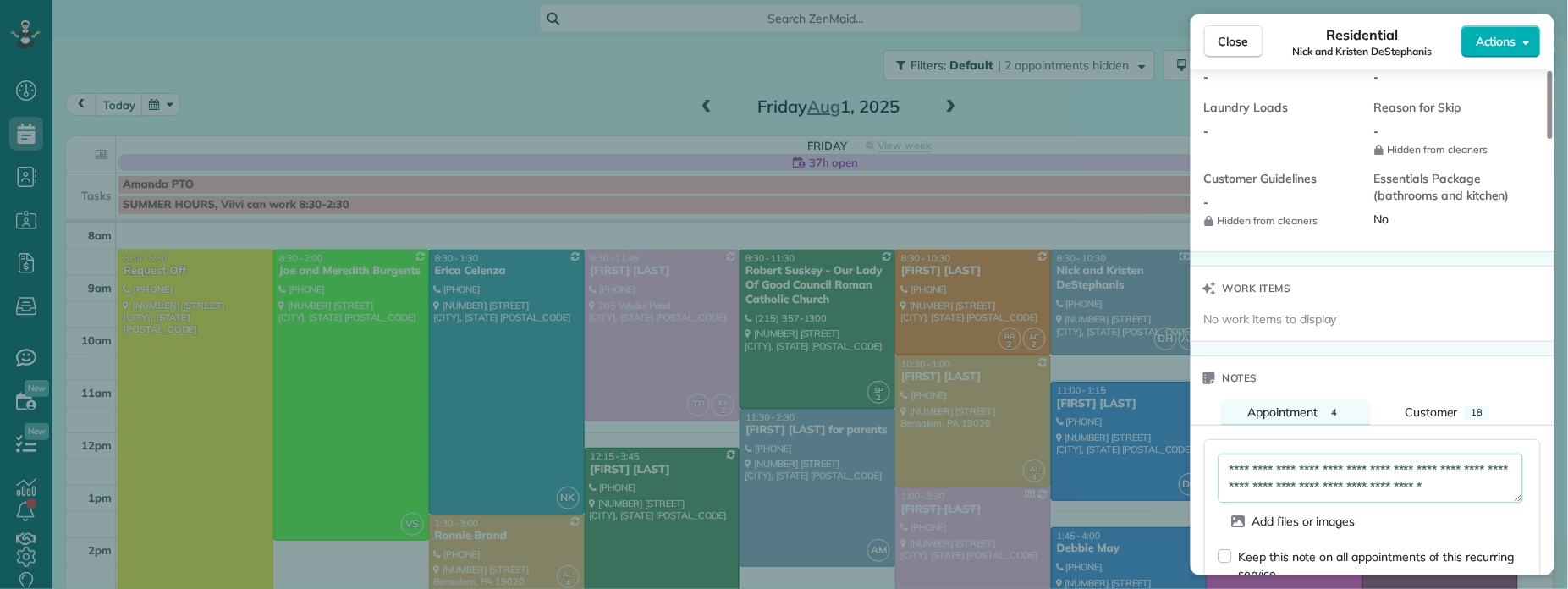 scroll, scrollTop: 41, scrollLeft: 0, axis: vertical 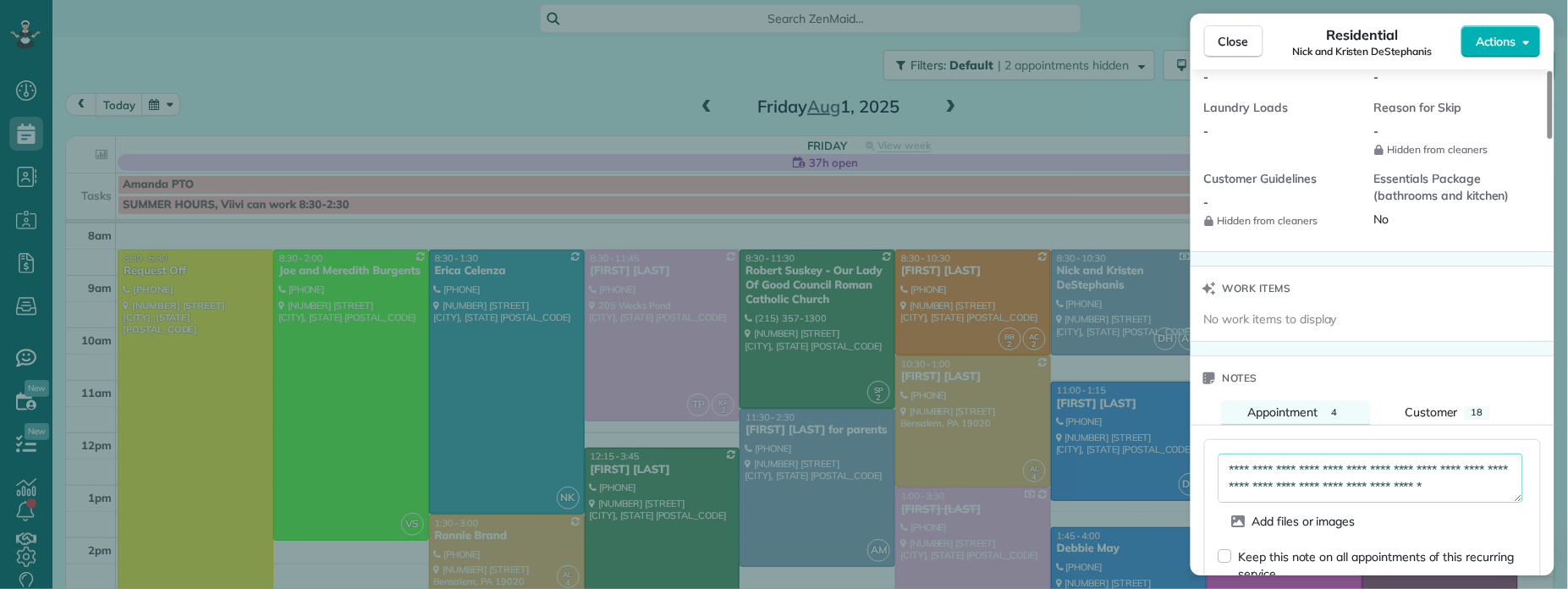 click on "**********" at bounding box center (1371, 478) 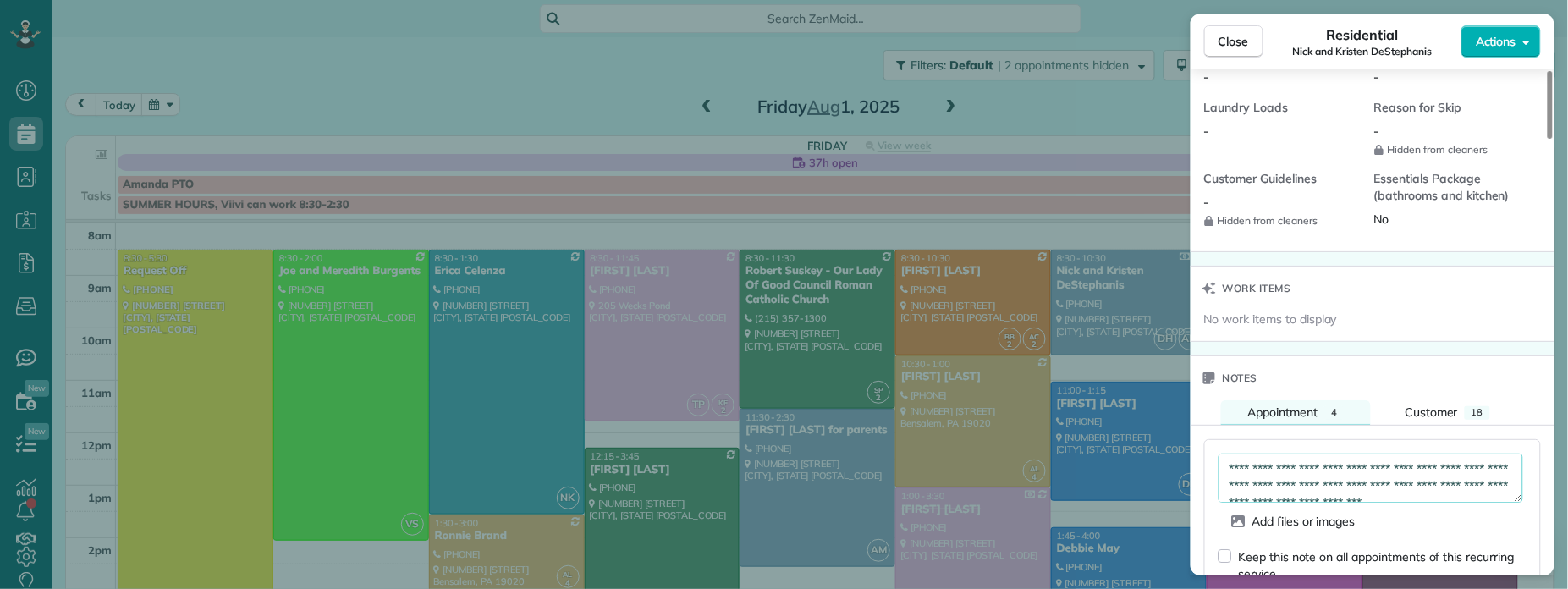 scroll, scrollTop: 0, scrollLeft: 0, axis: both 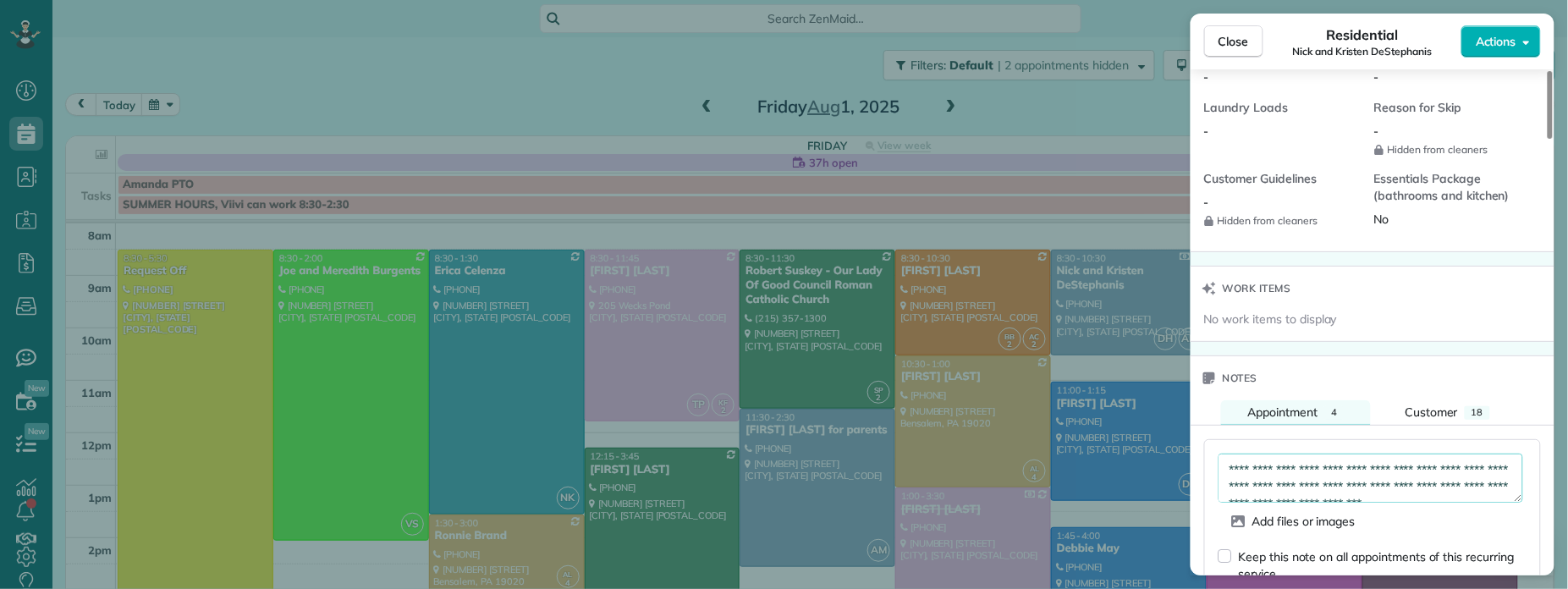 drag, startPoint x: 1232, startPoint y: 477, endPoint x: 1260, endPoint y: 489, distance: 30.463092 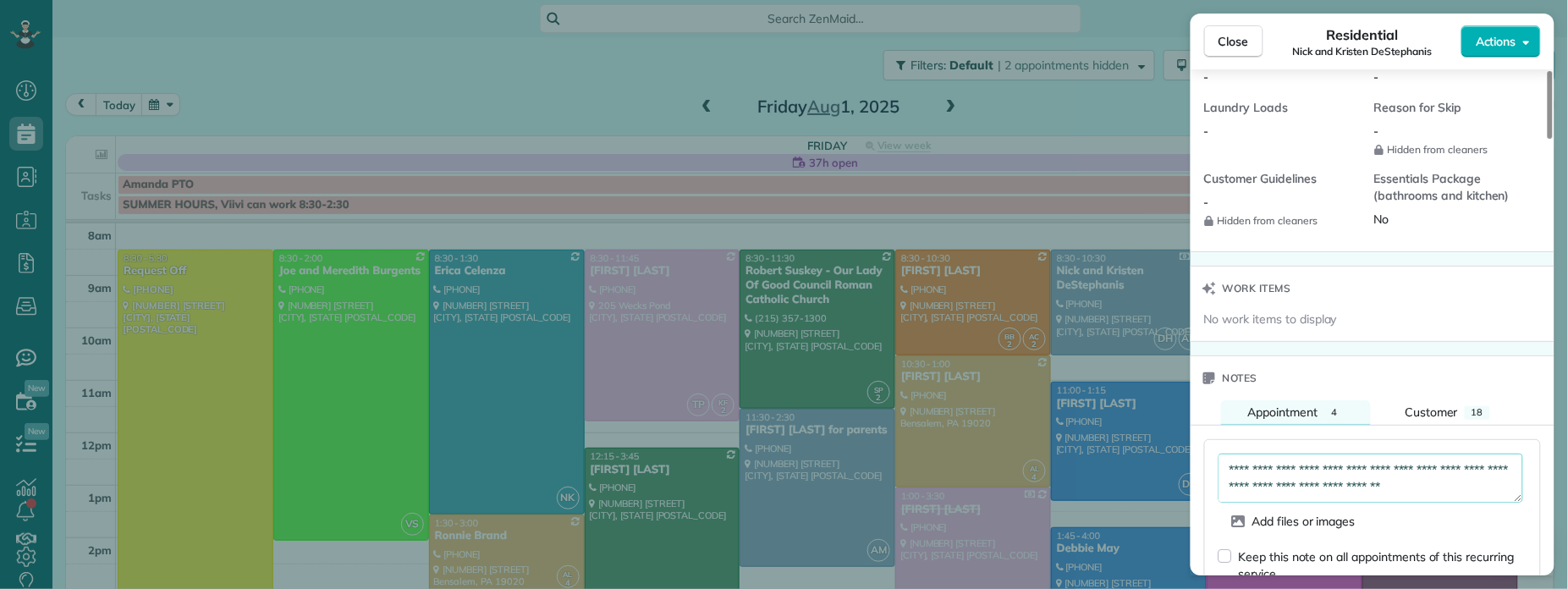 scroll, scrollTop: 123, scrollLeft: 0, axis: vertical 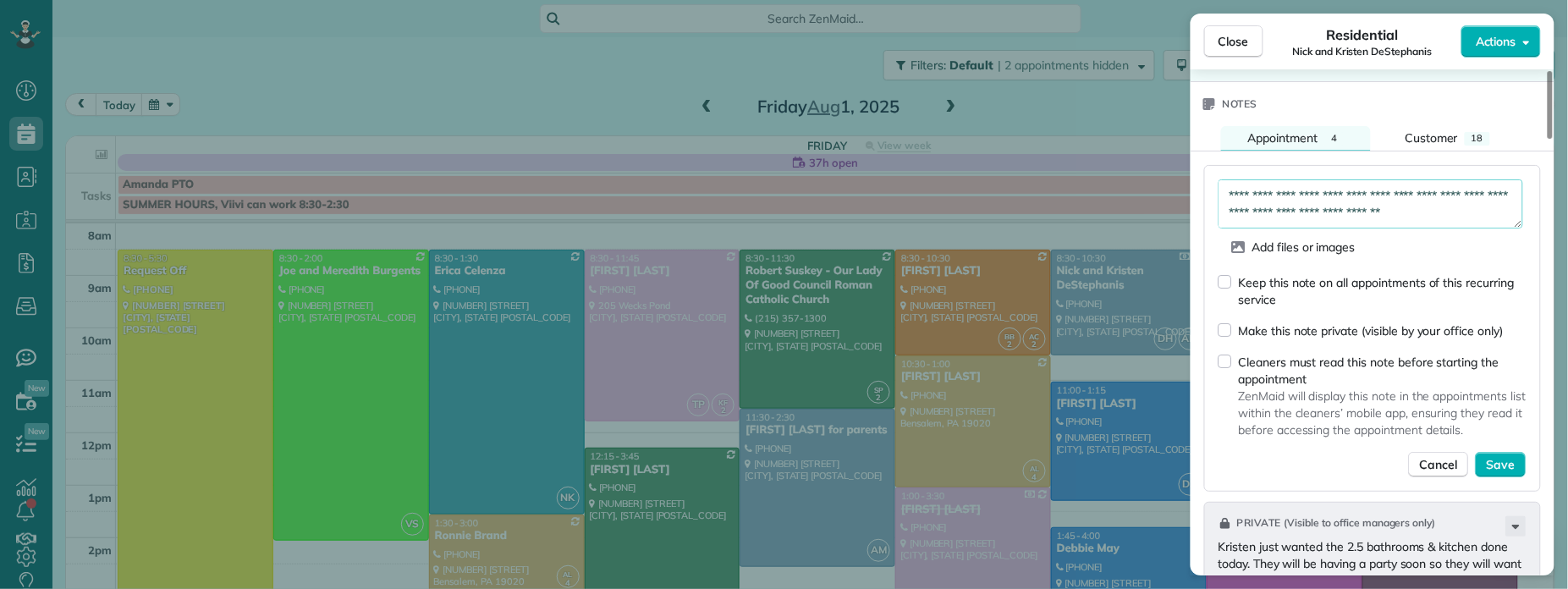 type on "**********" 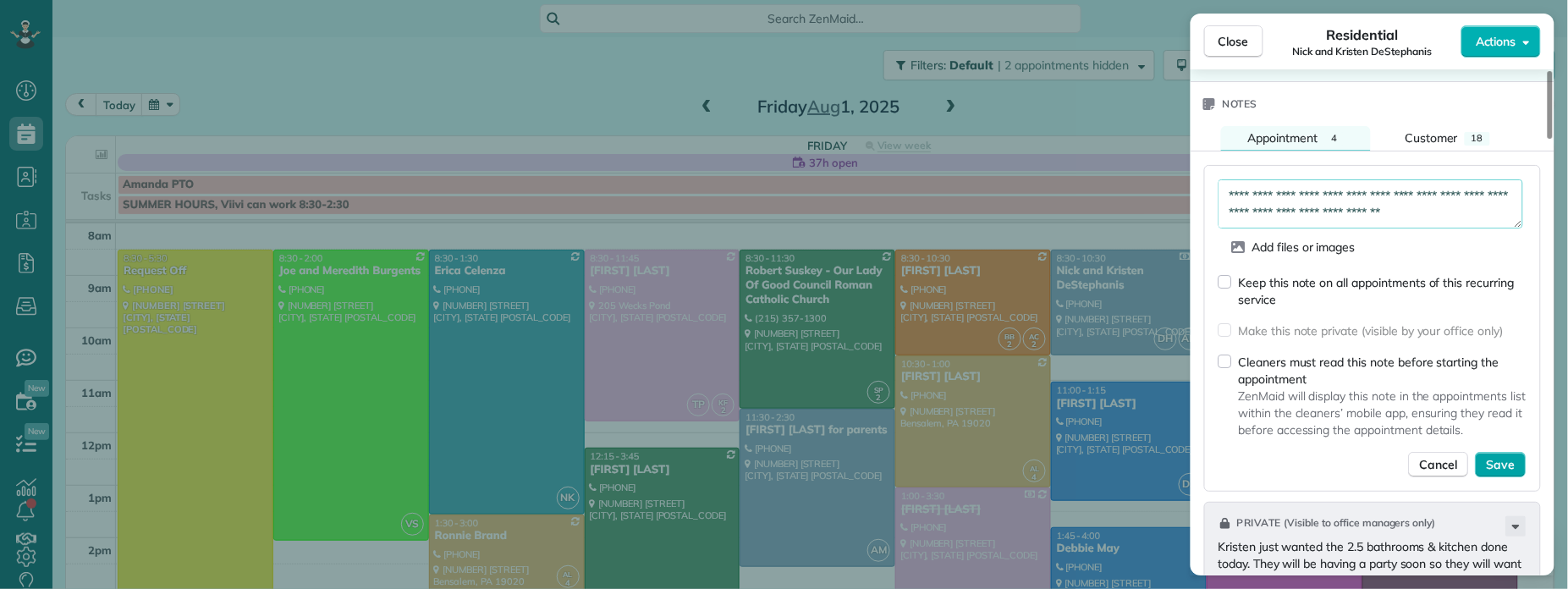 click on "Save" at bounding box center [1501, 465] 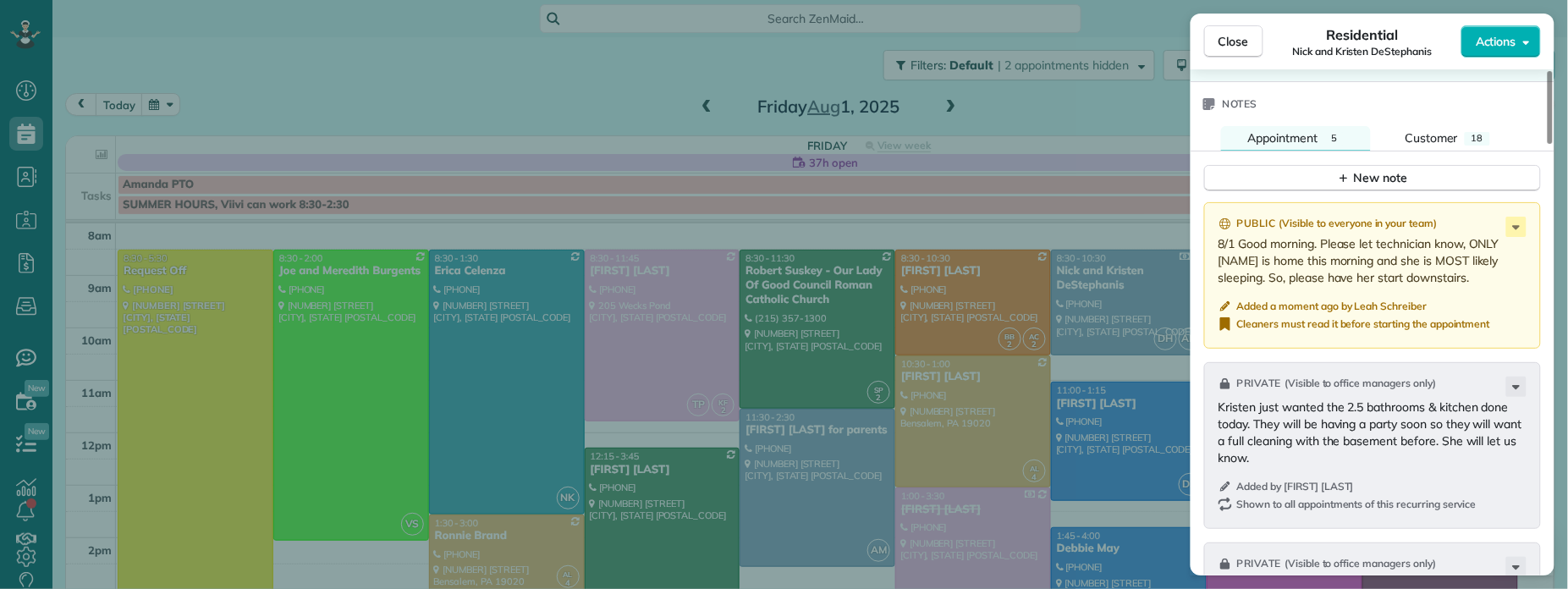 drag, startPoint x: 1227, startPoint y: 47, endPoint x: 1229, endPoint y: 72, distance: 25.079872 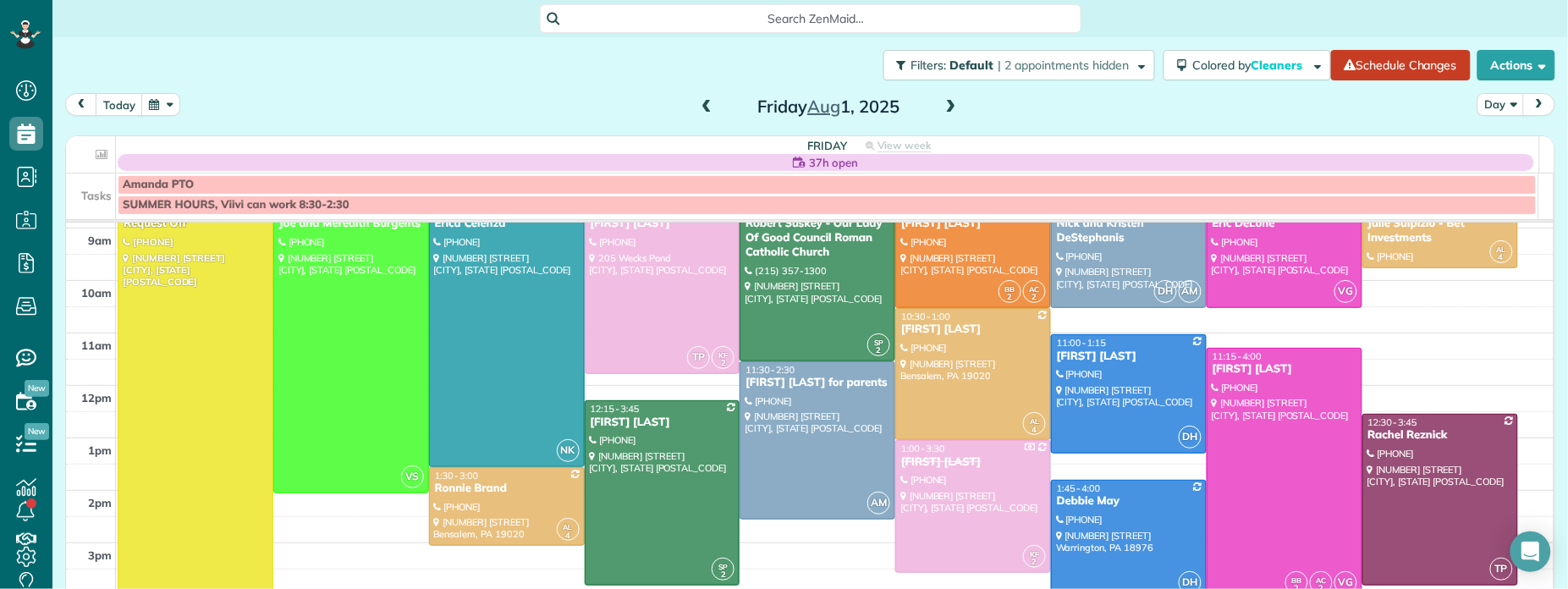 scroll, scrollTop: 70, scrollLeft: 0, axis: vertical 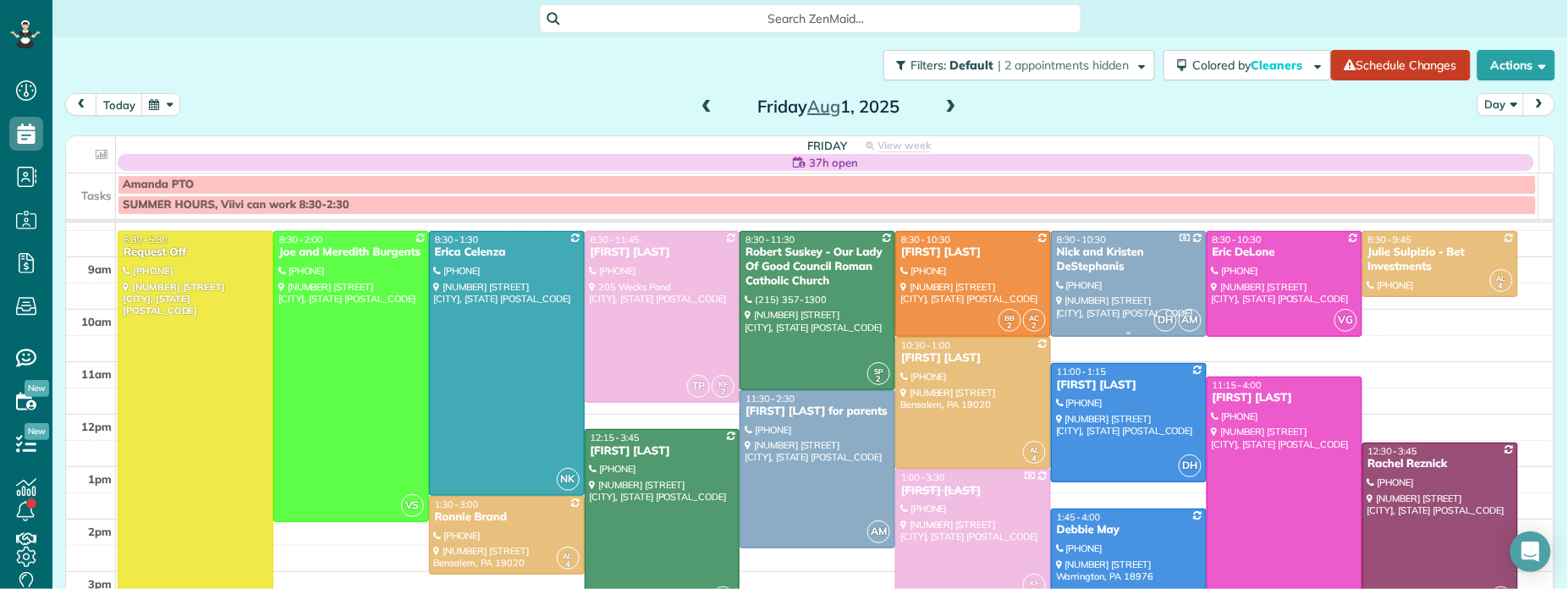click on "Nick and Kristen DeStephanis" at bounding box center [1129, 260] 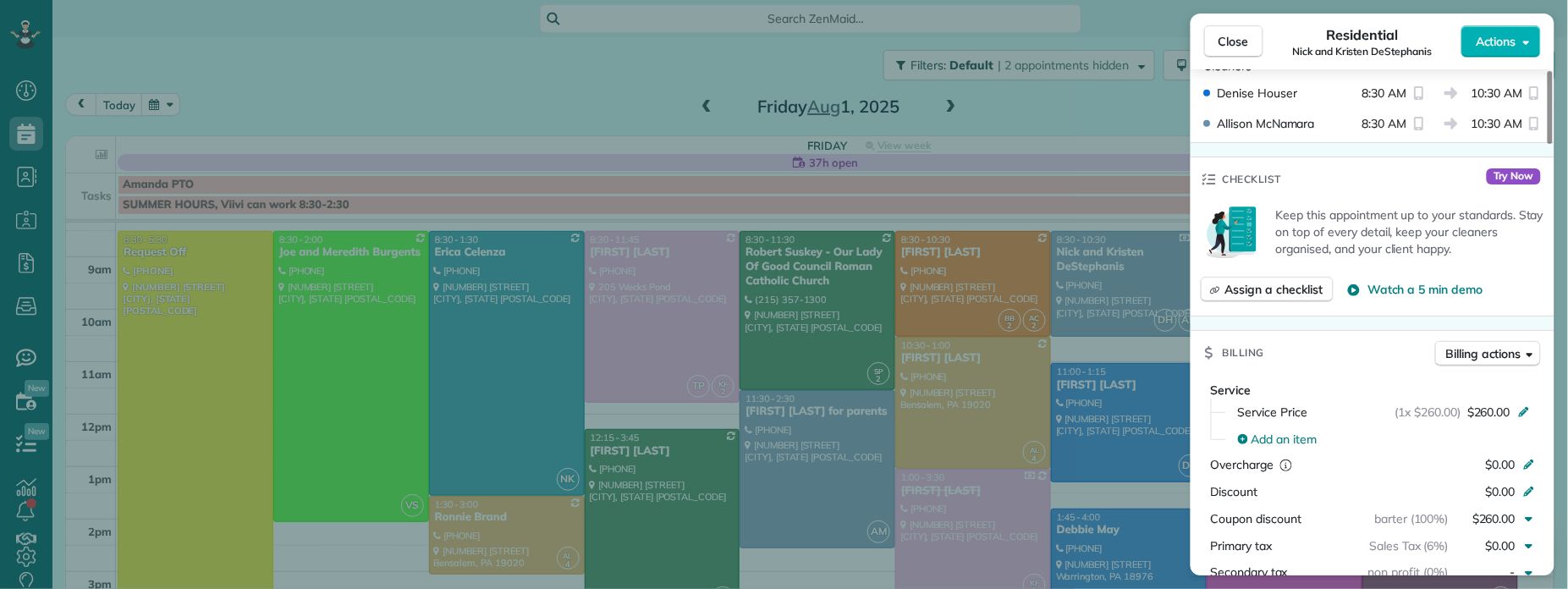 scroll, scrollTop: 685, scrollLeft: 0, axis: vertical 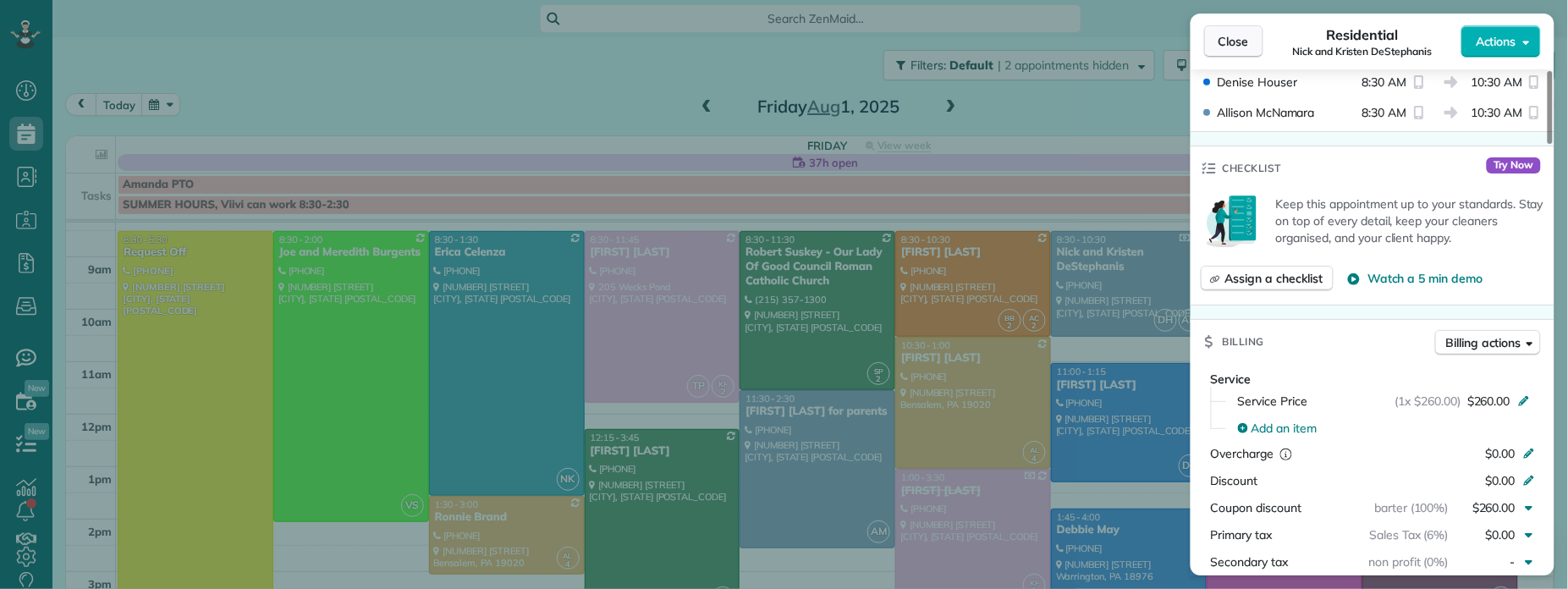 click on "Close" at bounding box center (1234, 41) 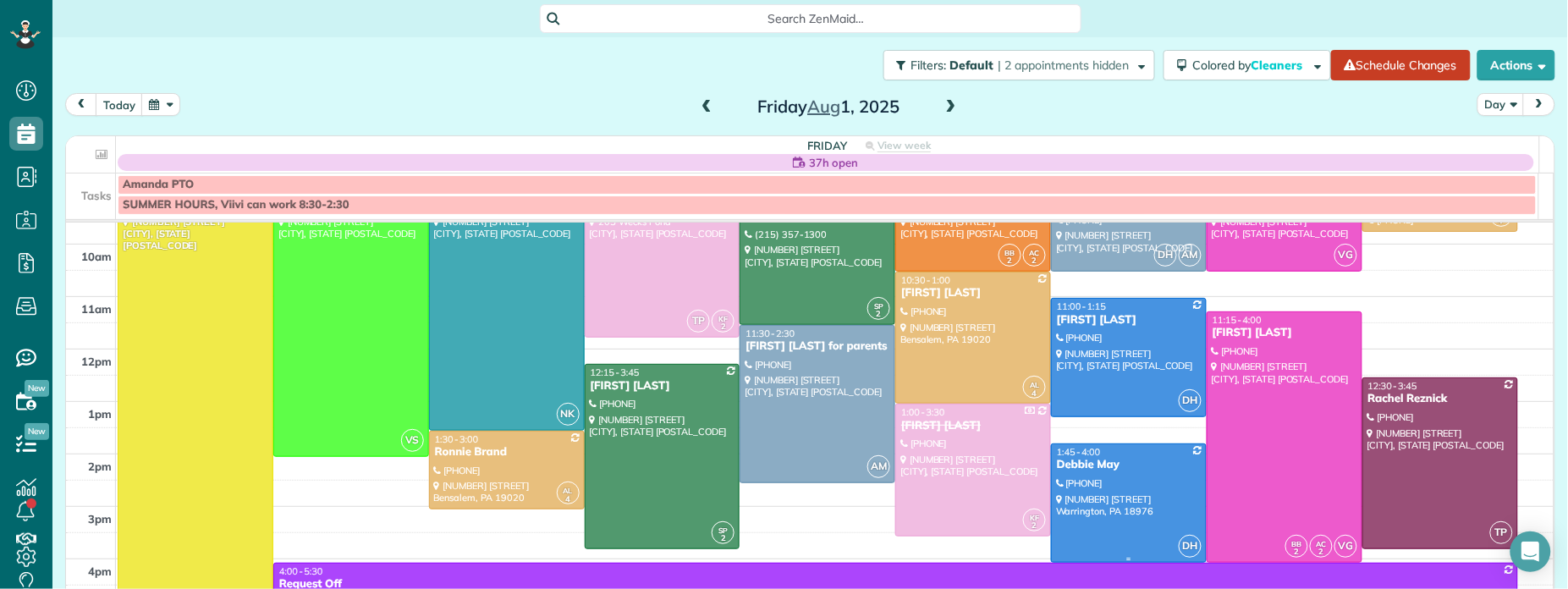 scroll, scrollTop: 131, scrollLeft: 0, axis: vertical 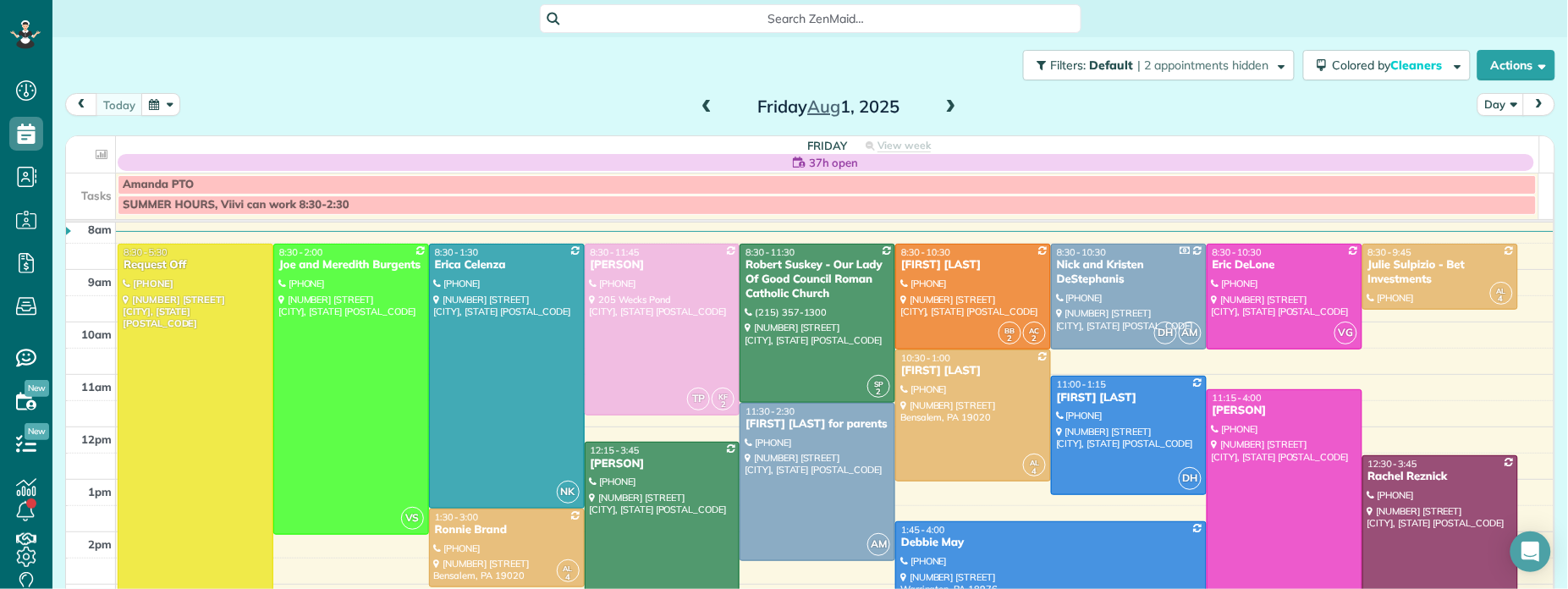 click at bounding box center [951, 107] 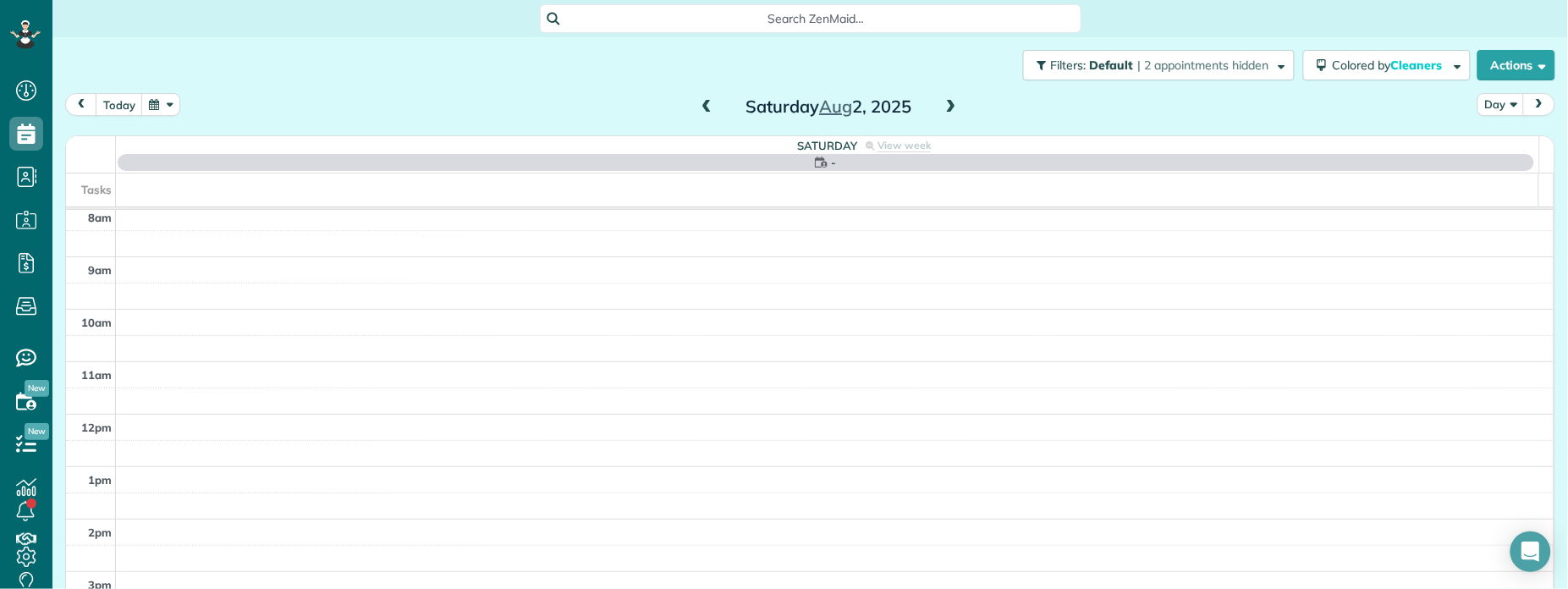scroll, scrollTop: 0, scrollLeft: 0, axis: both 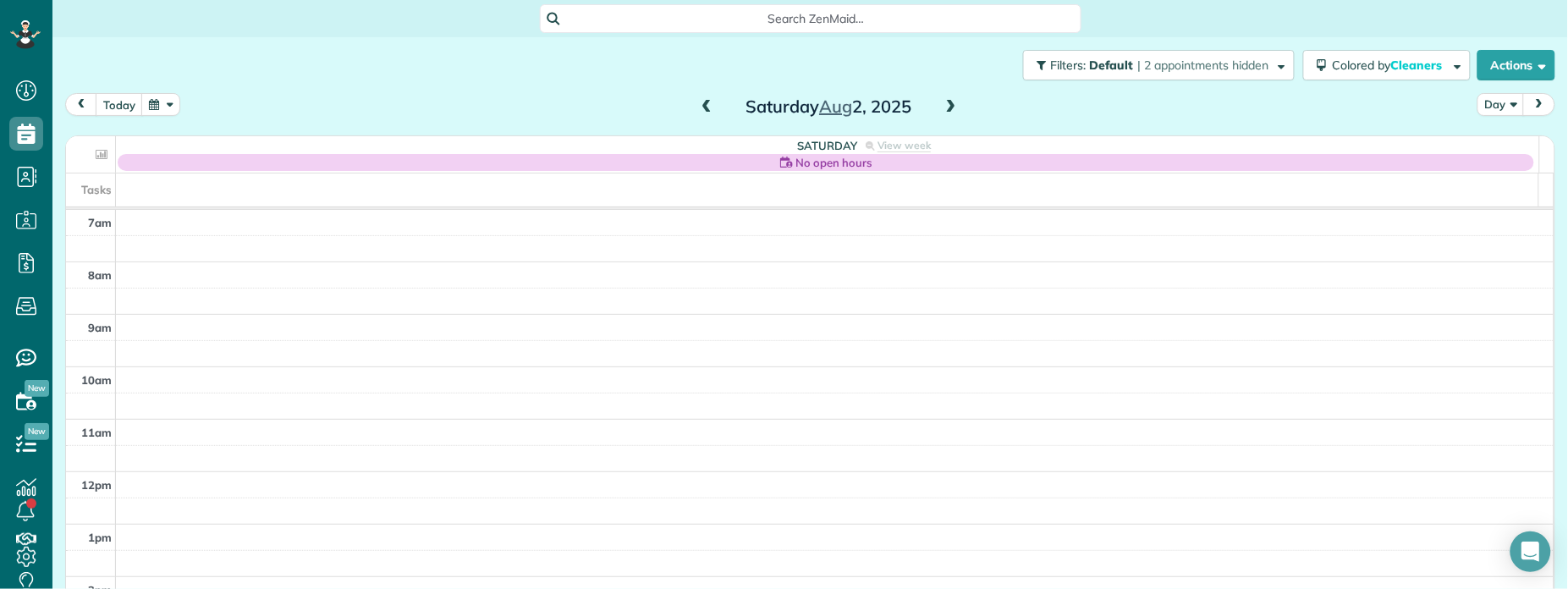 click at bounding box center [951, 107] 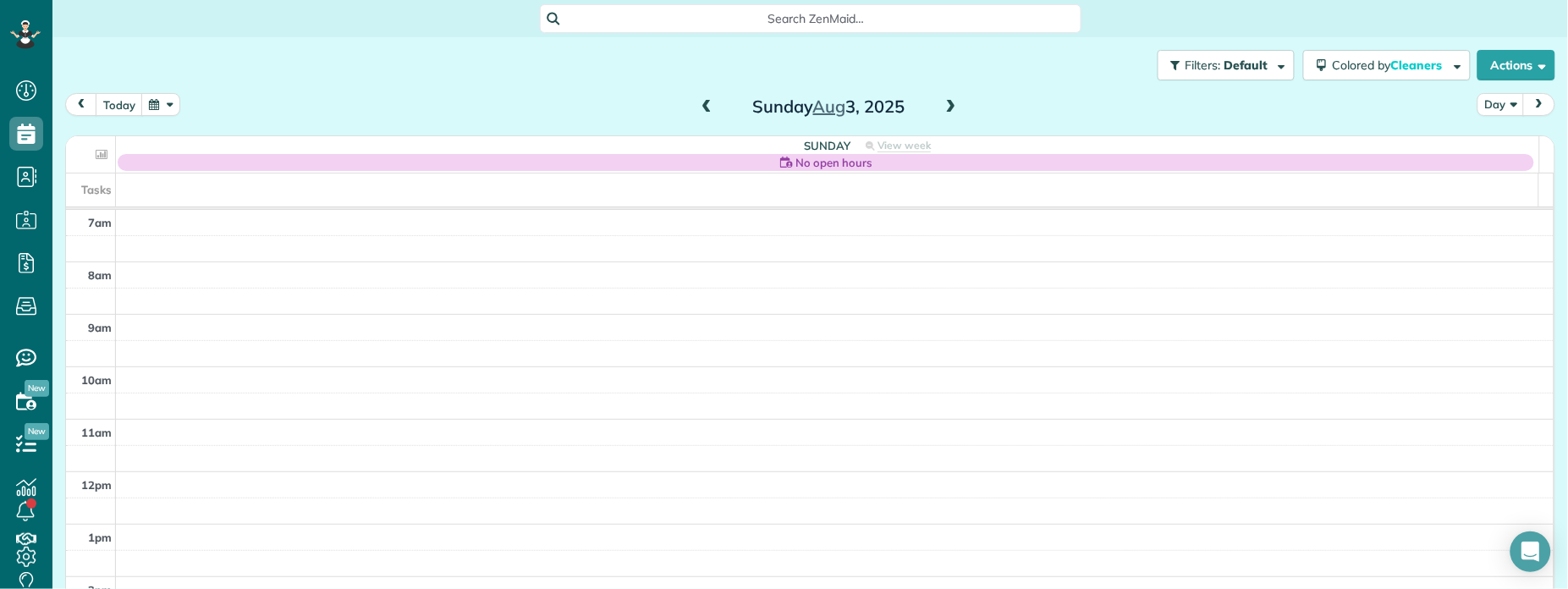 click at bounding box center (951, 107) 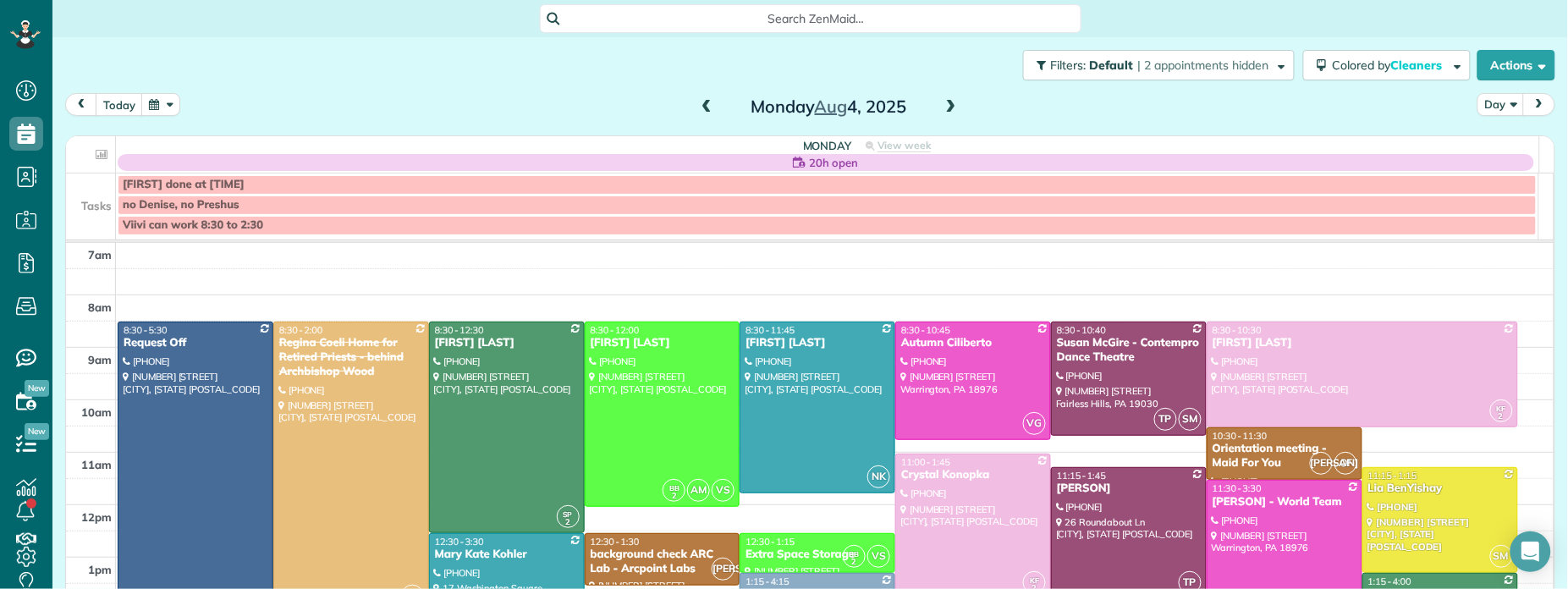 click at bounding box center [707, 107] 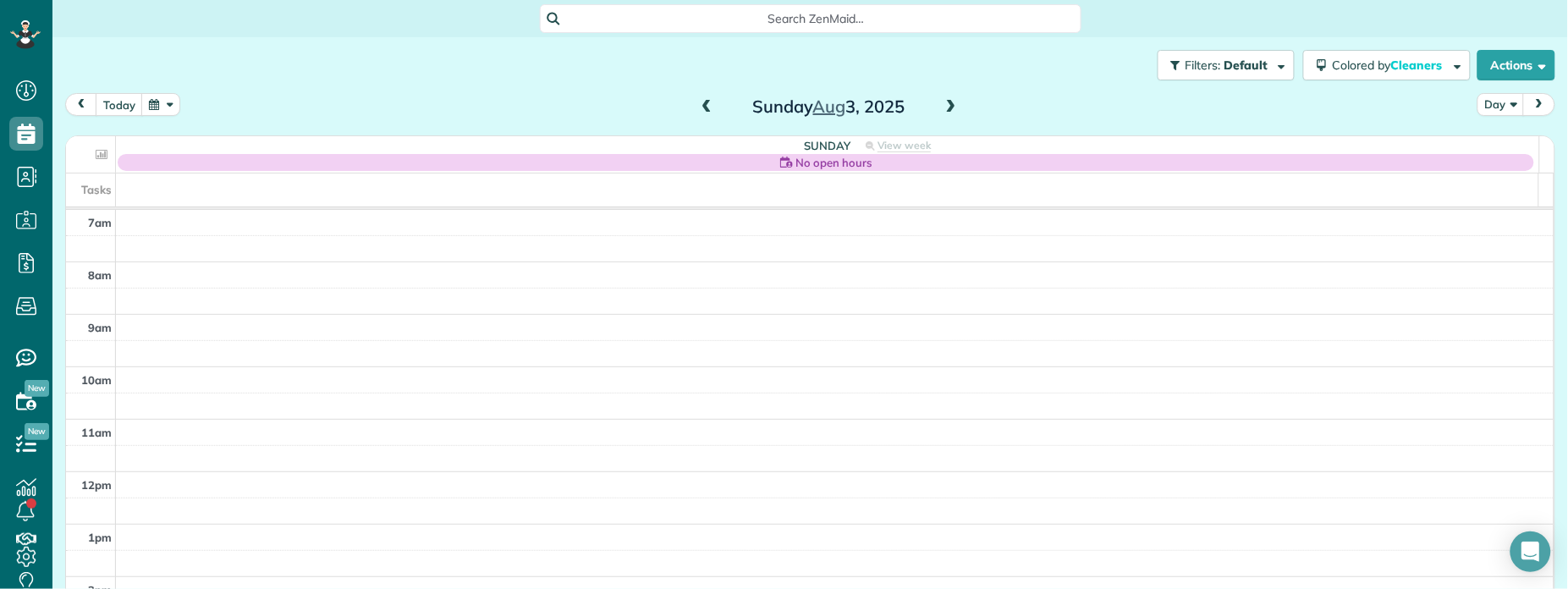 click at bounding box center [707, 107] 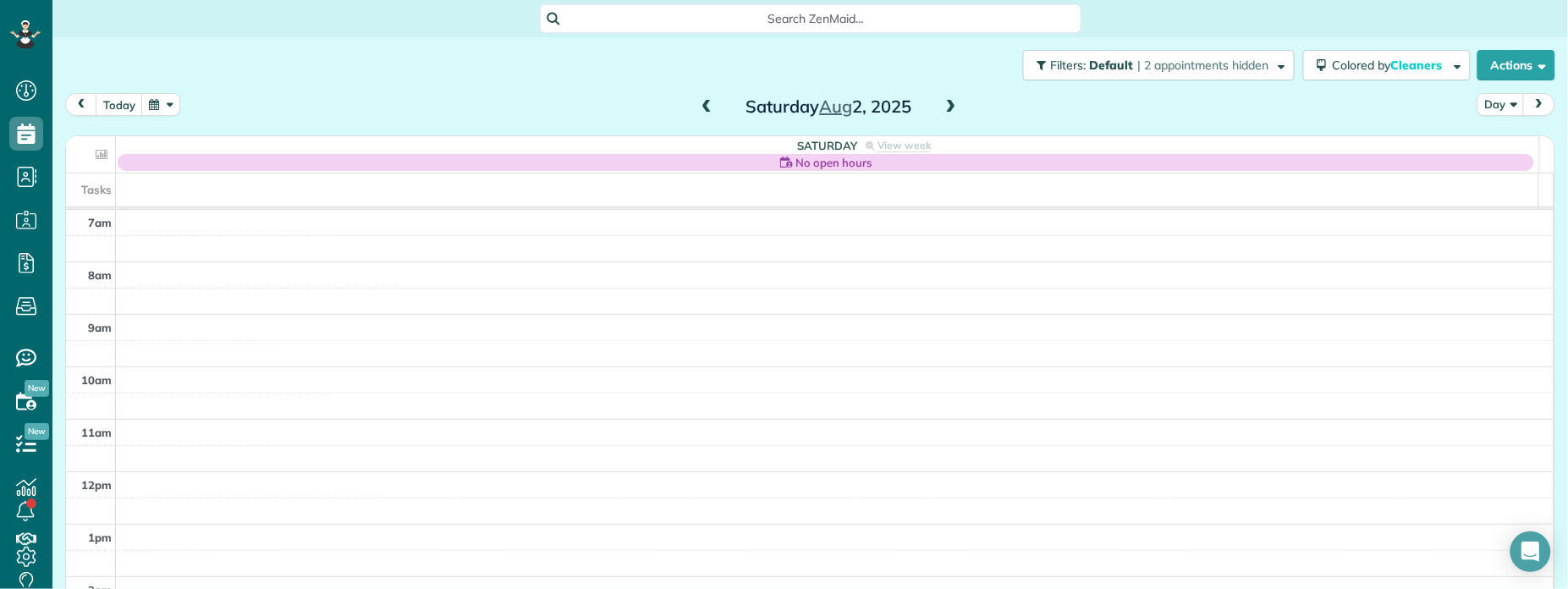 click at bounding box center [707, 107] 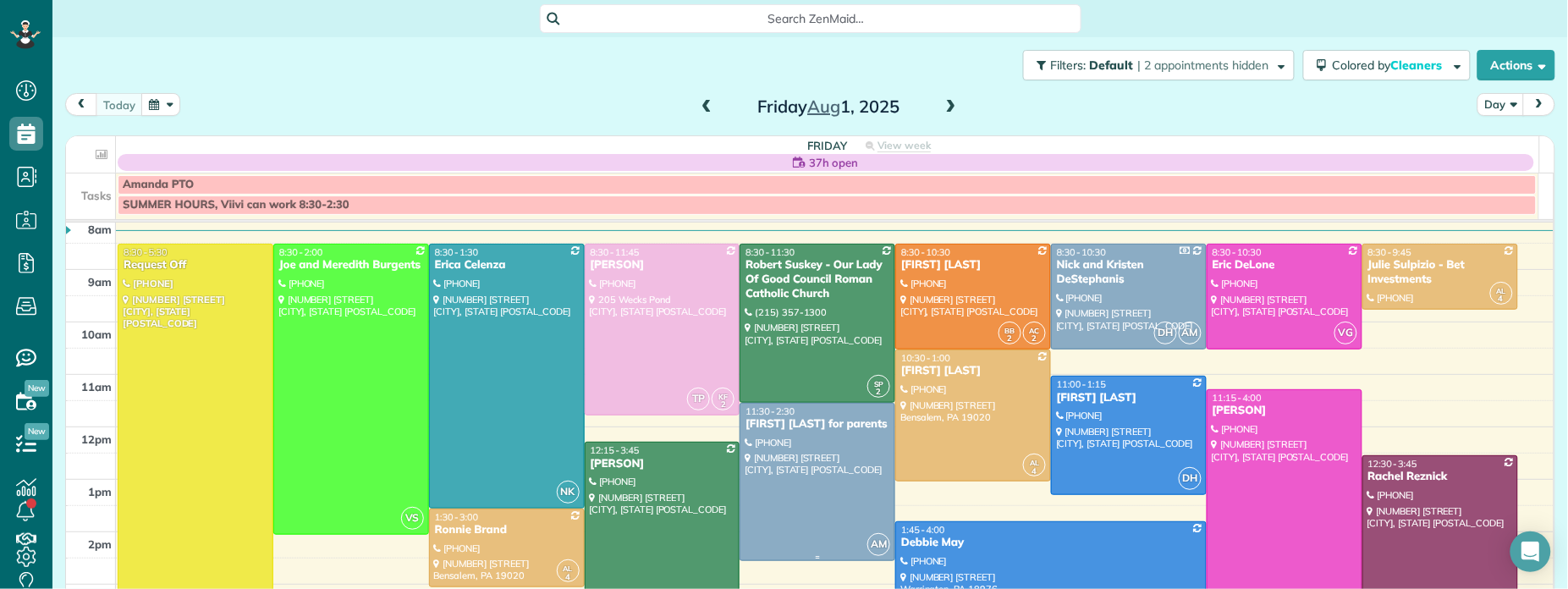 scroll, scrollTop: 62, scrollLeft: 0, axis: vertical 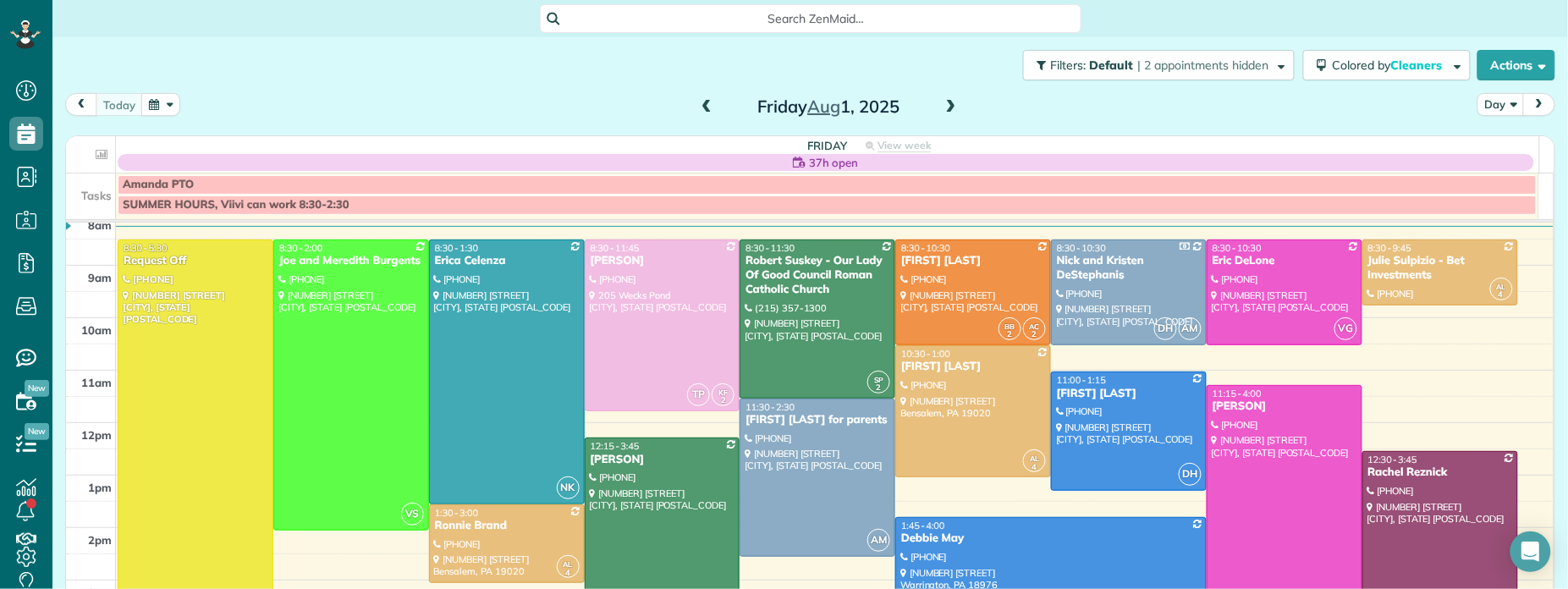 click at bounding box center [951, 107] 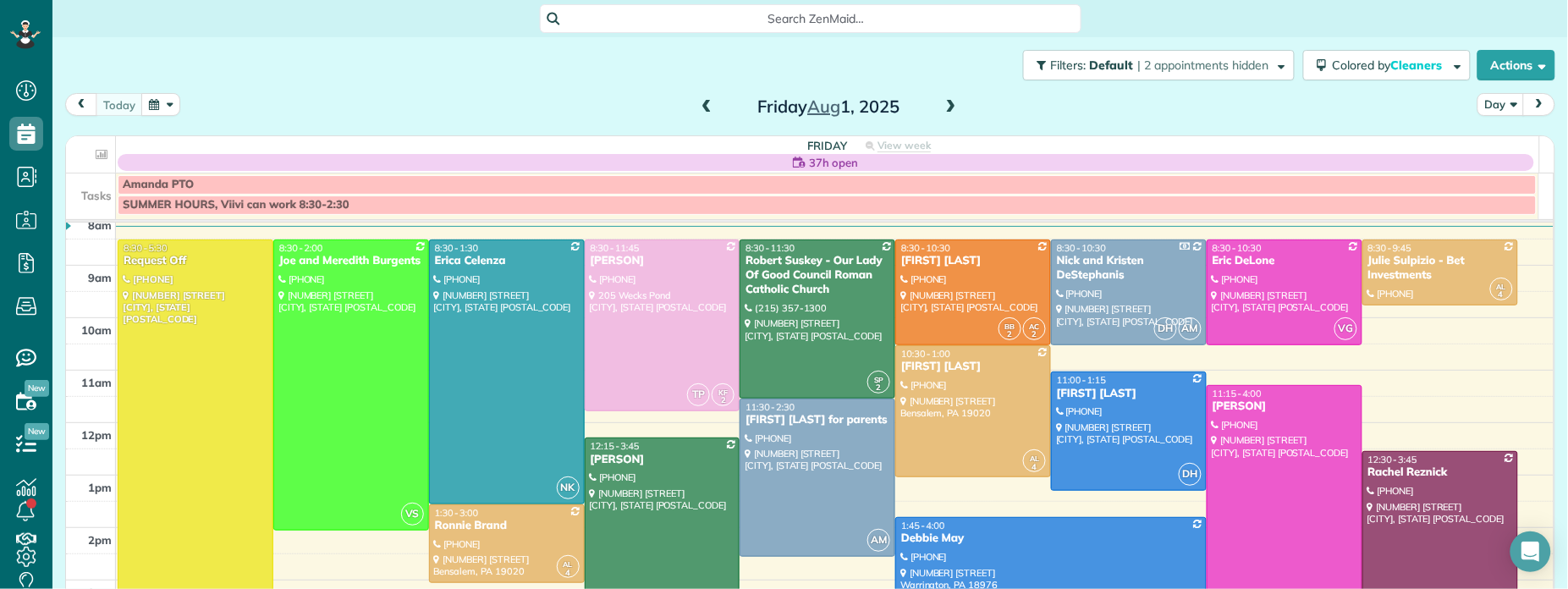 scroll, scrollTop: 0, scrollLeft: 0, axis: both 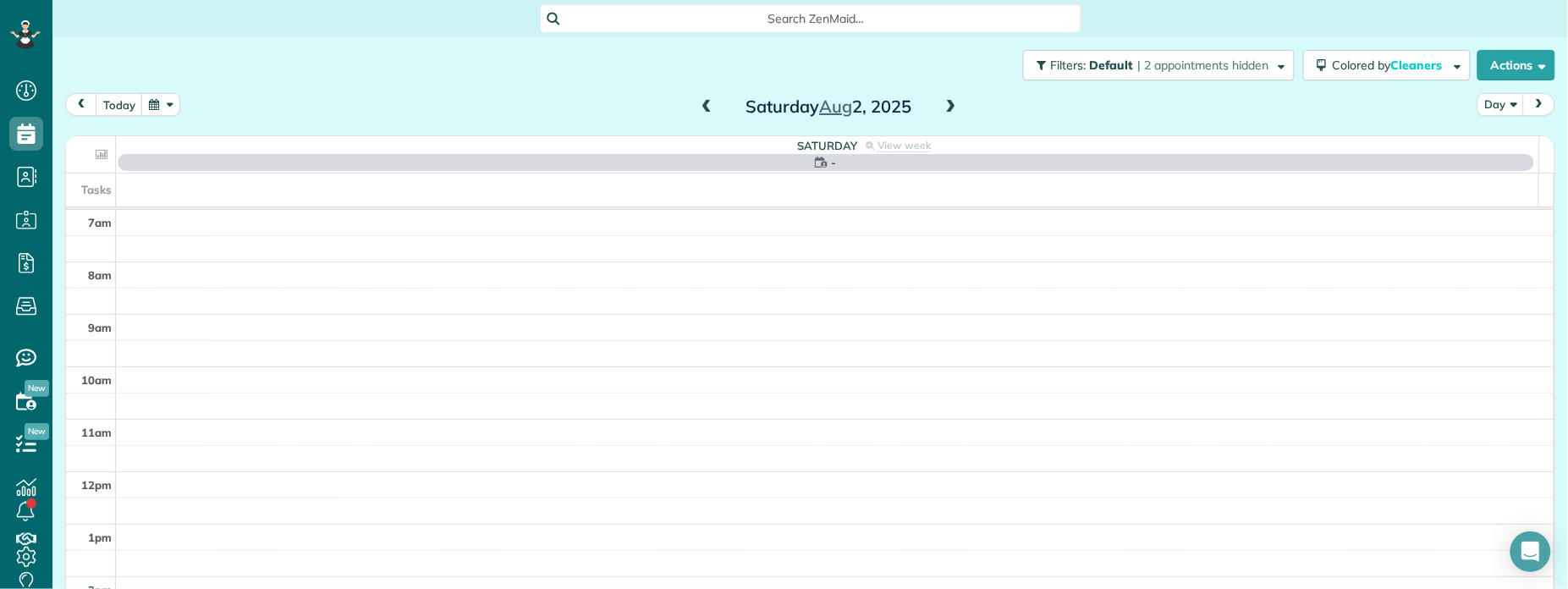 click at bounding box center [951, 107] 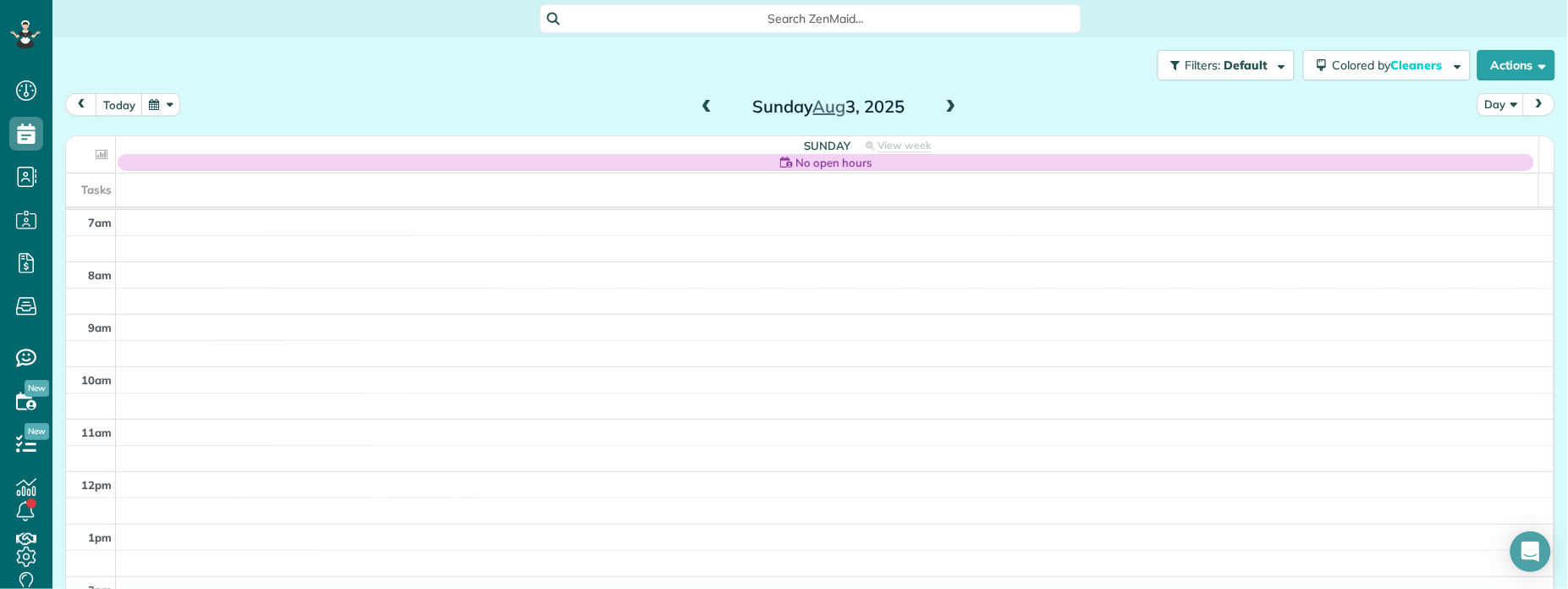 click at bounding box center (951, 107) 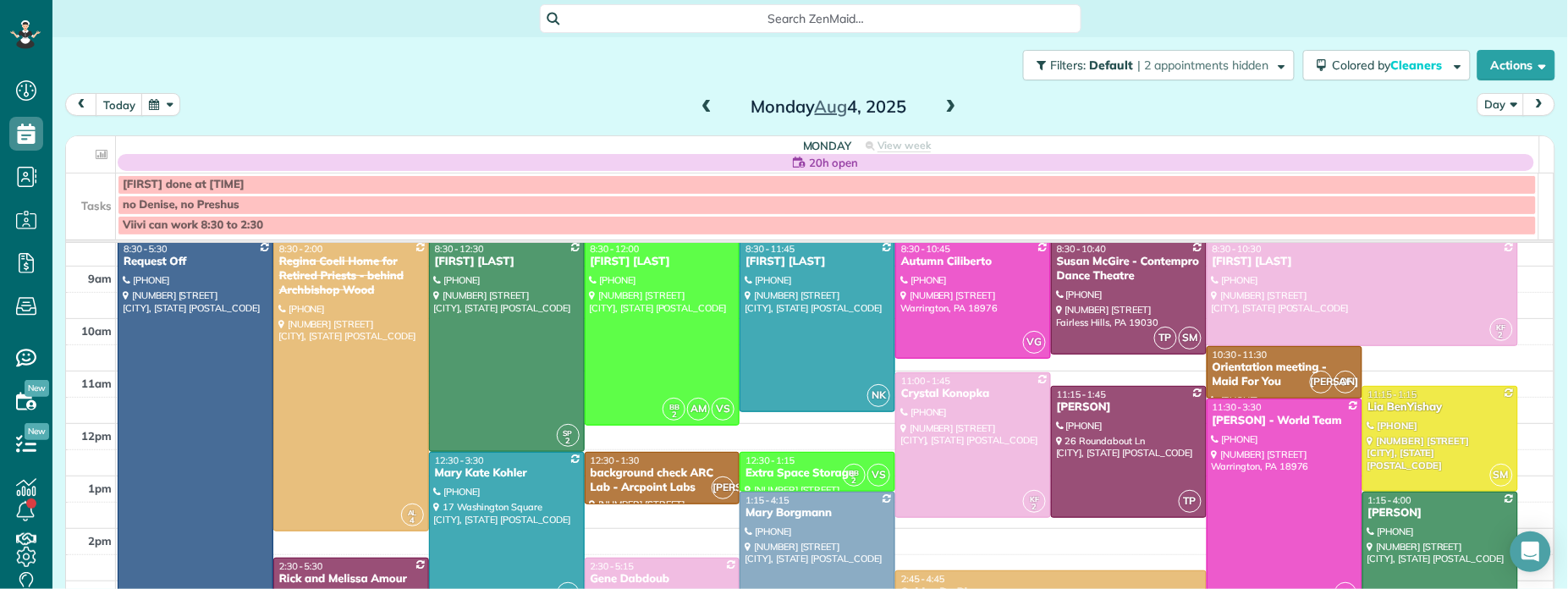 scroll, scrollTop: 62, scrollLeft: 0, axis: vertical 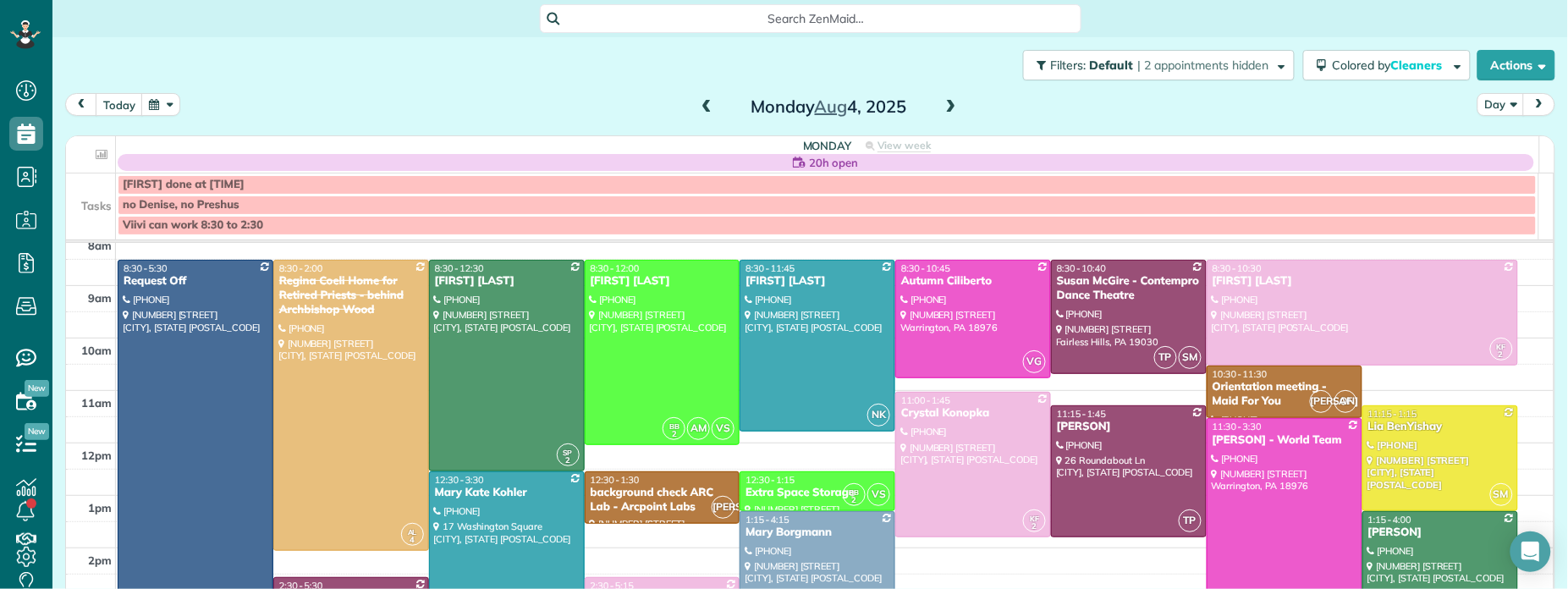 click at bounding box center (707, 107) 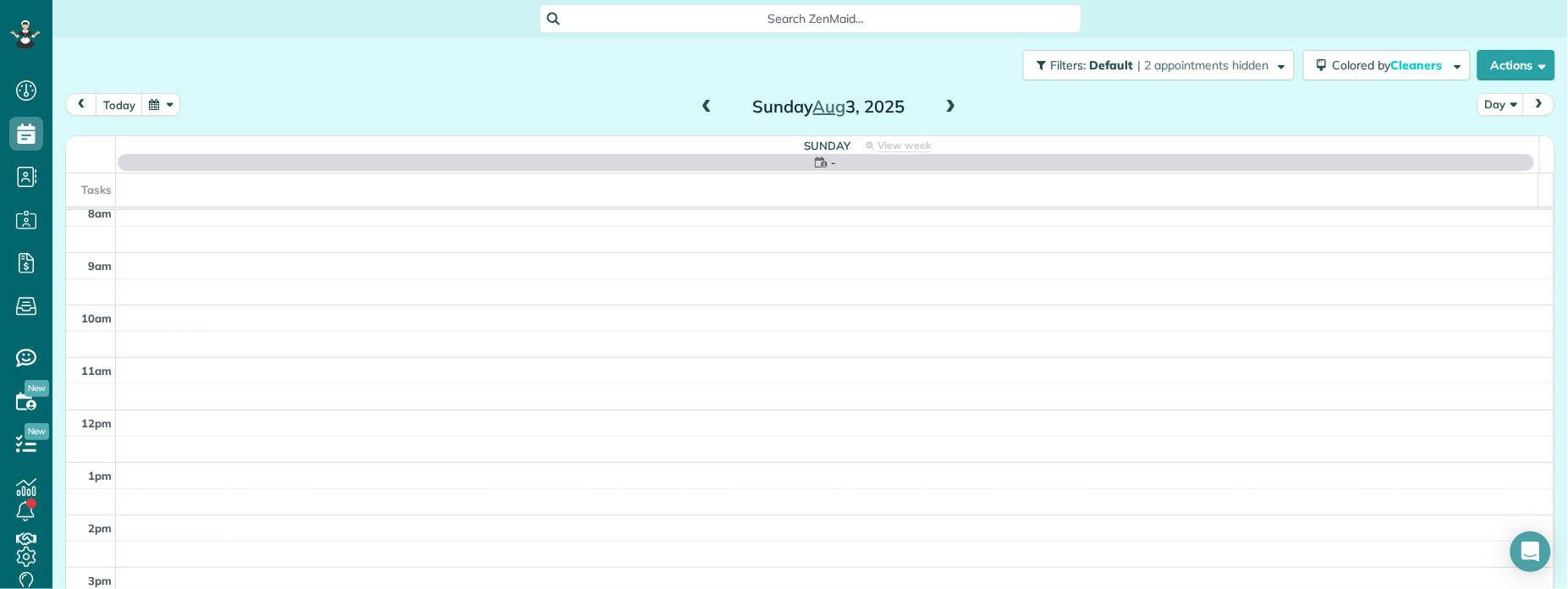 scroll, scrollTop: 0, scrollLeft: 0, axis: both 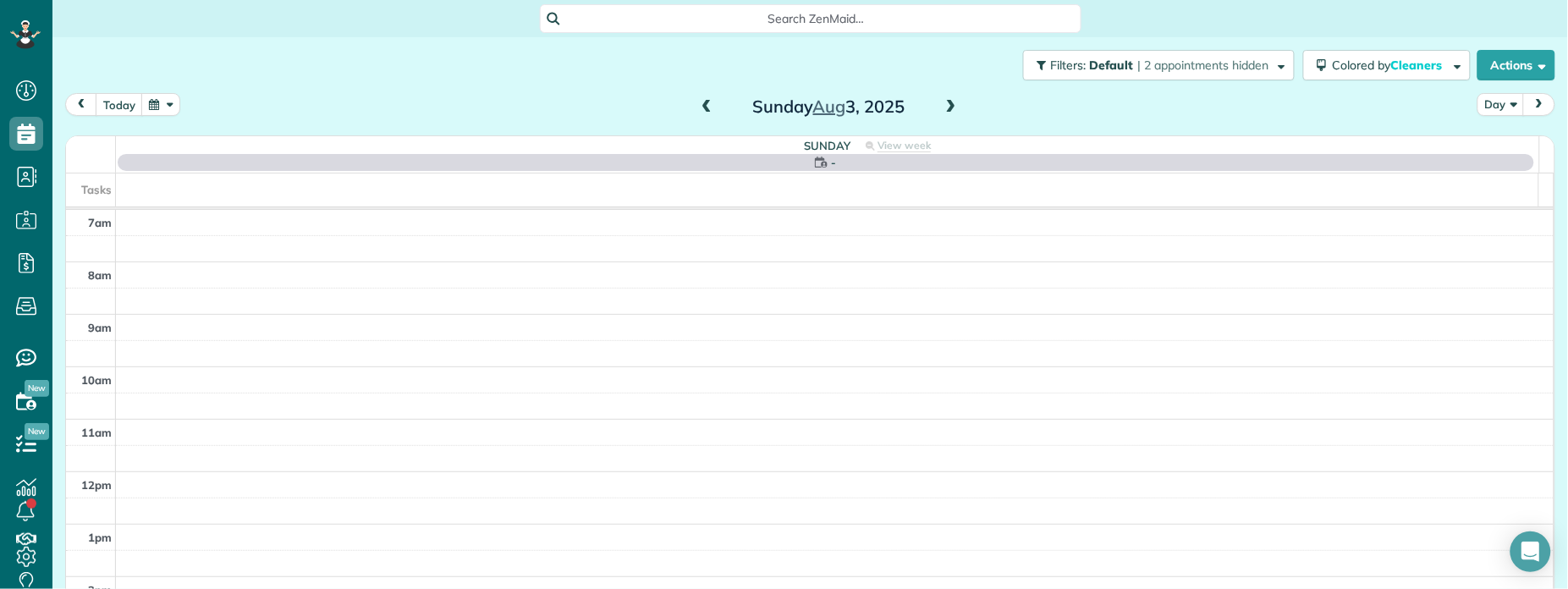 click at bounding box center [707, 107] 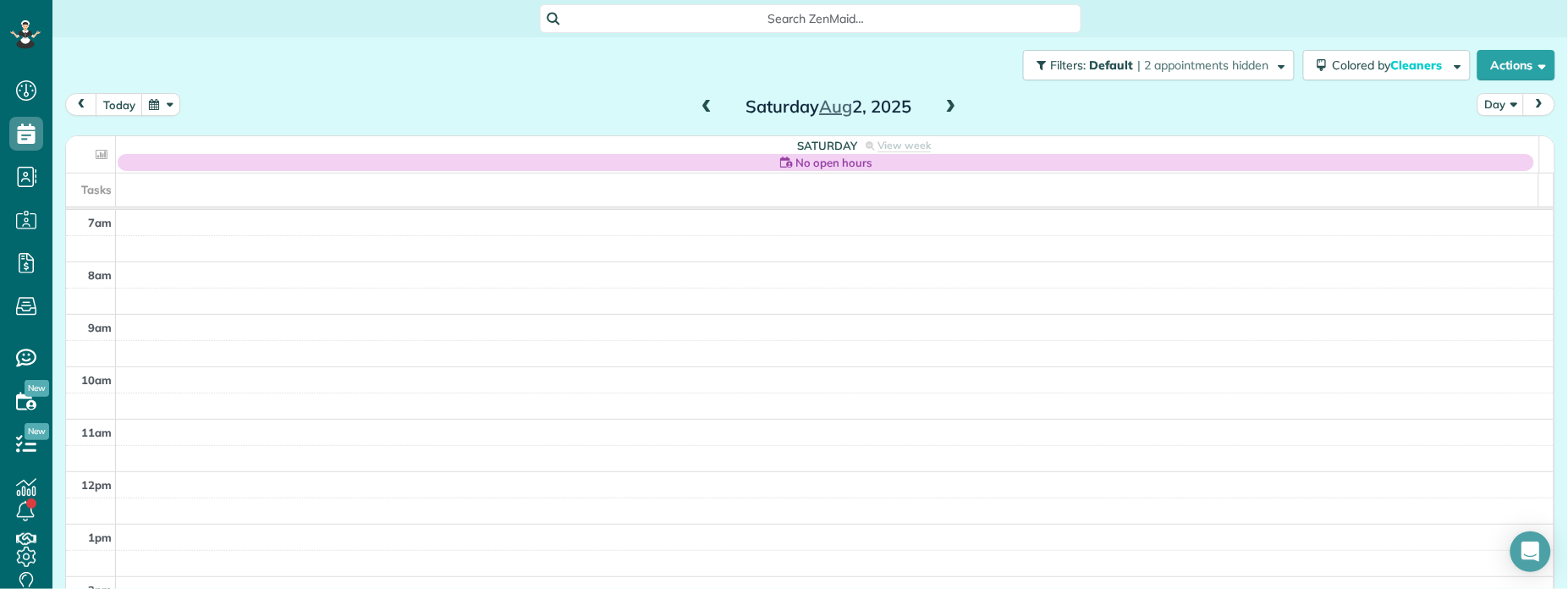 click at bounding box center [707, 107] 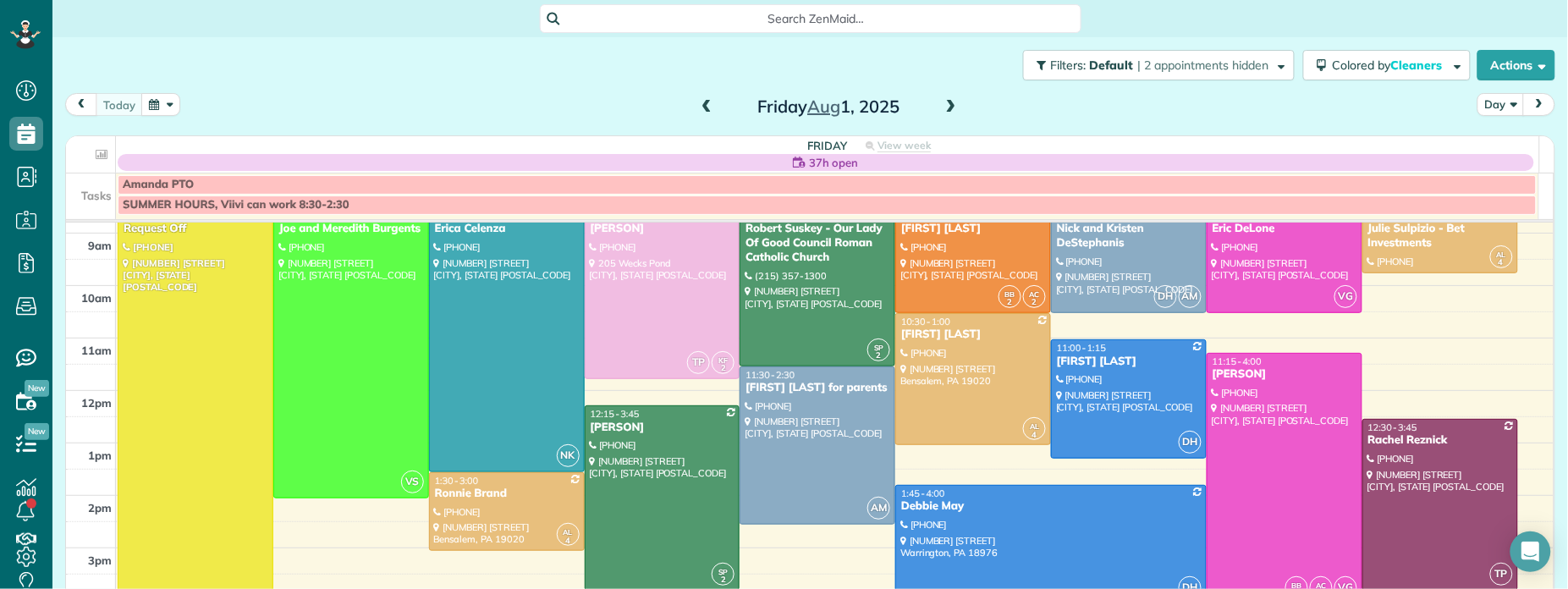 scroll, scrollTop: 98, scrollLeft: 0, axis: vertical 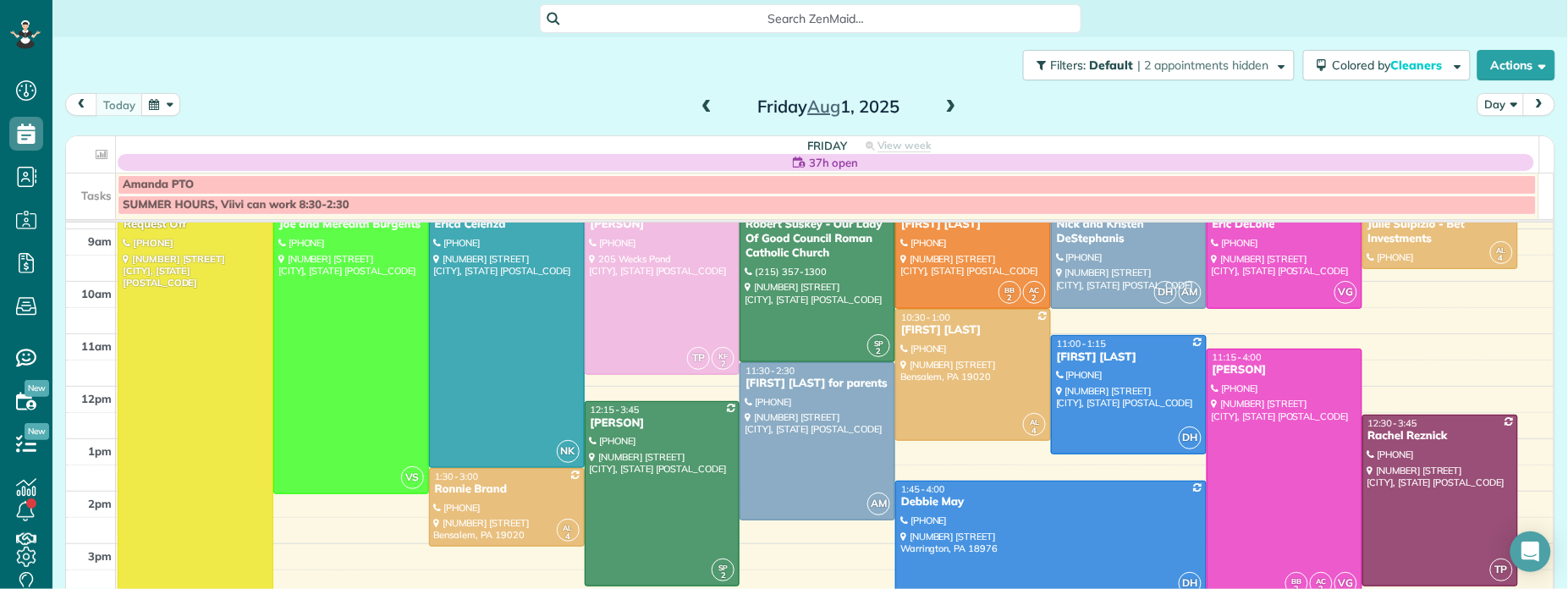 click on "Debbie May" at bounding box center (1051, 502) 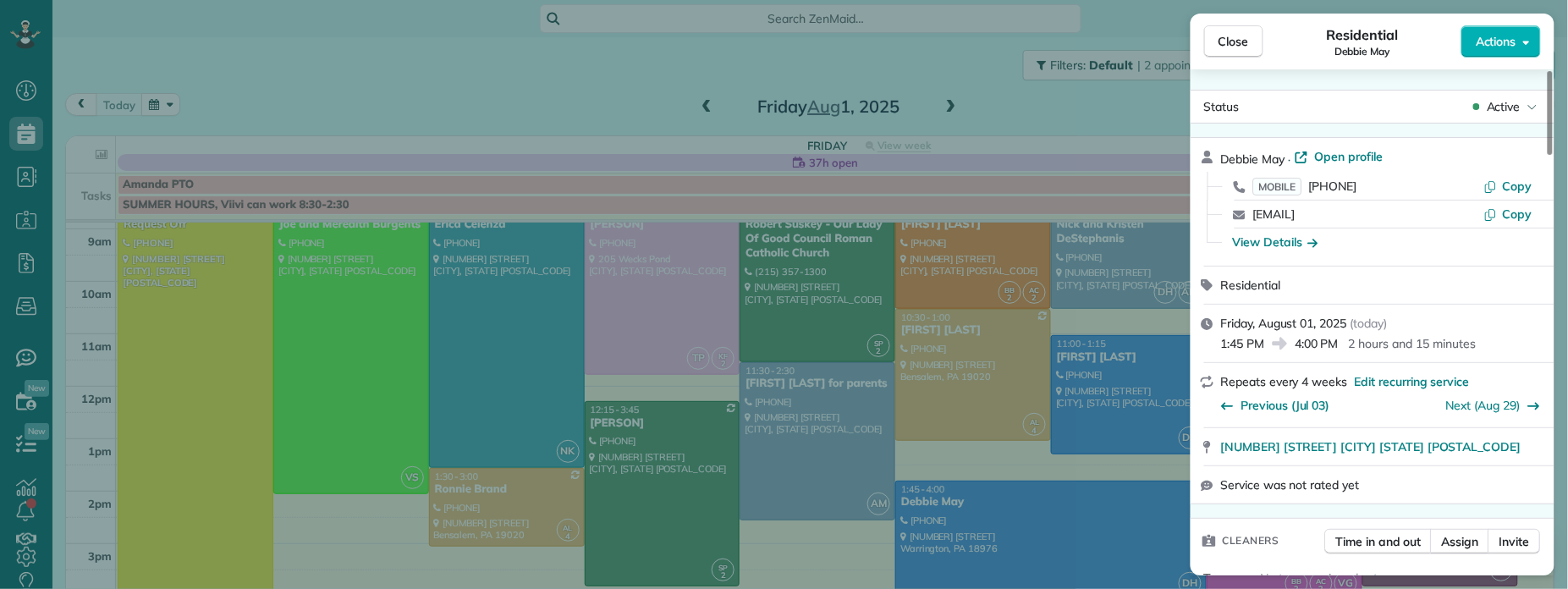 drag, startPoint x: 1351, startPoint y: 156, endPoint x: 1340, endPoint y: 205, distance: 50.219518 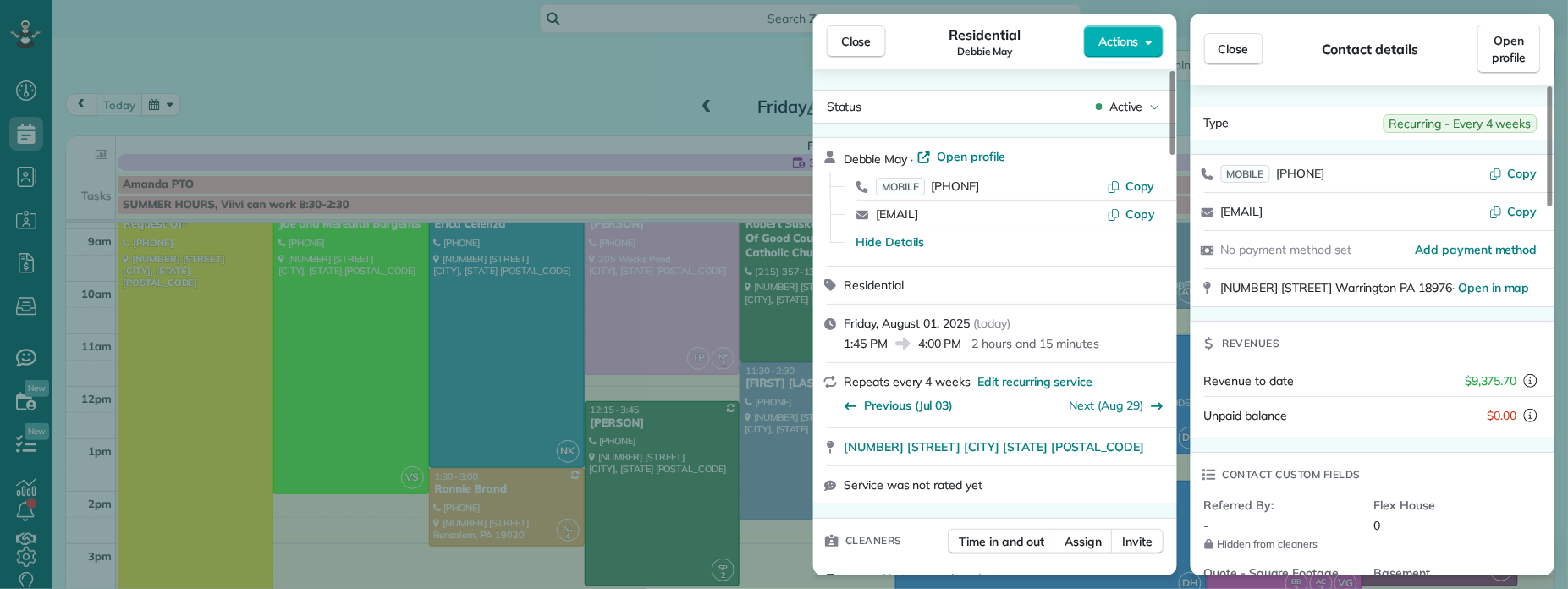 drag, startPoint x: 860, startPoint y: 36, endPoint x: 906, endPoint y: 366, distance: 333.19064 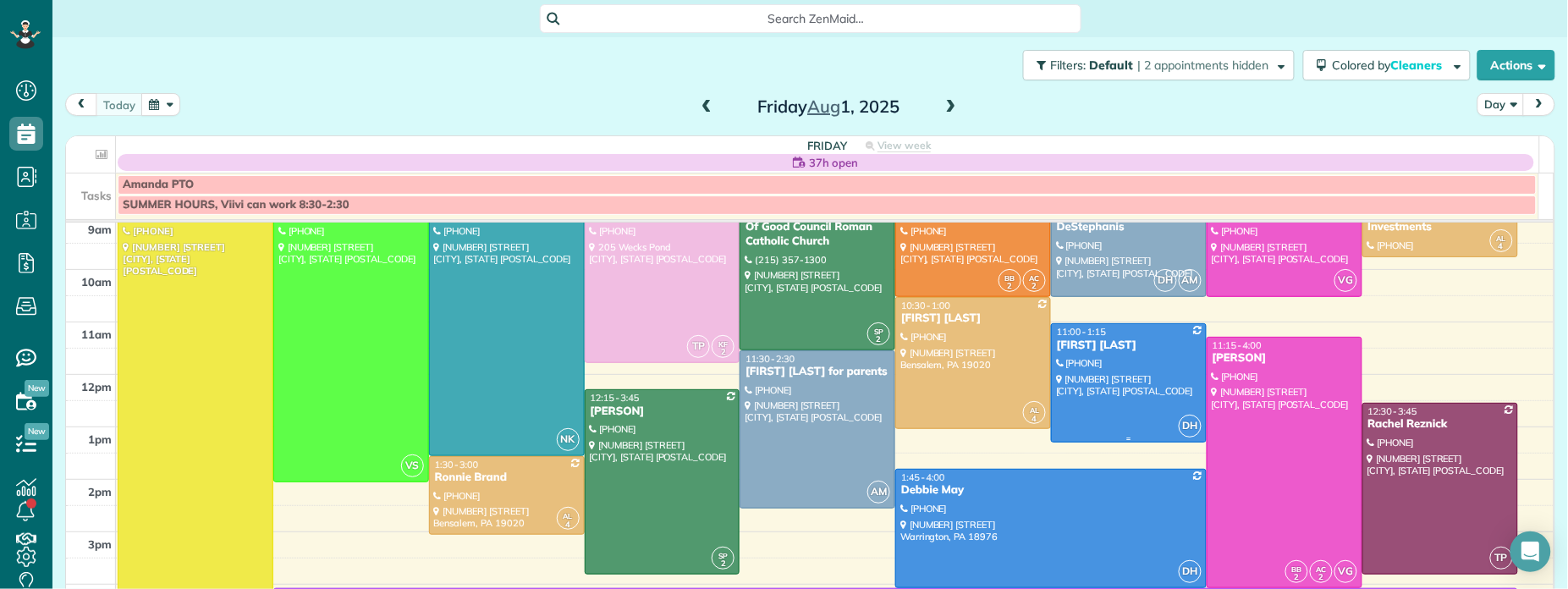 scroll, scrollTop: 107, scrollLeft: 0, axis: vertical 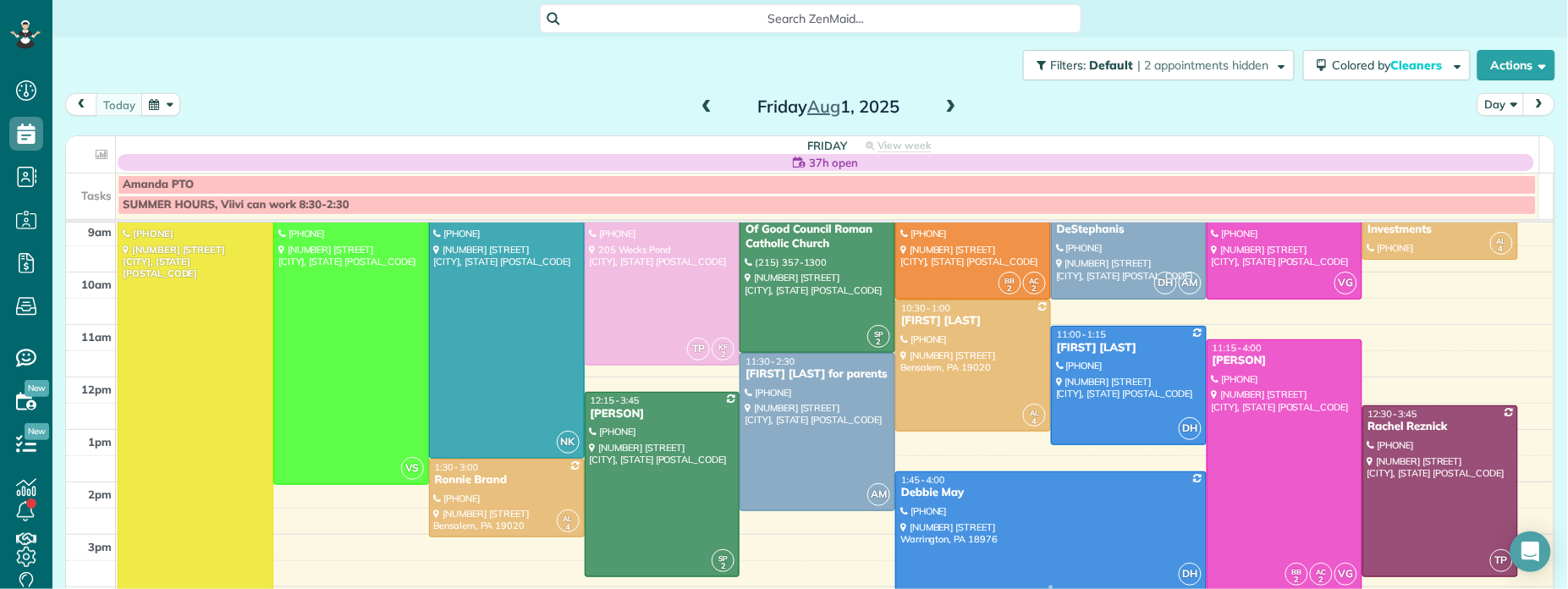 click on "Debbie May" at bounding box center [1051, 493] 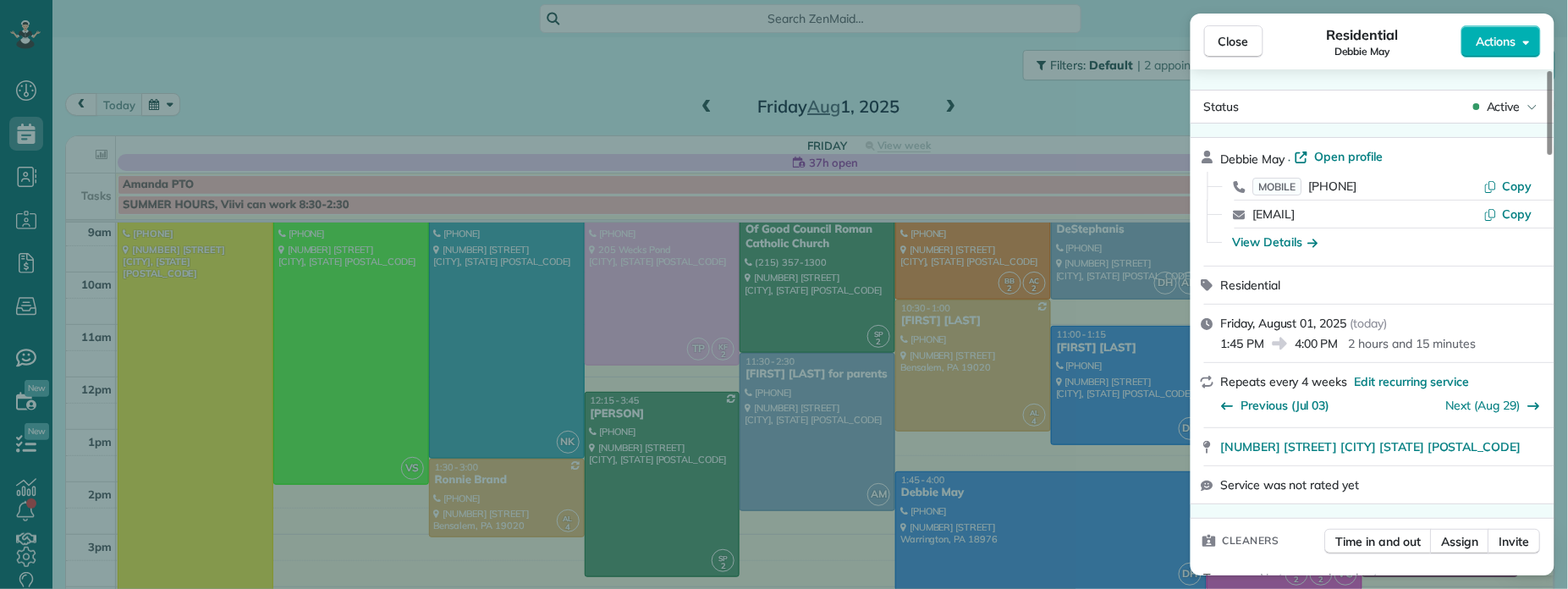 click on "Close" at bounding box center (1234, 41) 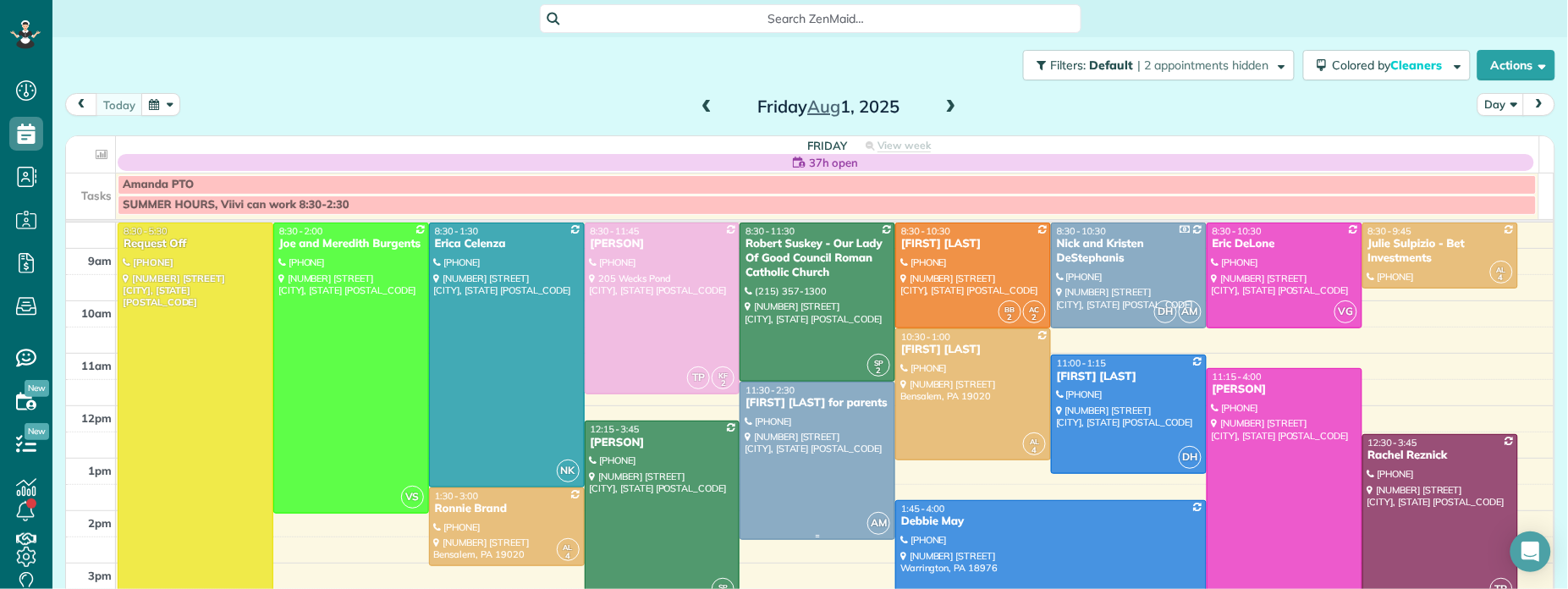 scroll, scrollTop: 80, scrollLeft: 0, axis: vertical 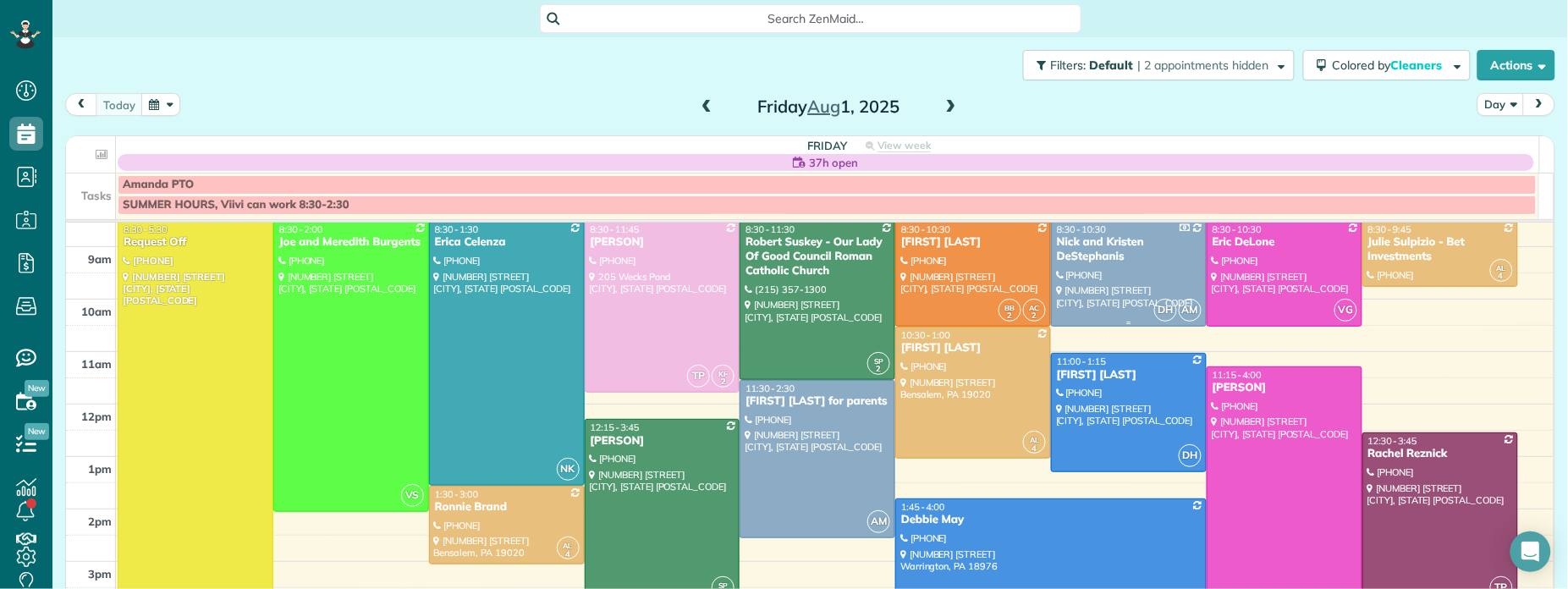 click on "Nick and Kristen DeStephanis" at bounding box center (1129, 250) 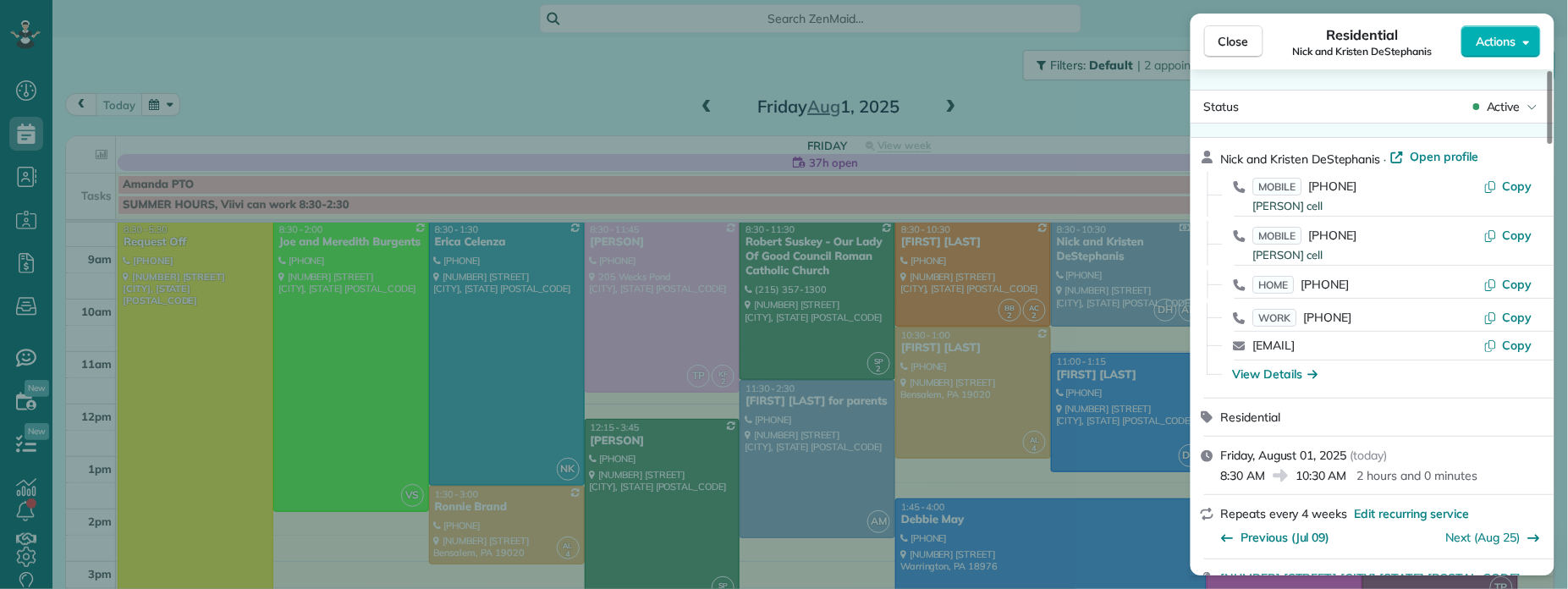 scroll, scrollTop: 0, scrollLeft: 0, axis: both 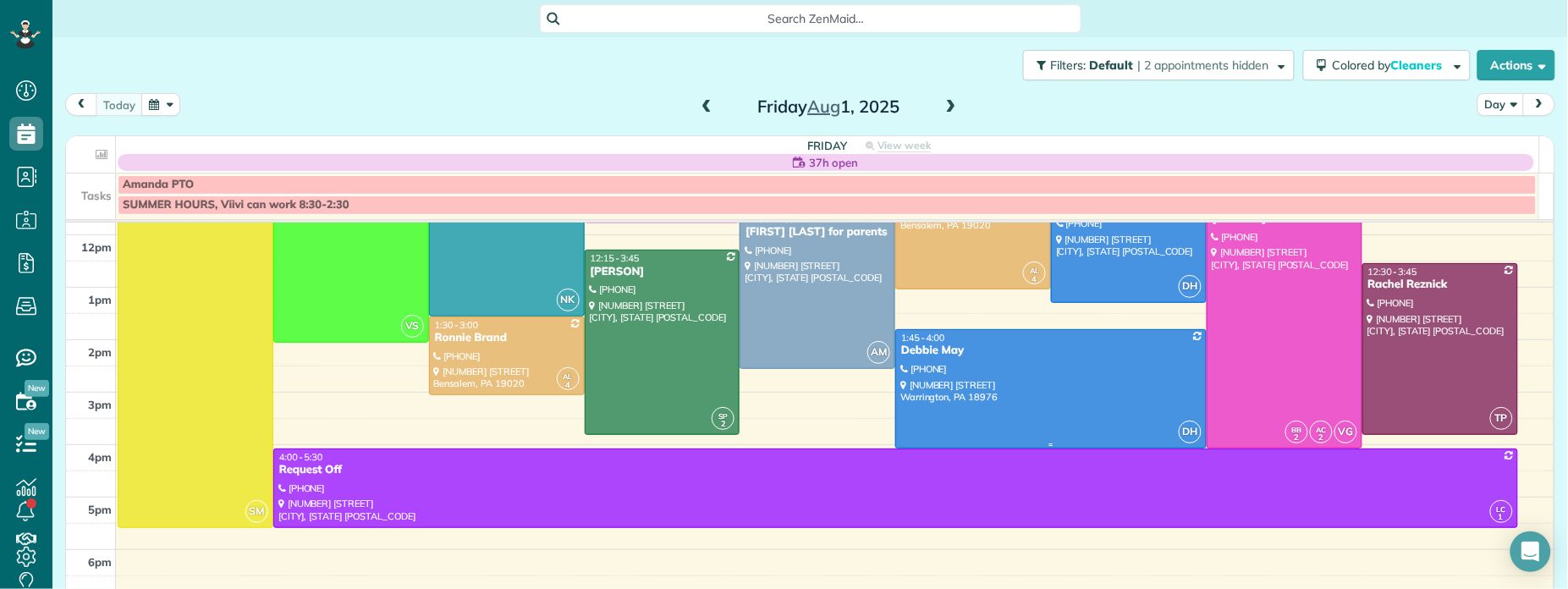 click on "Debbie May" at bounding box center [1051, 350] 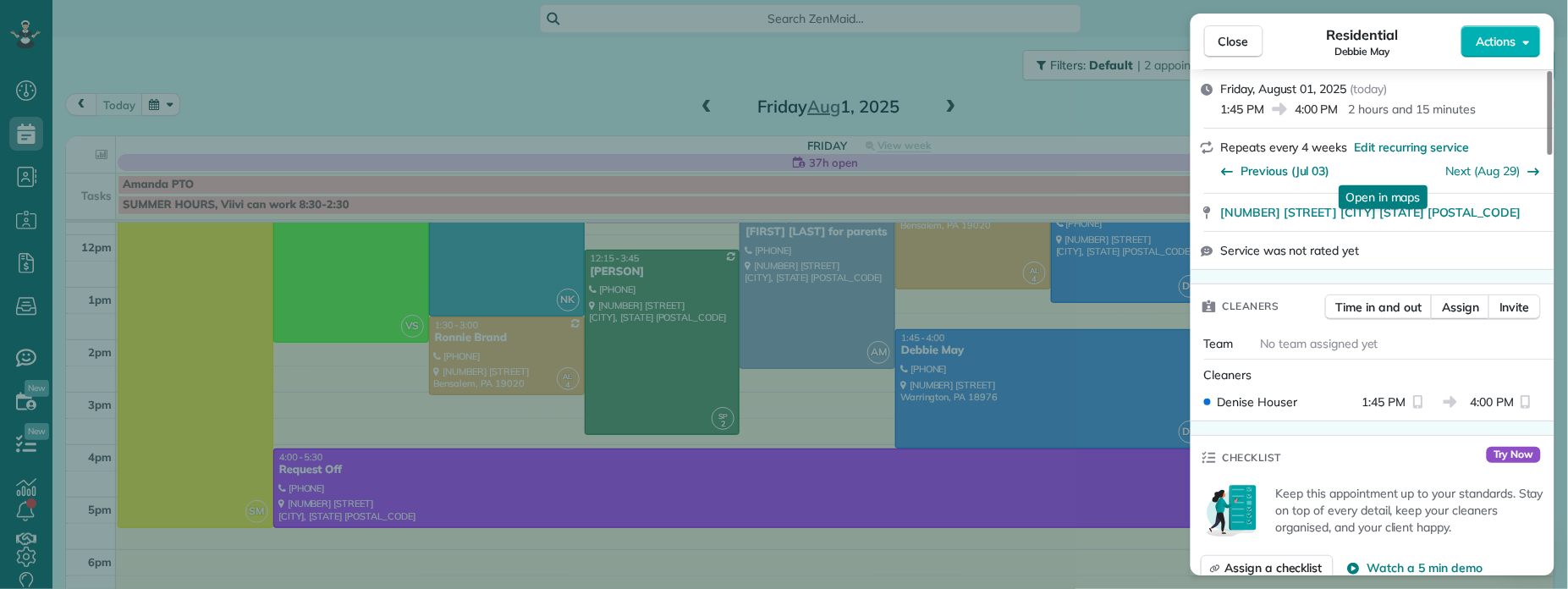 scroll, scrollTop: 278, scrollLeft: 0, axis: vertical 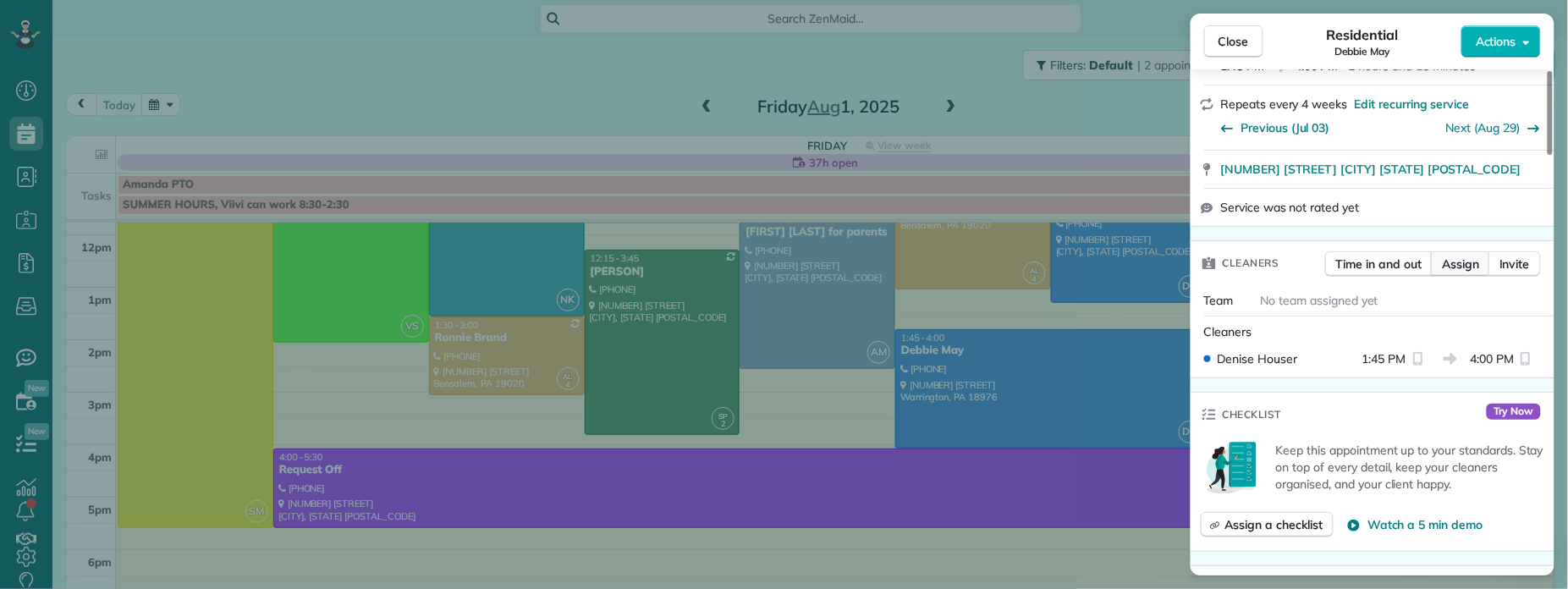 click on "Assign" at bounding box center [1461, 264] 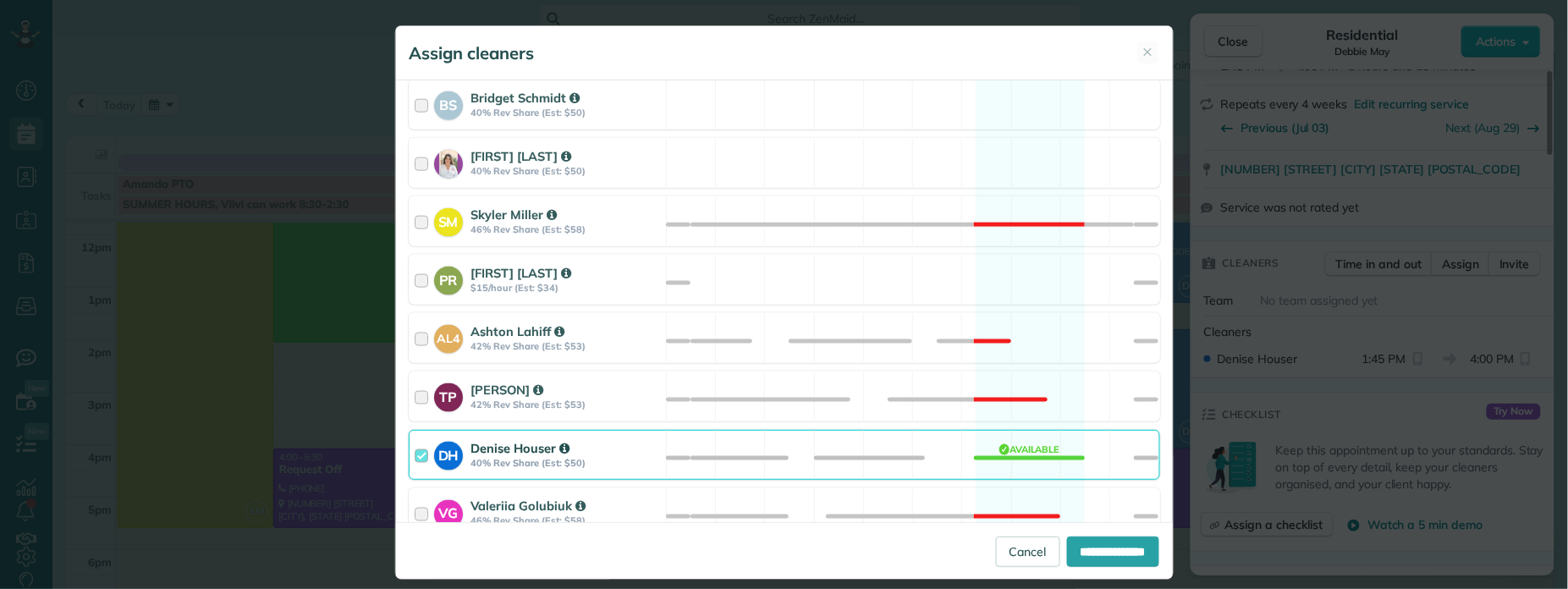 scroll, scrollTop: 900, scrollLeft: 0, axis: vertical 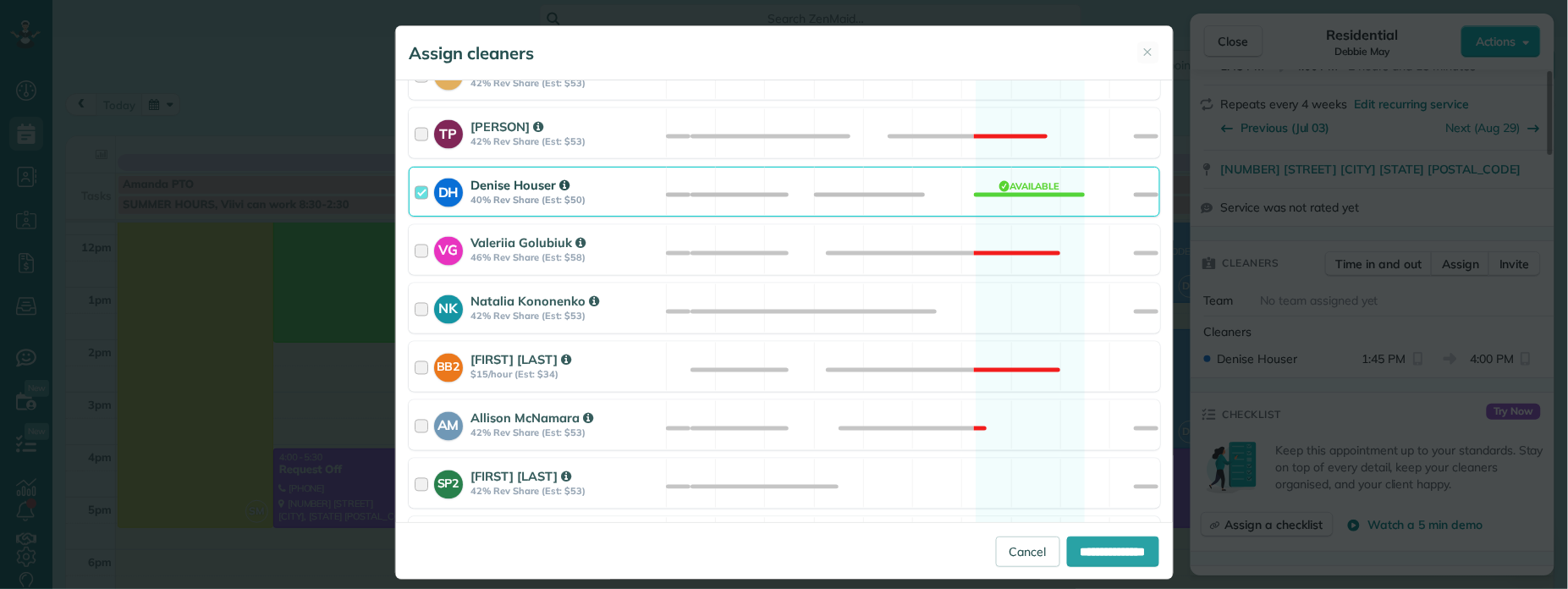 click at bounding box center [424, 191] 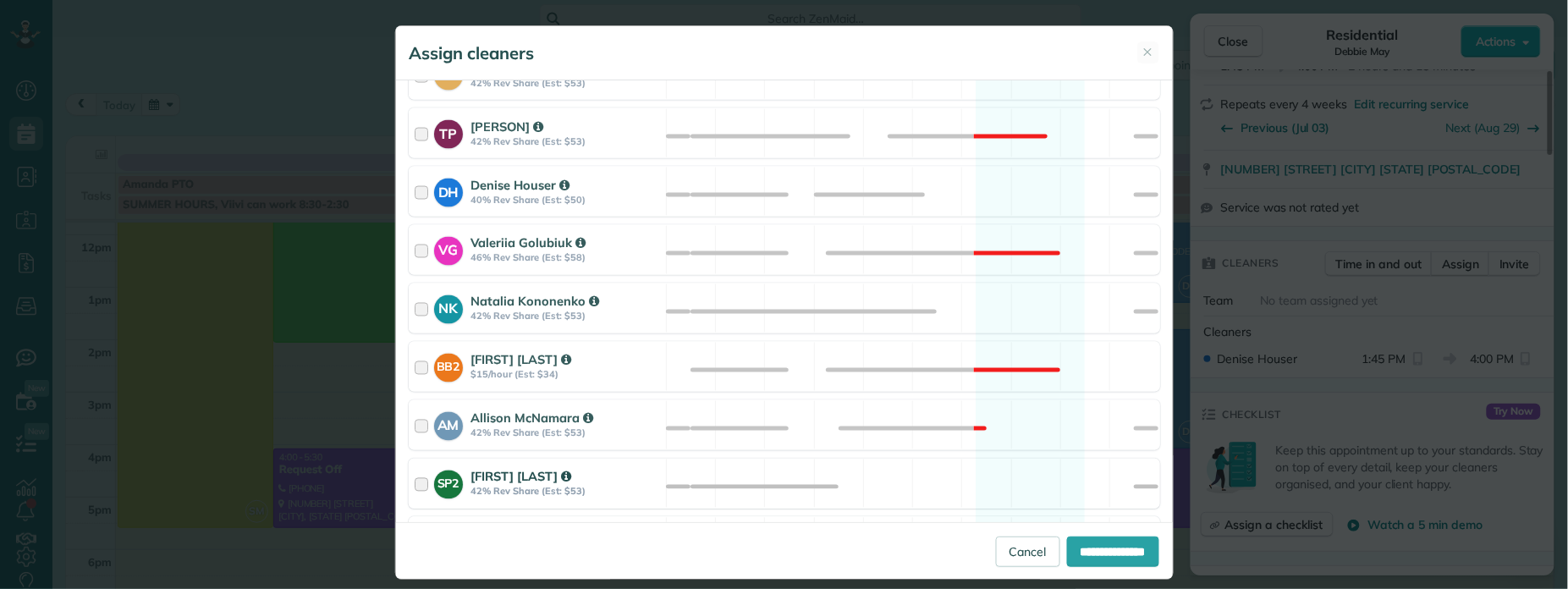 scroll, scrollTop: 904, scrollLeft: 0, axis: vertical 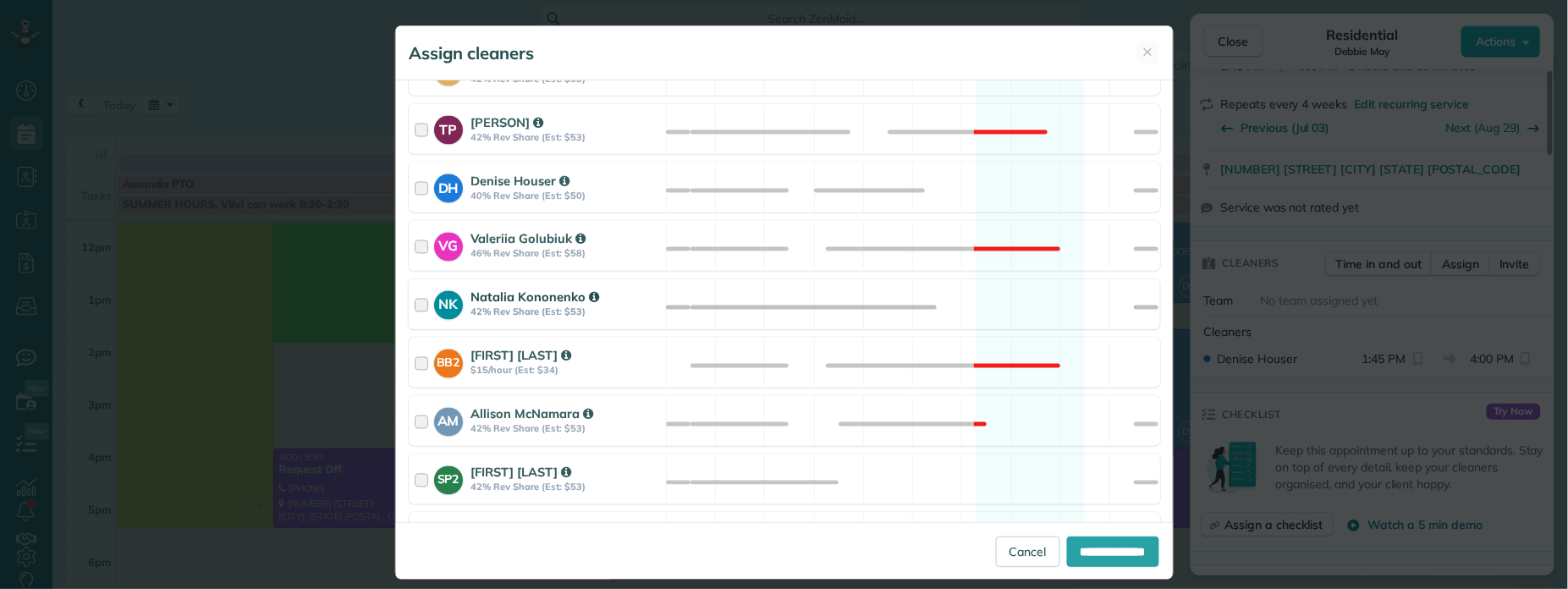 click at bounding box center (424, 304) 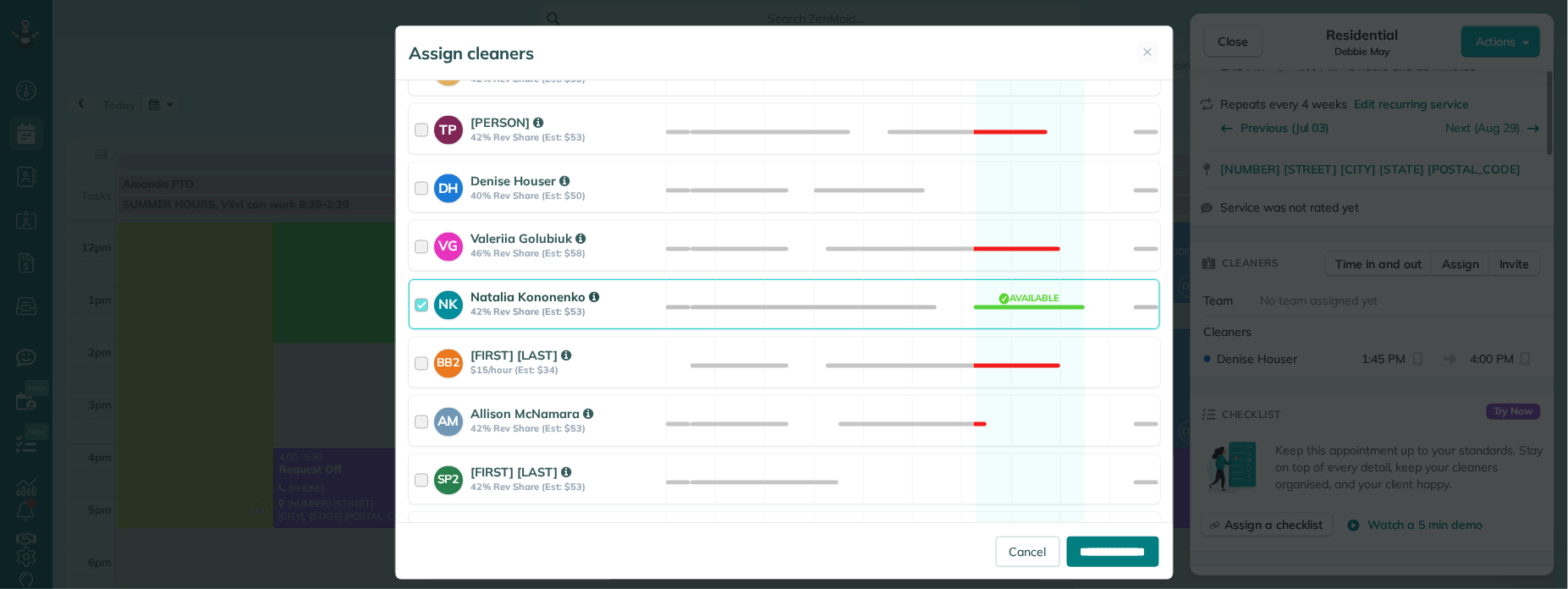 click on "**********" at bounding box center [1113, 552] 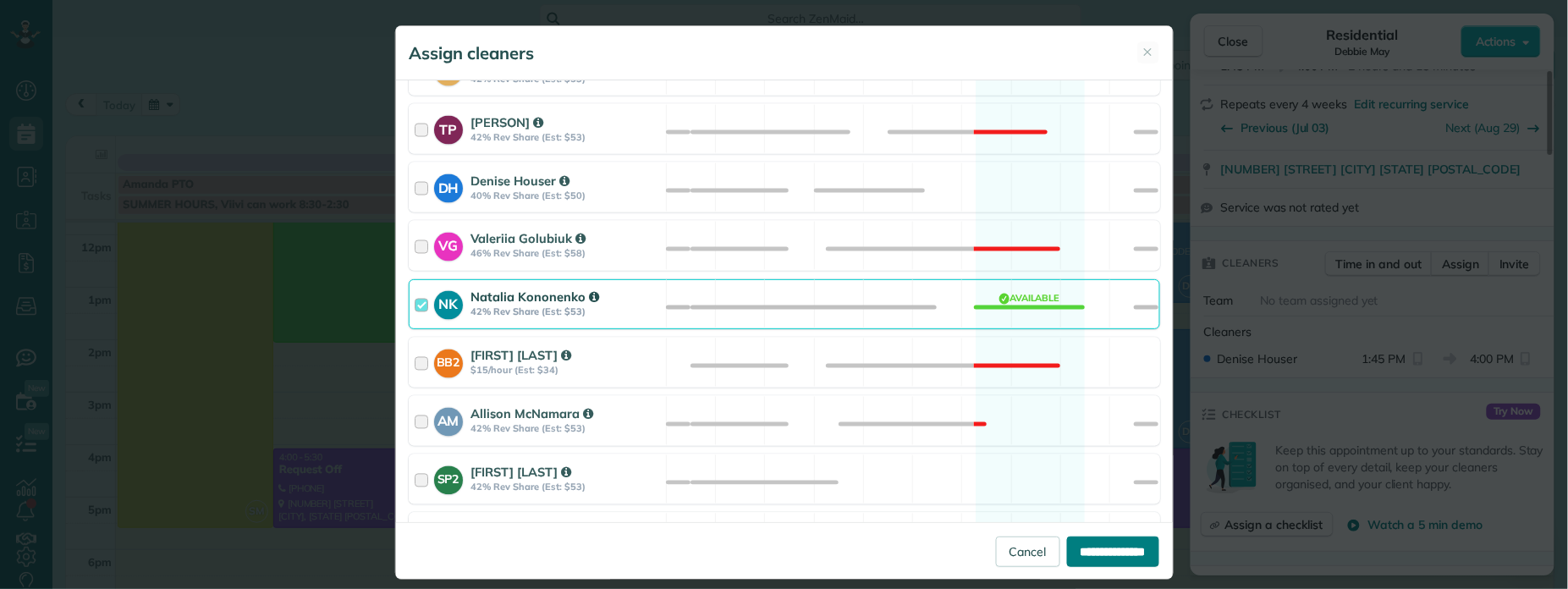 type on "**********" 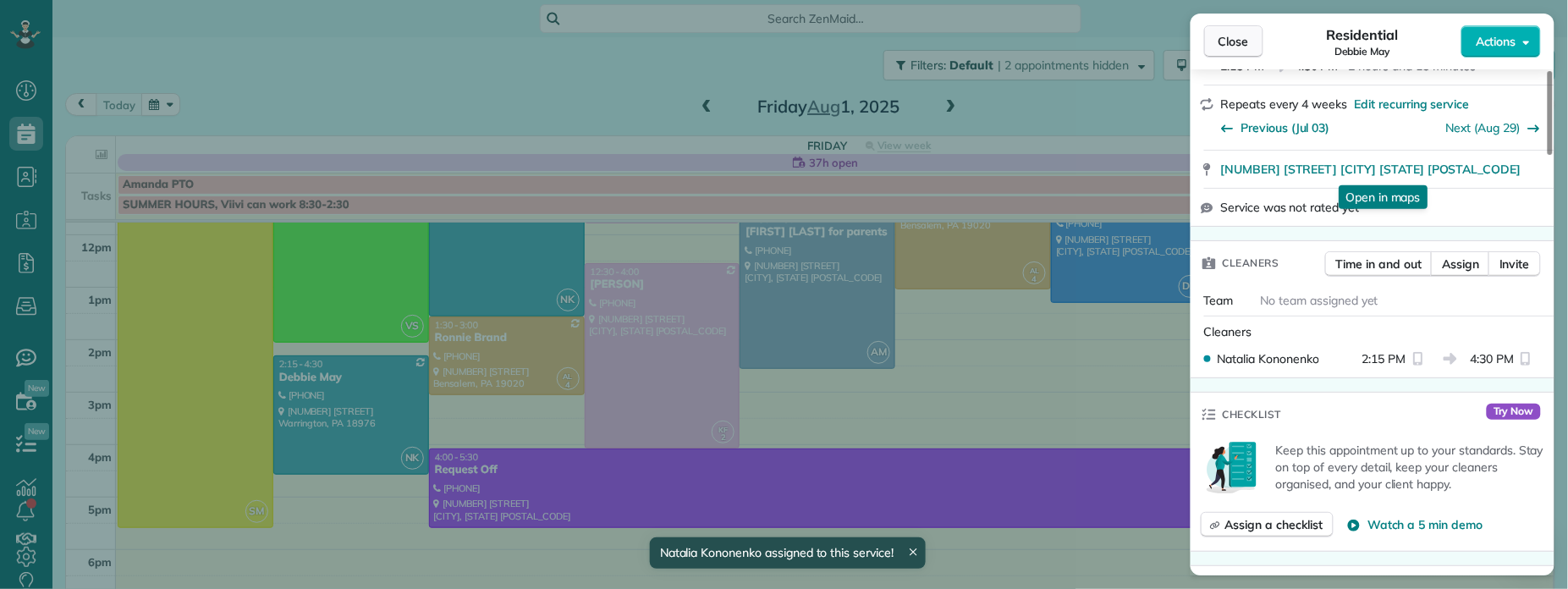 click on "Close" at bounding box center (1234, 41) 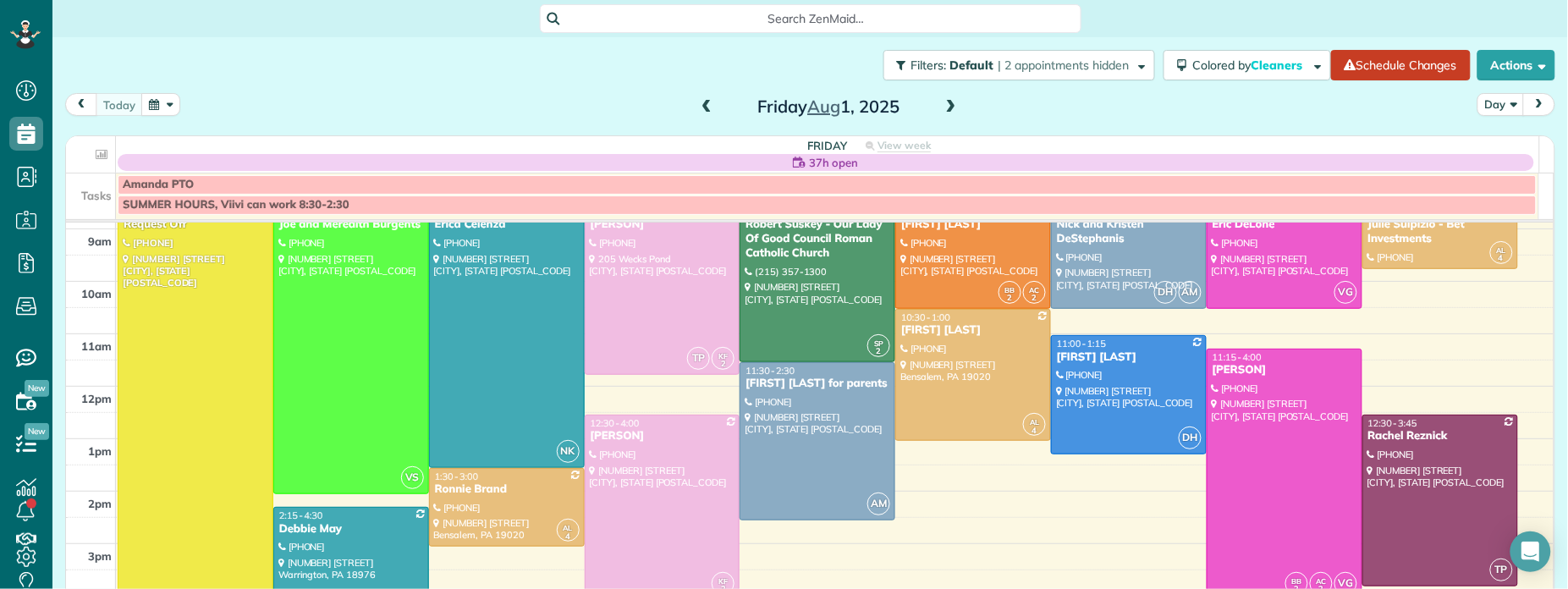 scroll, scrollTop: 81, scrollLeft: 0, axis: vertical 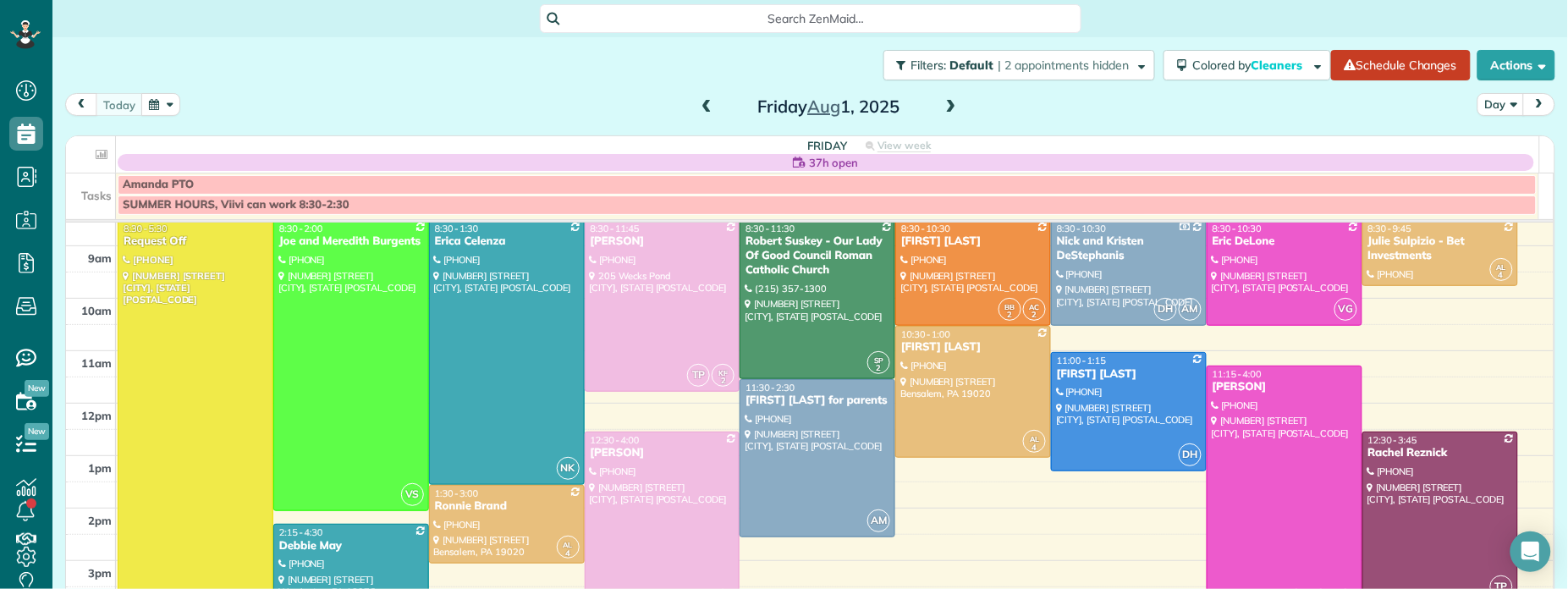 click at bounding box center [707, 107] 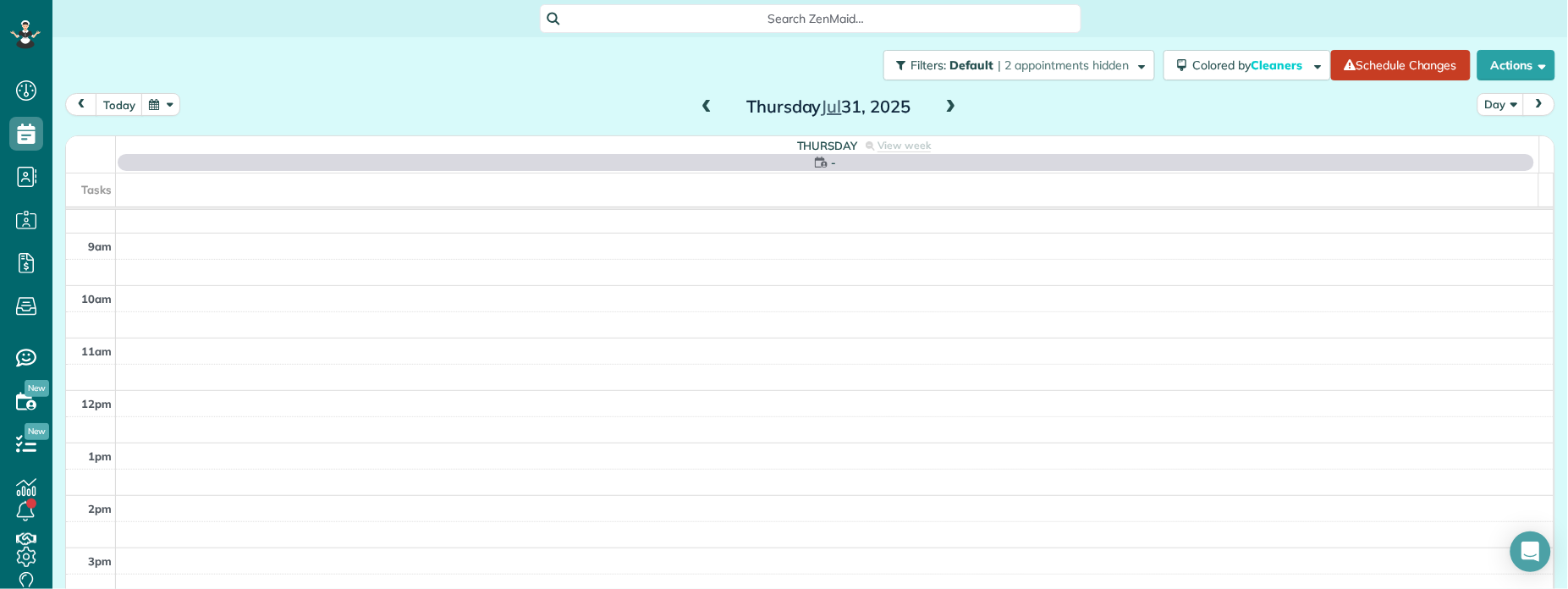 scroll, scrollTop: 0, scrollLeft: 0, axis: both 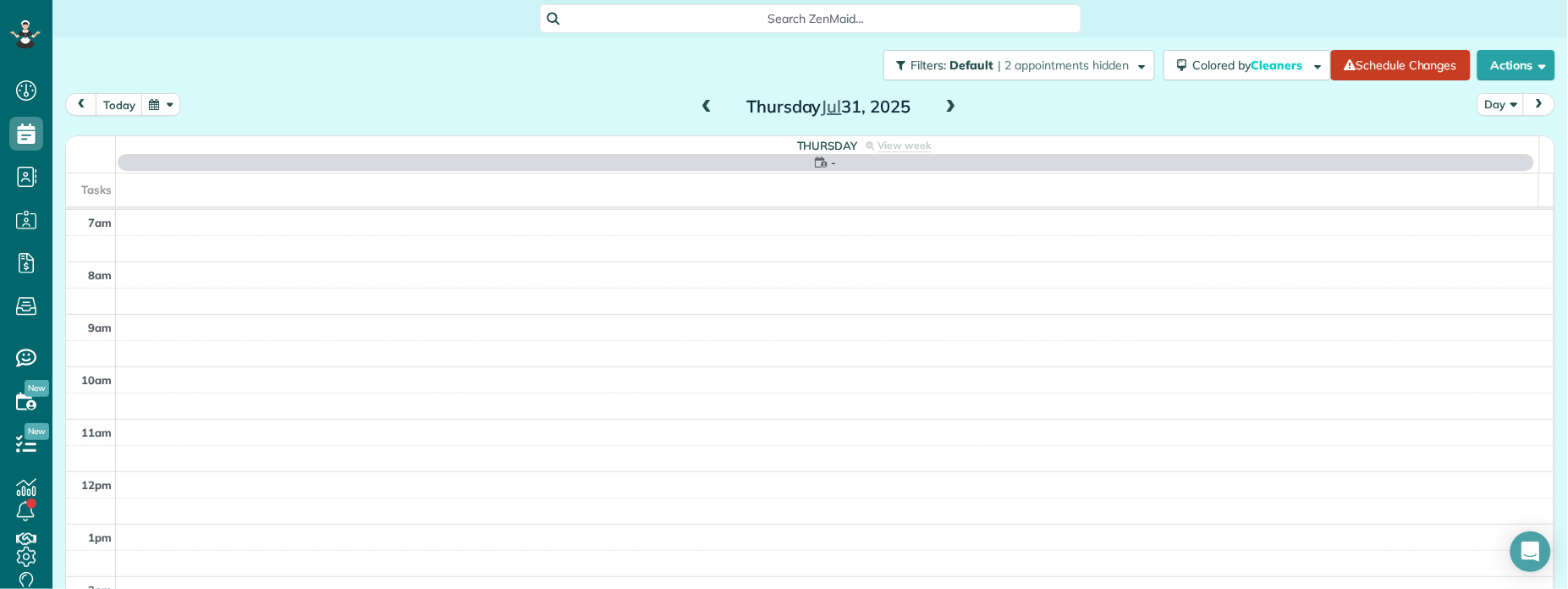 click at bounding box center (951, 107) 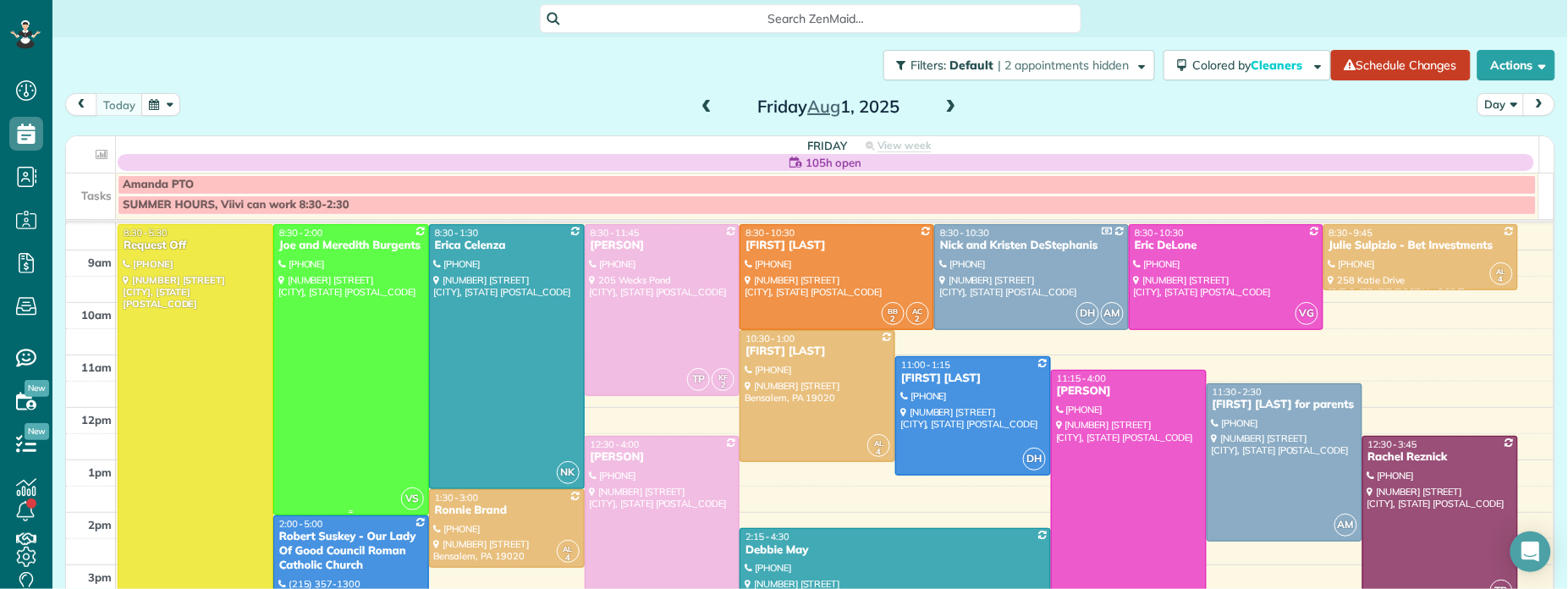 scroll, scrollTop: 76, scrollLeft: 0, axis: vertical 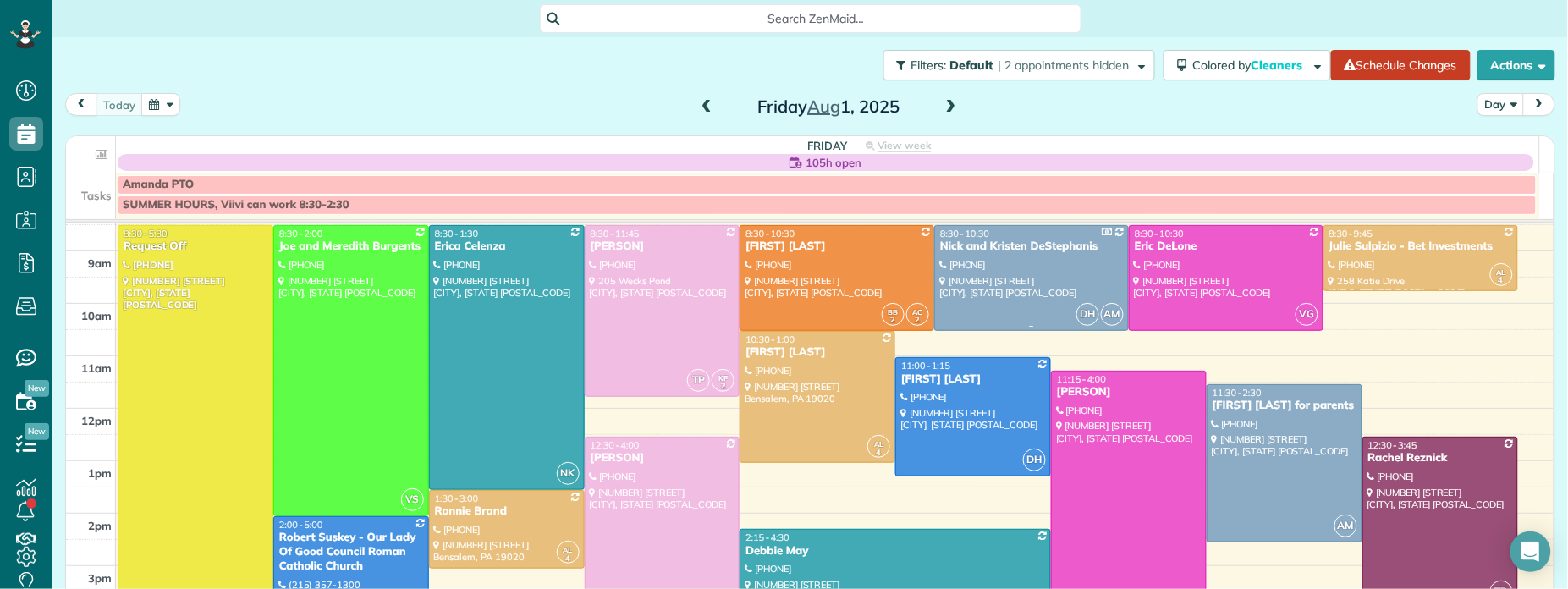 click on "Nick and Kristen DeStephanis" at bounding box center [1032, 246] 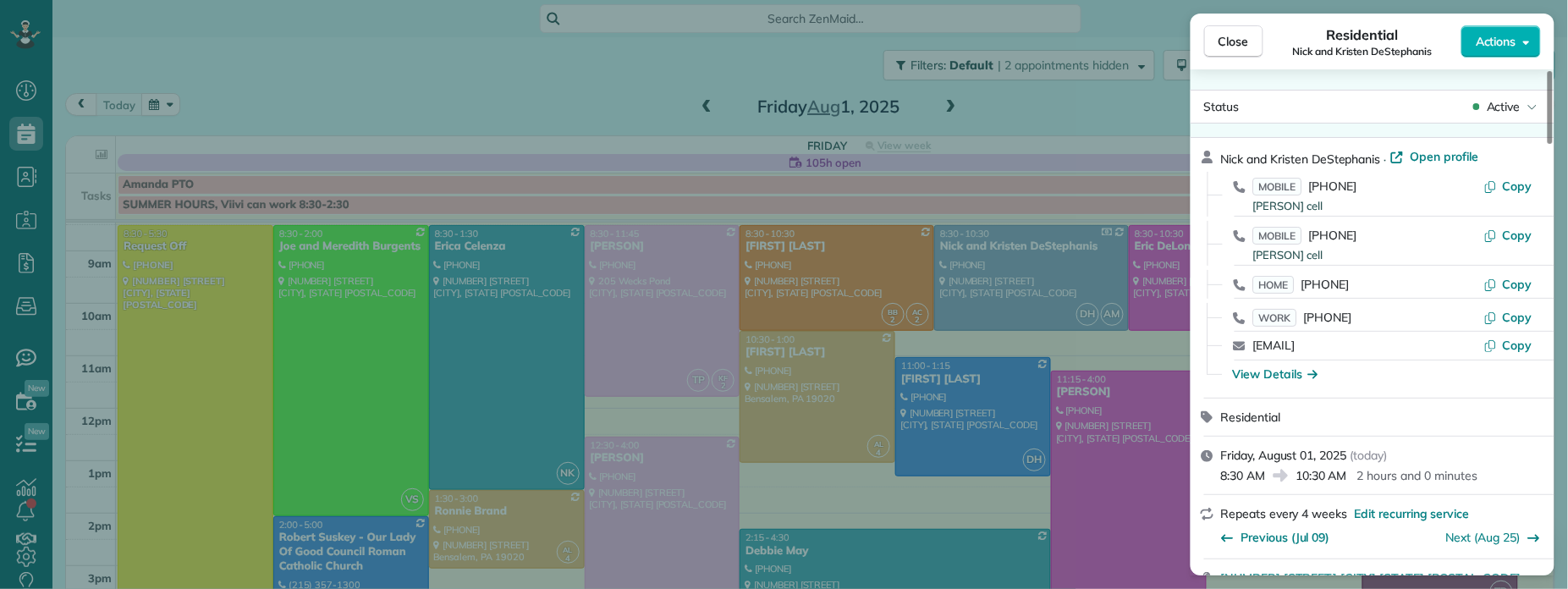 scroll, scrollTop: 0, scrollLeft: 0, axis: both 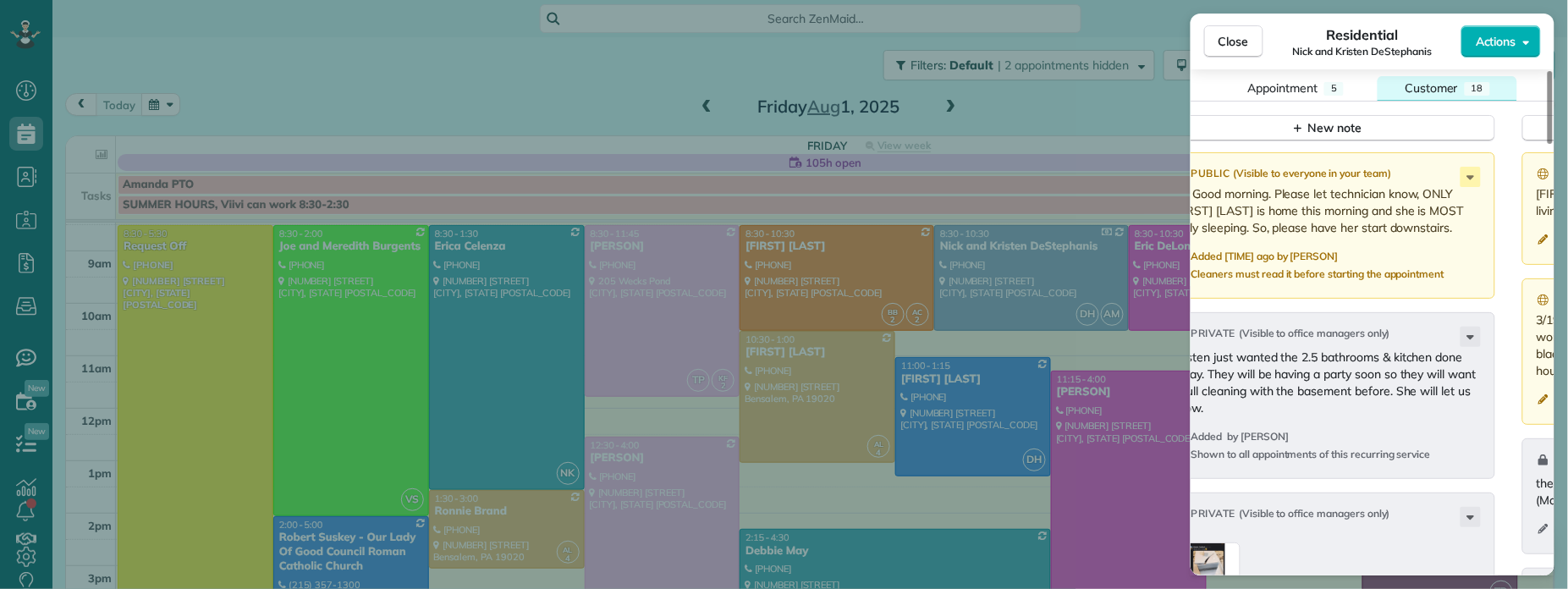 click on "Customer" at bounding box center (1431, 88) 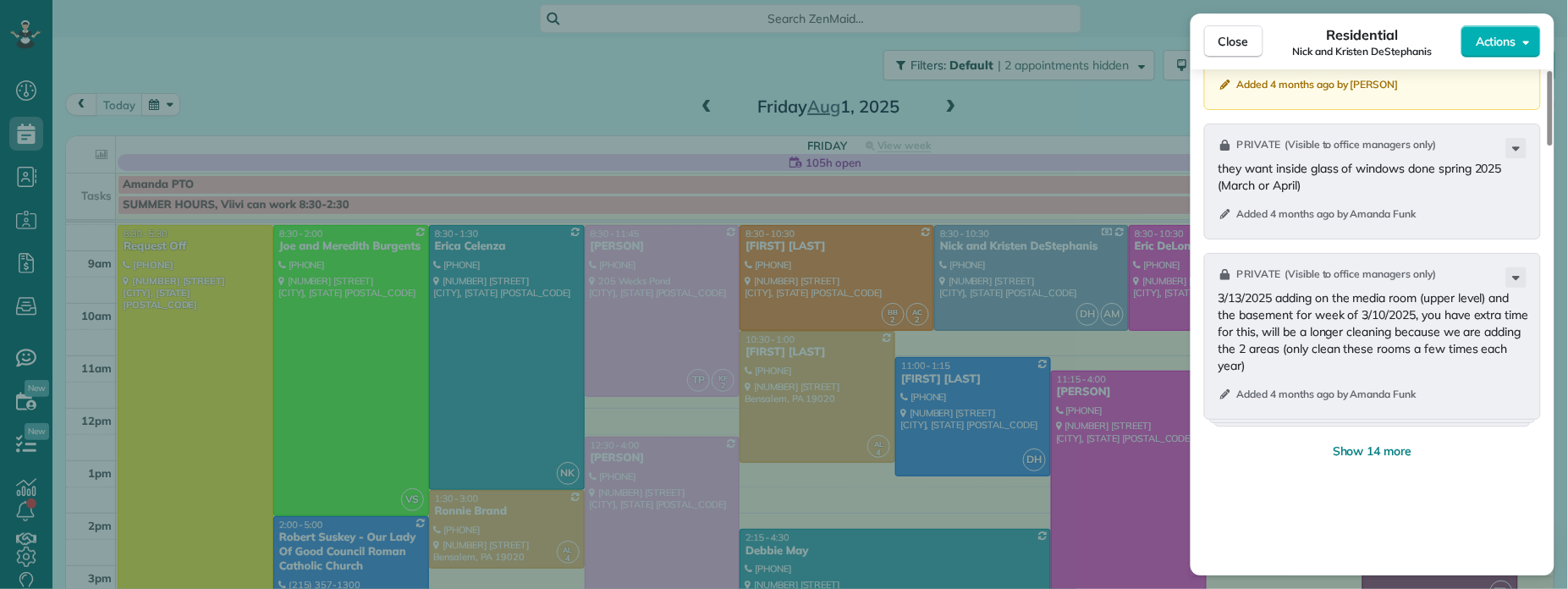 scroll, scrollTop: 2535, scrollLeft: 0, axis: vertical 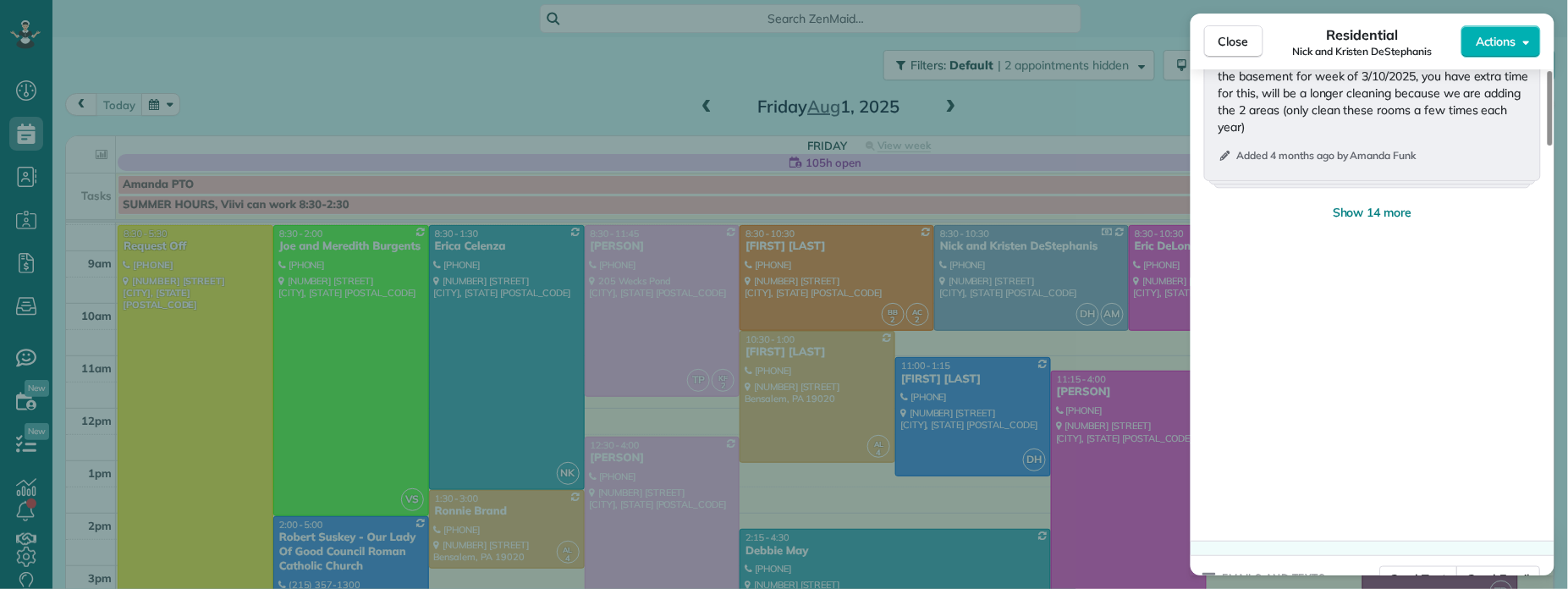 click on "Show 14 more" at bounding box center (1373, 212) 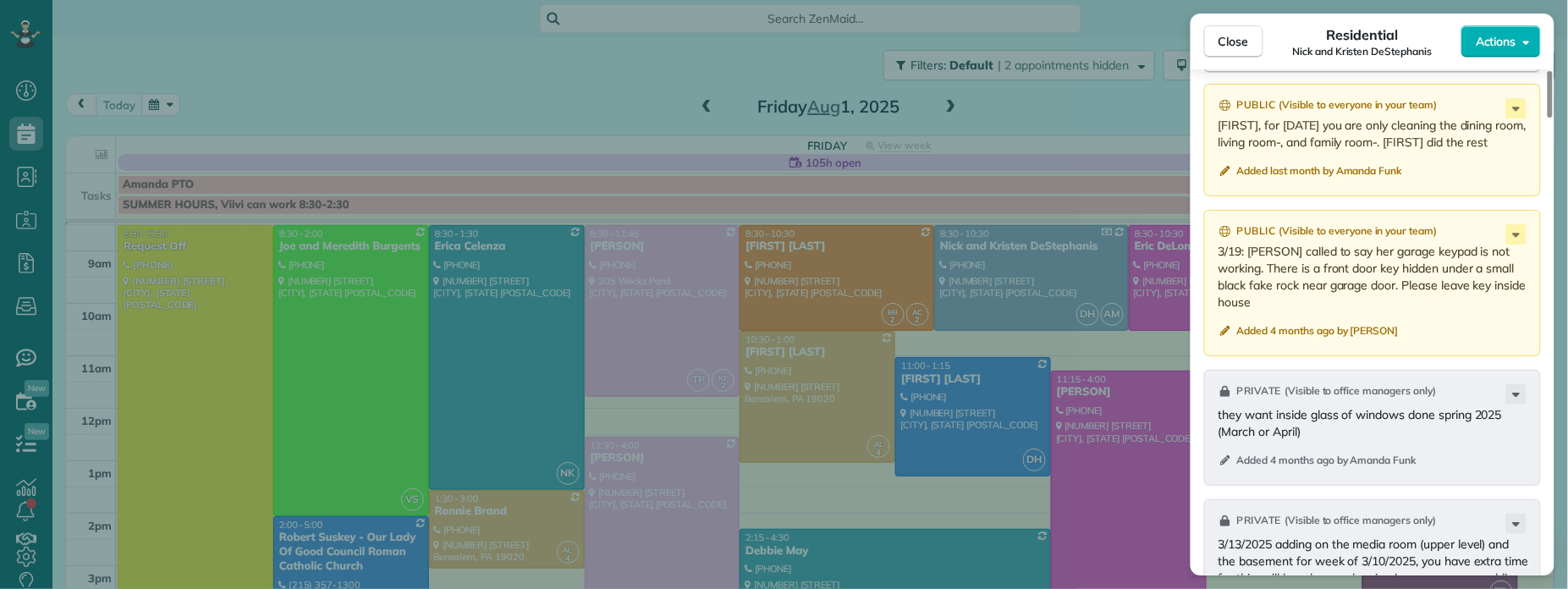 scroll, scrollTop: 2045, scrollLeft: 0, axis: vertical 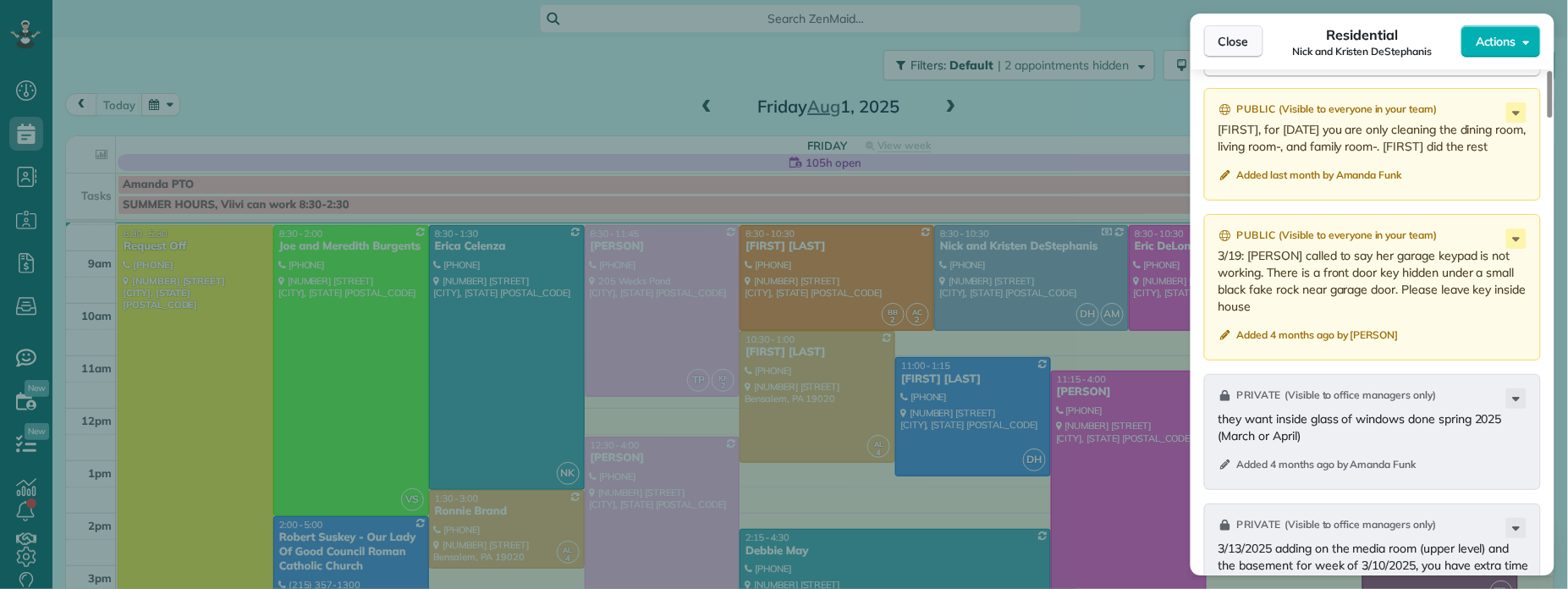 drag, startPoint x: 1221, startPoint y: 44, endPoint x: 1063, endPoint y: 142, distance: 185.92472 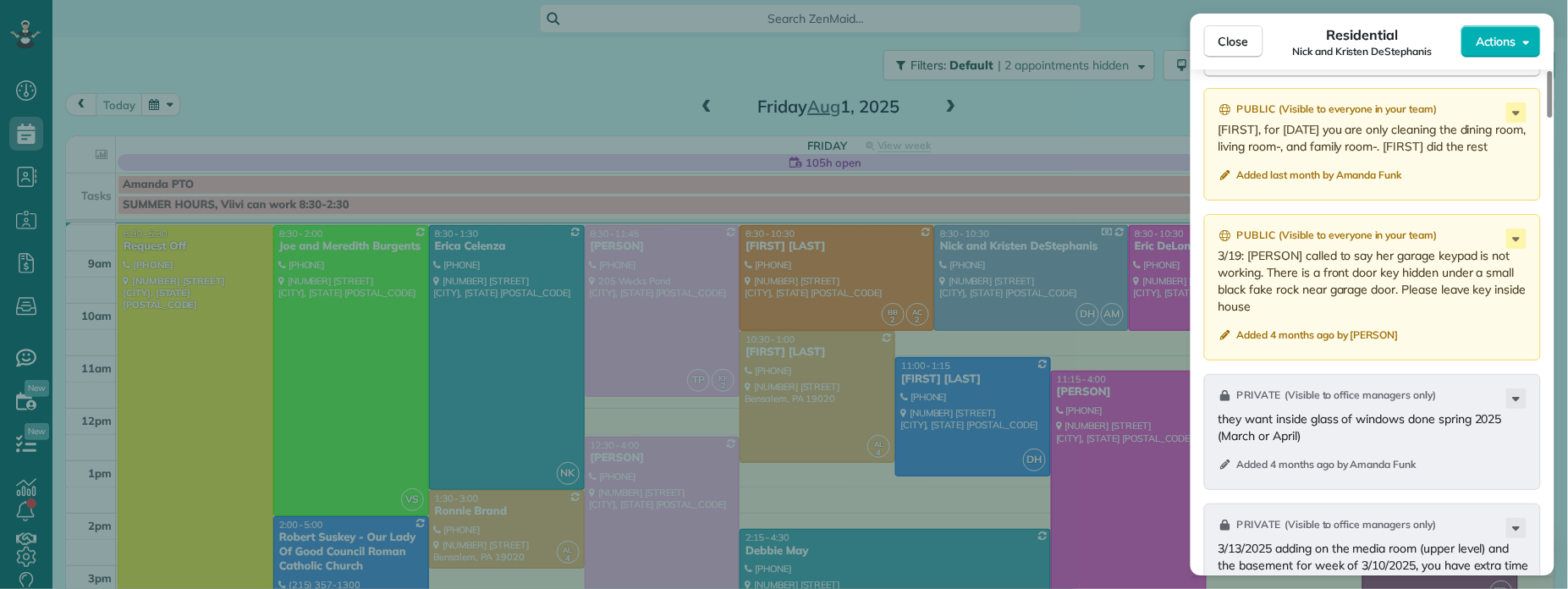click on "Close" at bounding box center (1234, 41) 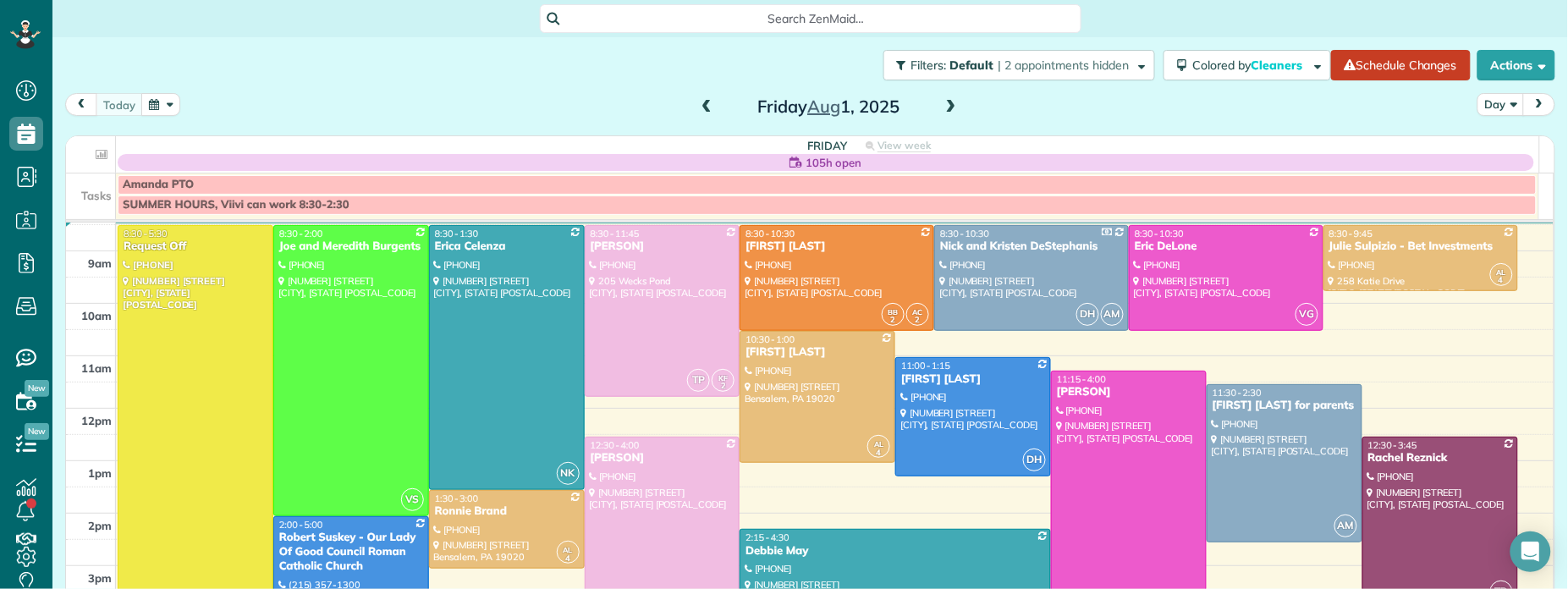 click at bounding box center (951, 107) 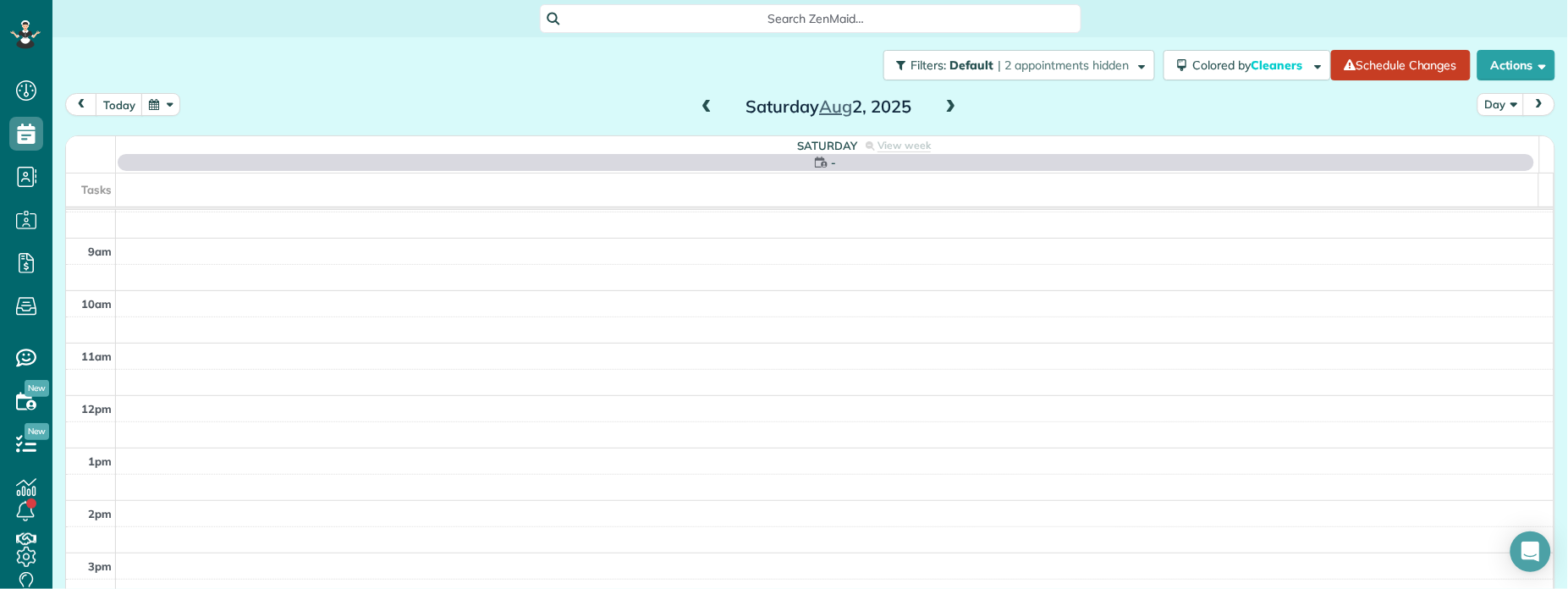 scroll, scrollTop: 0, scrollLeft: 0, axis: both 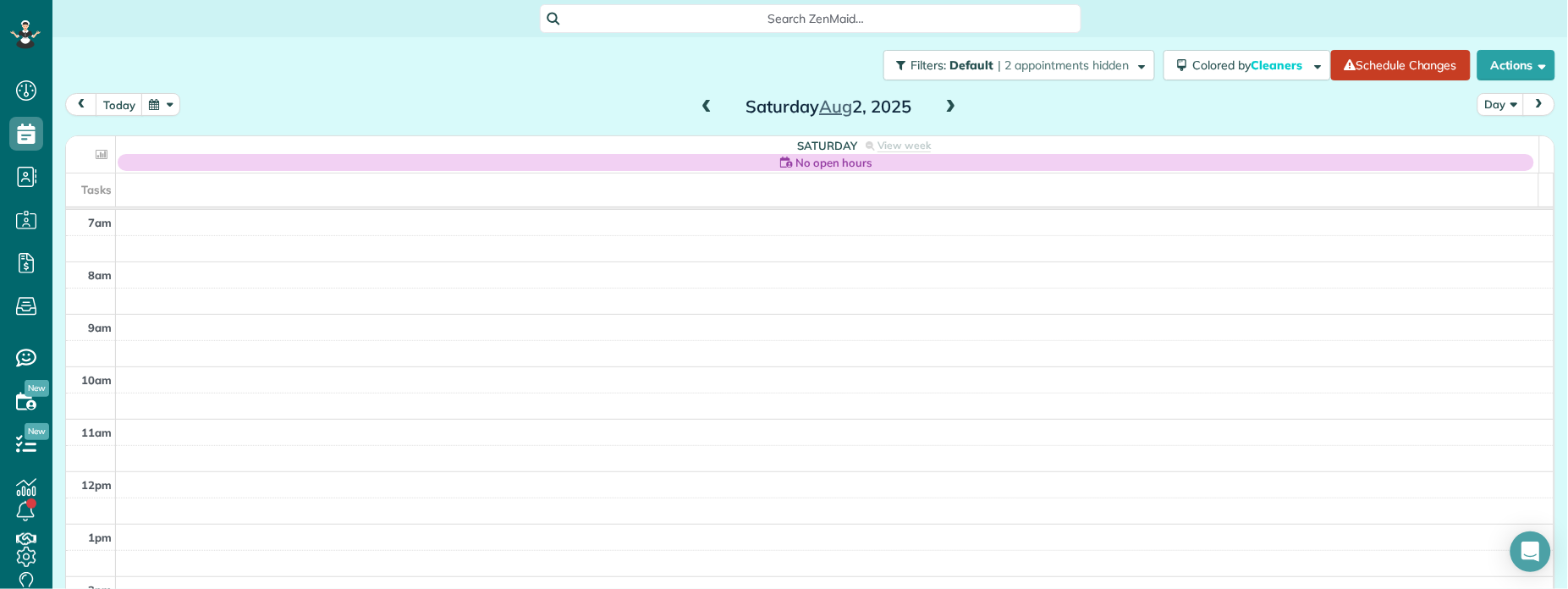 click at bounding box center [951, 107] 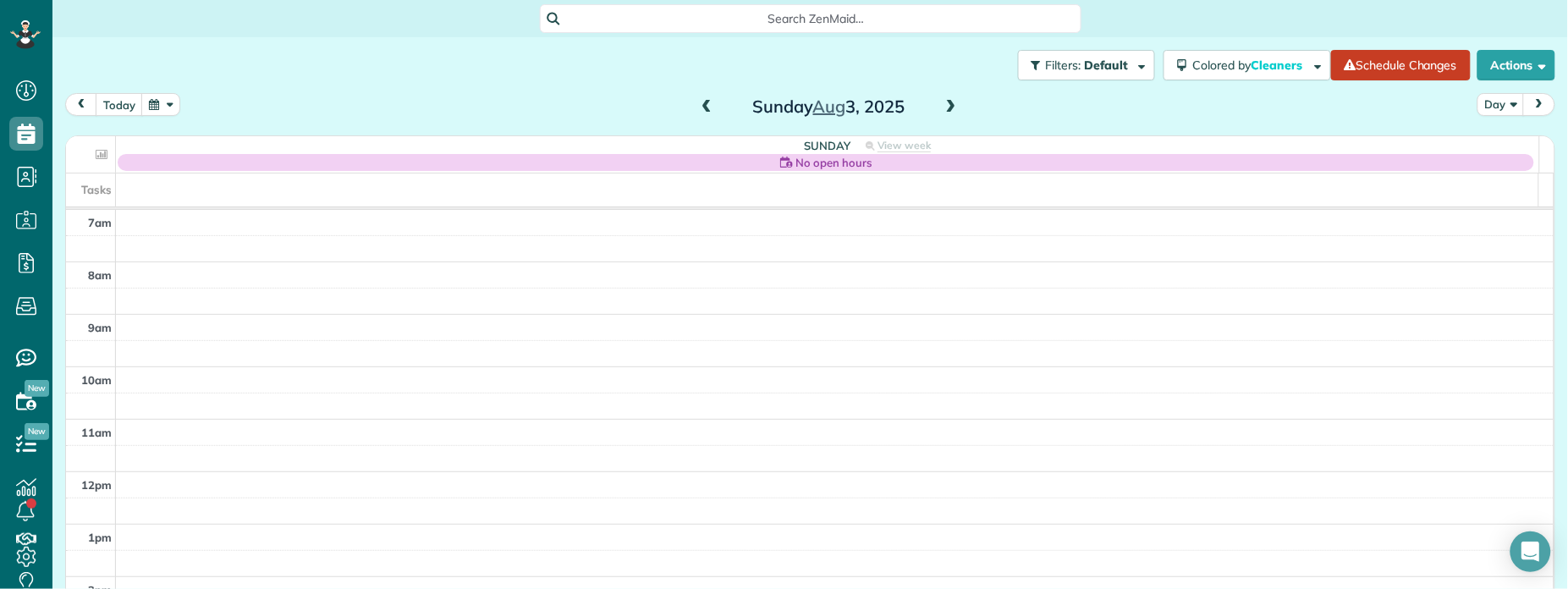 click at bounding box center (951, 107) 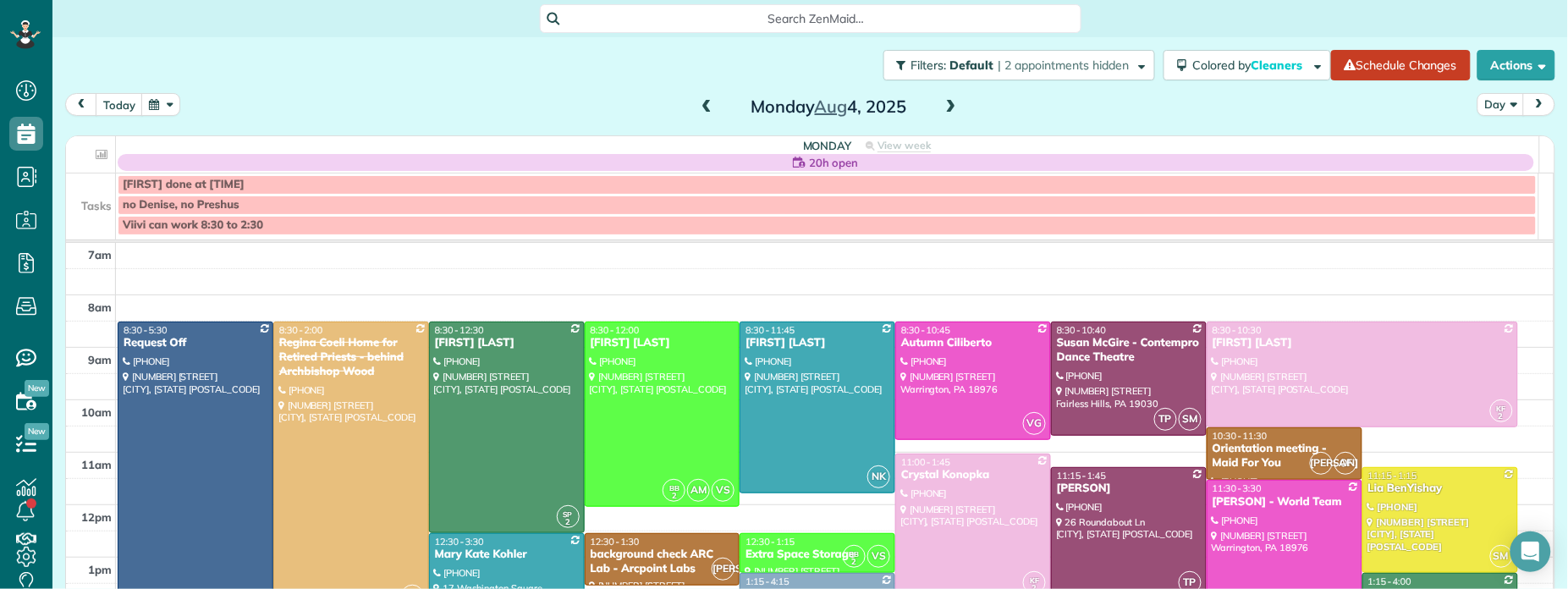 click at bounding box center (707, 107) 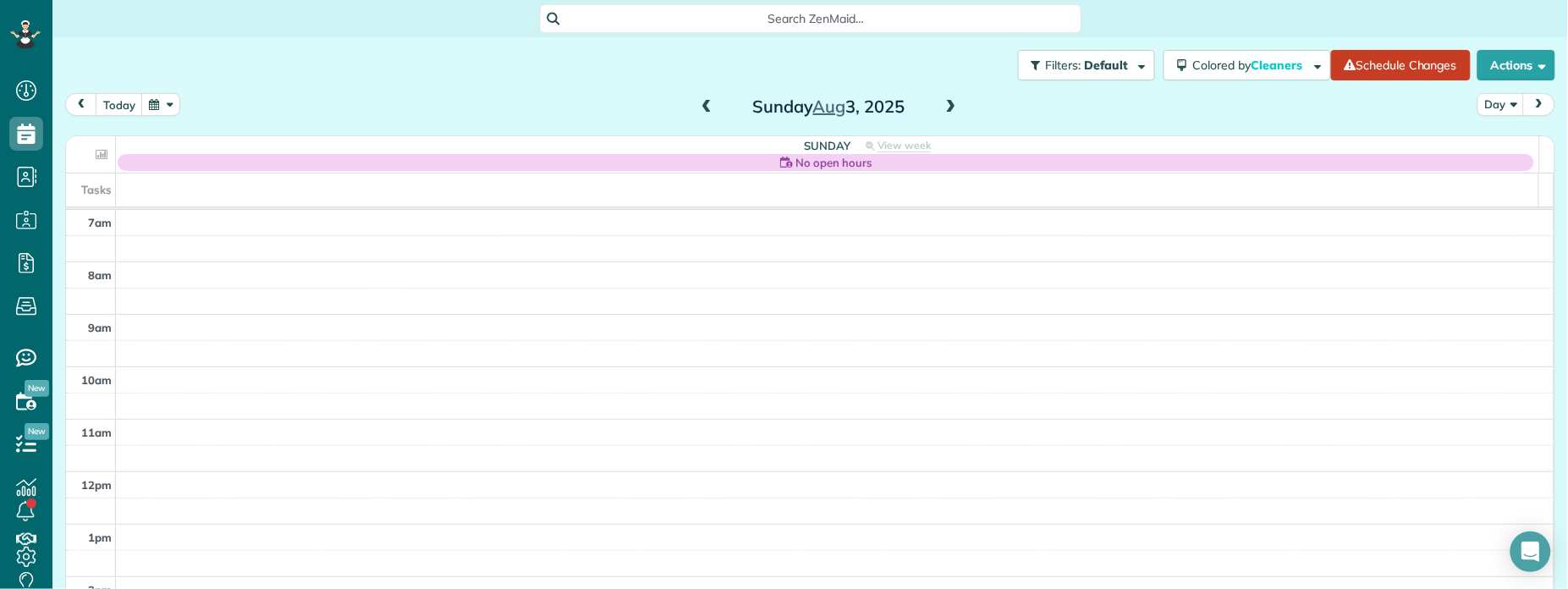 click at bounding box center (707, 107) 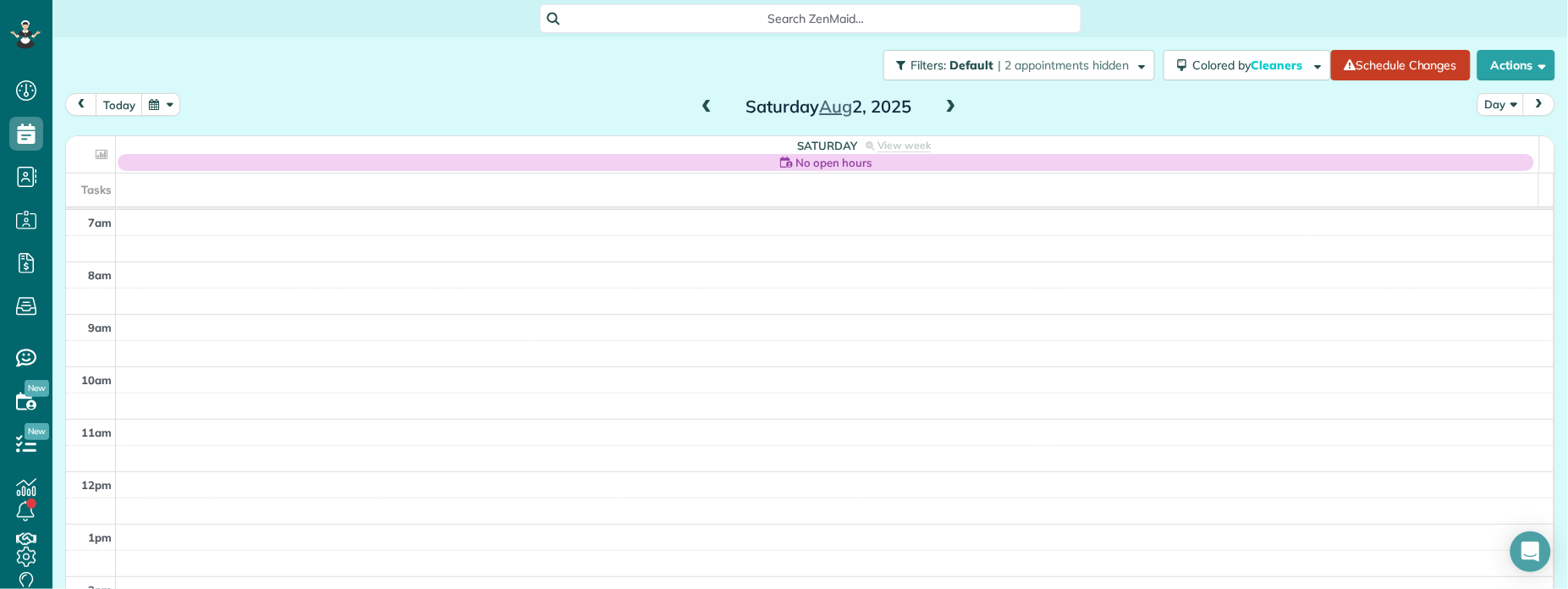 click at bounding box center (707, 107) 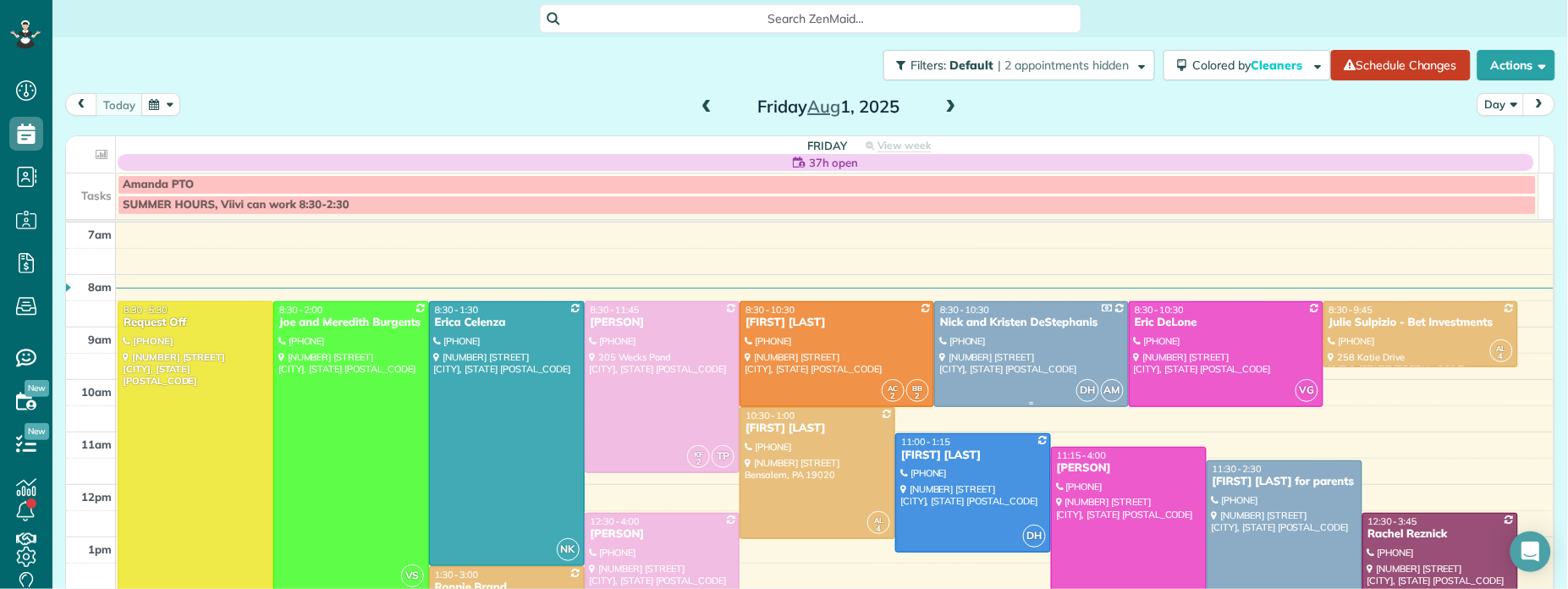 click on "Nick and Kristen DeStephanis" at bounding box center [1032, 322] 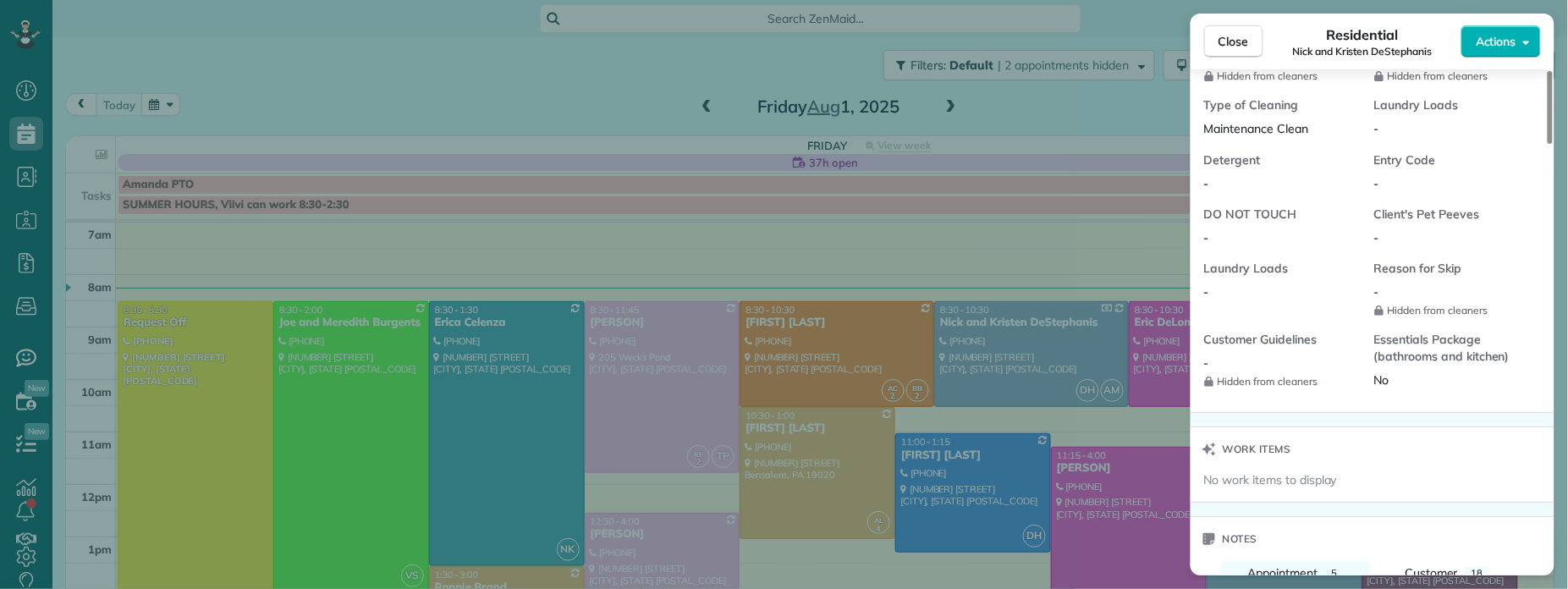 scroll, scrollTop: 1908, scrollLeft: 0, axis: vertical 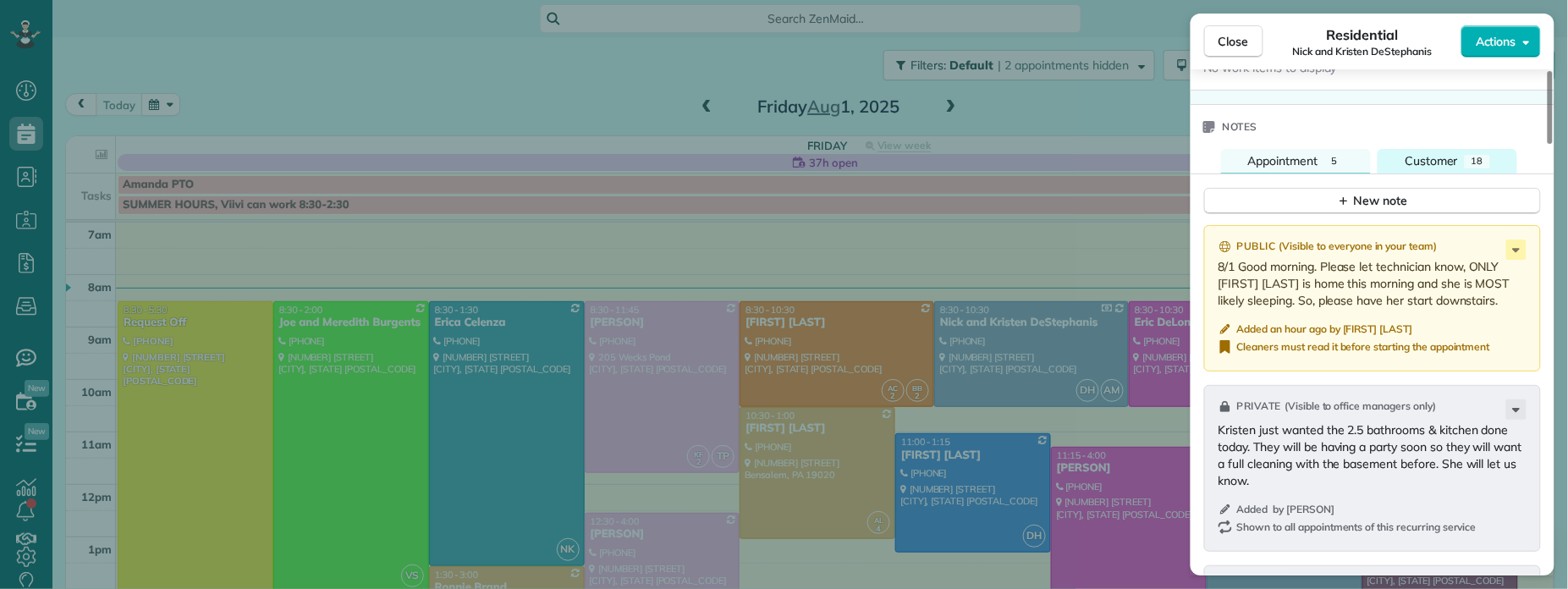 click on "Customer" at bounding box center [1431, 161] 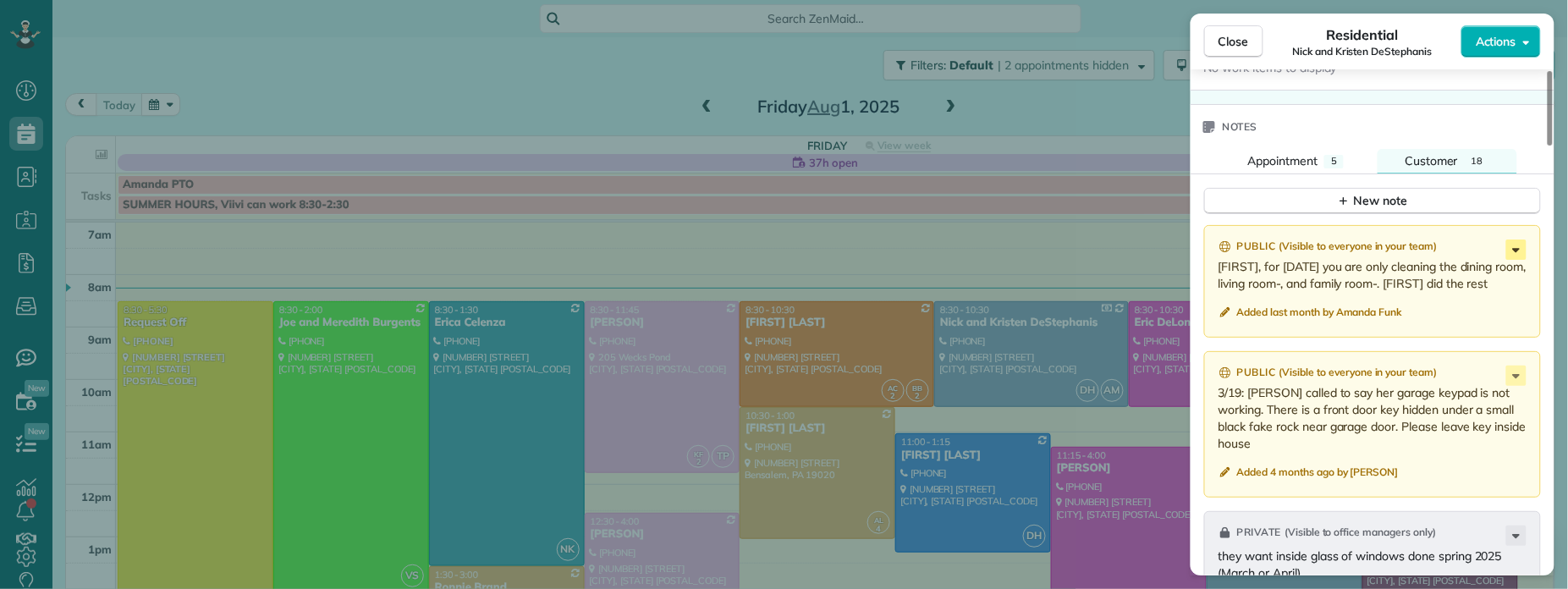 click 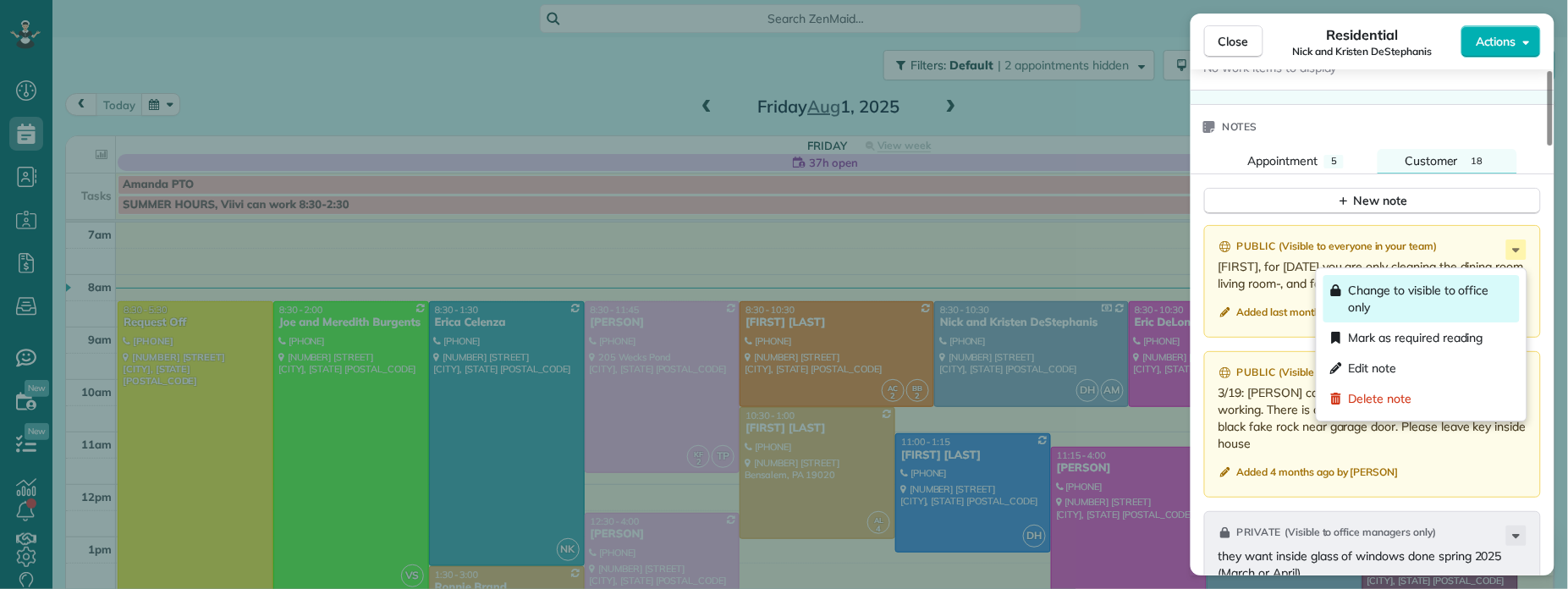 click on "Change to visible to office only" at bounding box center (1431, 299) 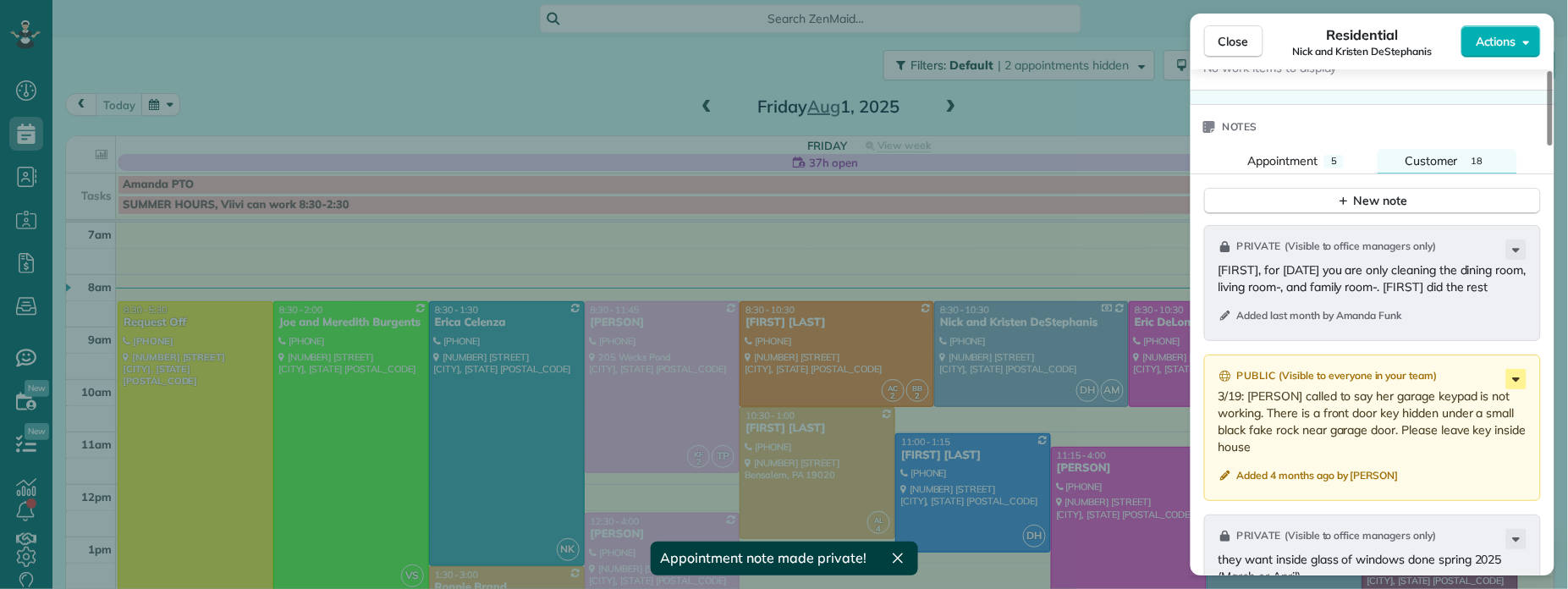 click 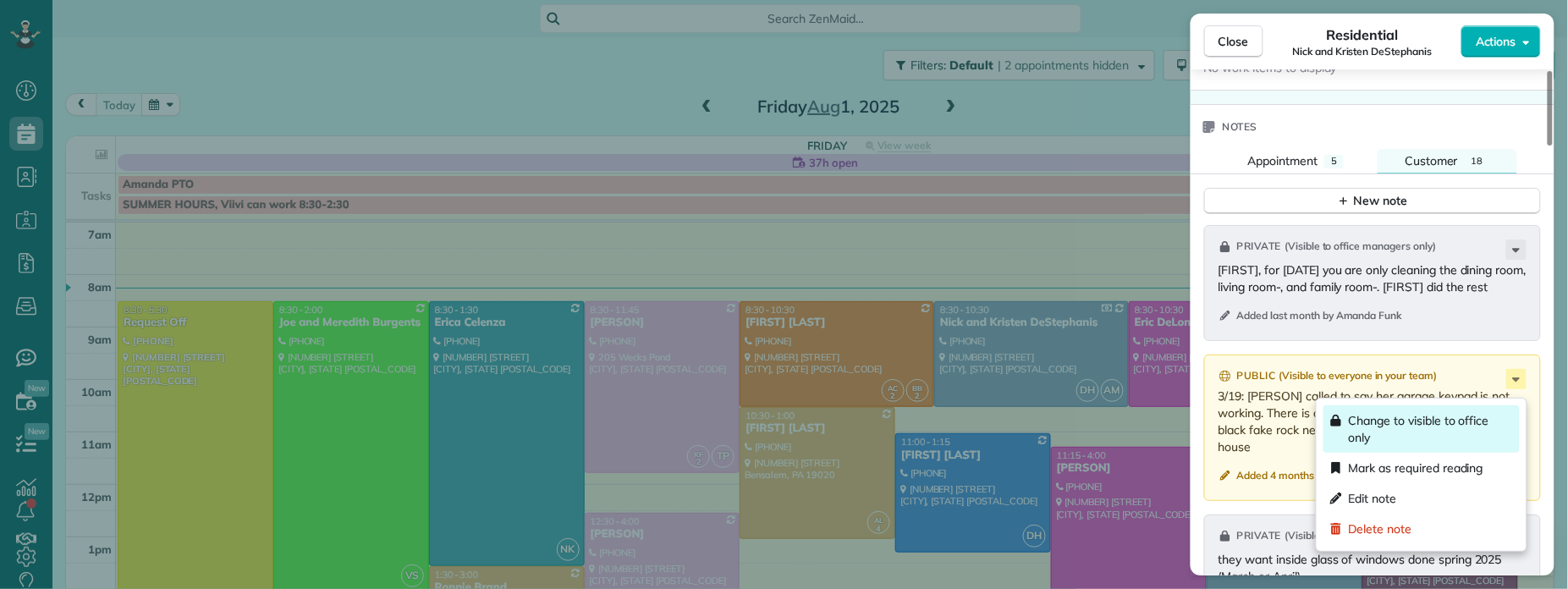 click on "Change to visible to office only" at bounding box center [1431, 429] 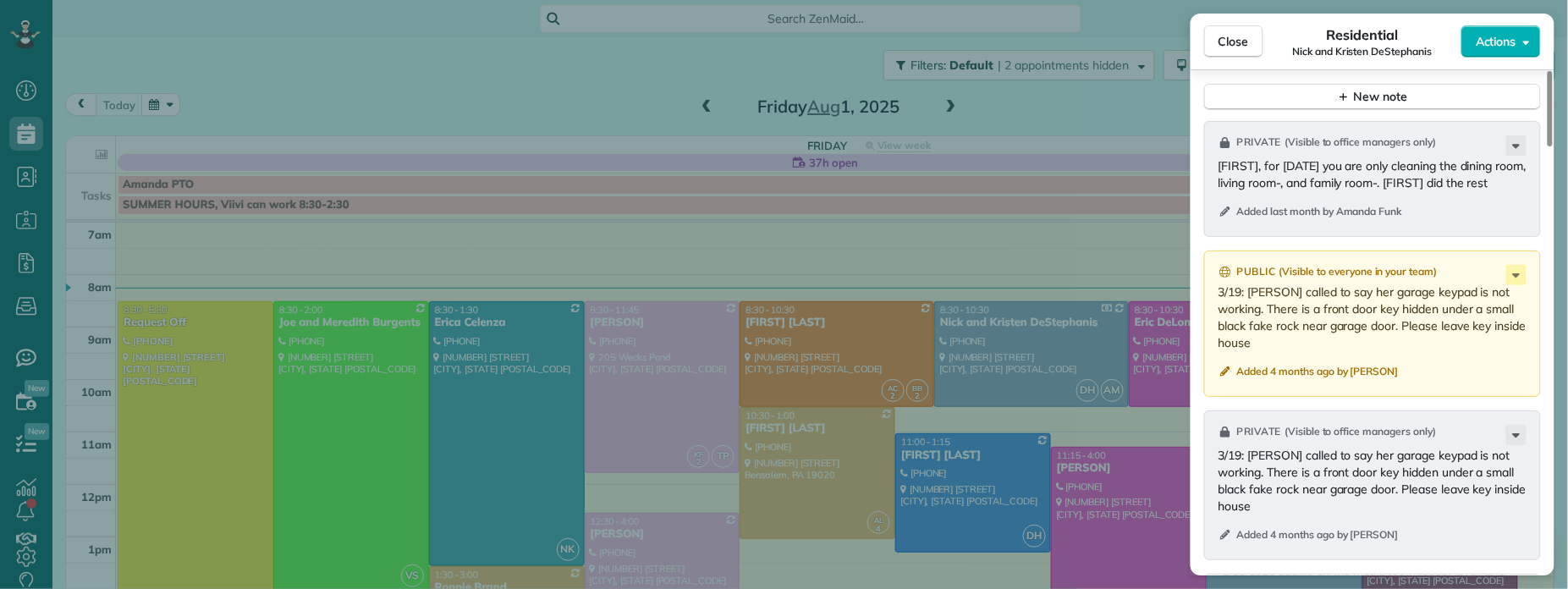 scroll, scrollTop: 2015, scrollLeft: 0, axis: vertical 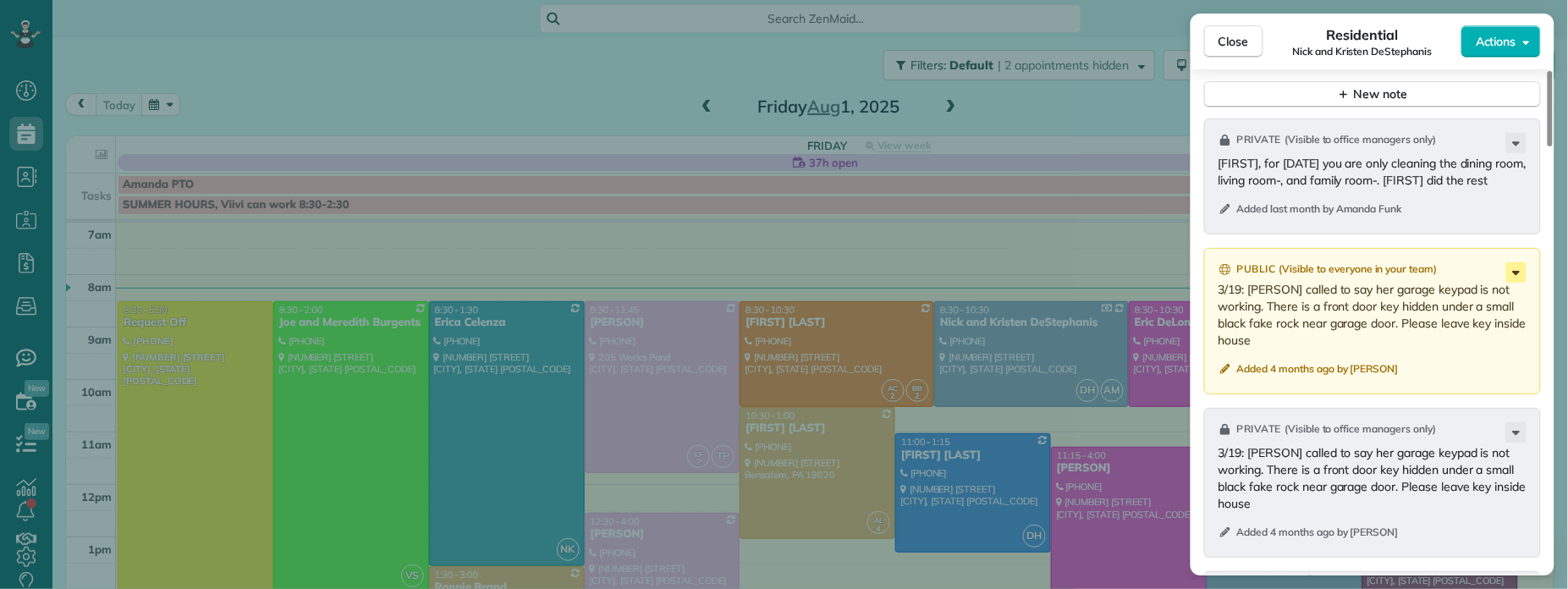 click 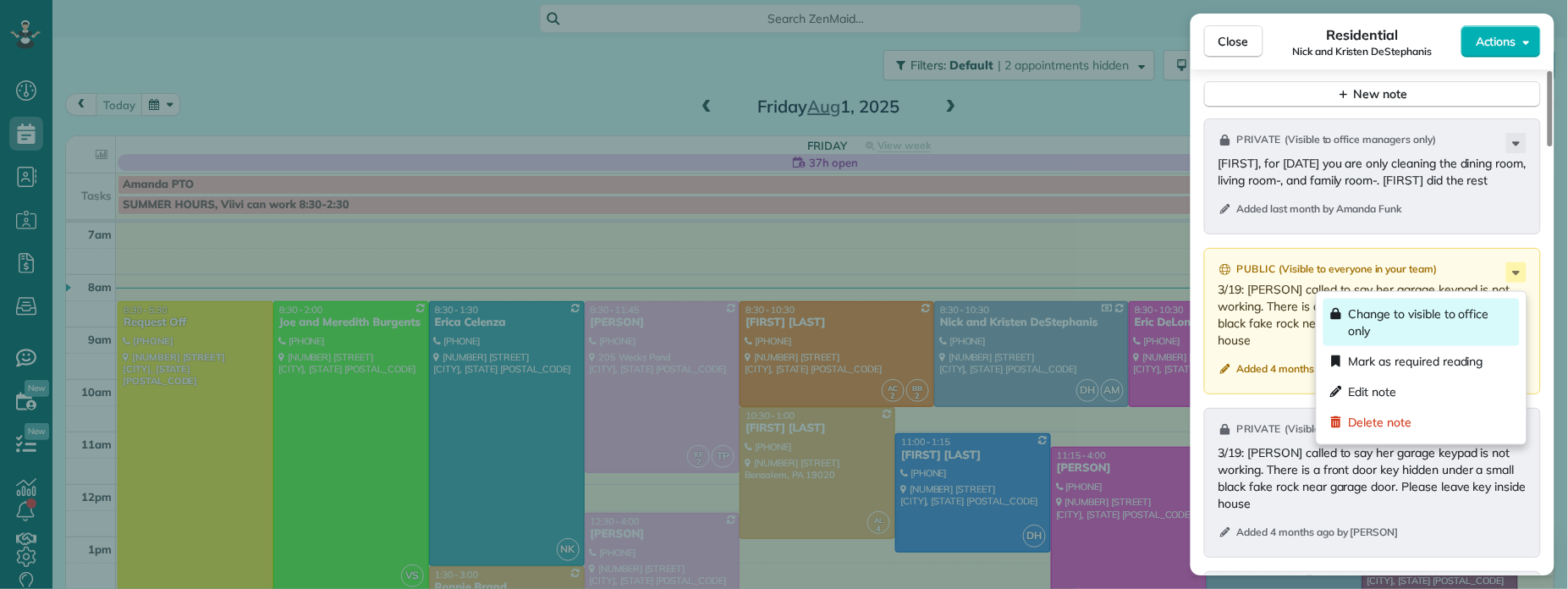 click on "Change to visible to office only" at bounding box center [1431, 322] 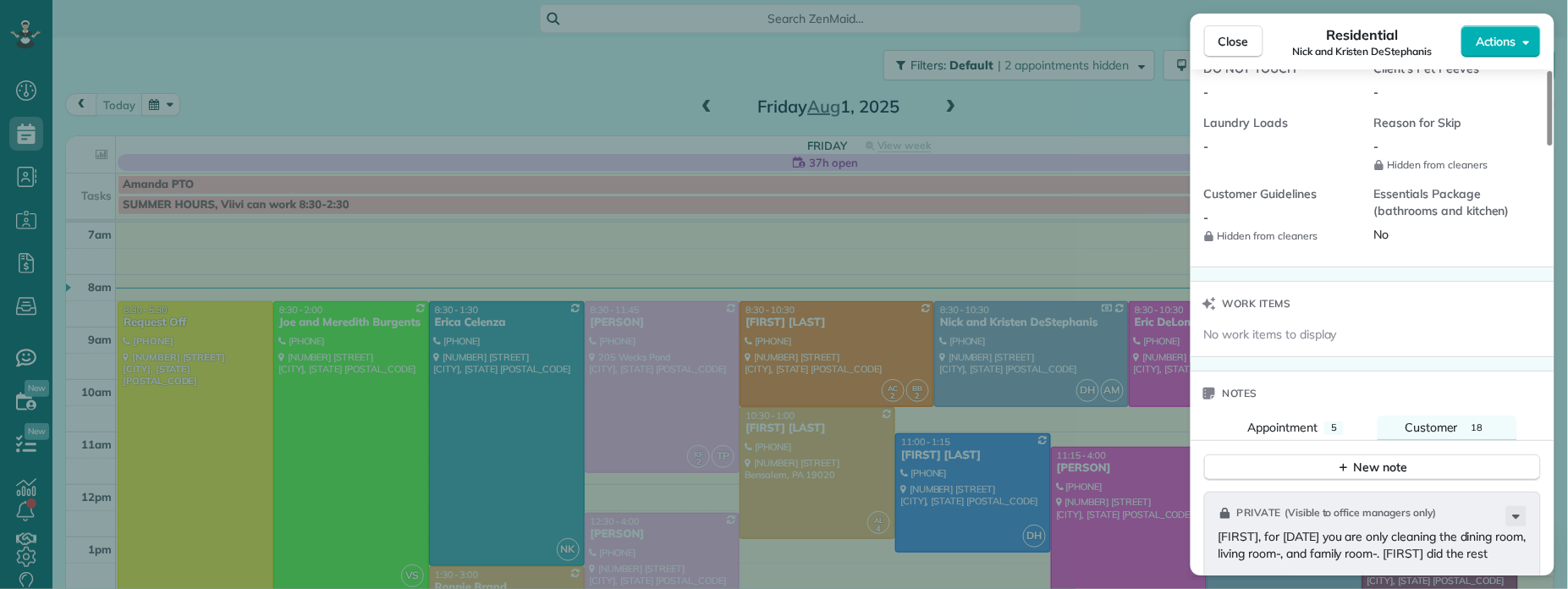 scroll, scrollTop: 2012, scrollLeft: 0, axis: vertical 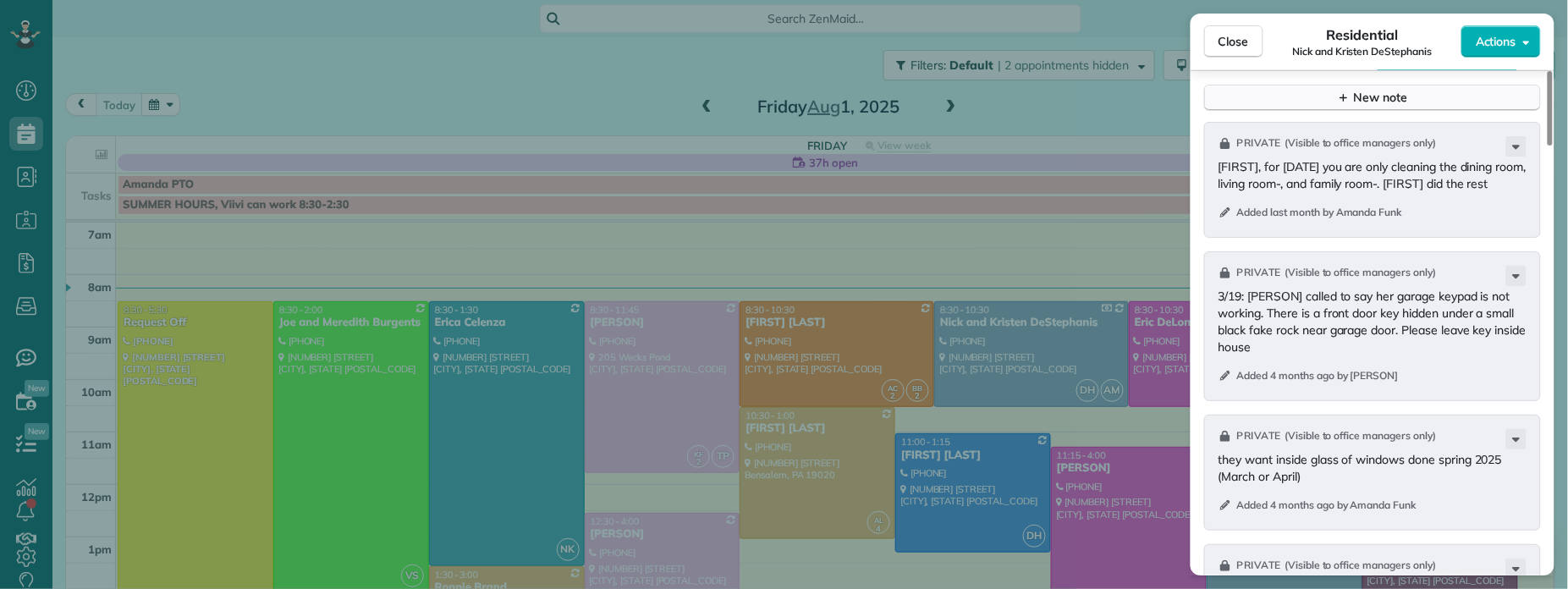 click on "New note" at bounding box center [1373, 97] 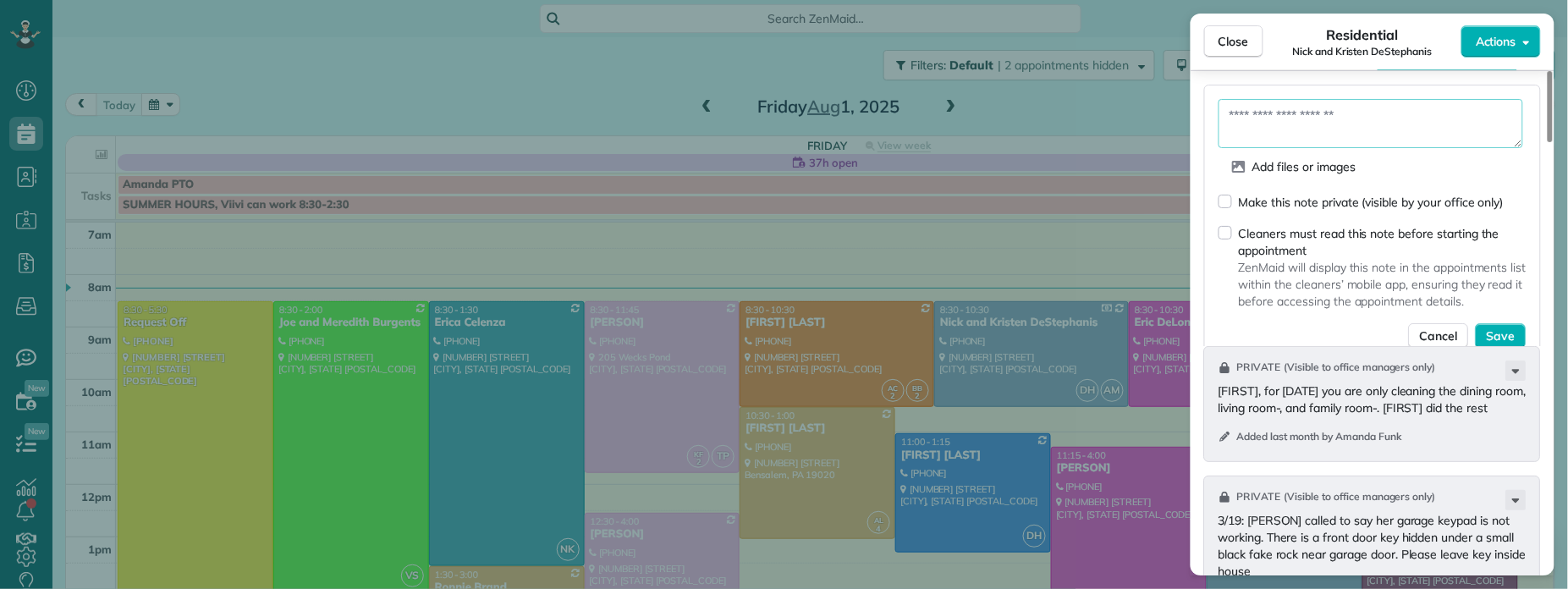 click at bounding box center (1371, 124) 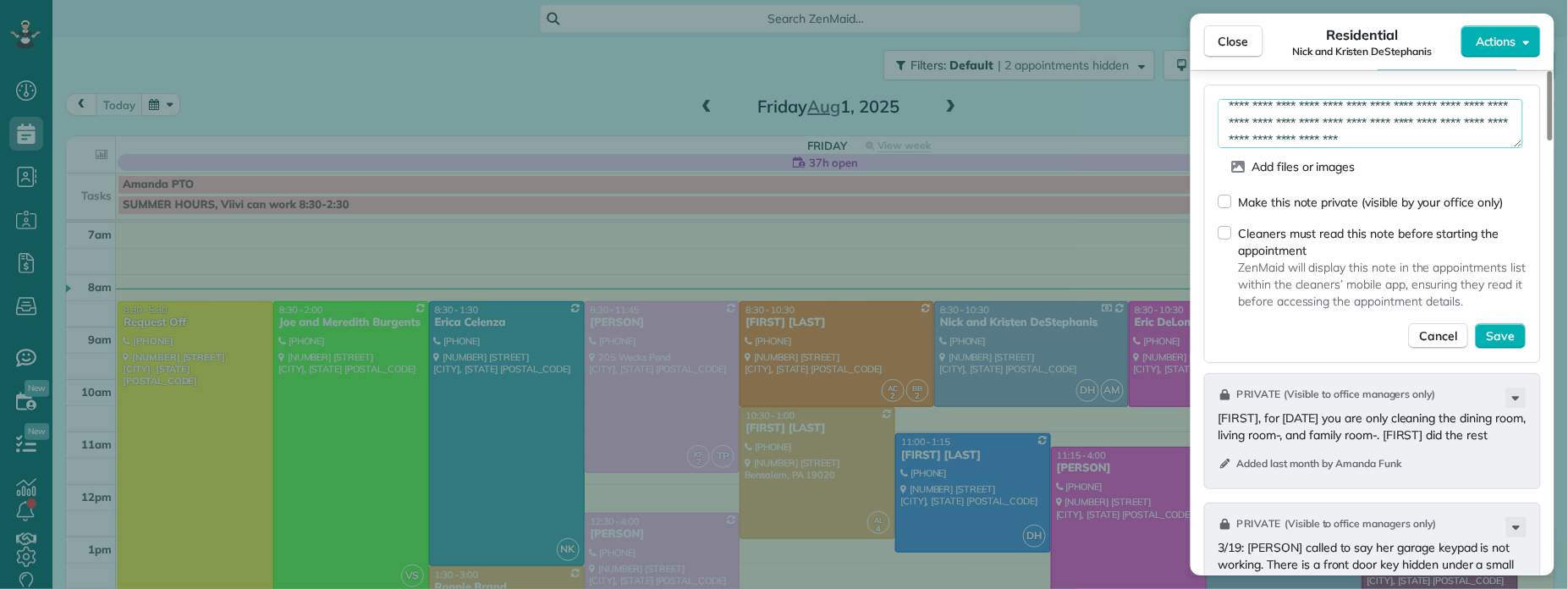scroll, scrollTop: 26, scrollLeft: 0, axis: vertical 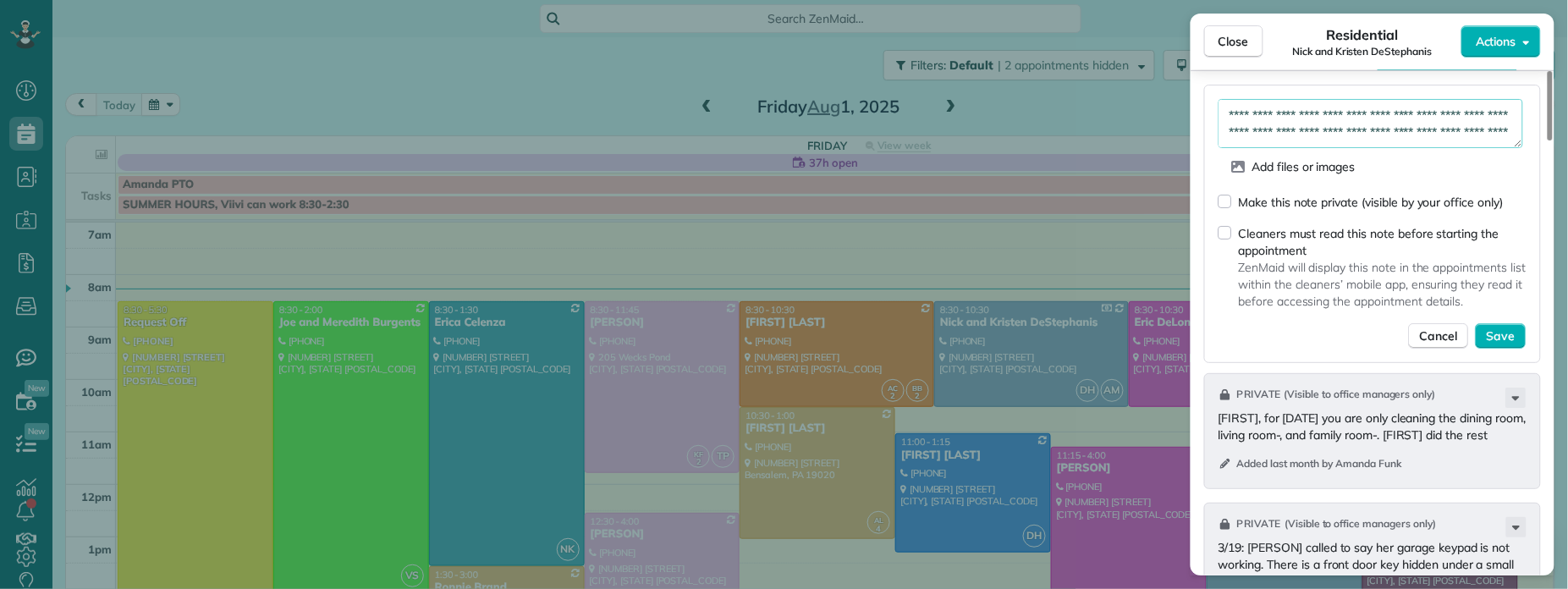click on "**********" at bounding box center (1371, 124) 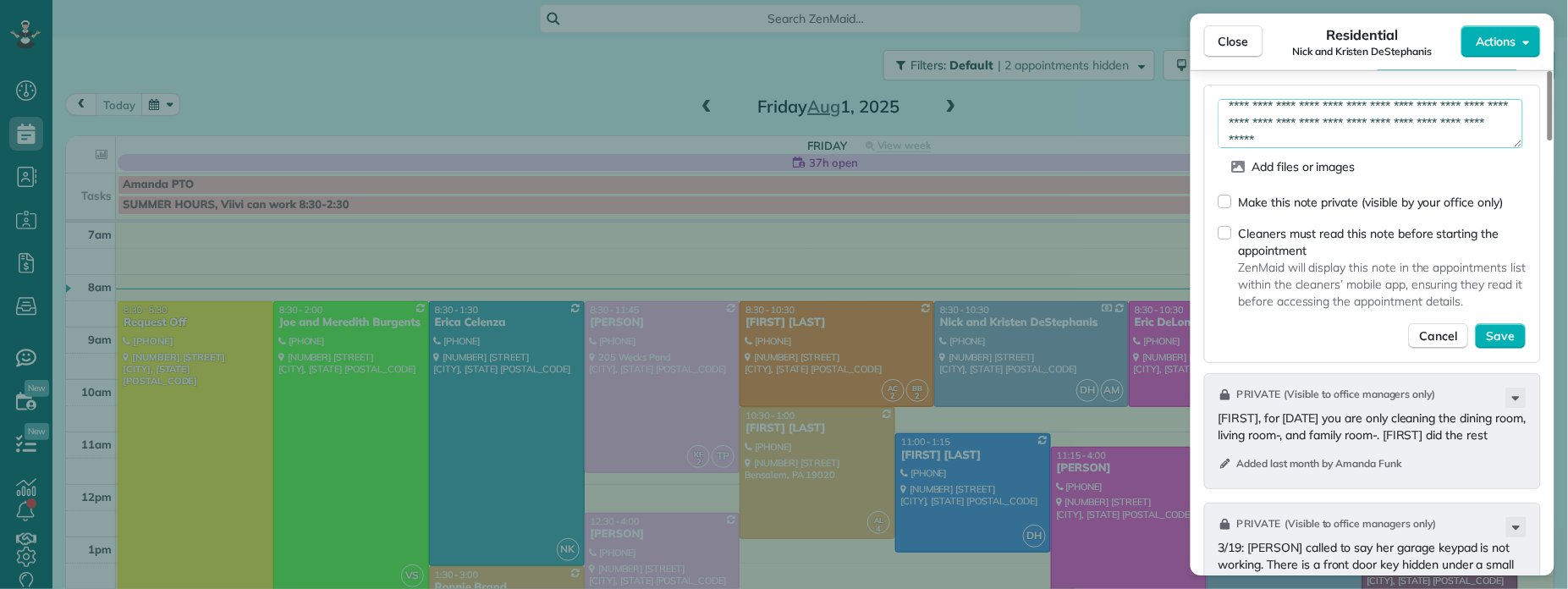 type on "**********" 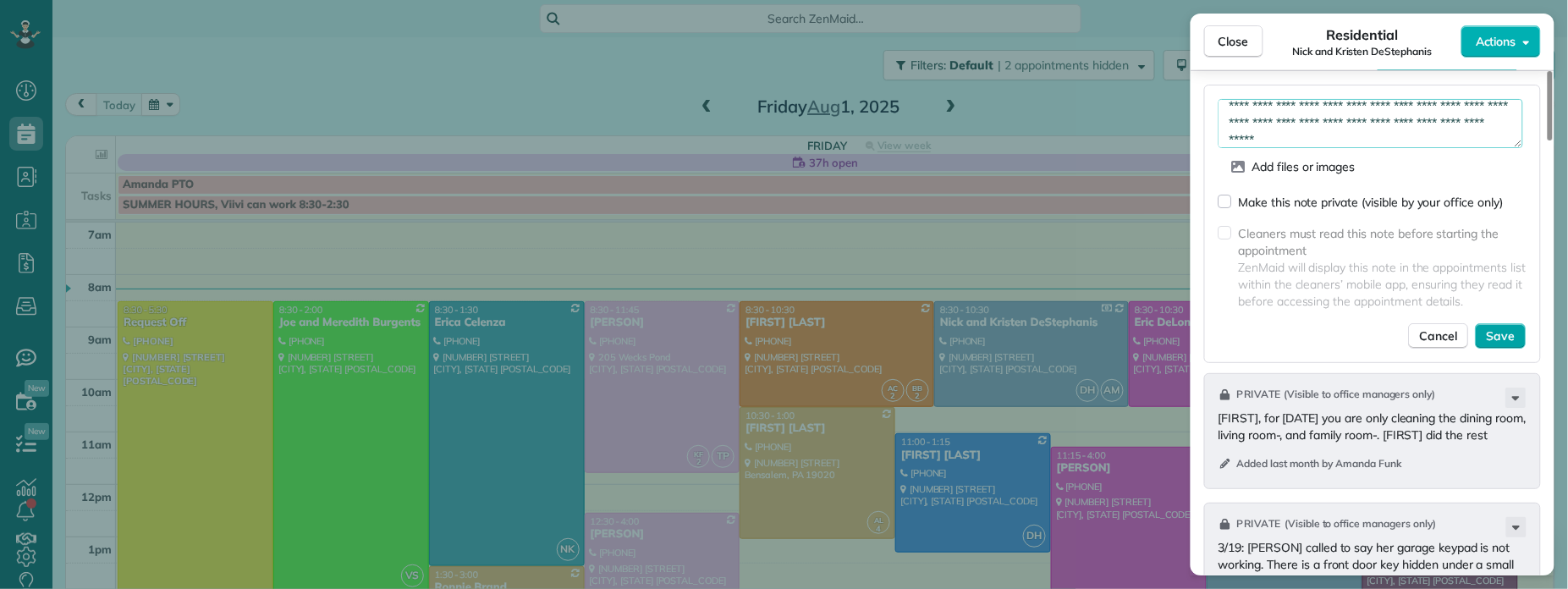 click on "Save" at bounding box center [1501, 336] 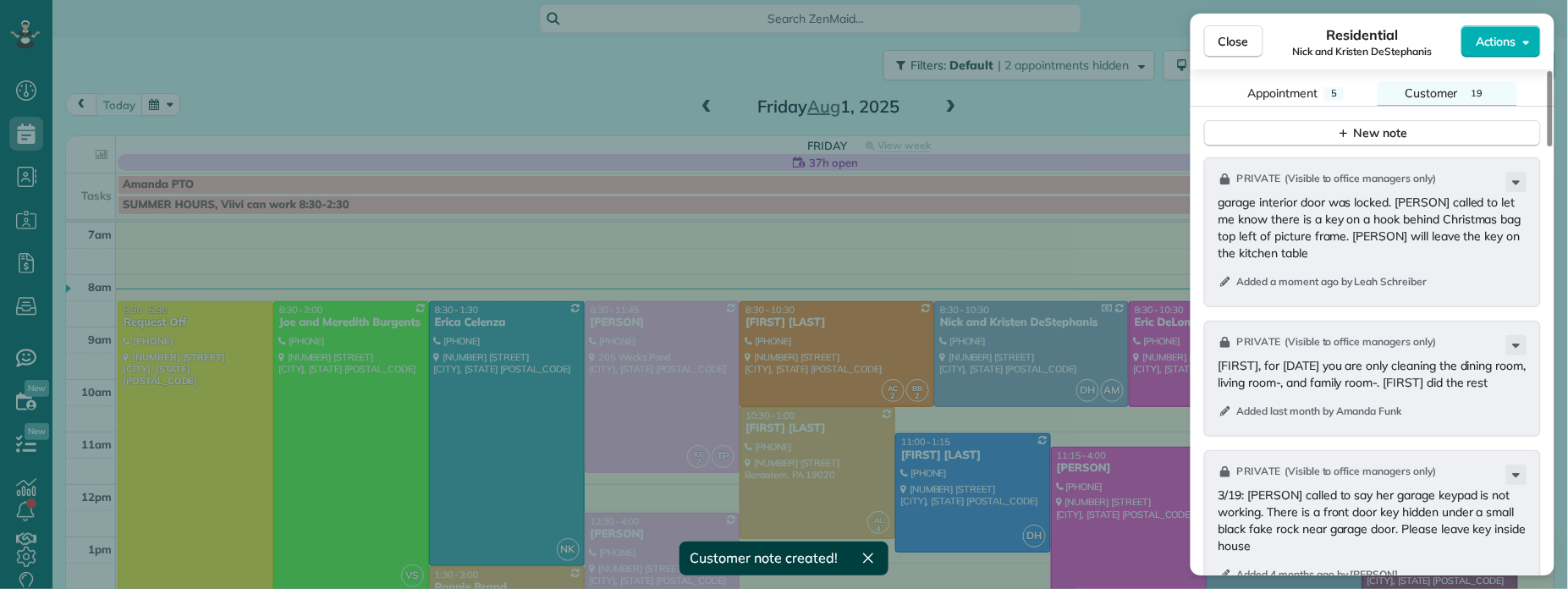 scroll, scrollTop: 1973, scrollLeft: 0, axis: vertical 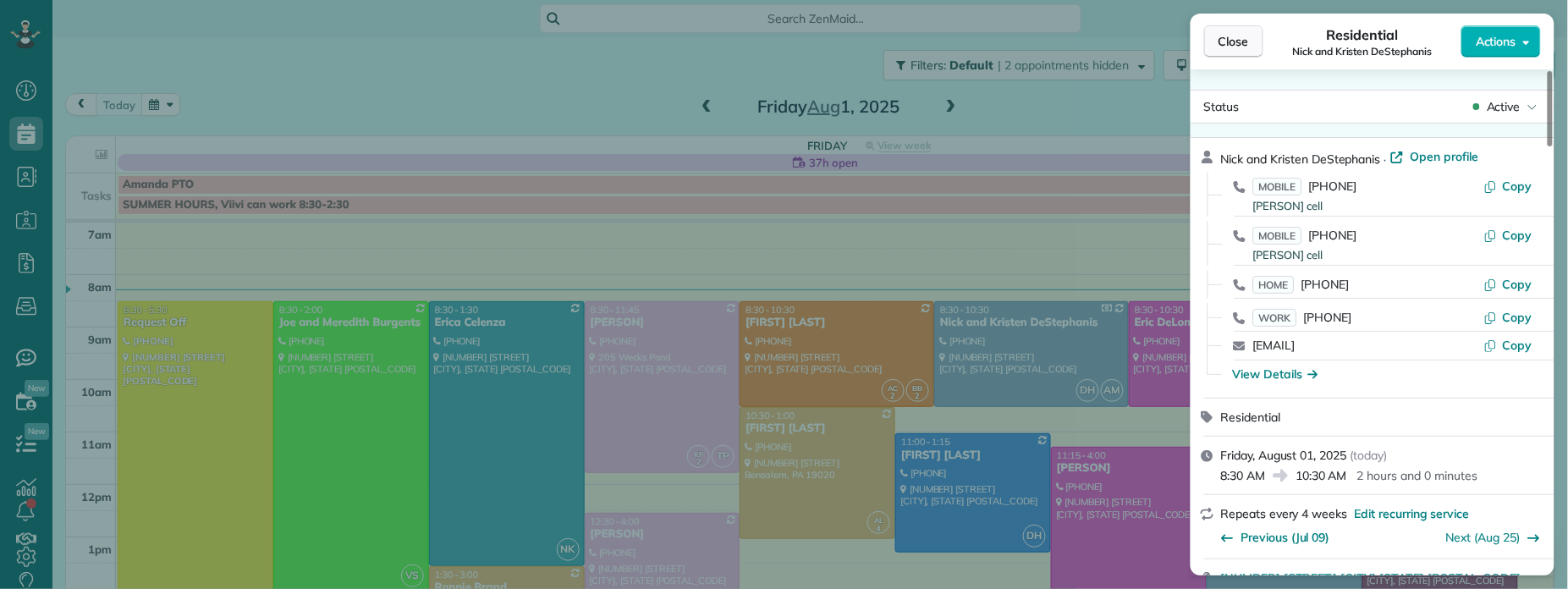 click on "Close" at bounding box center (1234, 41) 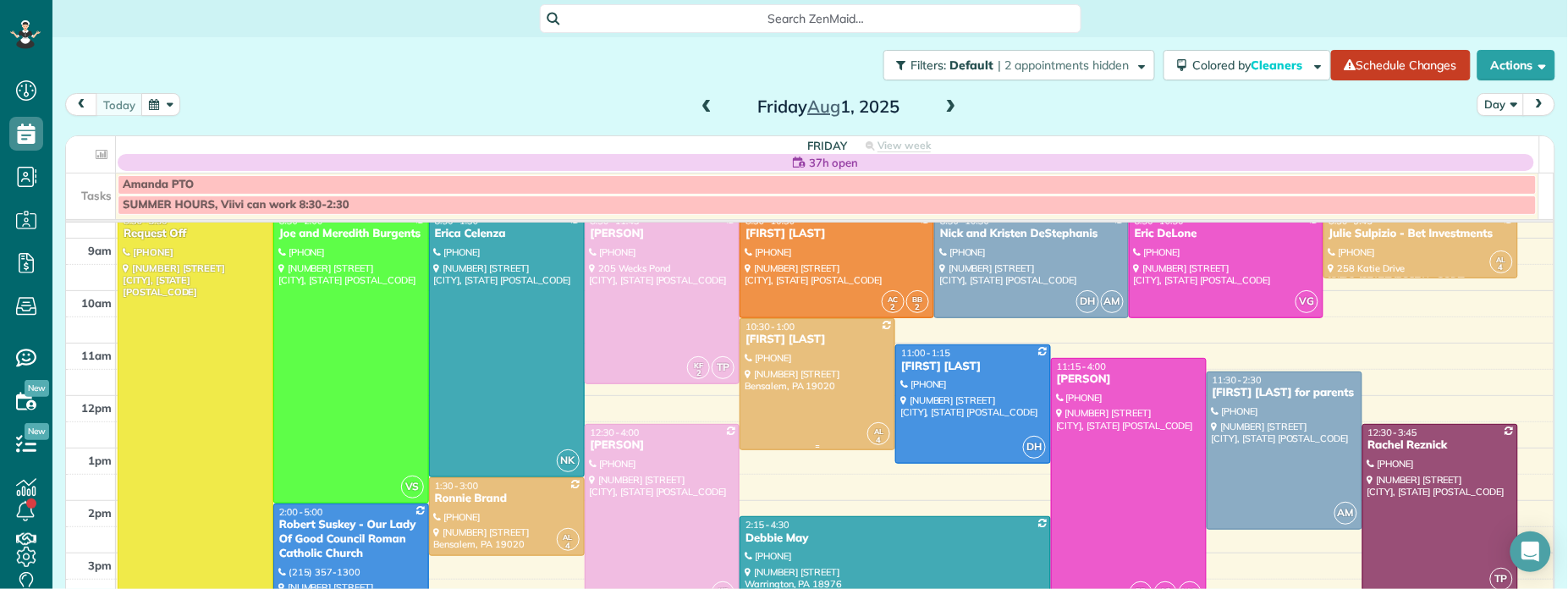 scroll, scrollTop: 0, scrollLeft: 0, axis: both 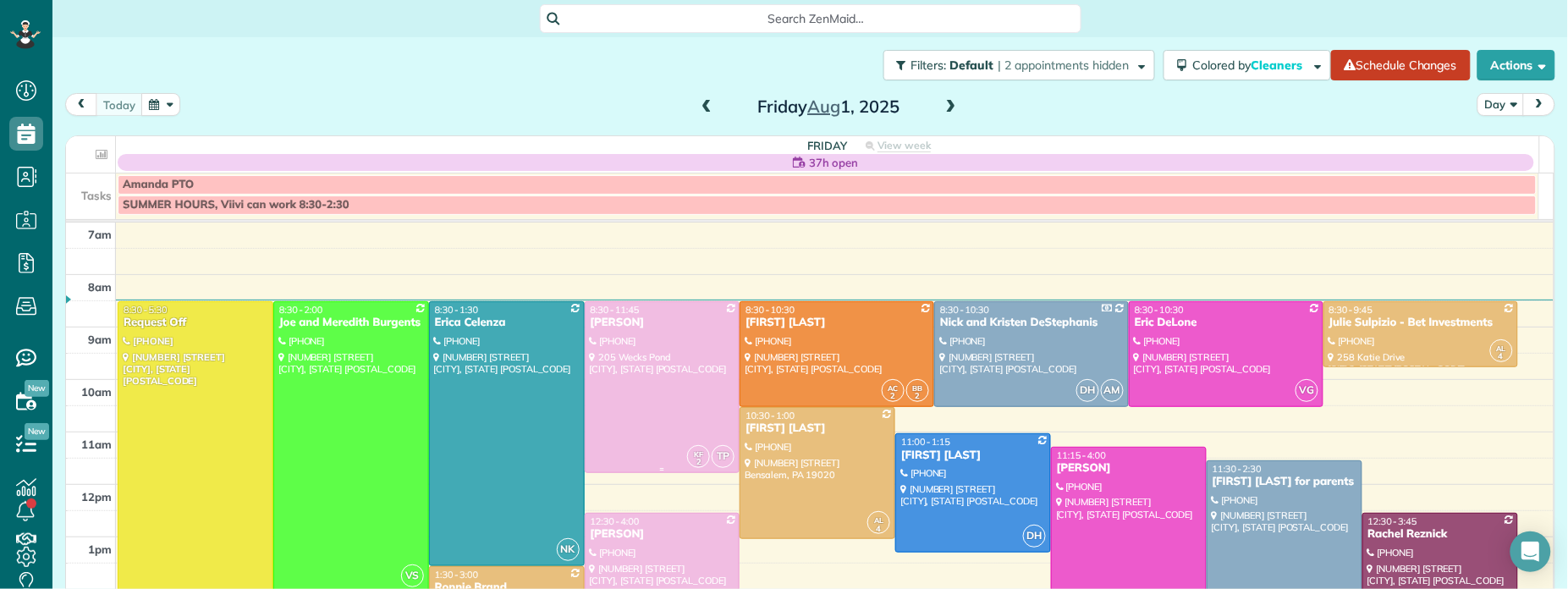 drag, startPoint x: 650, startPoint y: 323, endPoint x: 641, endPoint y: 340, distance: 19.235384 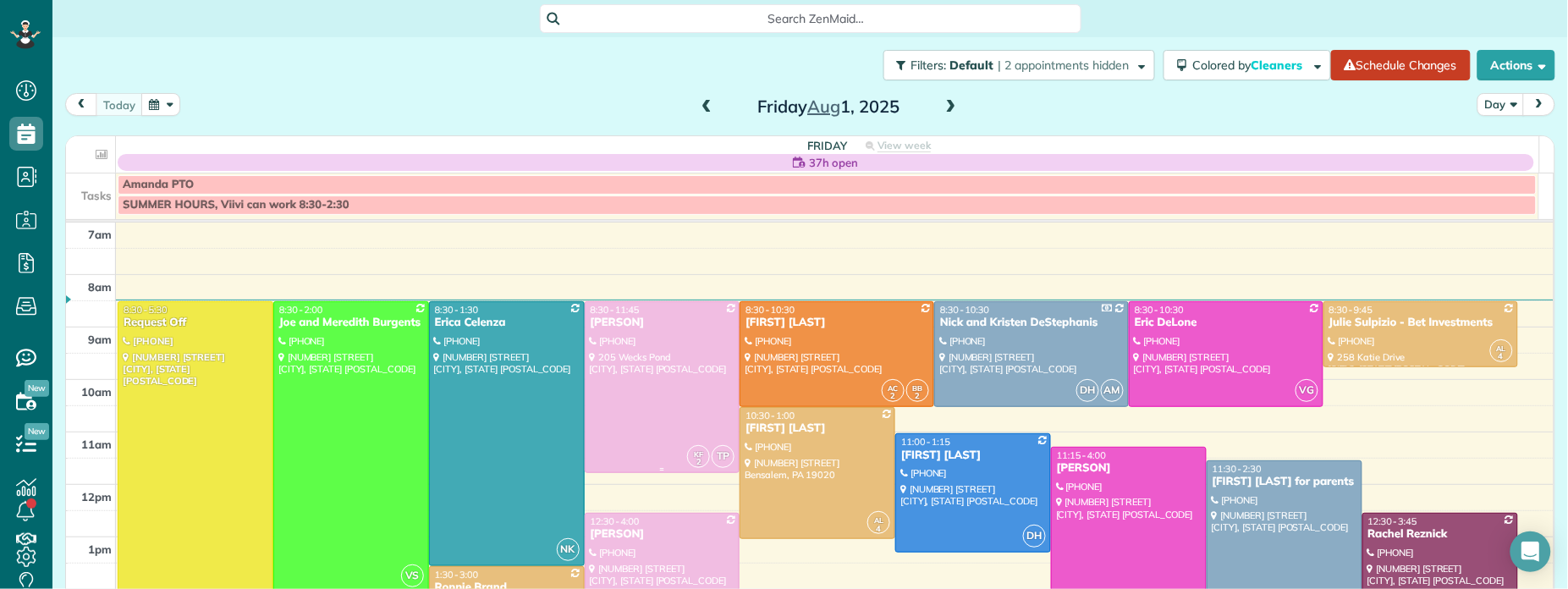click on "Michael Kochman" at bounding box center (663, 322) 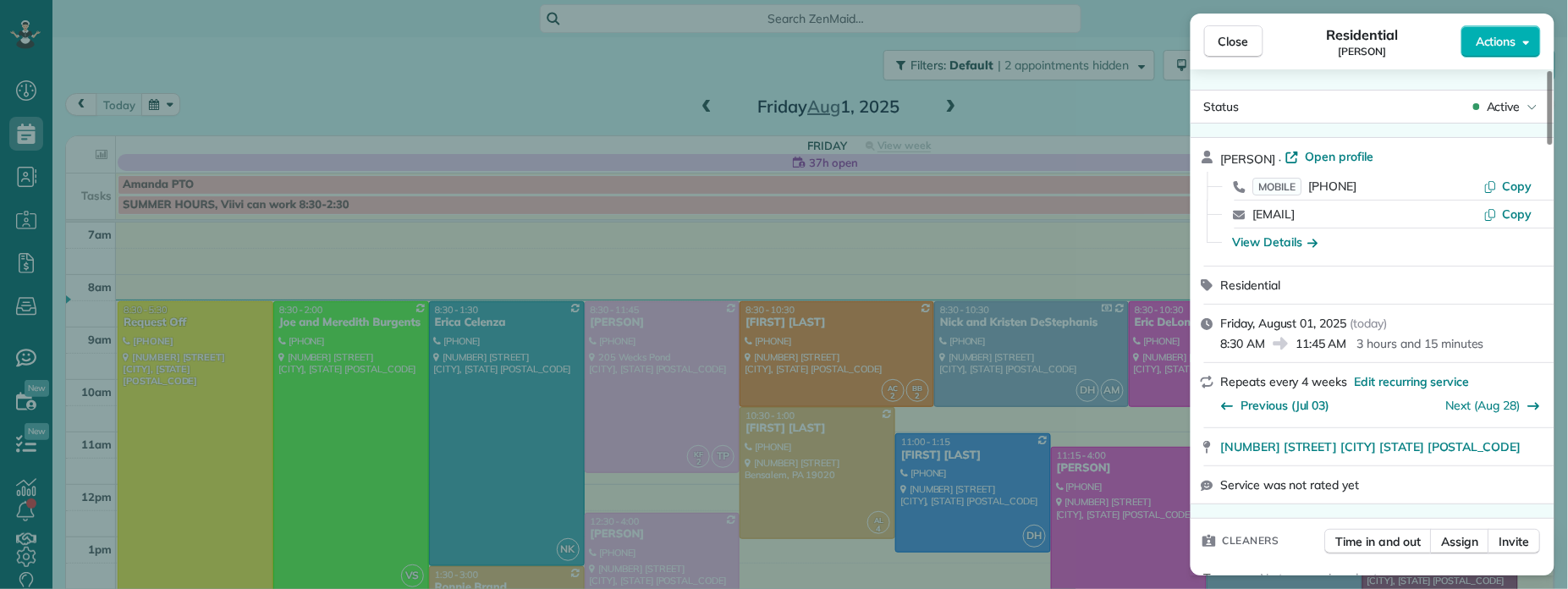 scroll, scrollTop: 670, scrollLeft: 0, axis: vertical 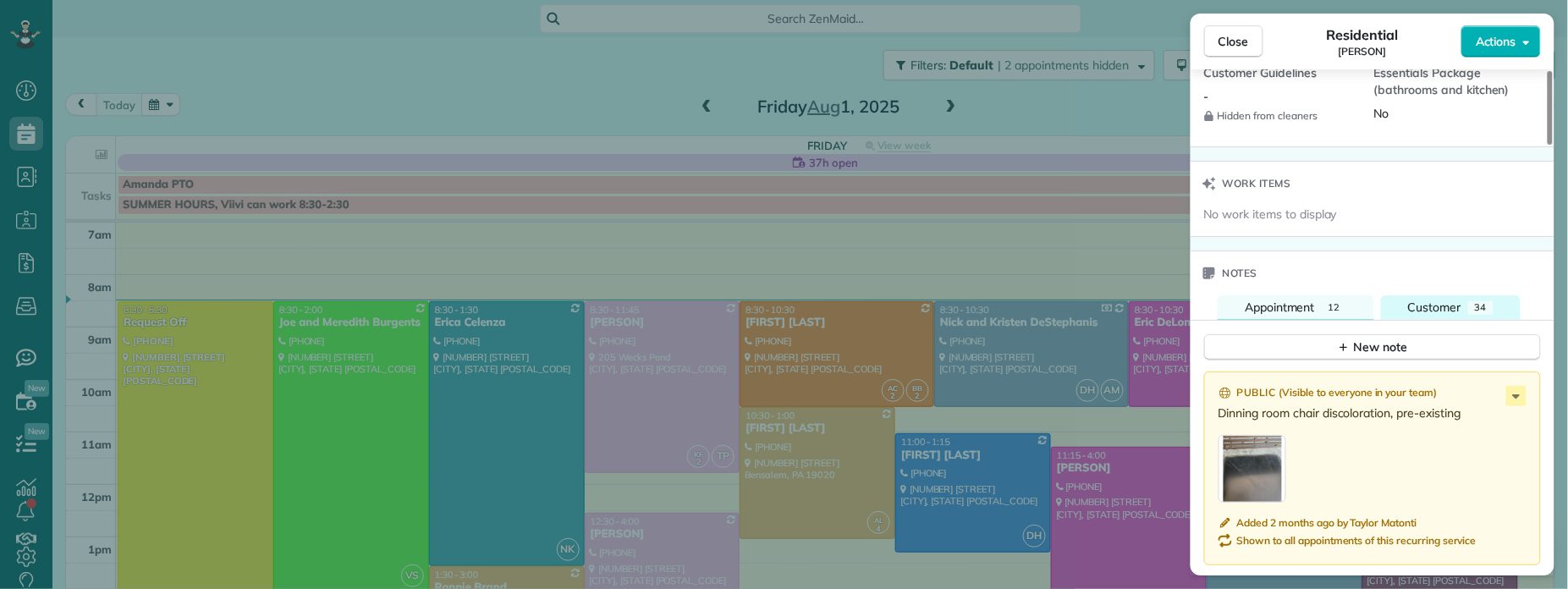 click on "Customer" at bounding box center (1434, 307) 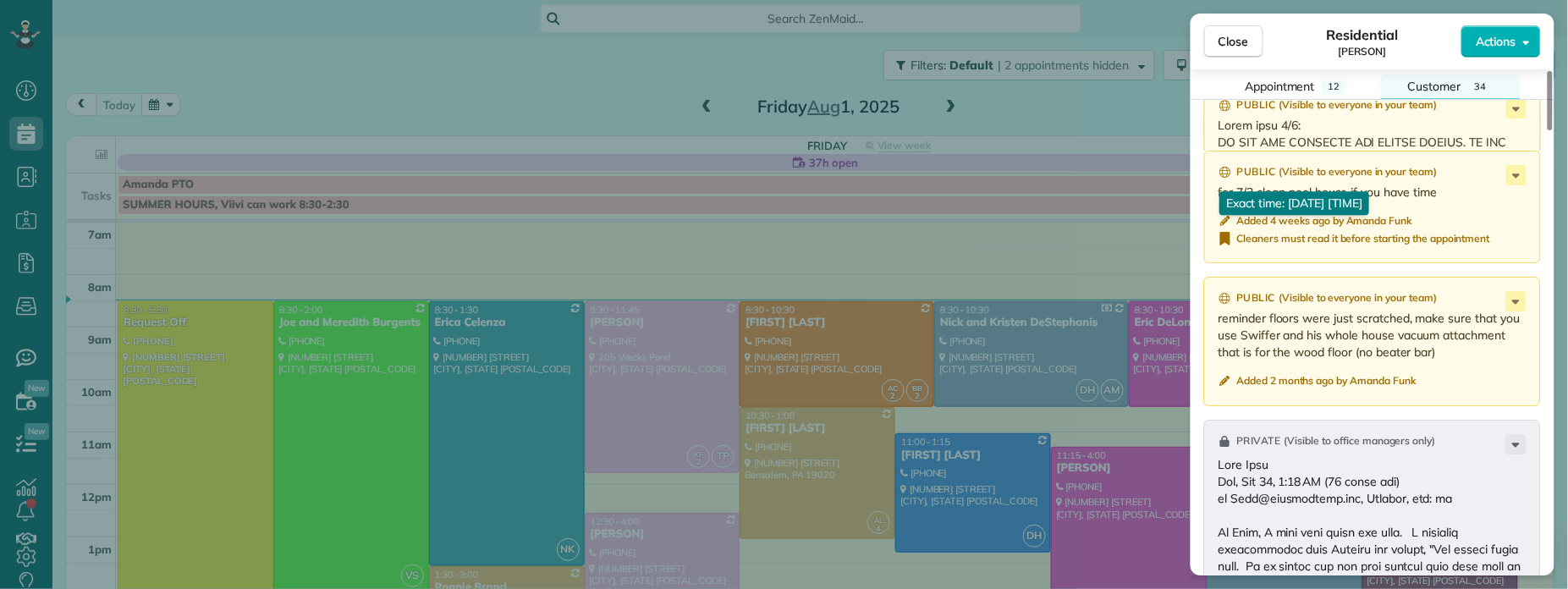 scroll, scrollTop: 1842, scrollLeft: 0, axis: vertical 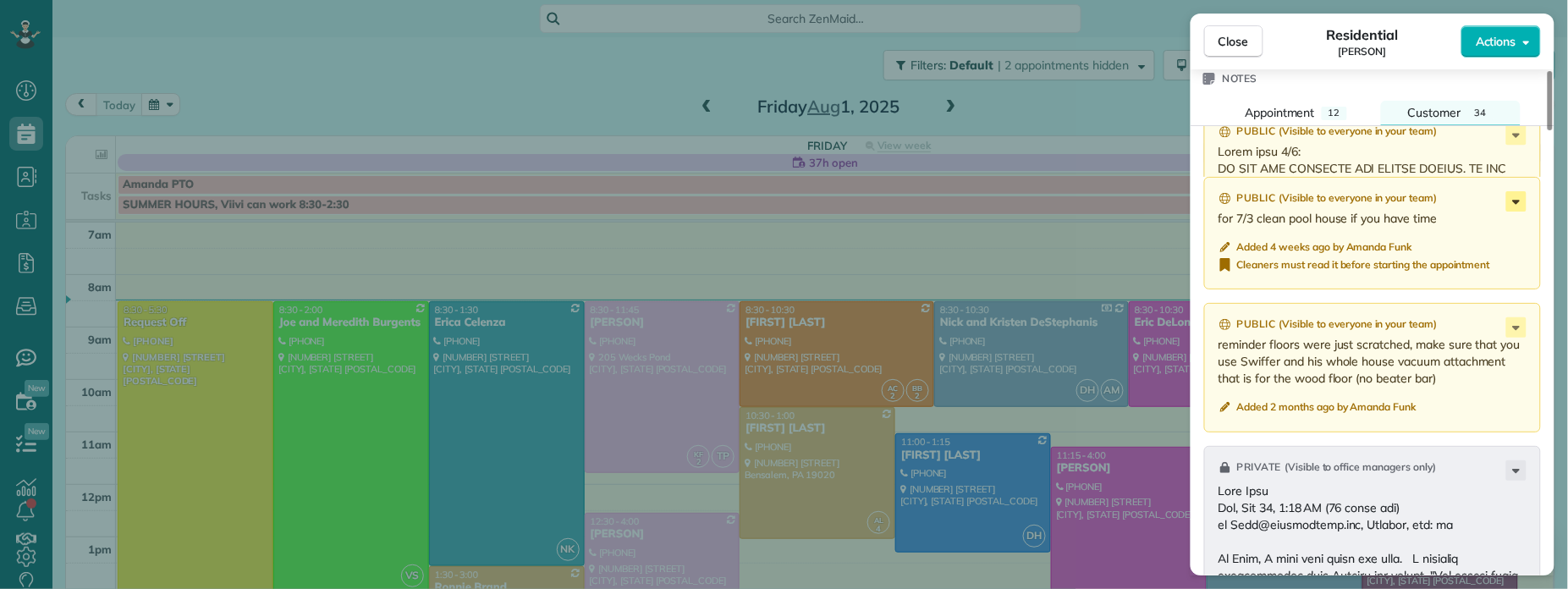 click 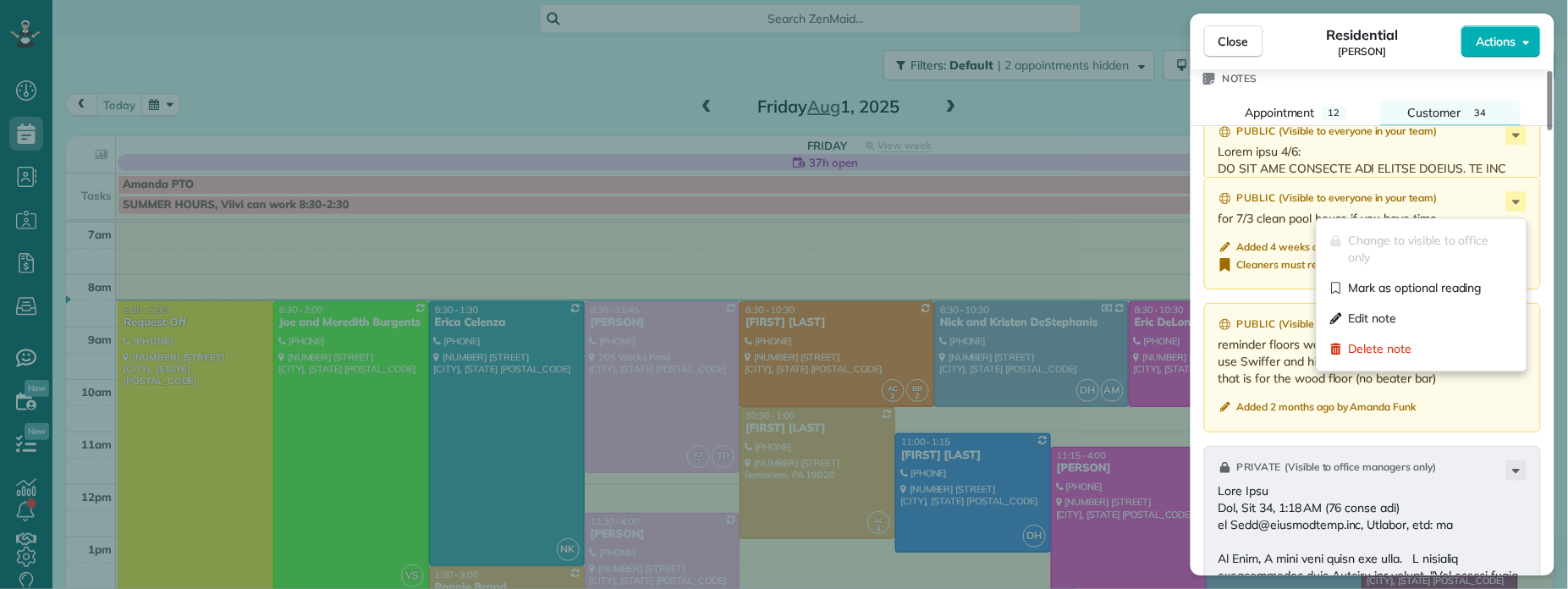 click on "Public" at bounding box center (1257, 198) 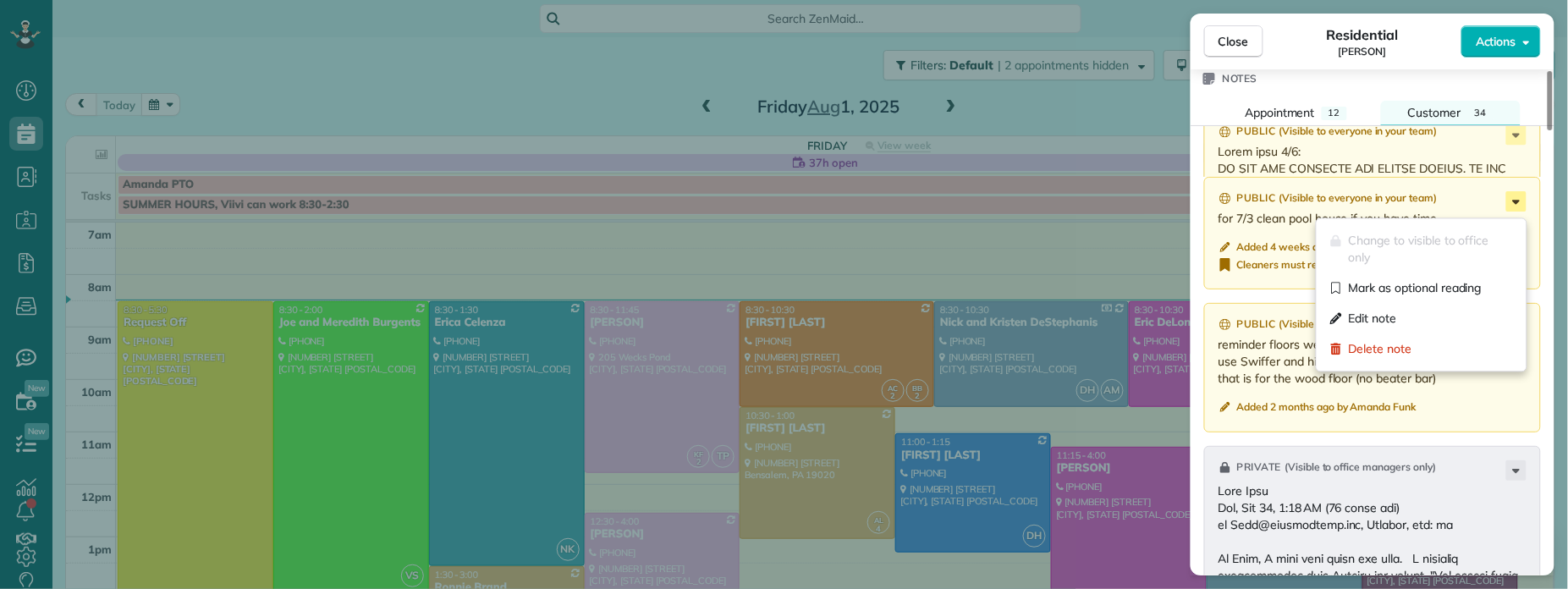 click 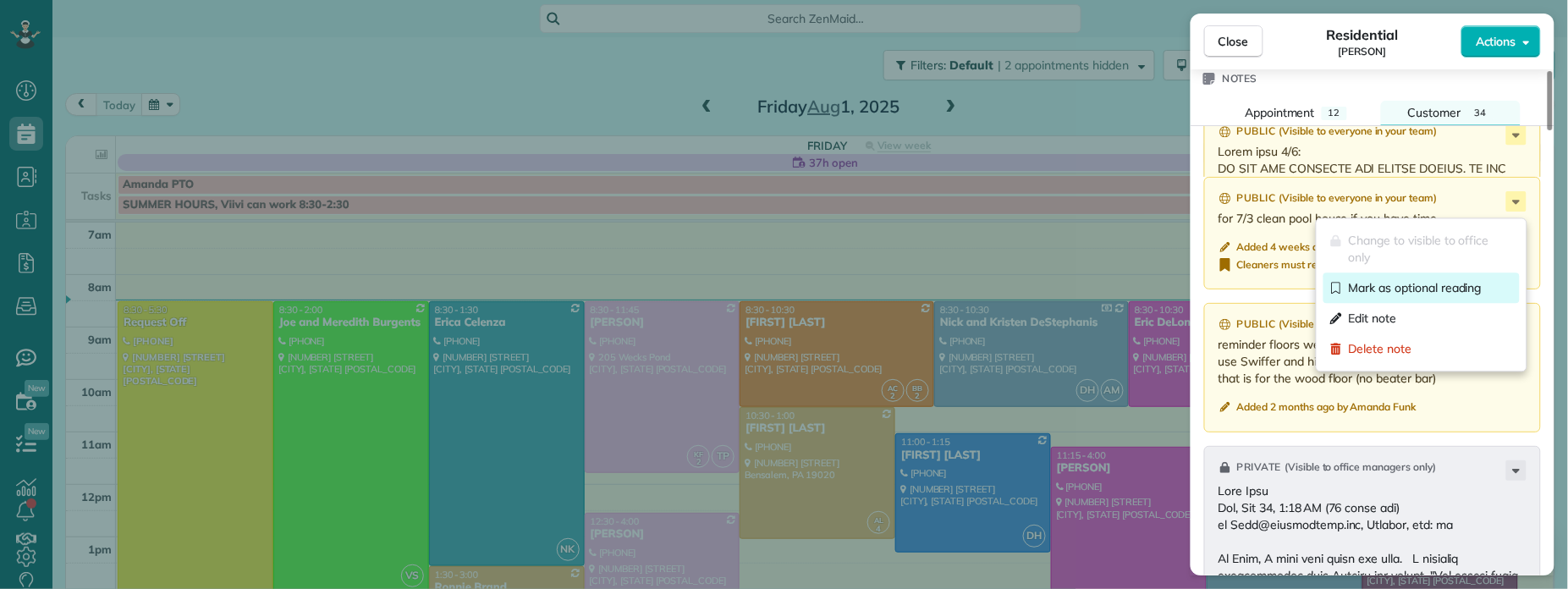 click on "Mark as optional reading" at bounding box center [1415, 289] 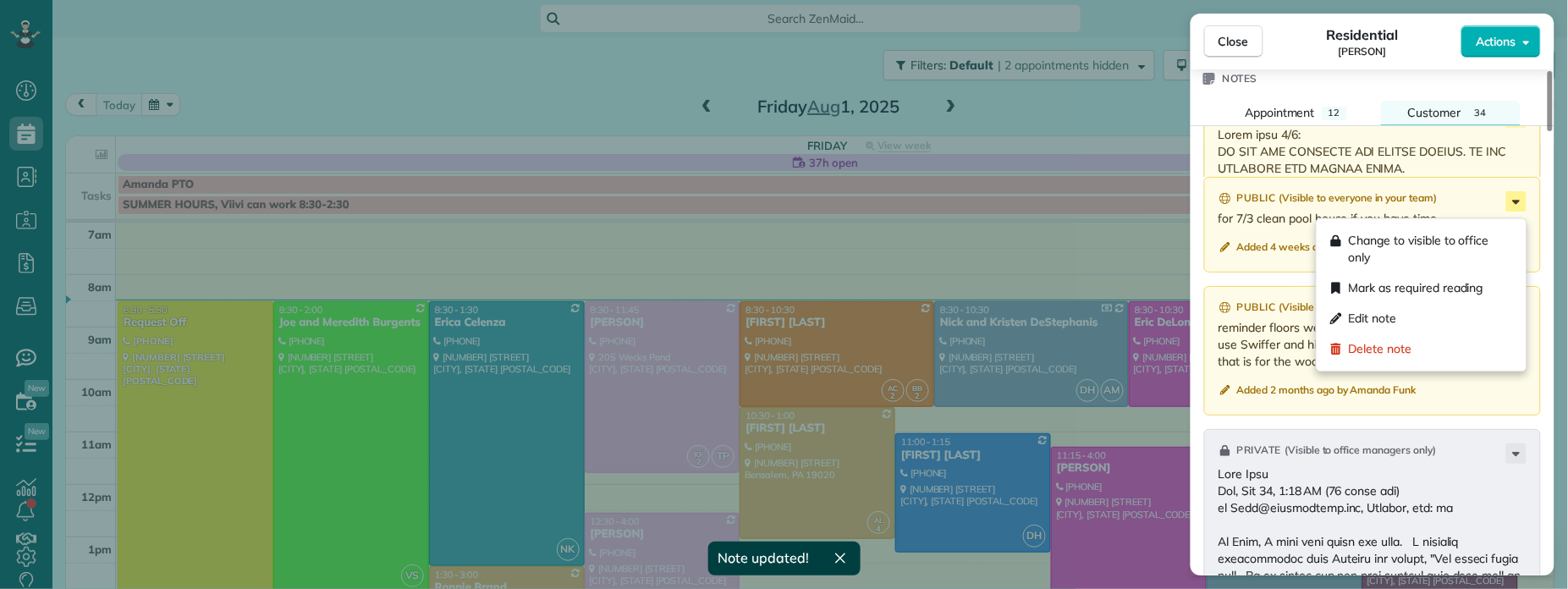 click 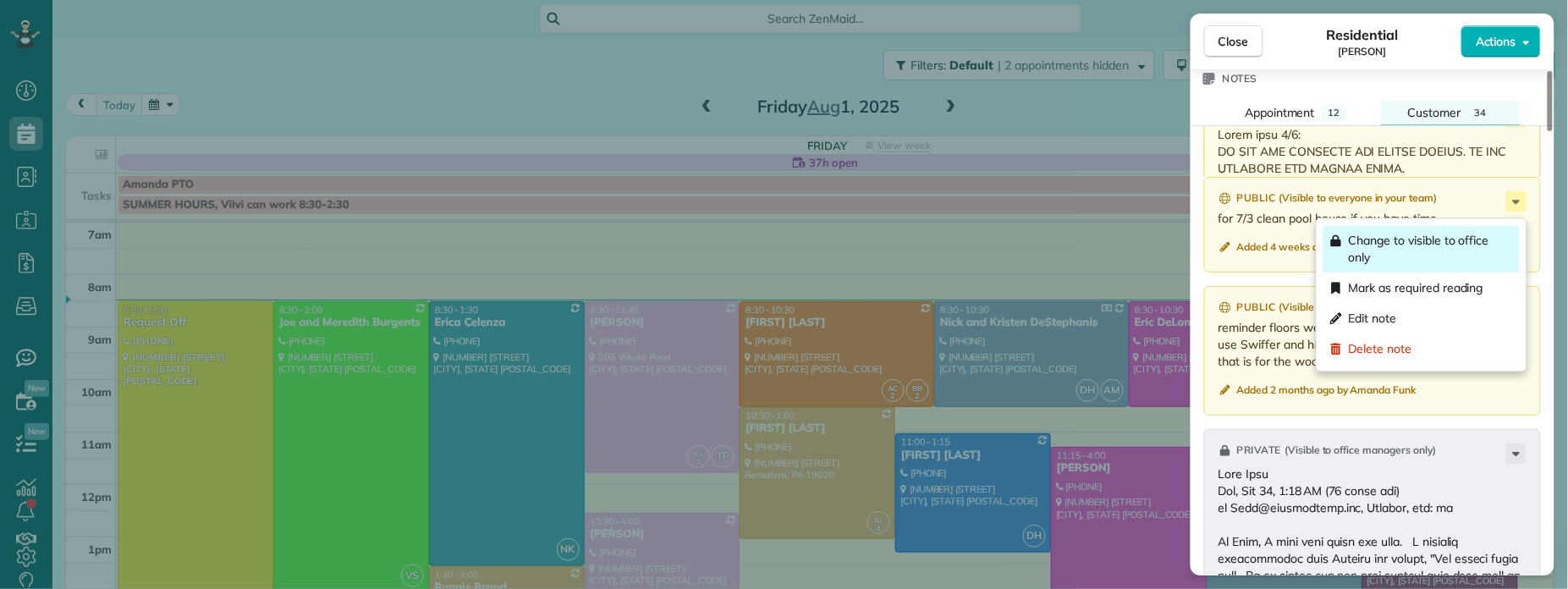 click on "Change to visible to office only" at bounding box center (1431, 250) 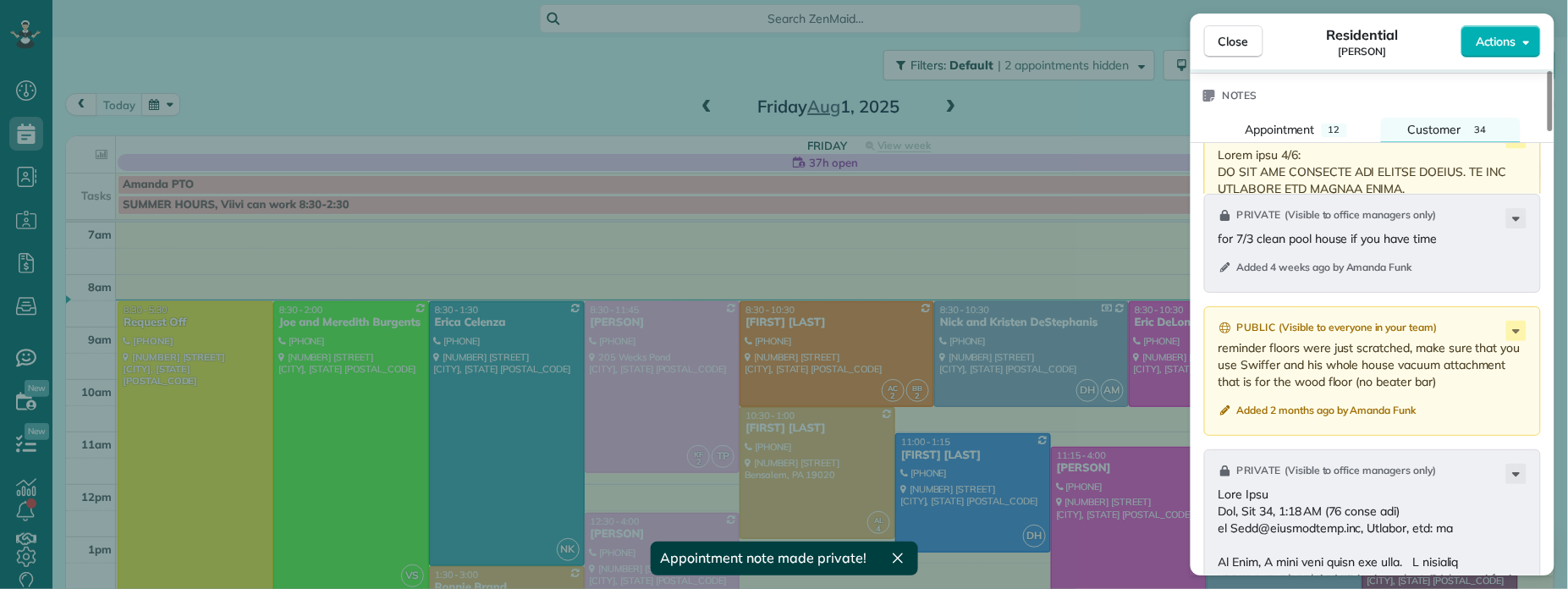 scroll, scrollTop: 1805, scrollLeft: 0, axis: vertical 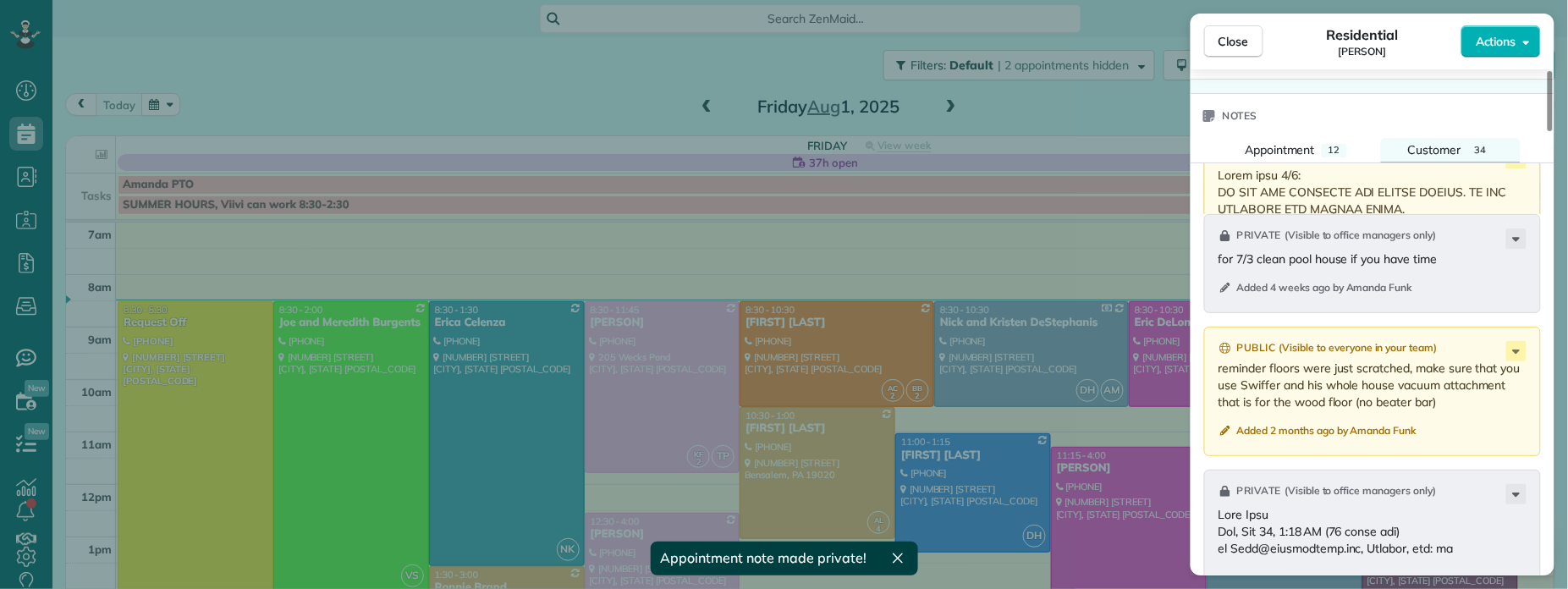 click on "( Visible to everyone in your team )" at bounding box center [1358, 157] 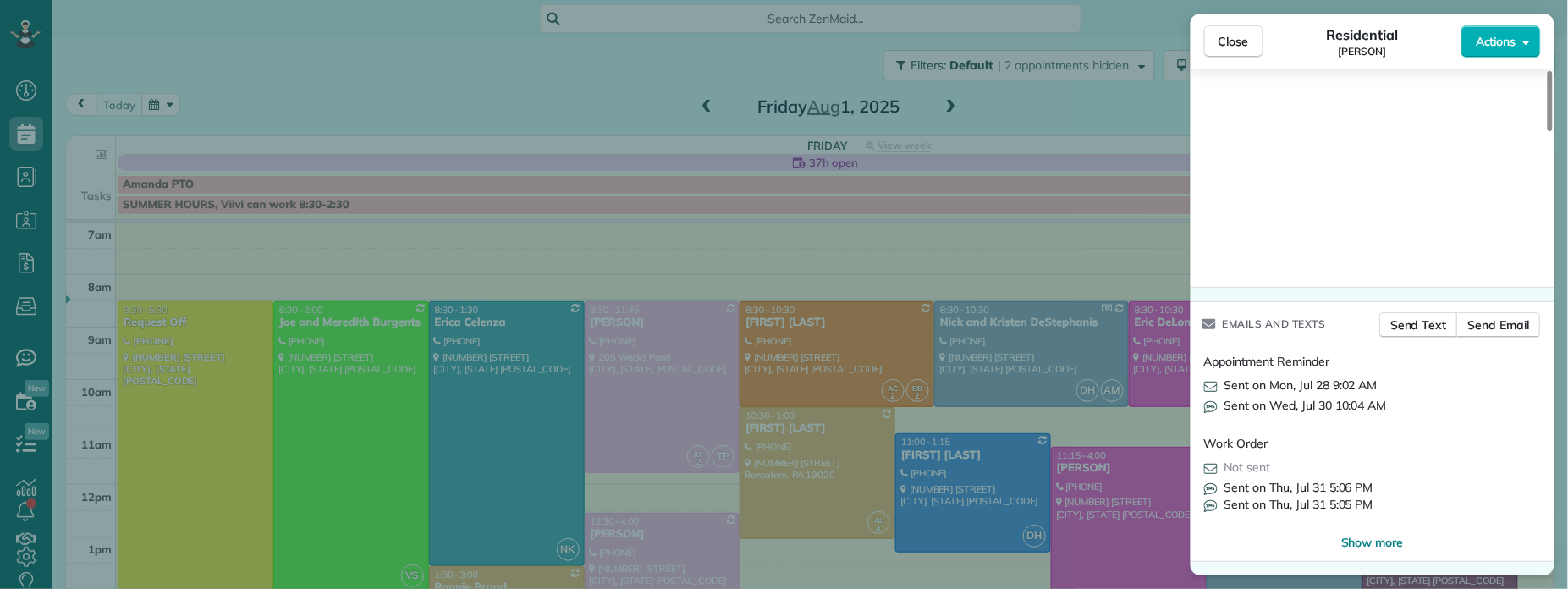 scroll, scrollTop: 3429, scrollLeft: 0, axis: vertical 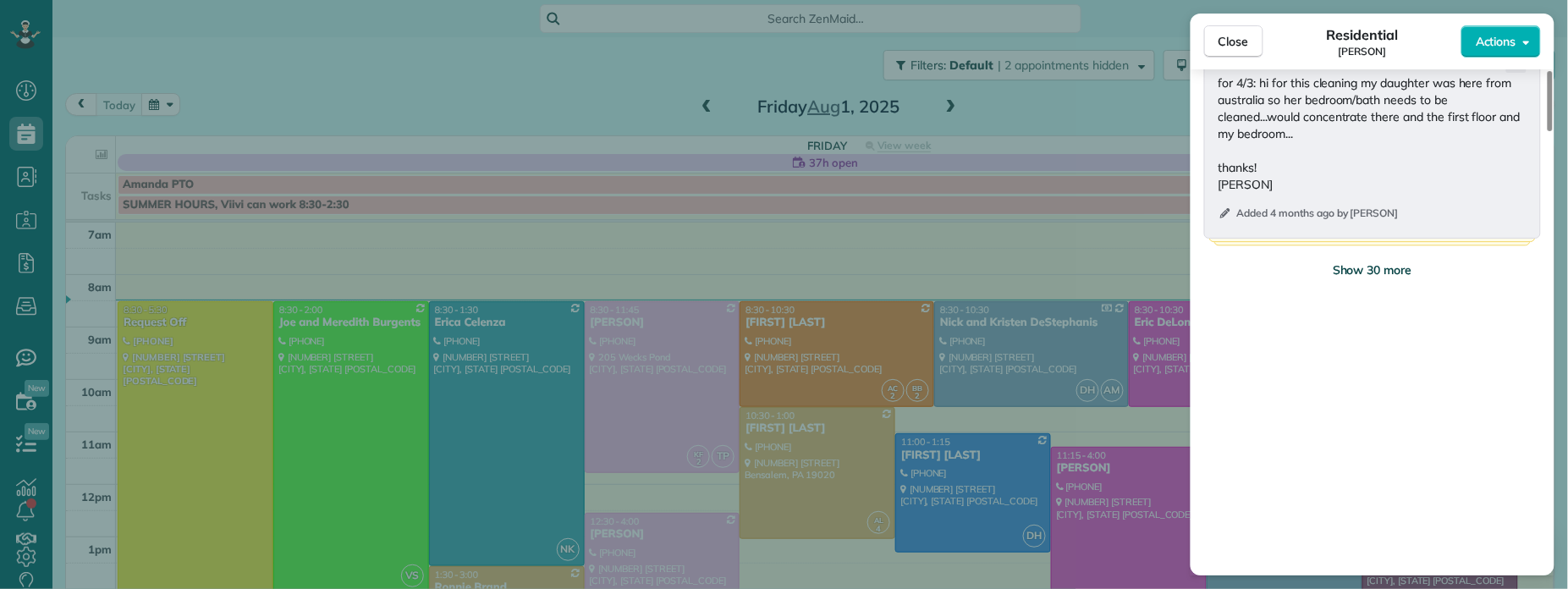 click on "Show 30 more" at bounding box center (1373, 270) 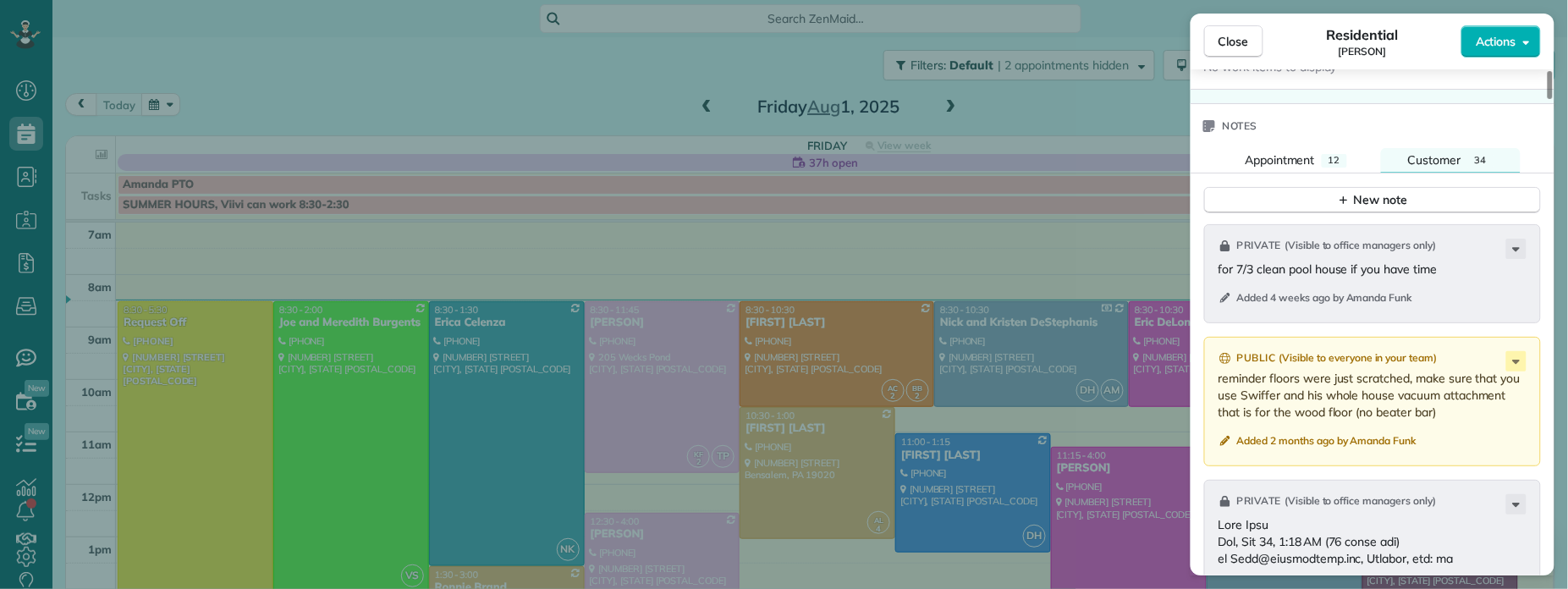 scroll, scrollTop: 1791, scrollLeft: 0, axis: vertical 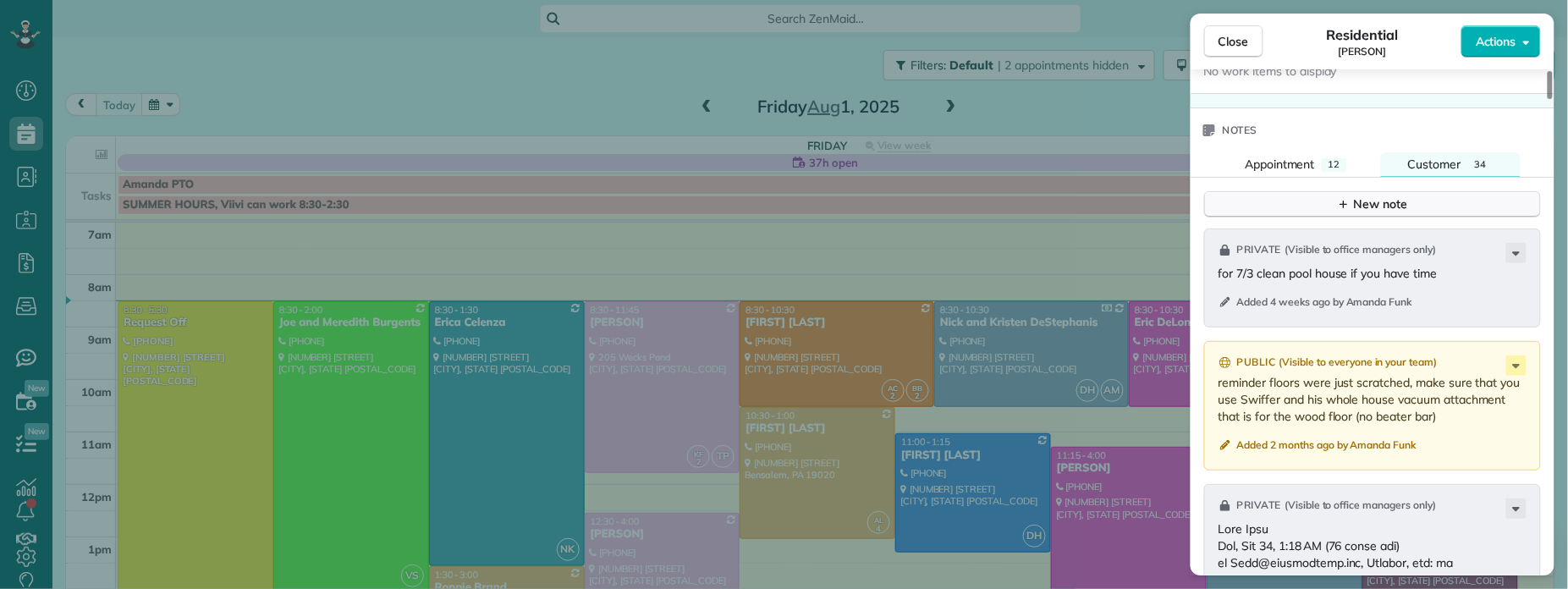 click on "New note" at bounding box center [1373, 204] 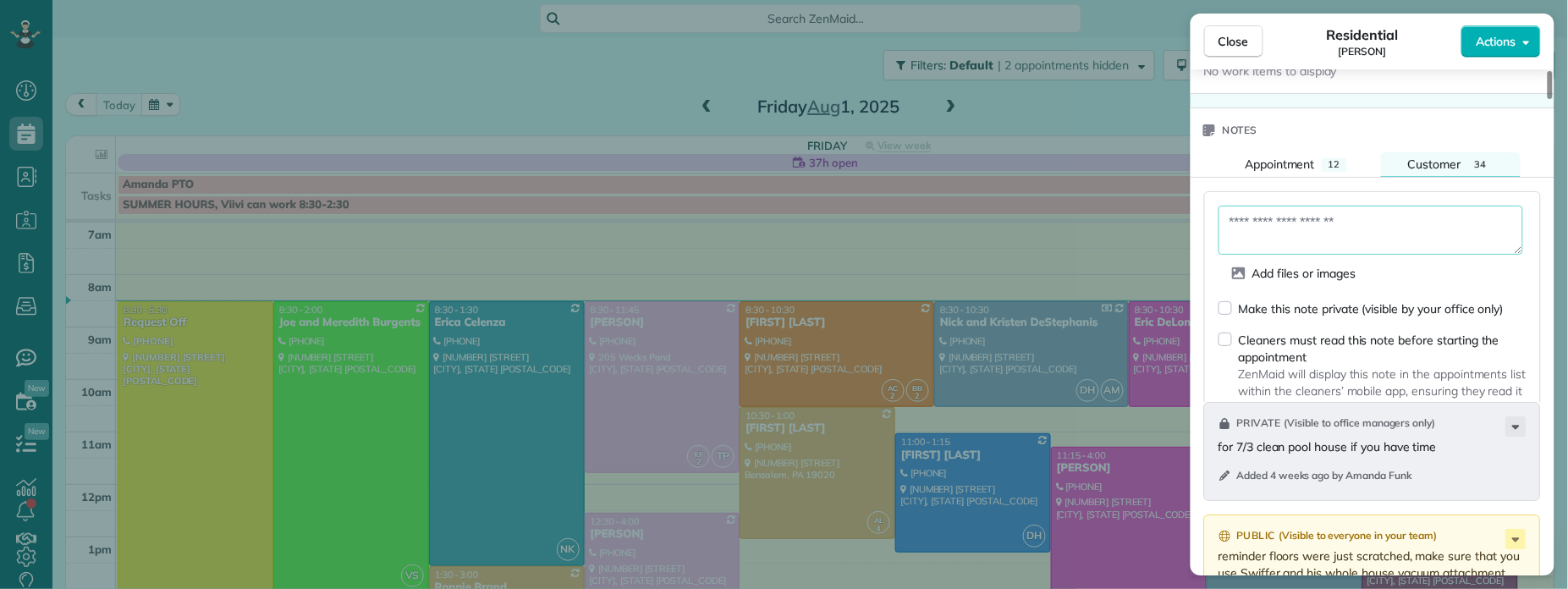 click at bounding box center (1371, 230) 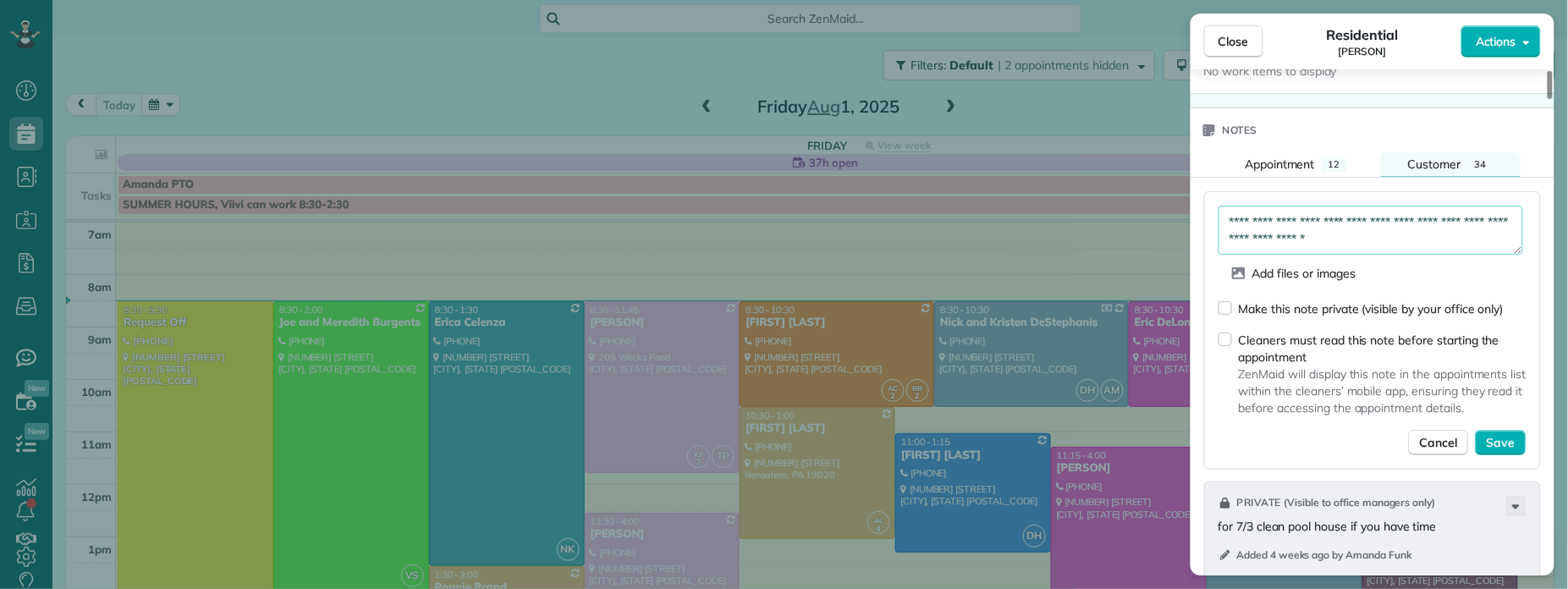 type on "**********" 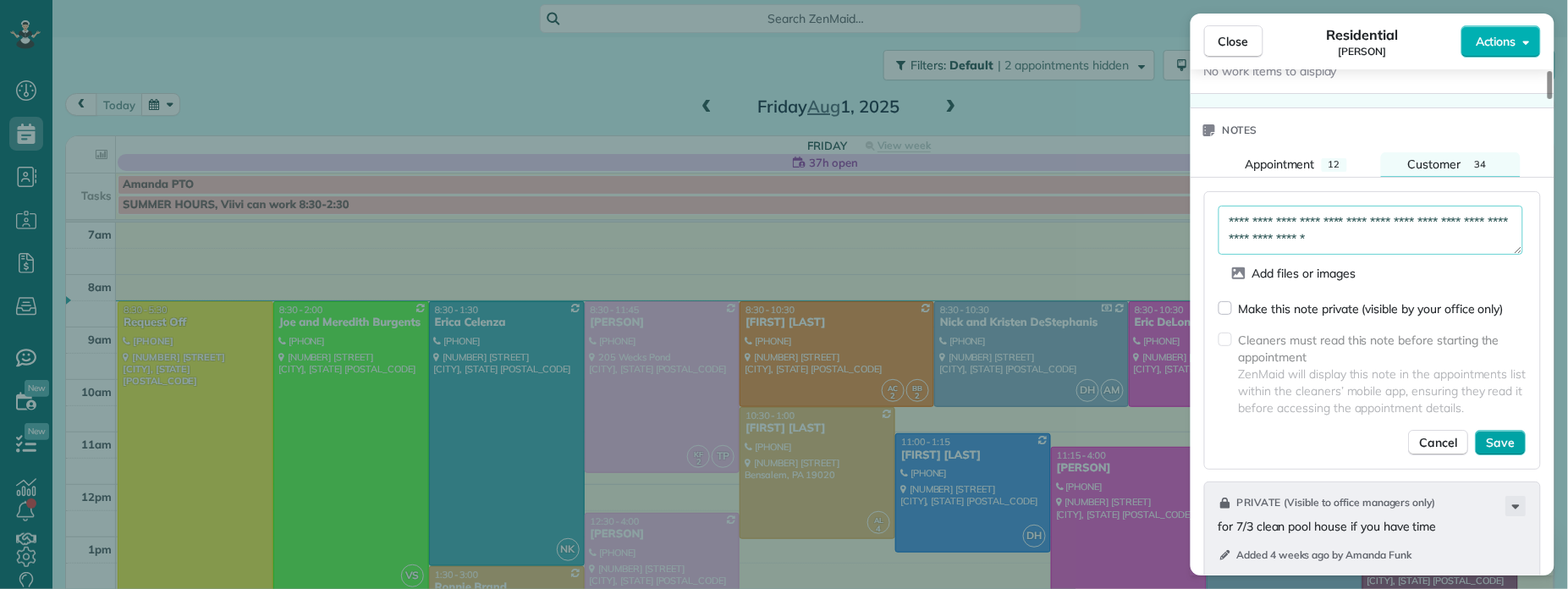 click on "Save" at bounding box center [1501, 443] 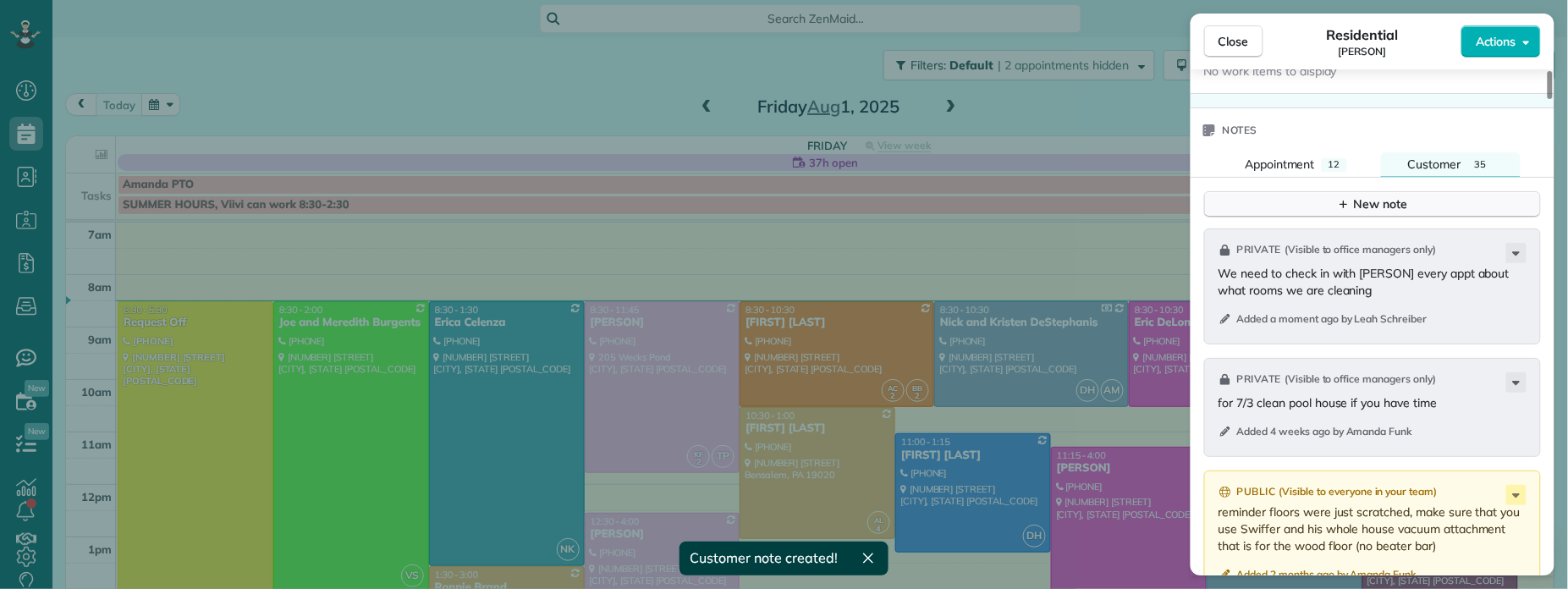 click 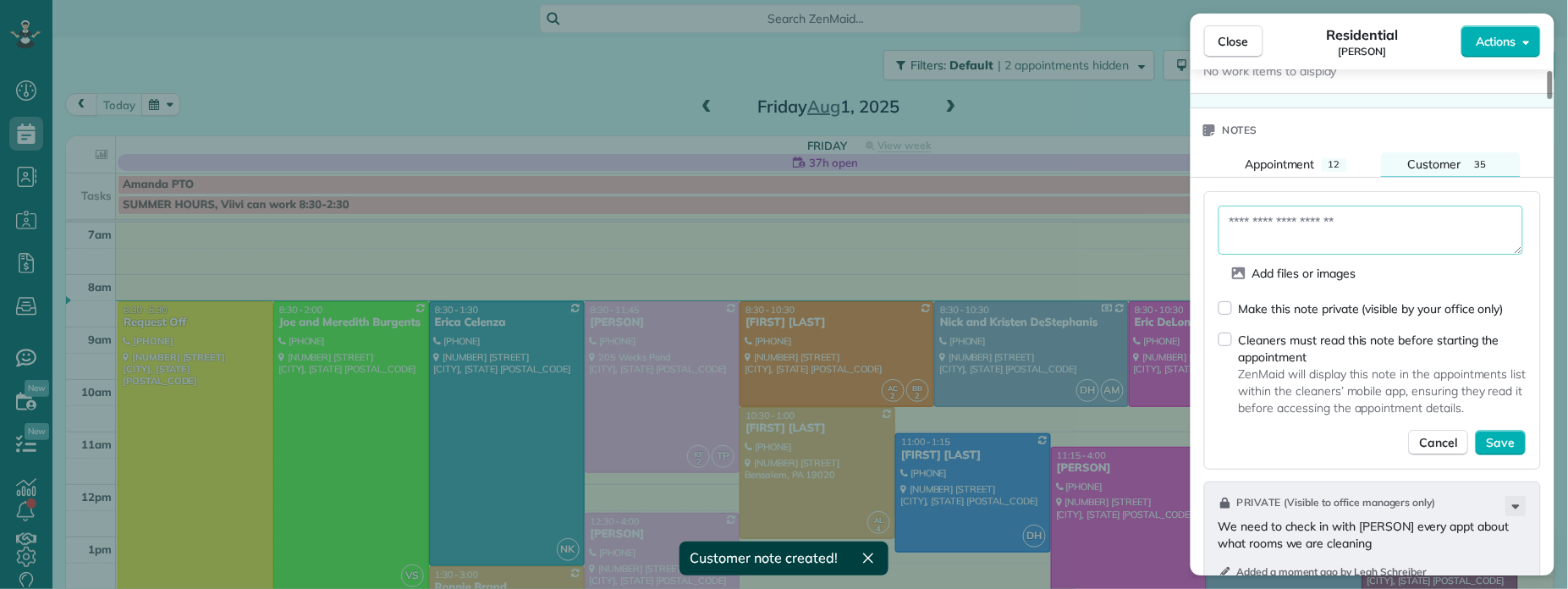 click at bounding box center (1371, 230) 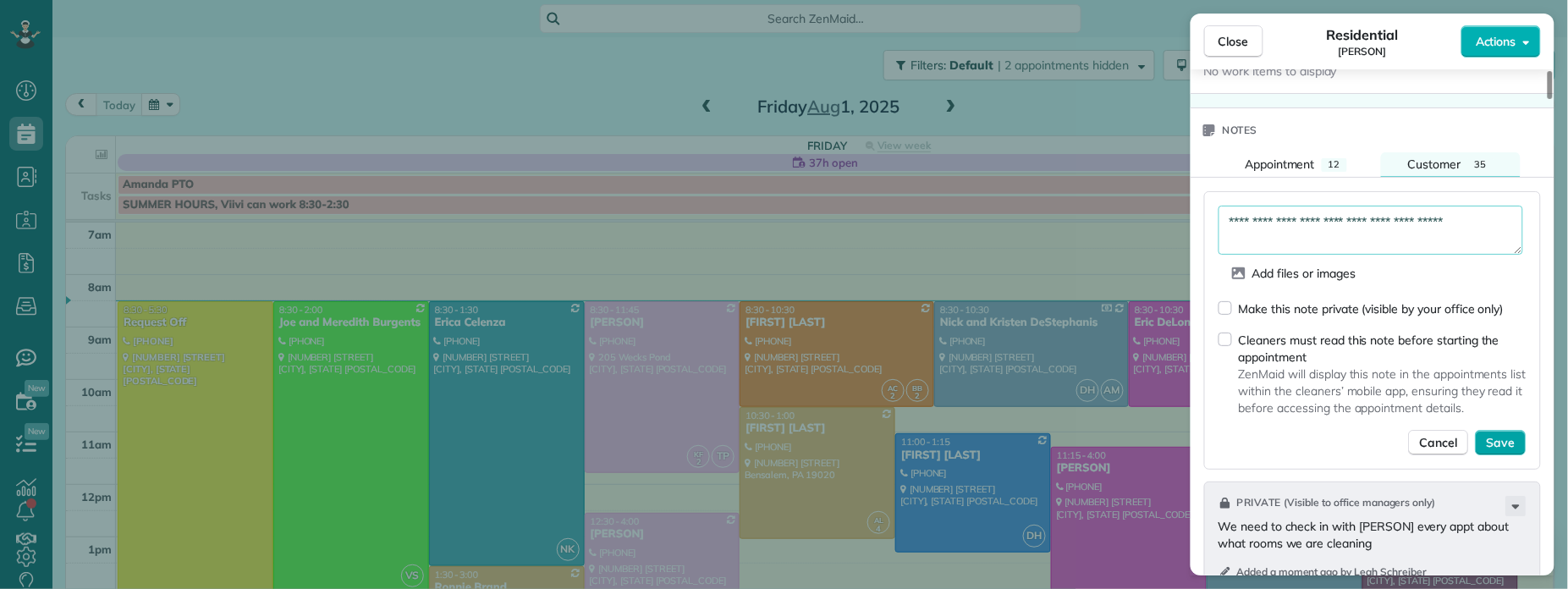 type on "**********" 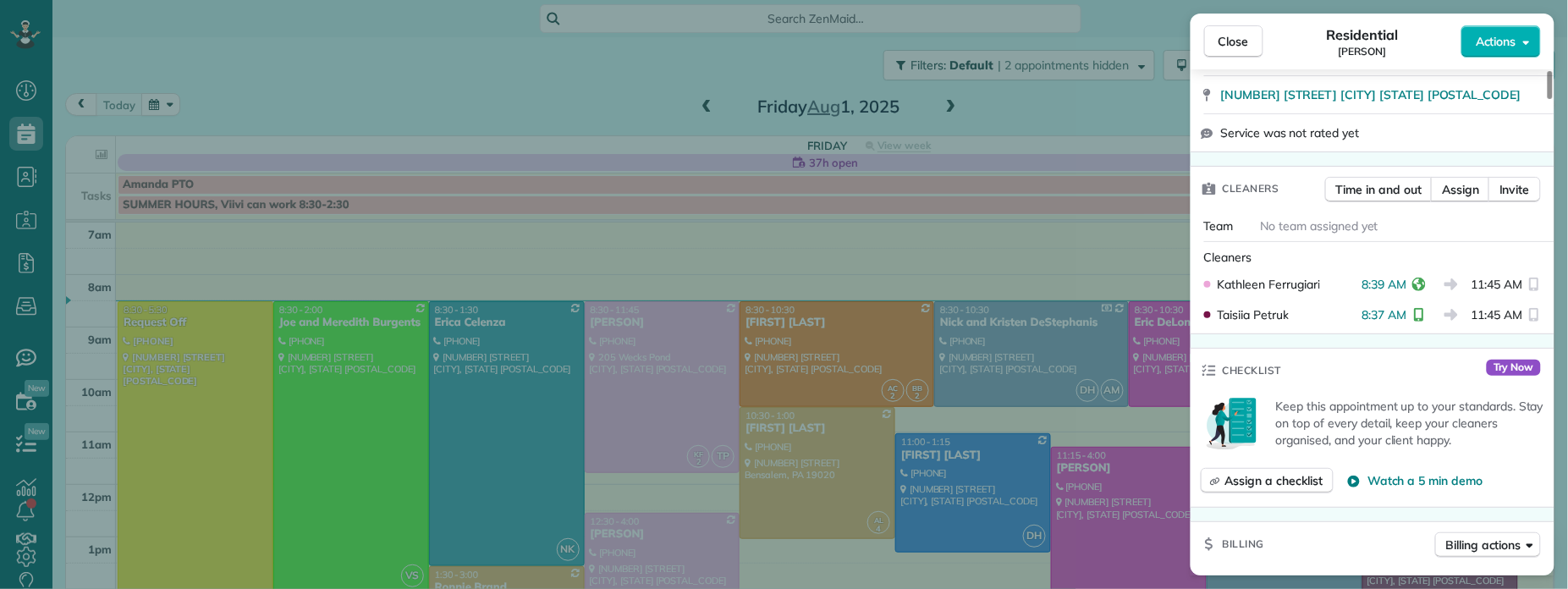 scroll, scrollTop: 0, scrollLeft: 0, axis: both 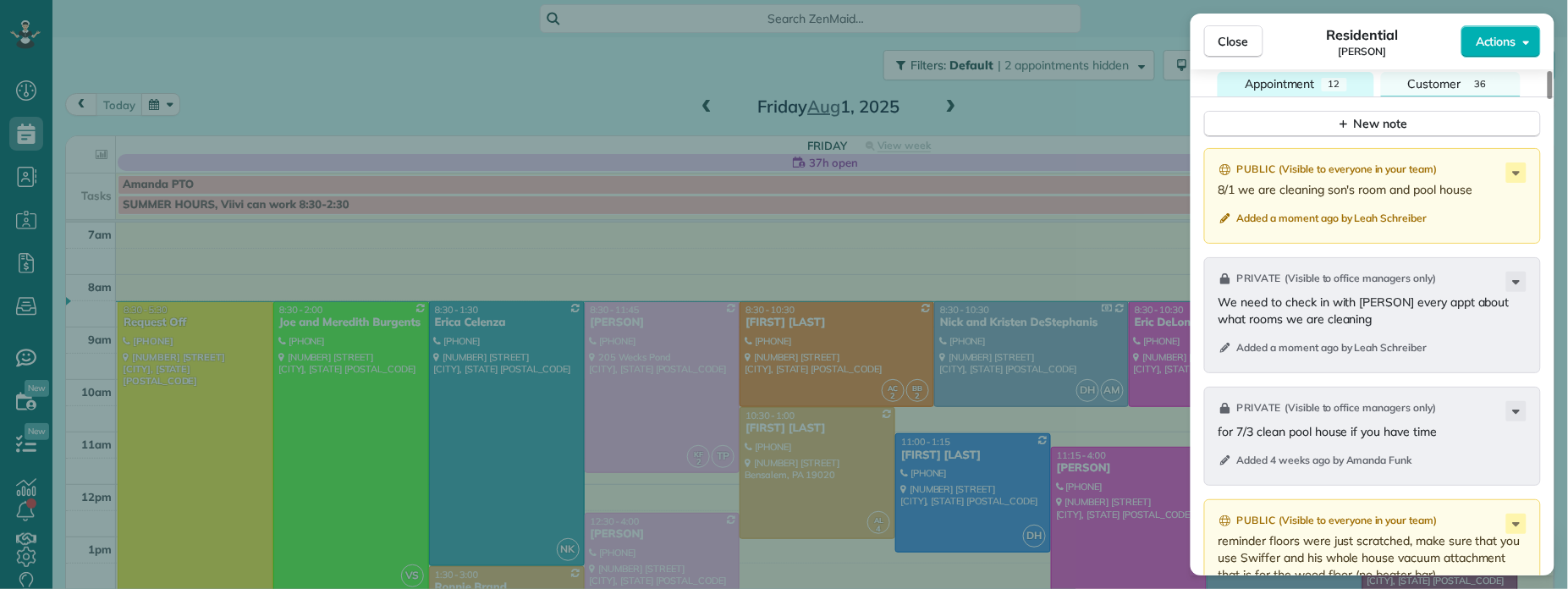 click on "Appointment" at bounding box center [1279, 84] 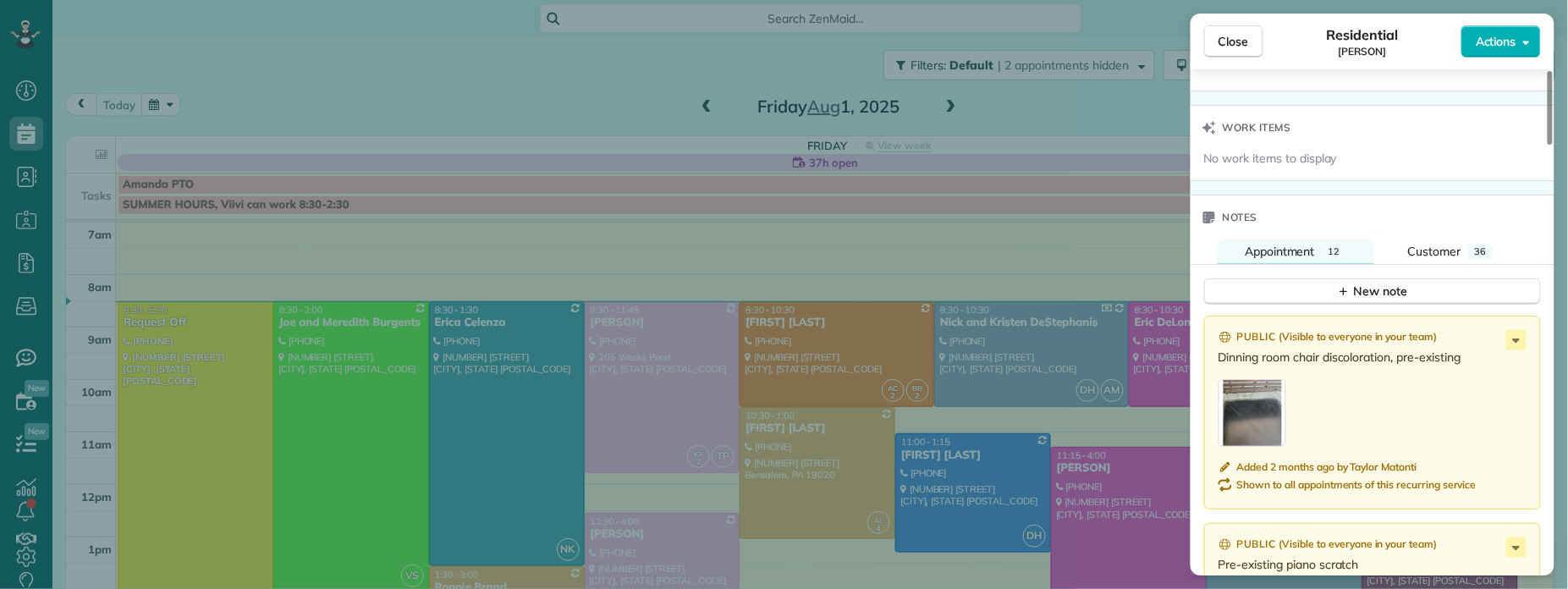 scroll, scrollTop: 1731, scrollLeft: 0, axis: vertical 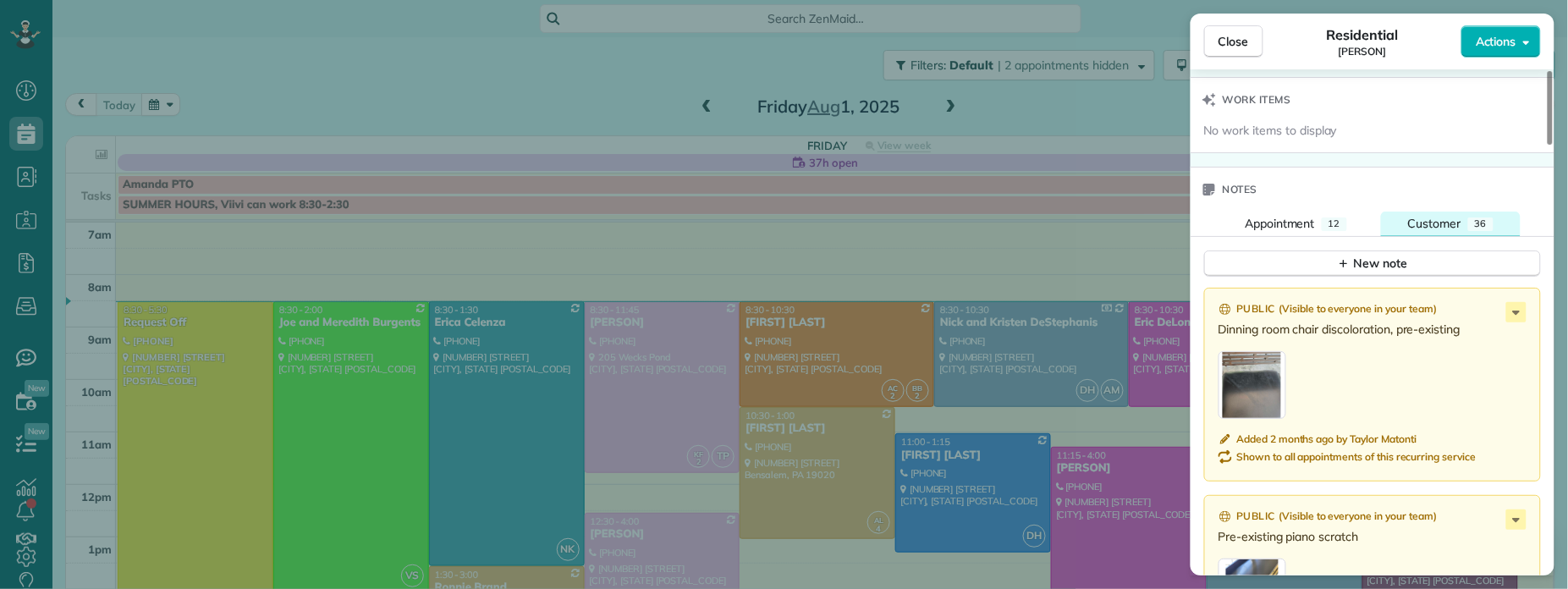 click on "Customer" at bounding box center [1434, 223] 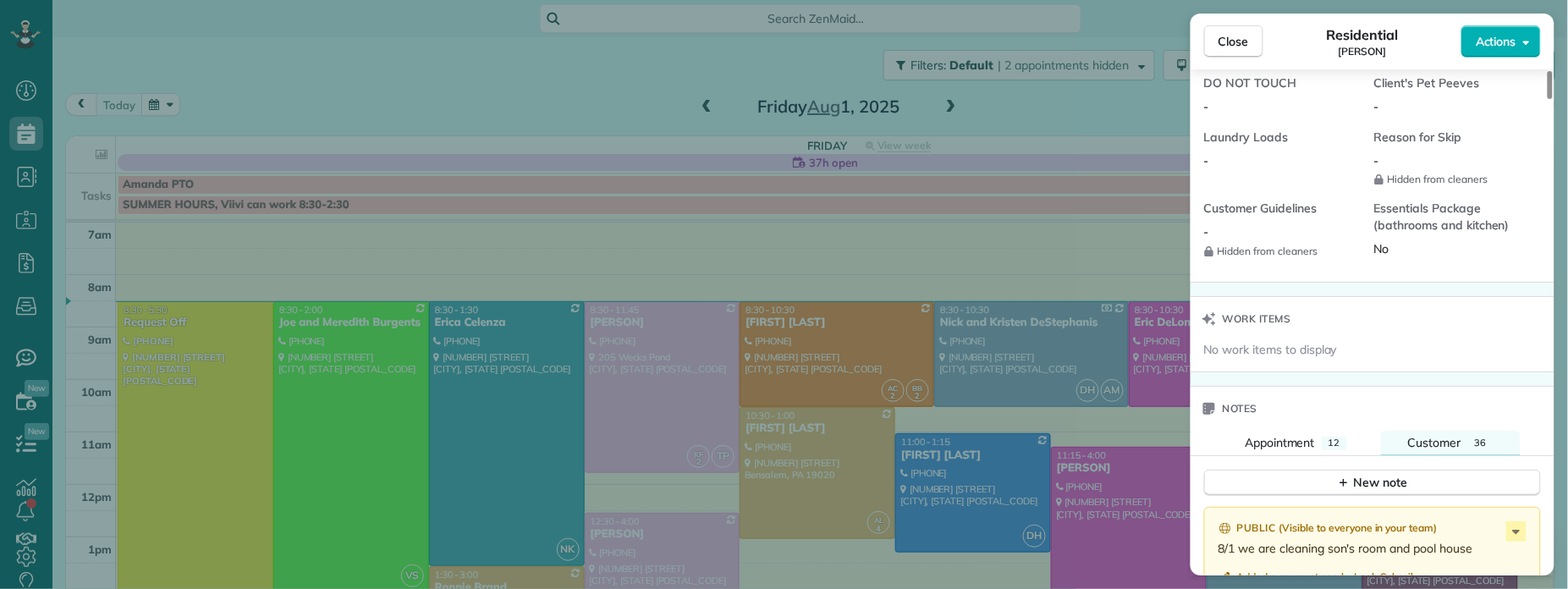 scroll, scrollTop: 856, scrollLeft: 0, axis: vertical 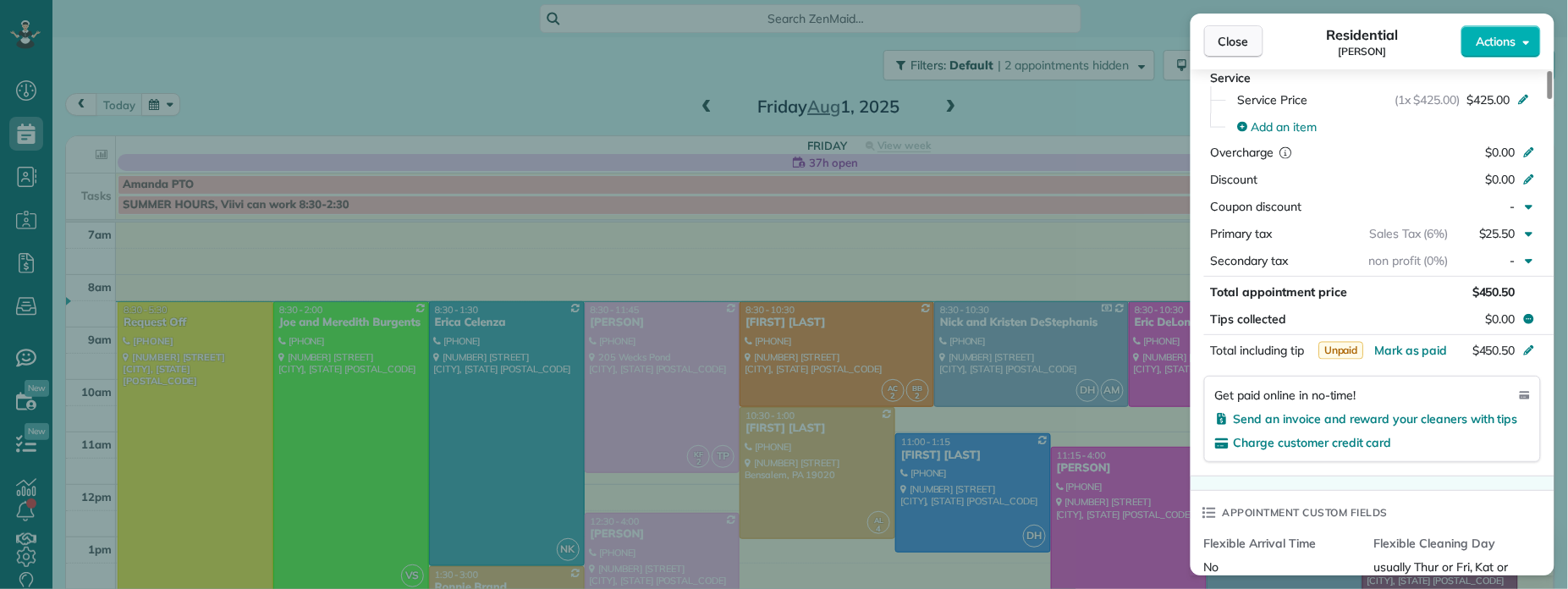 click on "Close" at bounding box center [1234, 41] 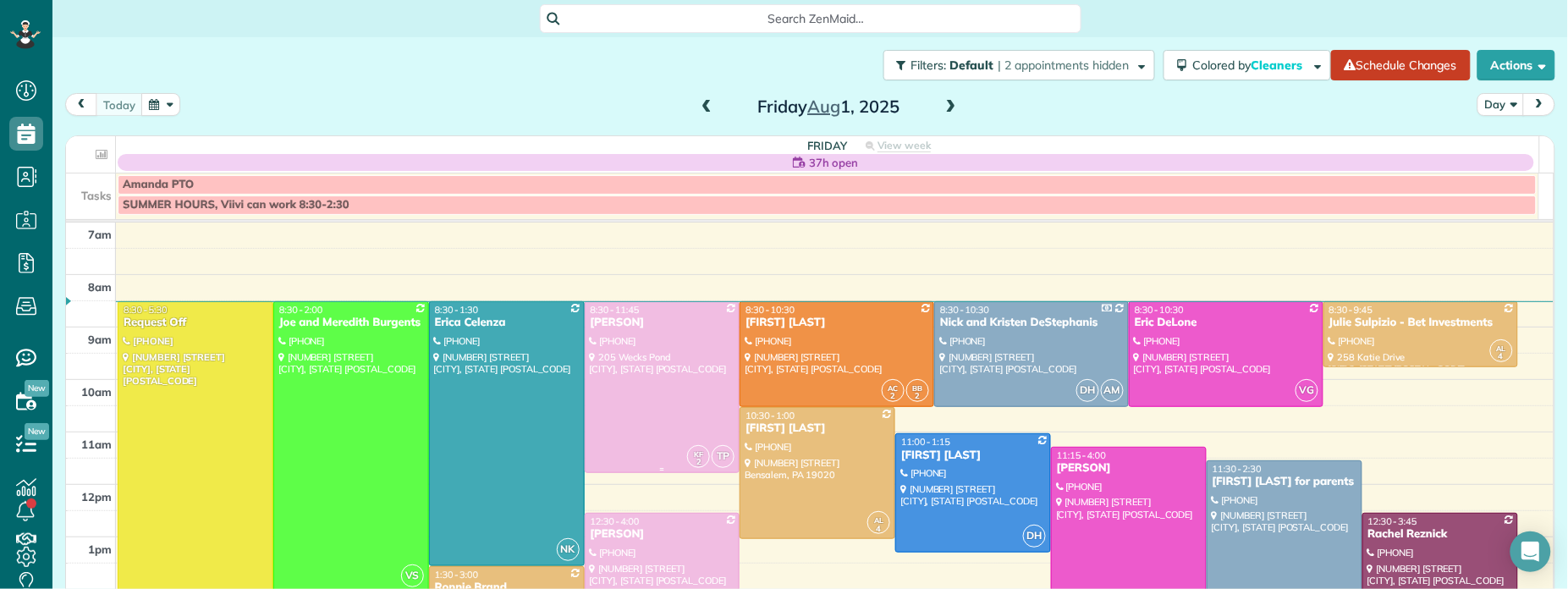 click on "Michael Kochman" at bounding box center (663, 322) 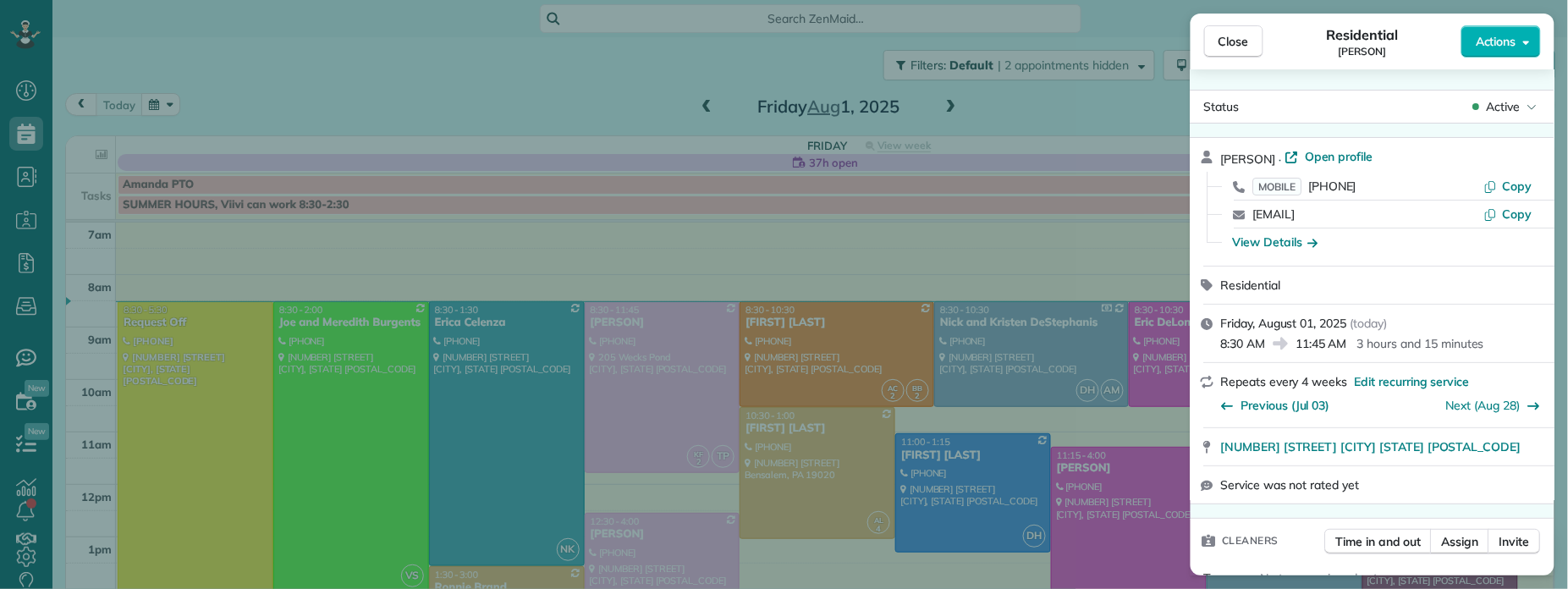 drag, startPoint x: 1379, startPoint y: 153, endPoint x: 1422, endPoint y: 151, distance: 43.046487 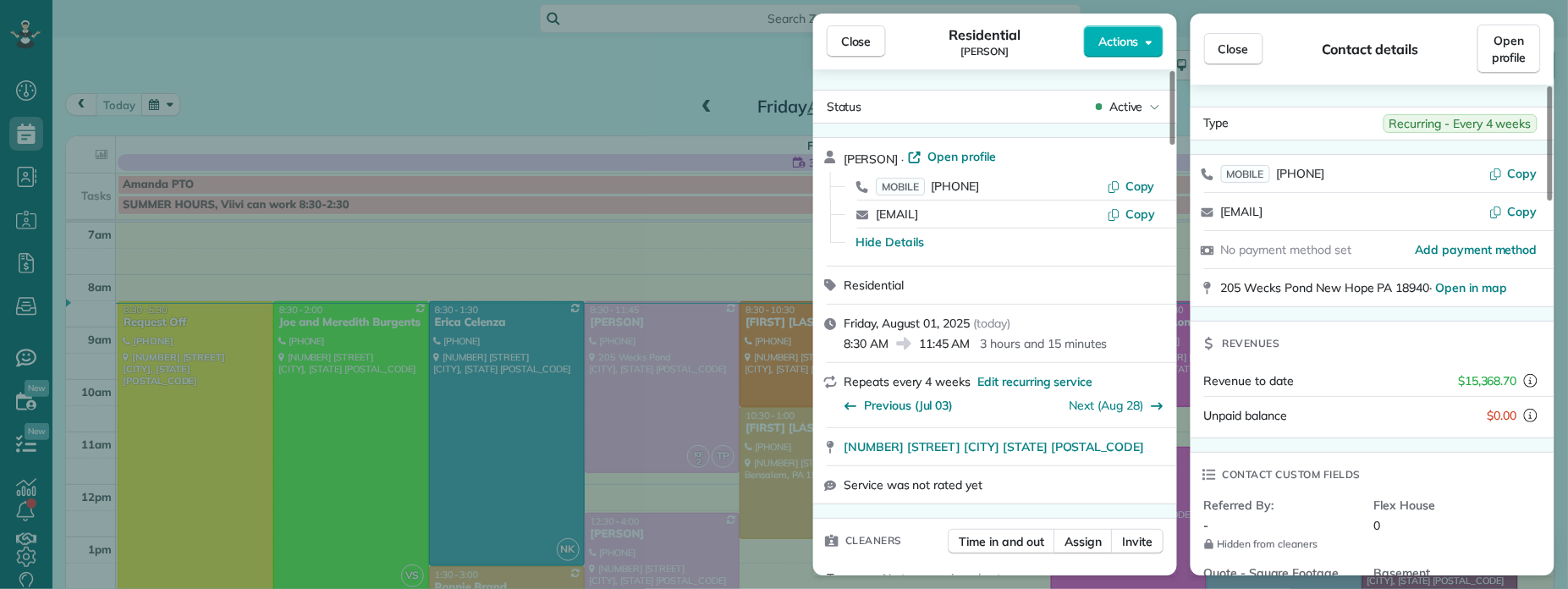 drag, startPoint x: 849, startPoint y: 42, endPoint x: 909, endPoint y: 428, distance: 390.63538 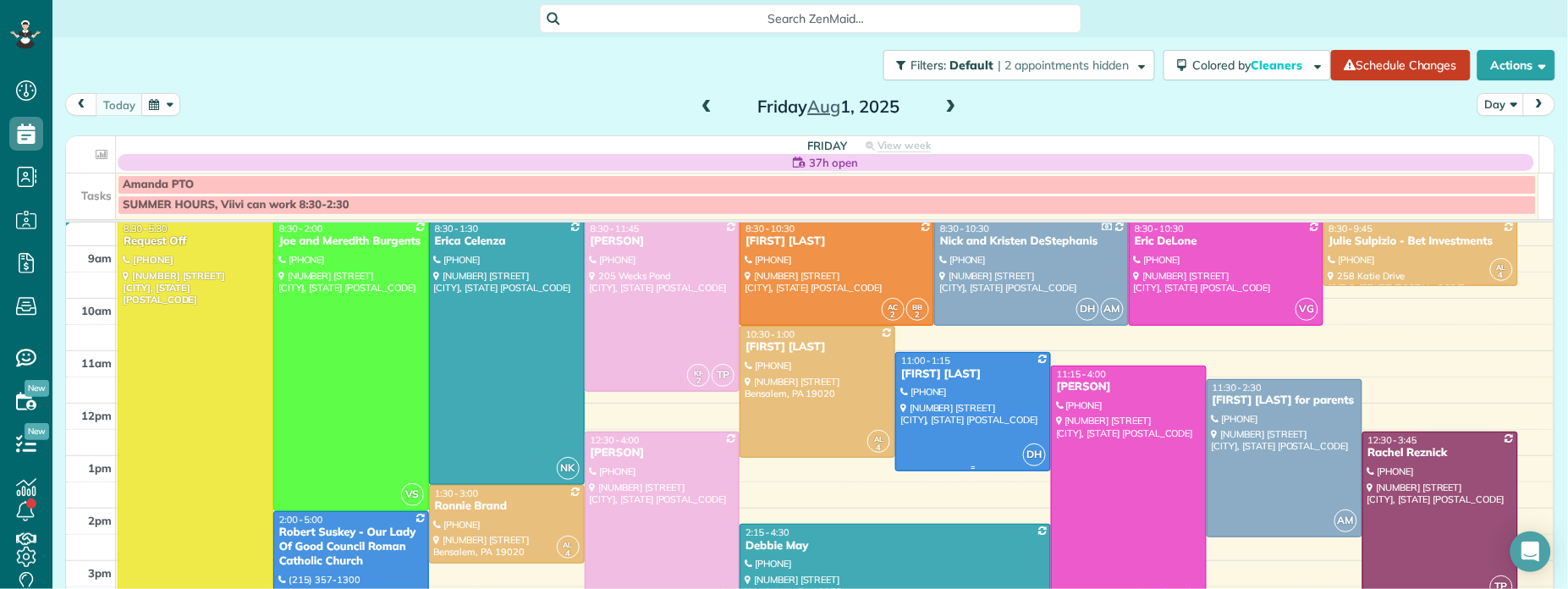 scroll, scrollTop: 106, scrollLeft: 0, axis: vertical 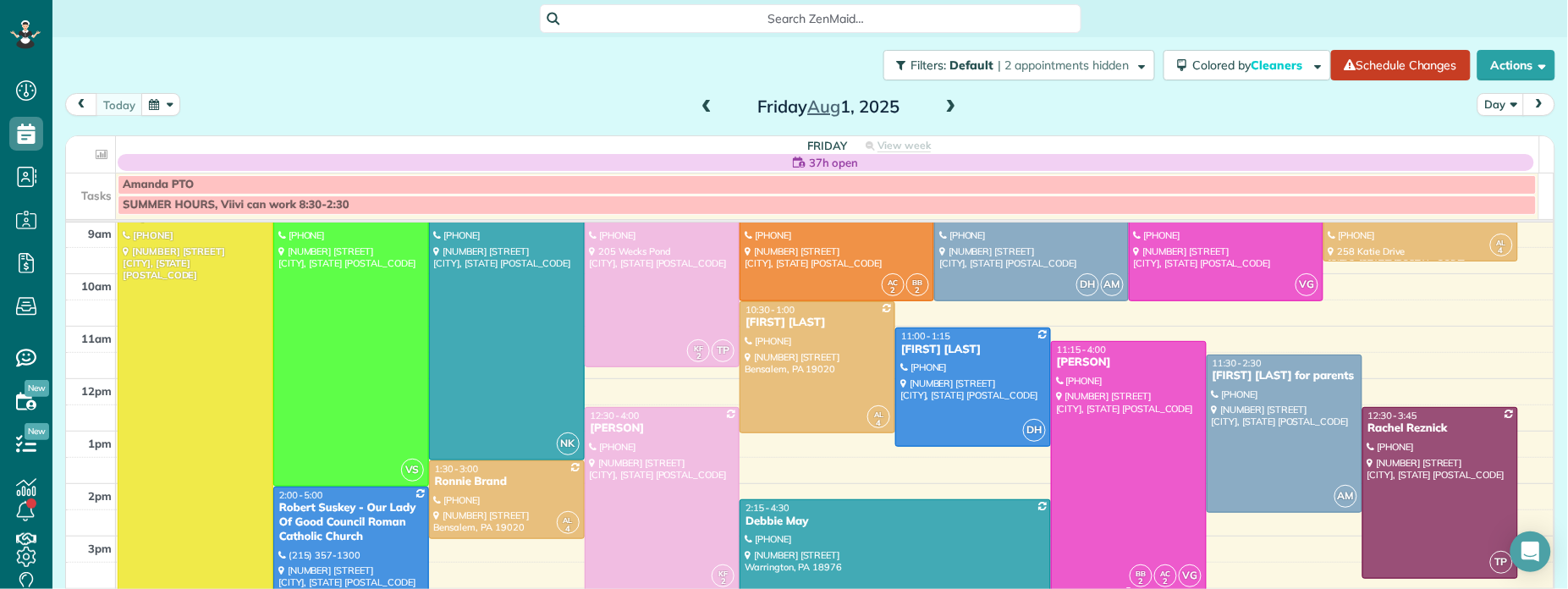 click on "Mungu Sanchez" at bounding box center [1129, 362] 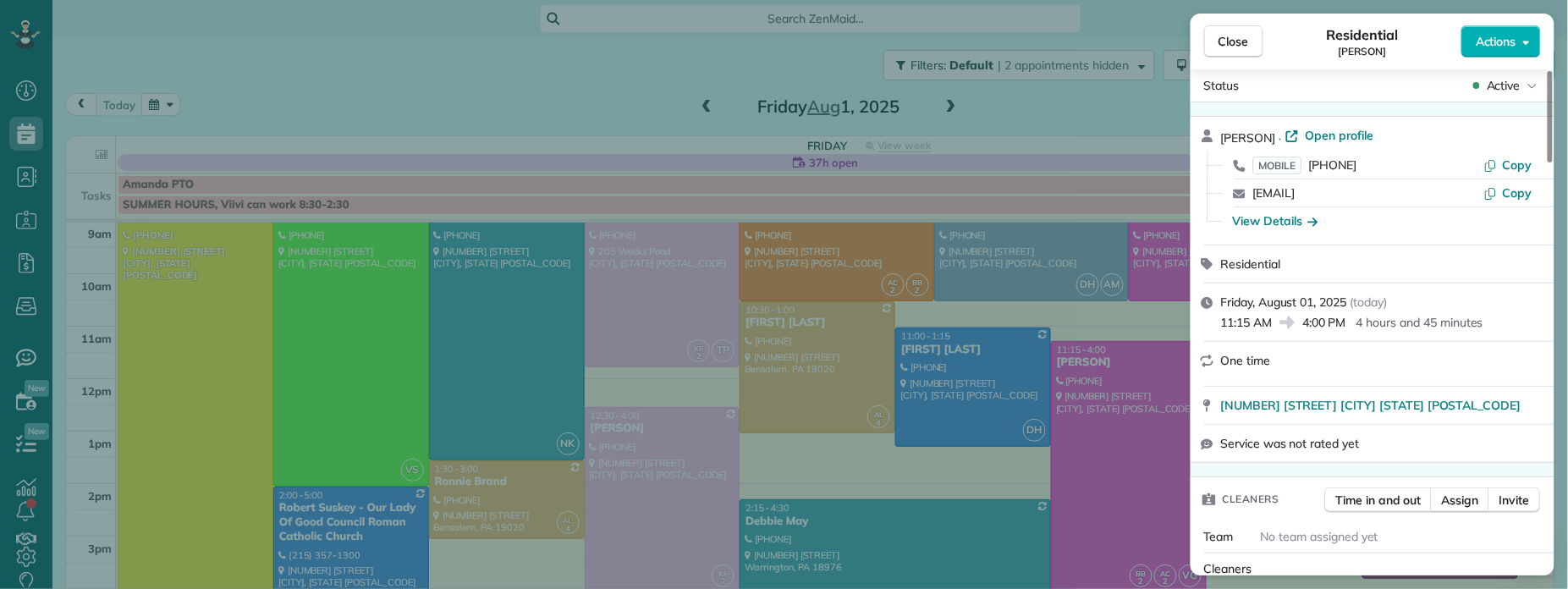 scroll, scrollTop: 0, scrollLeft: 0, axis: both 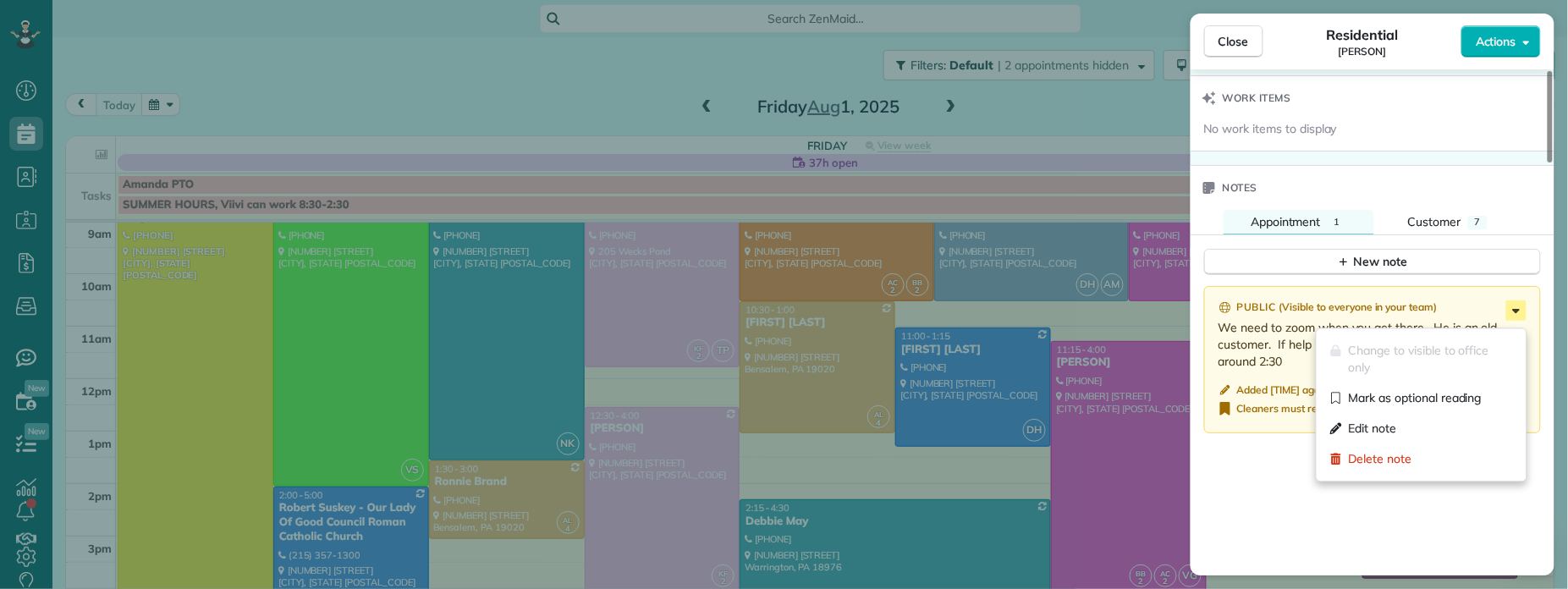 click 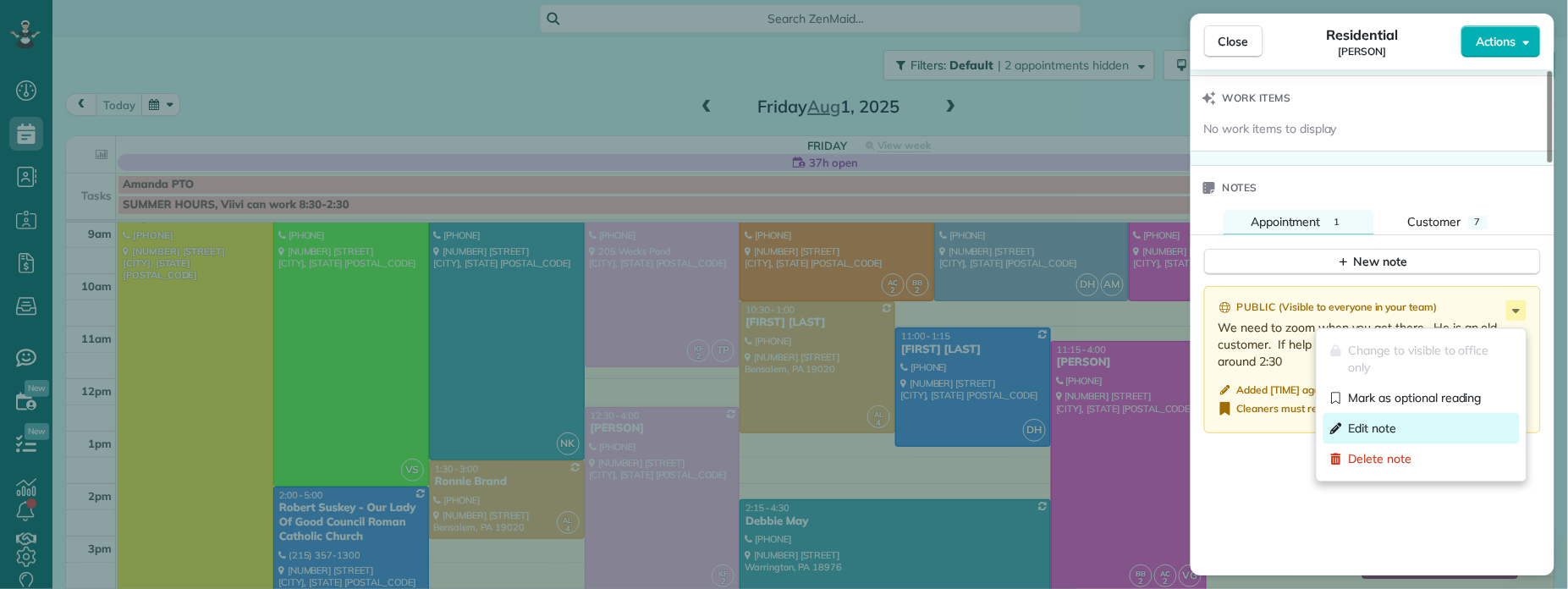 click on "Edit note" at bounding box center [1422, 429] 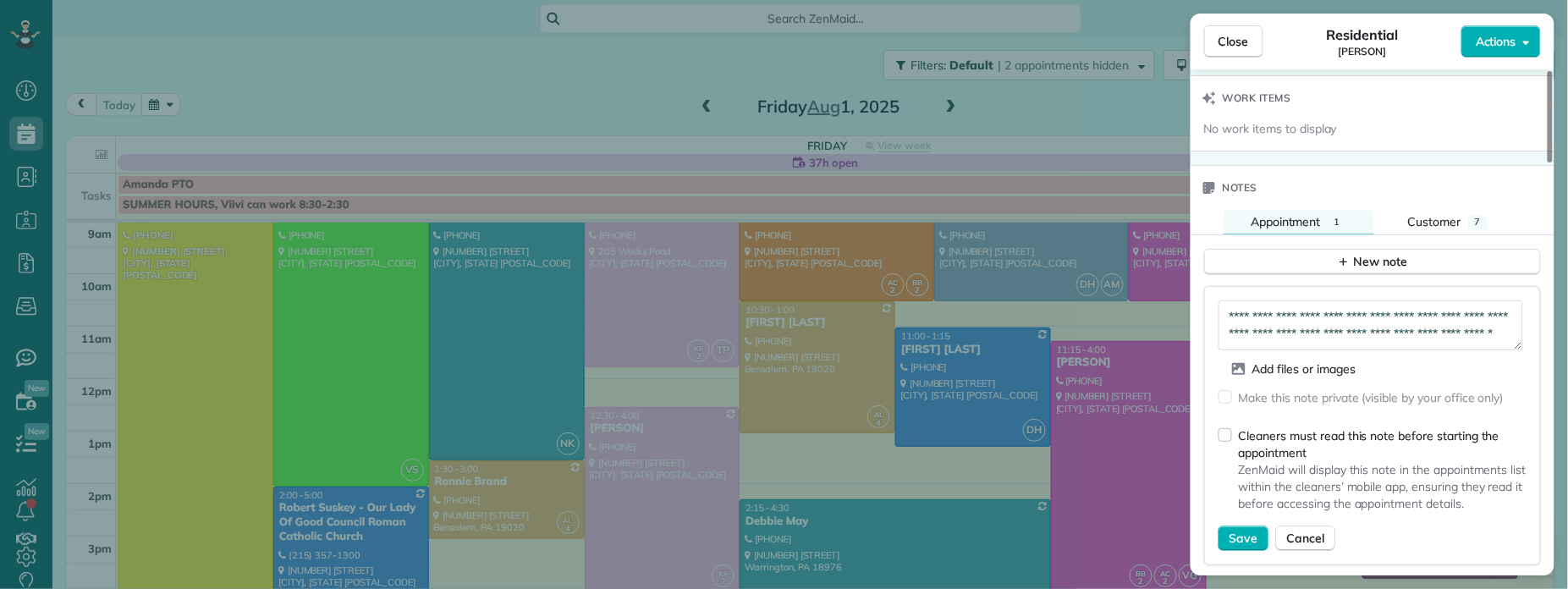 scroll, scrollTop: 17, scrollLeft: 0, axis: vertical 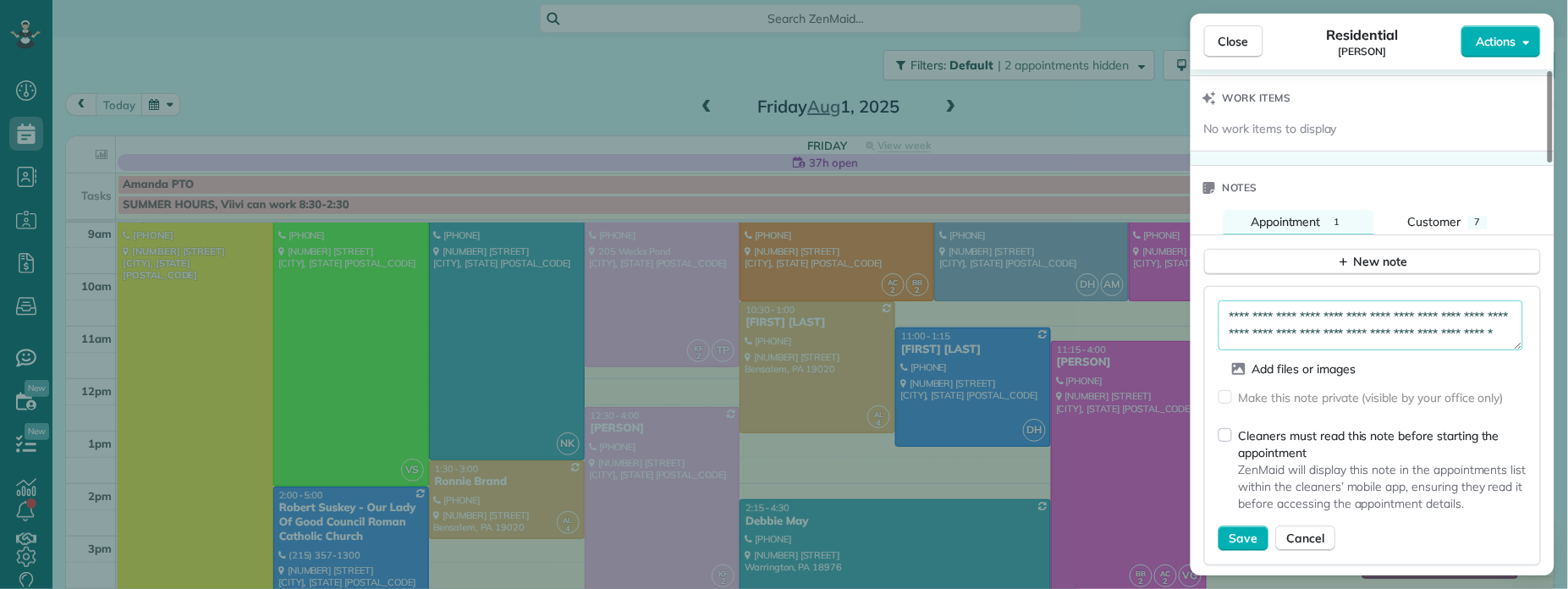drag, startPoint x: 1308, startPoint y: 326, endPoint x: 1367, endPoint y: 350, distance: 63.69458 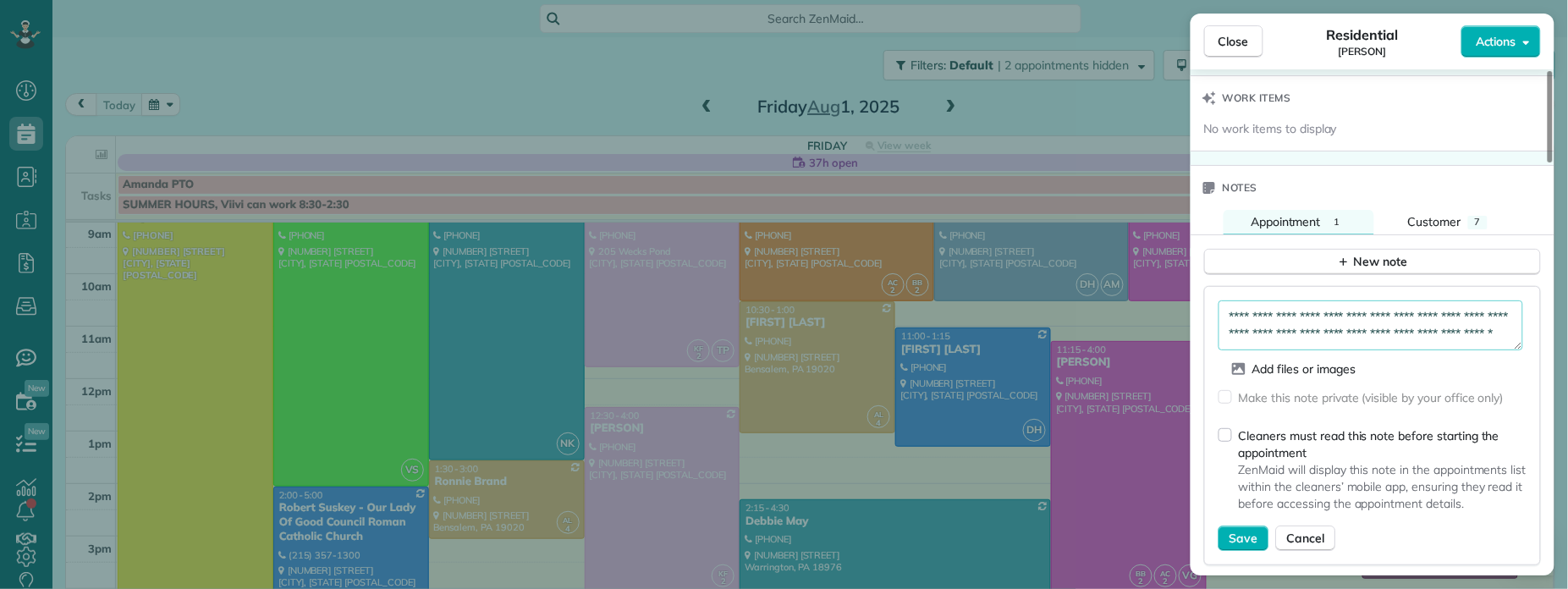 click on "**********" at bounding box center [1371, 325] 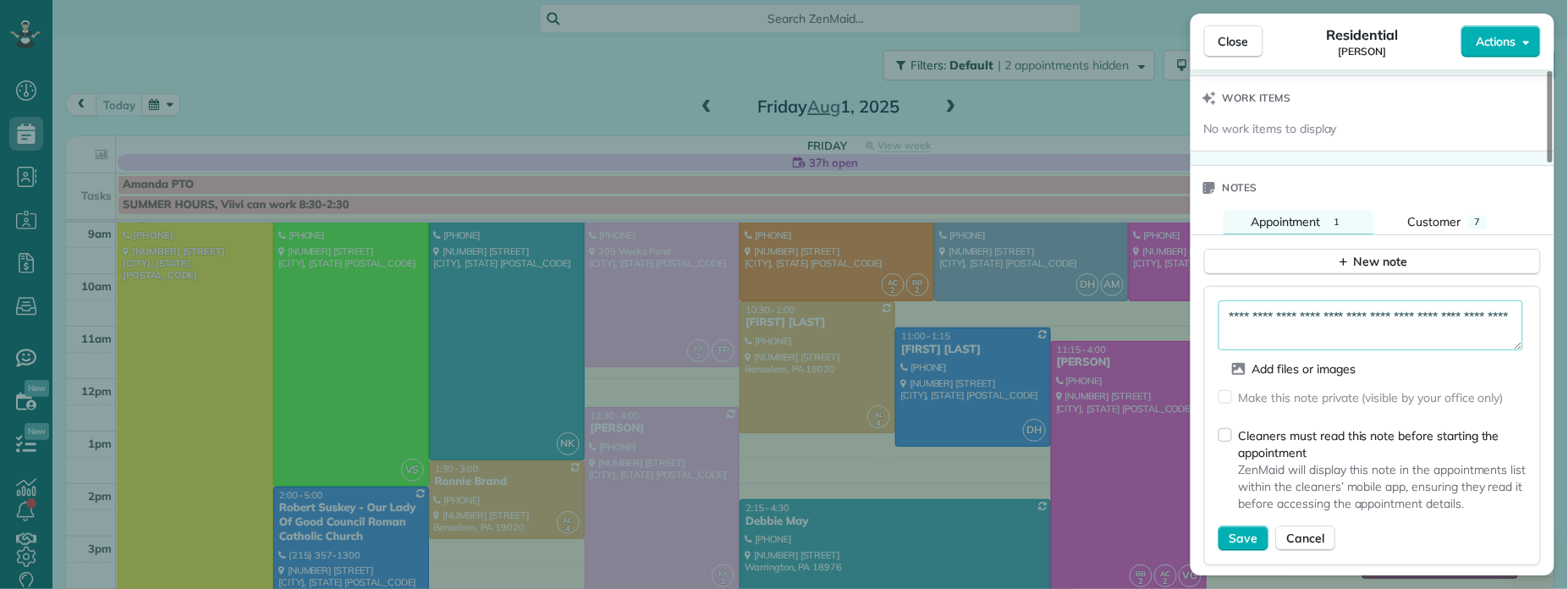 scroll, scrollTop: 0, scrollLeft: 0, axis: both 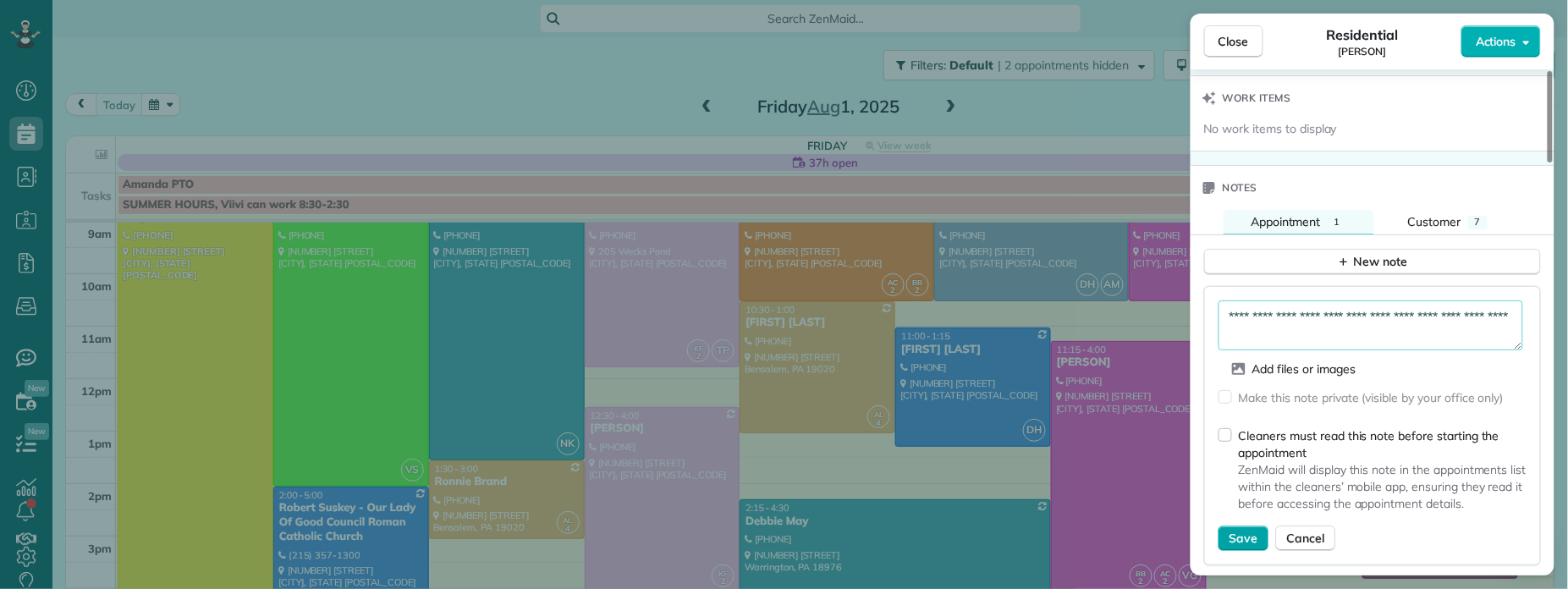 type on "**********" 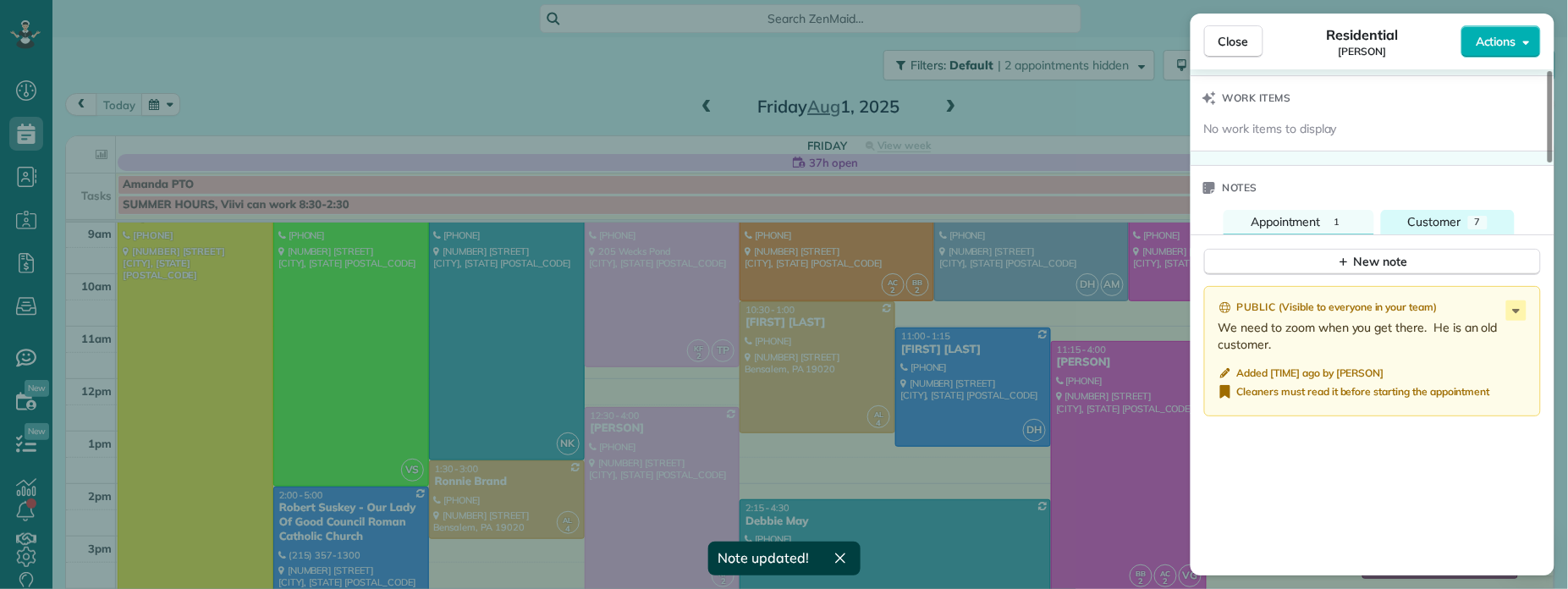 click on "Customer 7" at bounding box center [1448, 222] 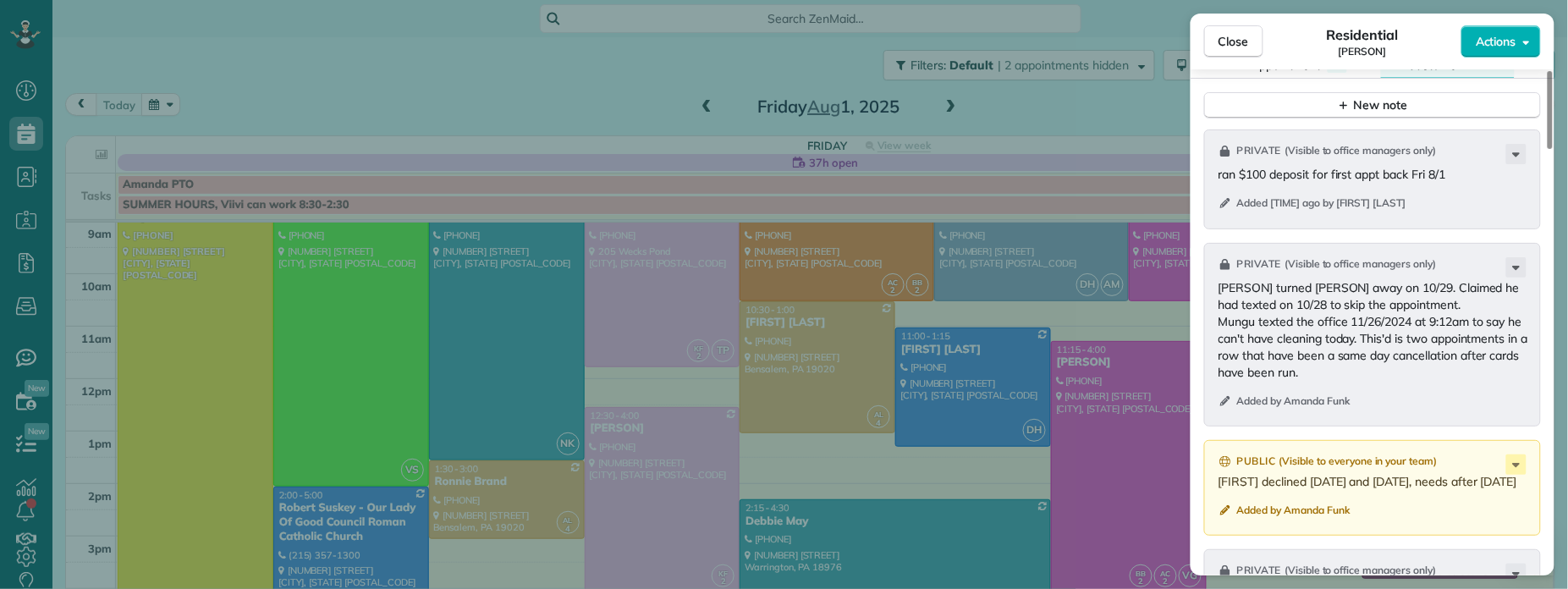 scroll, scrollTop: 1673, scrollLeft: 0, axis: vertical 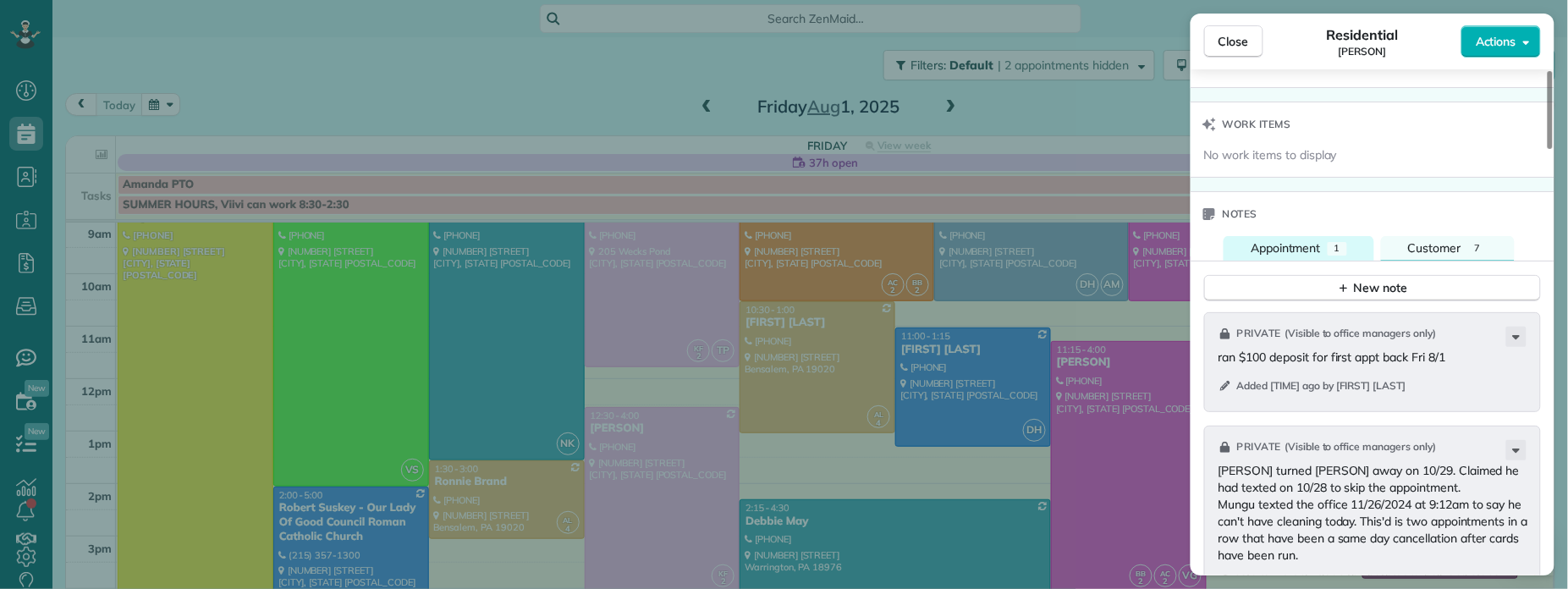 click on "Appointment" at bounding box center [1285, 248] 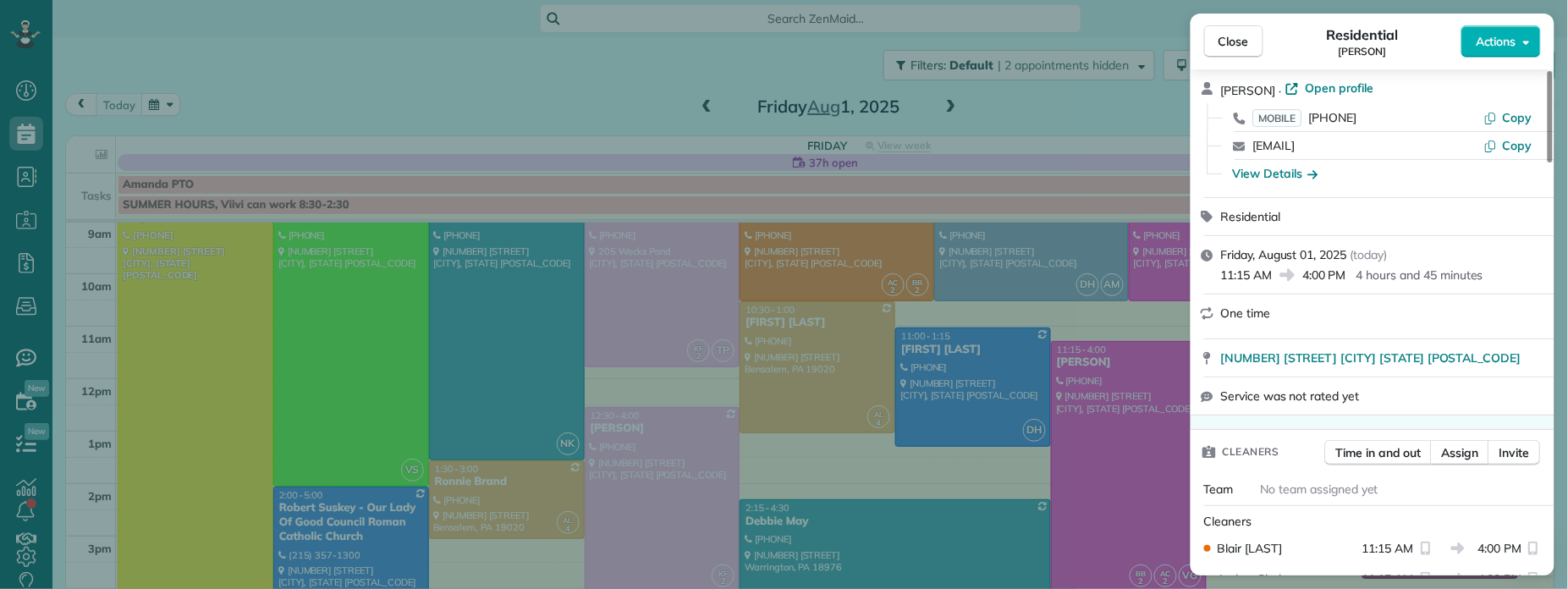 scroll, scrollTop: 0, scrollLeft: 0, axis: both 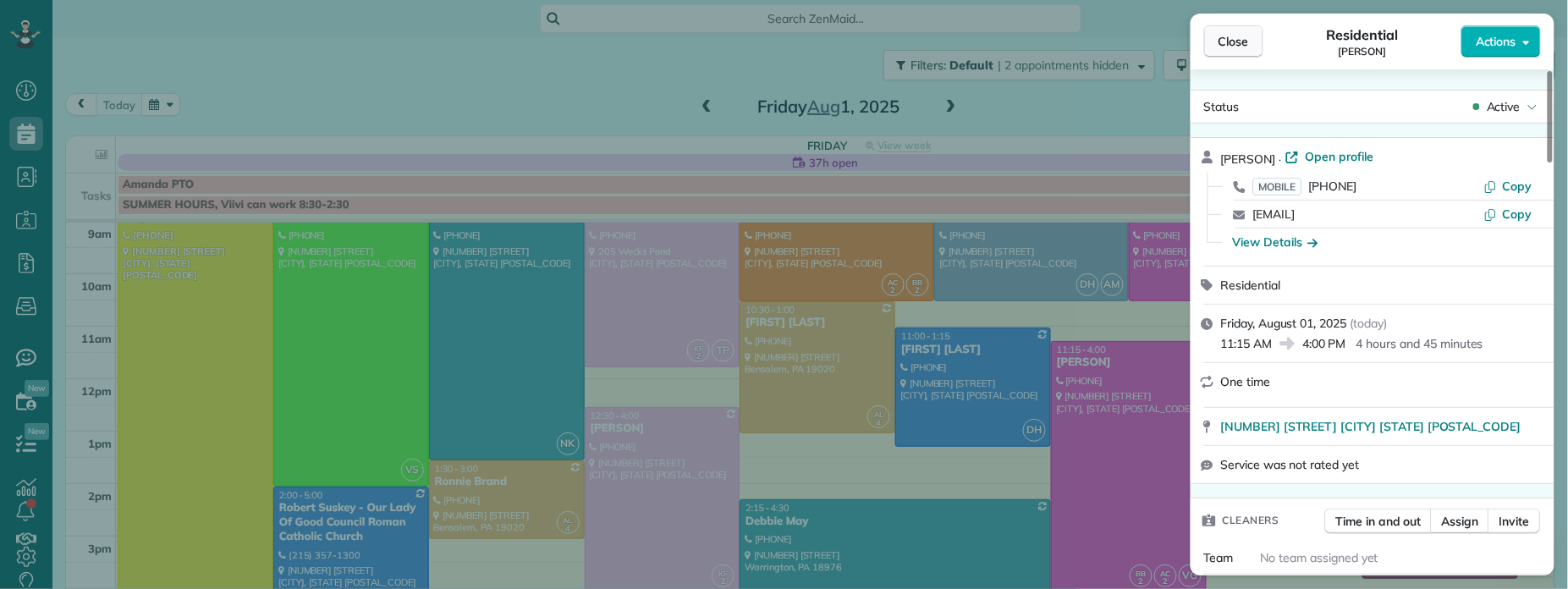 click on "Close" at bounding box center (1234, 41) 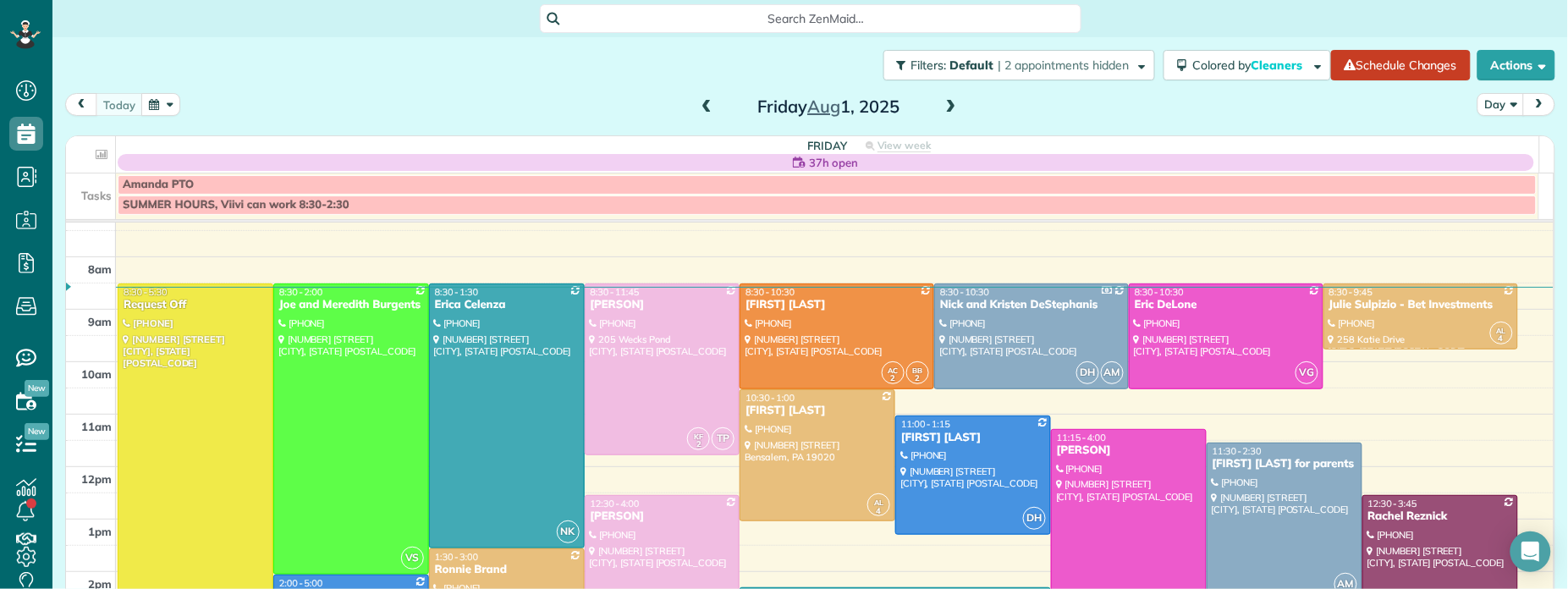 scroll, scrollTop: 0, scrollLeft: 0, axis: both 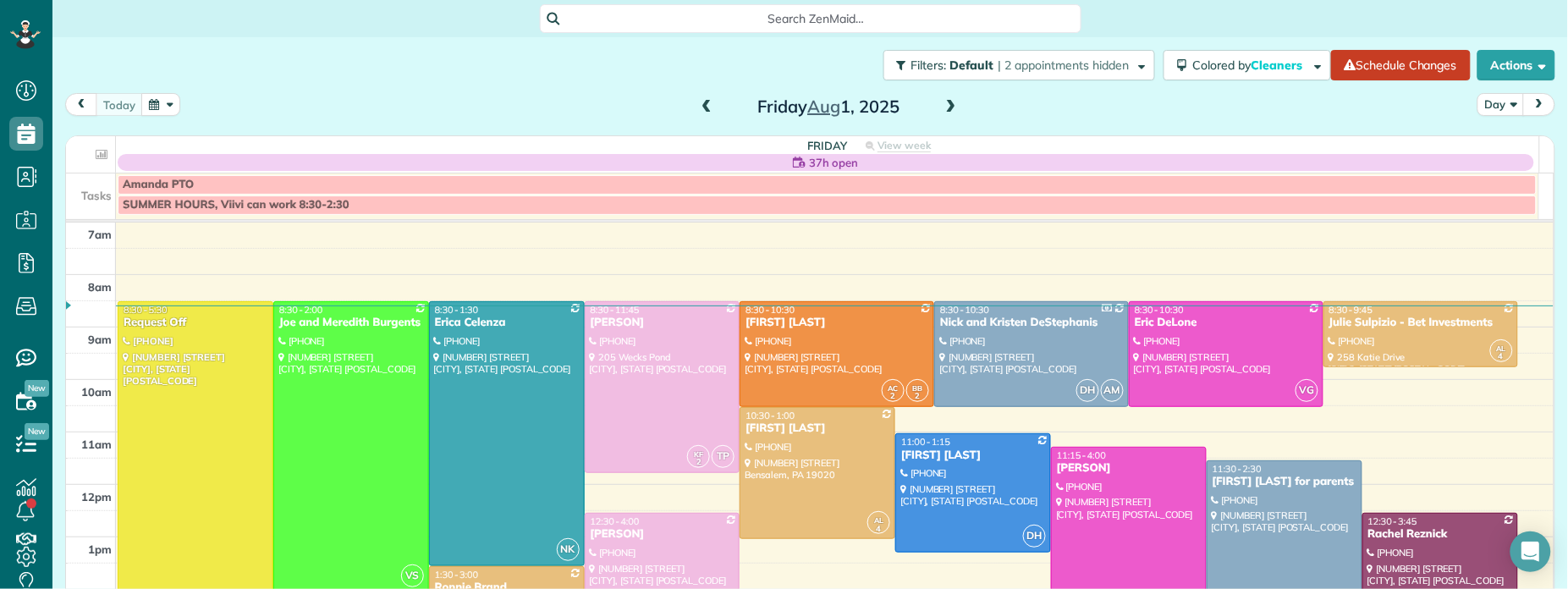 click at bounding box center [951, 107] 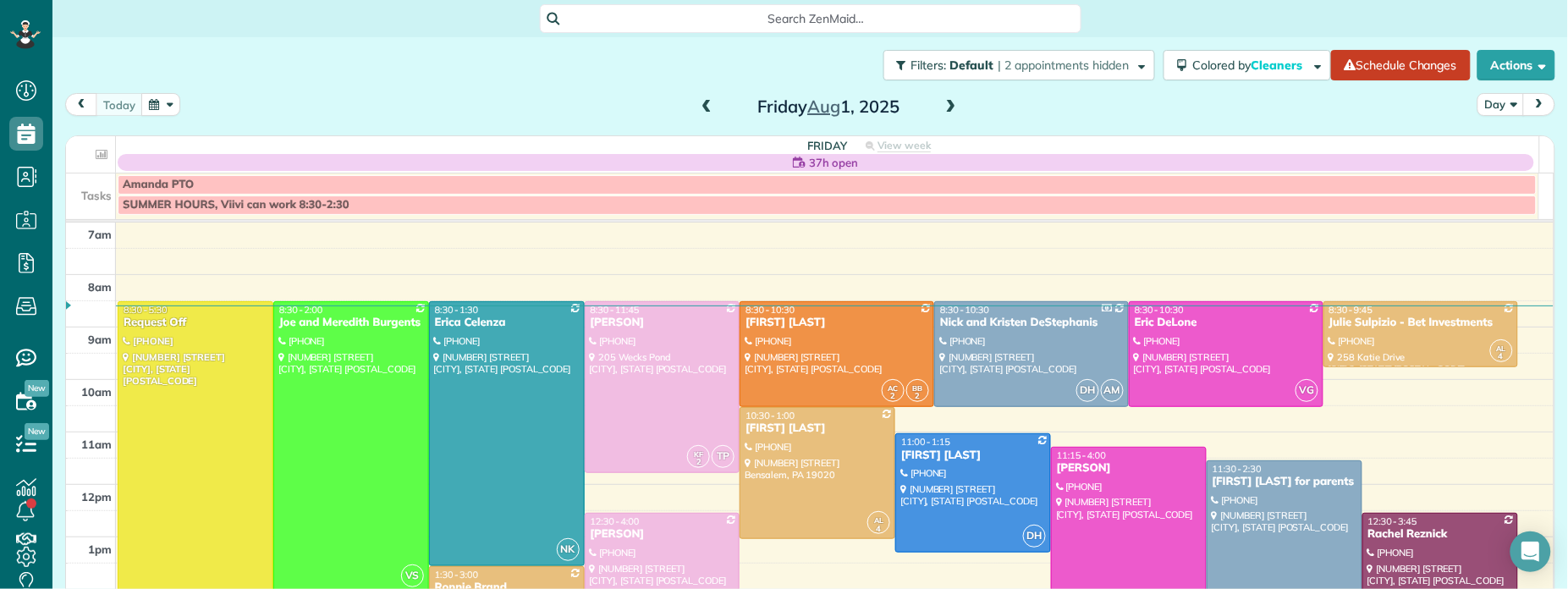 click at bounding box center (951, 107) 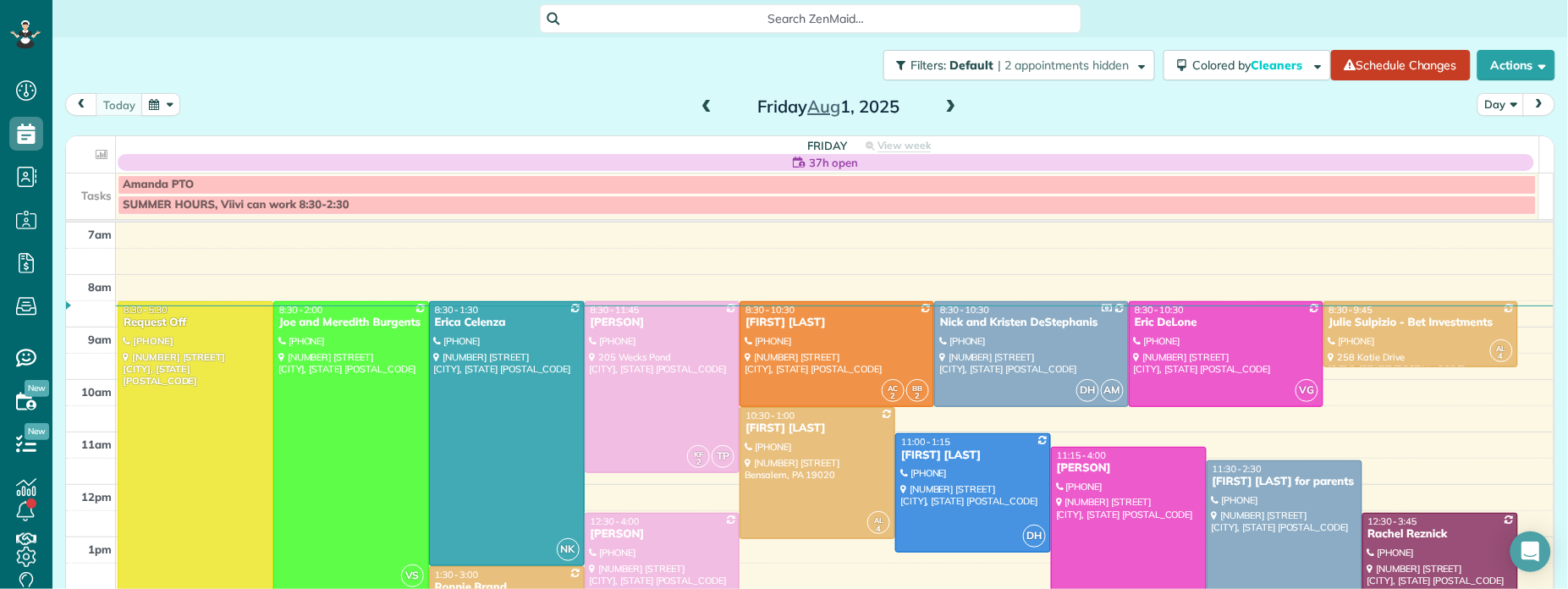 click at bounding box center [951, 107] 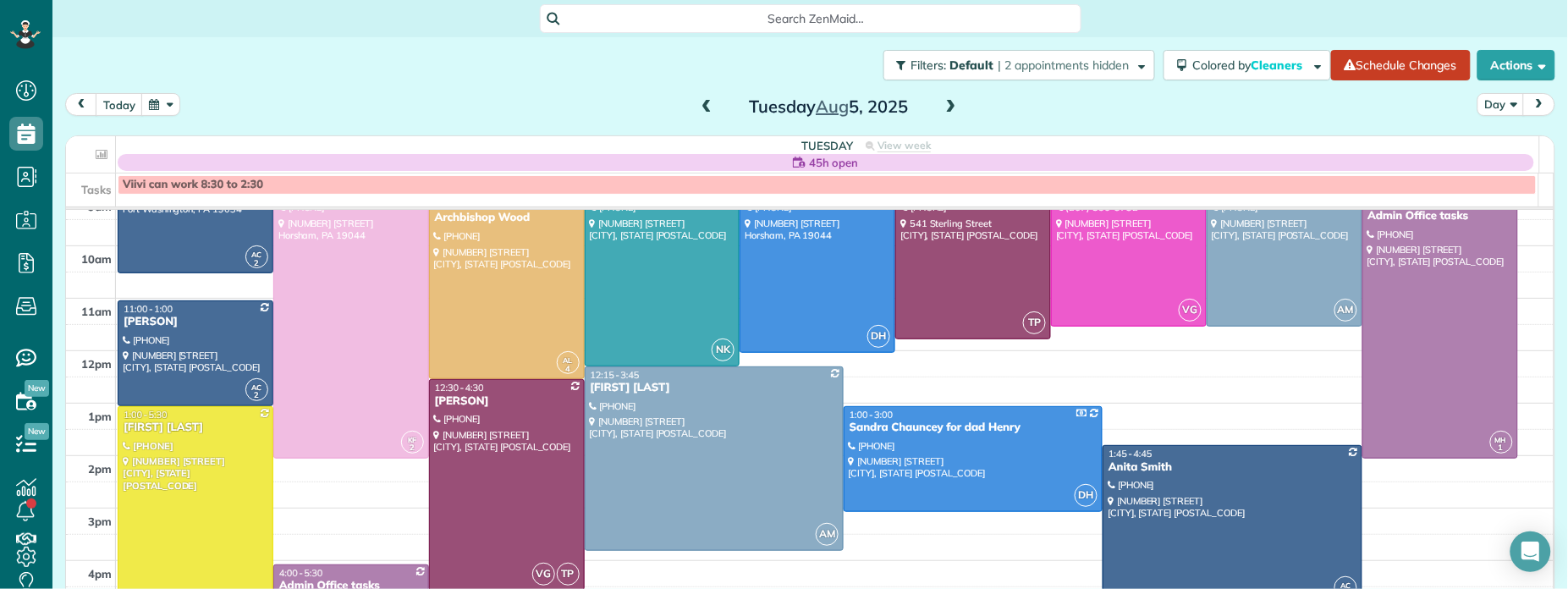 scroll, scrollTop: 0, scrollLeft: 0, axis: both 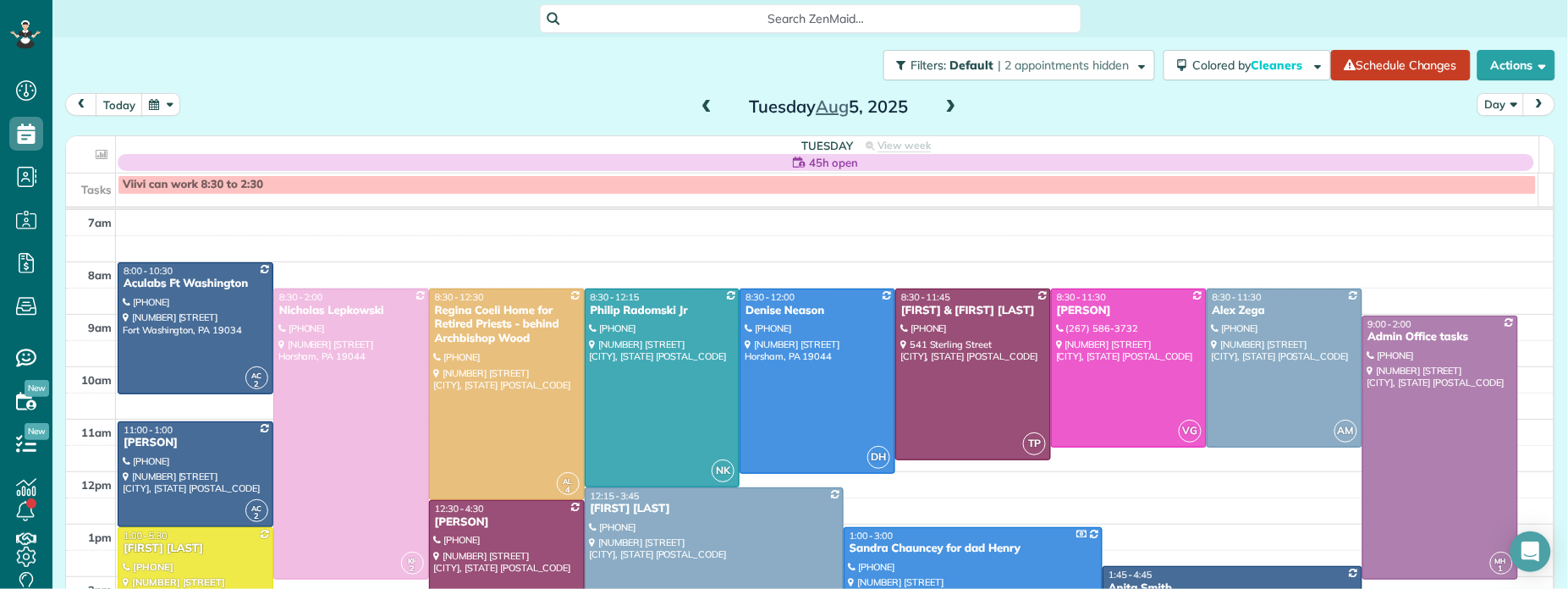 click at bounding box center [951, 107] 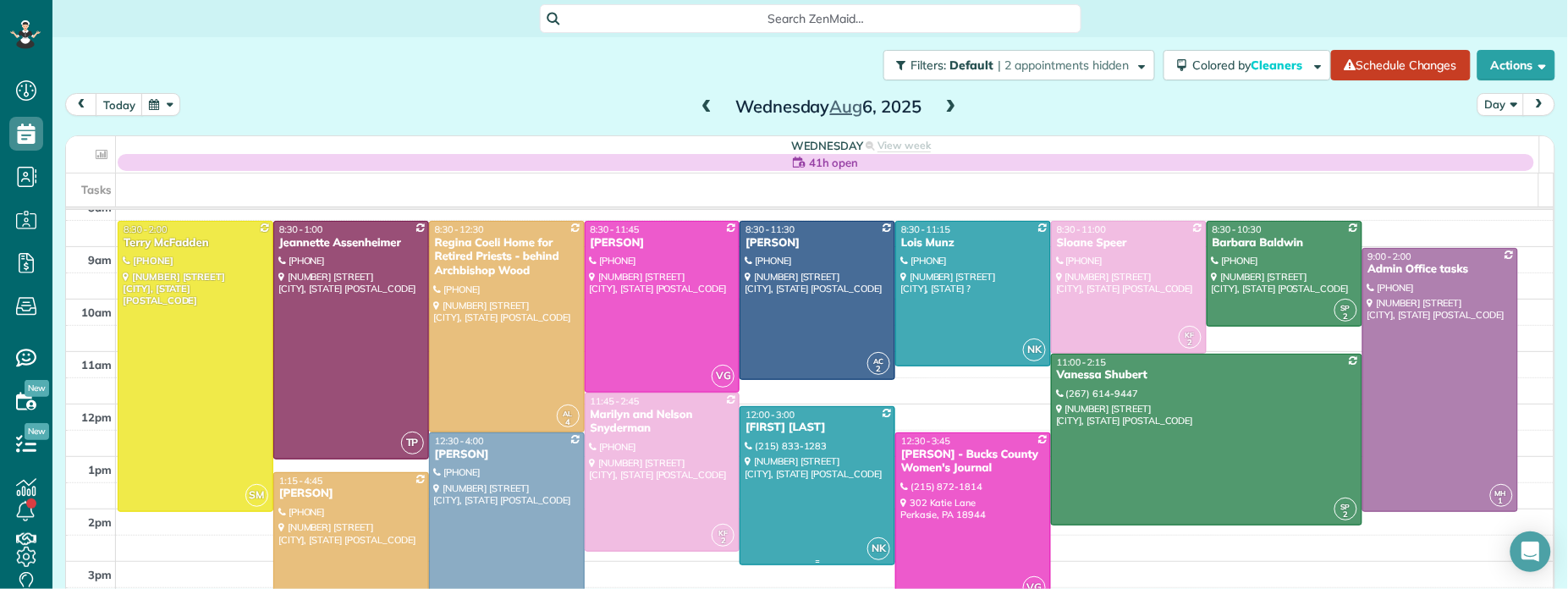 scroll, scrollTop: 51, scrollLeft: 0, axis: vertical 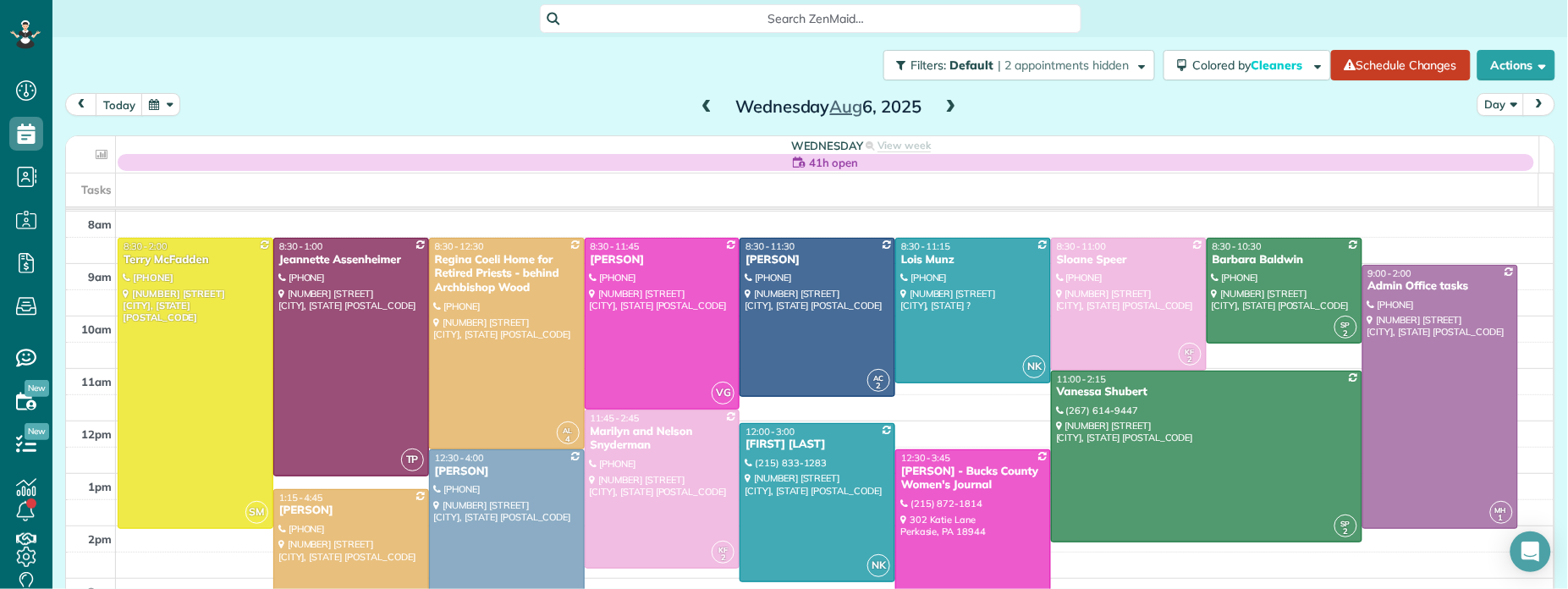 click at bounding box center [951, 107] 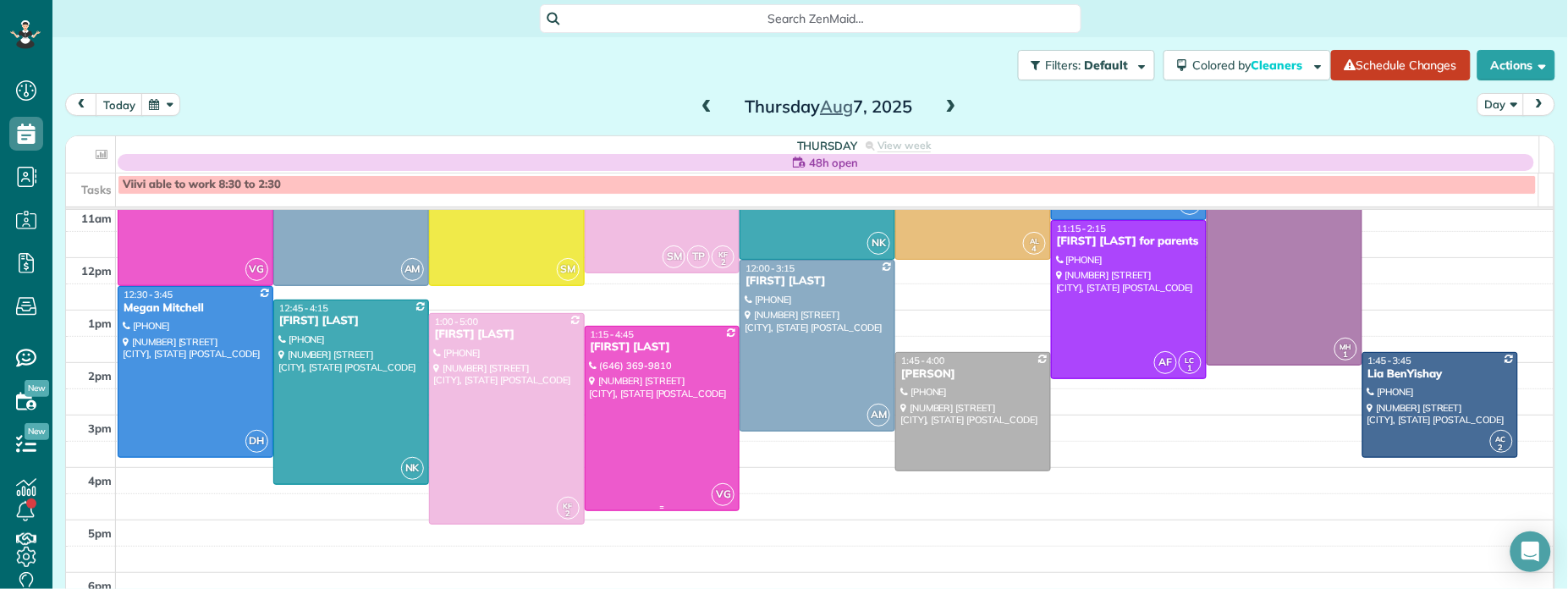scroll, scrollTop: 14, scrollLeft: 0, axis: vertical 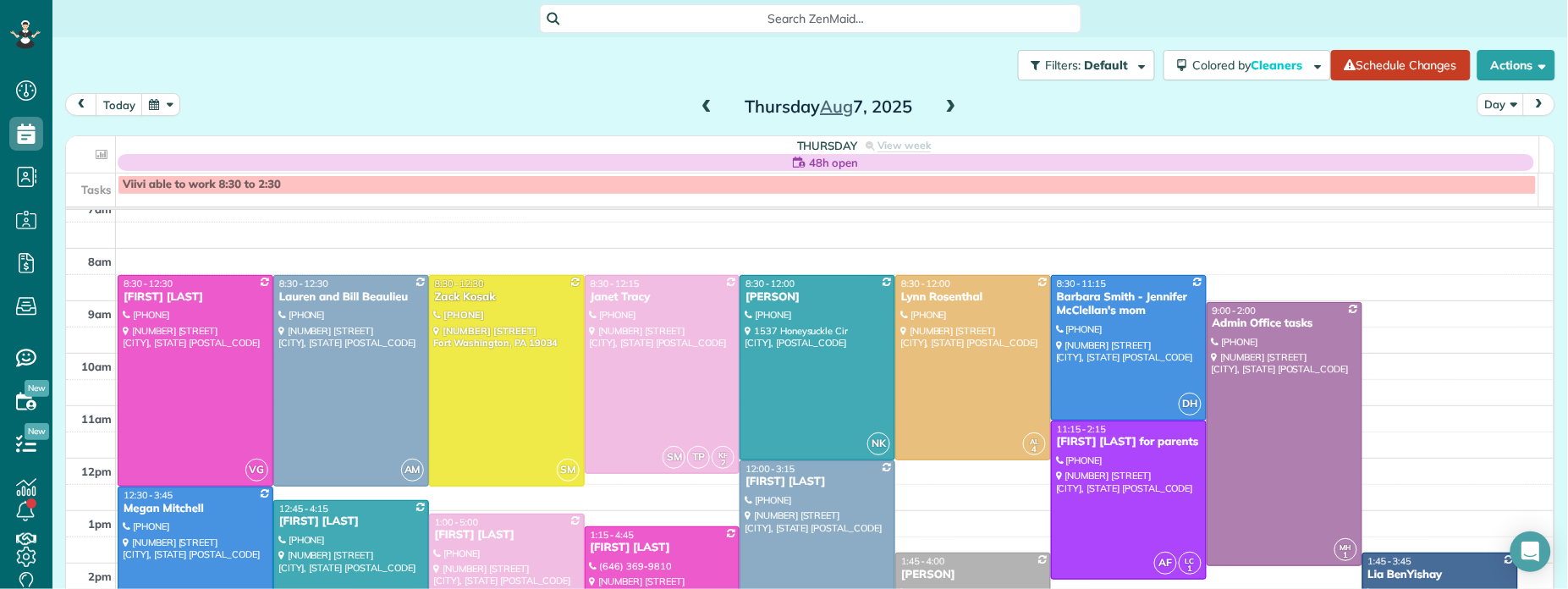 click at bounding box center [951, 107] 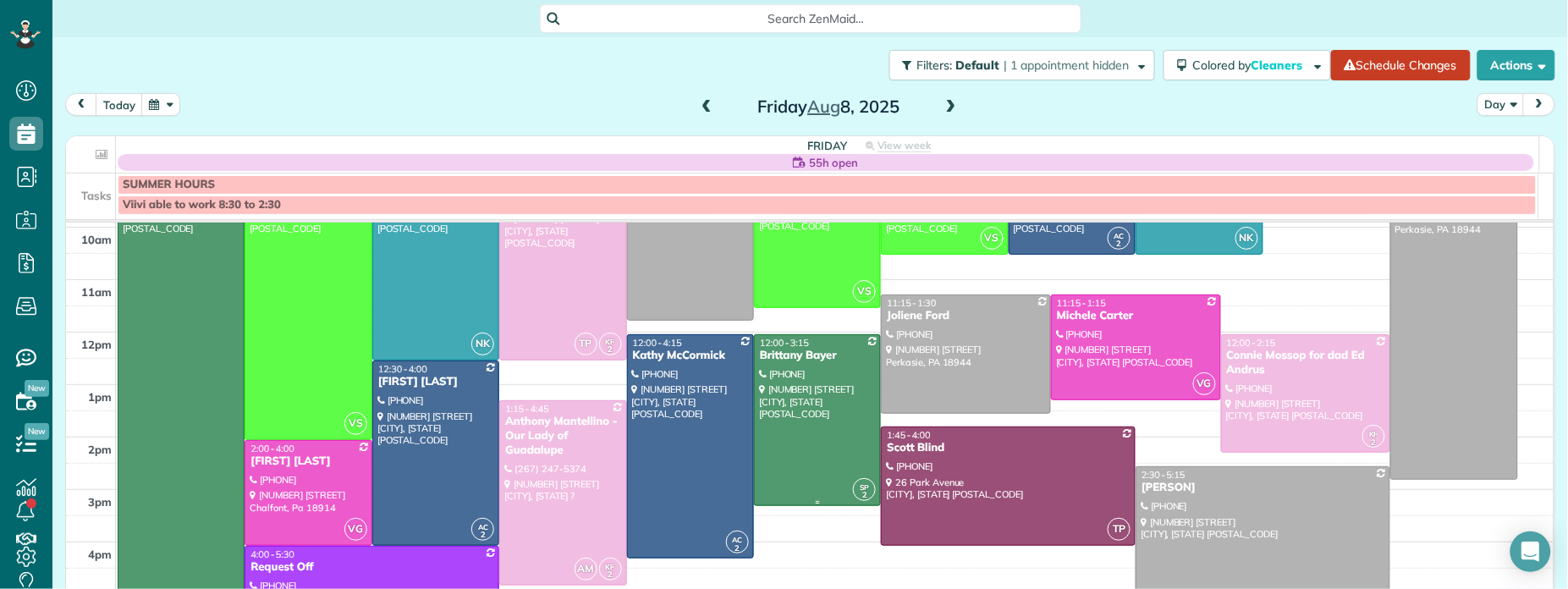 scroll, scrollTop: 137, scrollLeft: 0, axis: vertical 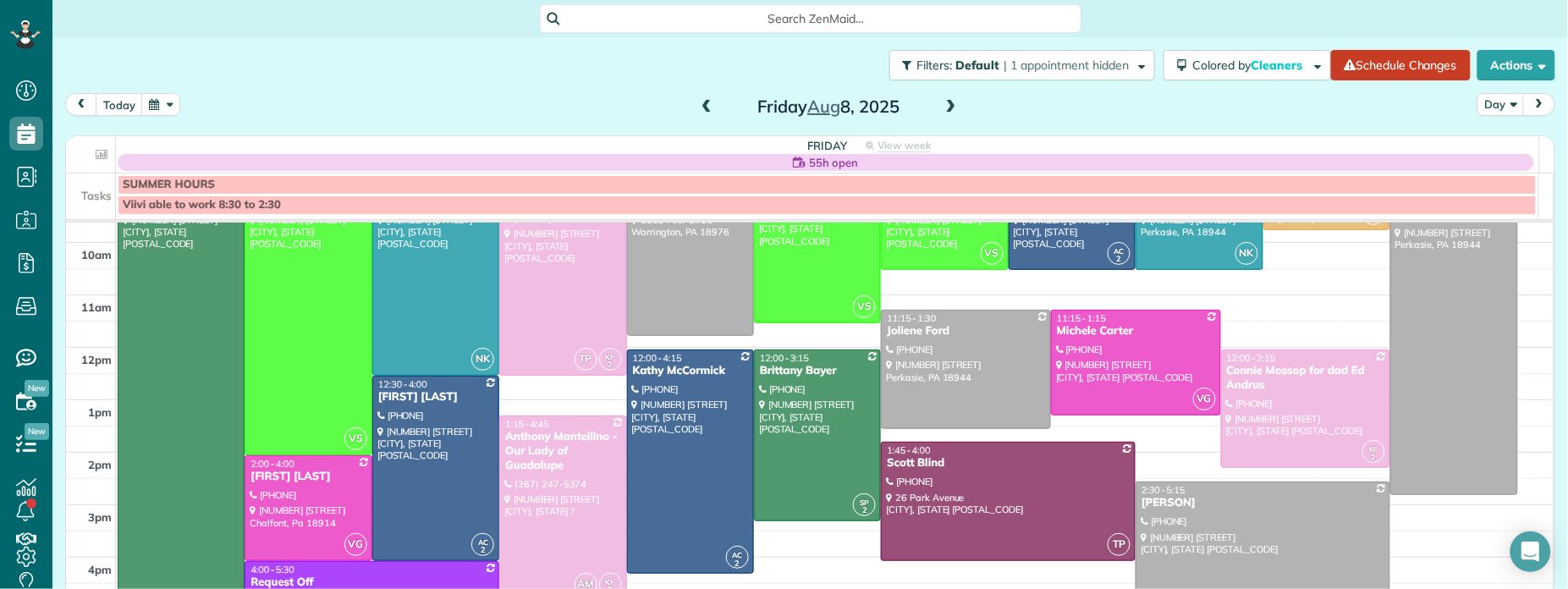 click on "Friday  Aug  8, 2025" at bounding box center [828, 107] 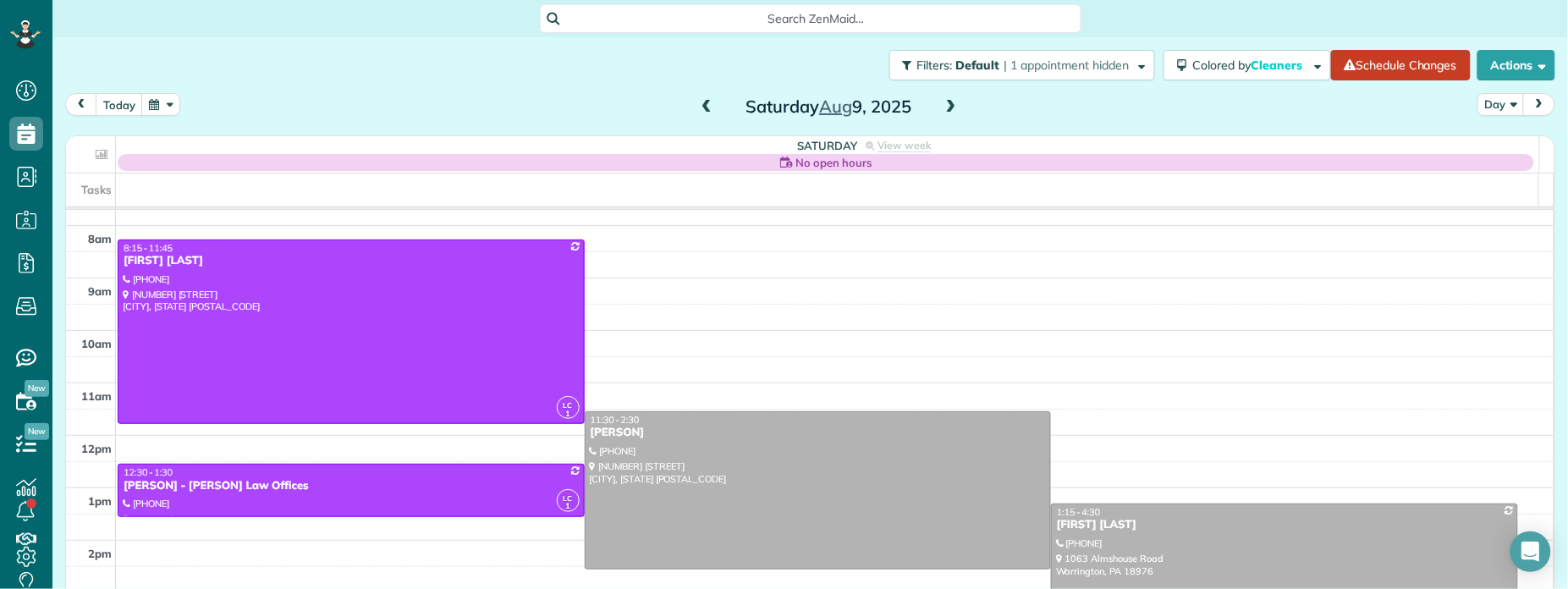 scroll, scrollTop: 0, scrollLeft: 0, axis: both 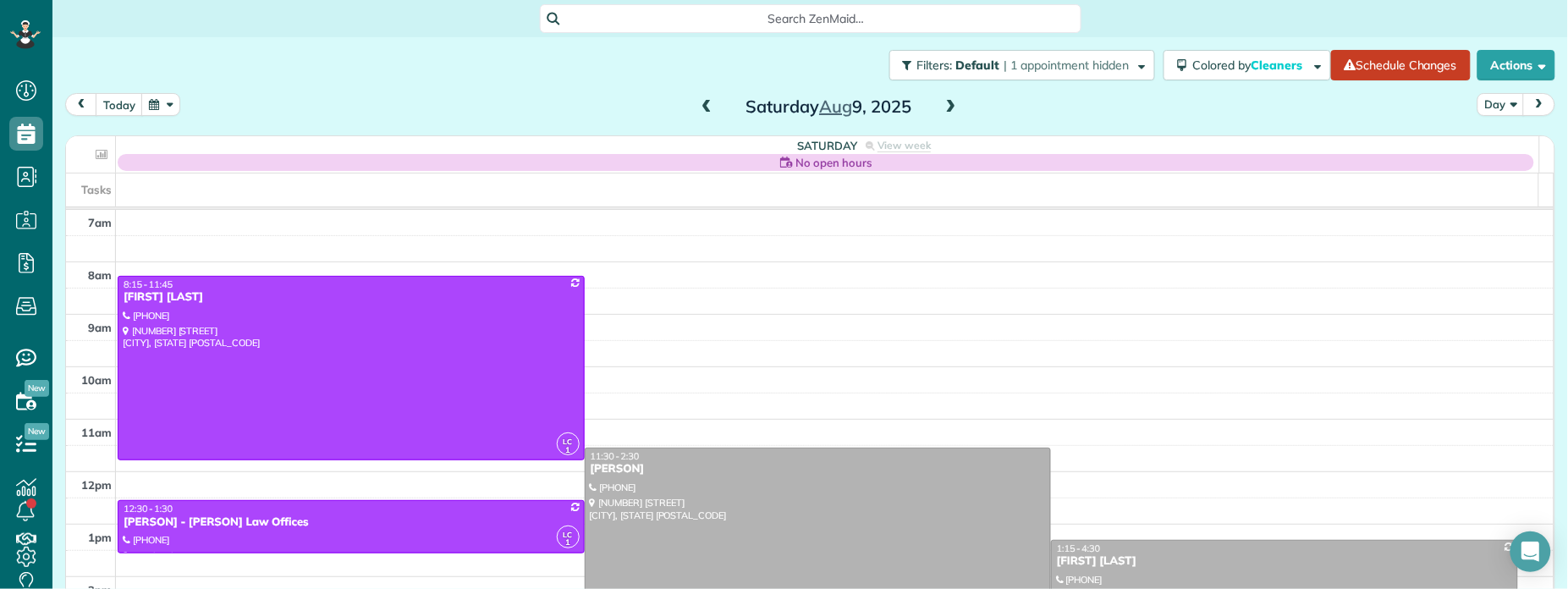 click at bounding box center (707, 107) 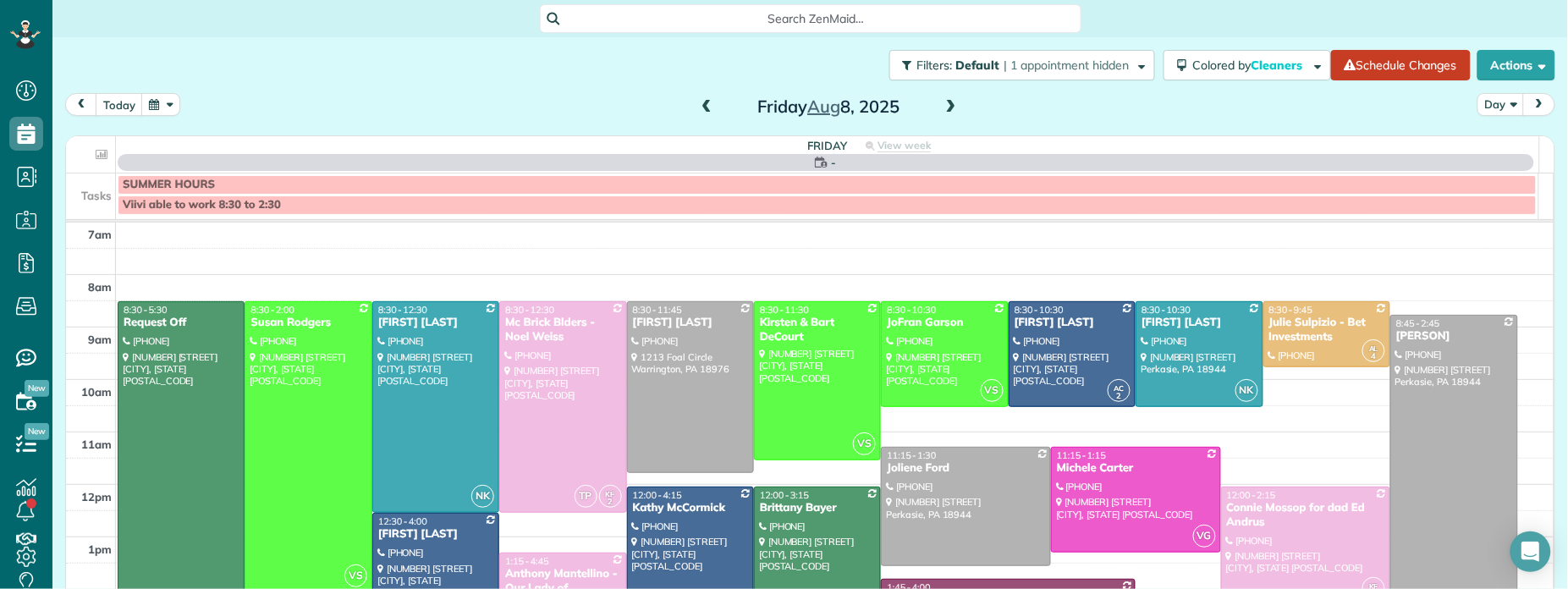 click at bounding box center [707, 107] 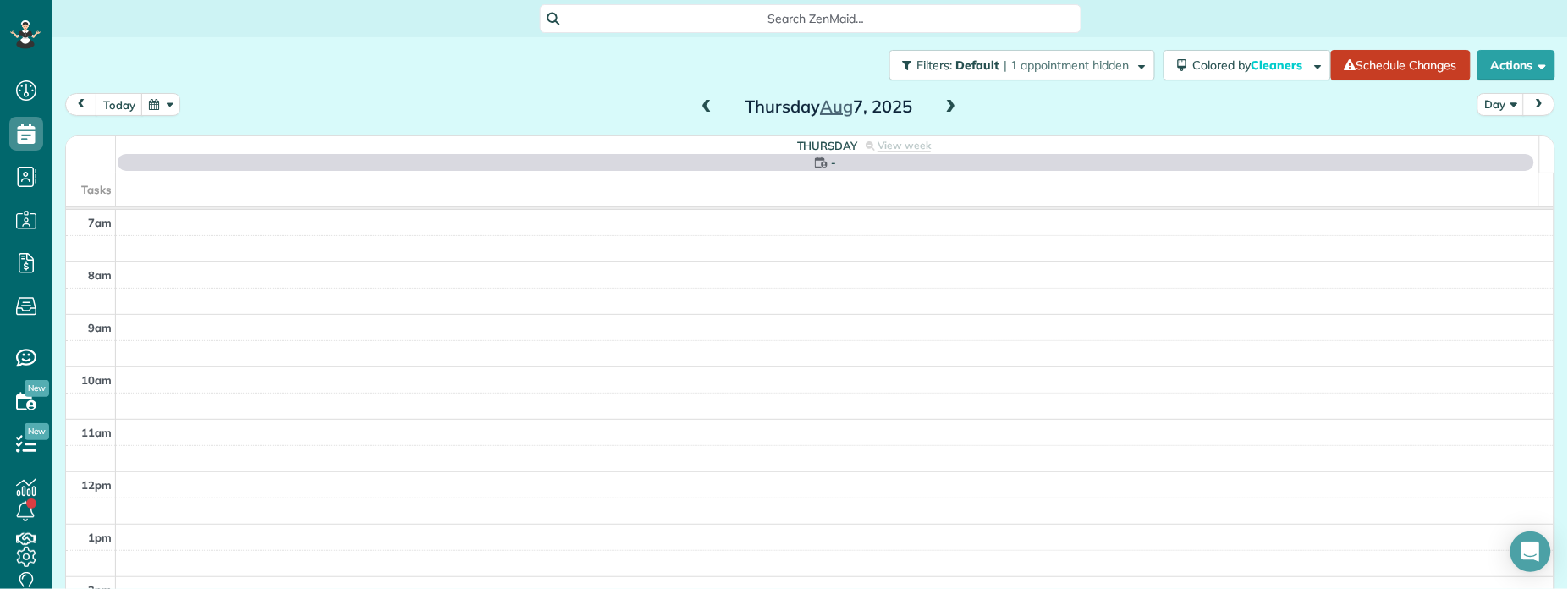 click at bounding box center [707, 107] 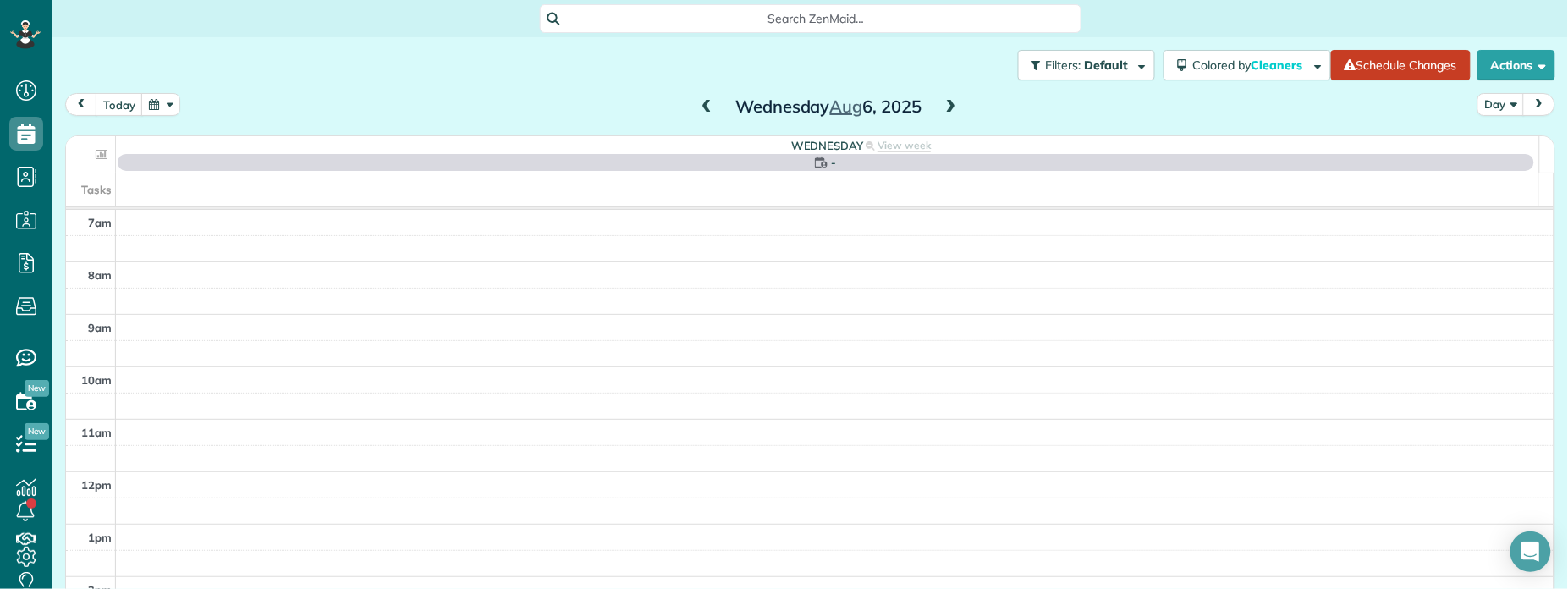 click at bounding box center (707, 107) 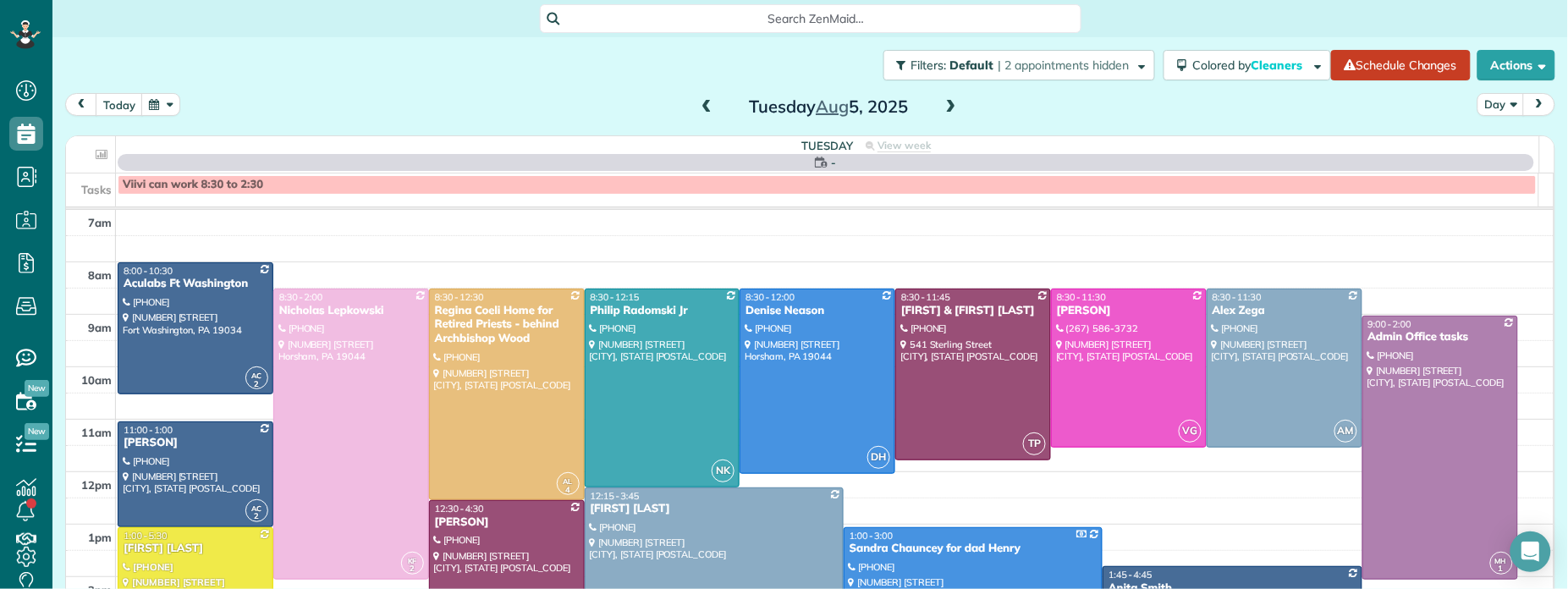 click at bounding box center [707, 107] 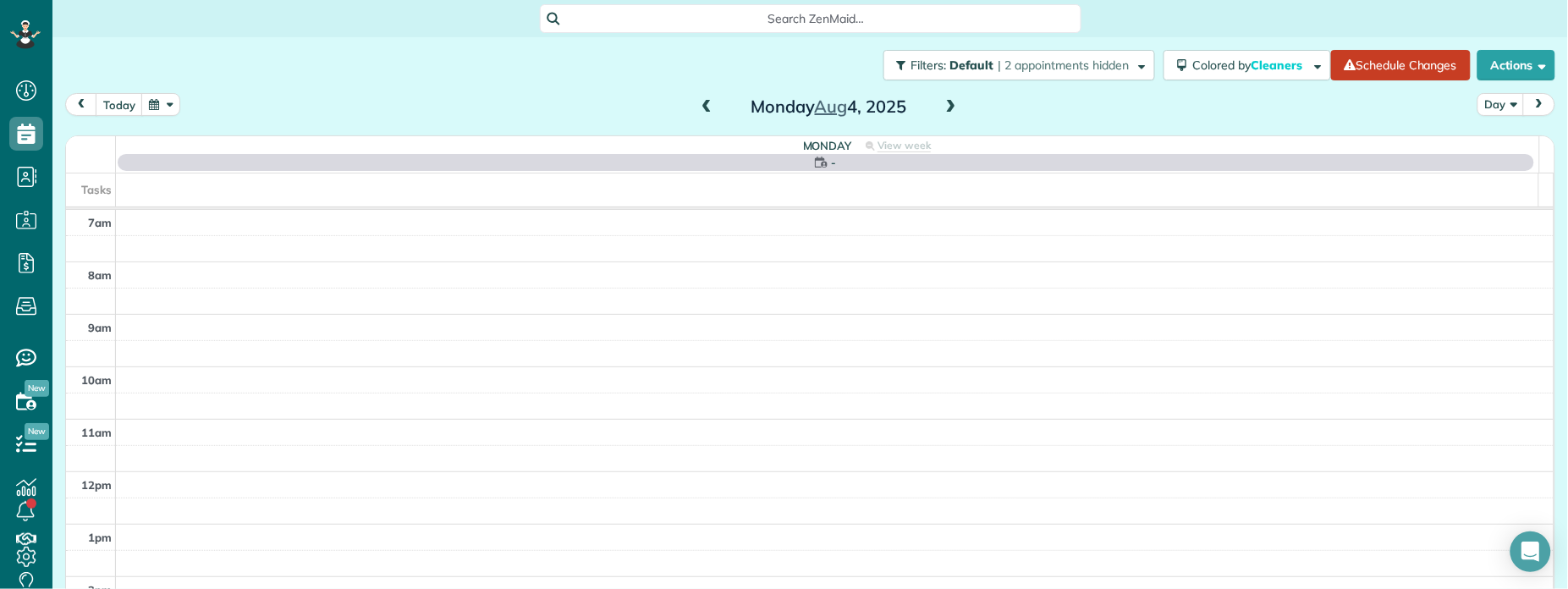 click at bounding box center [707, 107] 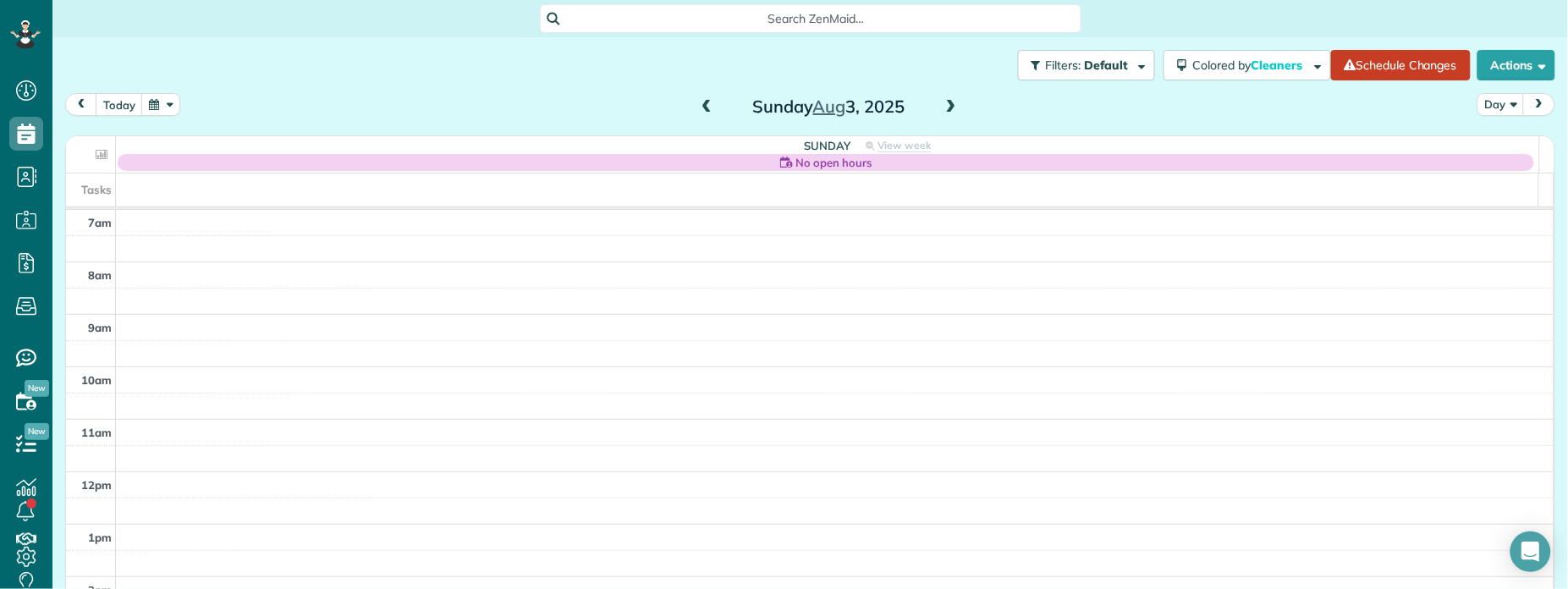 click at bounding box center (707, 107) 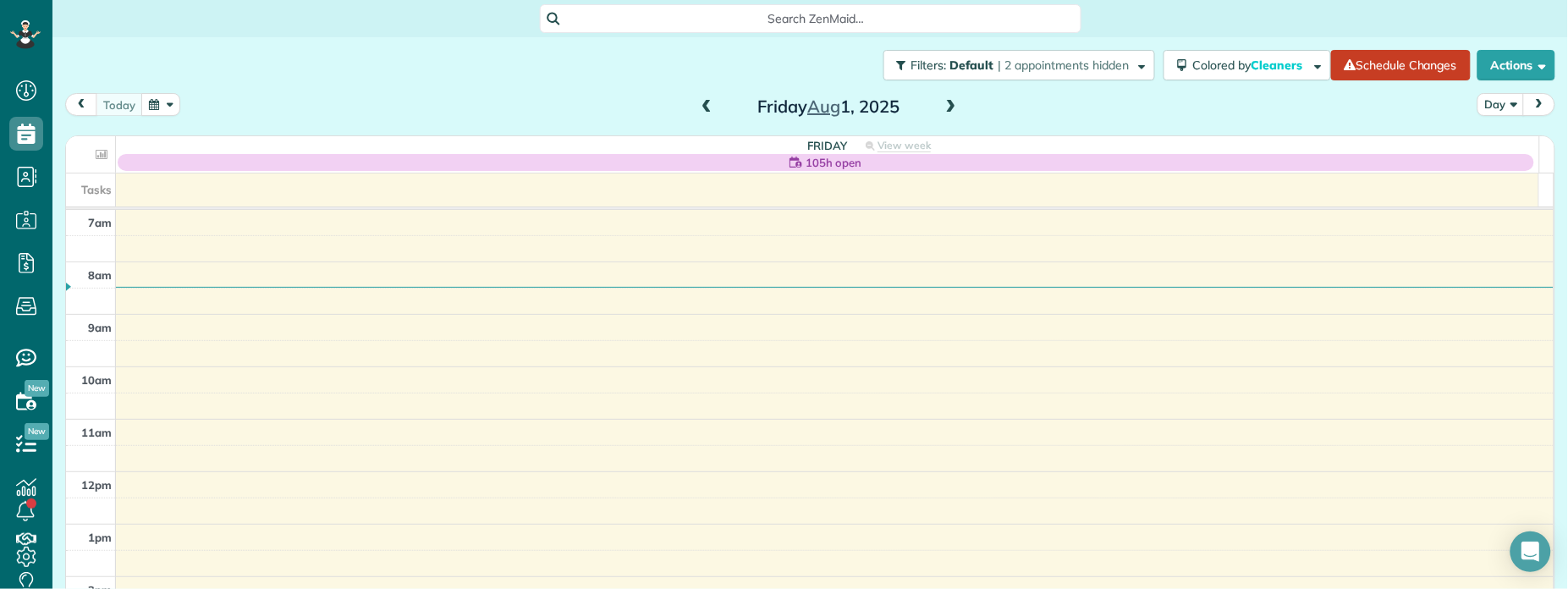 click at bounding box center [707, 107] 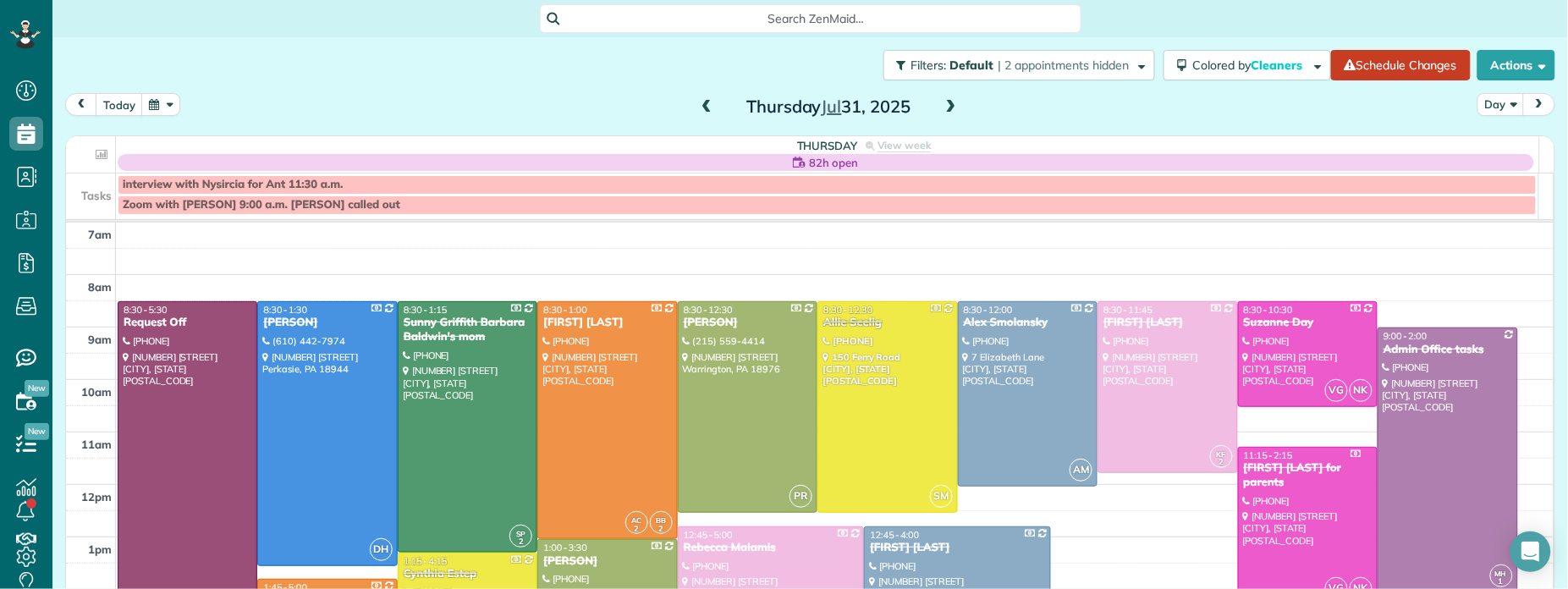 click on "Thursday  Jul  31, 2025" at bounding box center [828, 107] 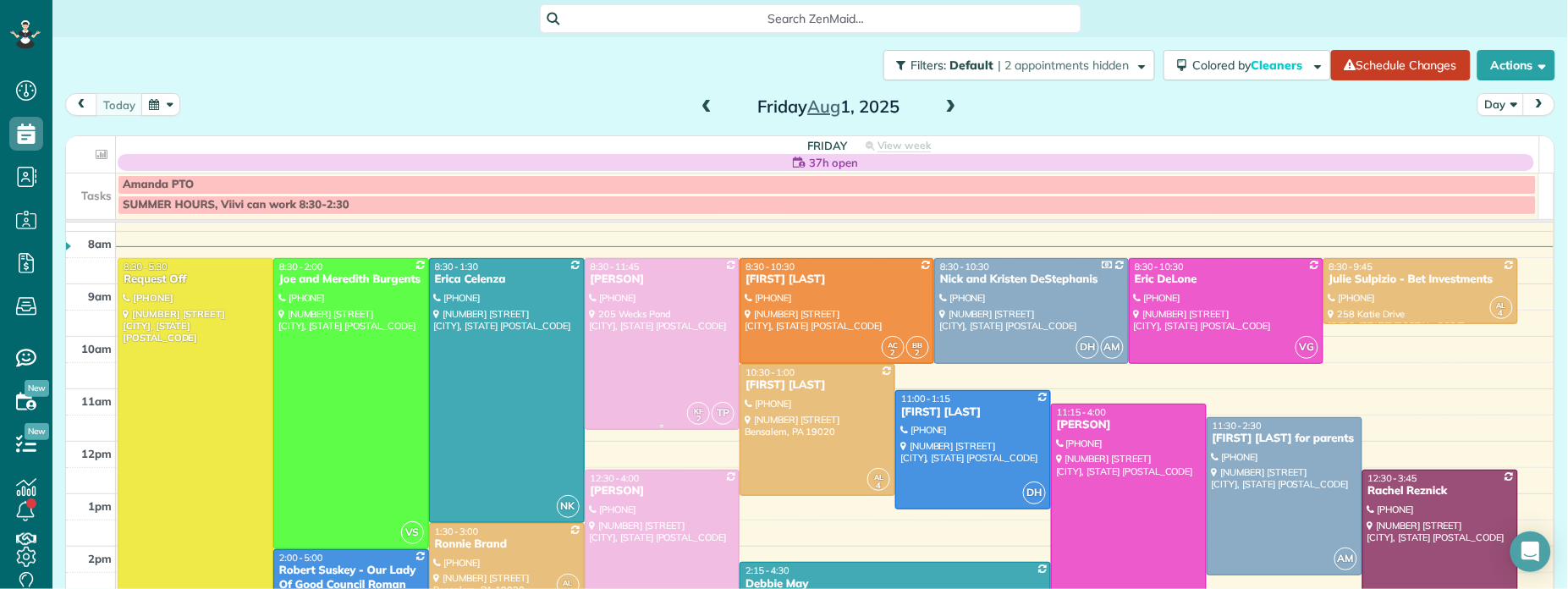 scroll, scrollTop: 47, scrollLeft: 0, axis: vertical 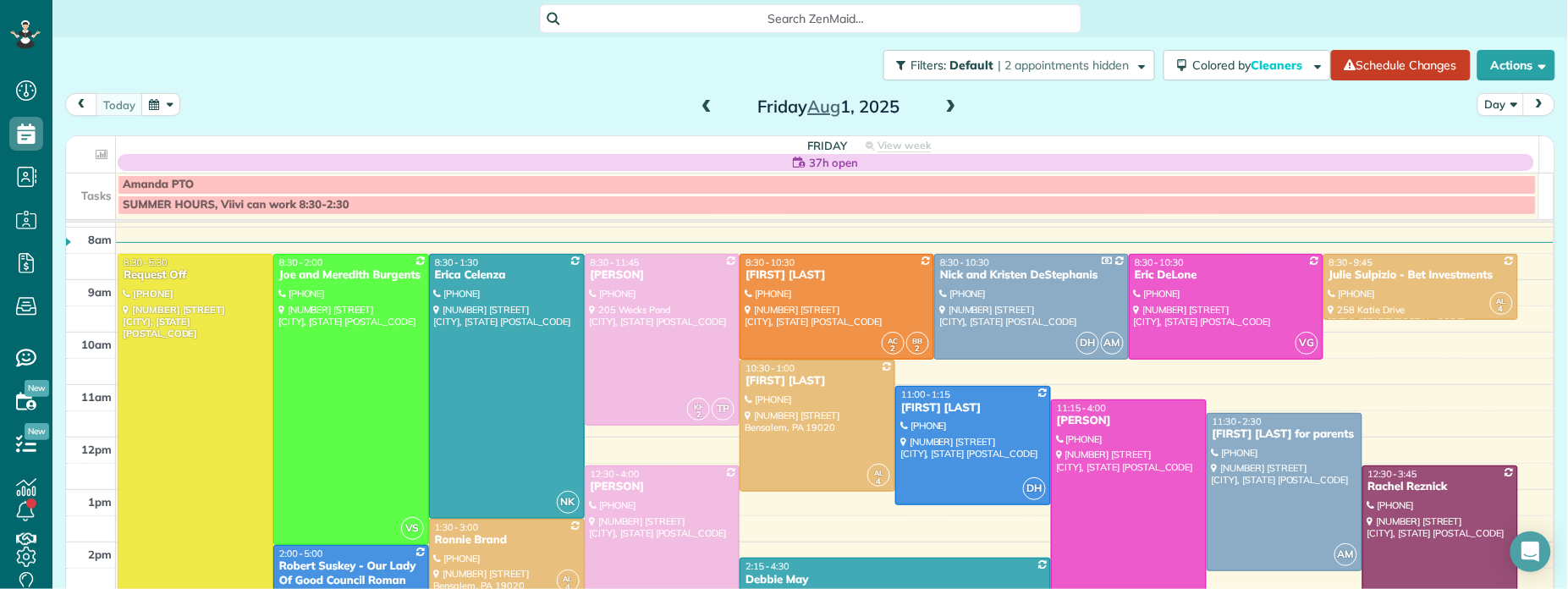 click at bounding box center [951, 107] 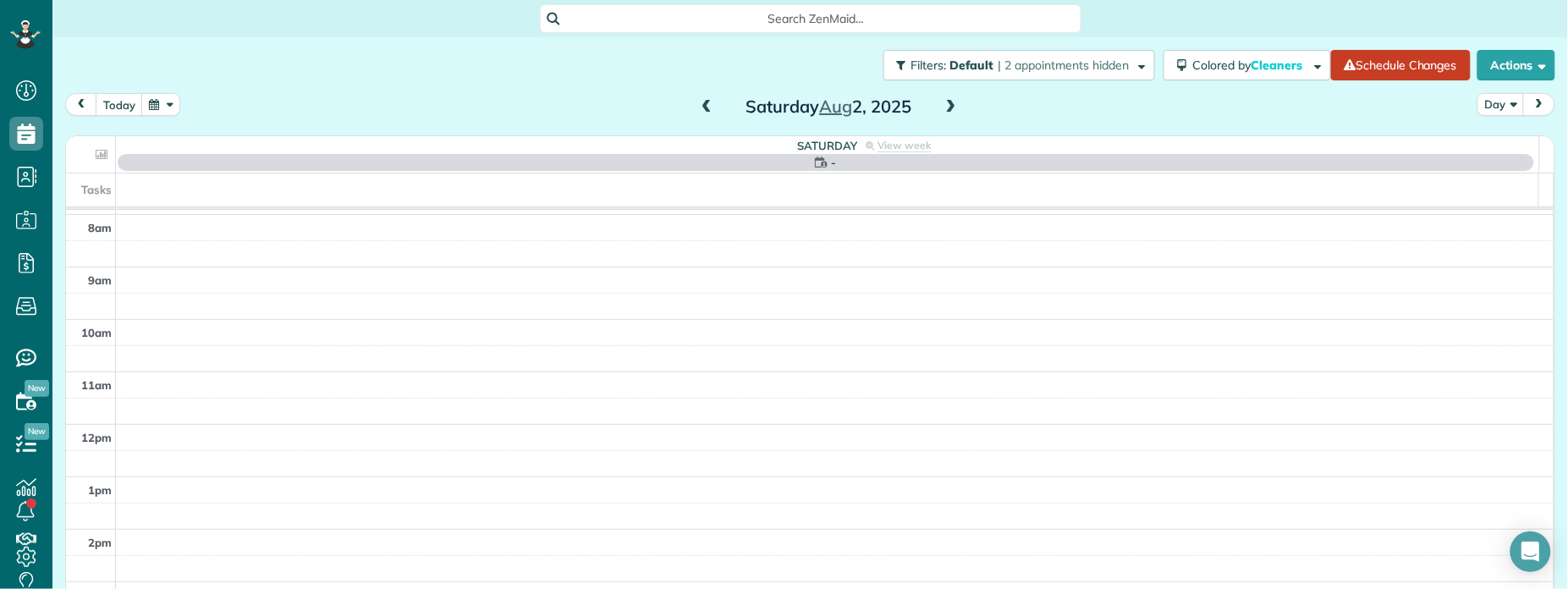 scroll, scrollTop: 0, scrollLeft: 0, axis: both 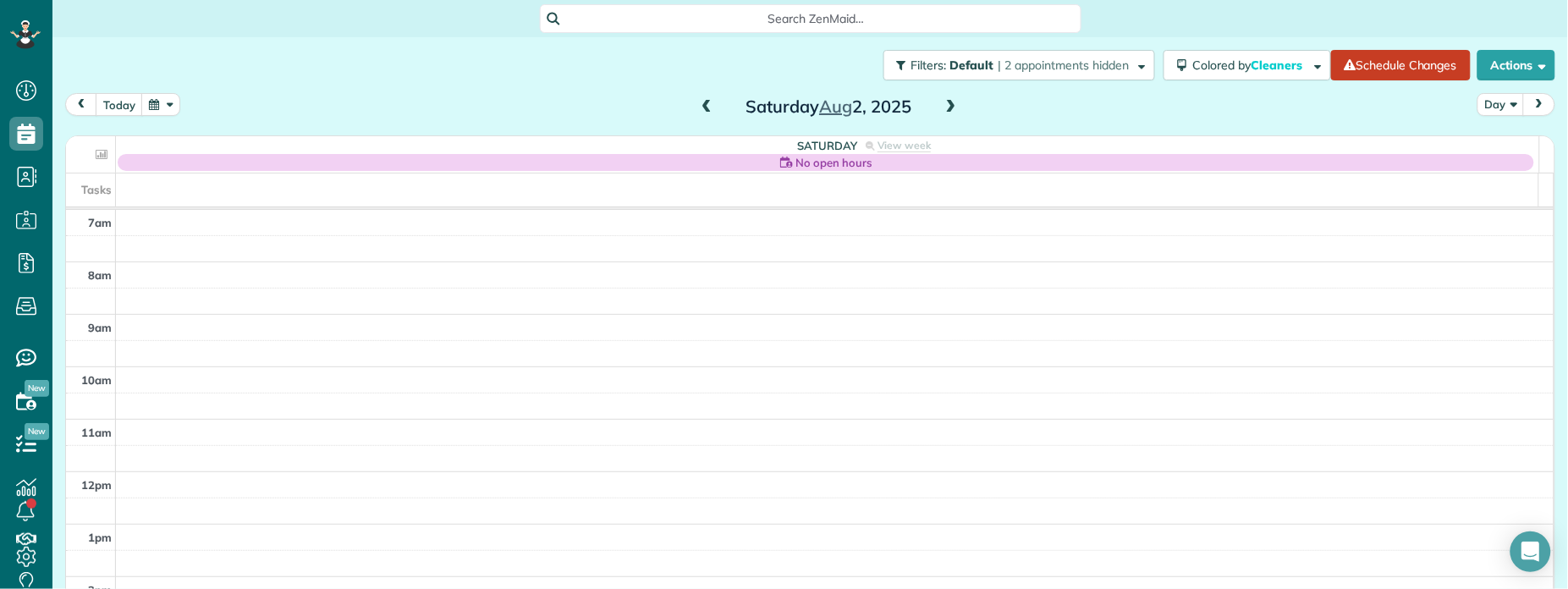 click at bounding box center (951, 107) 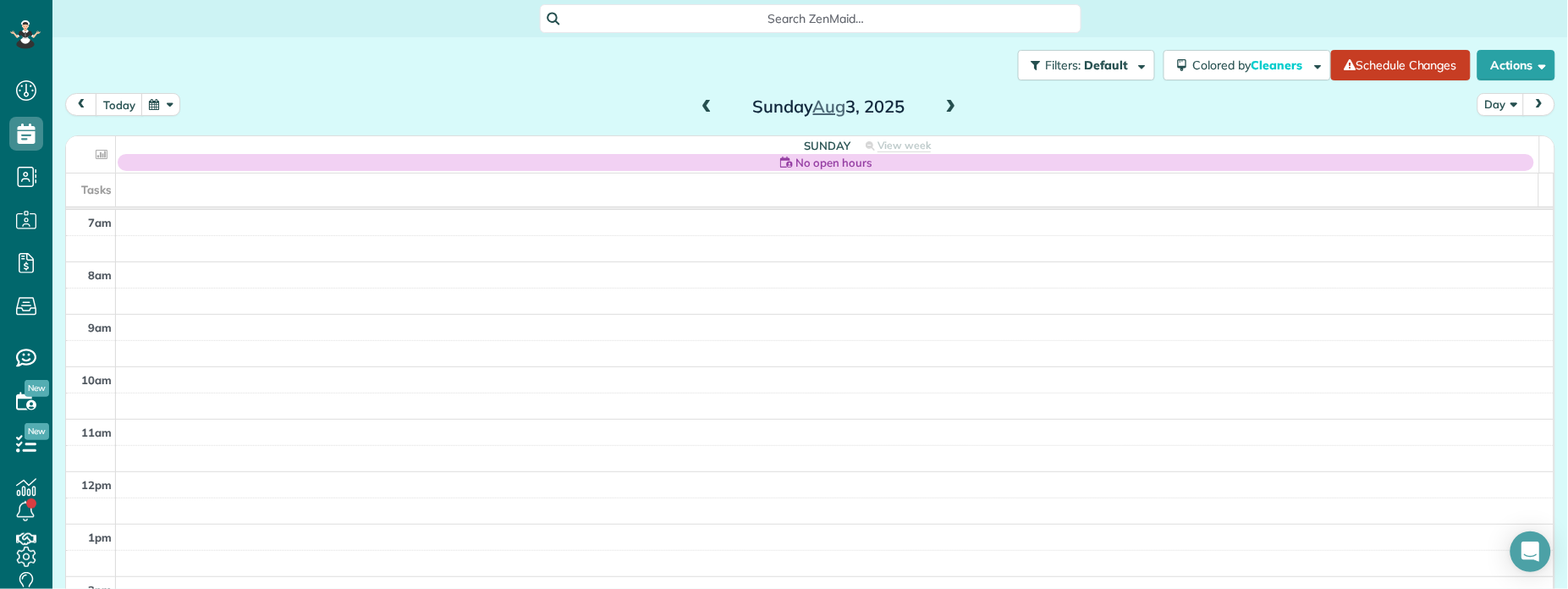 click at bounding box center (951, 107) 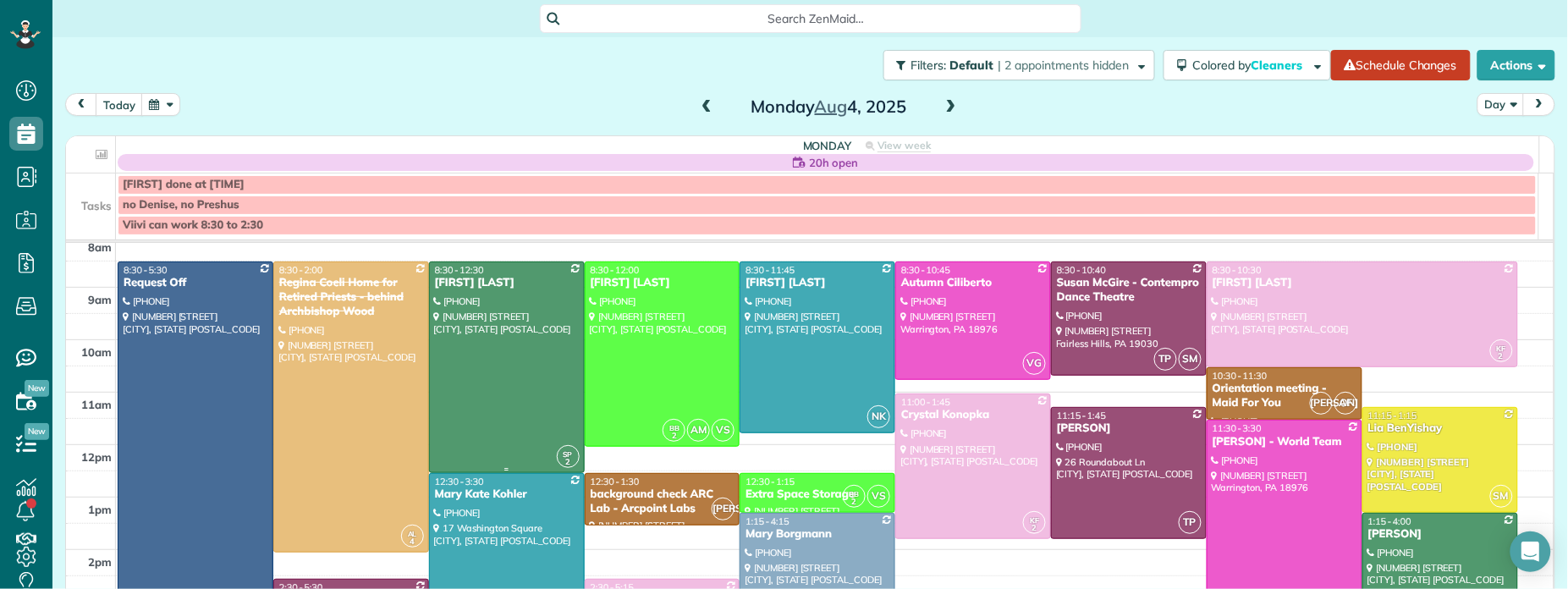 scroll, scrollTop: 61, scrollLeft: 0, axis: vertical 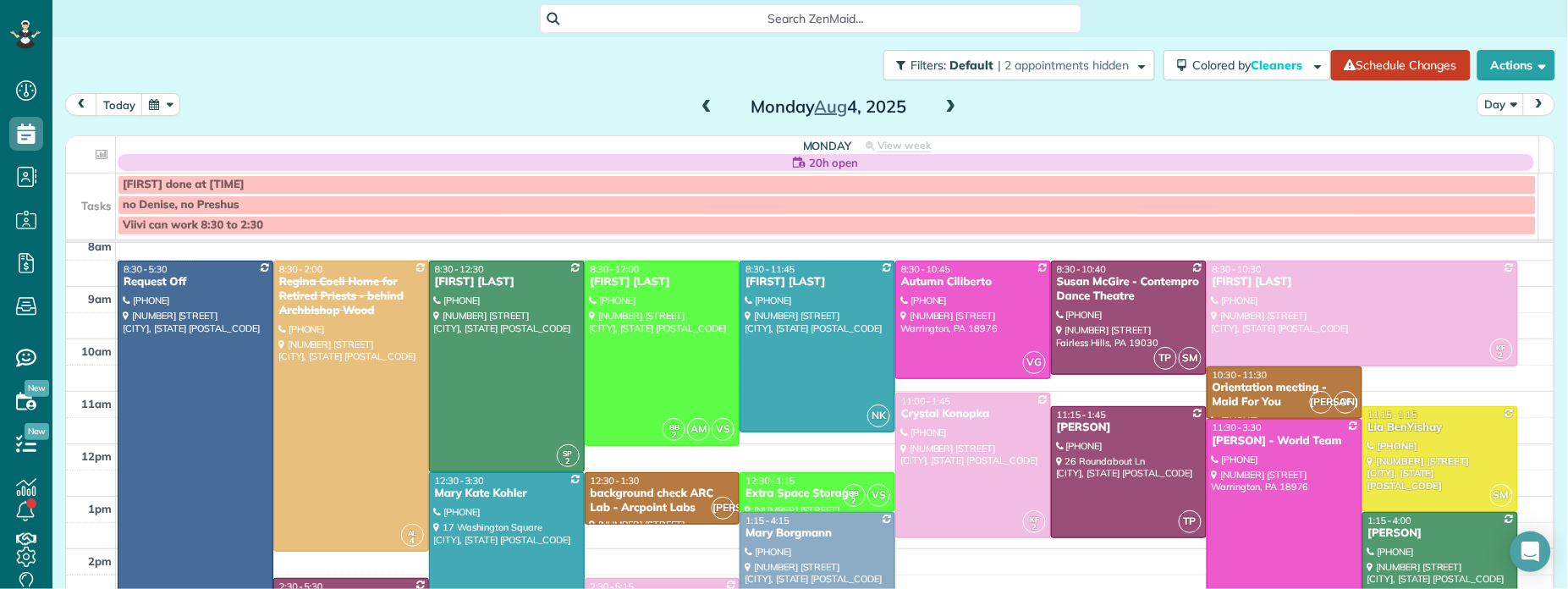 click at bounding box center [707, 107] 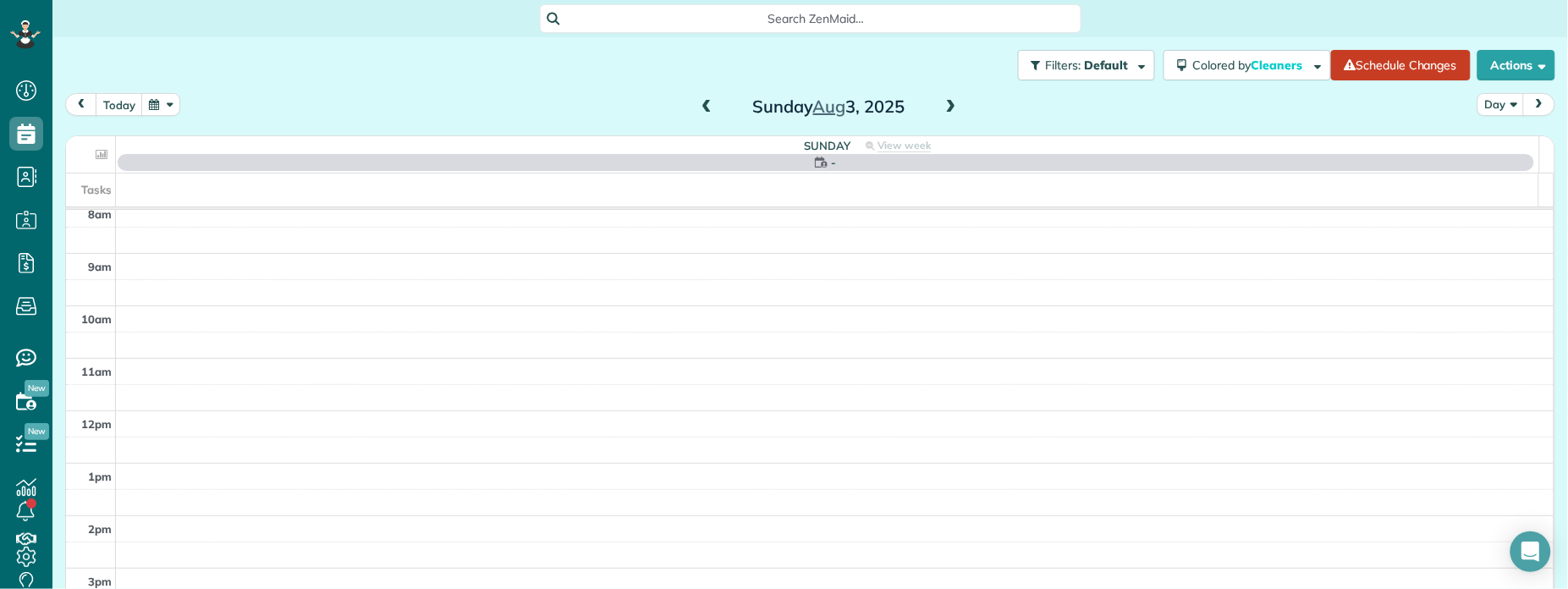scroll, scrollTop: 0, scrollLeft: 0, axis: both 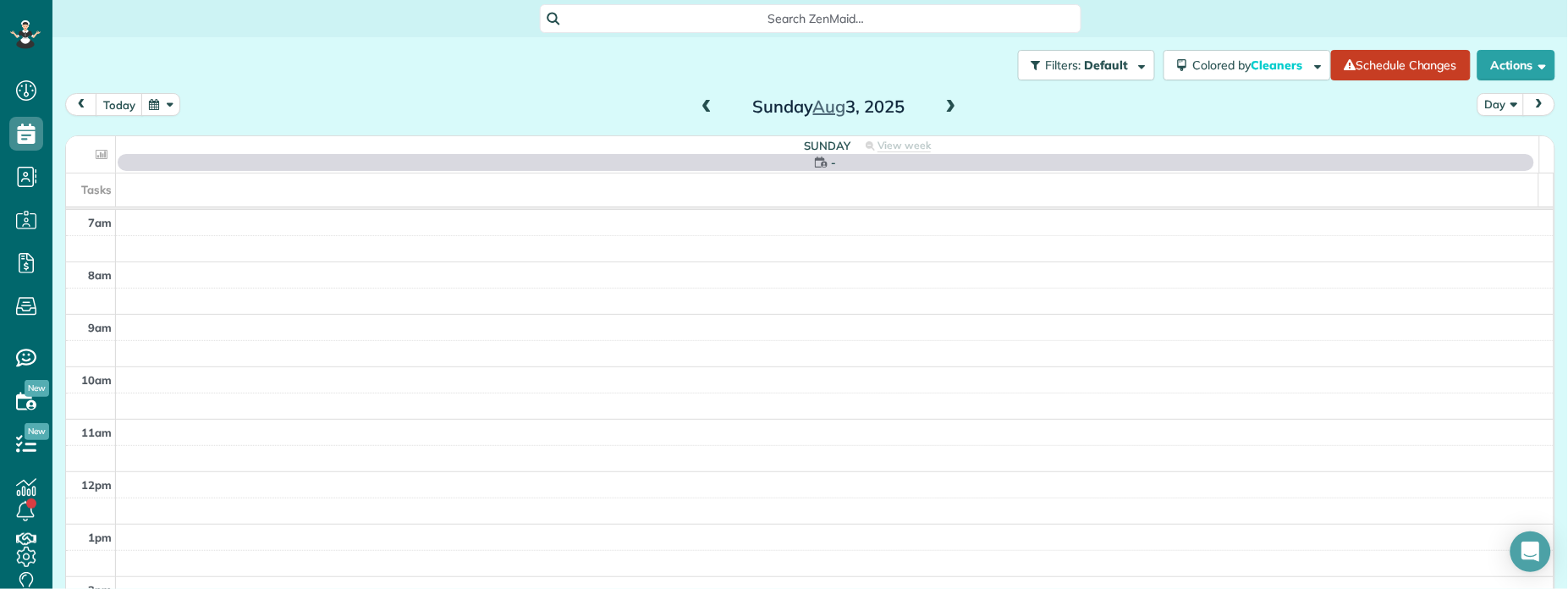 click at bounding box center [707, 107] 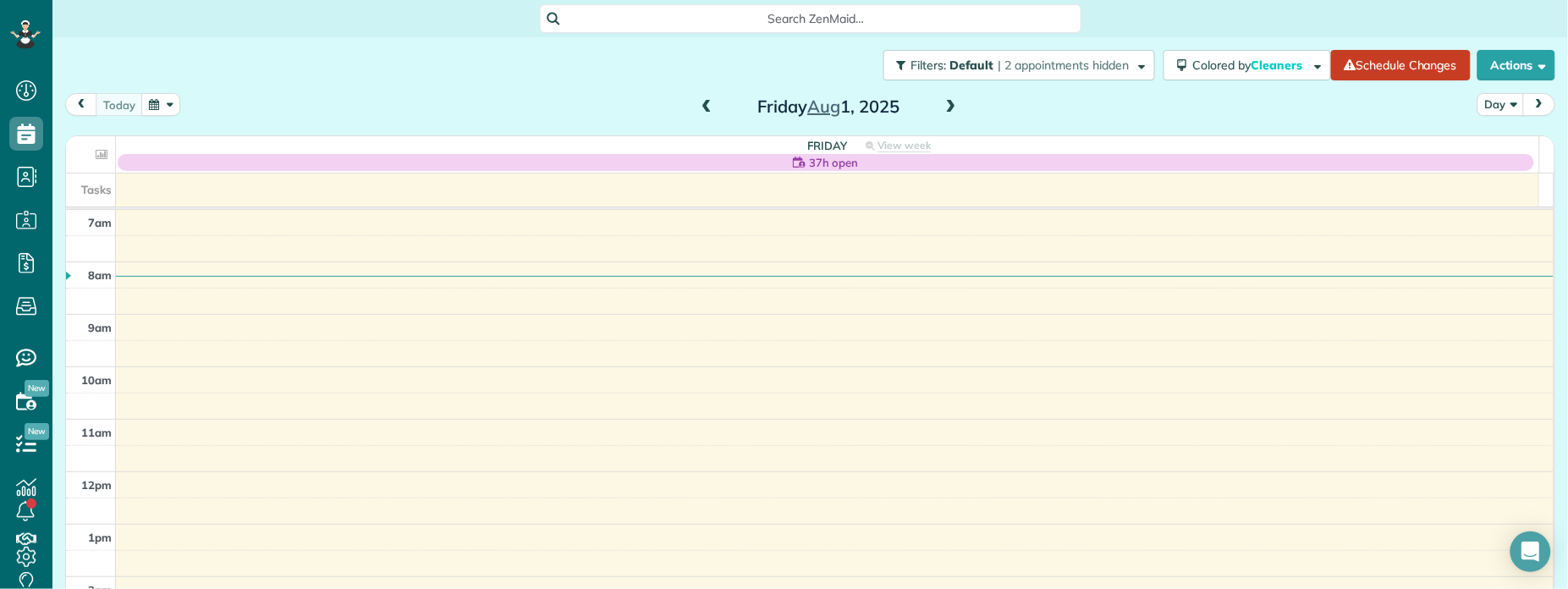 click at bounding box center [951, 107] 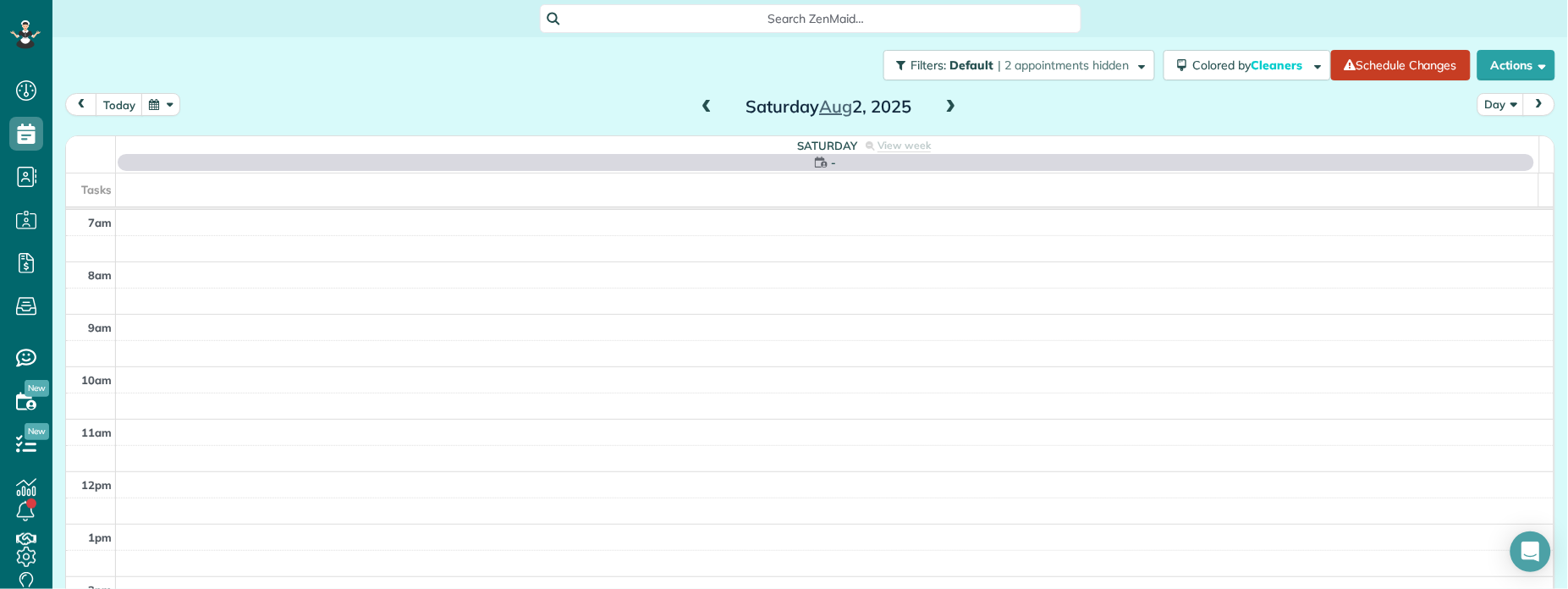 click at bounding box center [707, 107] 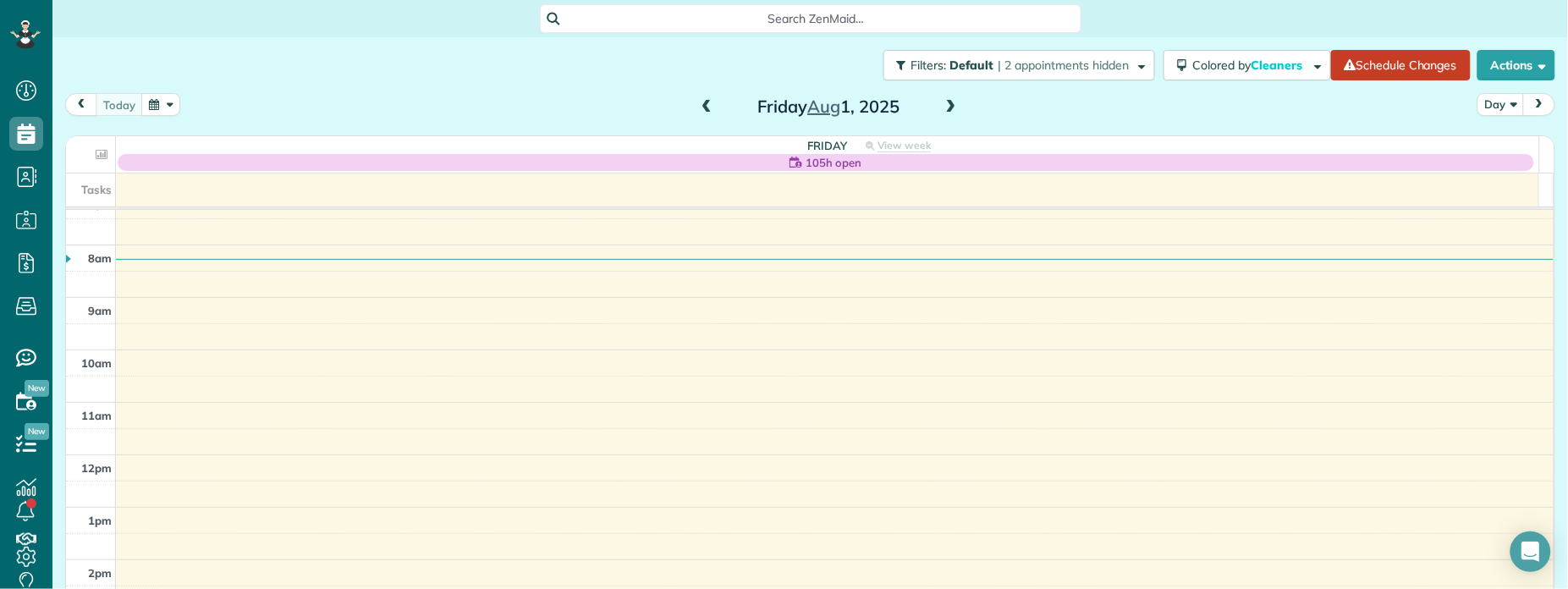 scroll, scrollTop: 0, scrollLeft: 0, axis: both 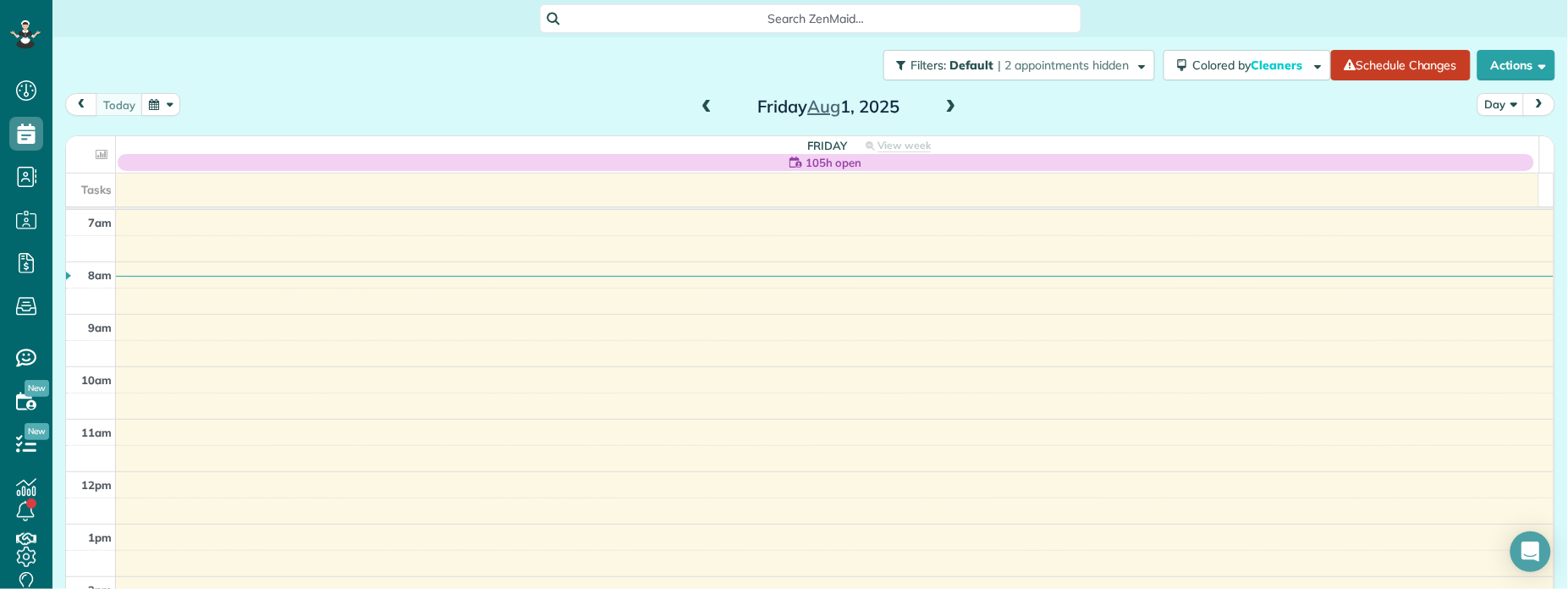 click at bounding box center [707, 107] 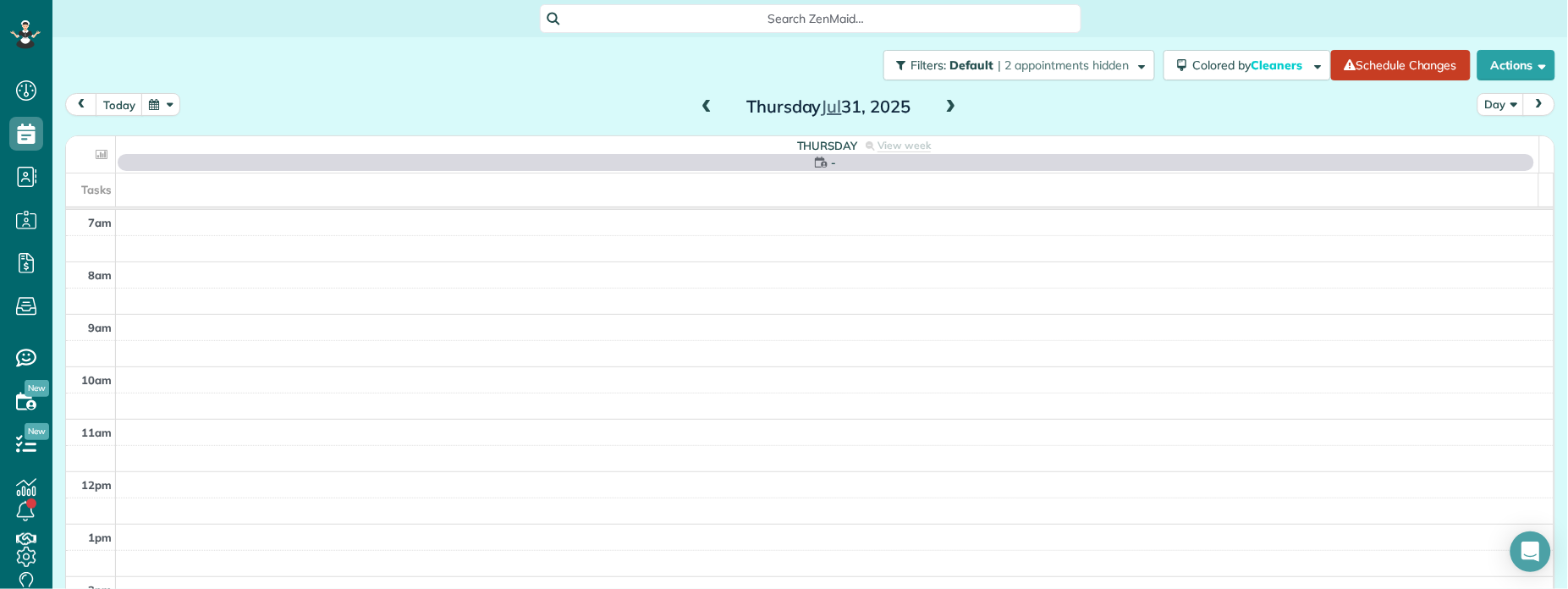 click at bounding box center [951, 107] 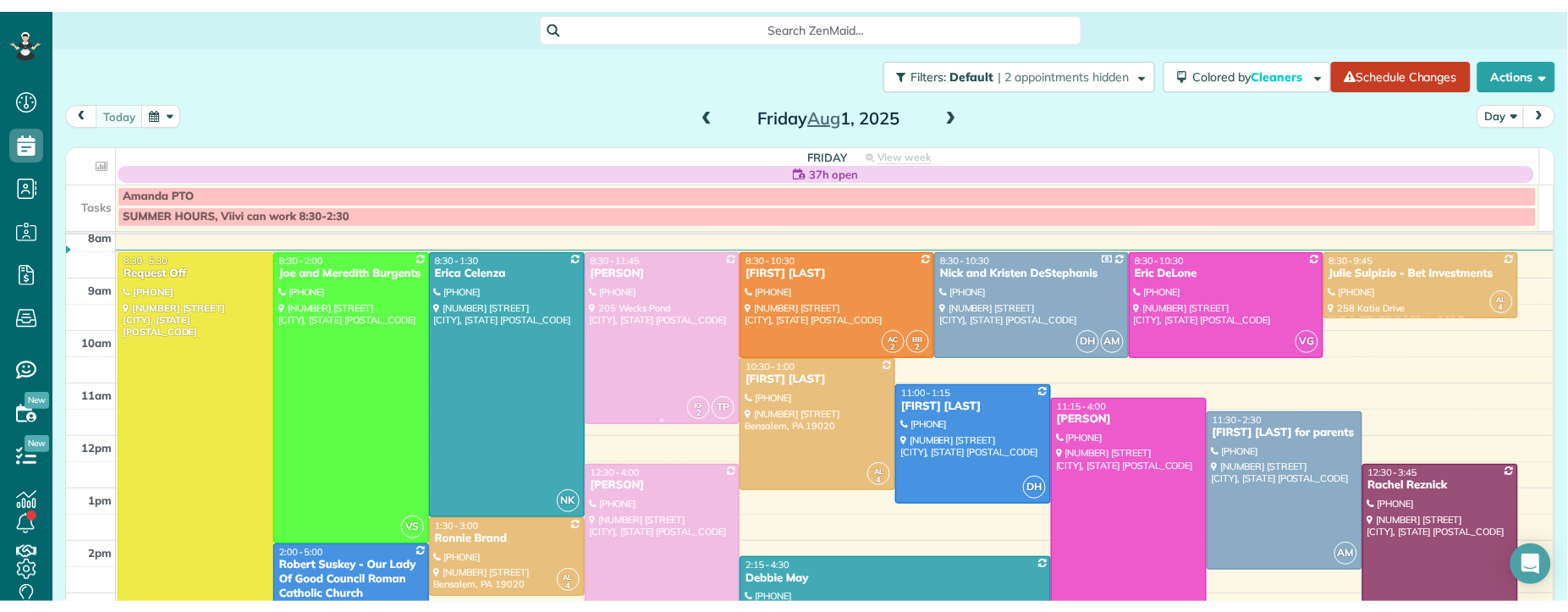 scroll, scrollTop: 65, scrollLeft: 0, axis: vertical 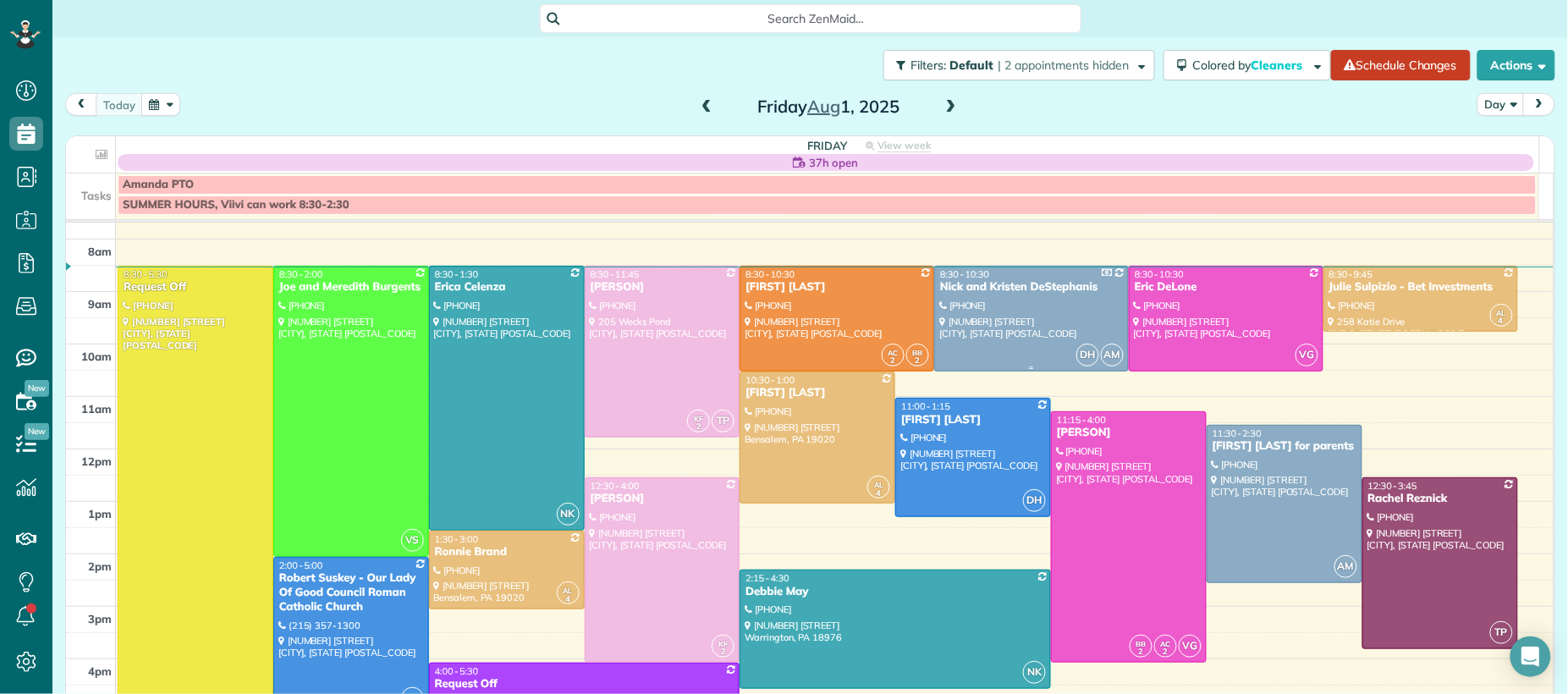 click on "Nick and Kristen DeStephanis" at bounding box center [1032, 287] 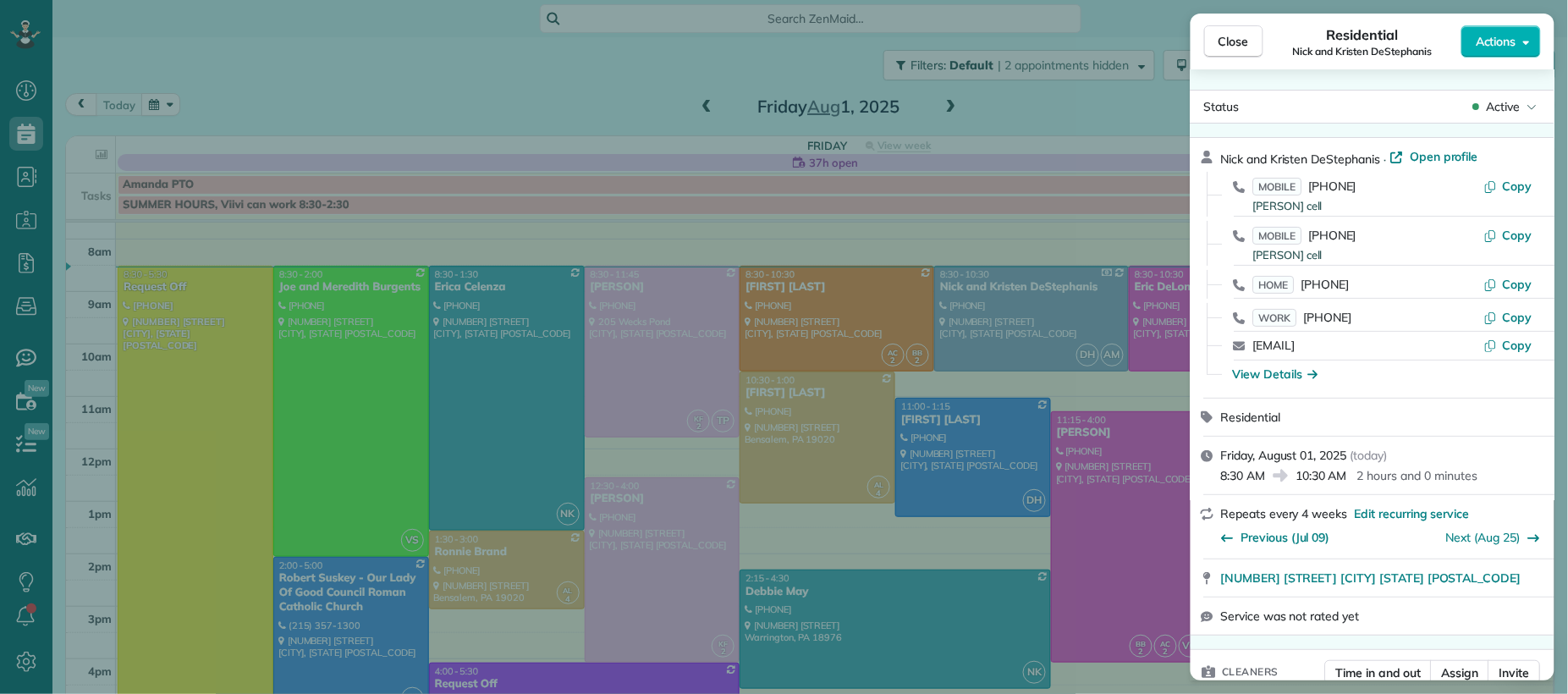 scroll, scrollTop: 0, scrollLeft: 0, axis: both 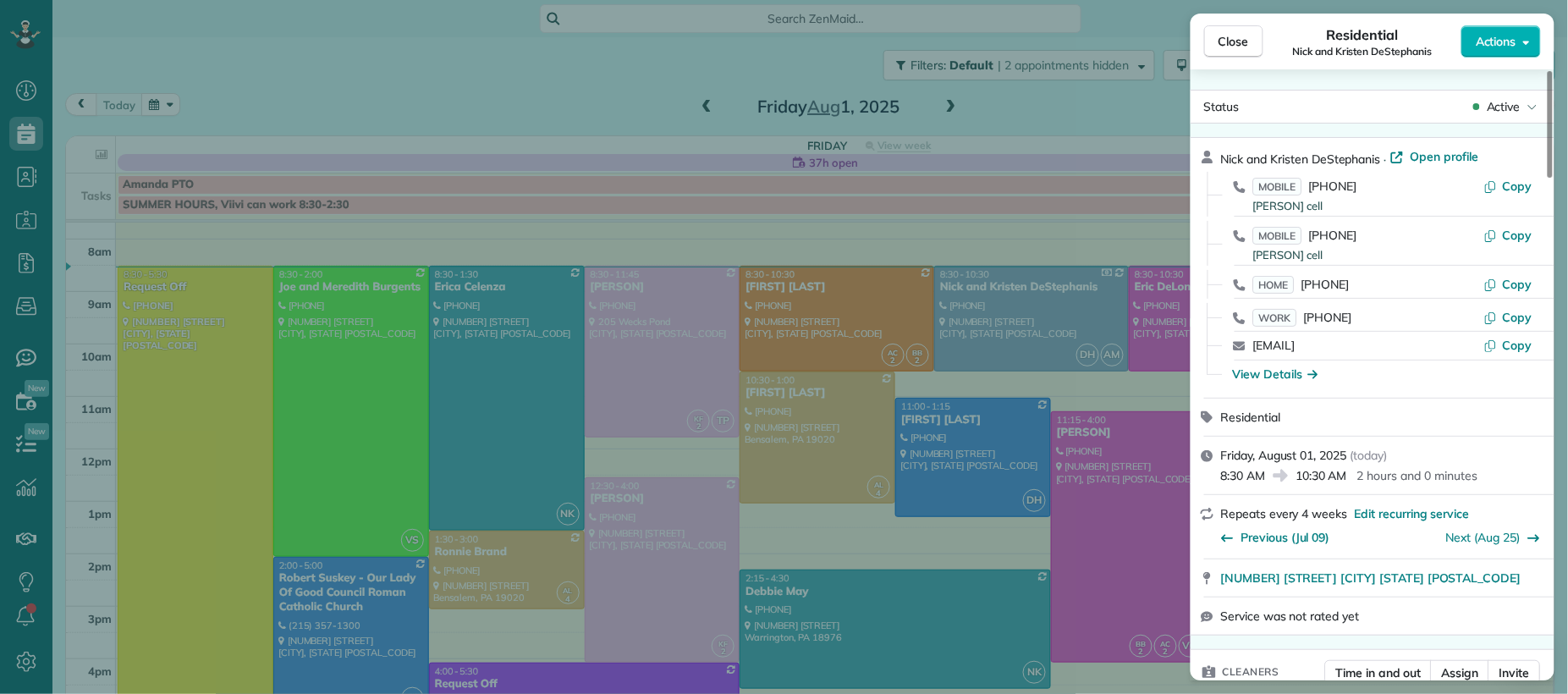drag, startPoint x: 1441, startPoint y: 159, endPoint x: 1448, endPoint y: 189, distance: 30.805844 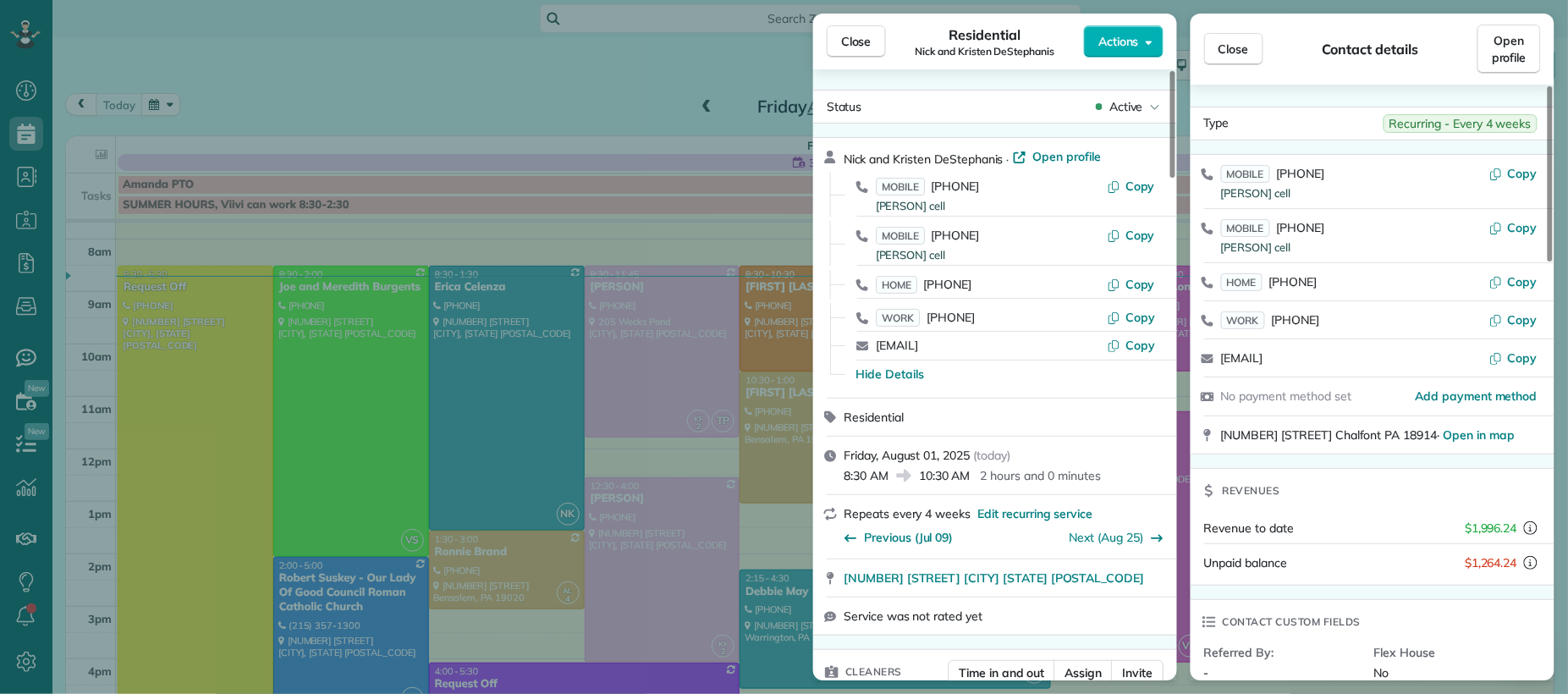 drag, startPoint x: 864, startPoint y: 38, endPoint x: 982, endPoint y: 396, distance: 376.94562 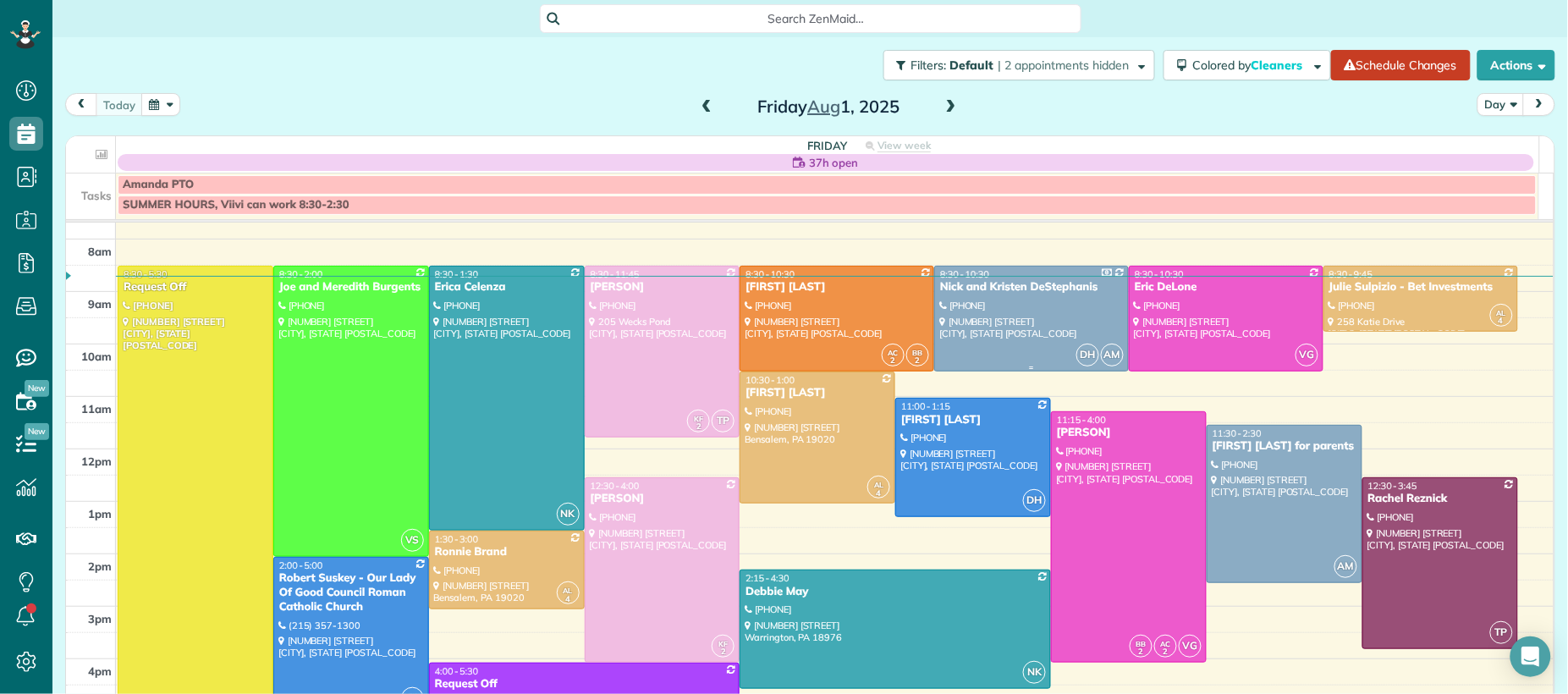 click on "Nick and Kristen DeStephanis" at bounding box center [1032, 287] 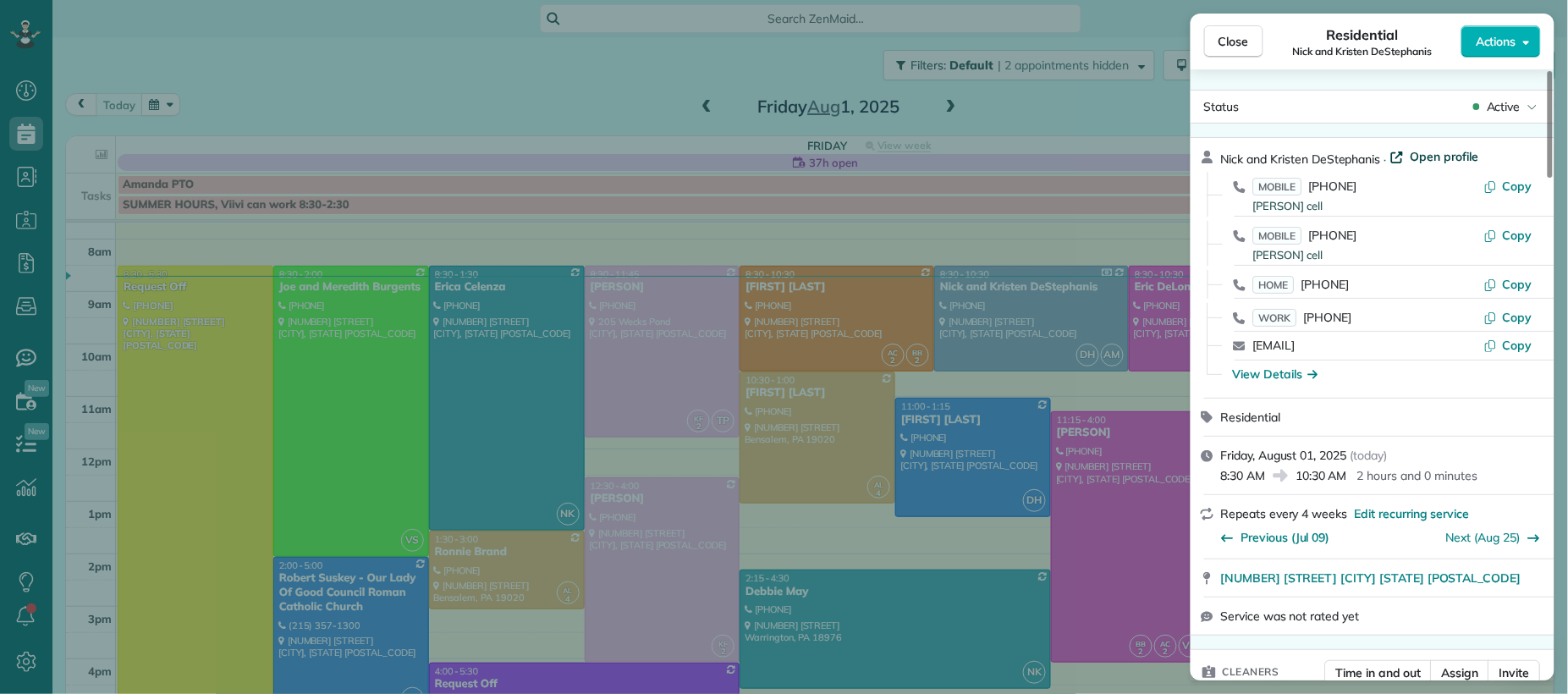 click on "Open profile" at bounding box center [1444, 157] 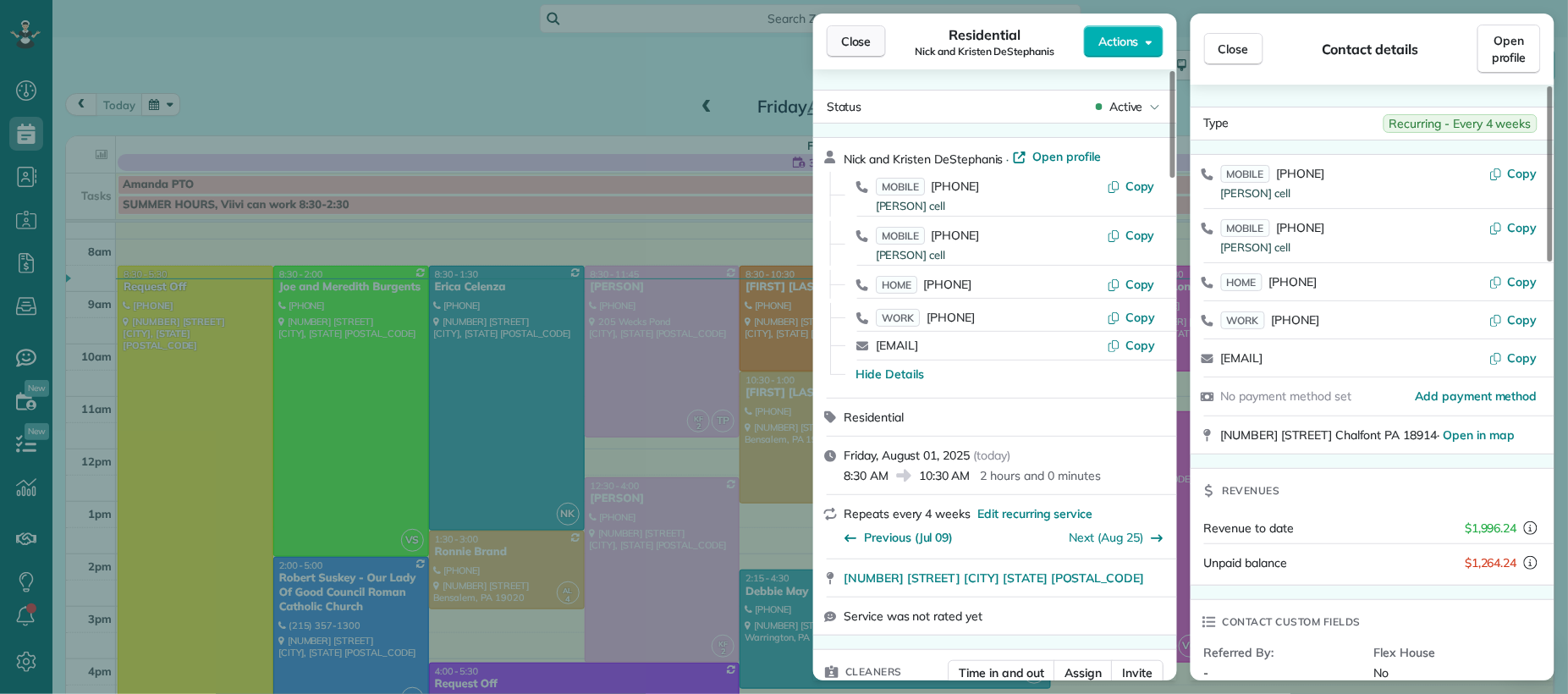 click on "Close" at bounding box center [856, 41] 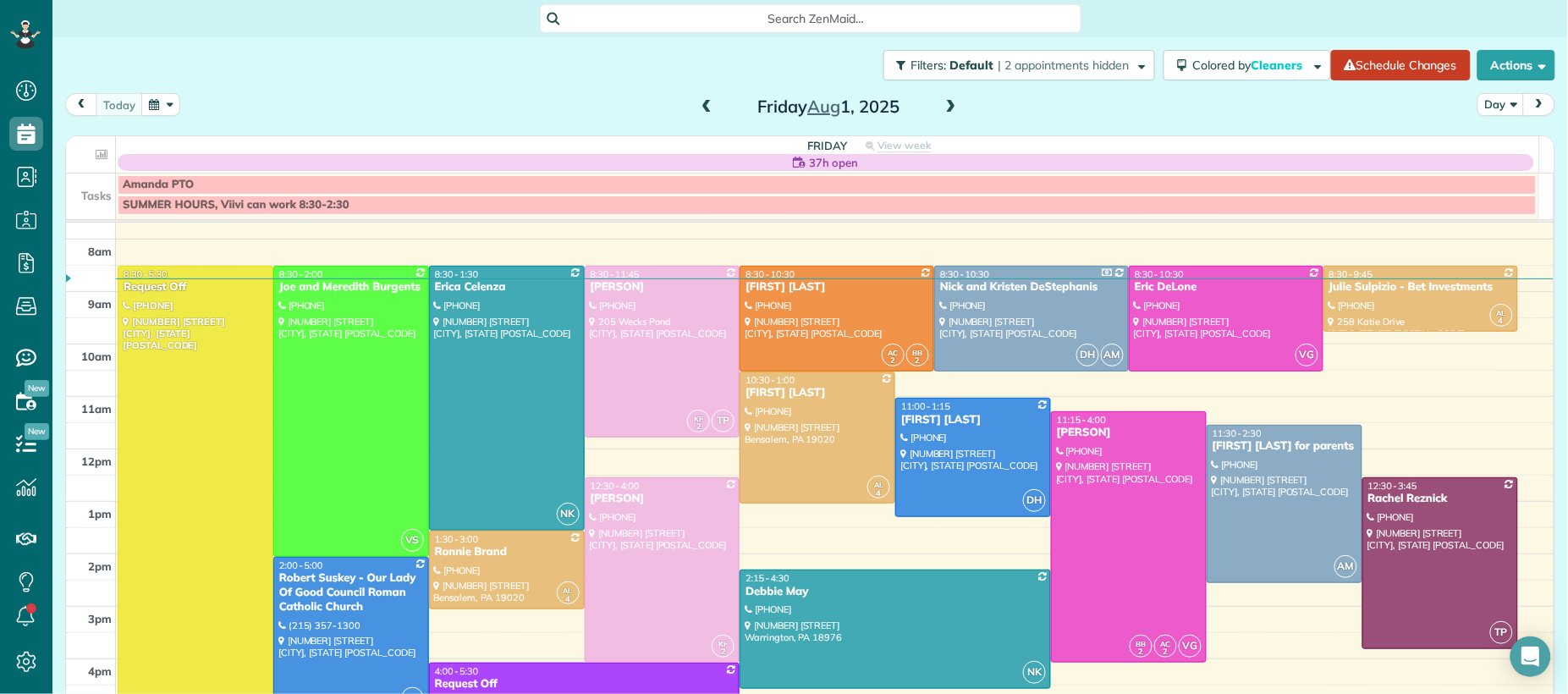 drag, startPoint x: 854, startPoint y: 47, endPoint x: 941, endPoint y: 110, distance: 107.41508 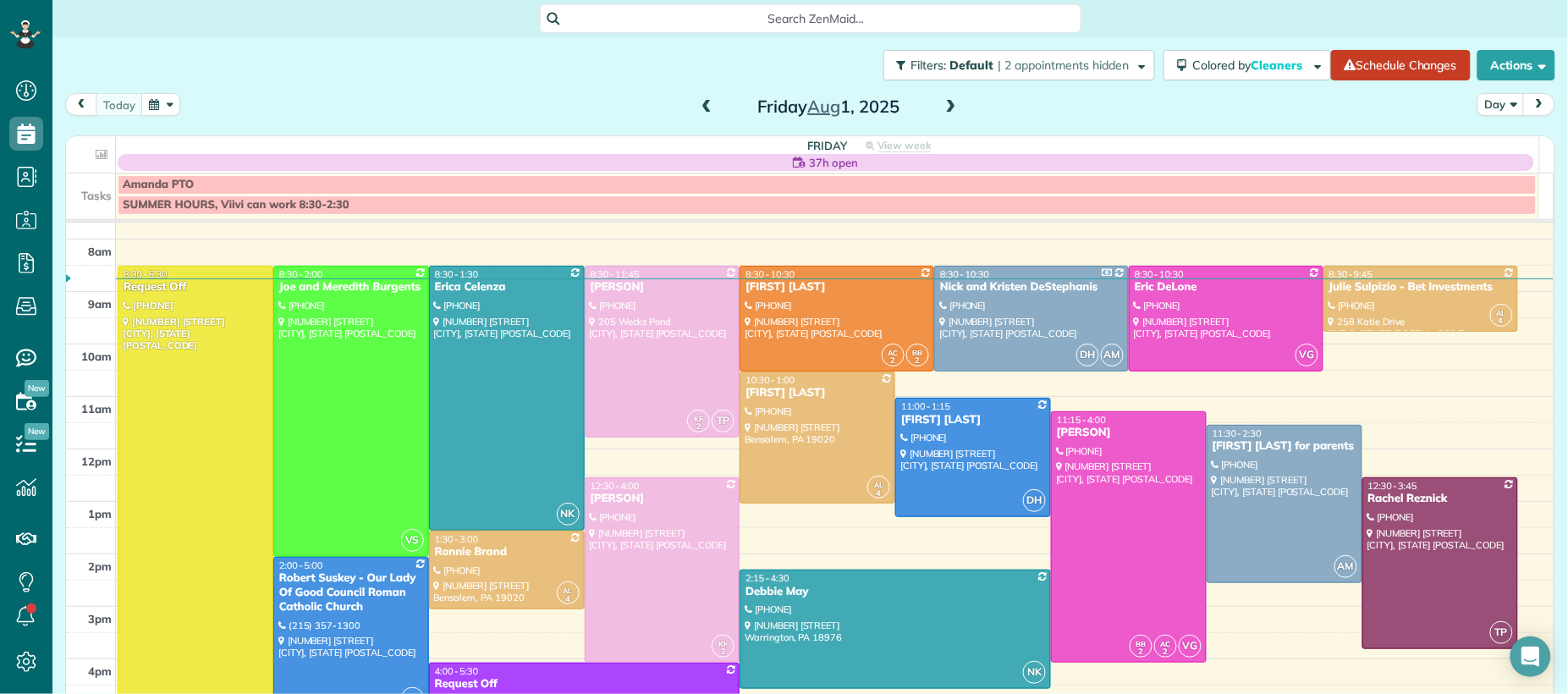 drag, startPoint x: 941, startPoint y: 108, endPoint x: 718, endPoint y: 111, distance: 223.02018 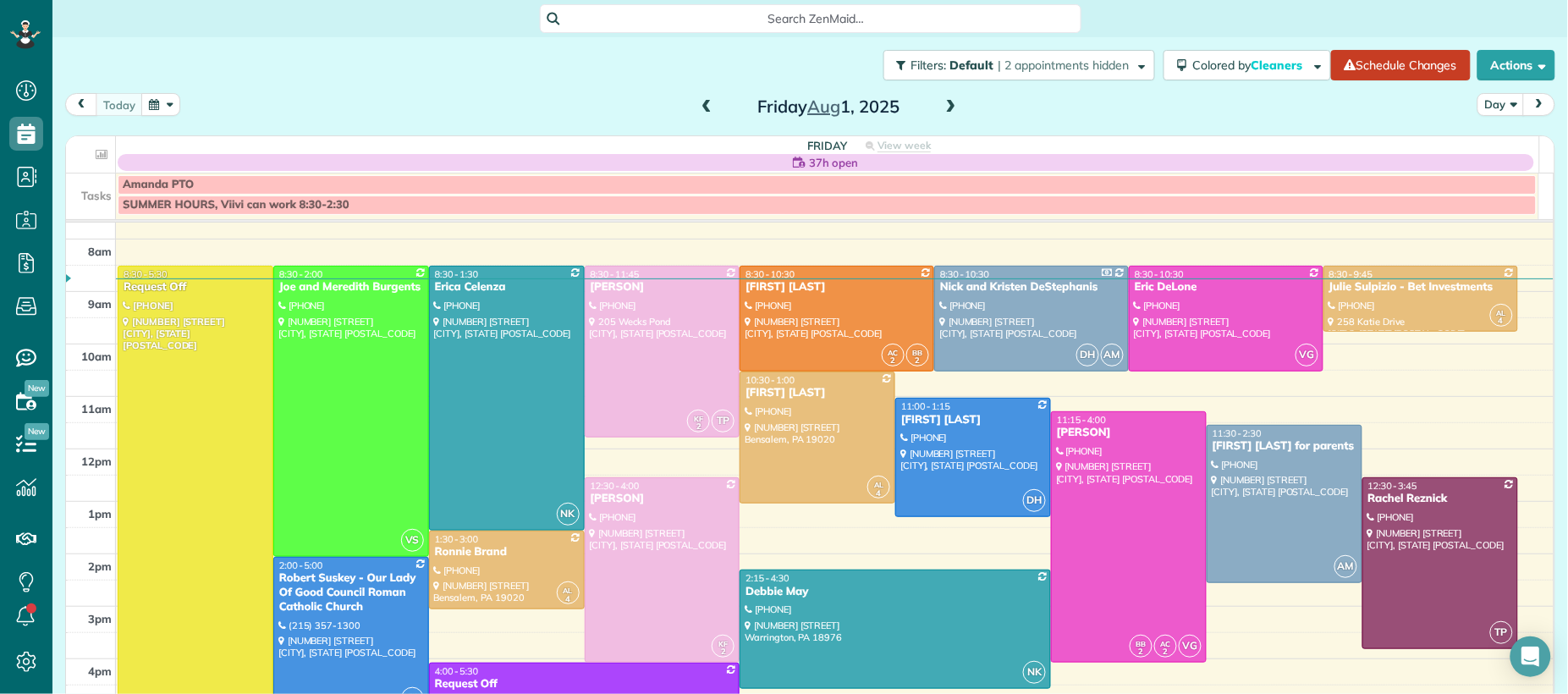 click at bounding box center [951, 107] 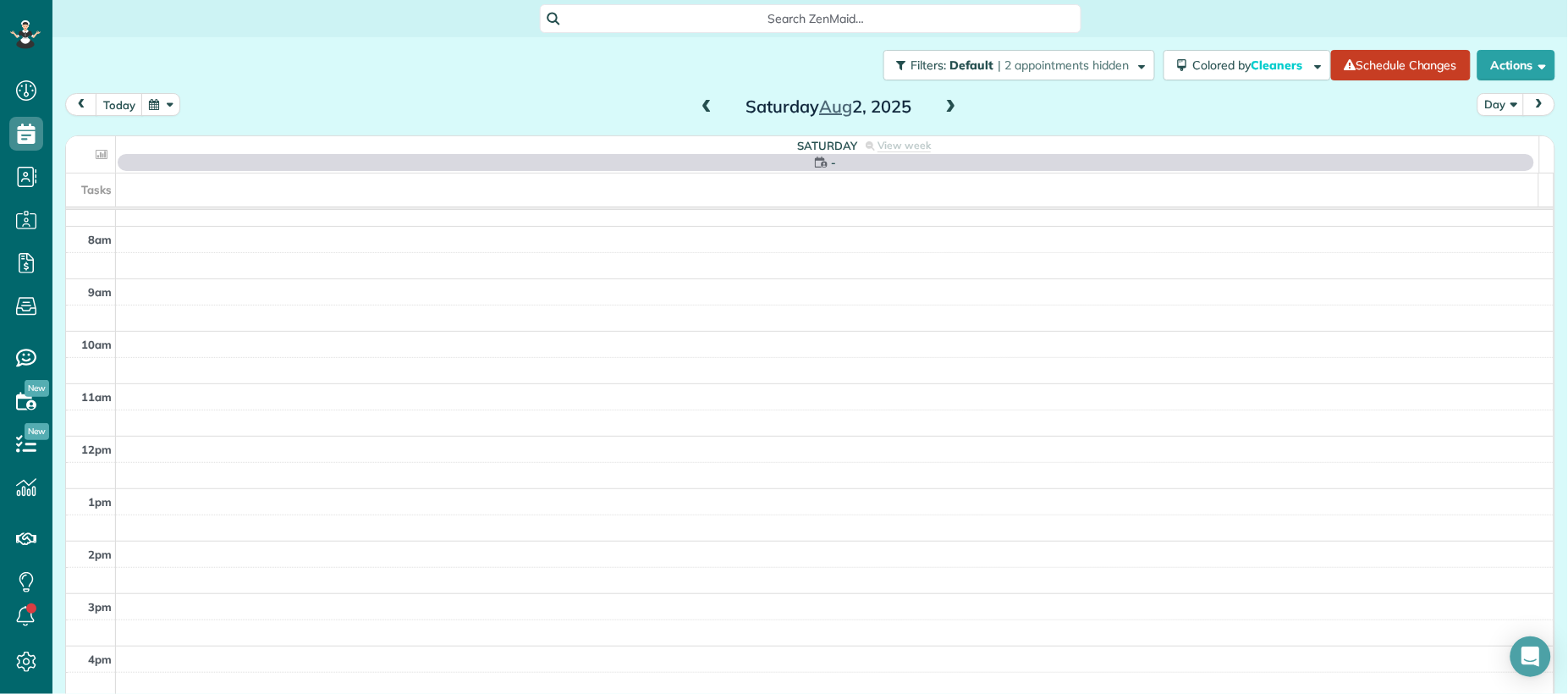 scroll, scrollTop: 0, scrollLeft: 0, axis: both 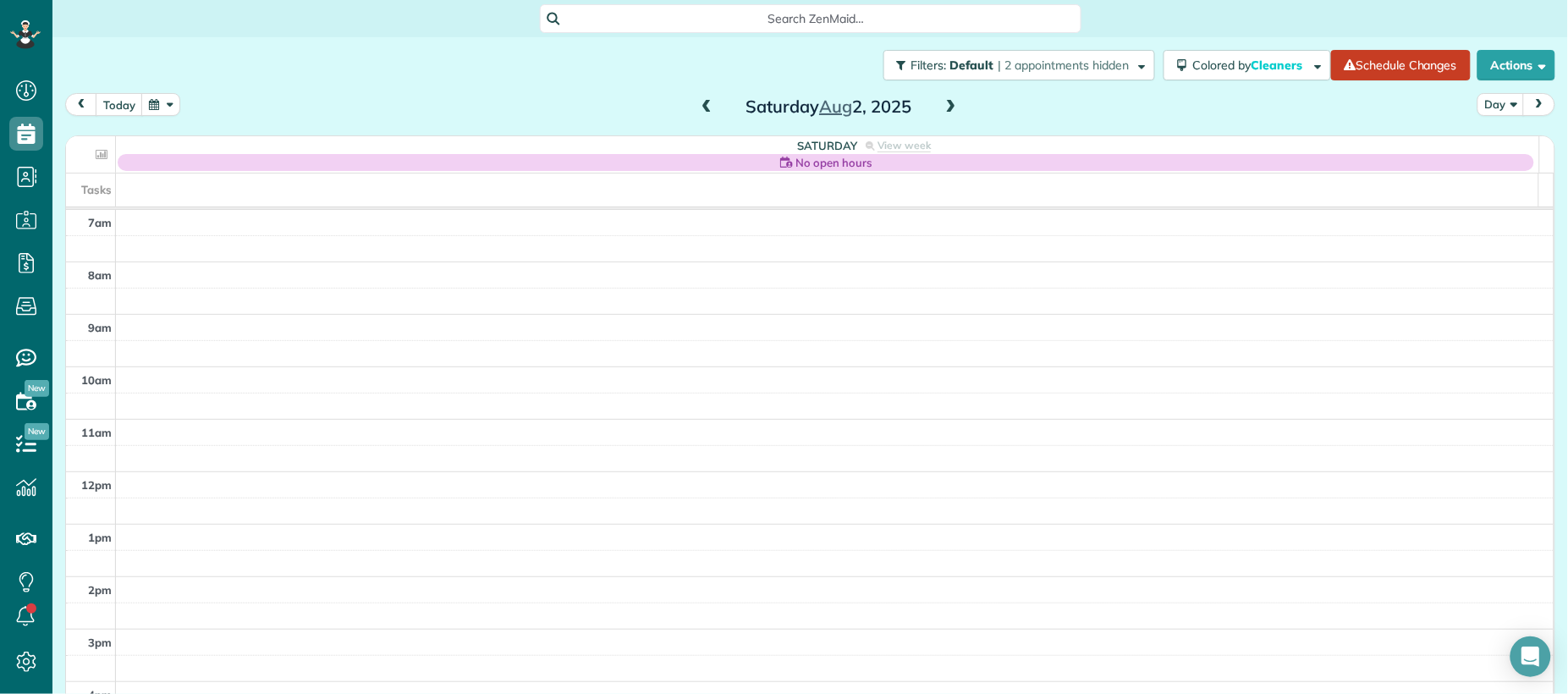 click at bounding box center [707, 107] 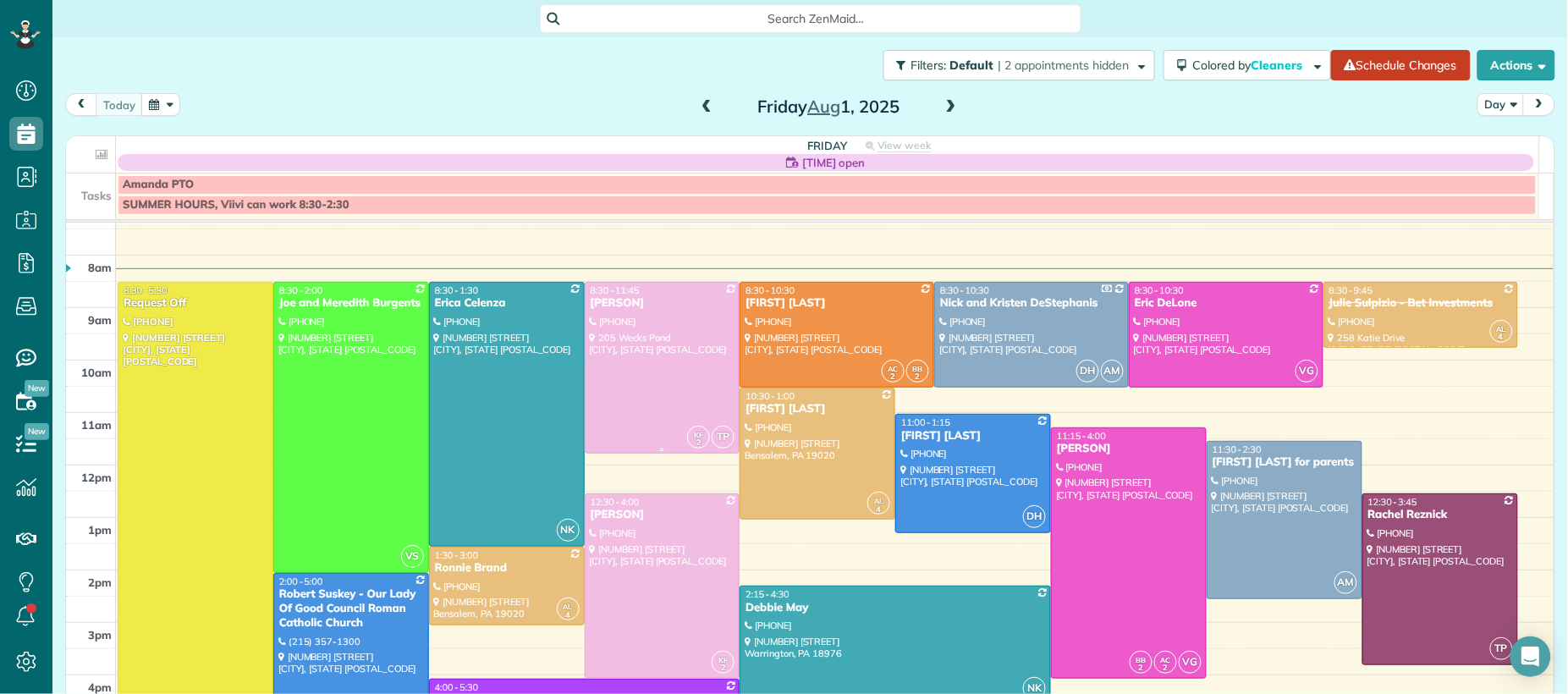 scroll, scrollTop: 57, scrollLeft: 0, axis: vertical 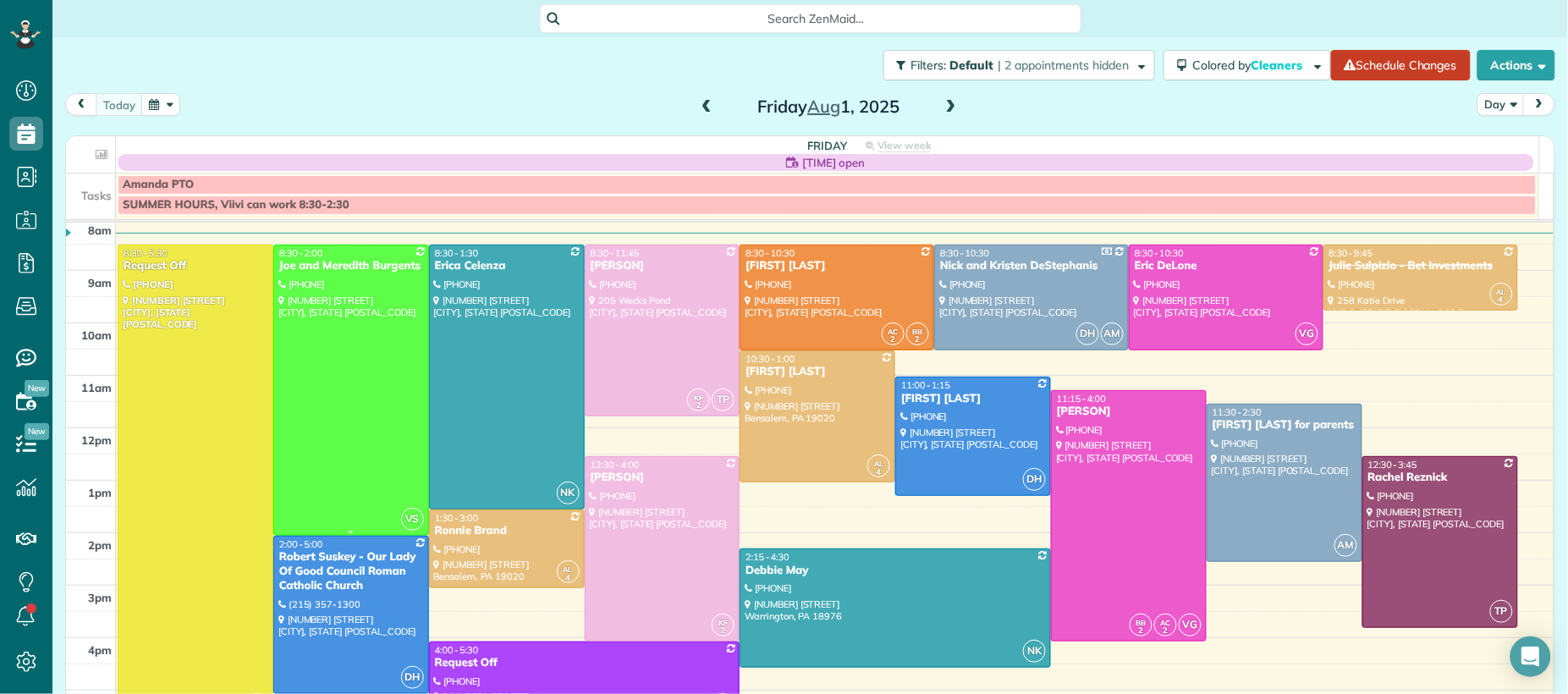click on "Joe and Meredith Burgents" at bounding box center (351, 266) 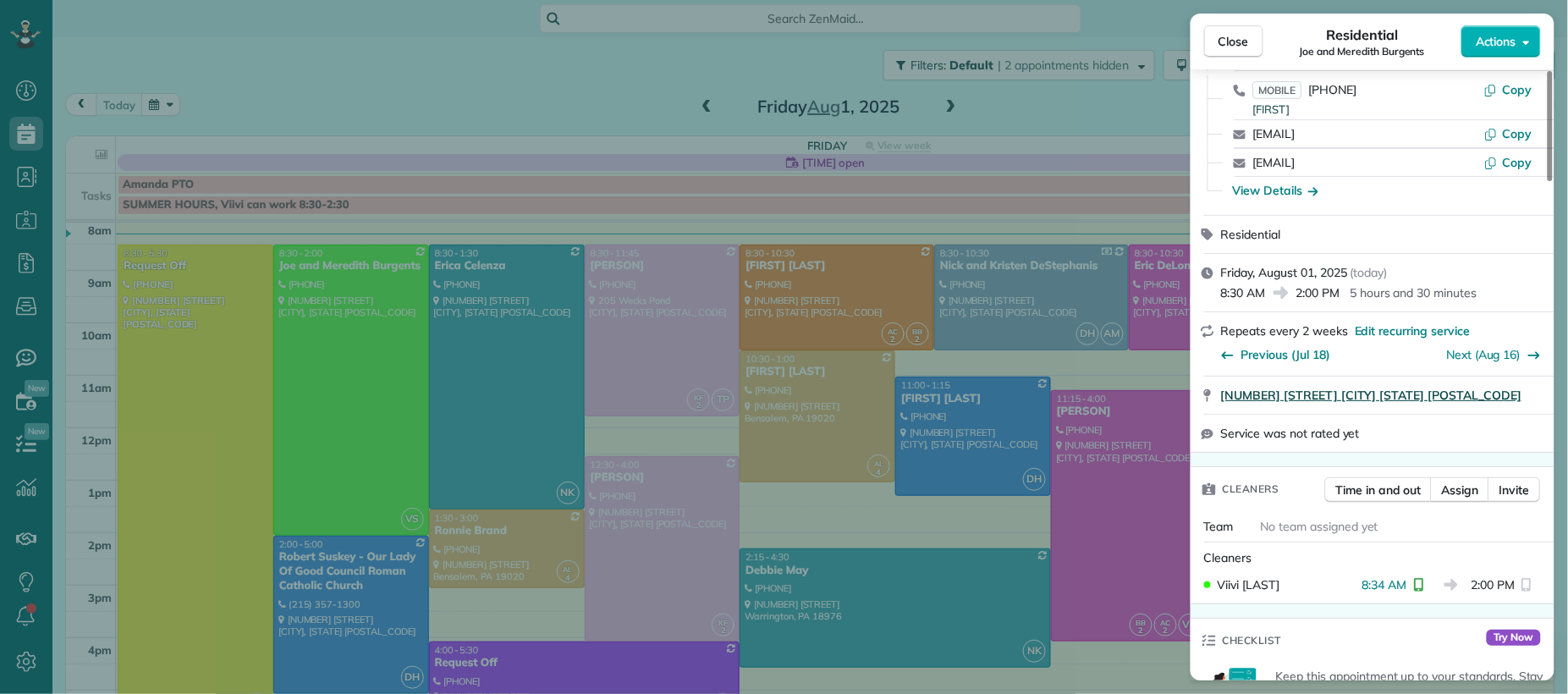 scroll, scrollTop: 0, scrollLeft: 0, axis: both 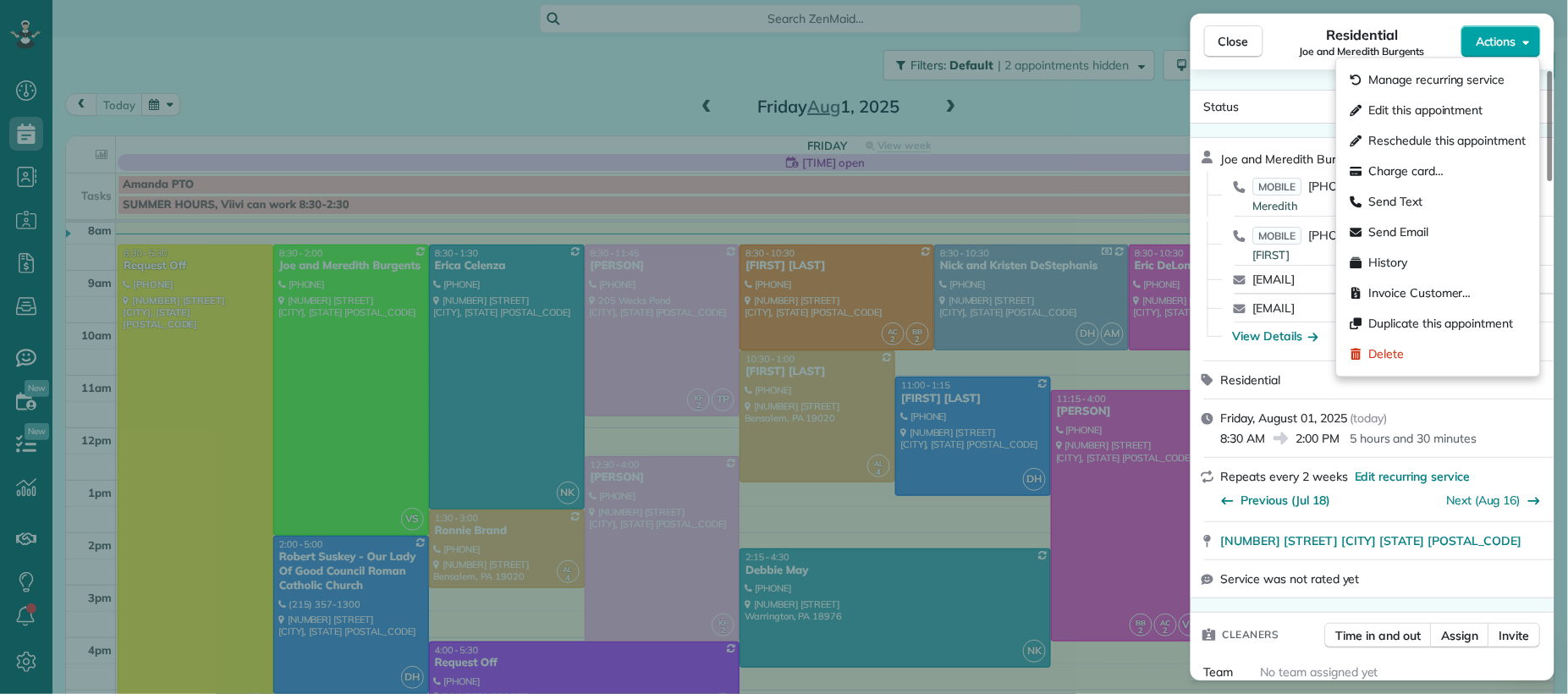 click on "Actions" at bounding box center [1496, 41] 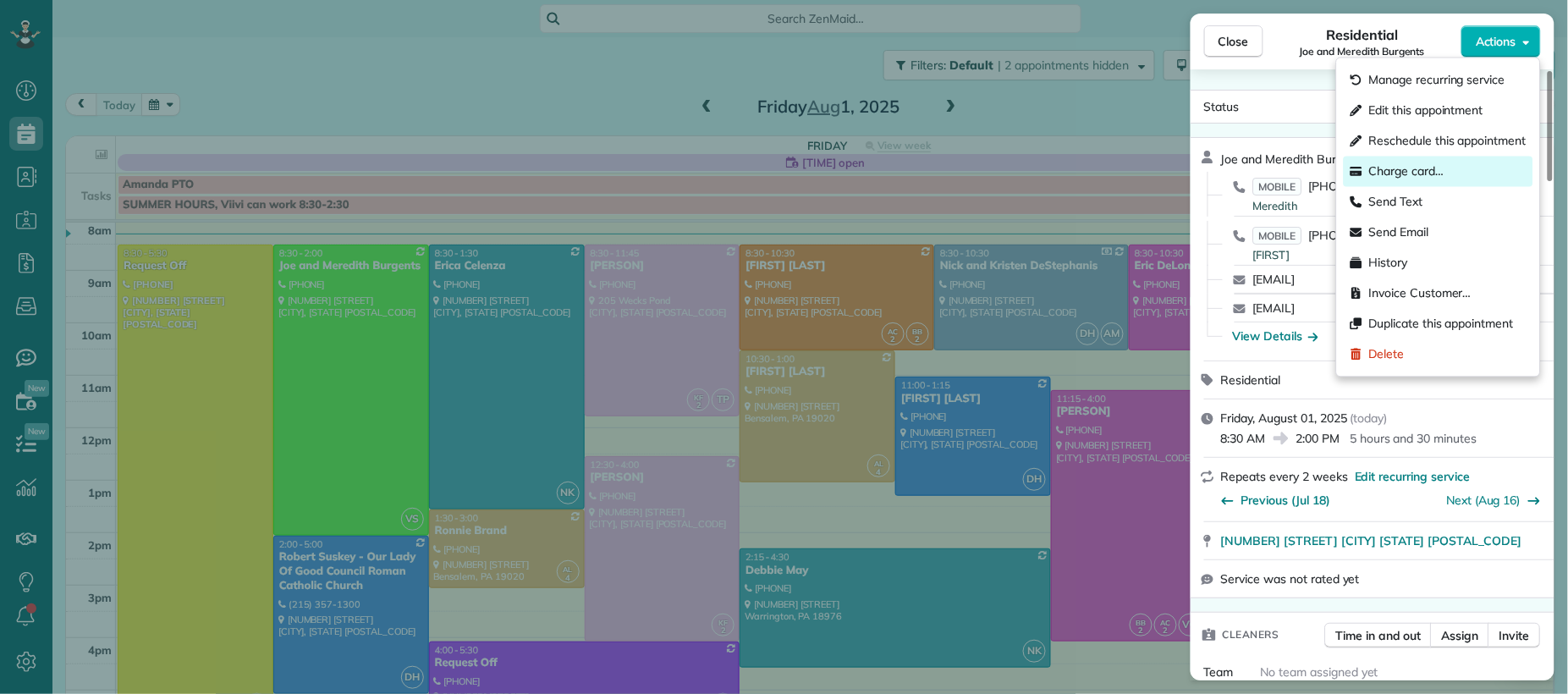 click on "Charge card…" at bounding box center [1406, 172] 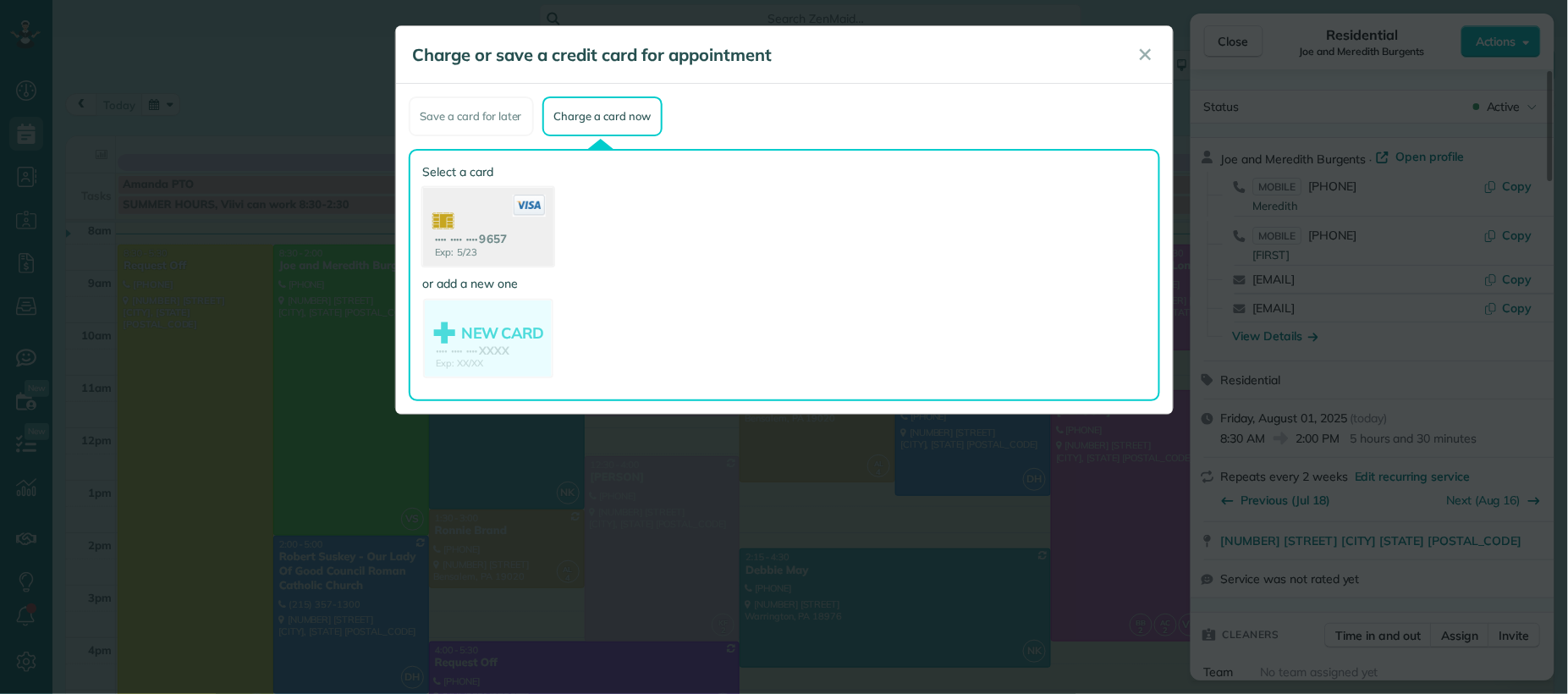 click 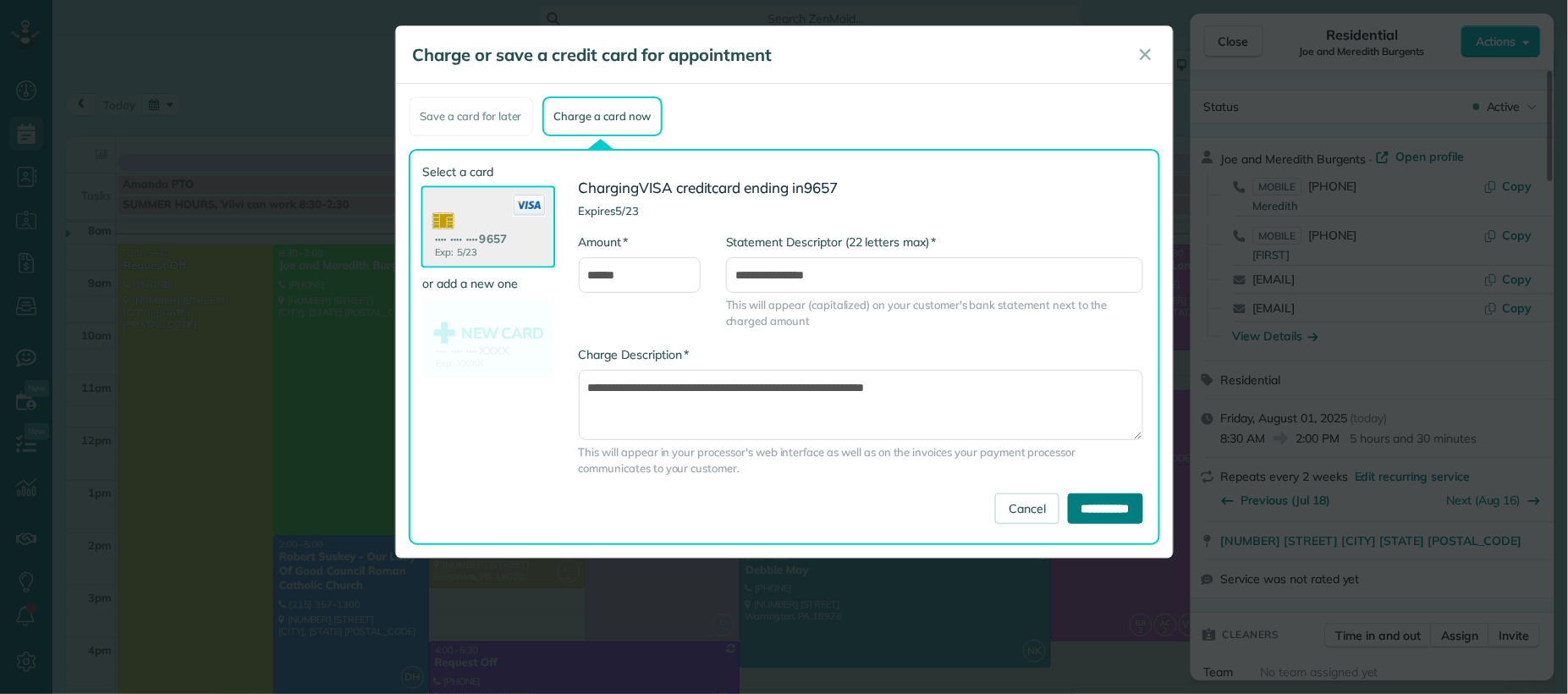 click on "**********" at bounding box center [1105, 509] 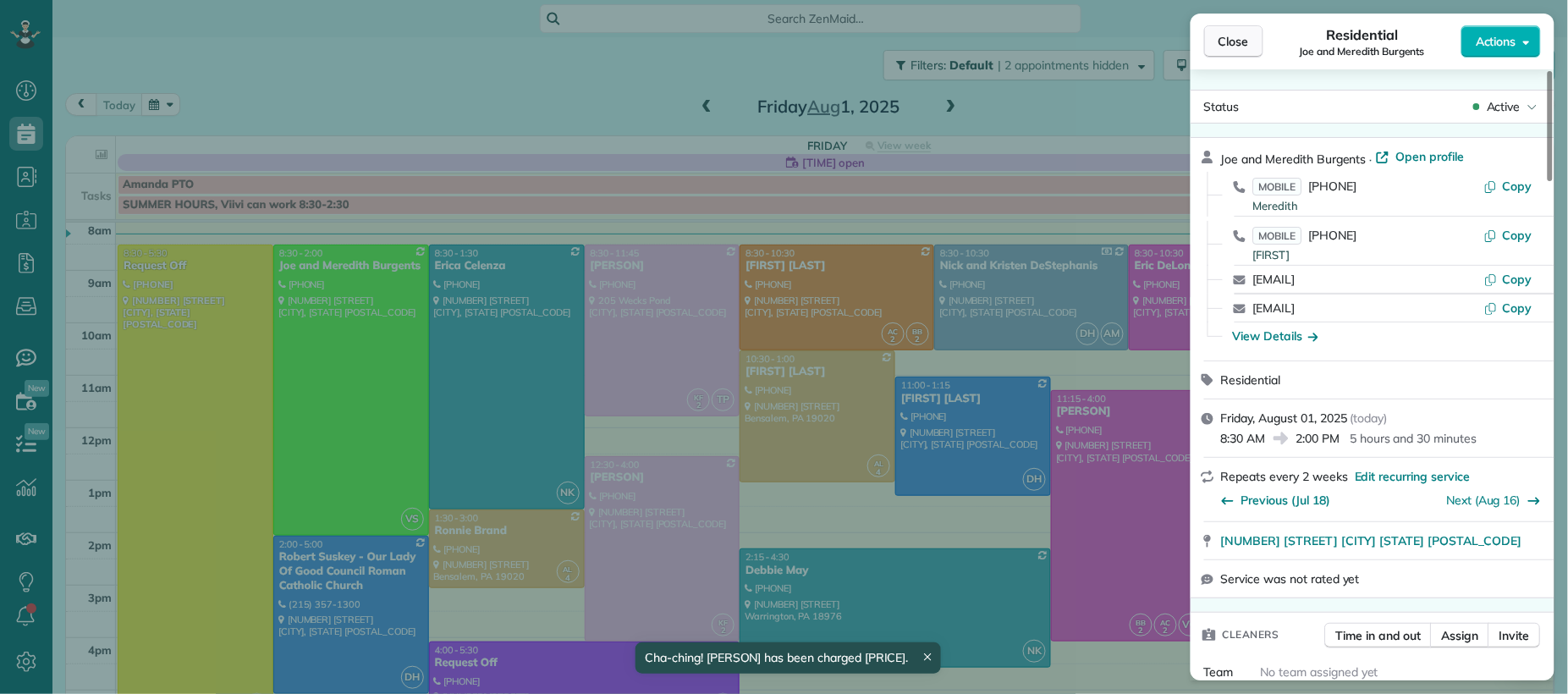 click on "Close" at bounding box center [1234, 41] 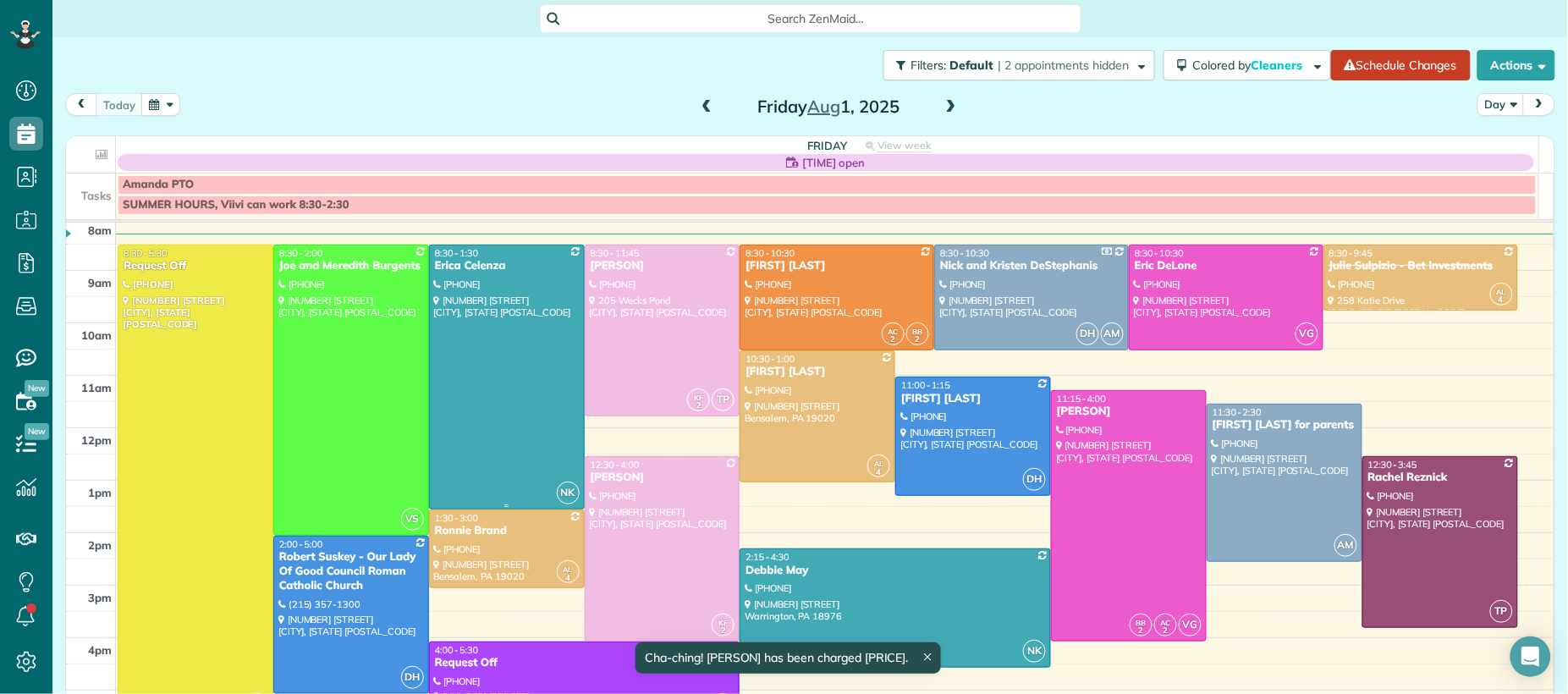 click on "Erica Celenza" at bounding box center (507, 266) 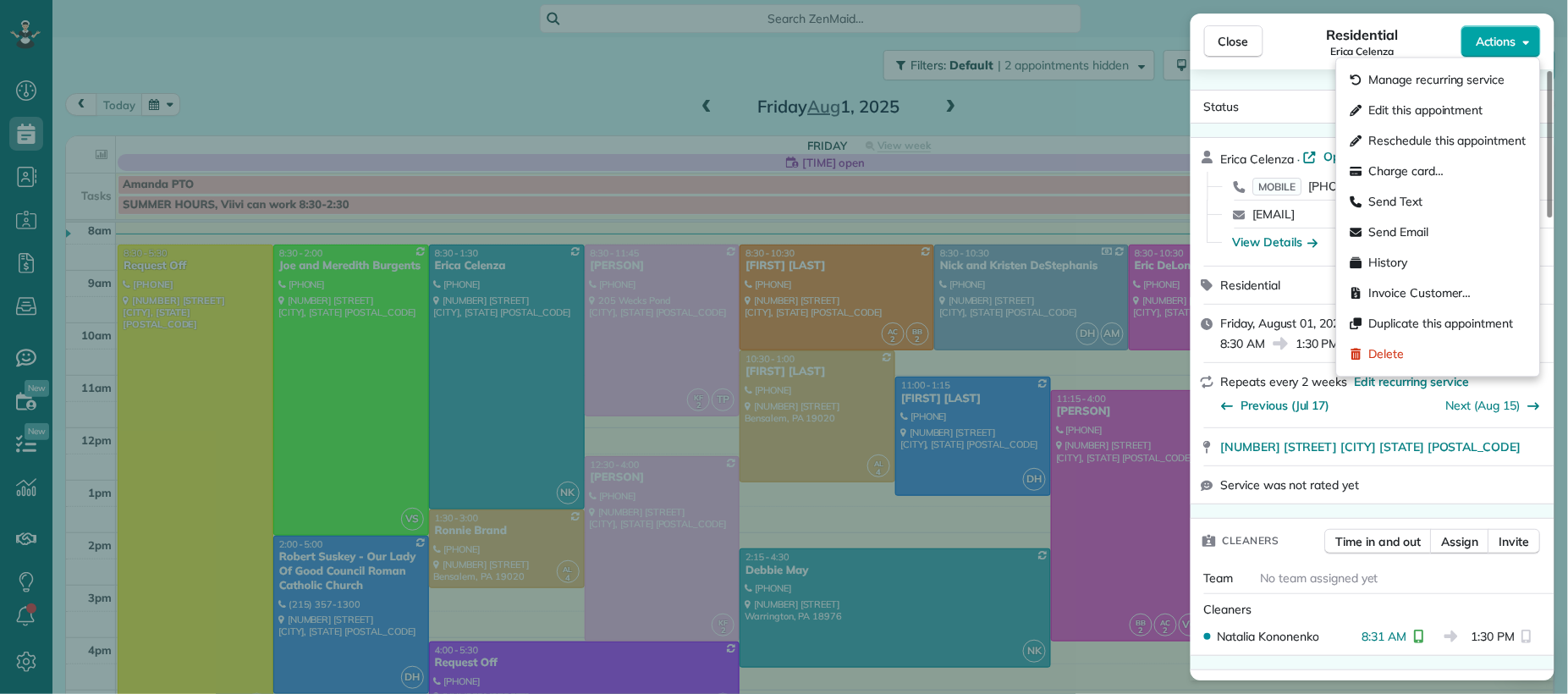 click on "Actions" at bounding box center [1501, 41] 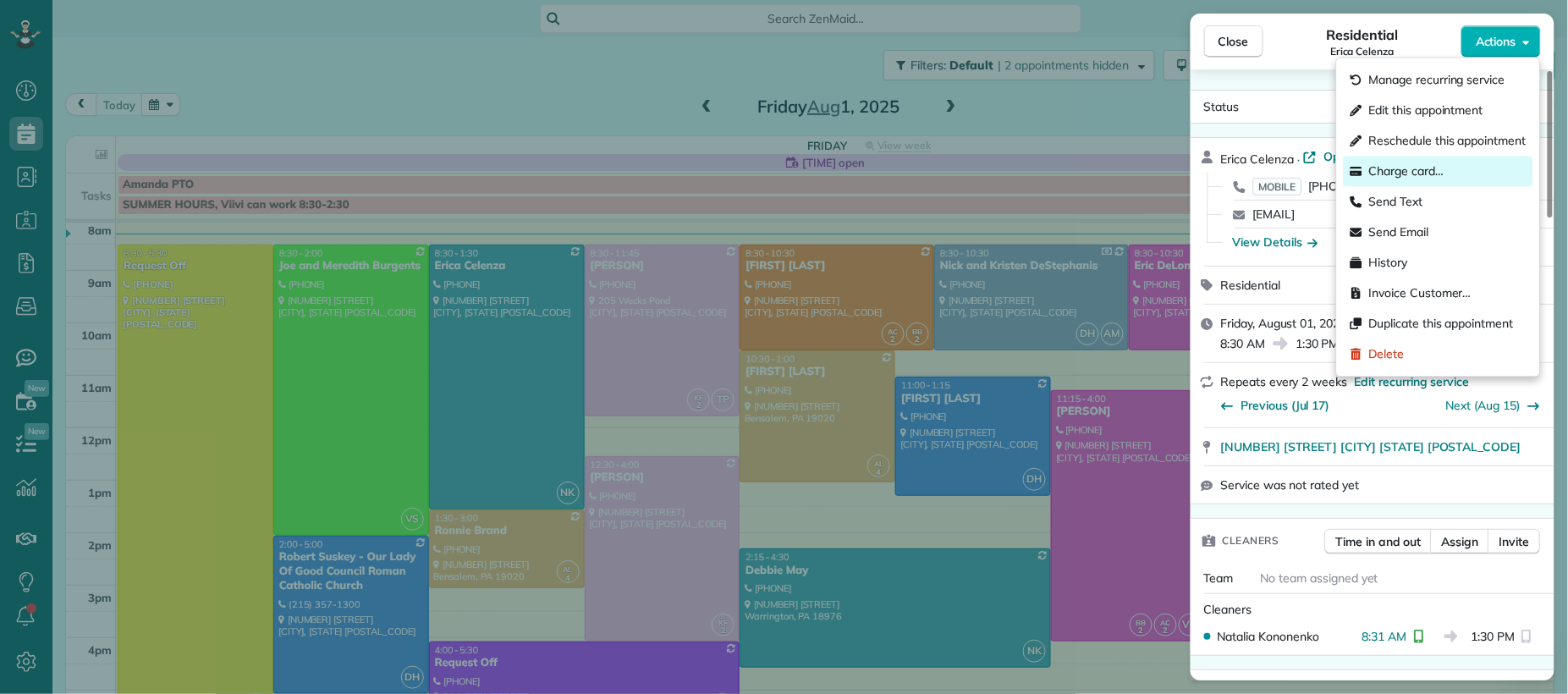 click on "Charge card…" at bounding box center (1439, 172) 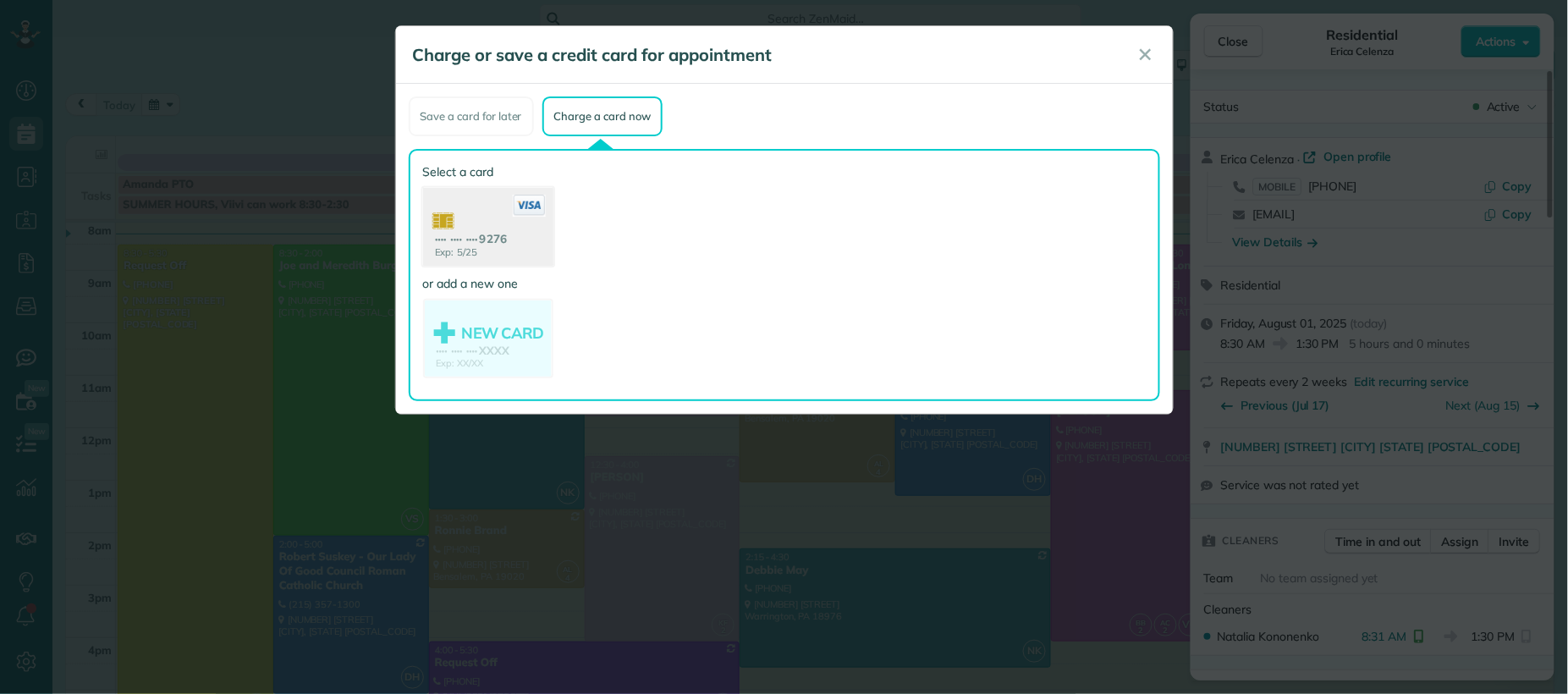 click 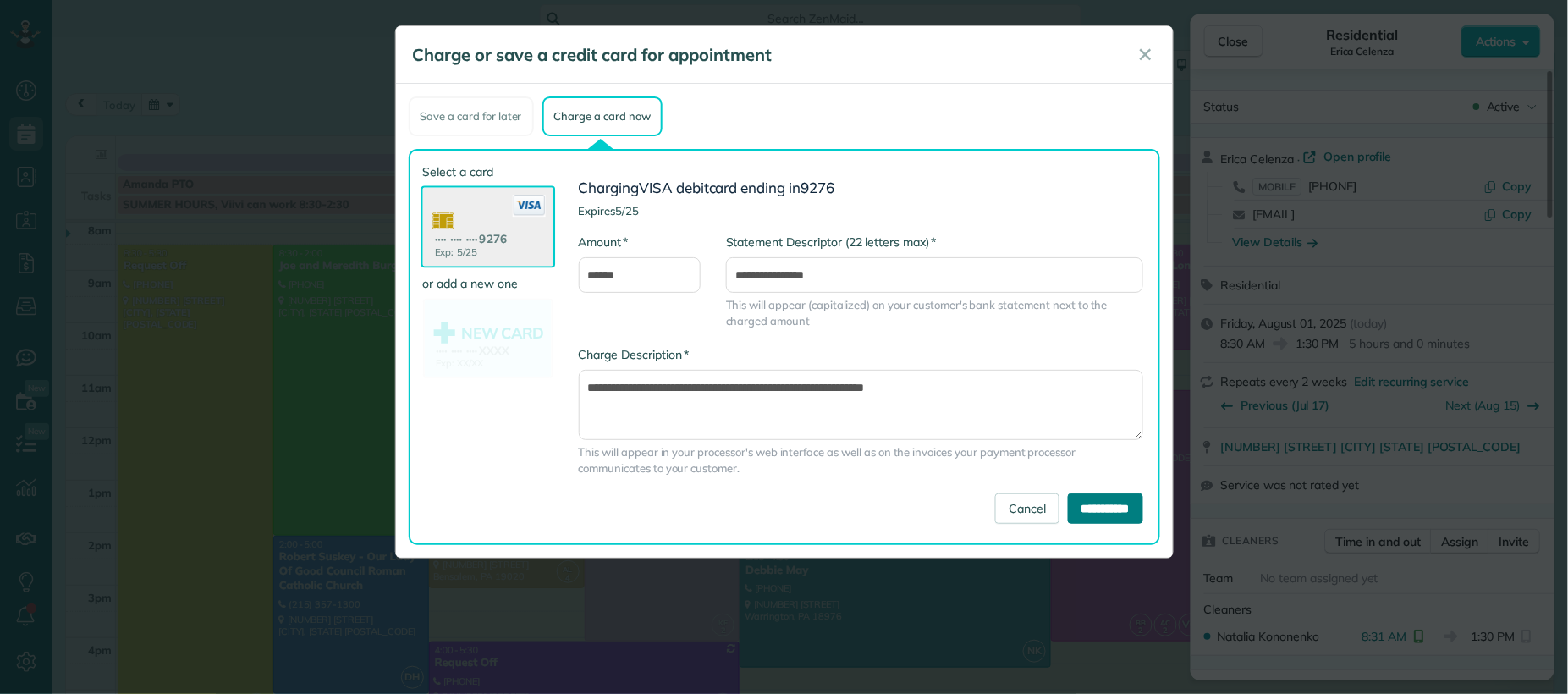 click on "**********" at bounding box center (1105, 509) 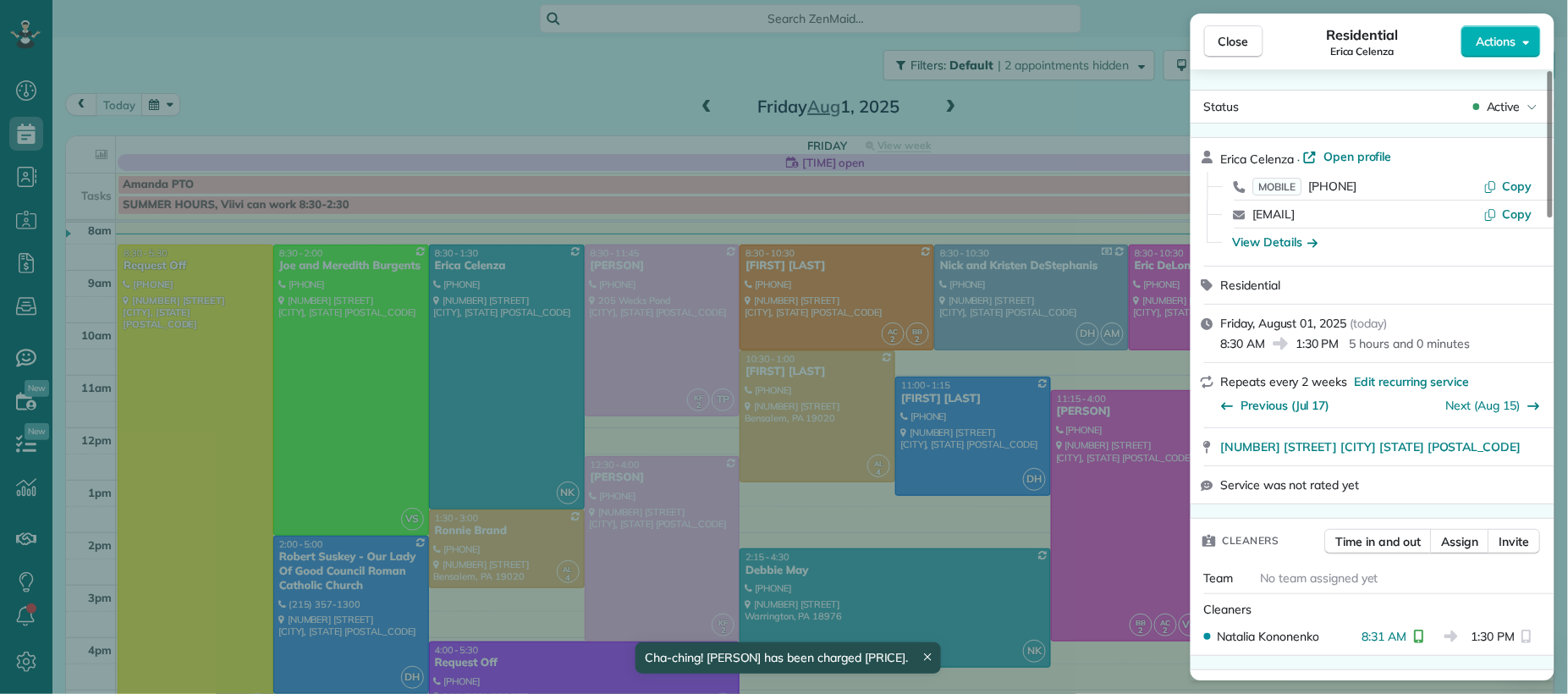 drag, startPoint x: 1238, startPoint y: 45, endPoint x: 503, endPoint y: 295, distance: 776.3537 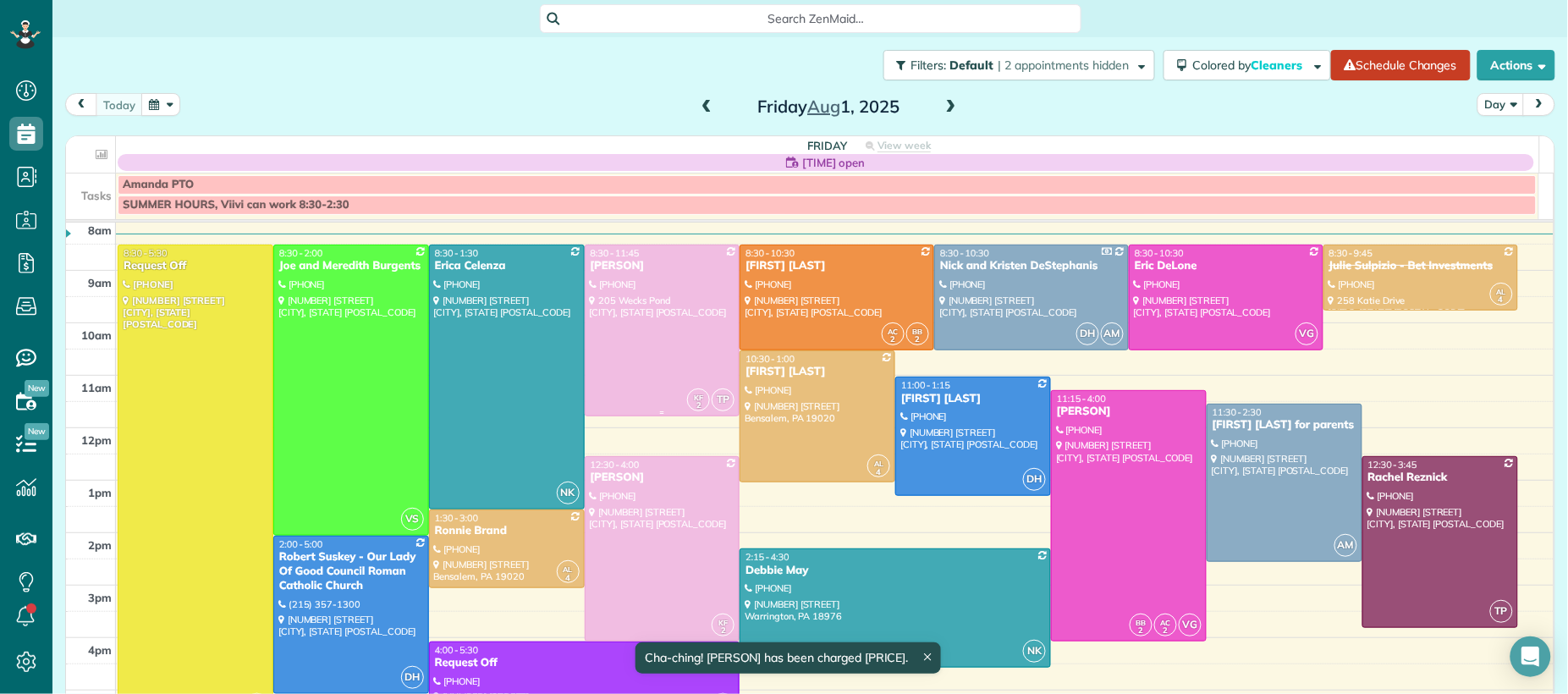 click on "Michael Kochman" at bounding box center (663, 266) 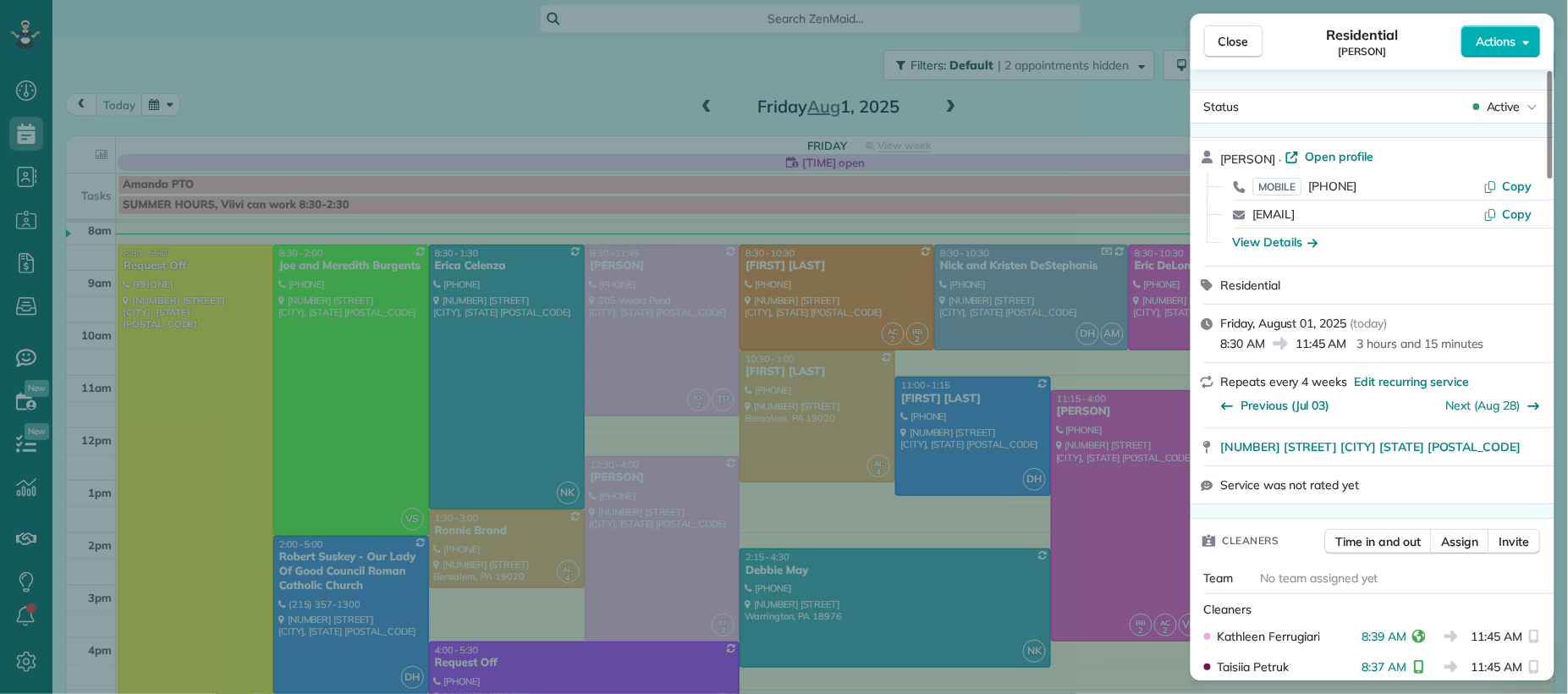 scroll, scrollTop: 577, scrollLeft: 0, axis: vertical 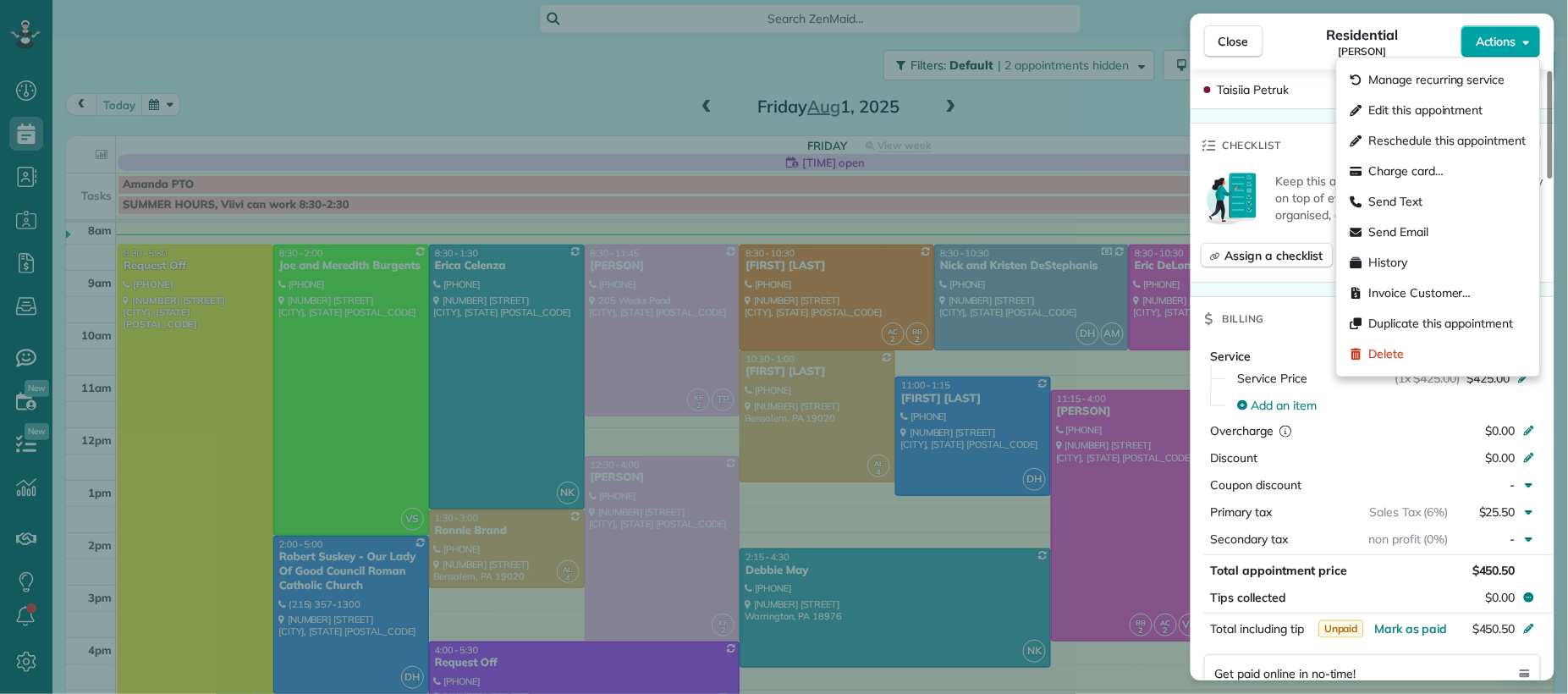 click on "Actions" at bounding box center (1496, 41) 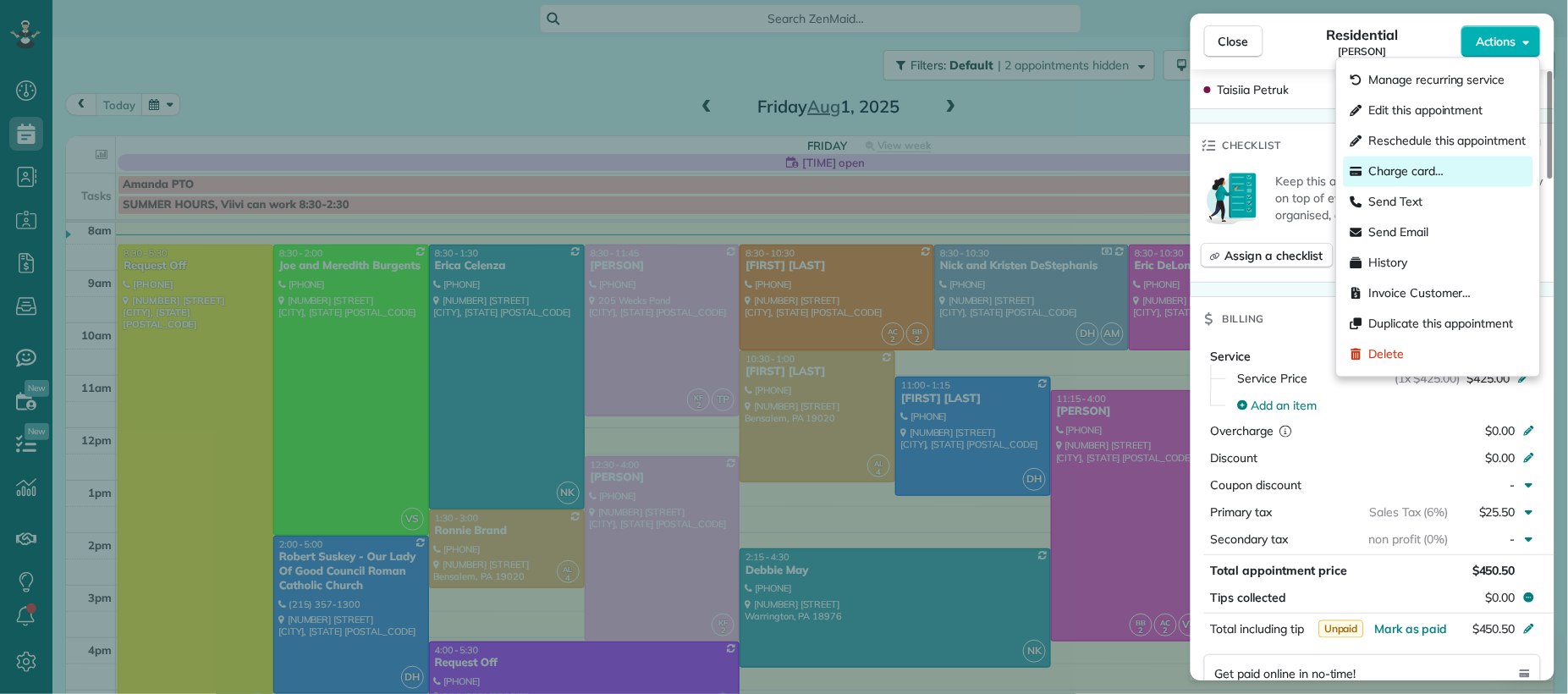 click on "Charge card…" at bounding box center [1406, 172] 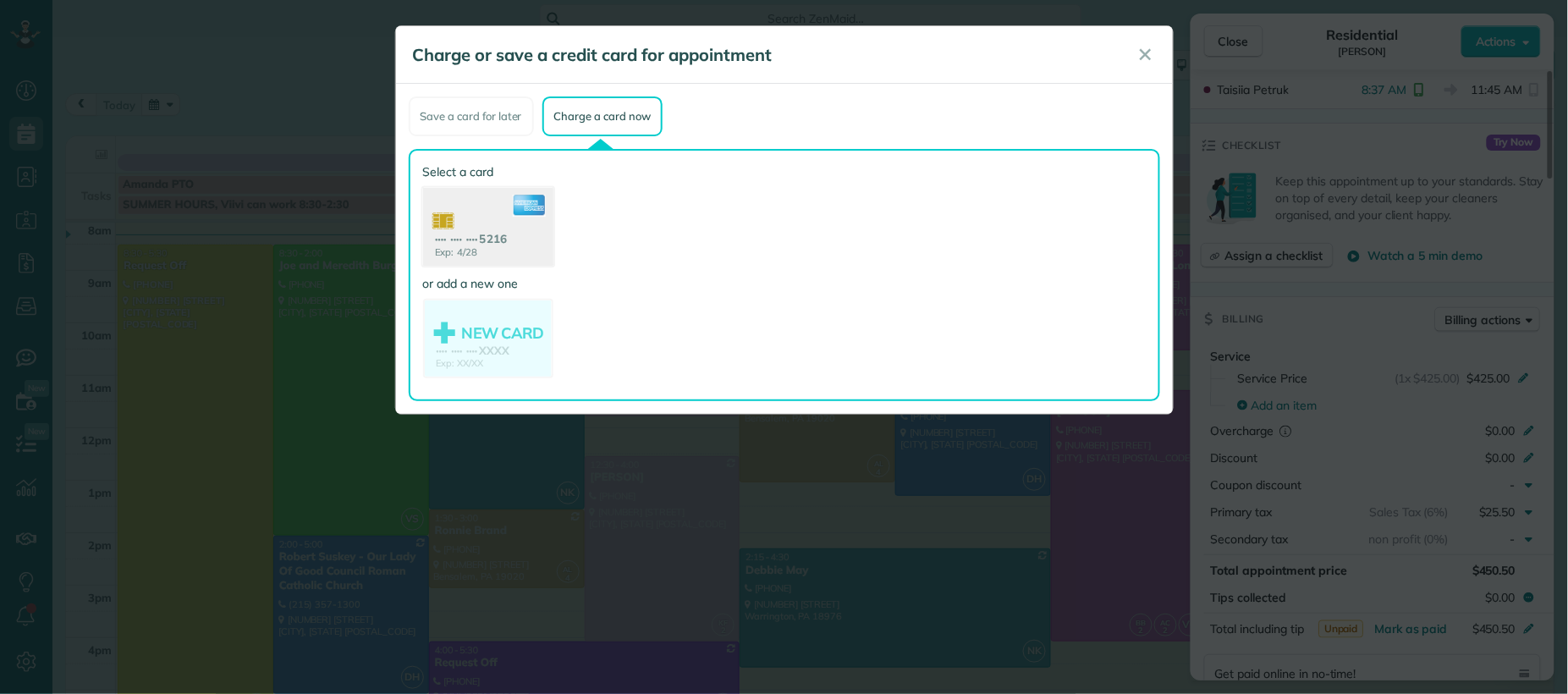 click 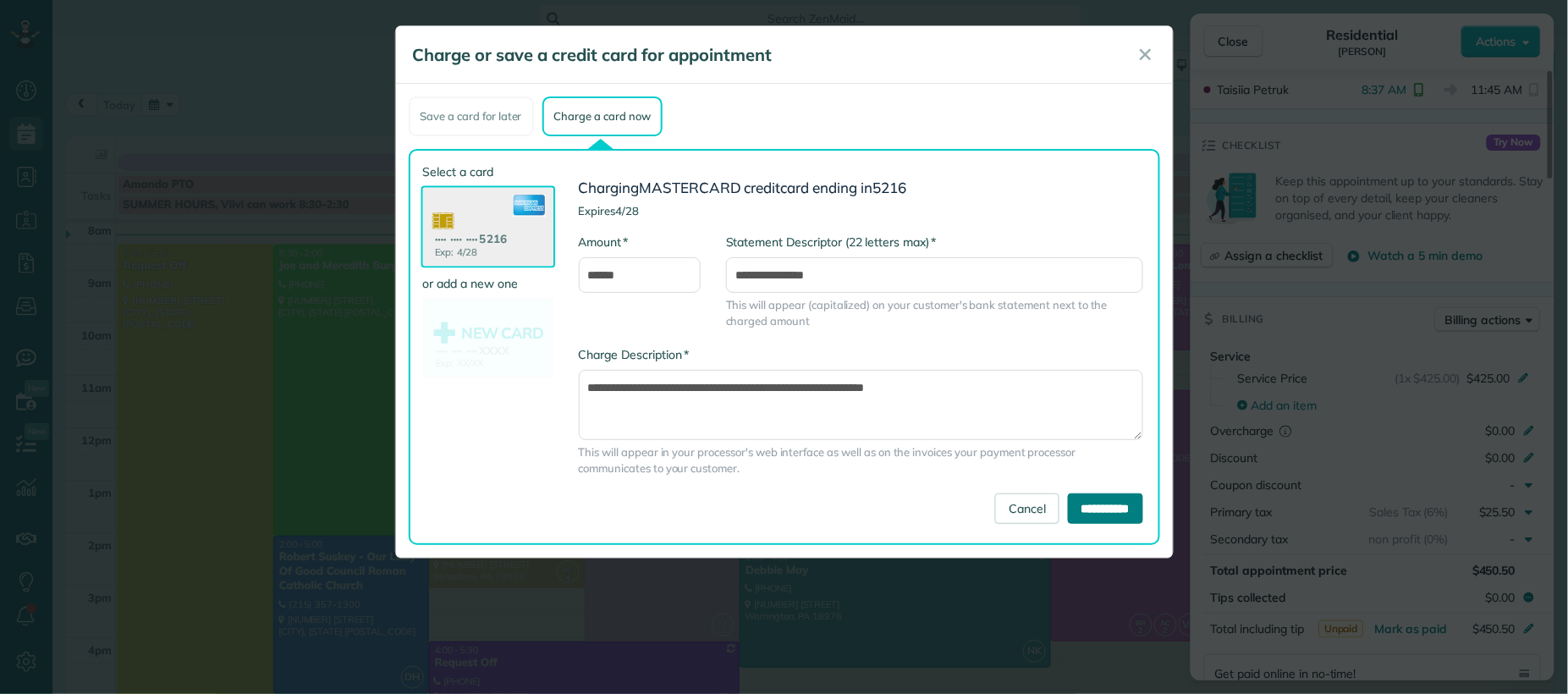 click on "**********" at bounding box center (1105, 509) 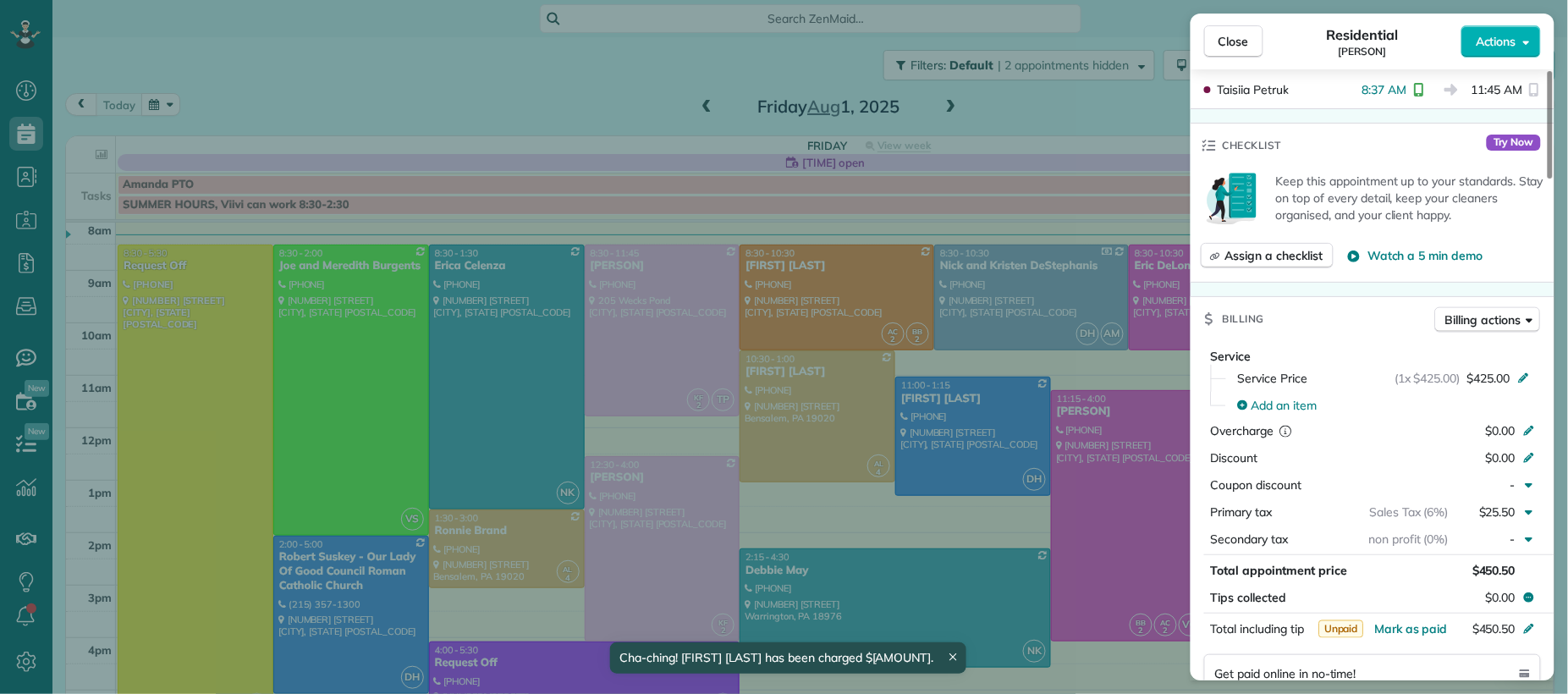 click on "Close" at bounding box center (1234, 41) 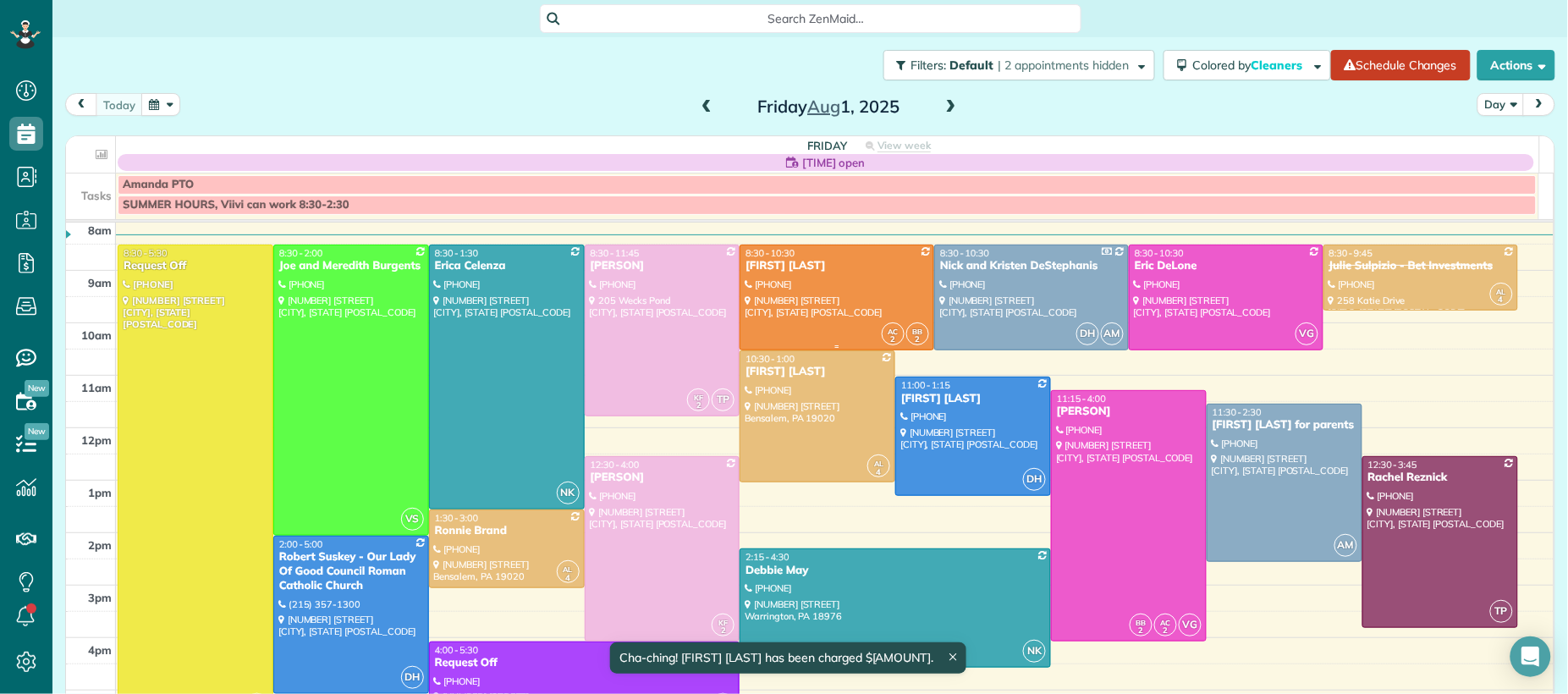 click on "Allie Wagner" at bounding box center (837, 266) 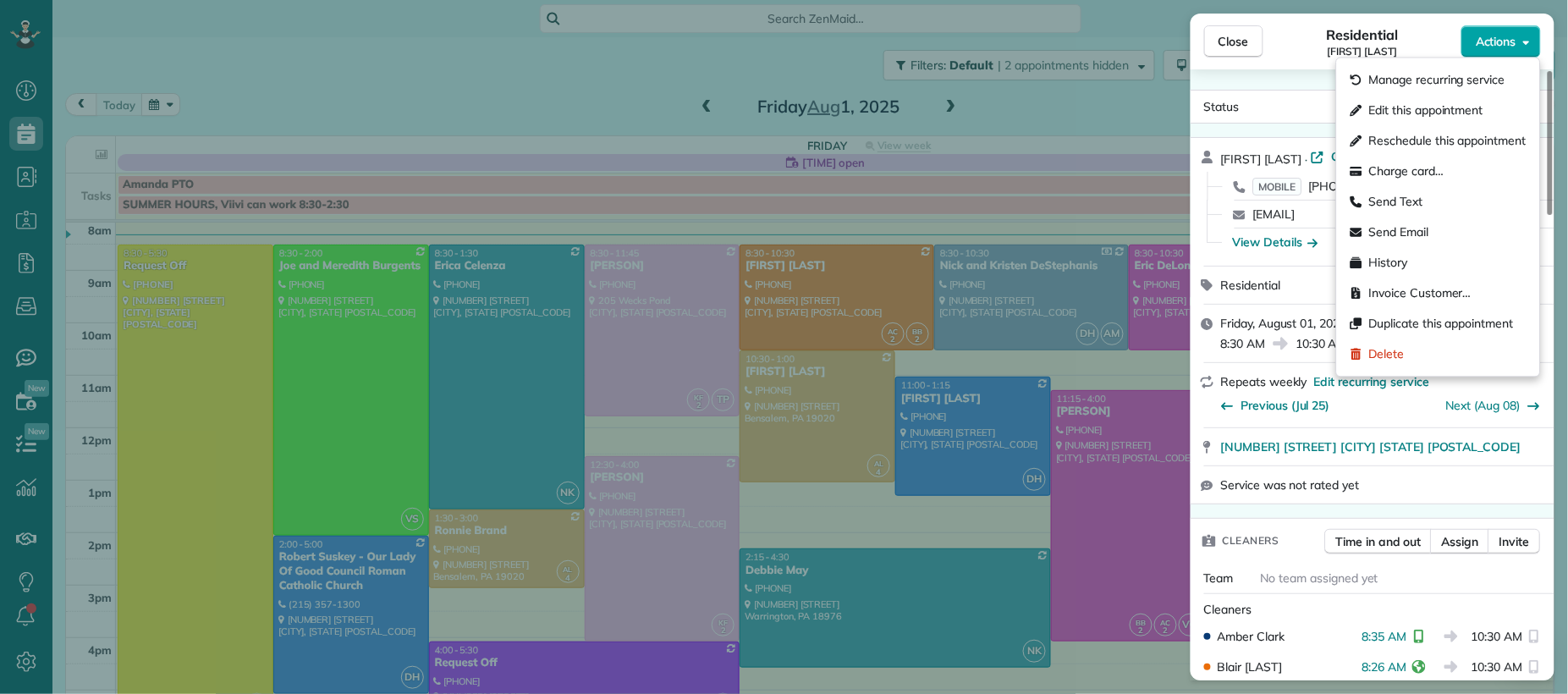 click on "Actions" at bounding box center (1496, 41) 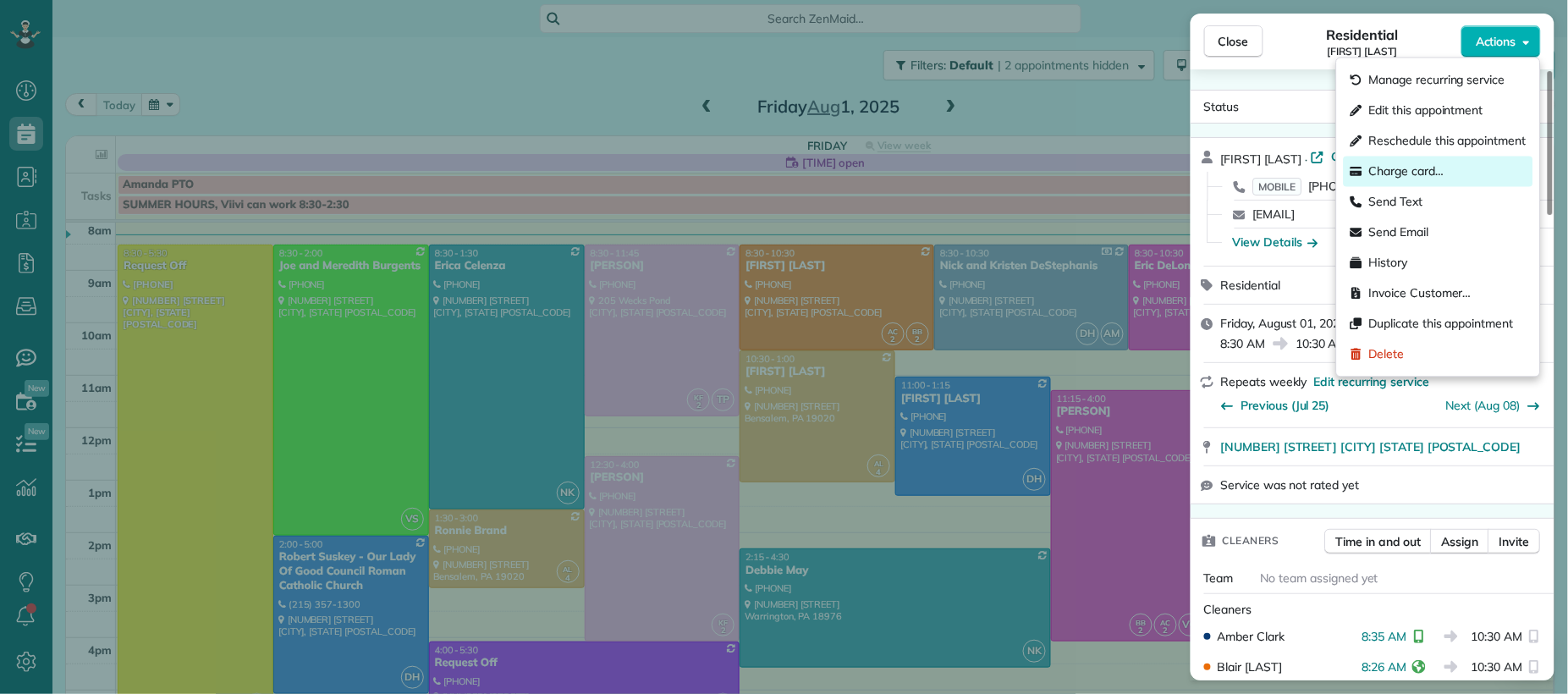 click on "Charge card…" at bounding box center (1406, 172) 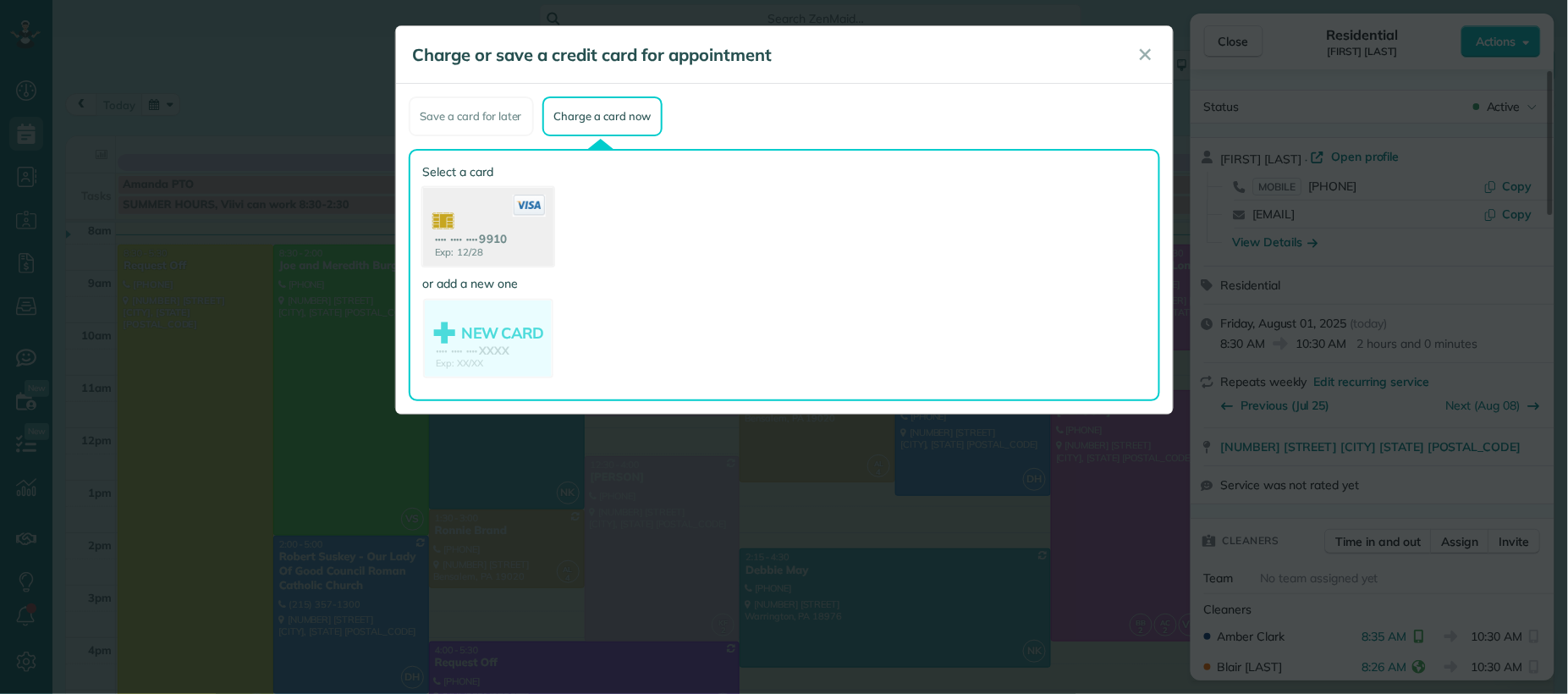 click 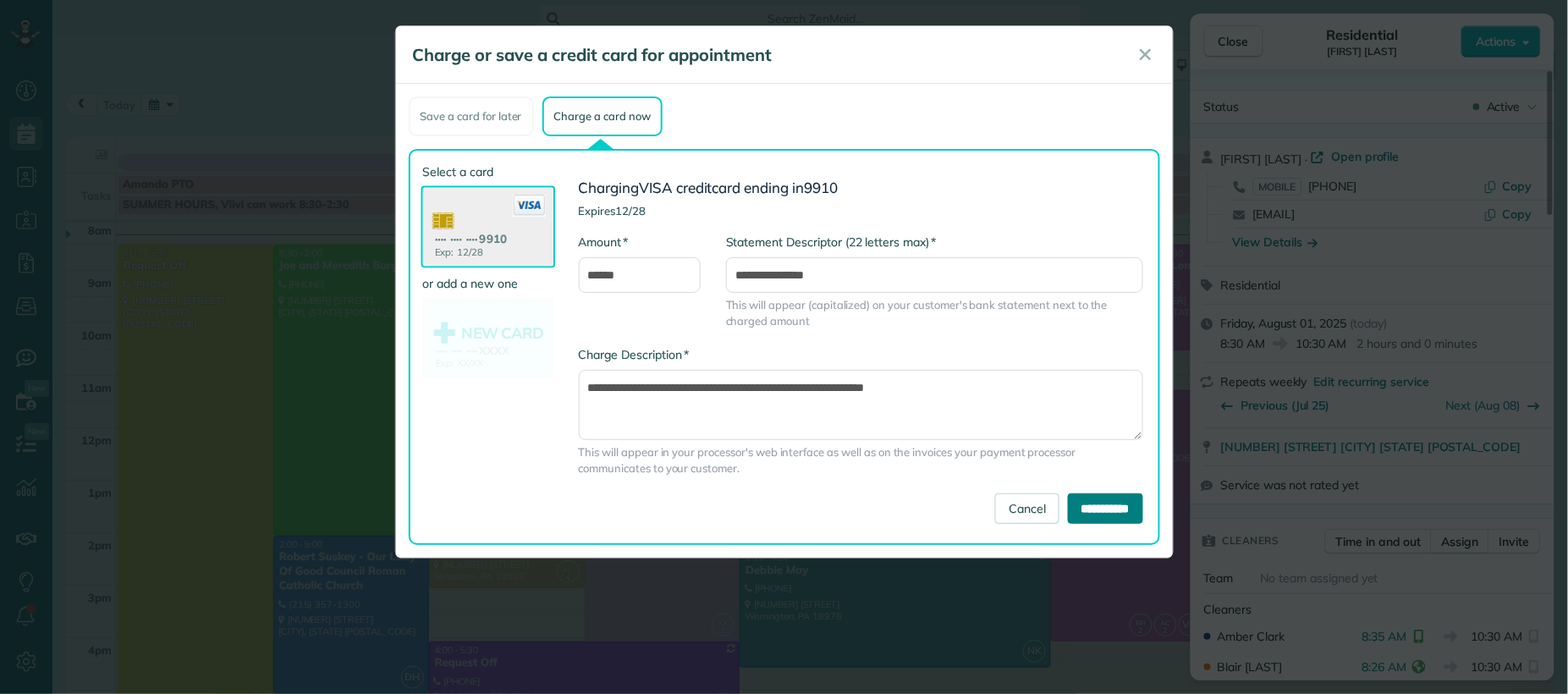 click on "**********" at bounding box center [1105, 509] 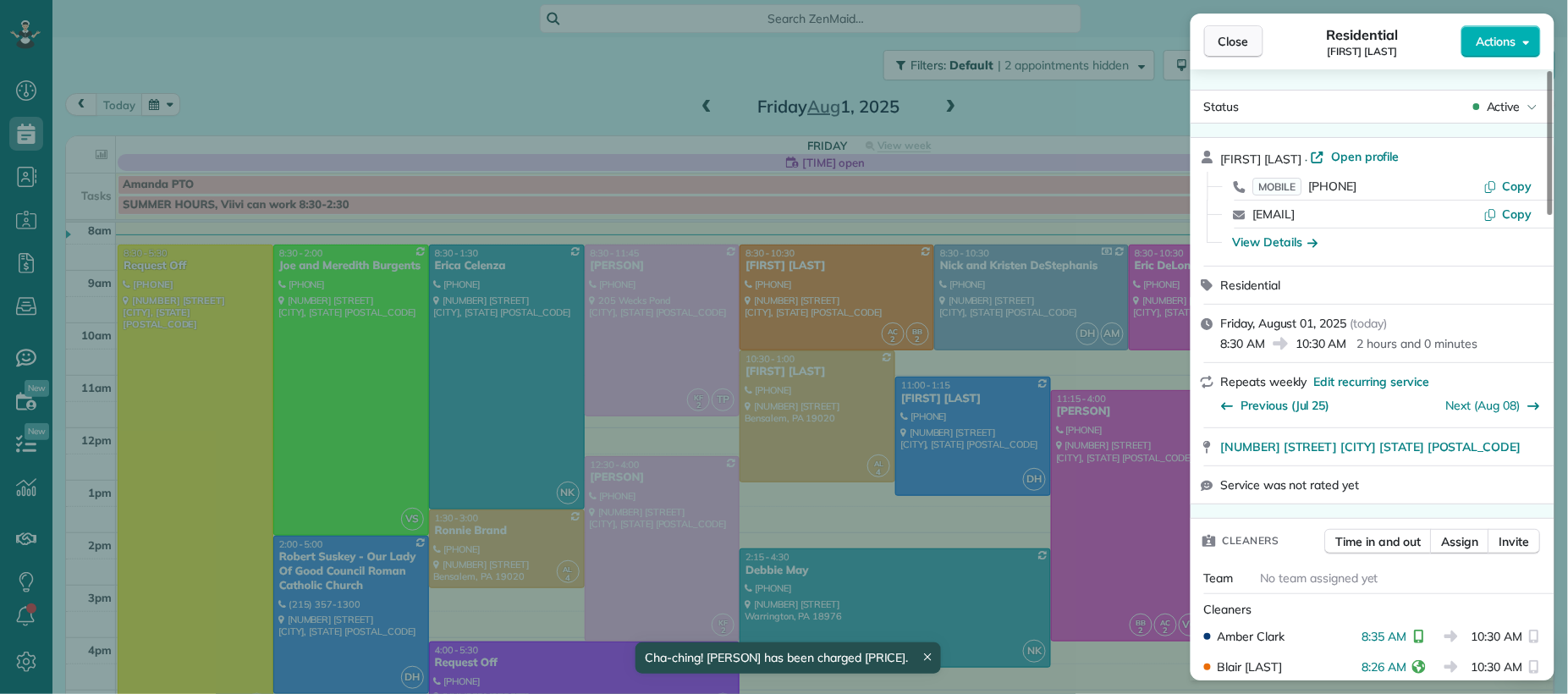 click on "Close" at bounding box center (1234, 41) 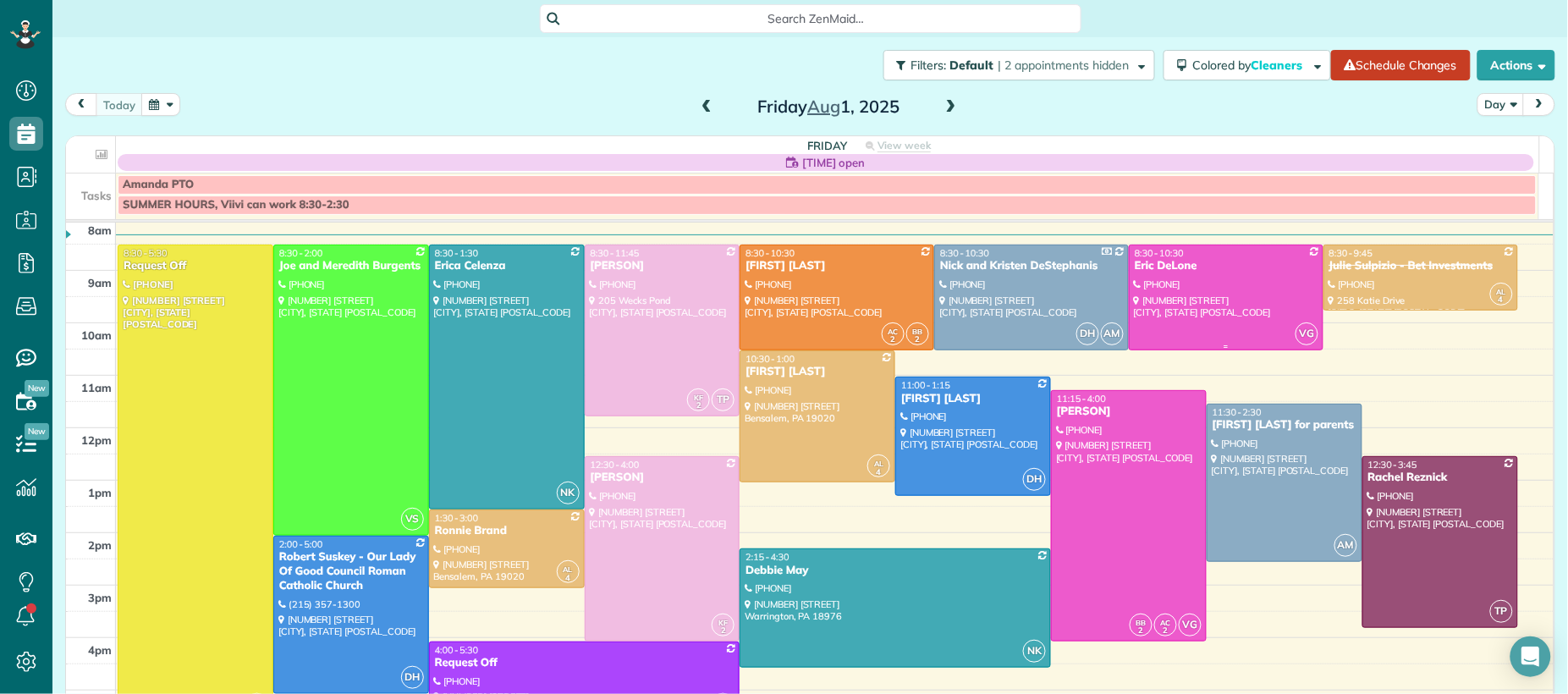 click on "Eric DeLone" at bounding box center (1226, 266) 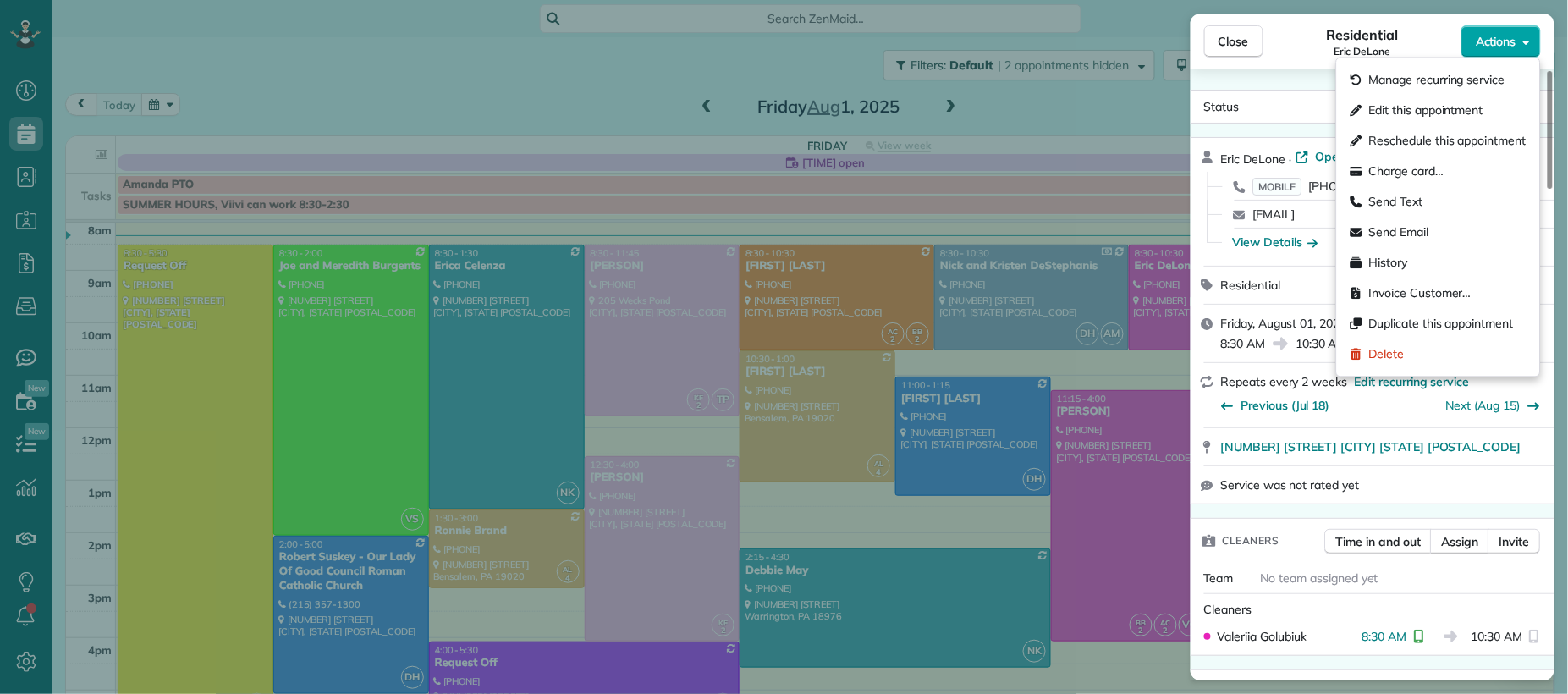 click on "Actions" at bounding box center (1501, 41) 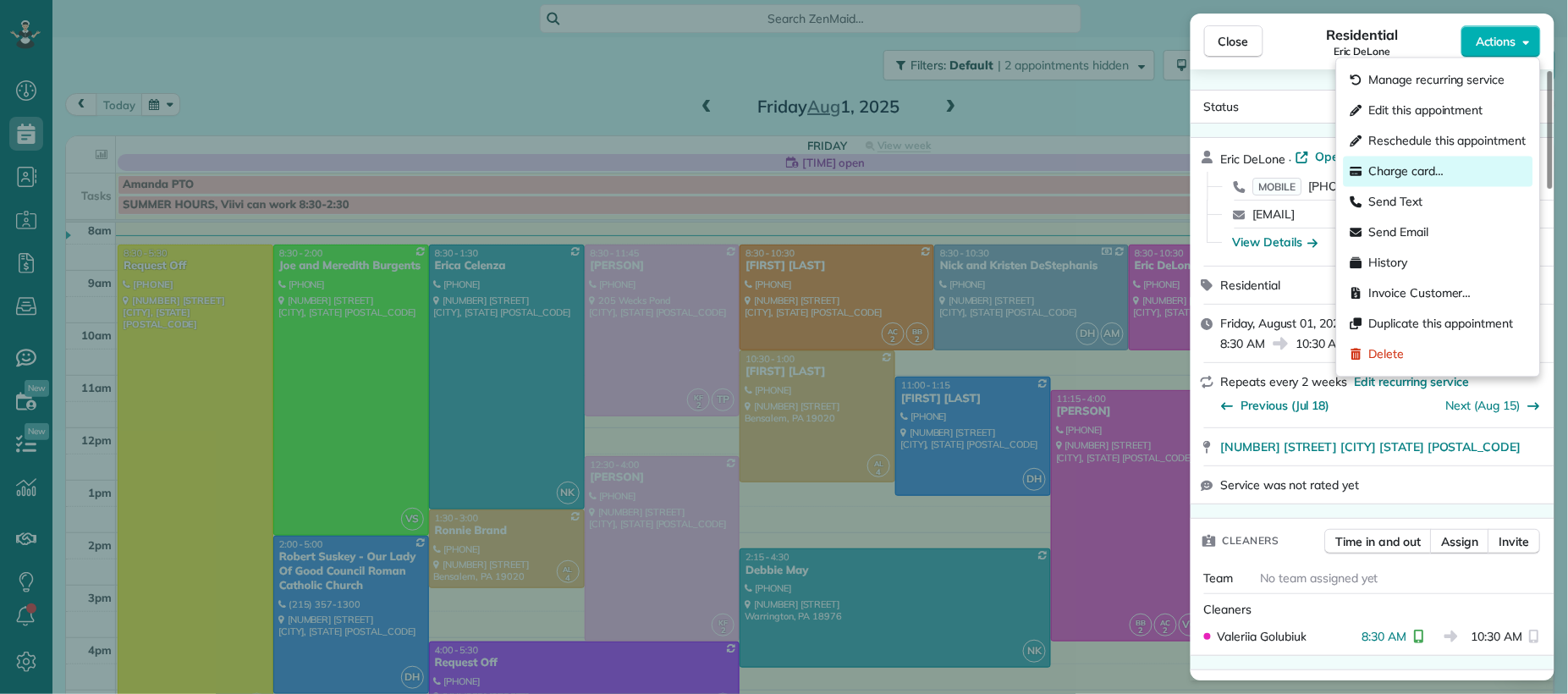 click on "Charge card…" at bounding box center [1406, 172] 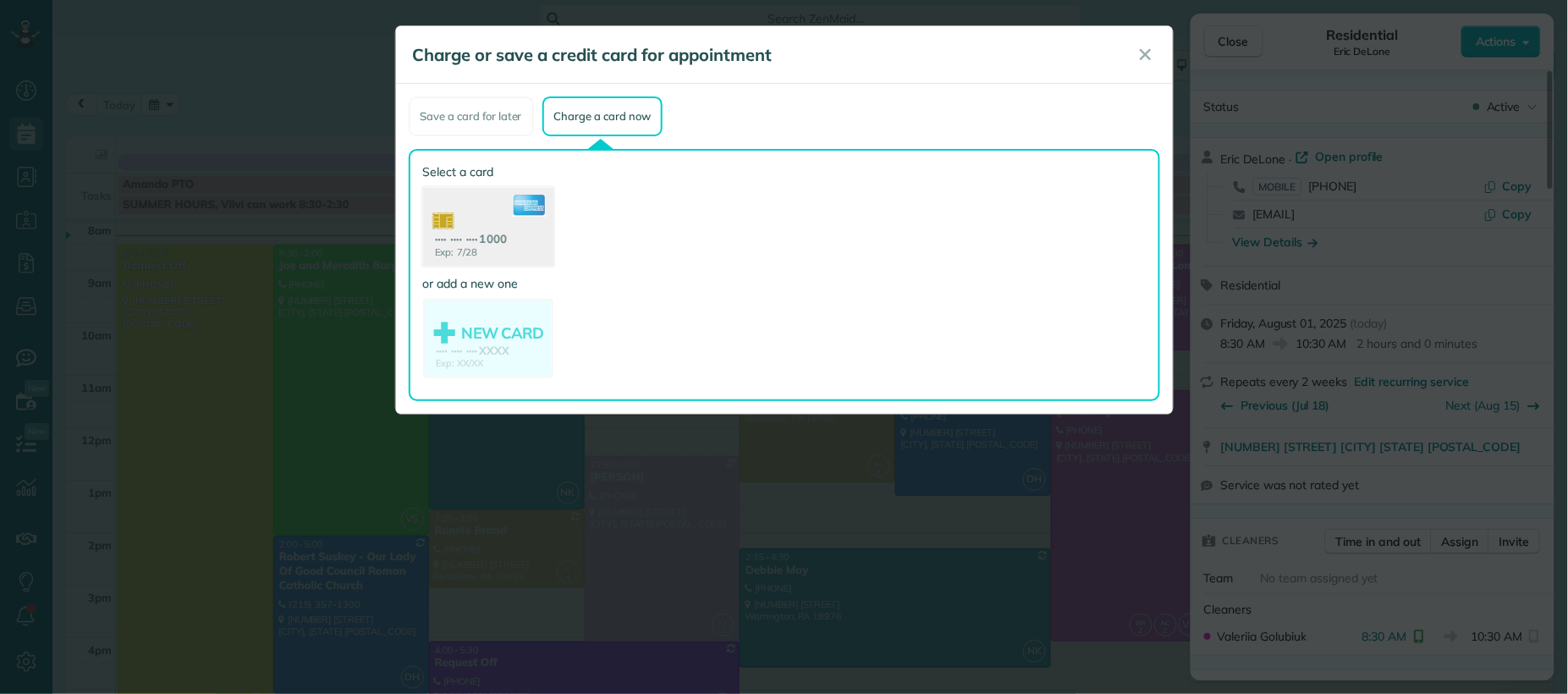 click 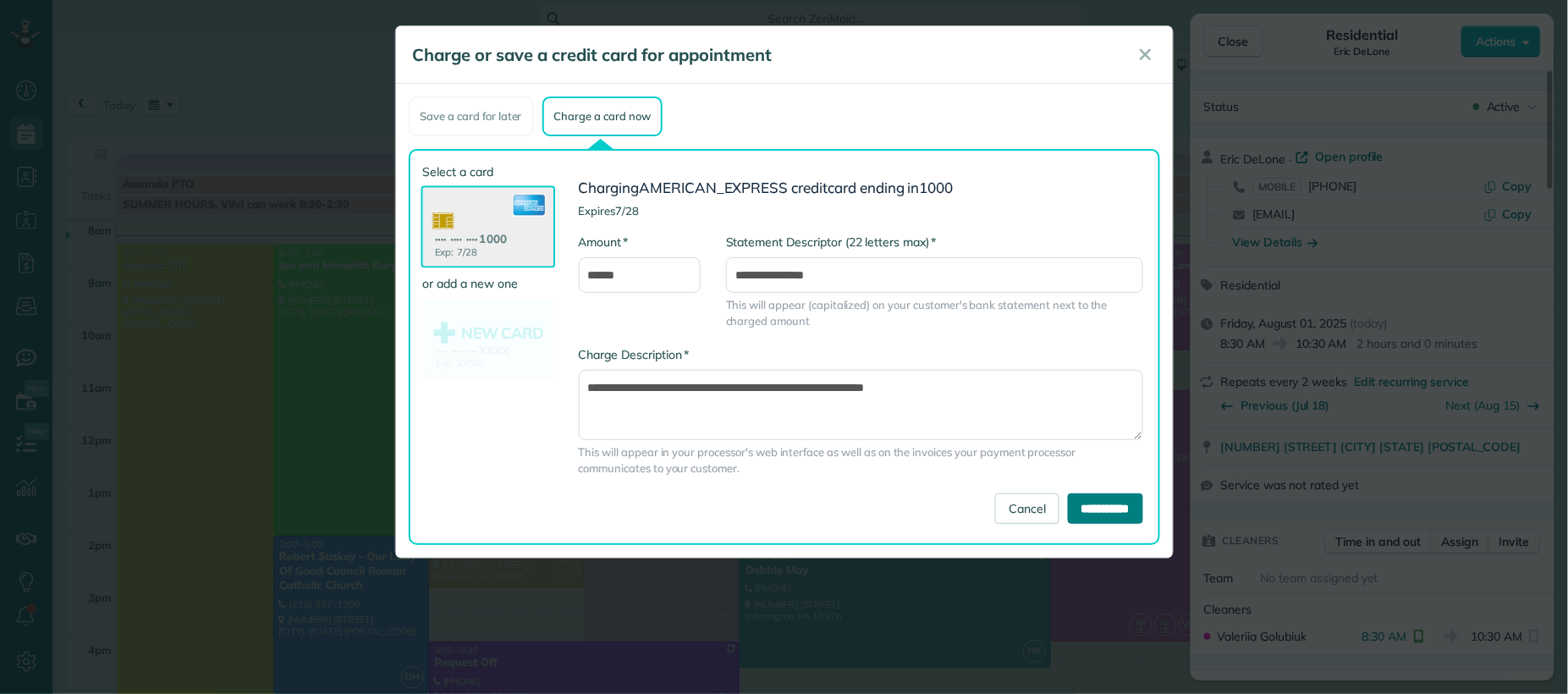 click on "**********" at bounding box center [1105, 509] 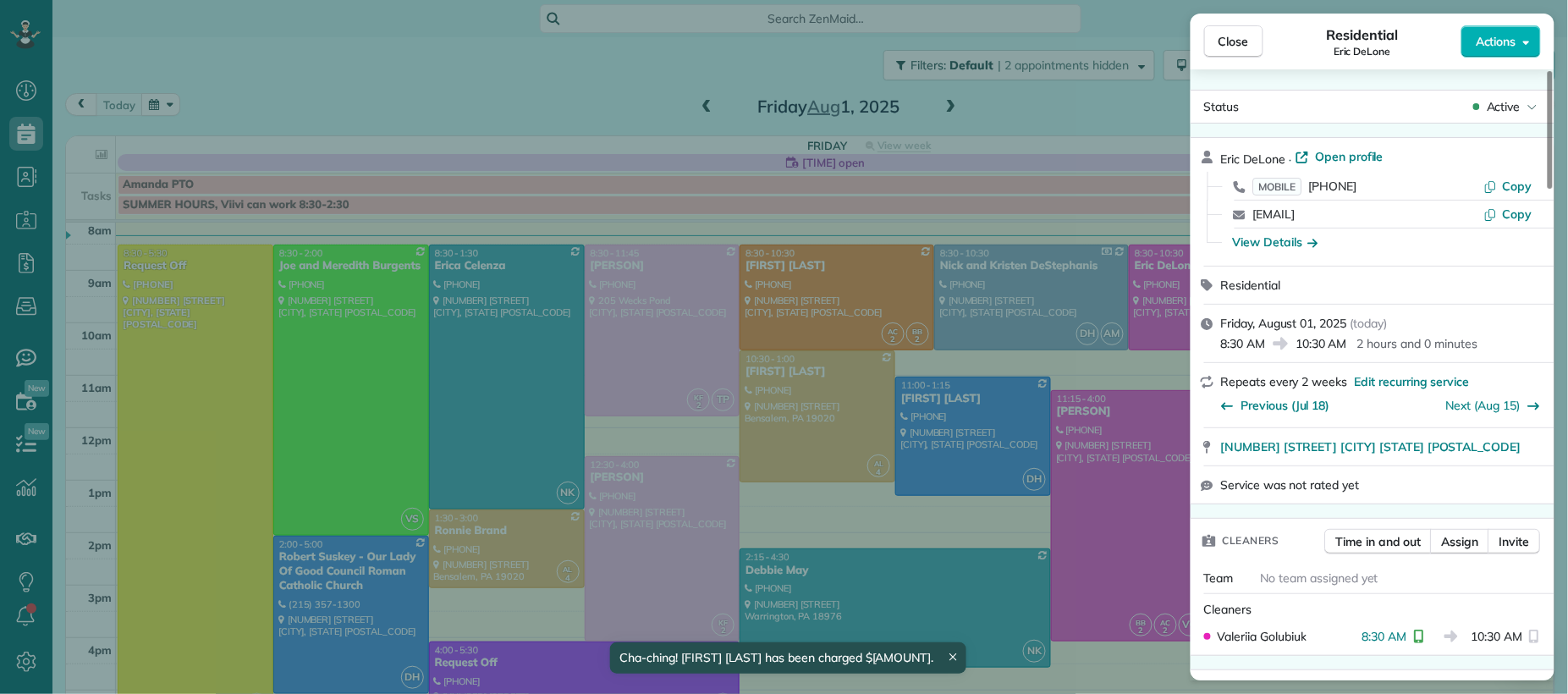 drag, startPoint x: 1230, startPoint y: 45, endPoint x: 1175, endPoint y: 278, distance: 239.4034 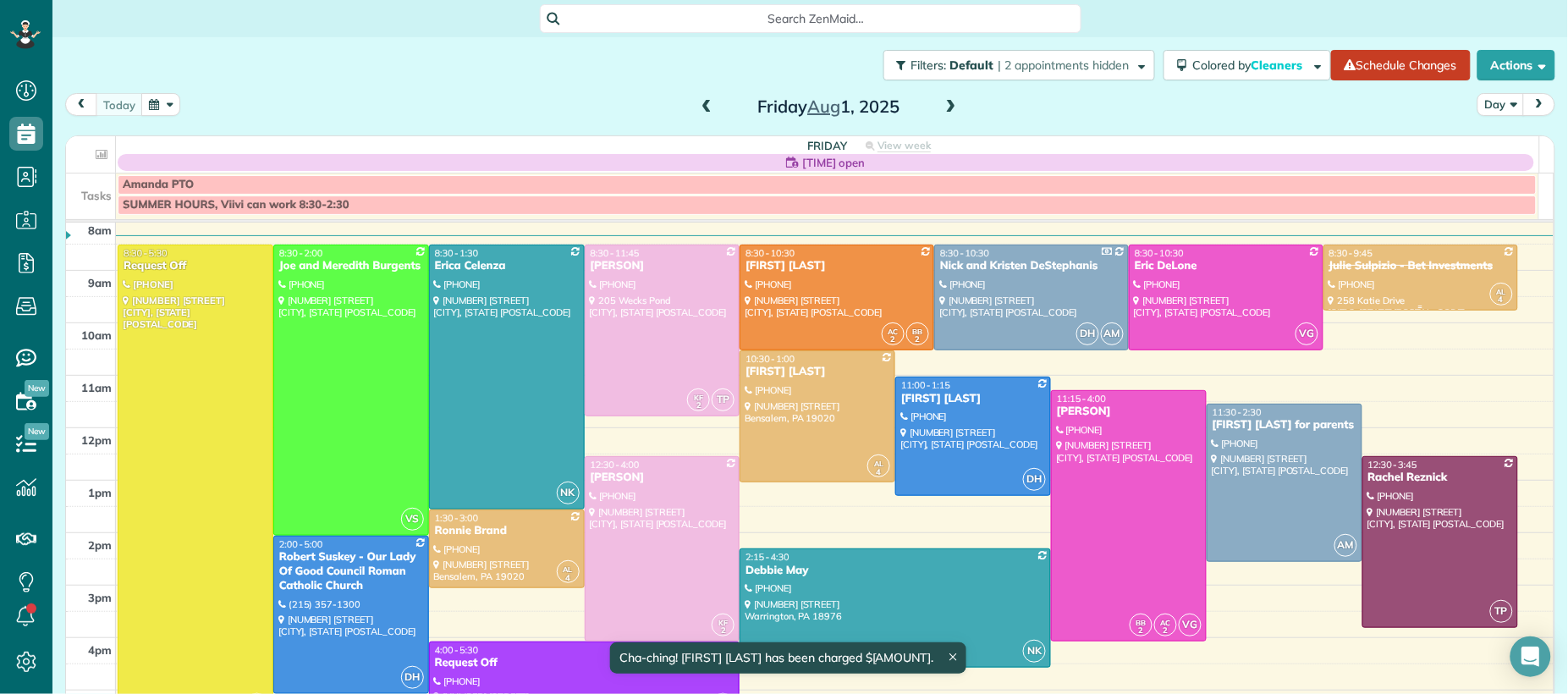 click on "Julie Sulpizio - Bet Investments" at bounding box center [1421, 266] 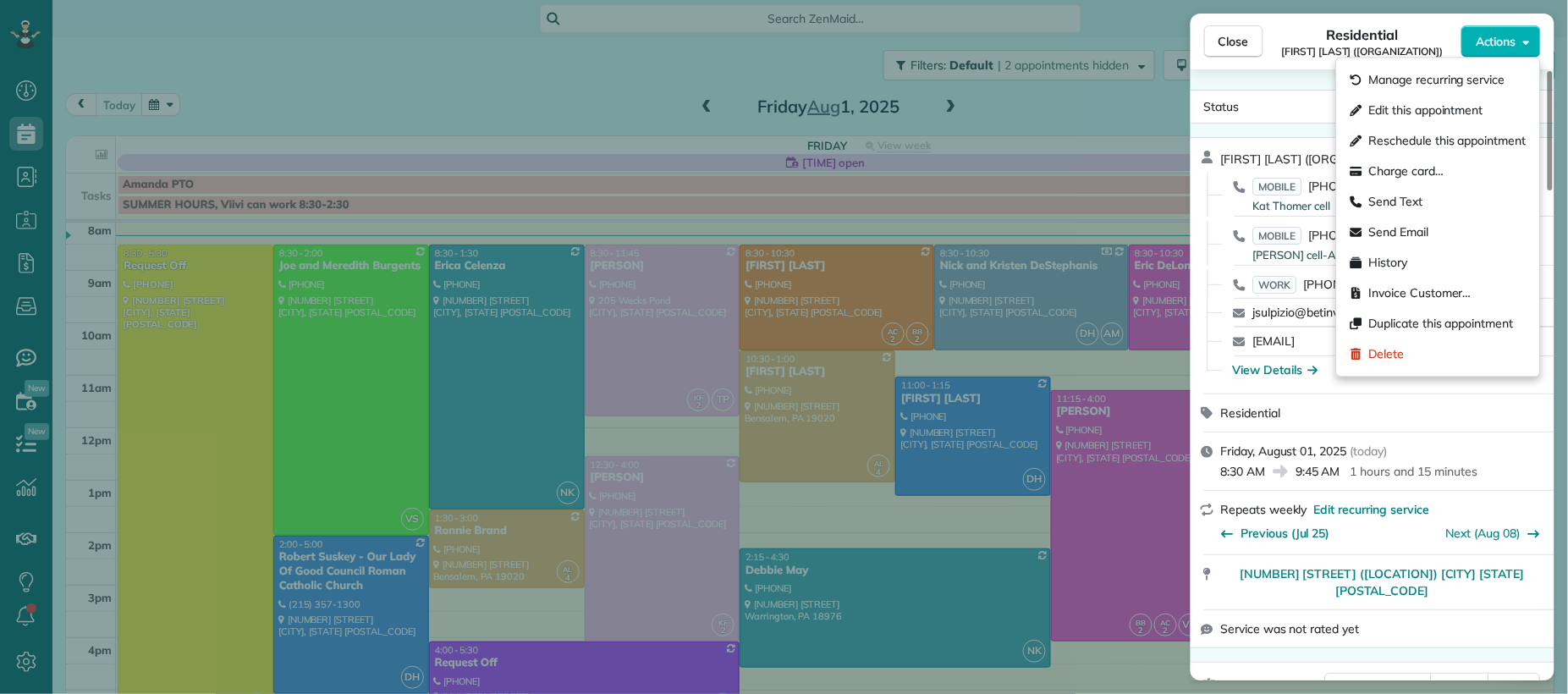 click on "Actions" at bounding box center [1496, 41] 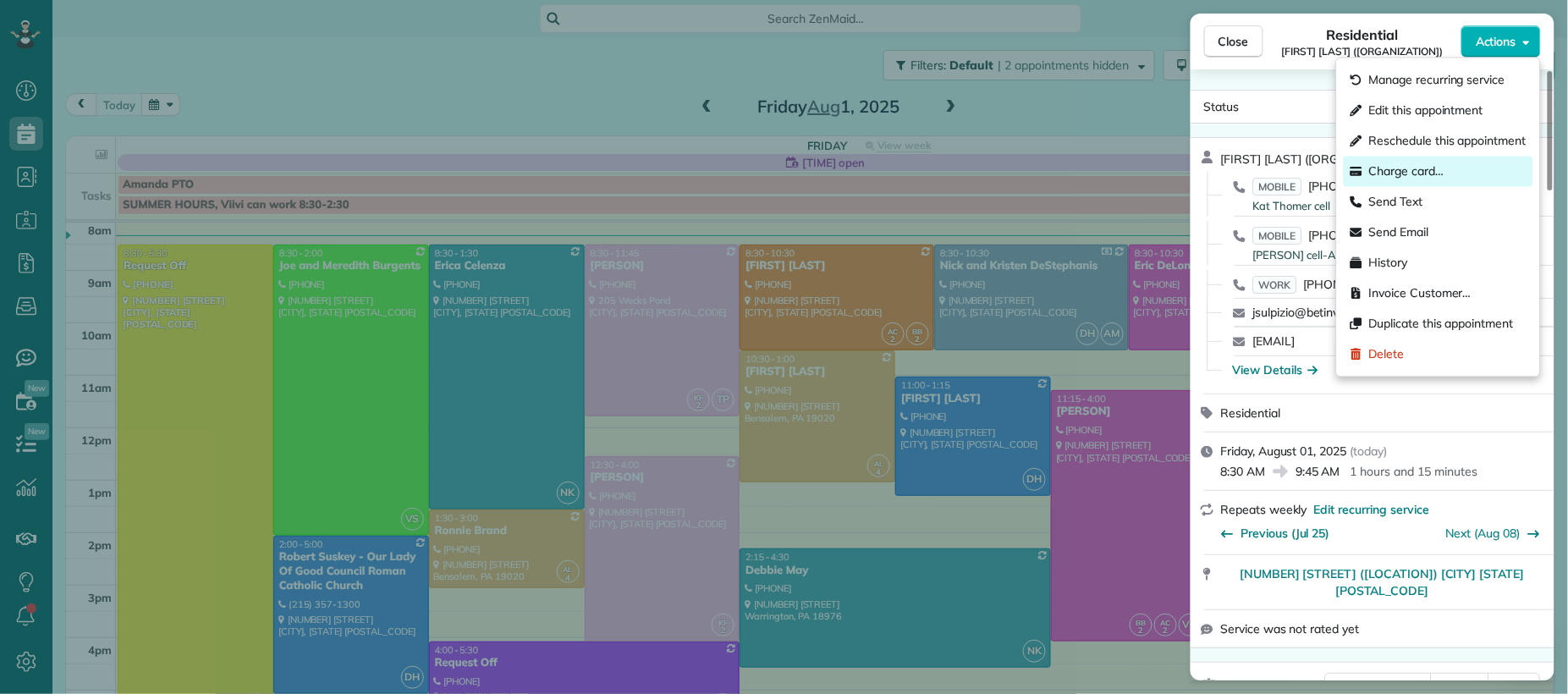 click on "Charge card…" at bounding box center [1406, 172] 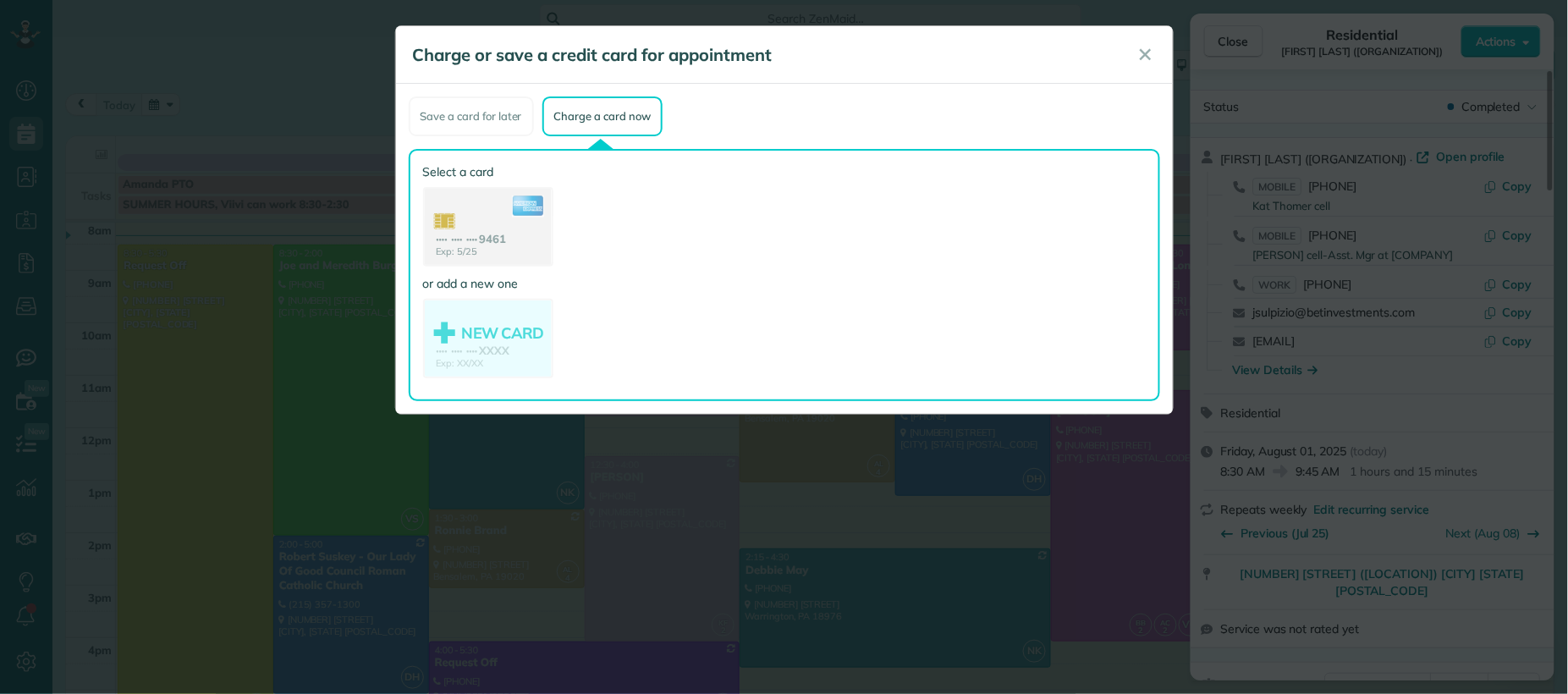 click 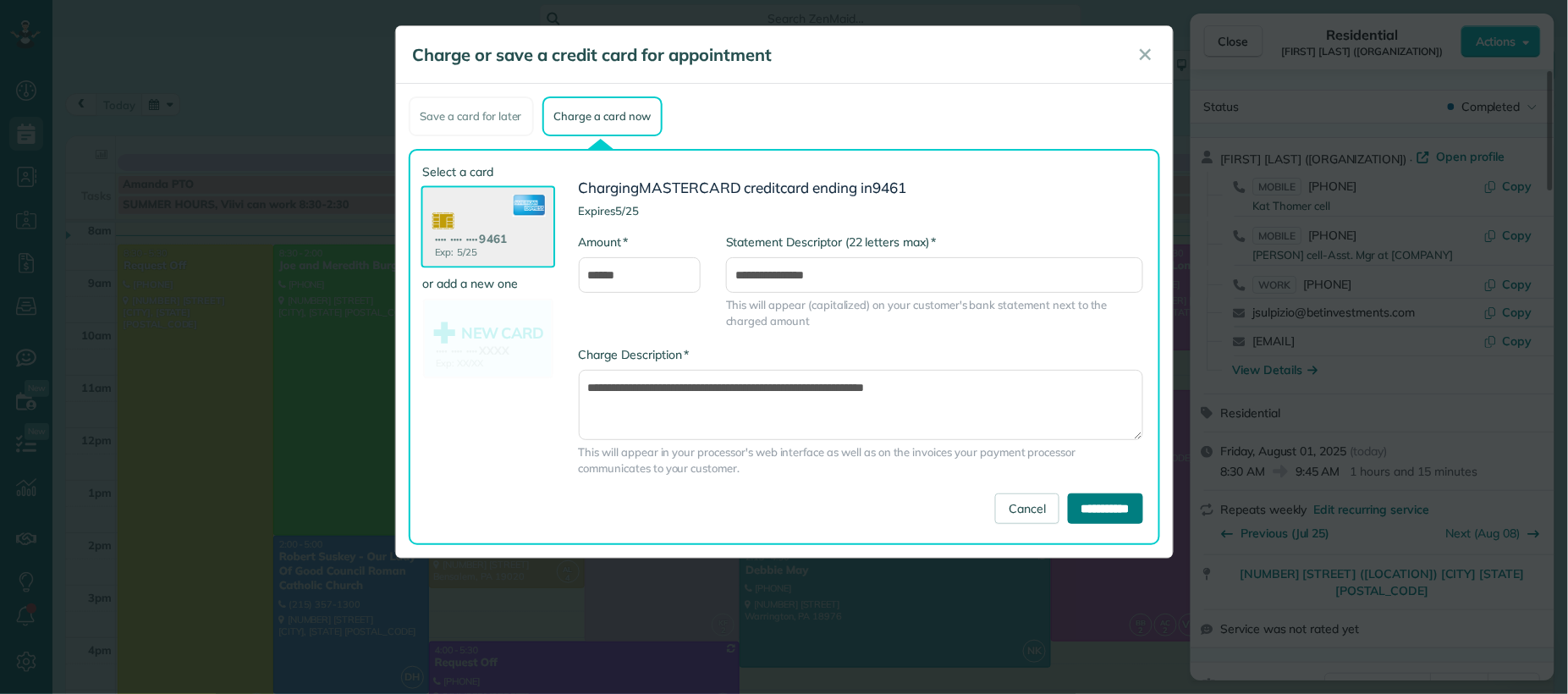 drag, startPoint x: 1114, startPoint y: 506, endPoint x: 1128, endPoint y: 495, distance: 17.804494 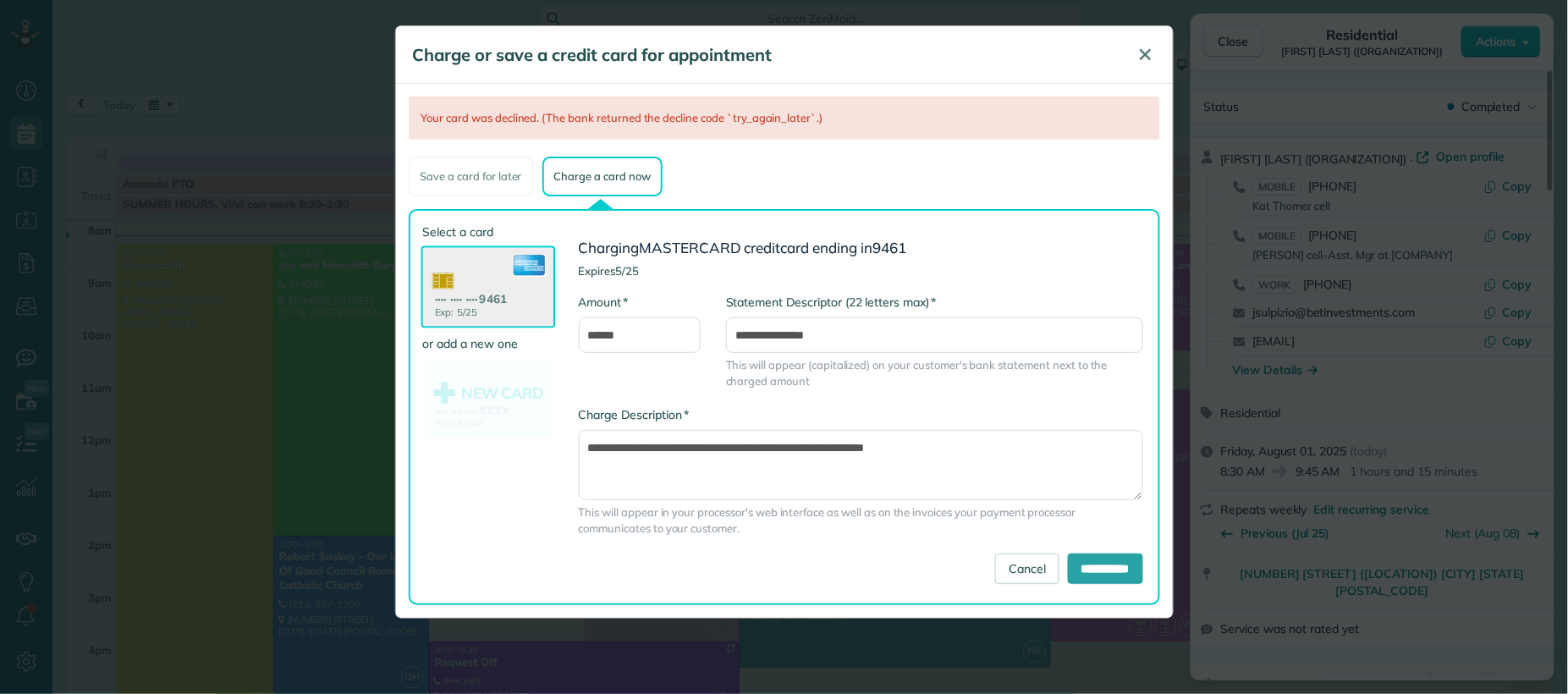 click on "✕" at bounding box center [1146, 54] 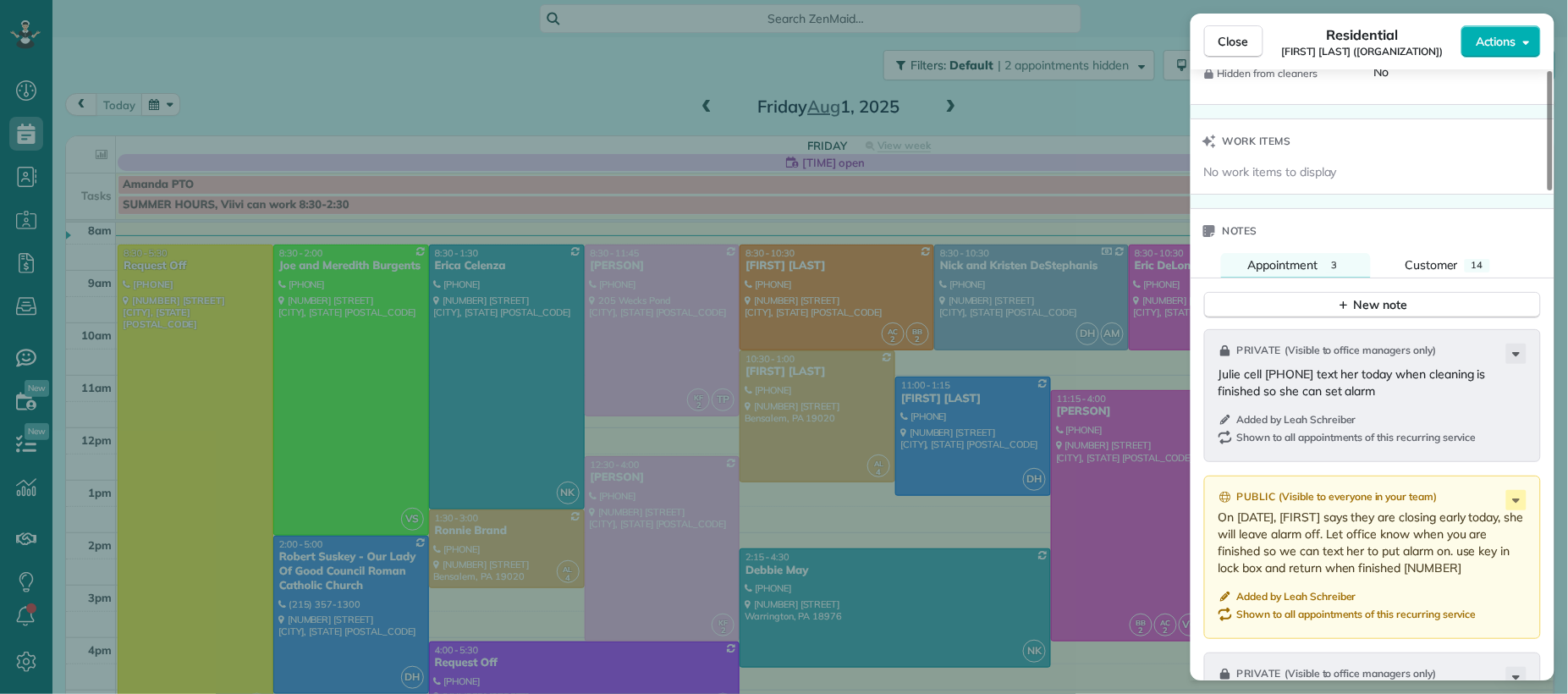 scroll, scrollTop: 1826, scrollLeft: 0, axis: vertical 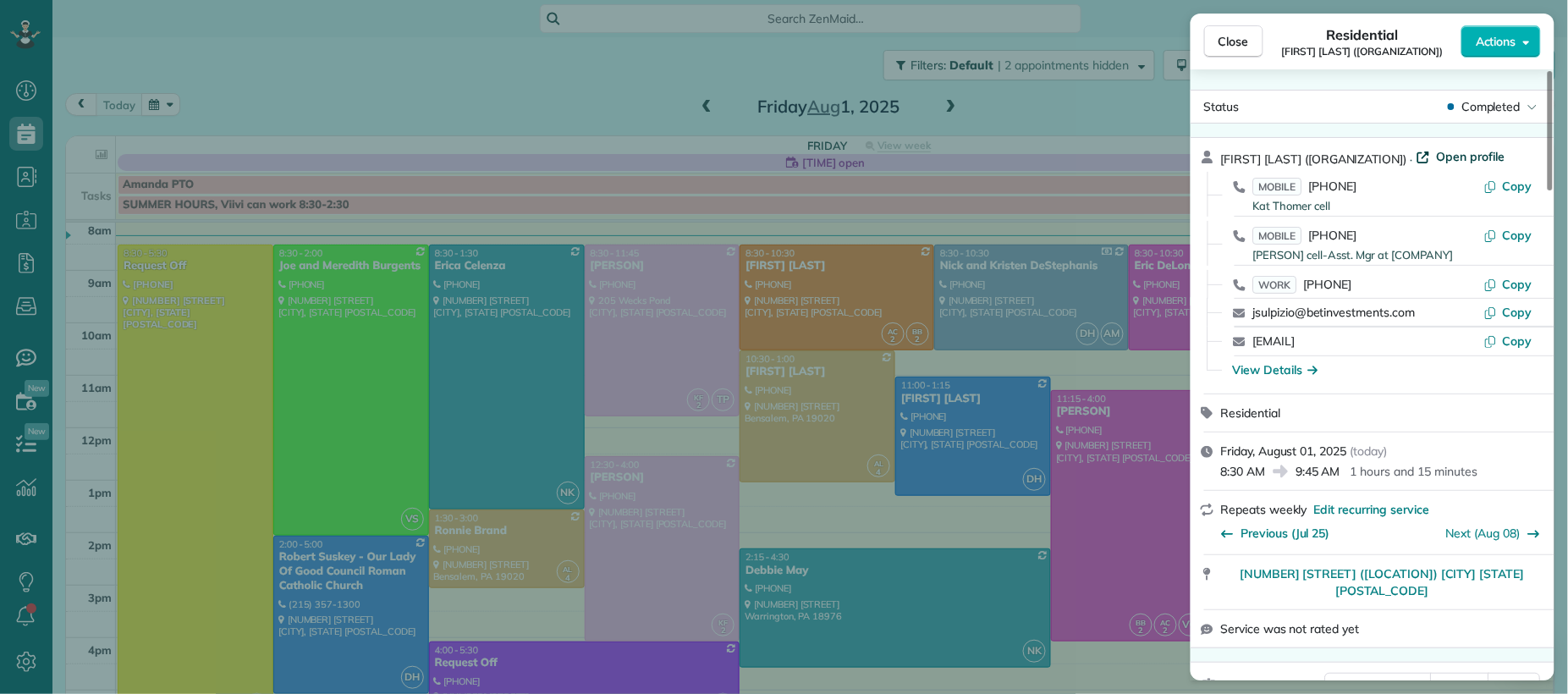 click on "Open profile" at bounding box center [1471, 157] 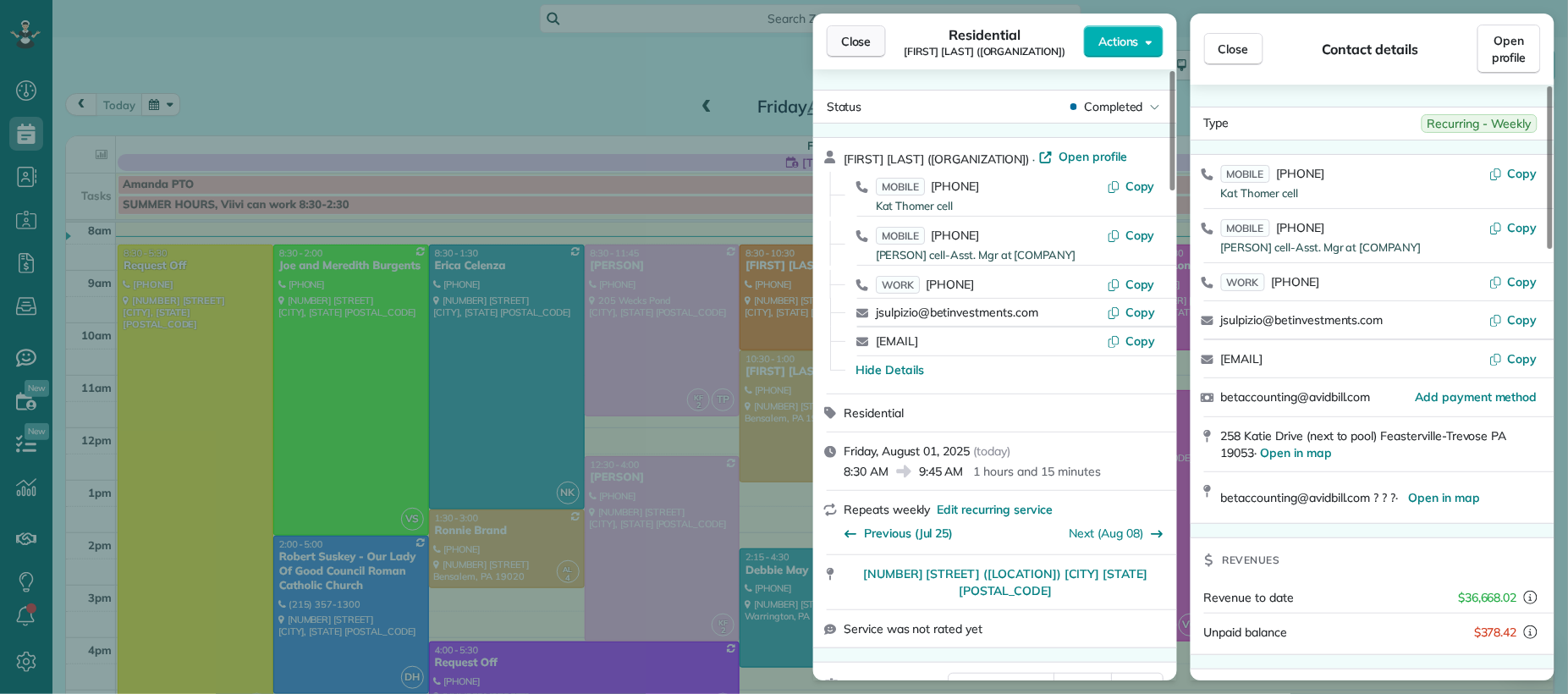 drag, startPoint x: 865, startPoint y: 49, endPoint x: 856, endPoint y: 50, distance: 9.055385 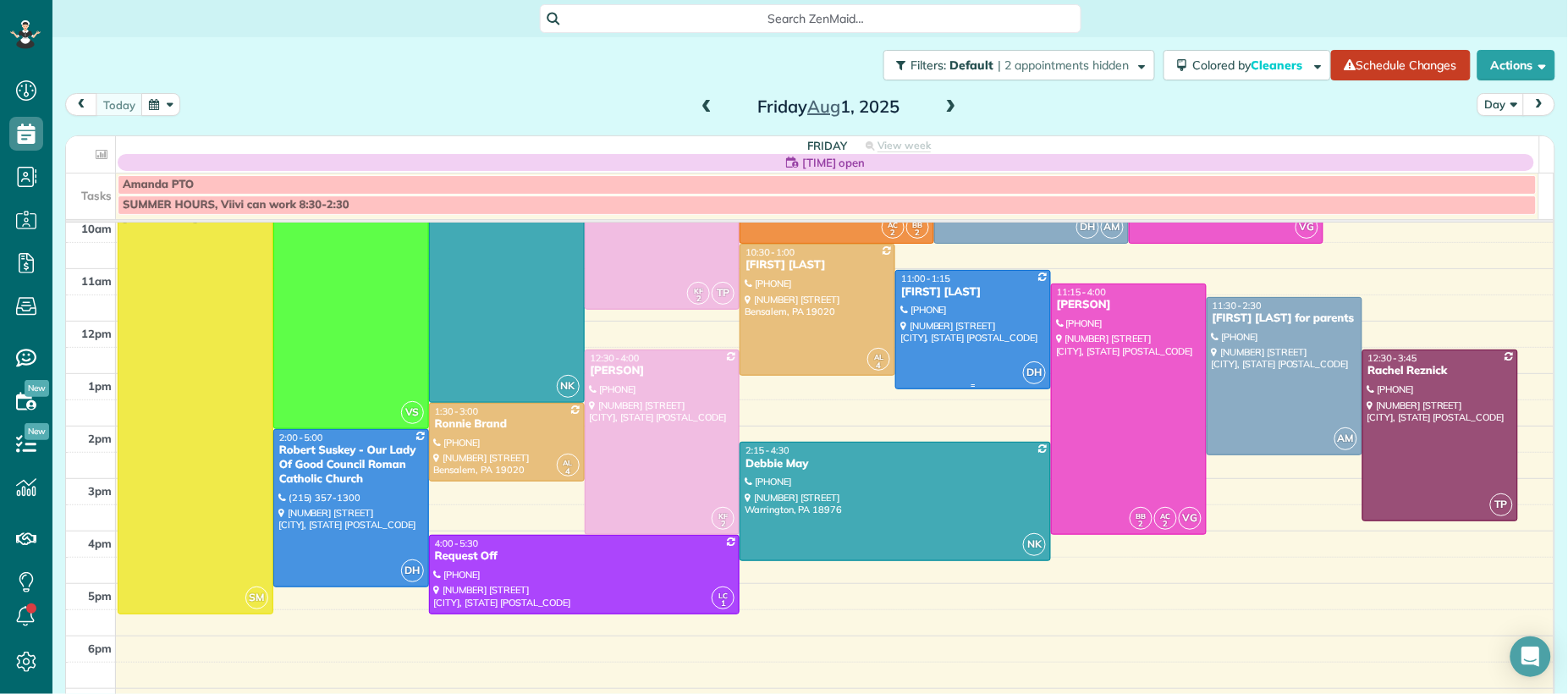 scroll, scrollTop: 168, scrollLeft: 0, axis: vertical 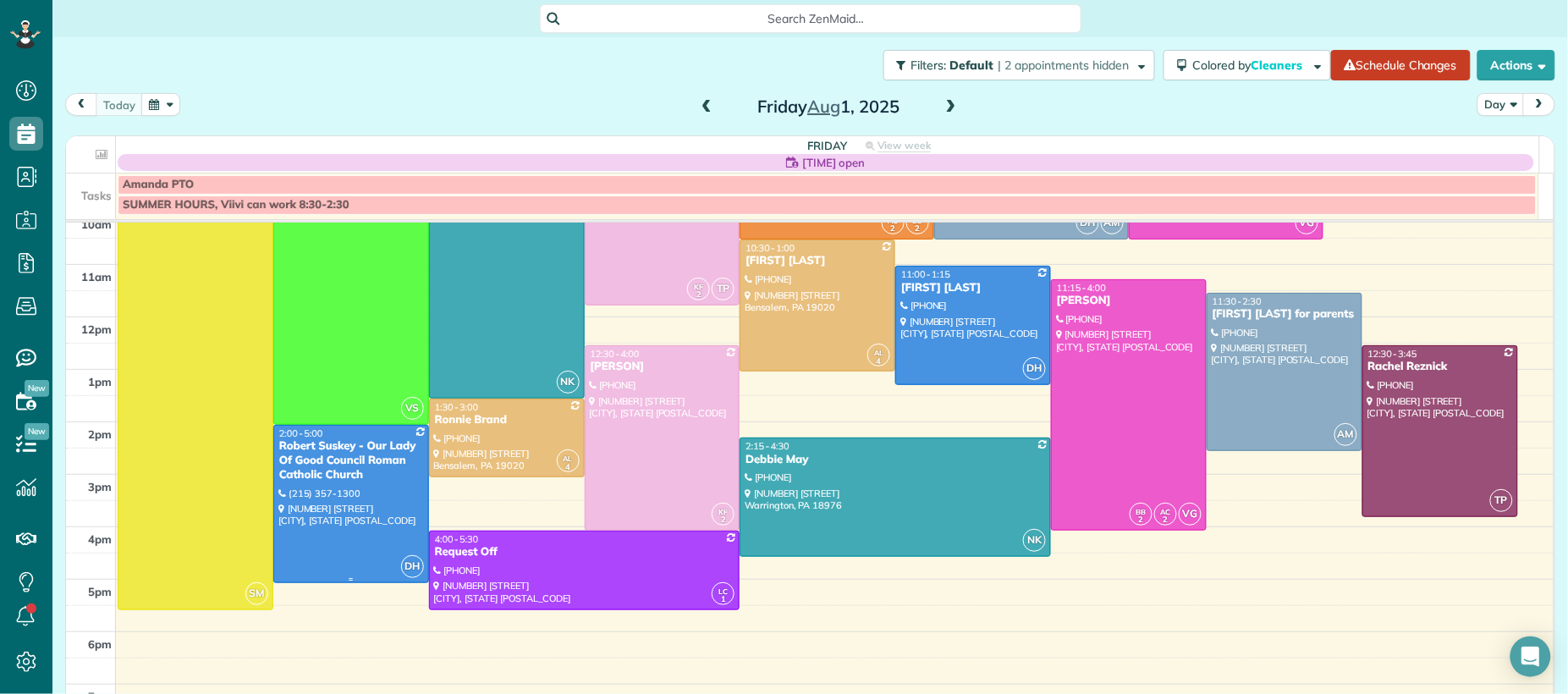 click on "Robert Suskey - Our Lady Of Good Council Roman Catholic Church" at bounding box center (351, 460) 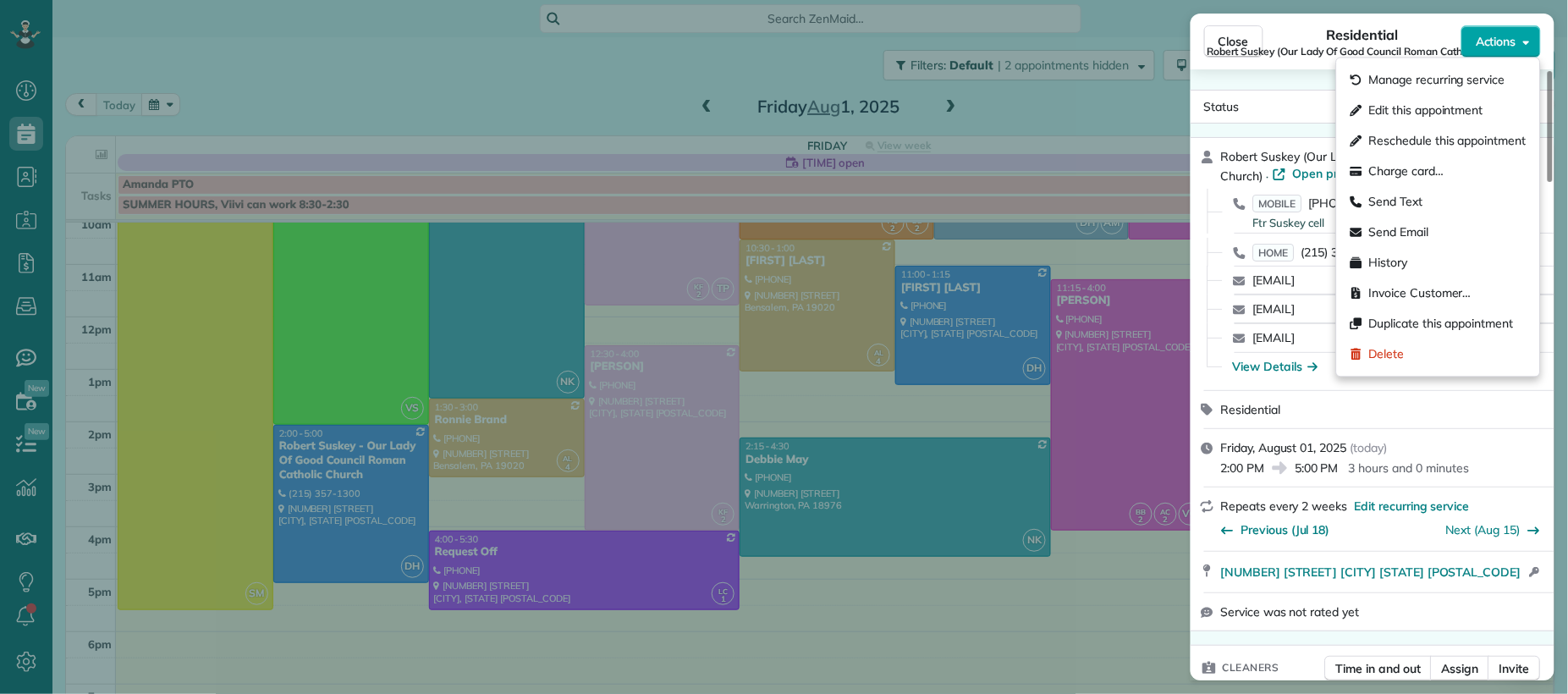 click on "Actions" at bounding box center [1496, 41] 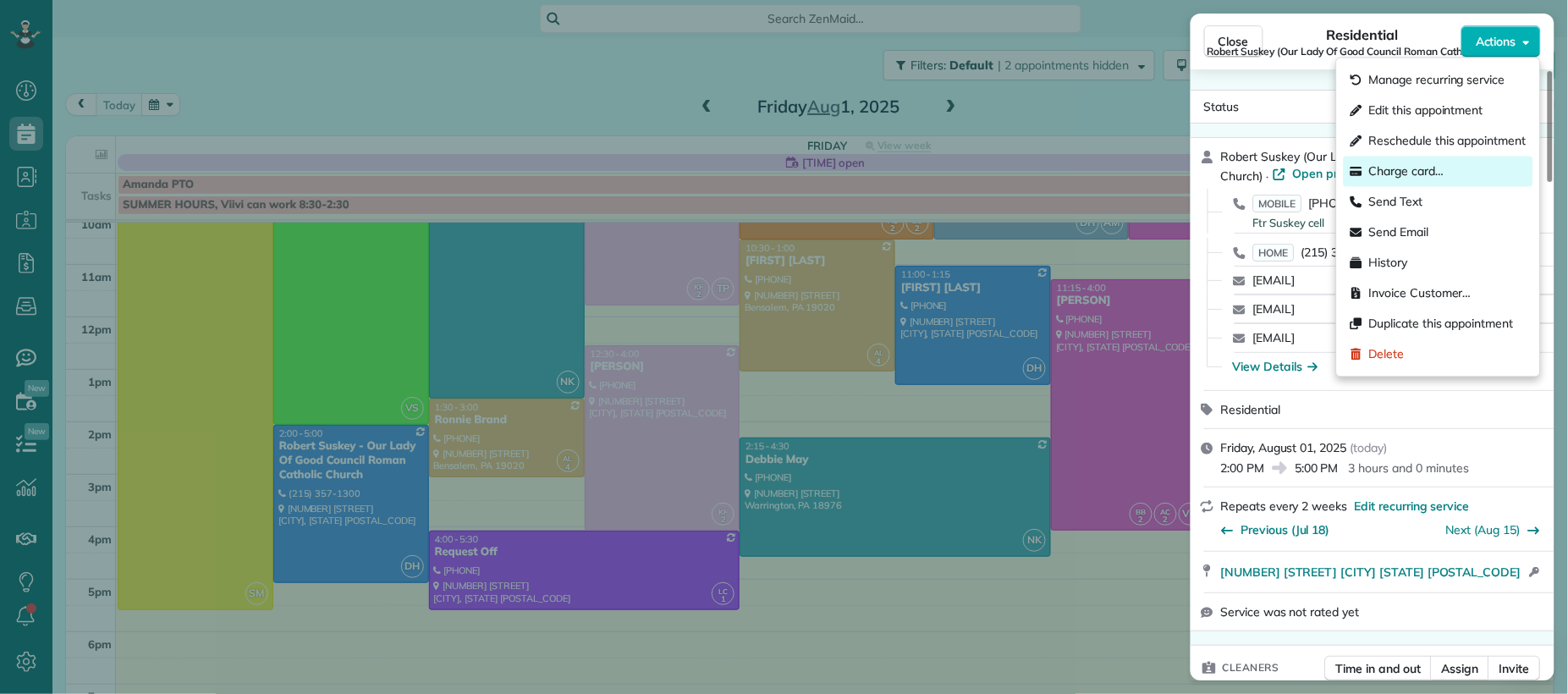 click on "Charge card…" at bounding box center (1406, 172) 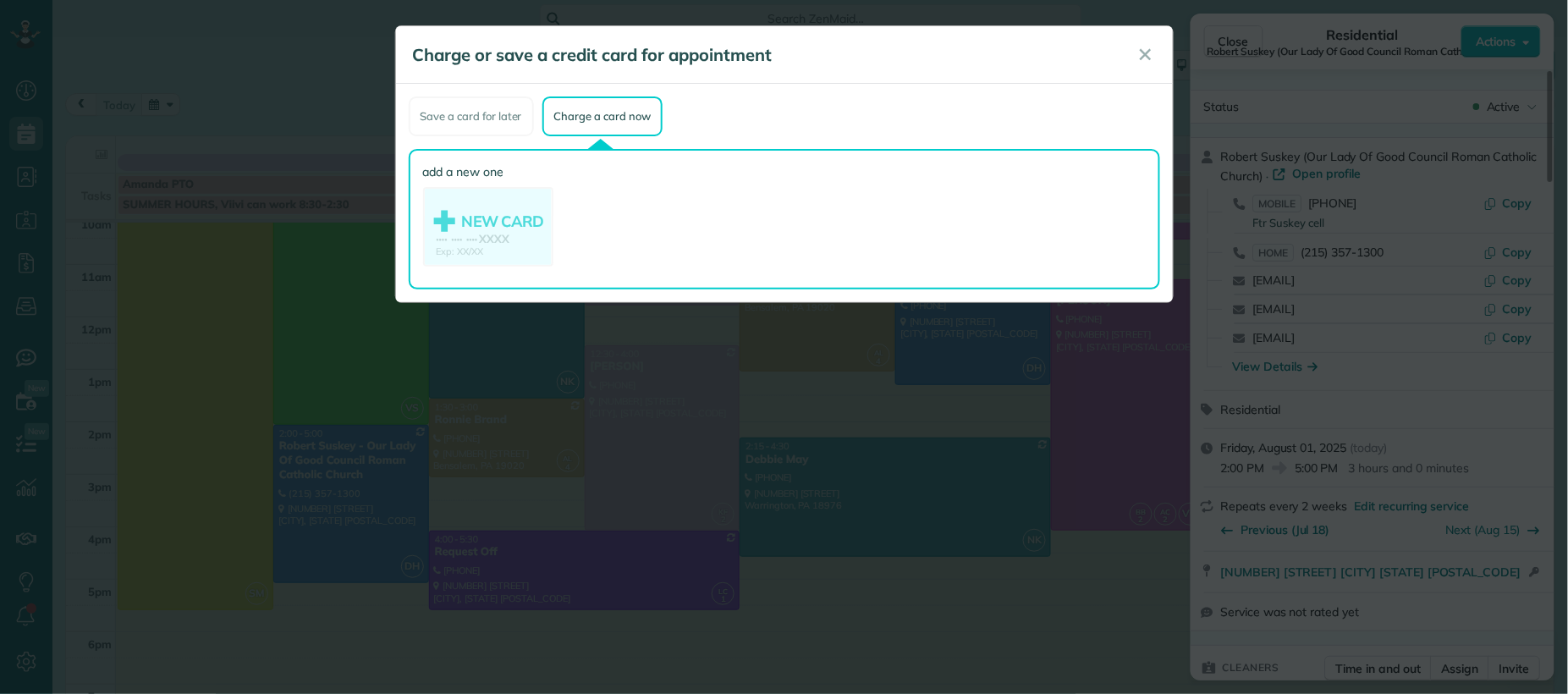 click on "✕" at bounding box center (1146, 54) 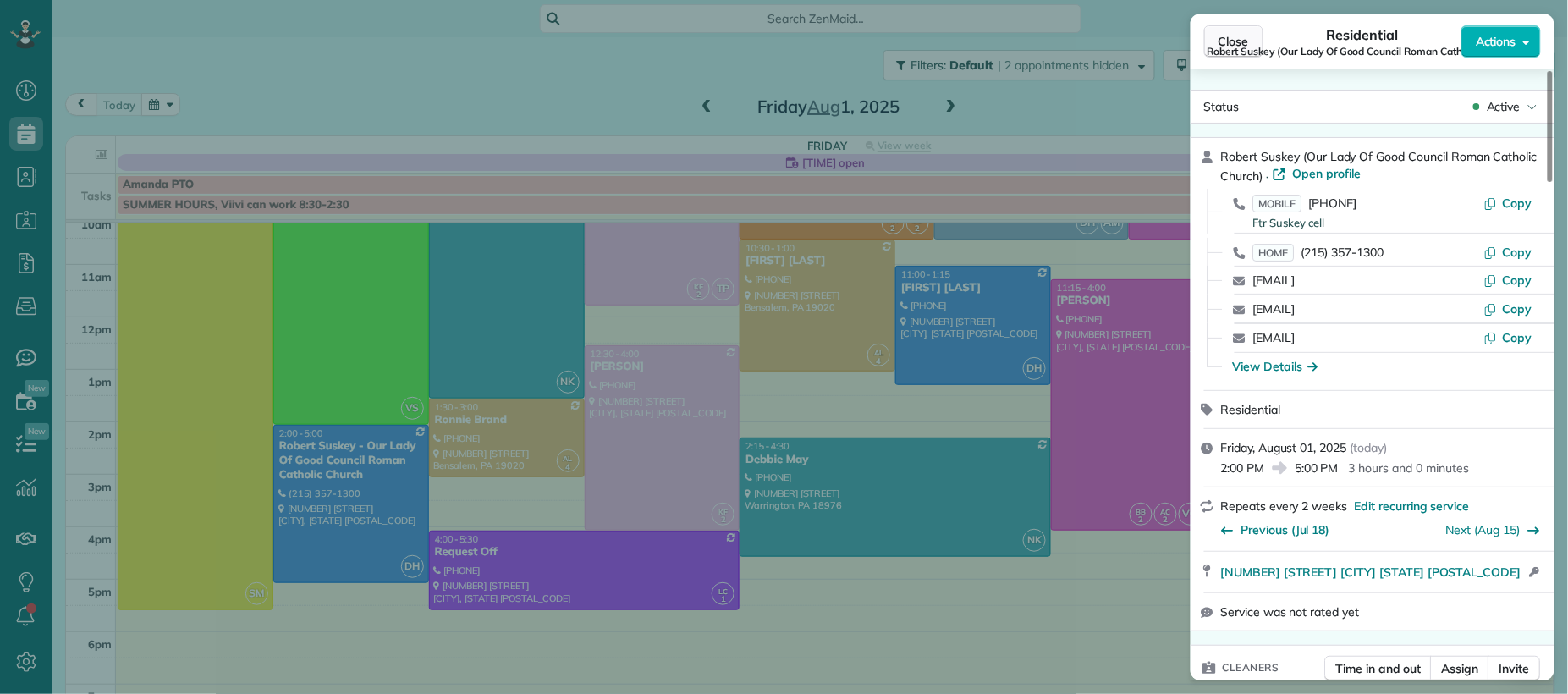 click on "Close" at bounding box center (1234, 41) 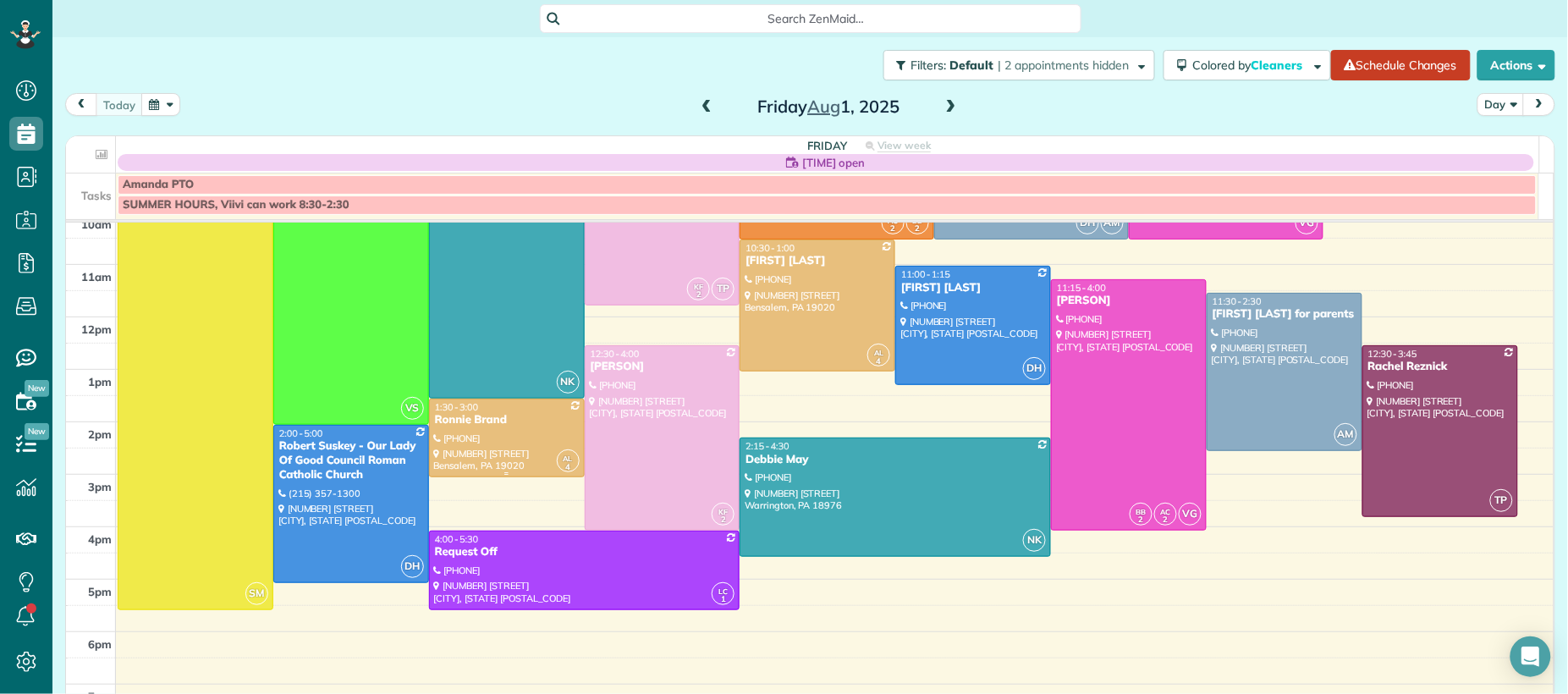 click on "Ronnie Brand" at bounding box center (507, 420) 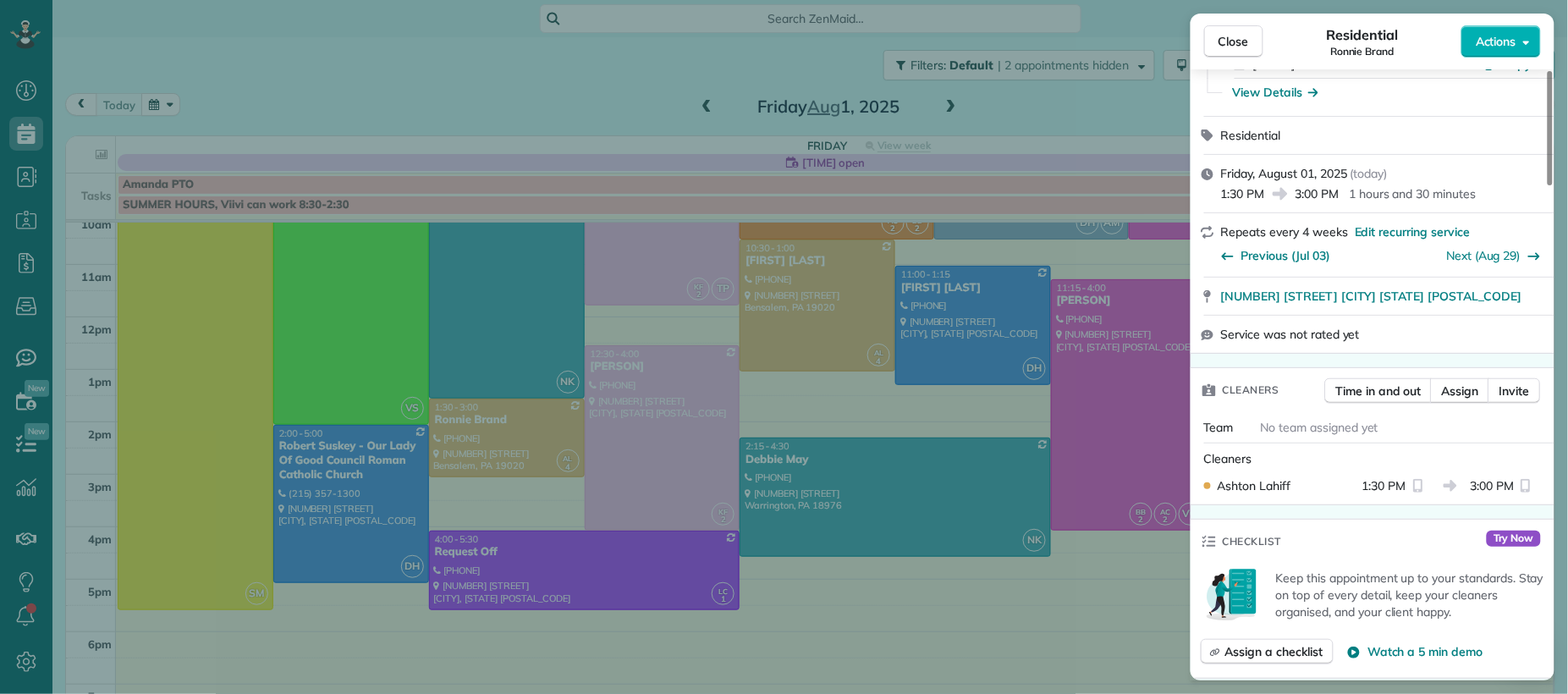 scroll, scrollTop: 0, scrollLeft: 0, axis: both 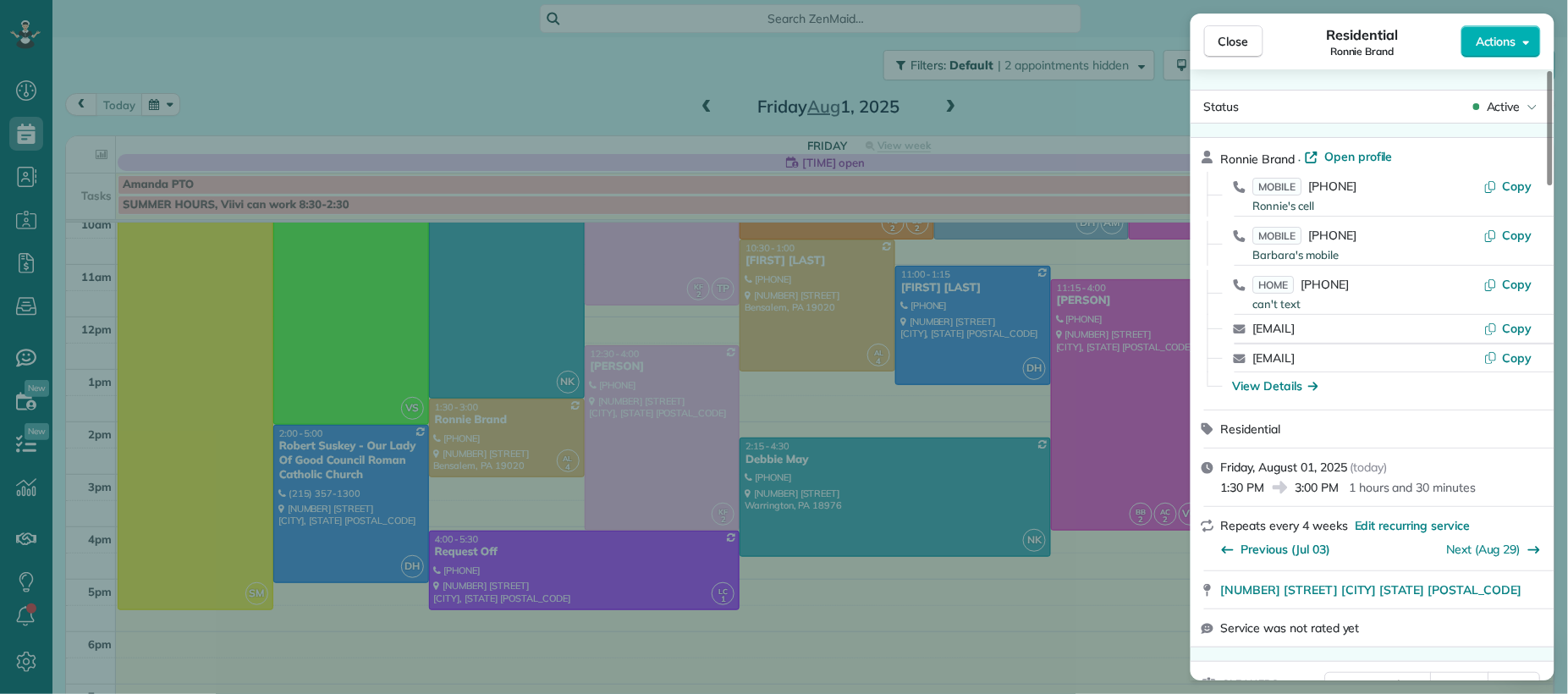 click on "Open profile" at bounding box center [1359, 157] 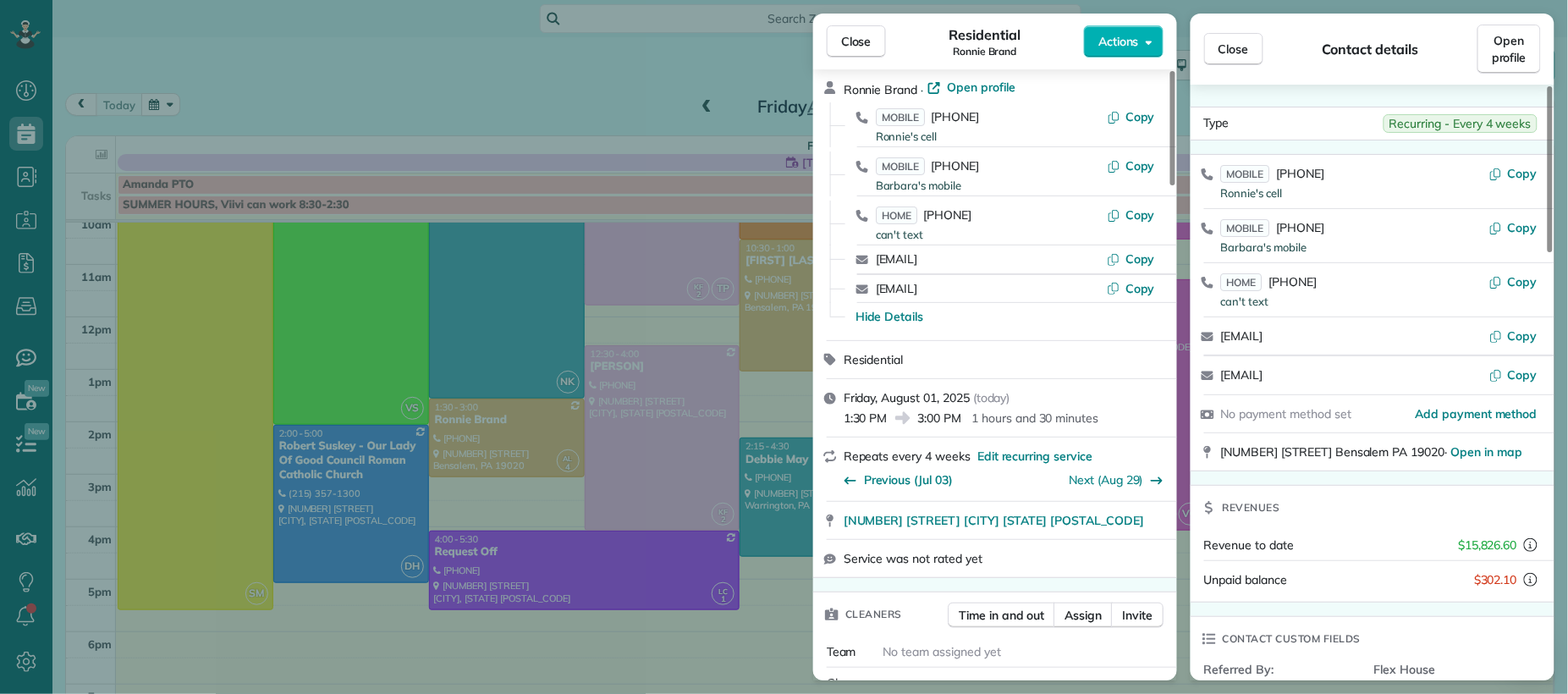 scroll, scrollTop: 0, scrollLeft: 0, axis: both 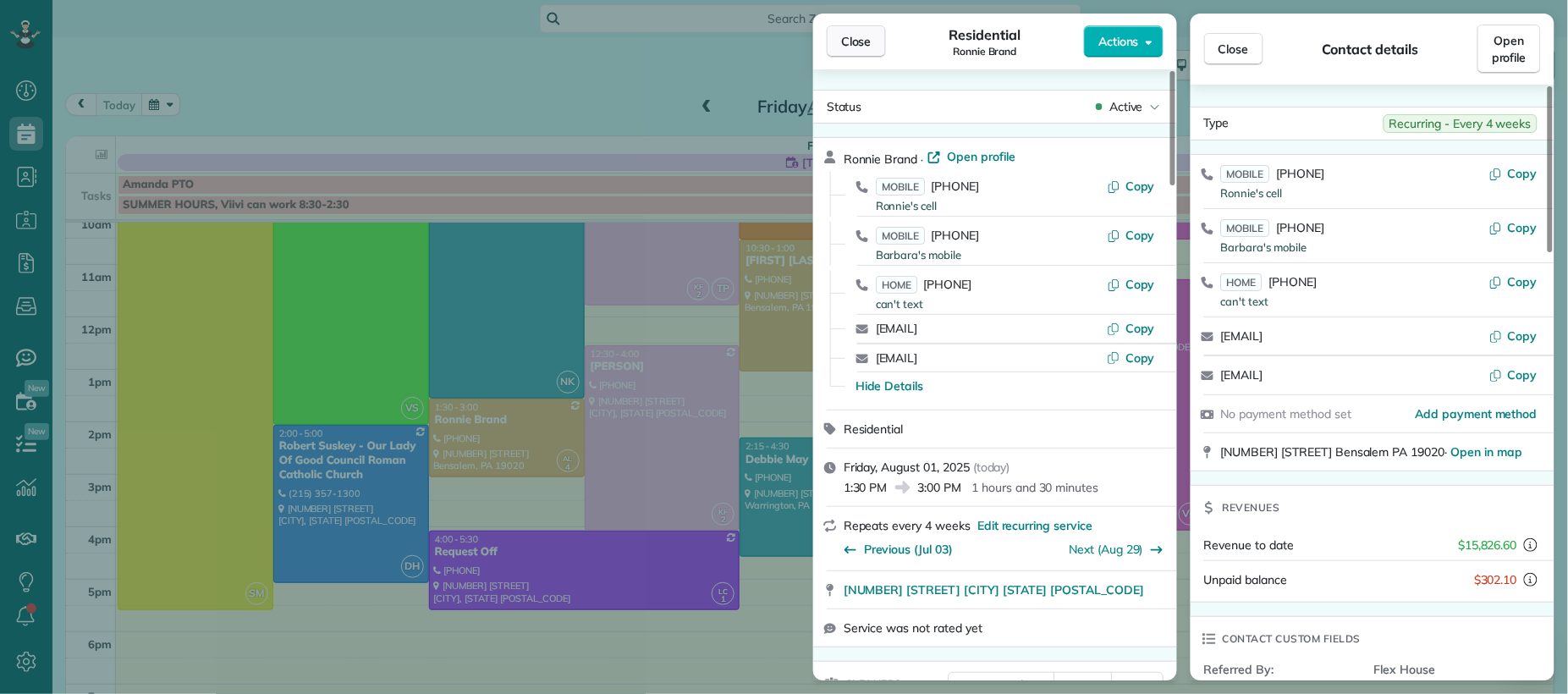 click on "Close" at bounding box center [856, 41] 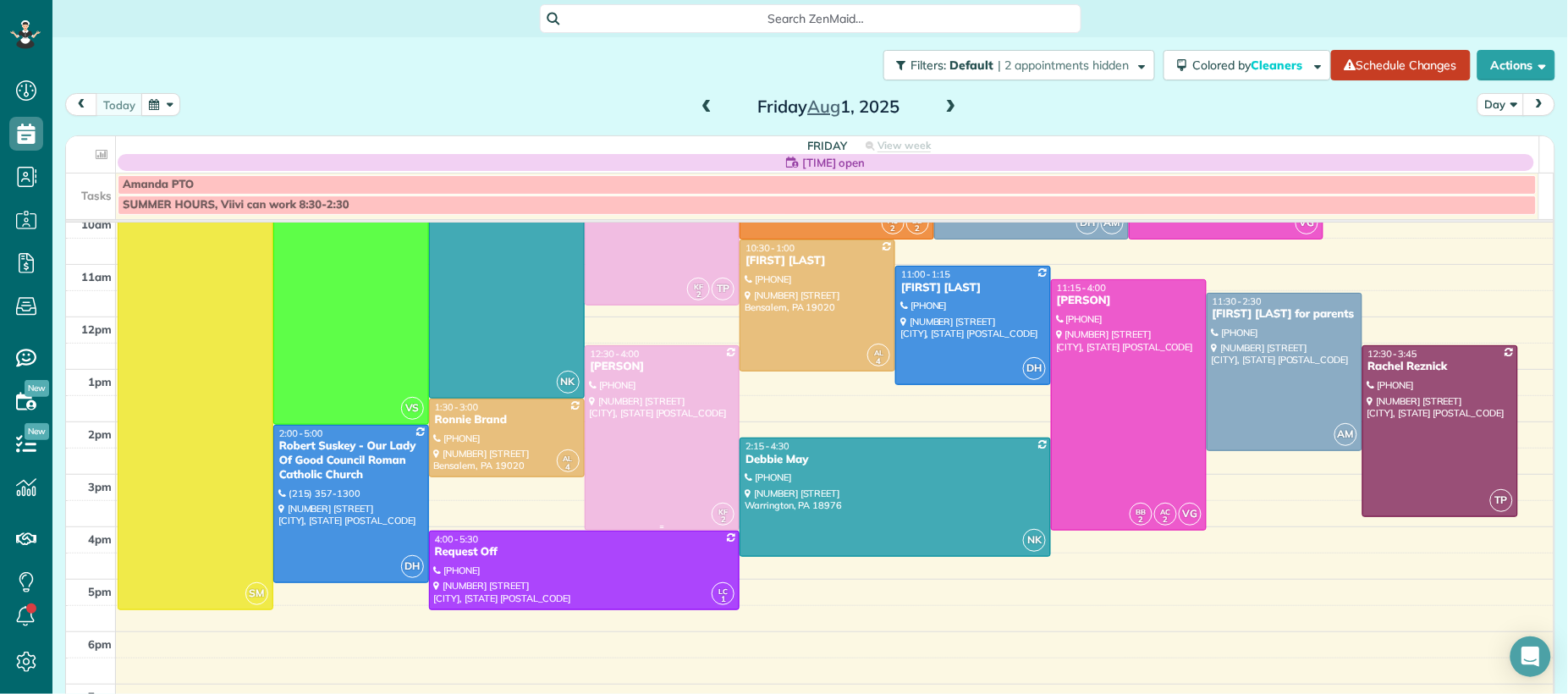 click on "Ted Dietrick" at bounding box center (663, 366) 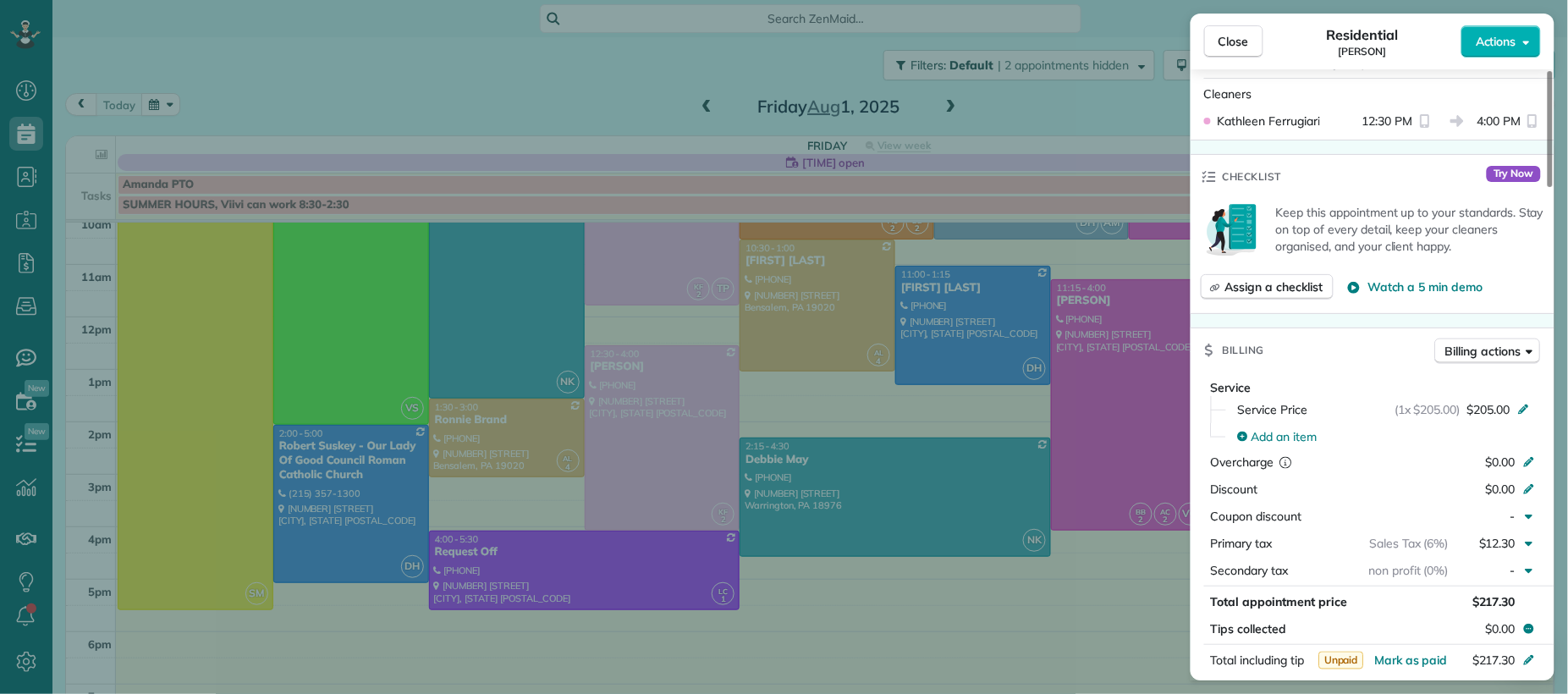 scroll, scrollTop: 677, scrollLeft: 0, axis: vertical 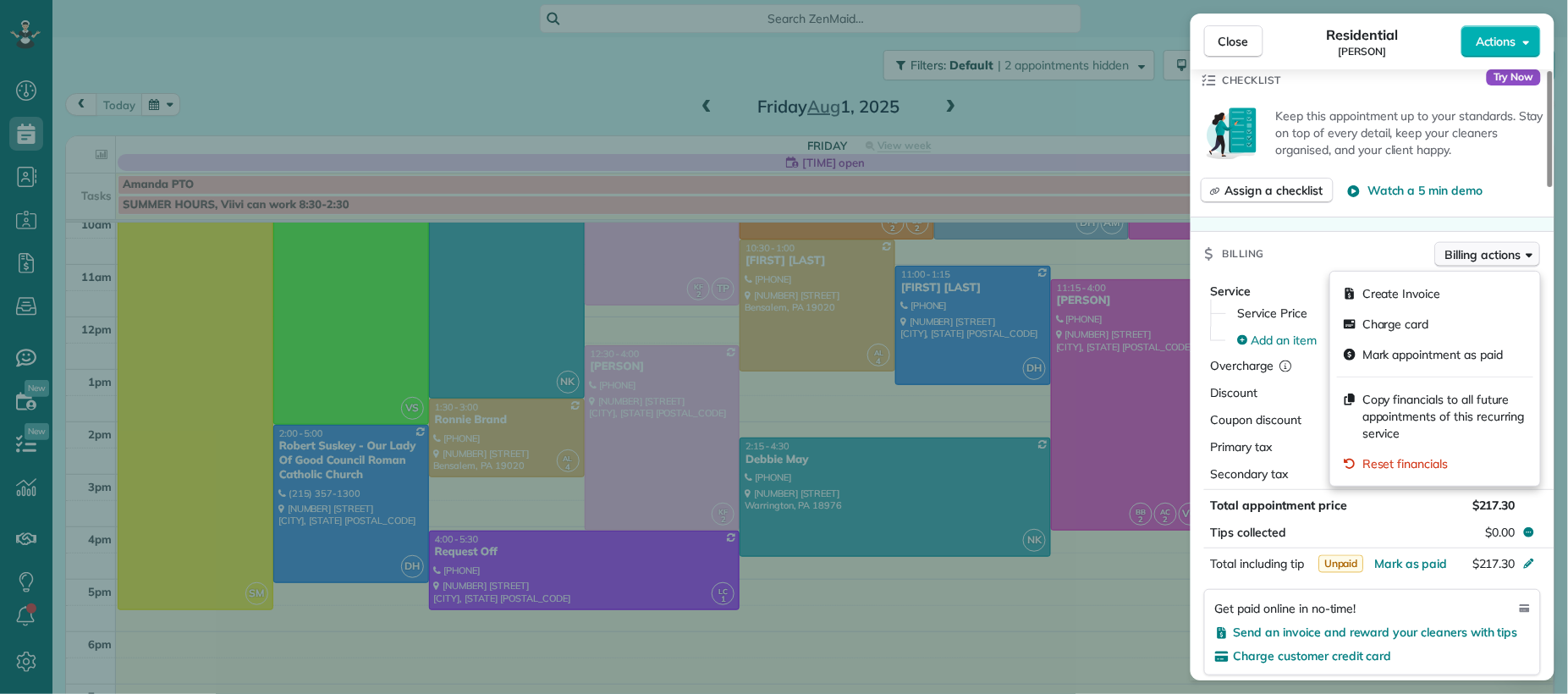 click on "Billing actions" at bounding box center [1483, 255] 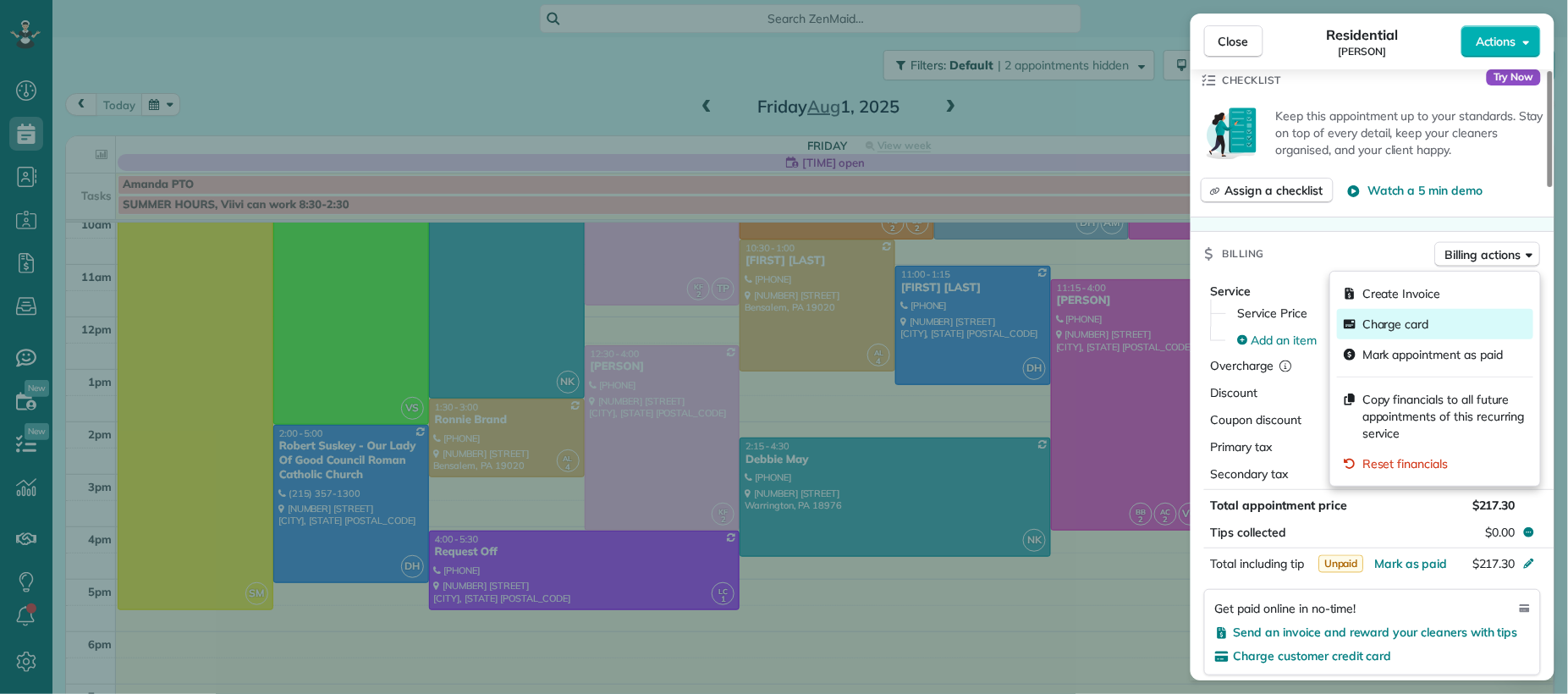 click on "Charge card" at bounding box center [1435, 324] 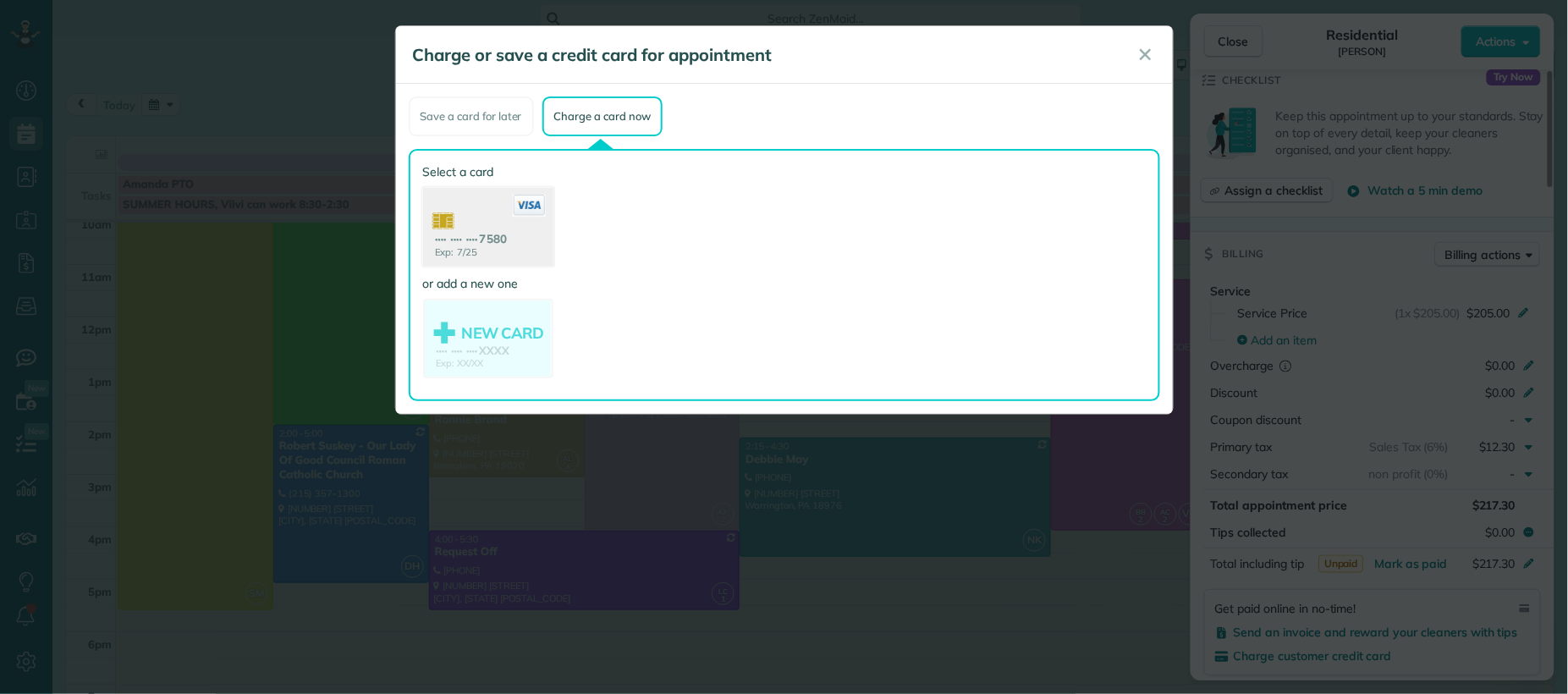 click 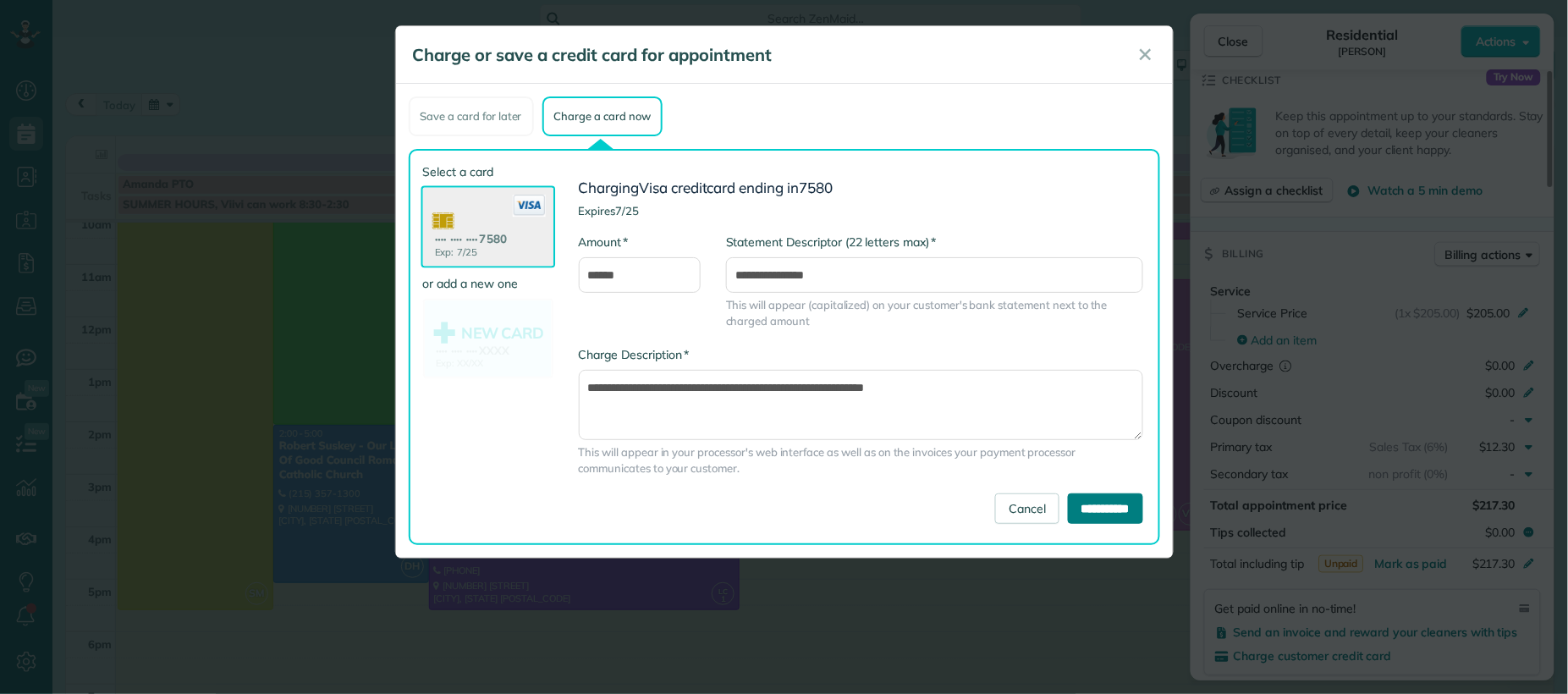click on "**********" at bounding box center (1105, 509) 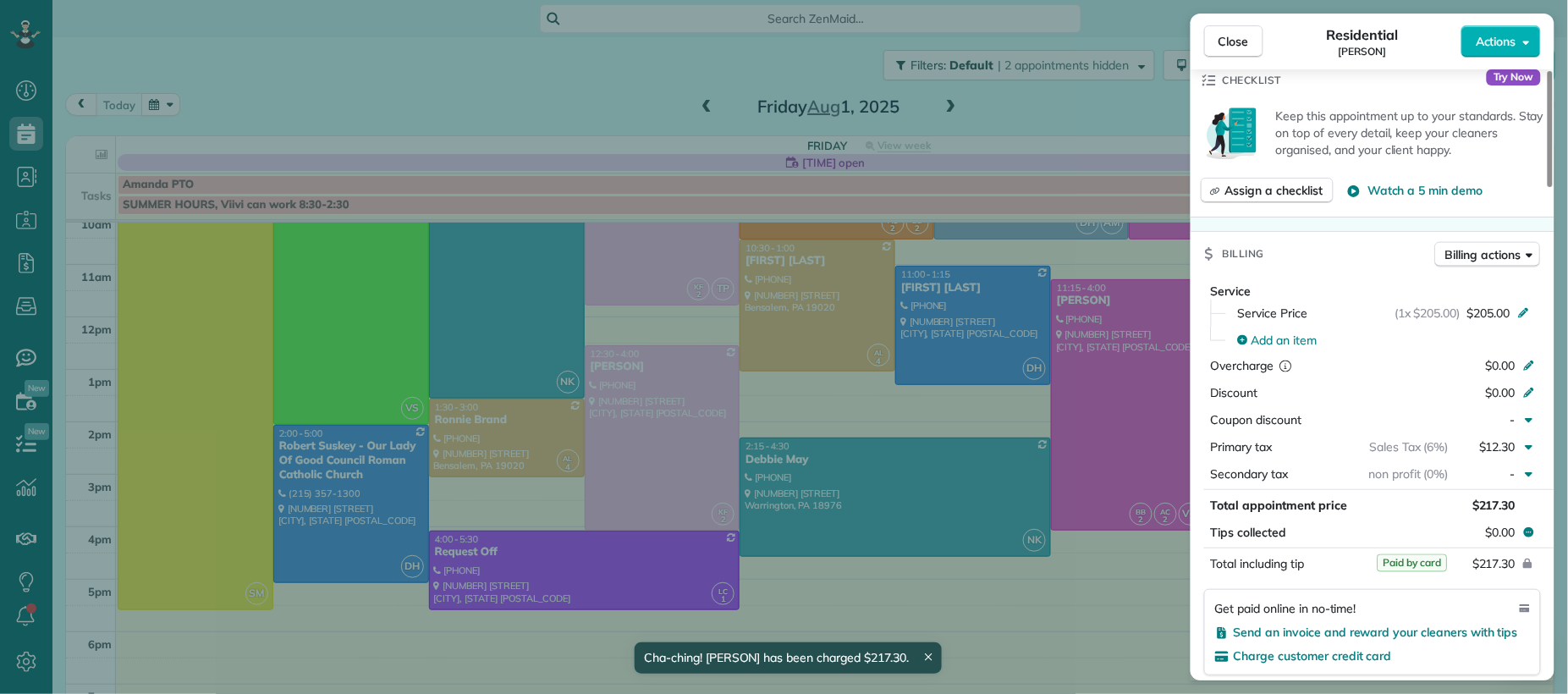 drag, startPoint x: 1242, startPoint y: 44, endPoint x: 1134, endPoint y: 137, distance: 142.52368 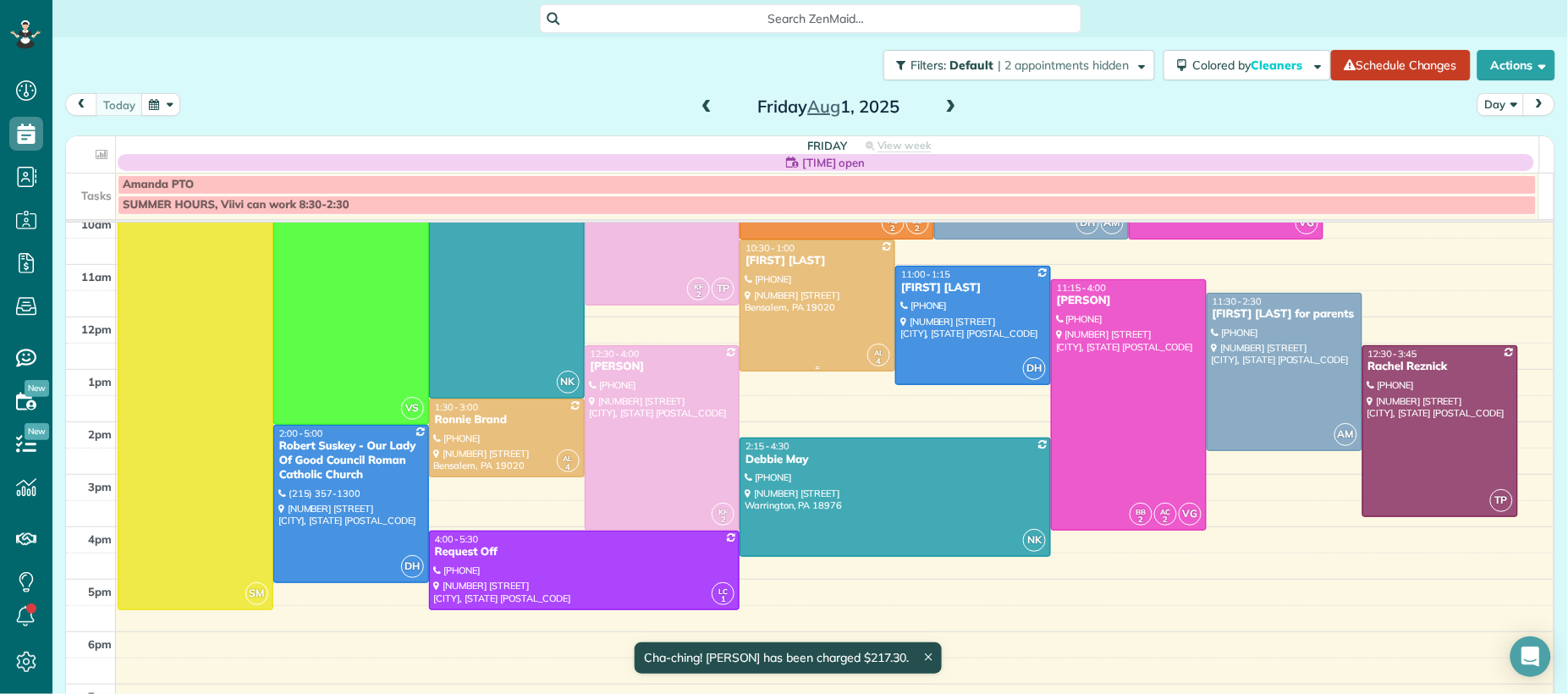 click on "Margaret Piscitelli" at bounding box center [817, 261] 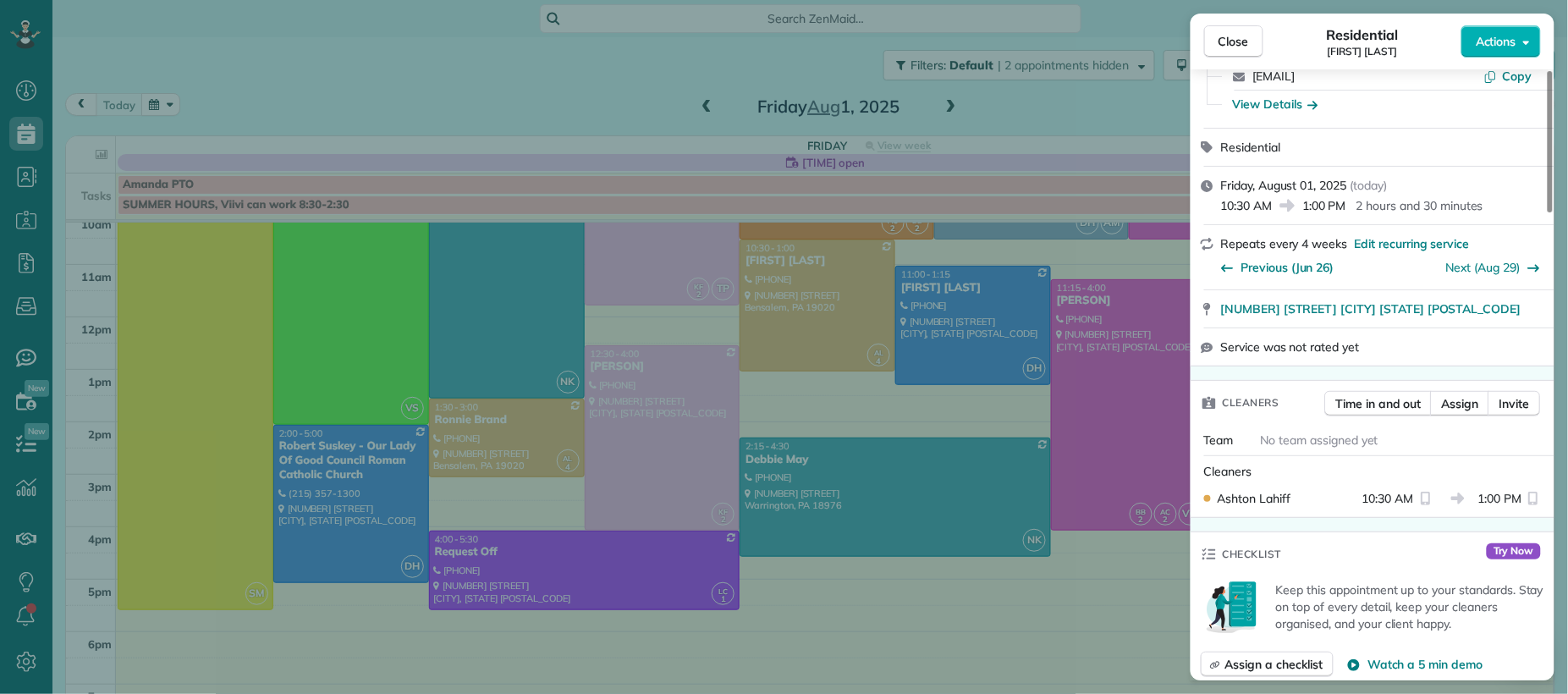 scroll, scrollTop: 289, scrollLeft: 0, axis: vertical 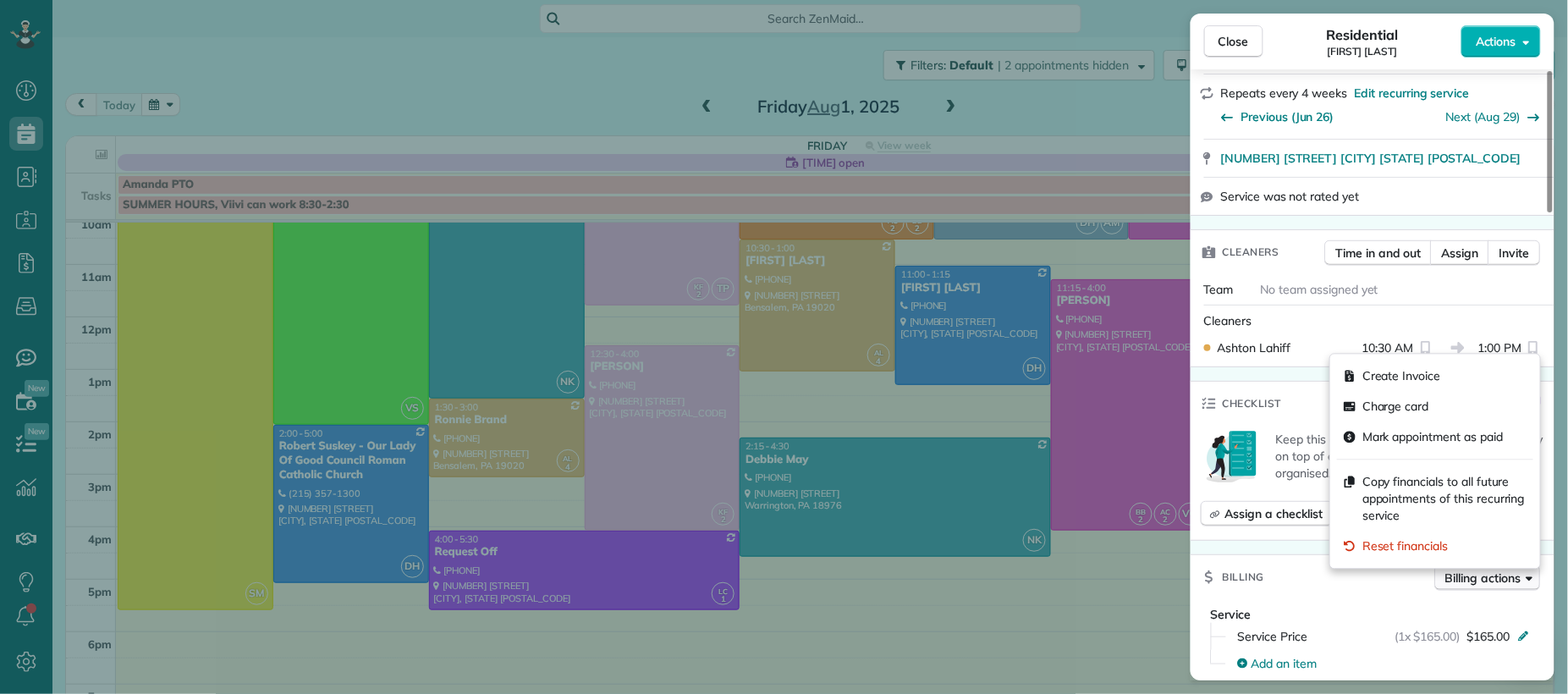 click on "Billing actions" at bounding box center (1483, 578) 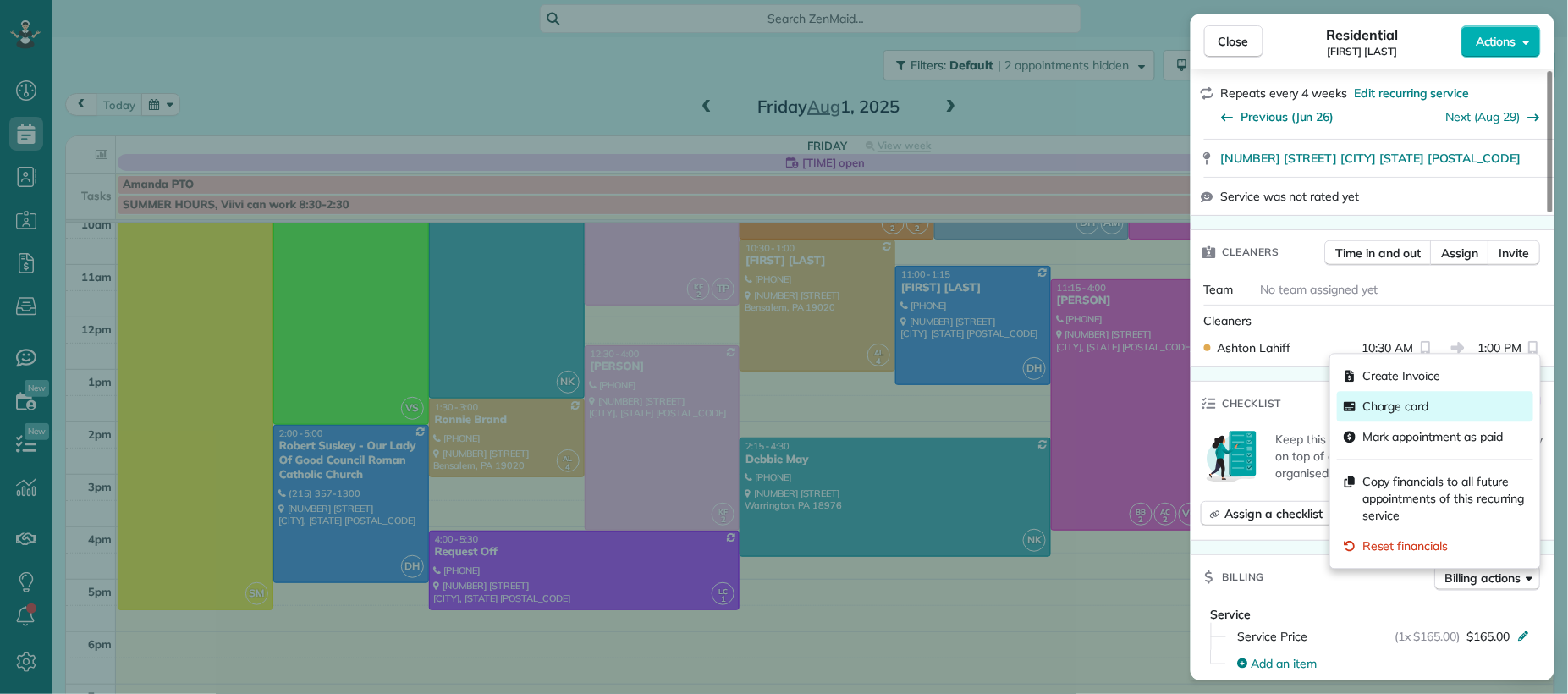 click on "Charge card" at bounding box center [1395, 407] 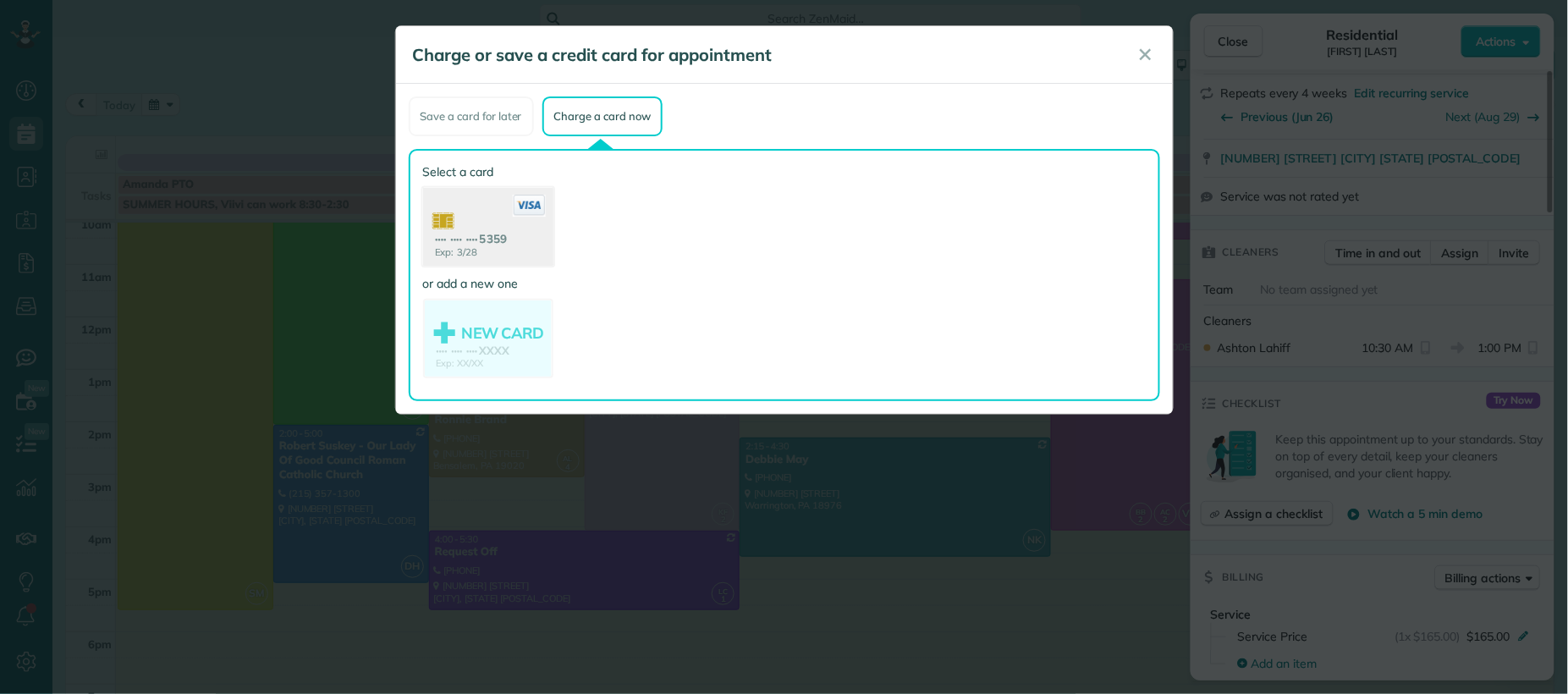 click 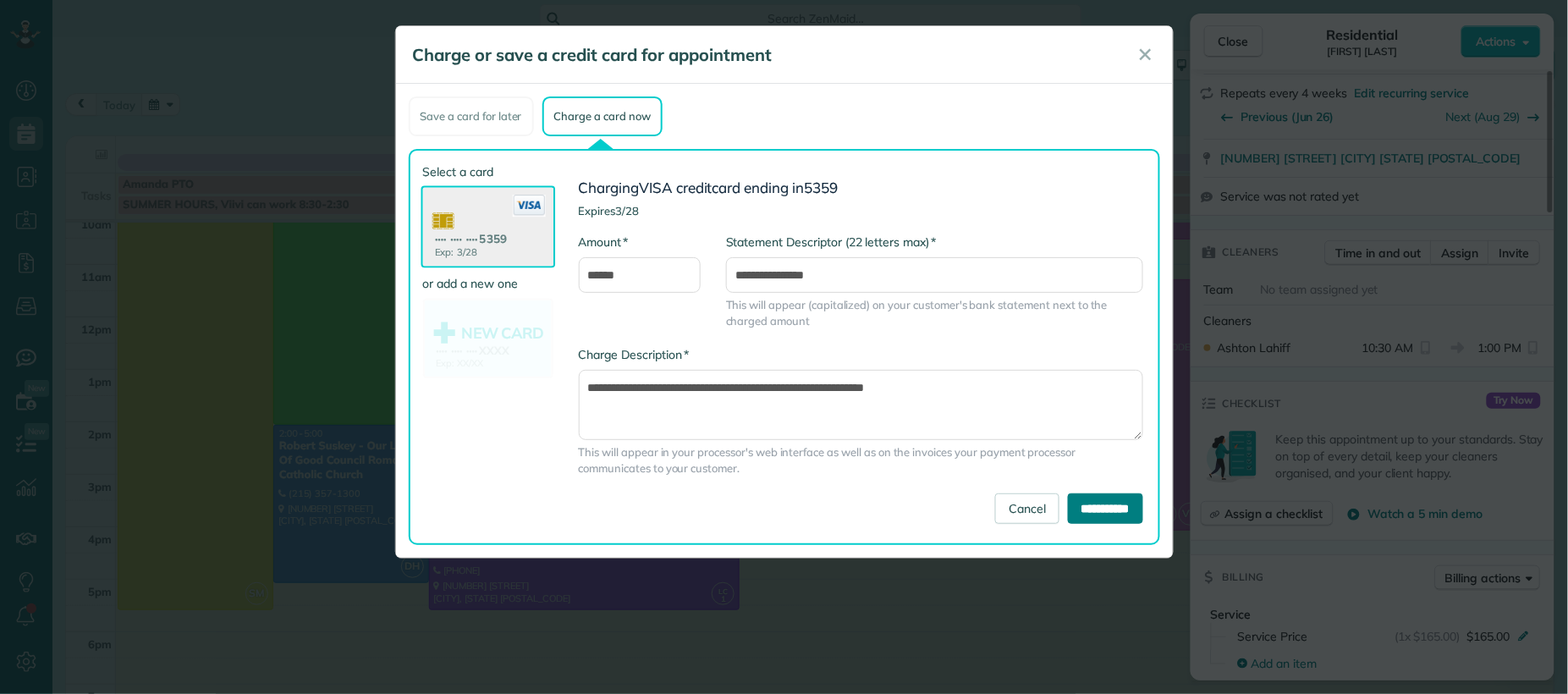 click on "**********" at bounding box center (1105, 509) 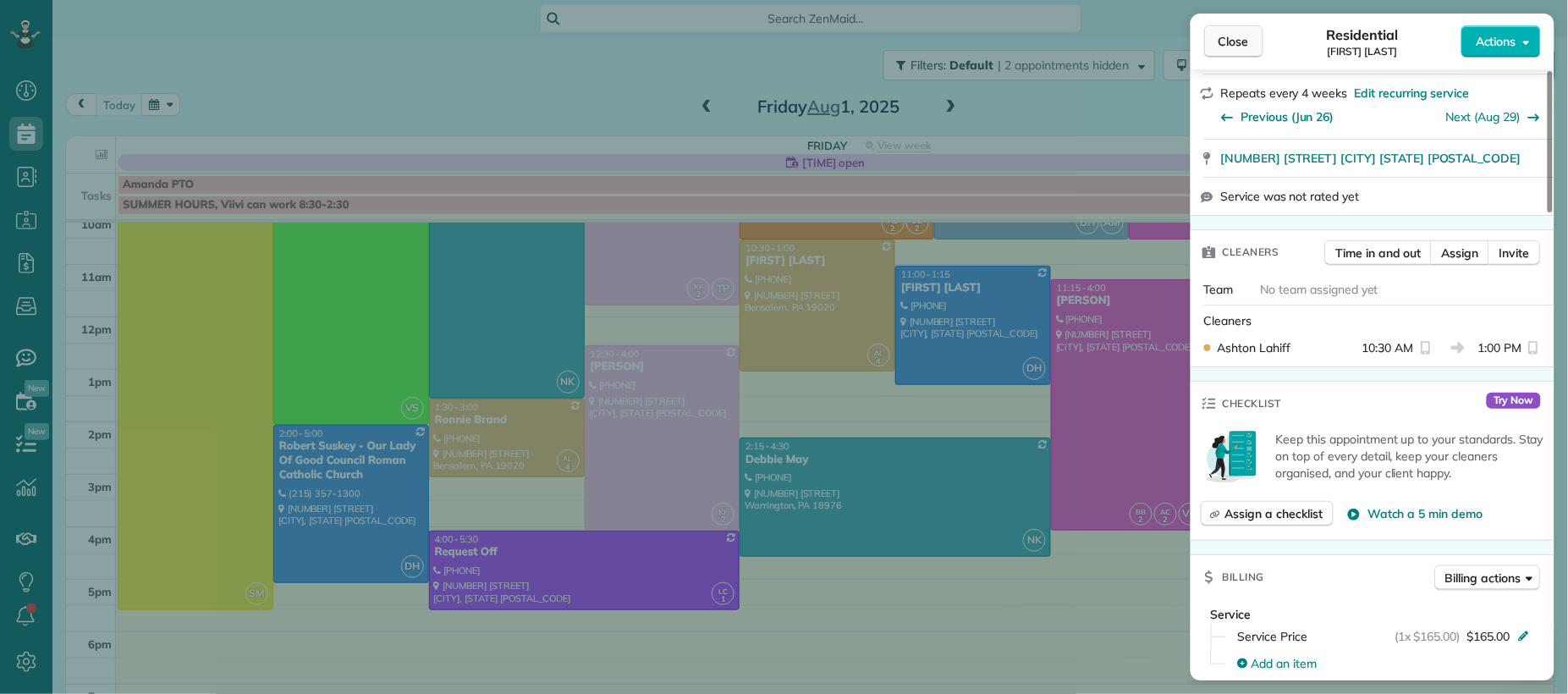 click on "Close" at bounding box center (1234, 41) 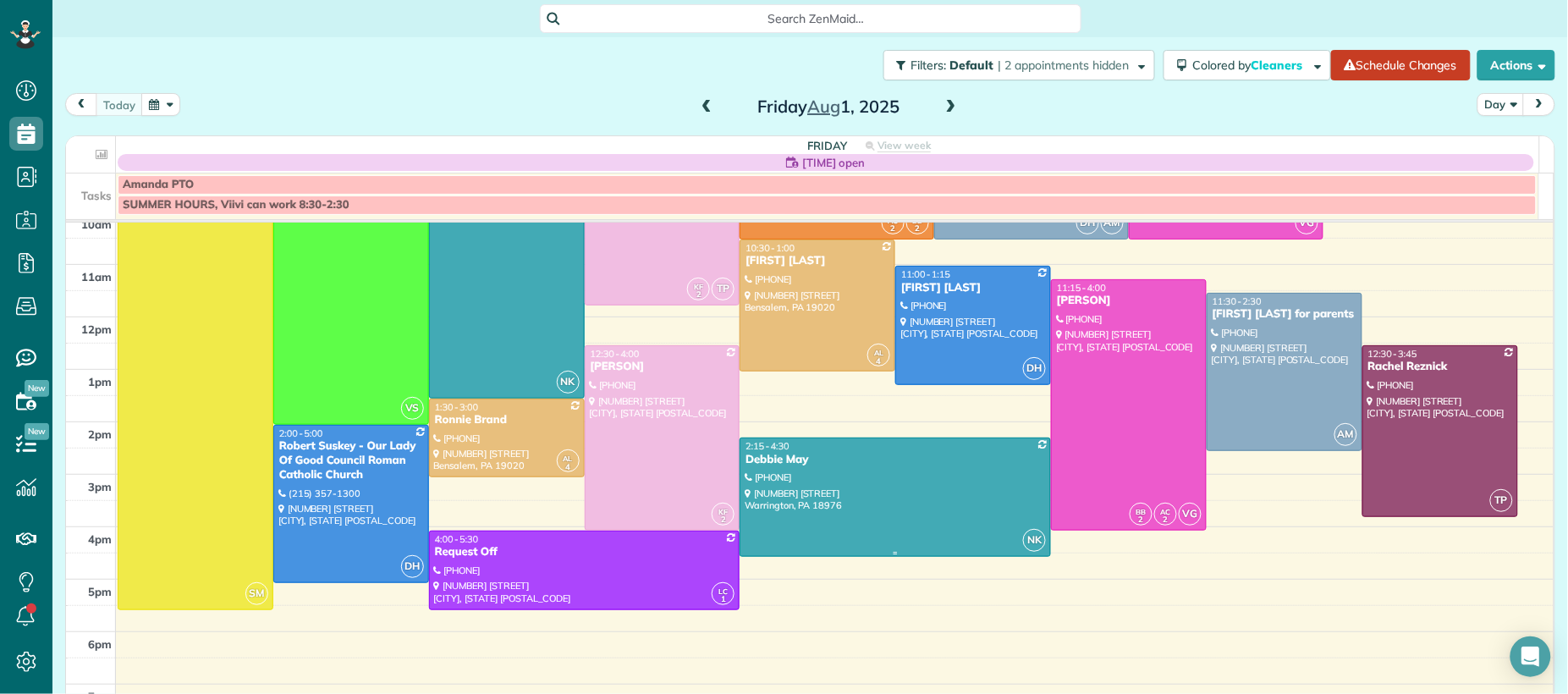 click on "Debbie May" at bounding box center (895, 460) 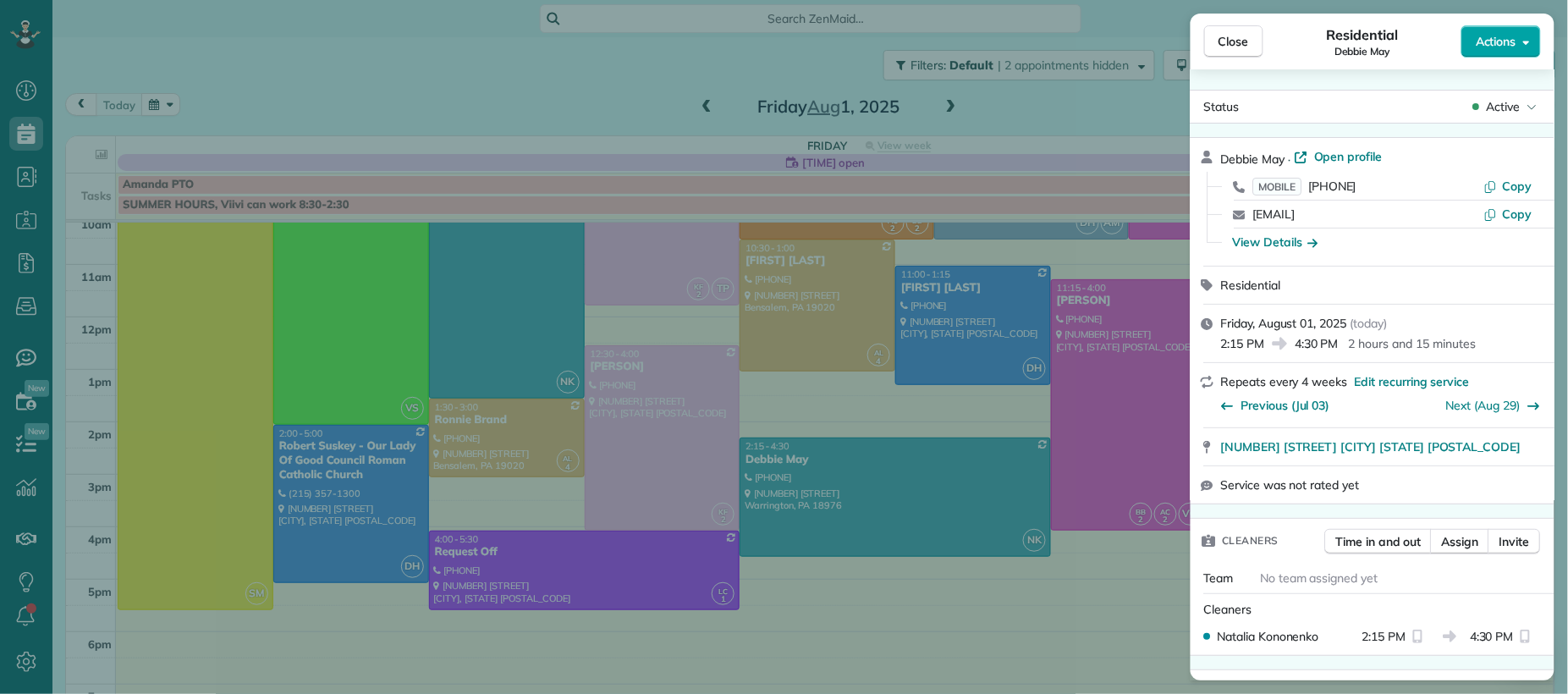 click on "Actions" at bounding box center (1496, 41) 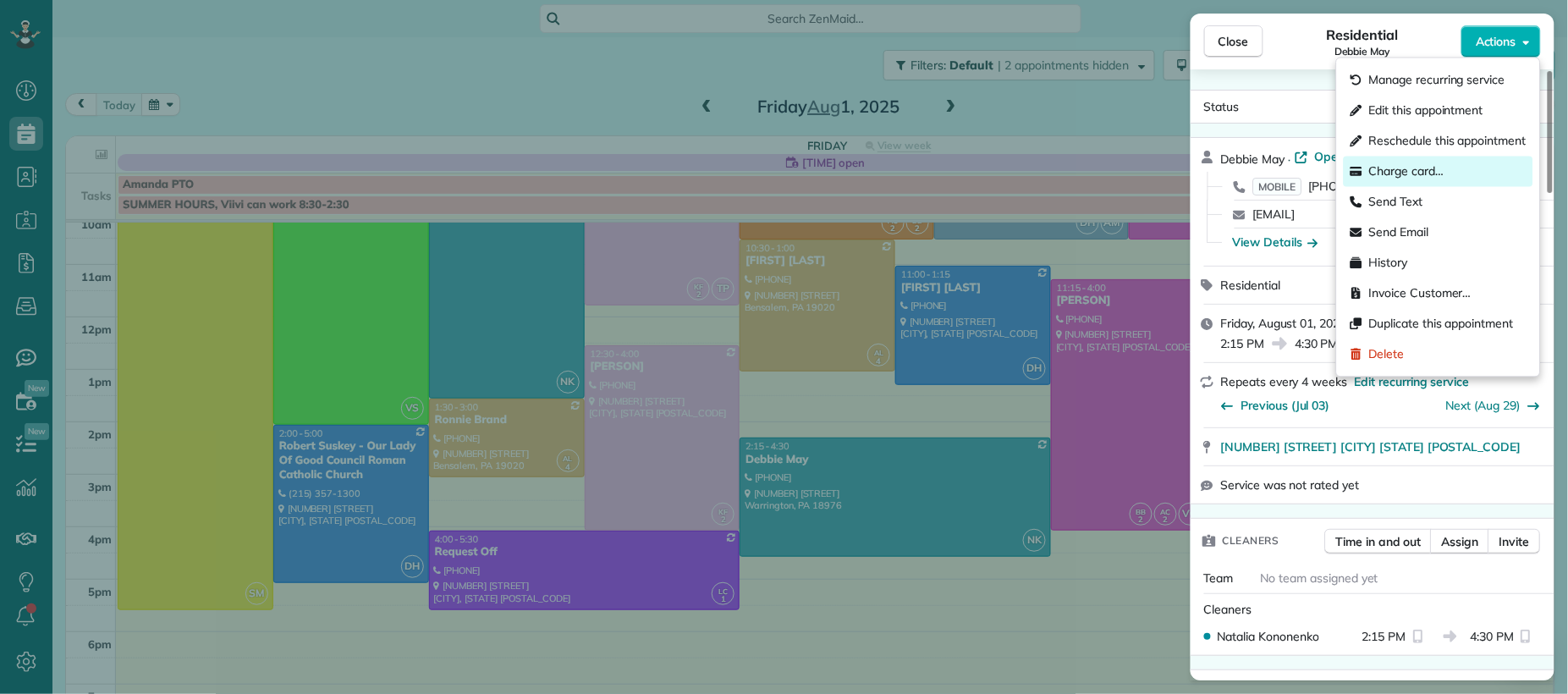 click on "Charge card…" at bounding box center (1406, 172) 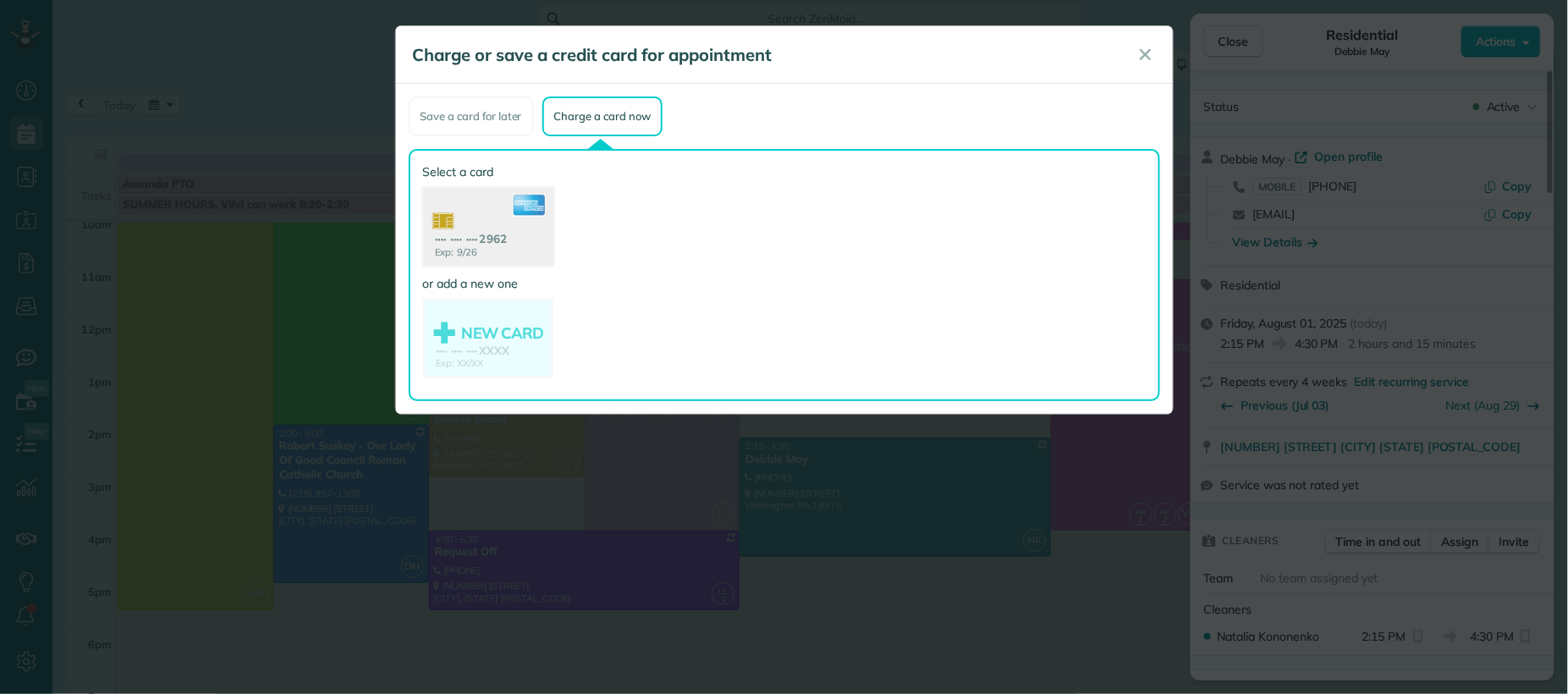 click 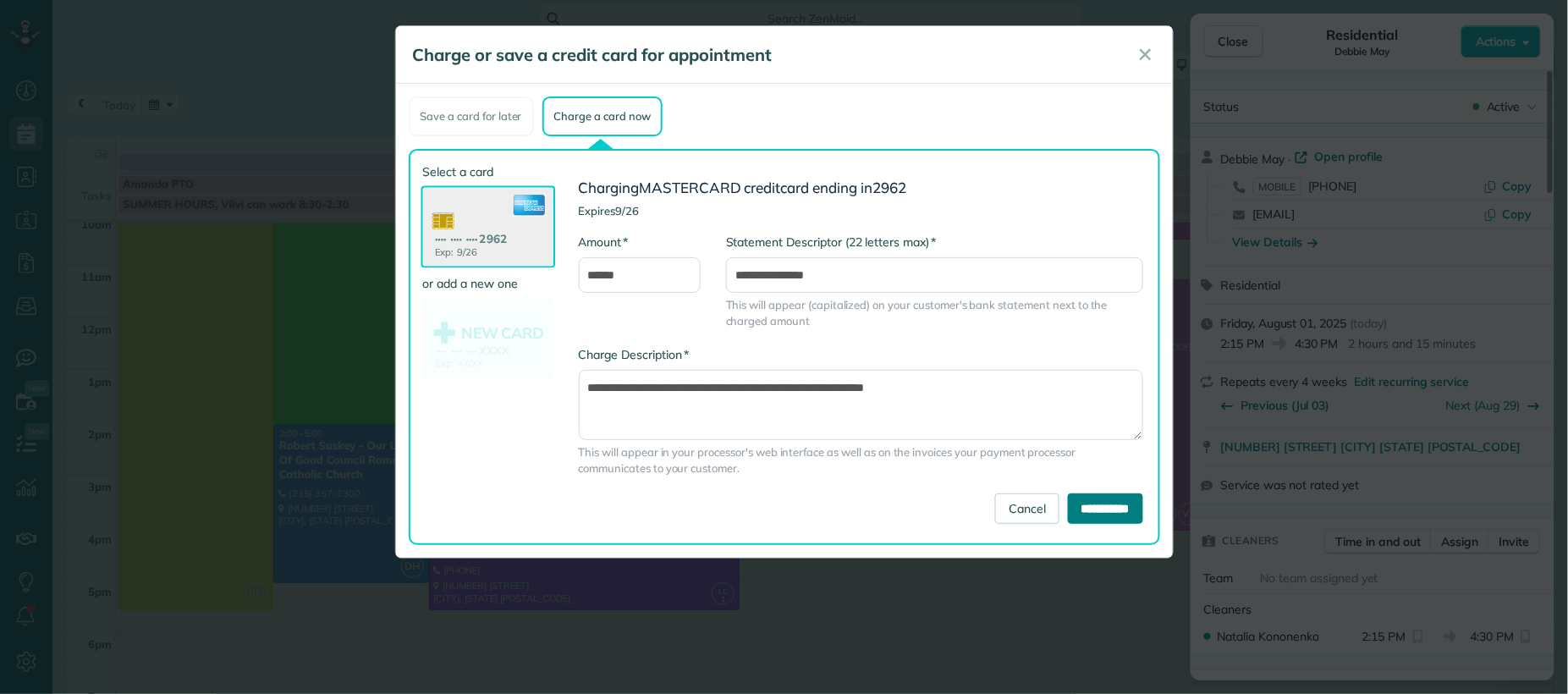 click on "**********" at bounding box center (1105, 509) 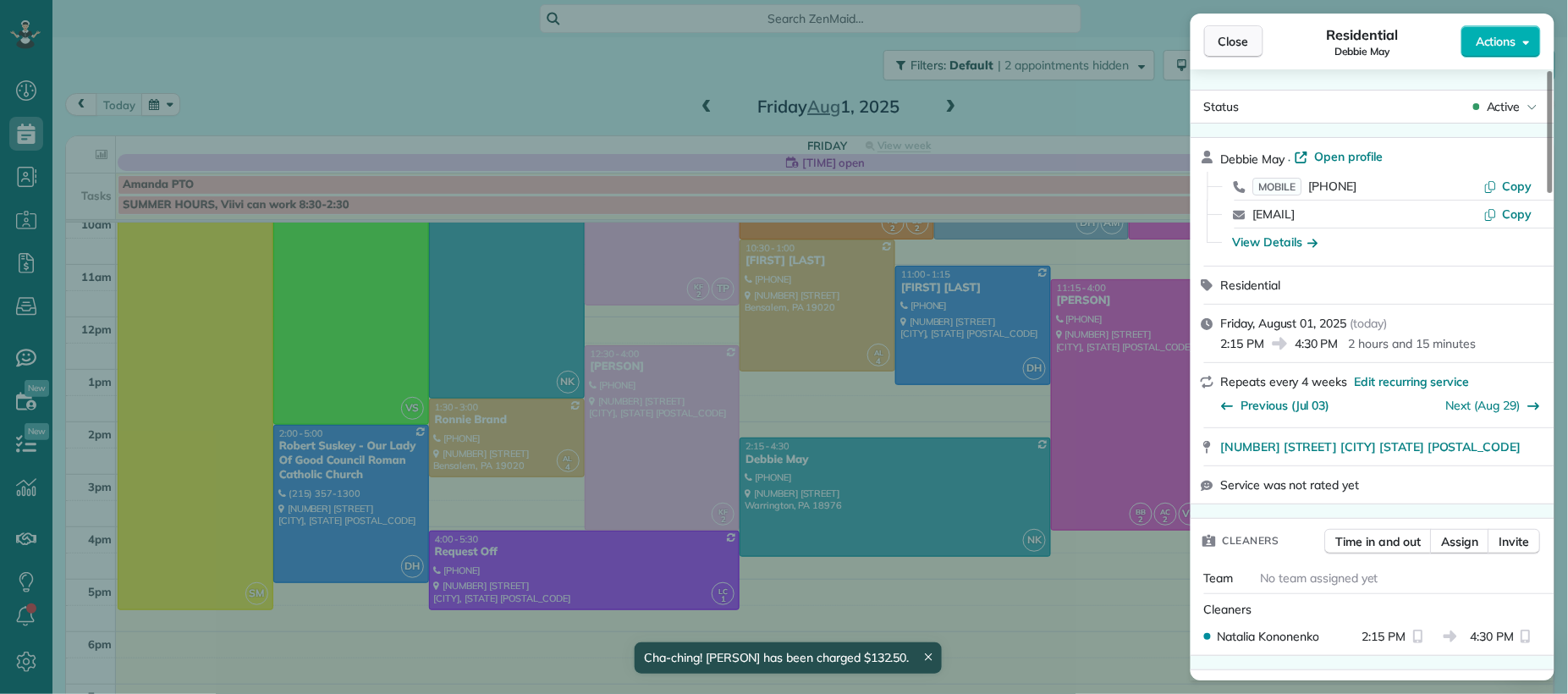 click on "Close" at bounding box center (1234, 41) 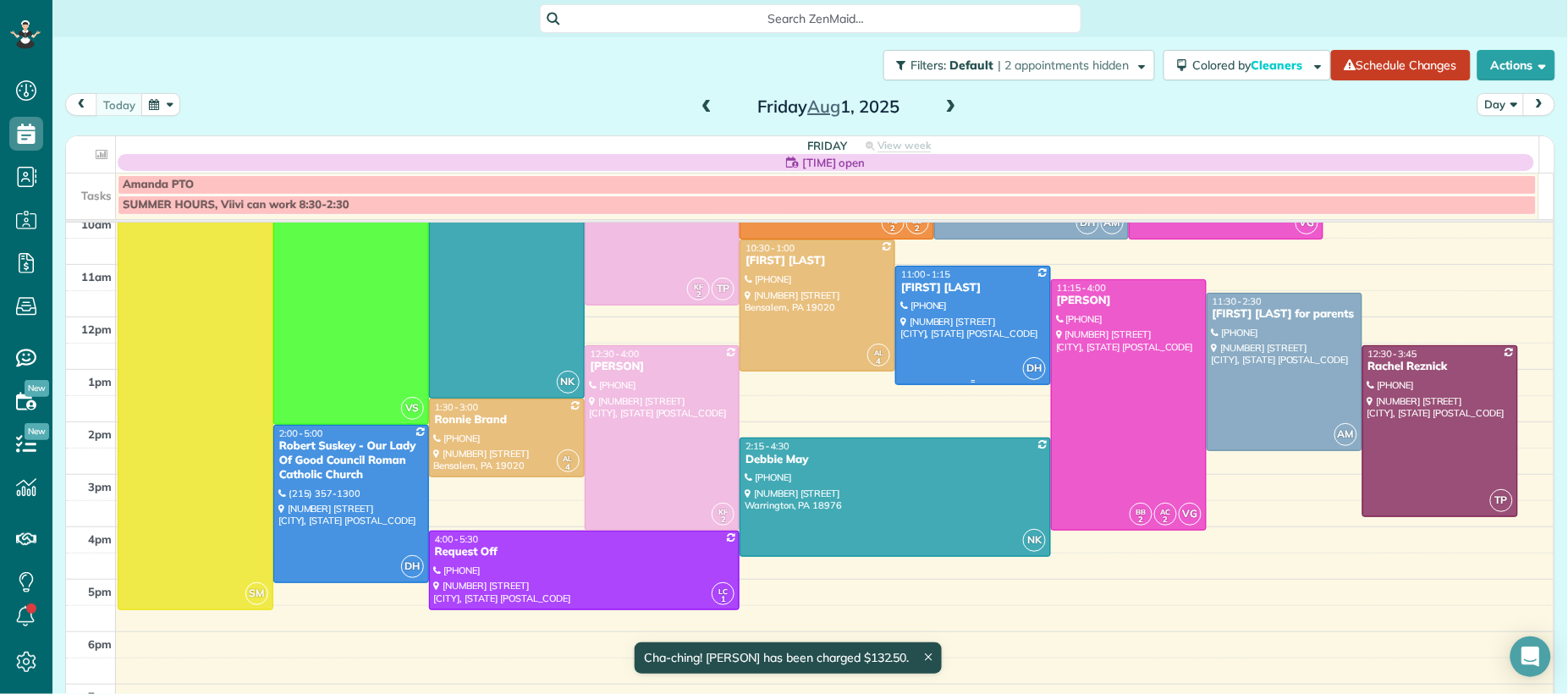 click on "Mitch Stavitz" at bounding box center (973, 288) 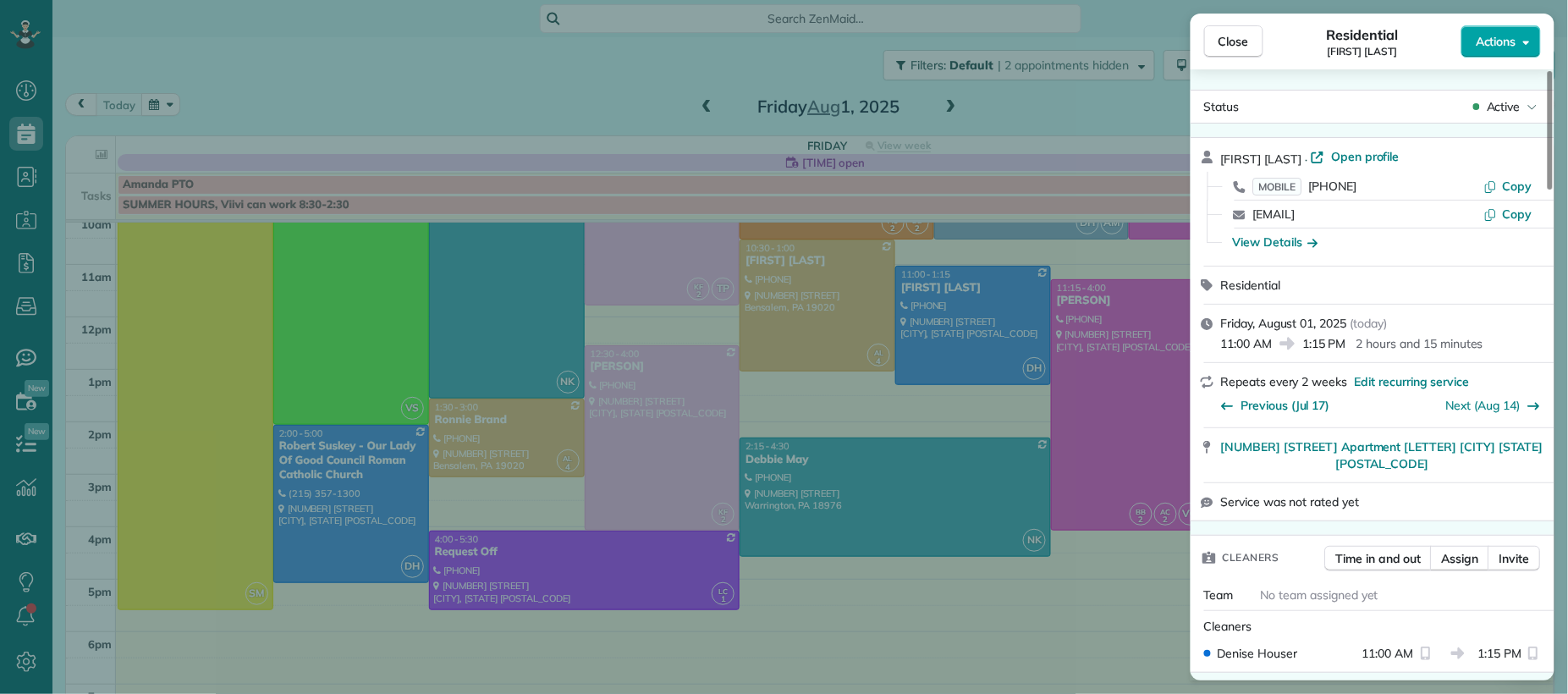 click 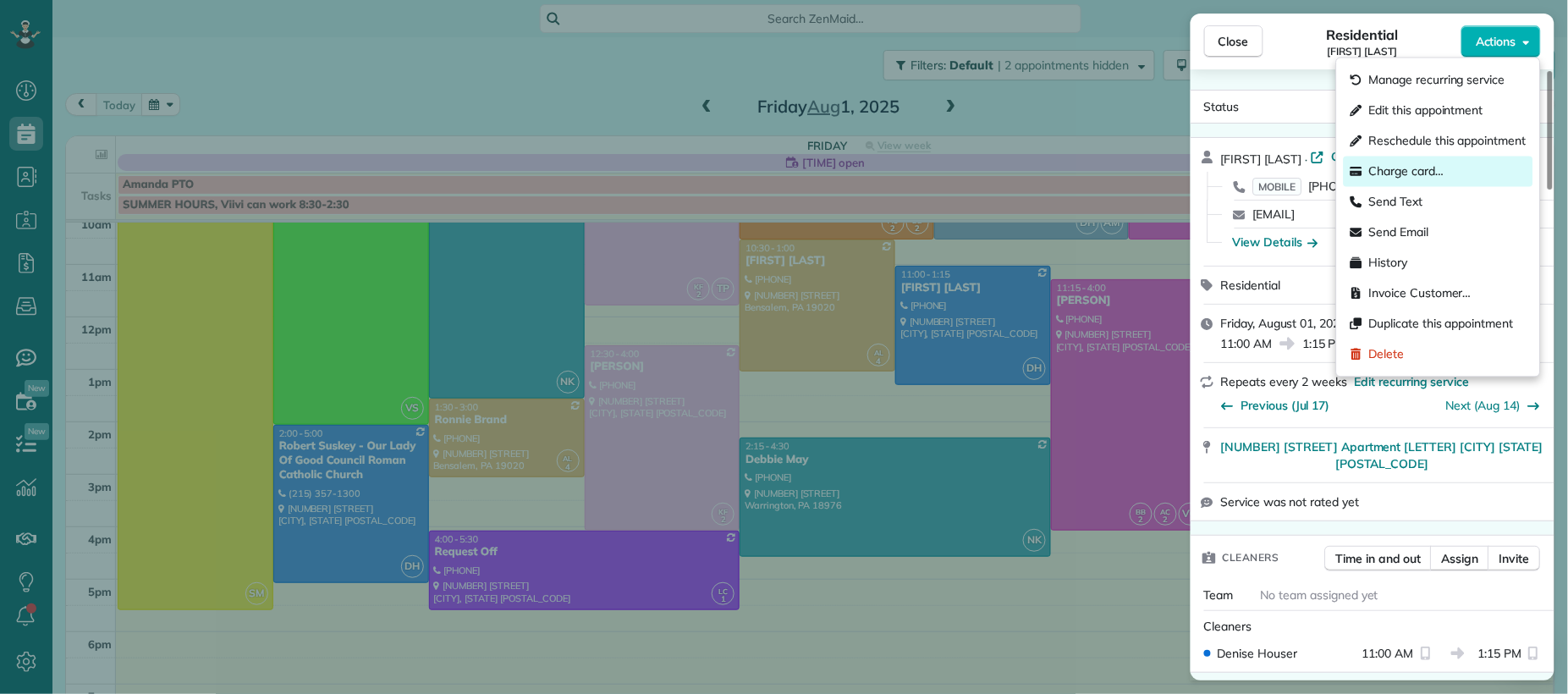 click on "Charge card…" at bounding box center [1406, 172] 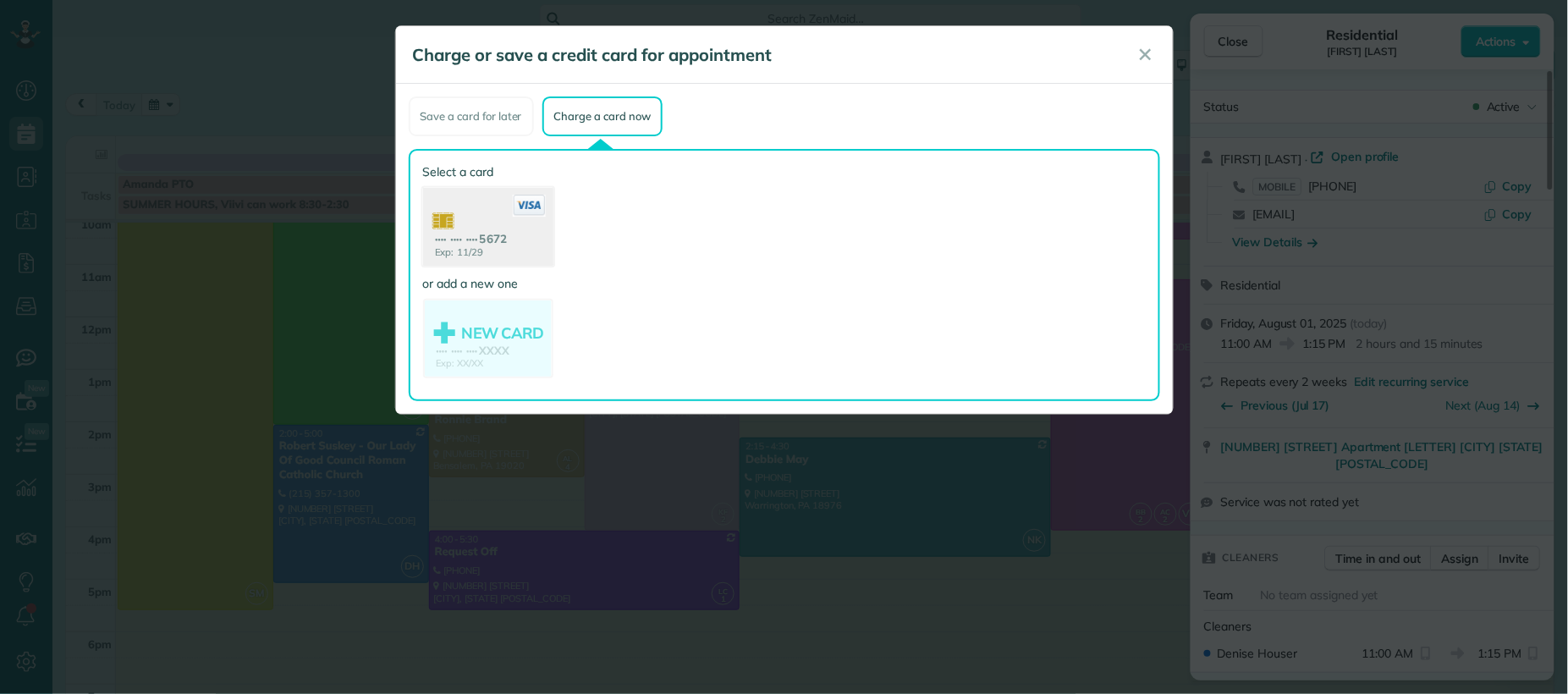 click 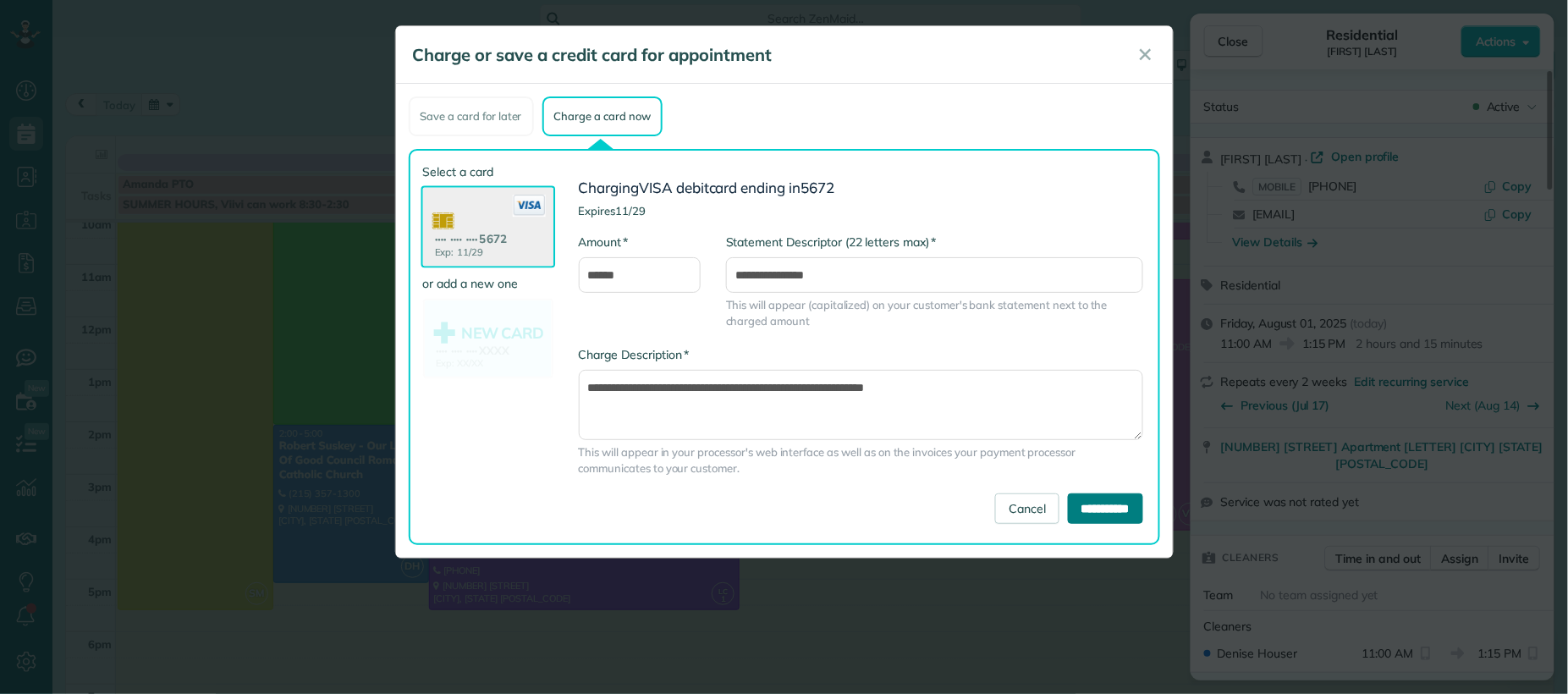 click on "**********" at bounding box center (1105, 509) 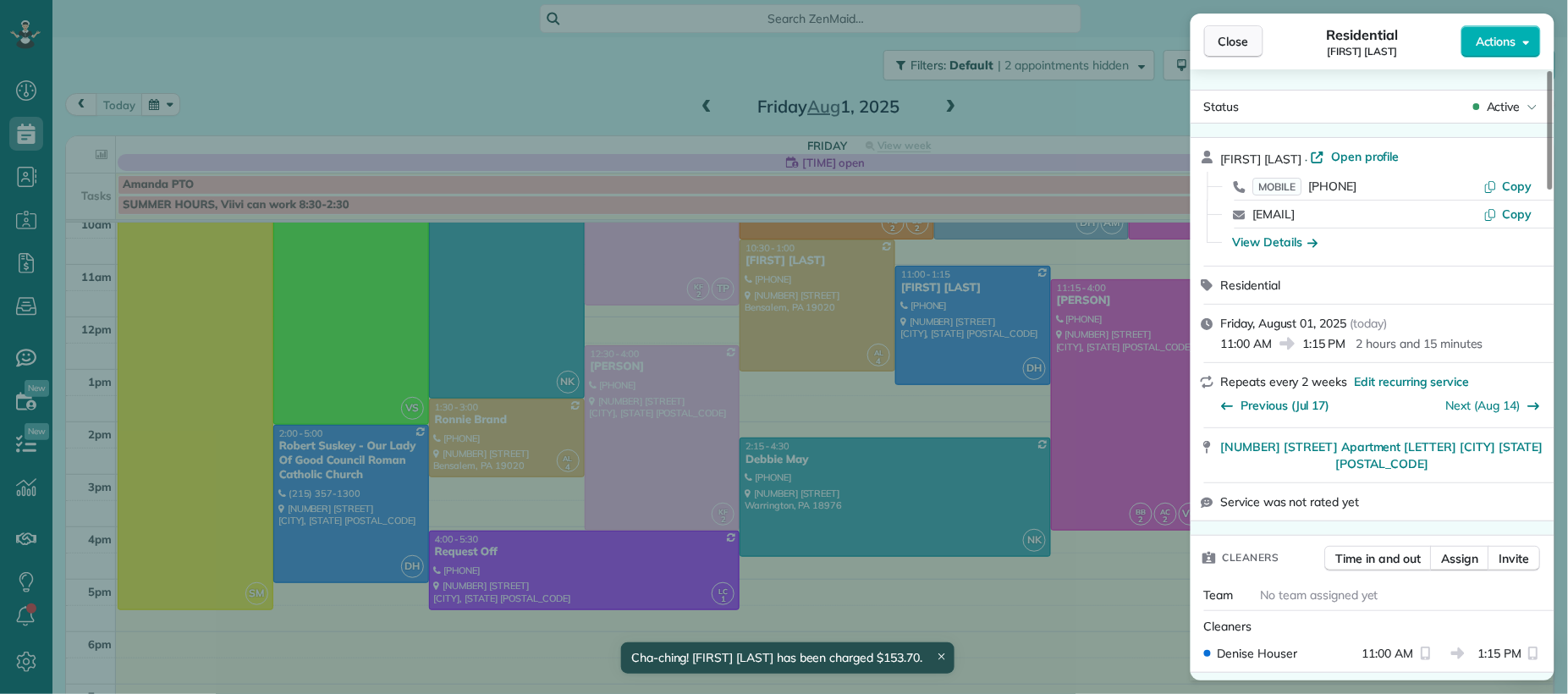 click on "Close" at bounding box center (1234, 41) 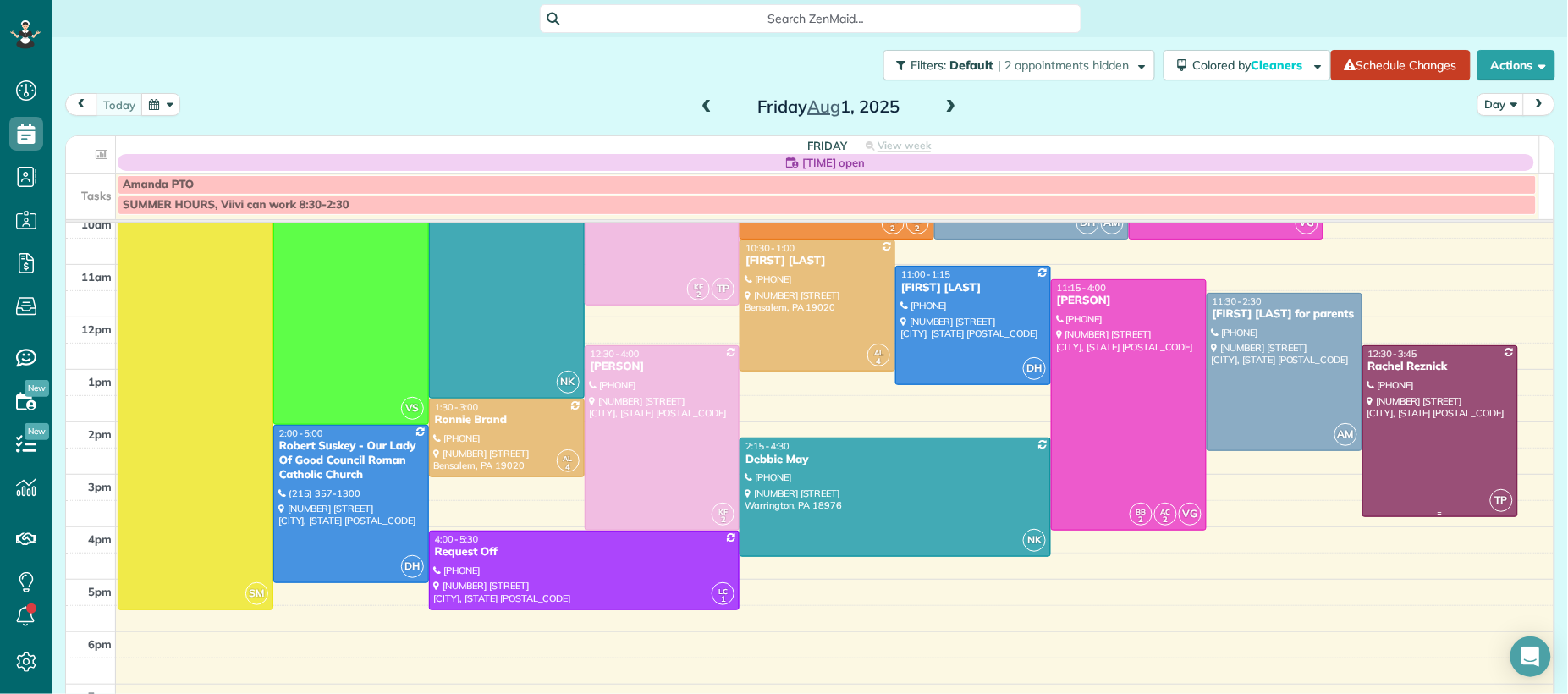 click on "Rachel Reznick" at bounding box center [1440, 366] 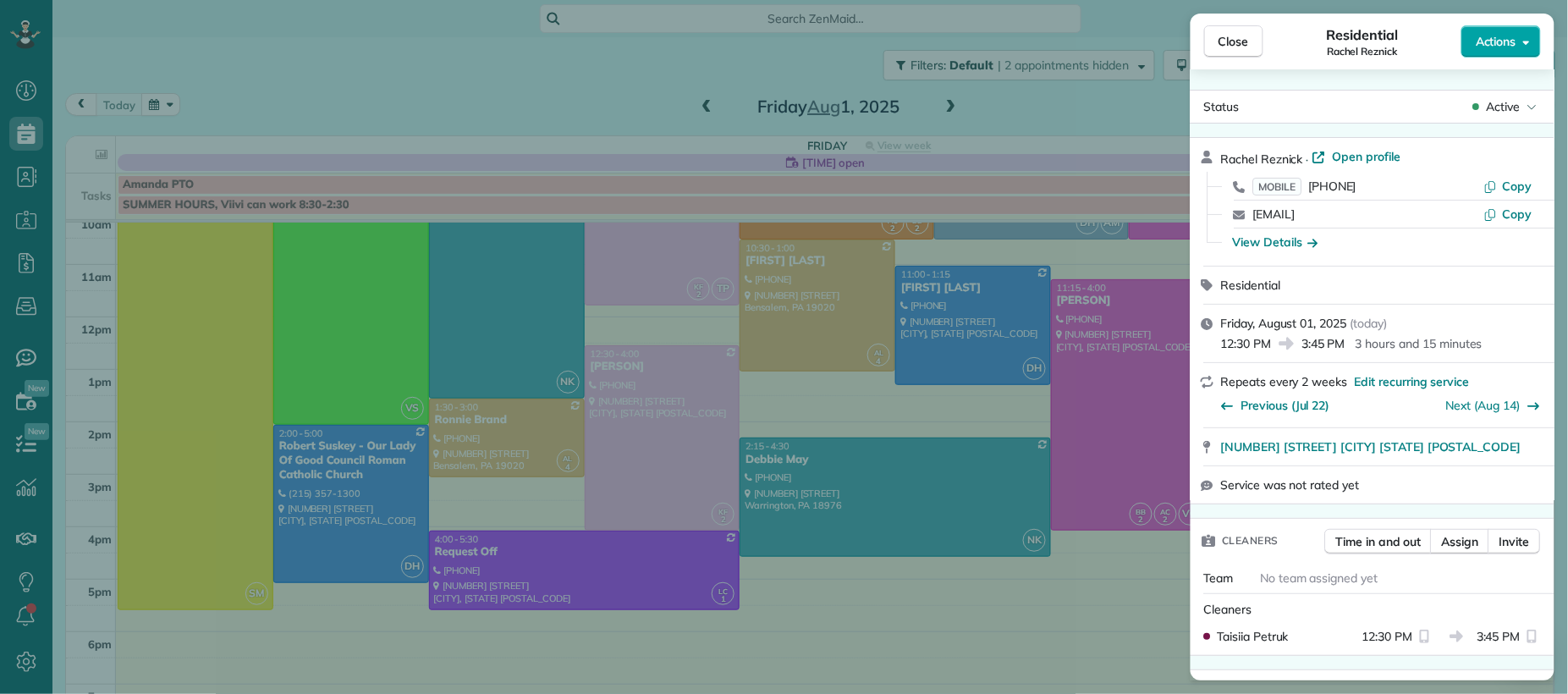 click on "Actions" at bounding box center [1501, 41] 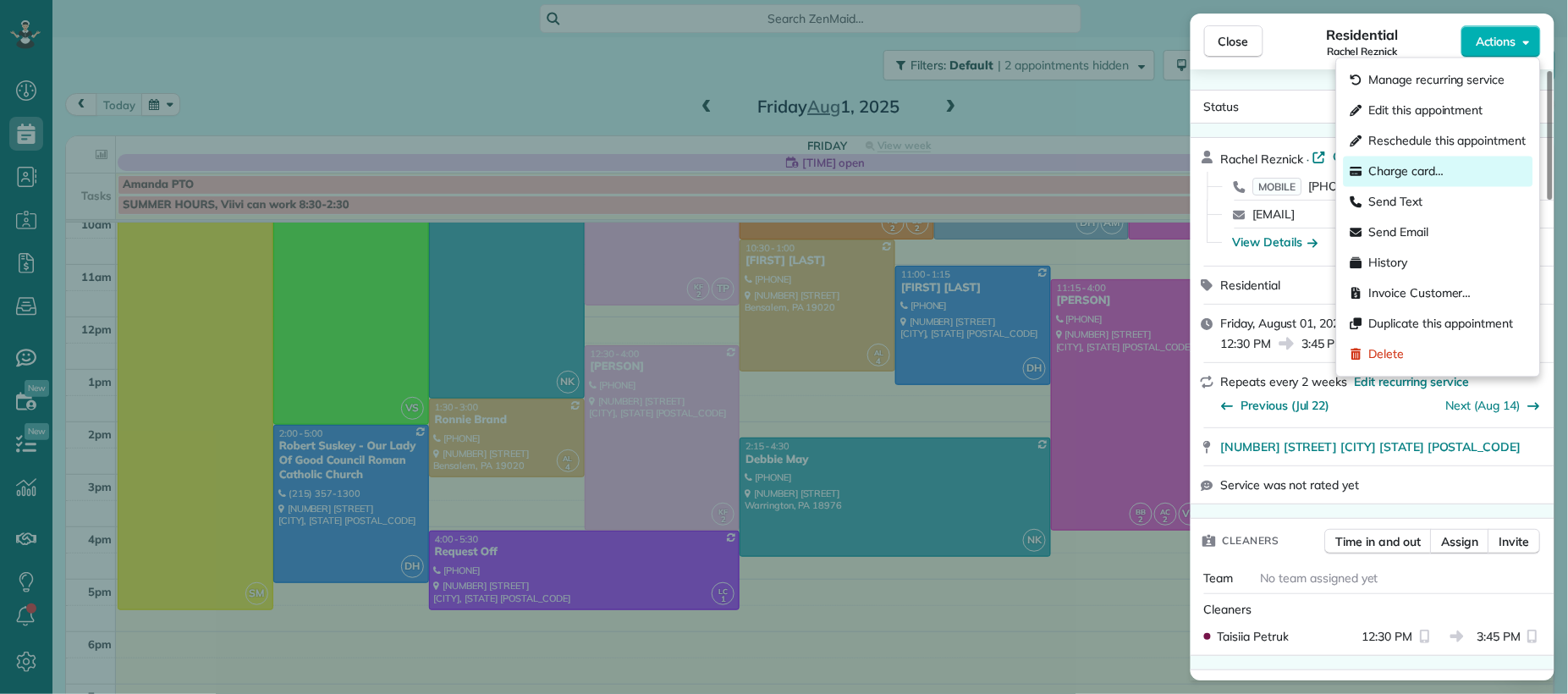 click on "Charge card…" at bounding box center [1439, 172] 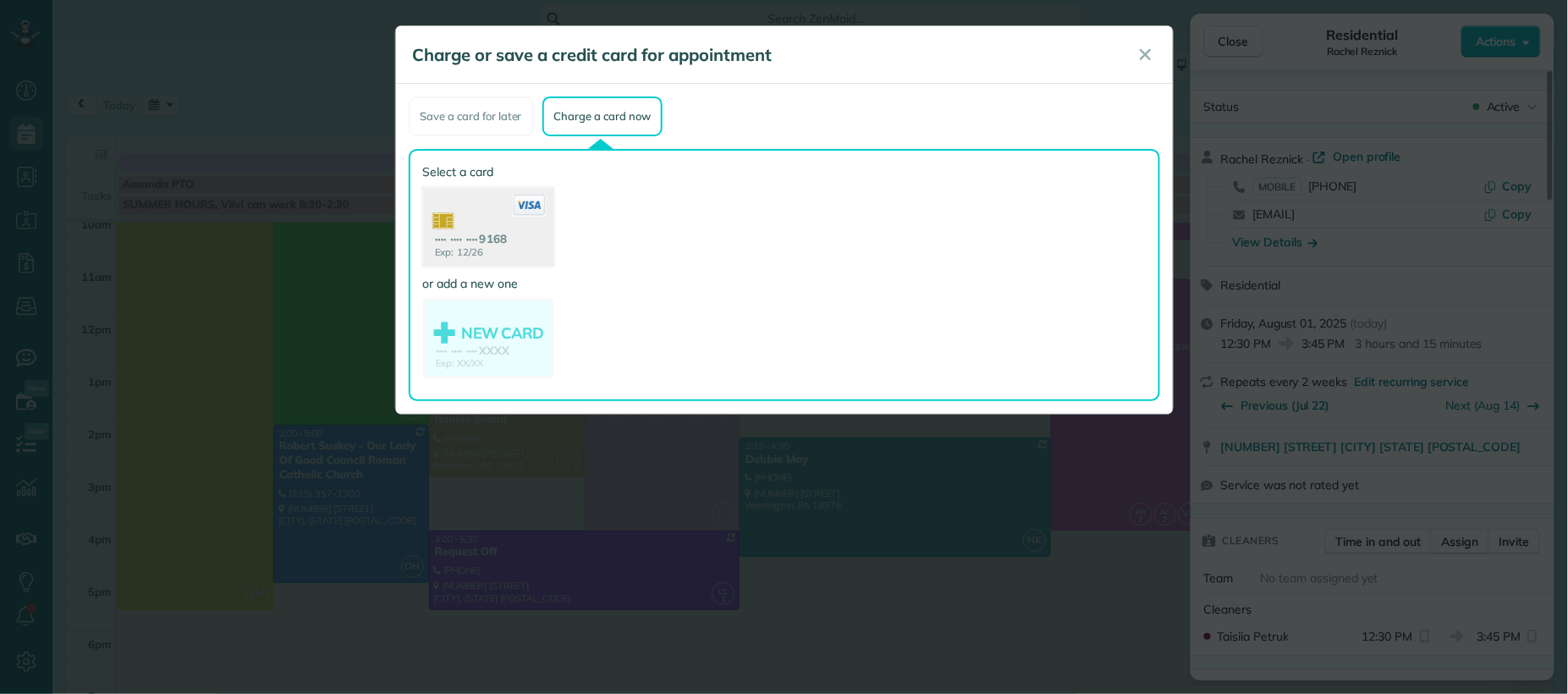 drag, startPoint x: 532, startPoint y: 251, endPoint x: 525, endPoint y: 256, distance: 8.602325 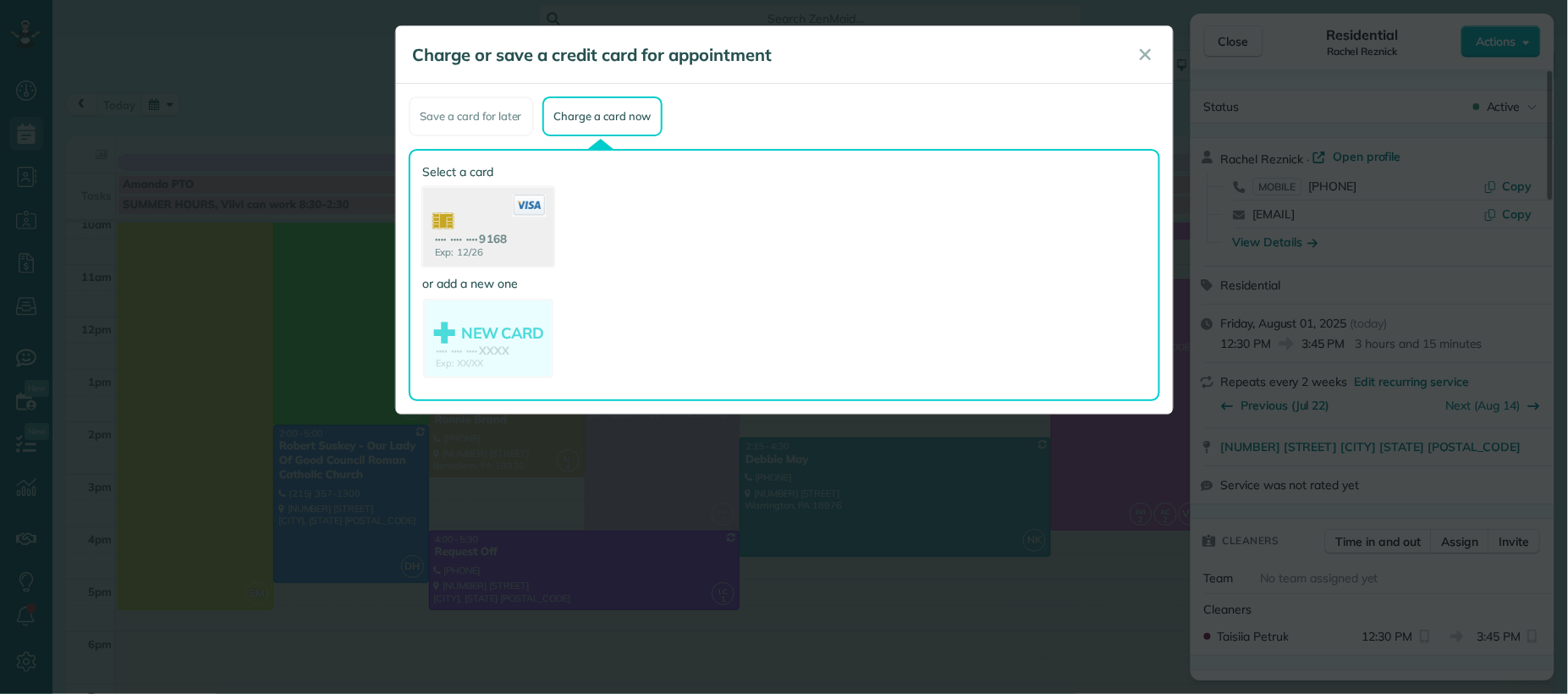 click 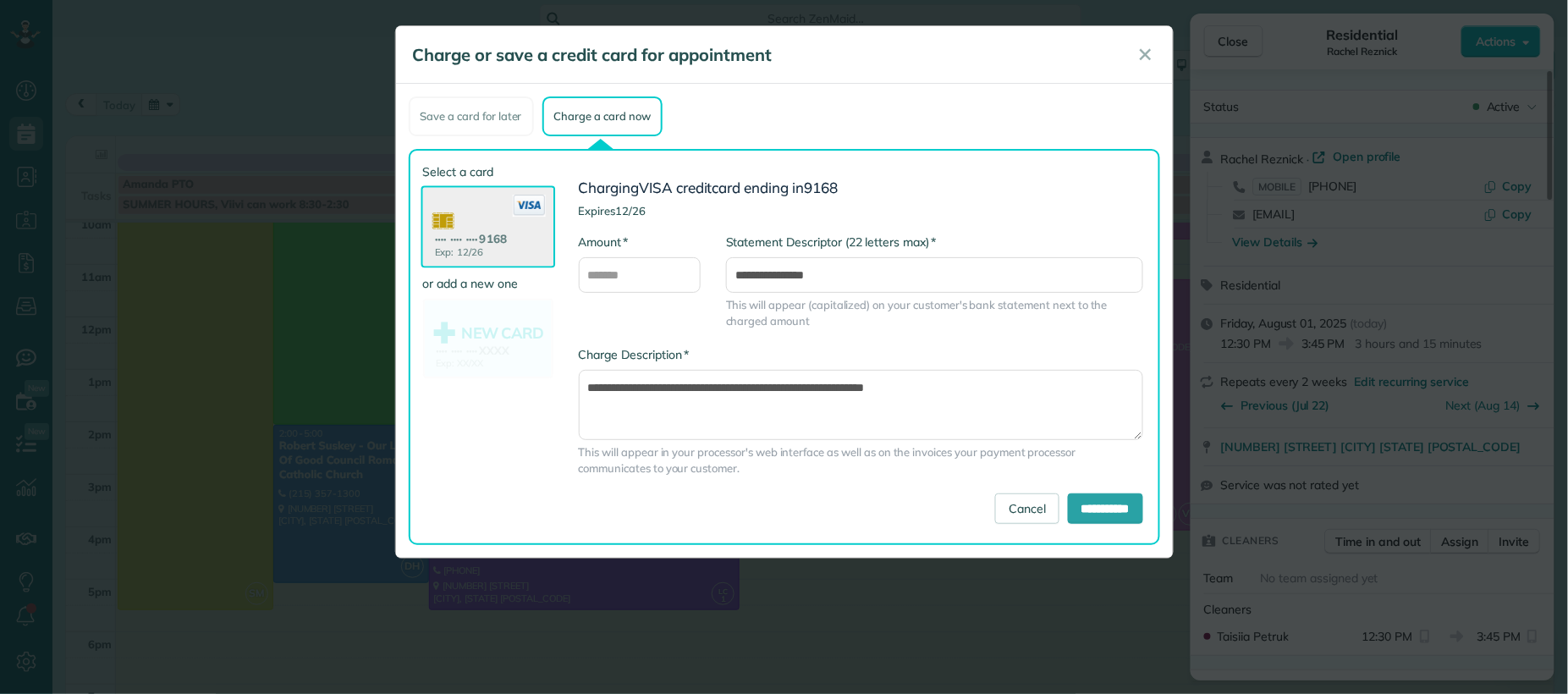 click on "✕" at bounding box center (1146, 55) 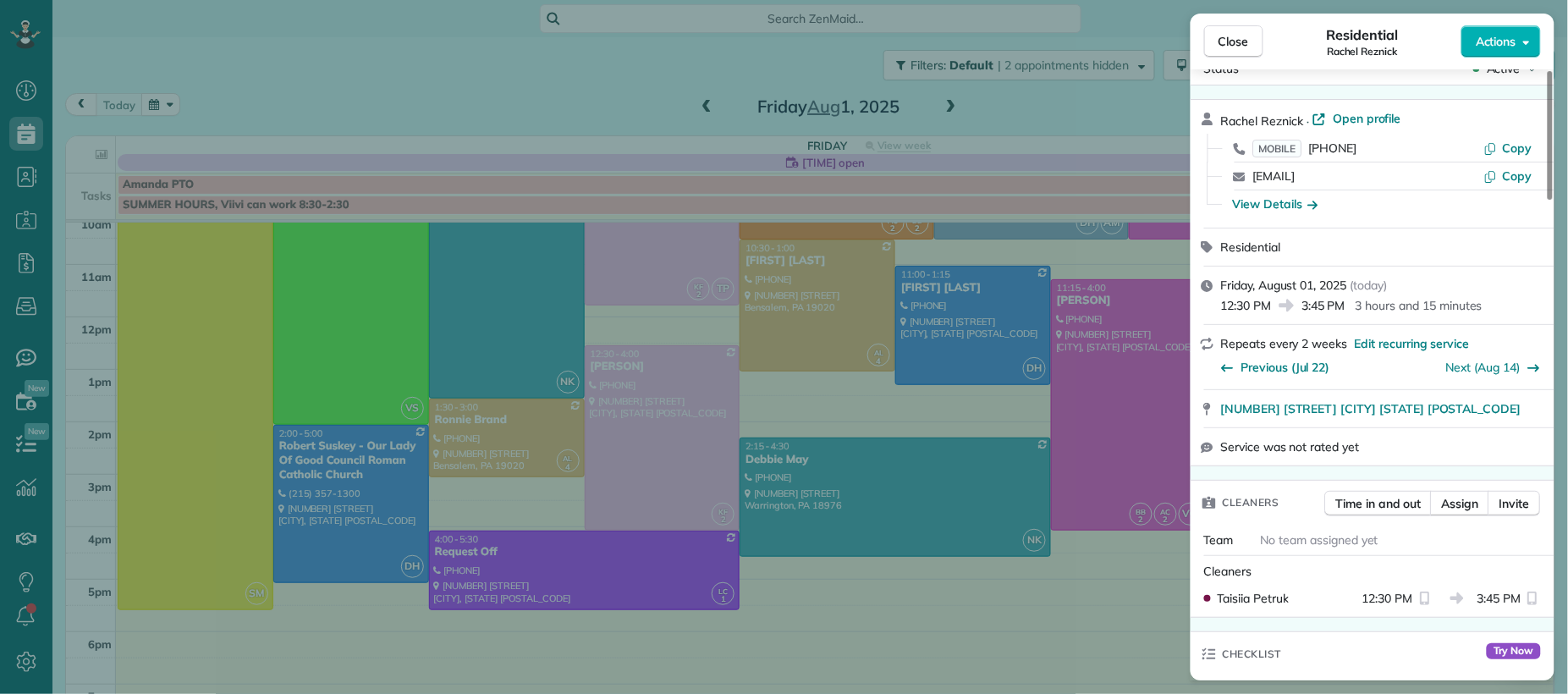 scroll, scrollTop: 0, scrollLeft: 0, axis: both 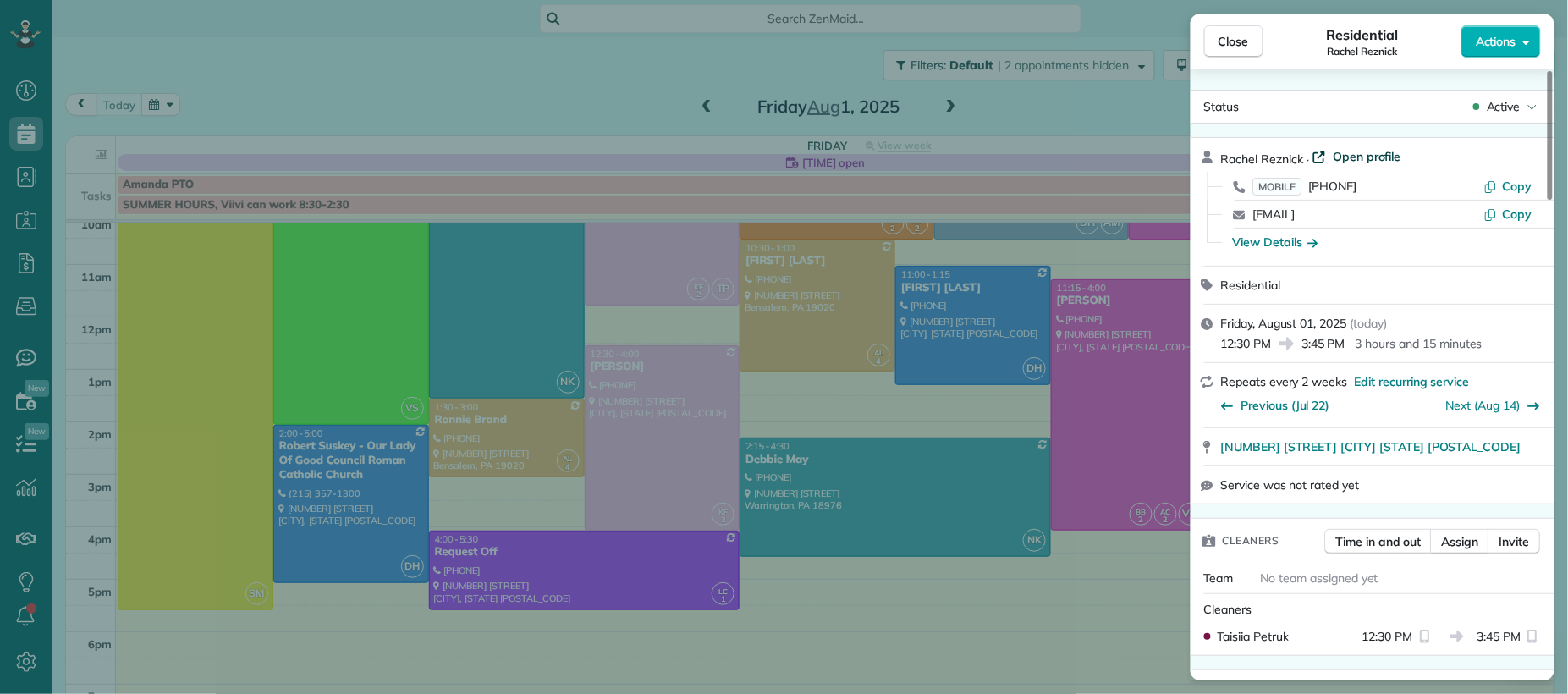 click on "Open profile" at bounding box center (1367, 157) 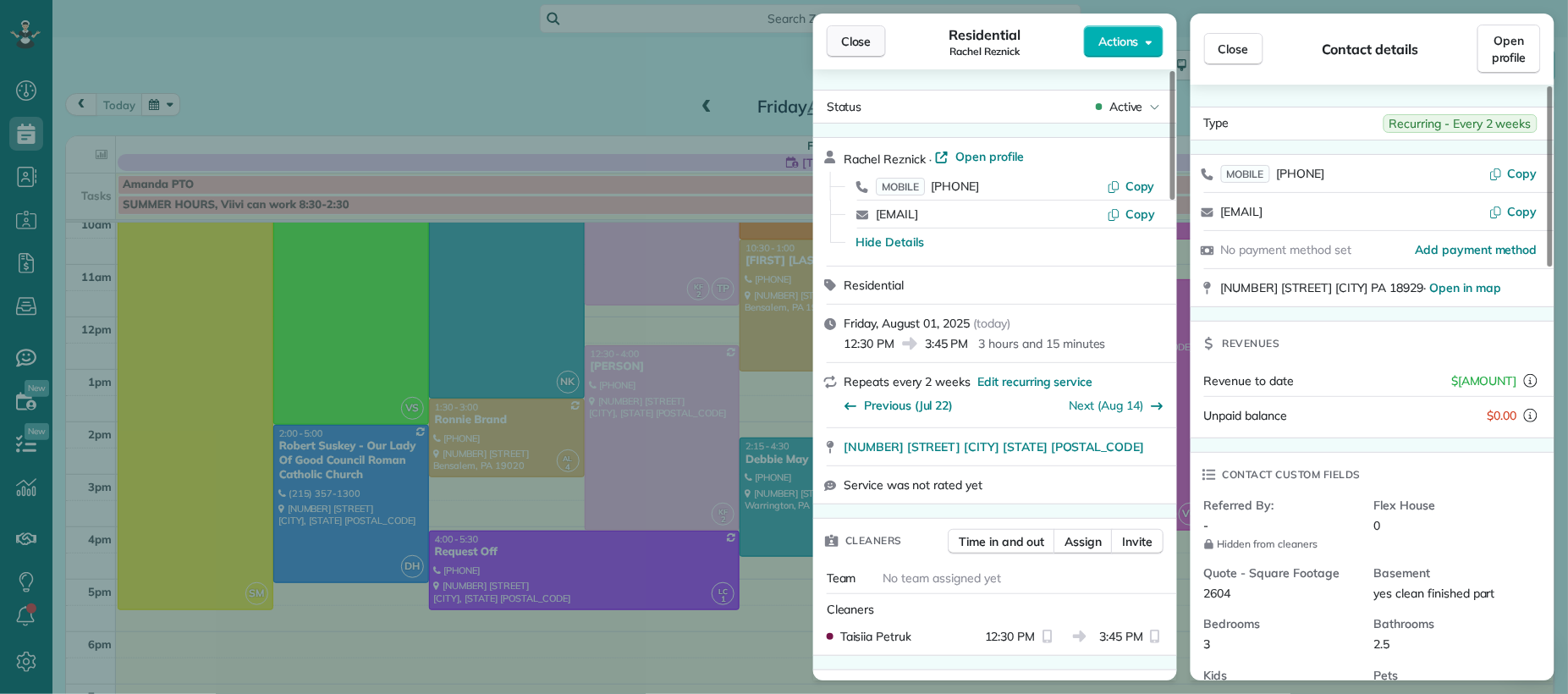 drag, startPoint x: 857, startPoint y: 52, endPoint x: 893, endPoint y: 374, distance: 324.00617 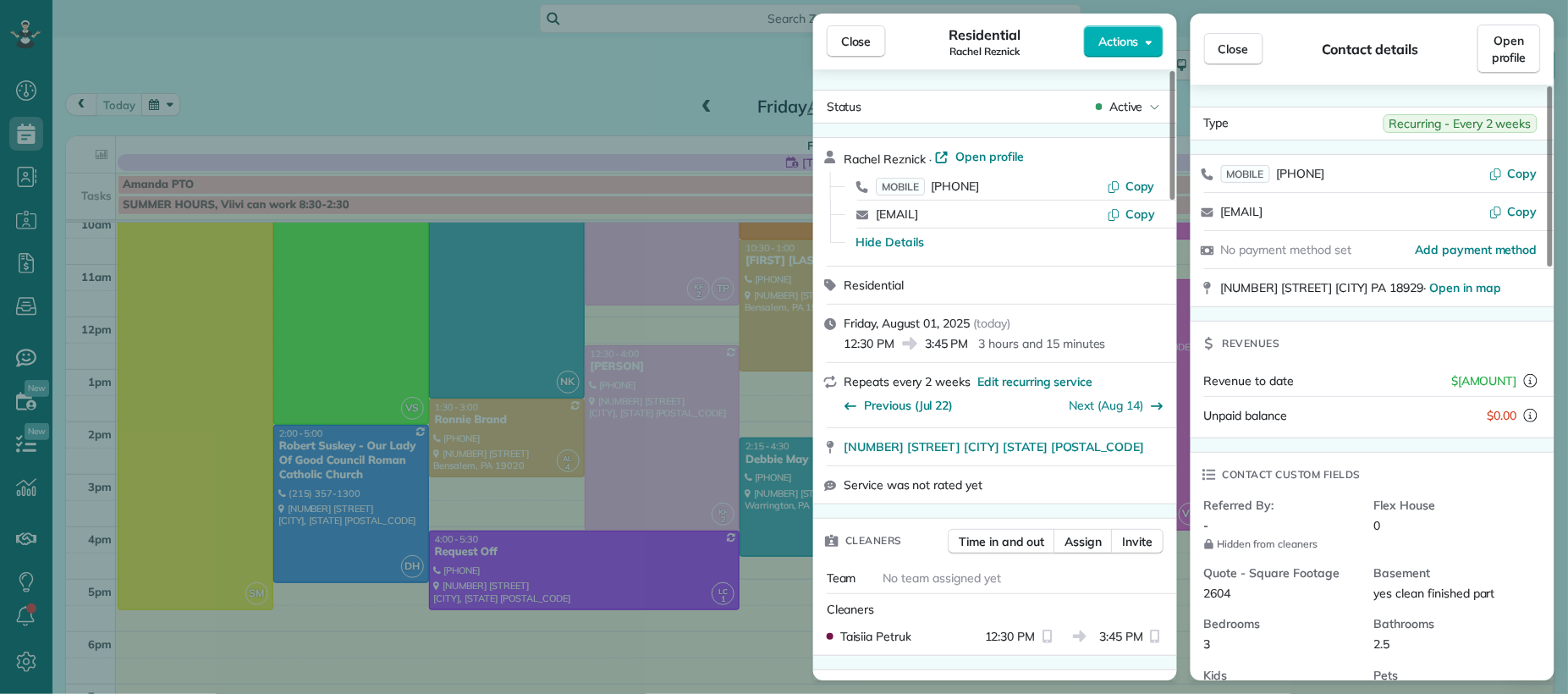 click on "Close" at bounding box center [856, 41] 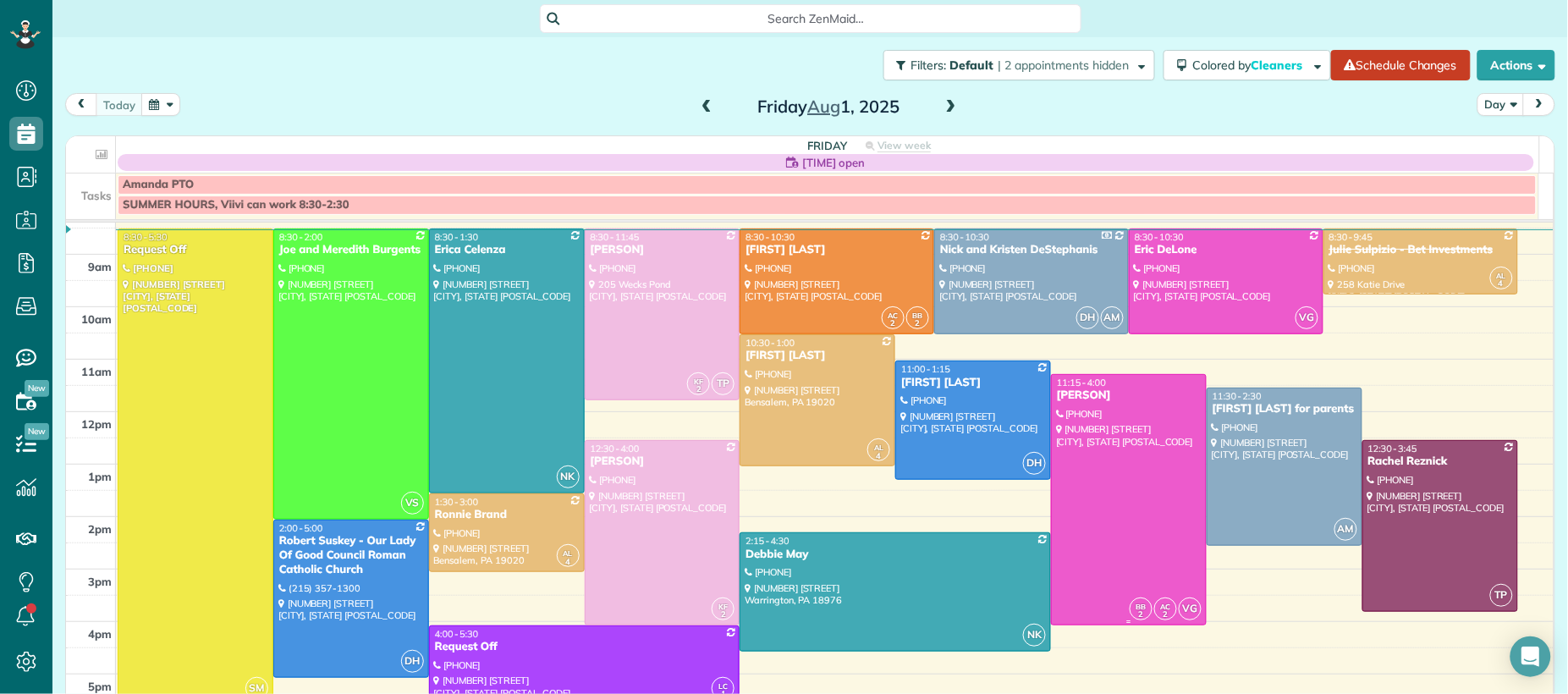 scroll, scrollTop: 40, scrollLeft: 0, axis: vertical 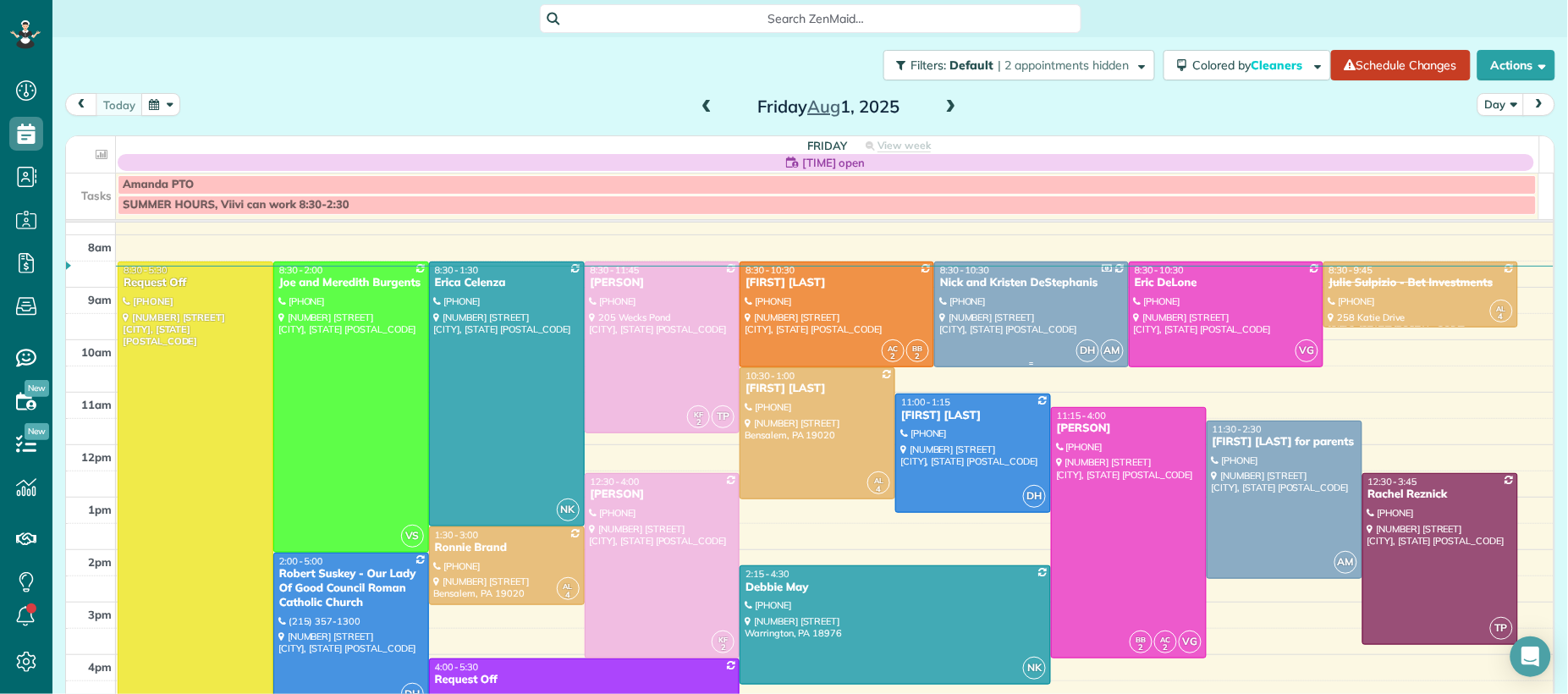 click on "Nick and Kristen DeStephanis" at bounding box center [1032, 283] 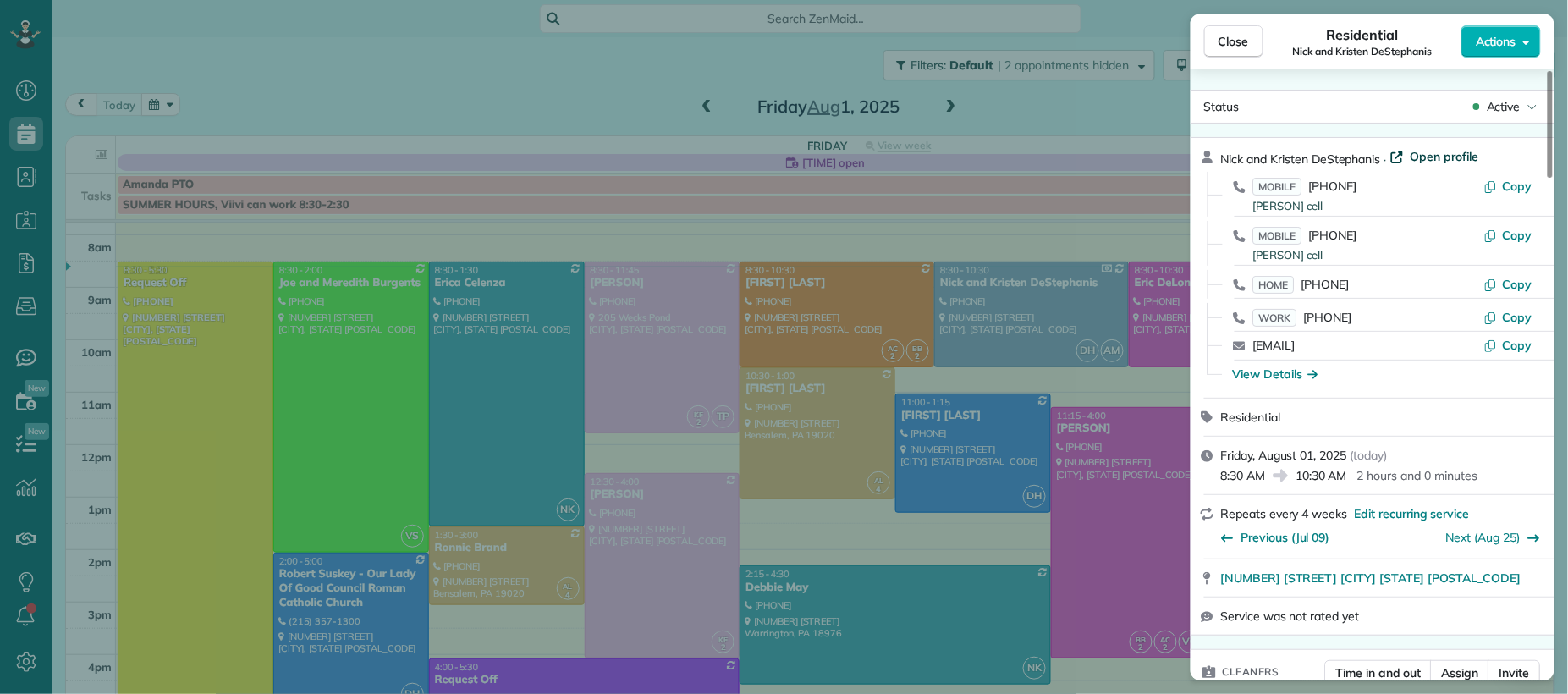 drag, startPoint x: 1447, startPoint y: 154, endPoint x: 1439, endPoint y: 147, distance: 10.6301458 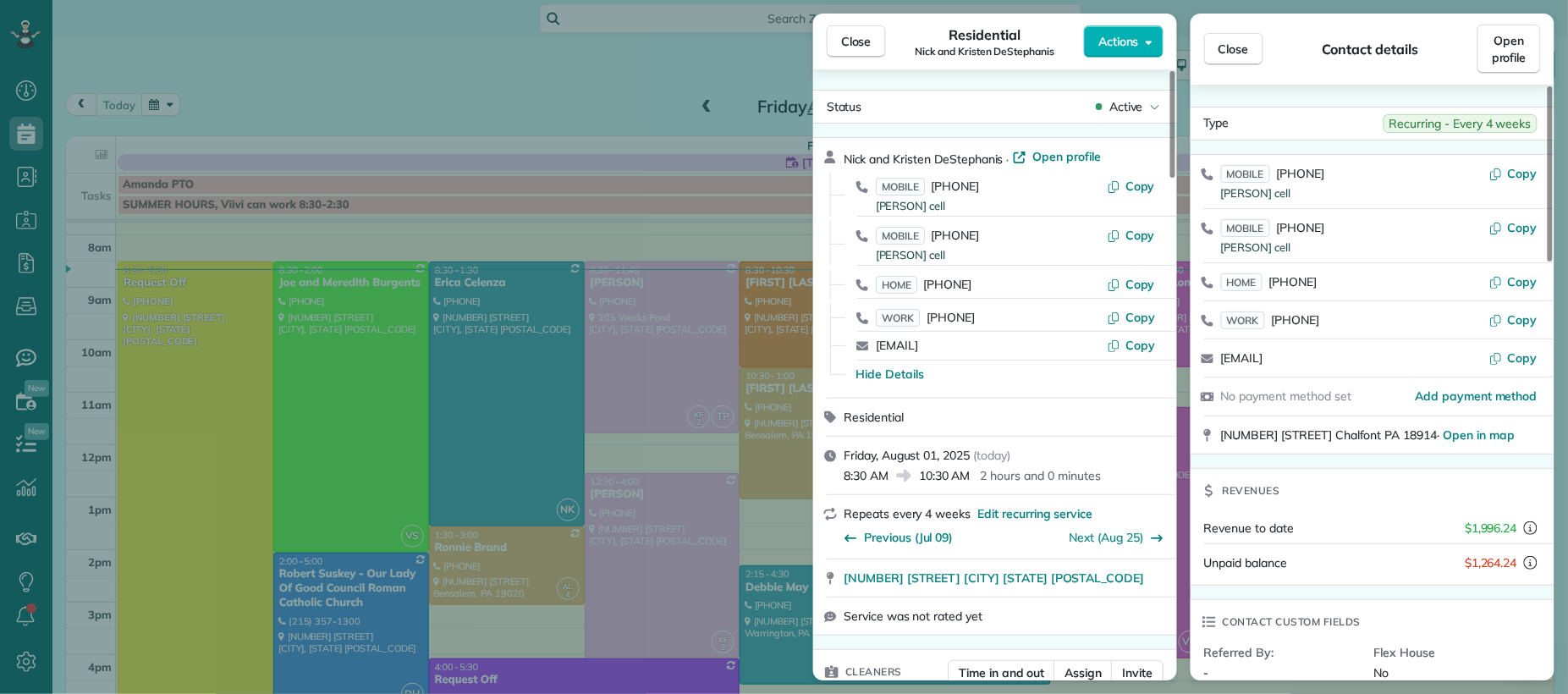 click on "Close" at bounding box center (856, 41) 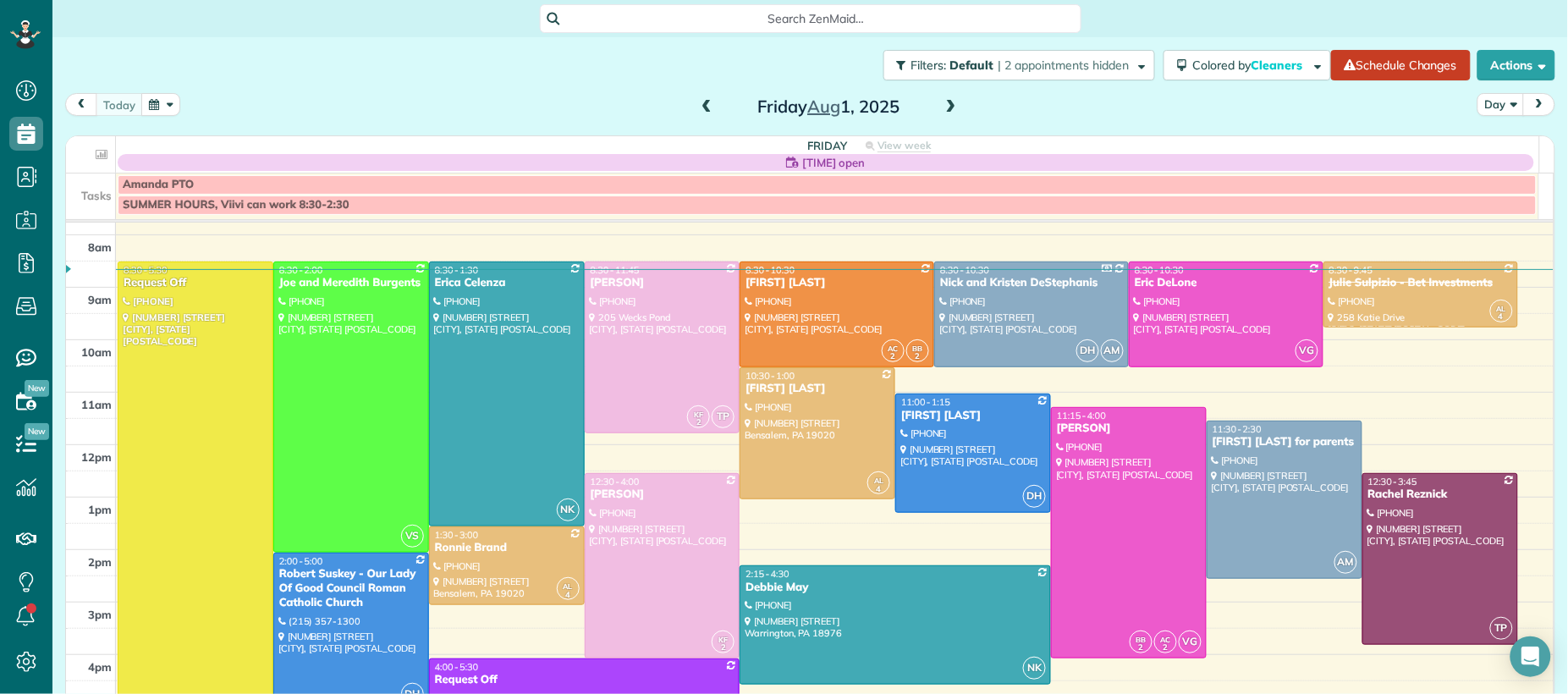 click on "Robert Suskey - Our Lady Of Good Council Roman Catholic Church" at bounding box center (351, 588) 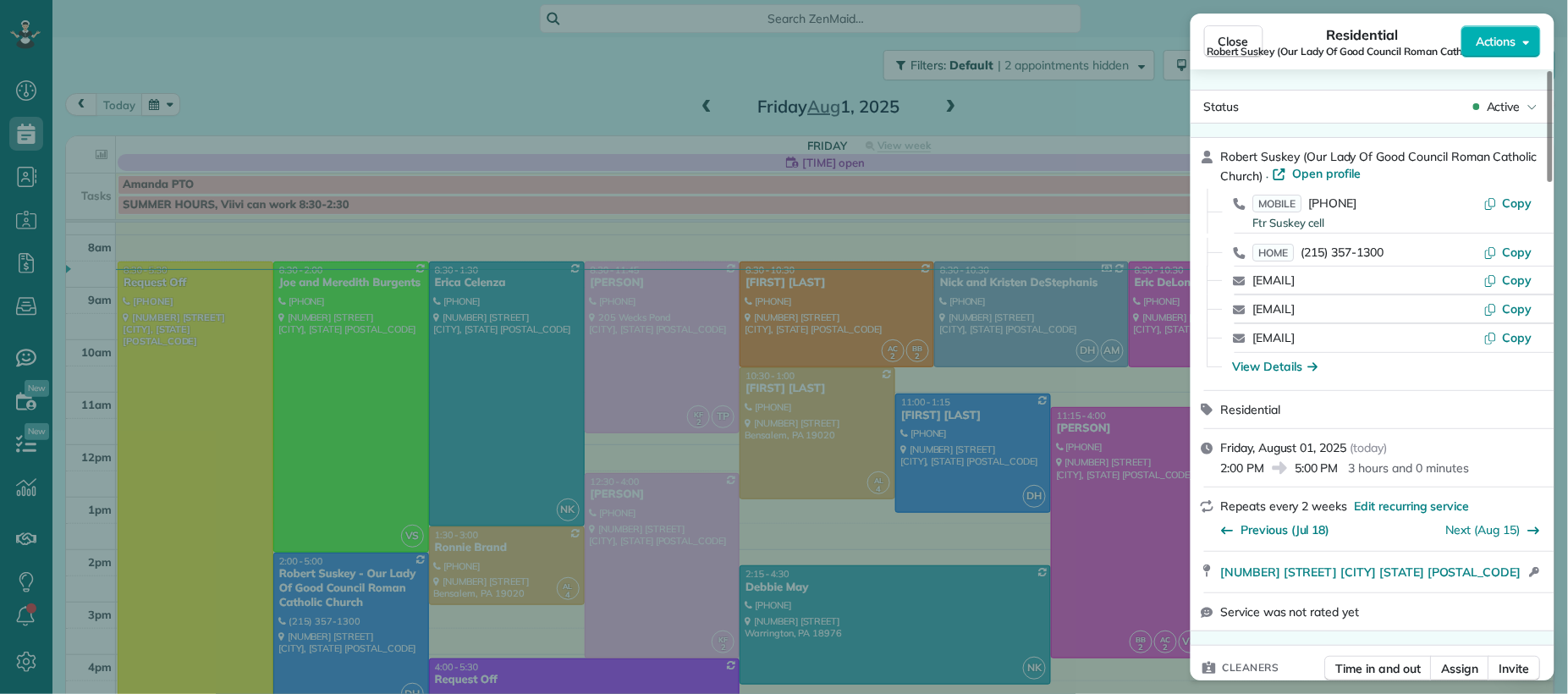 drag, startPoint x: 1356, startPoint y: 171, endPoint x: 1306, endPoint y: 121, distance: 70.7107 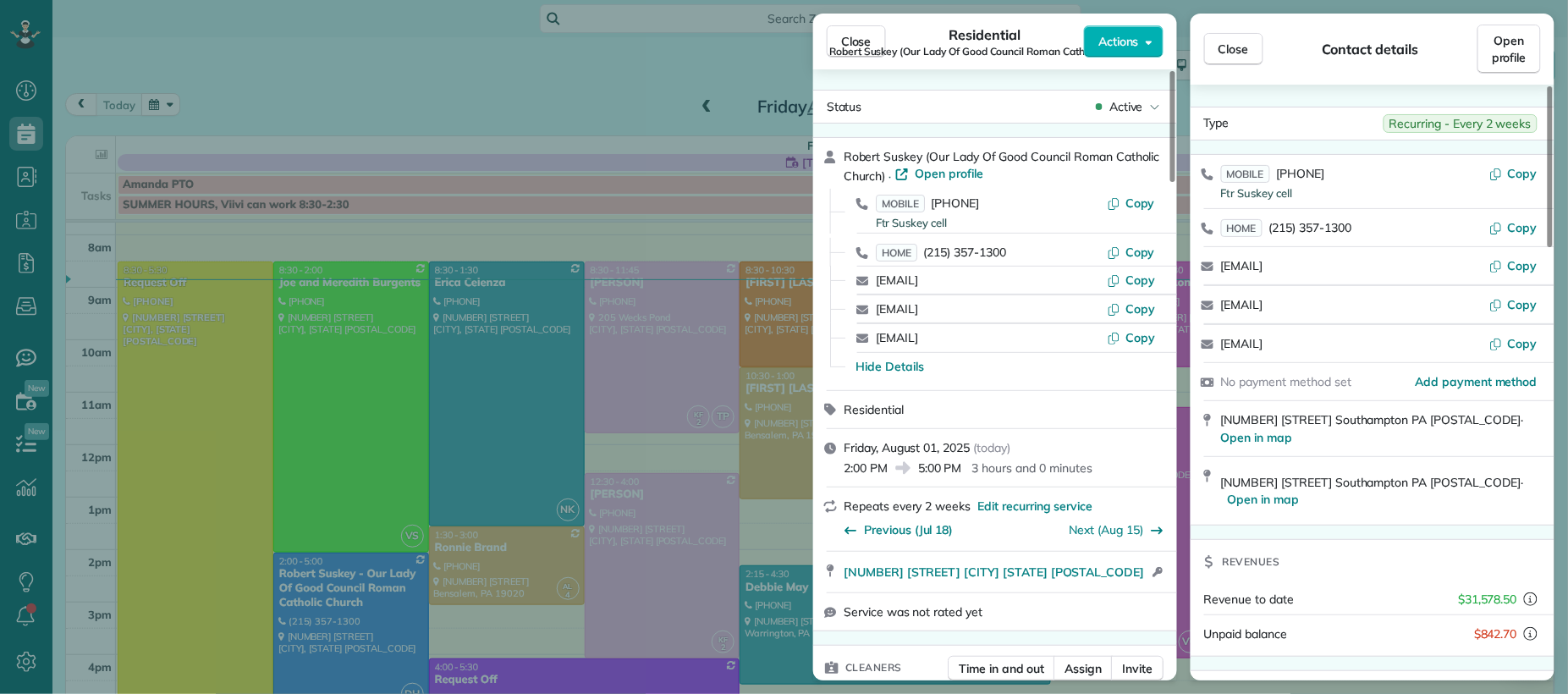 drag, startPoint x: 856, startPoint y: 41, endPoint x: 639, endPoint y: 375, distance: 398.3026 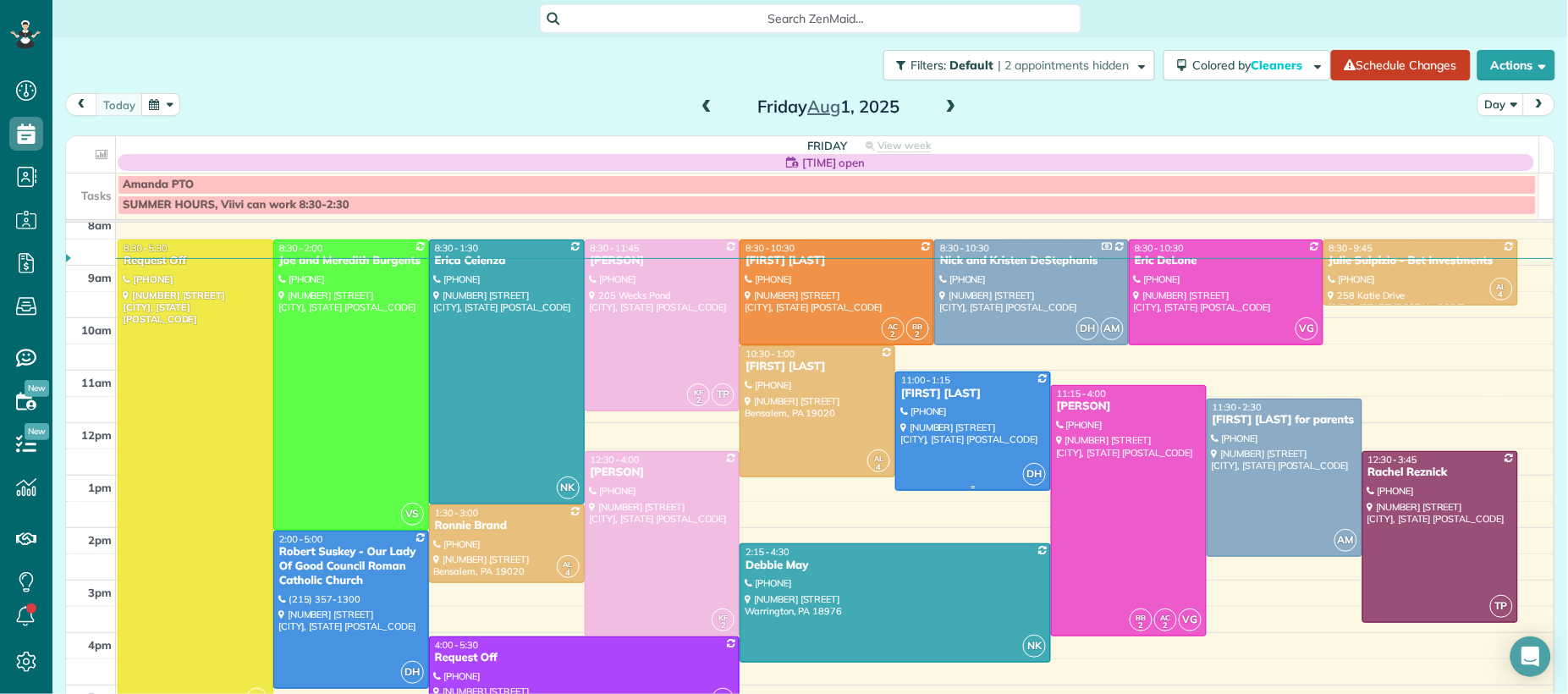 scroll, scrollTop: 64, scrollLeft: 0, axis: vertical 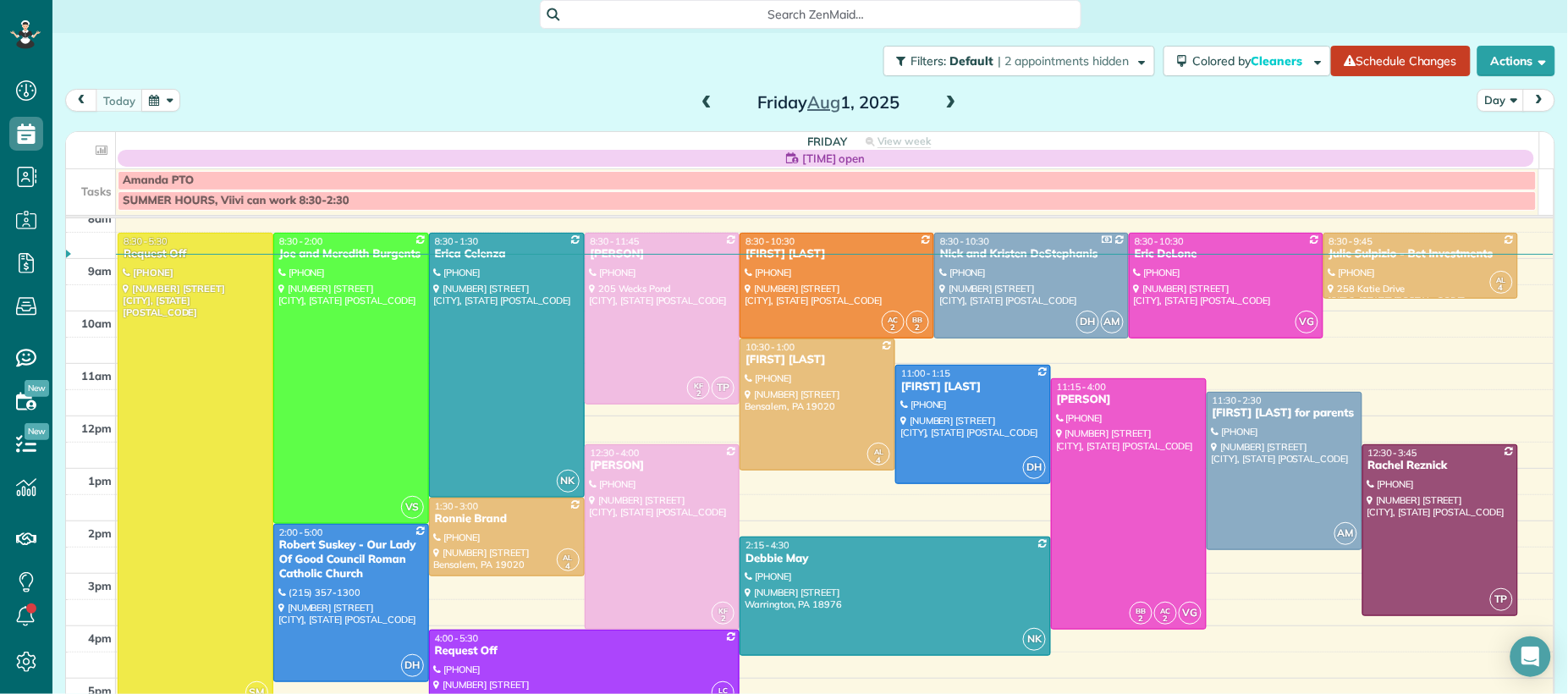 click at bounding box center (951, 103) 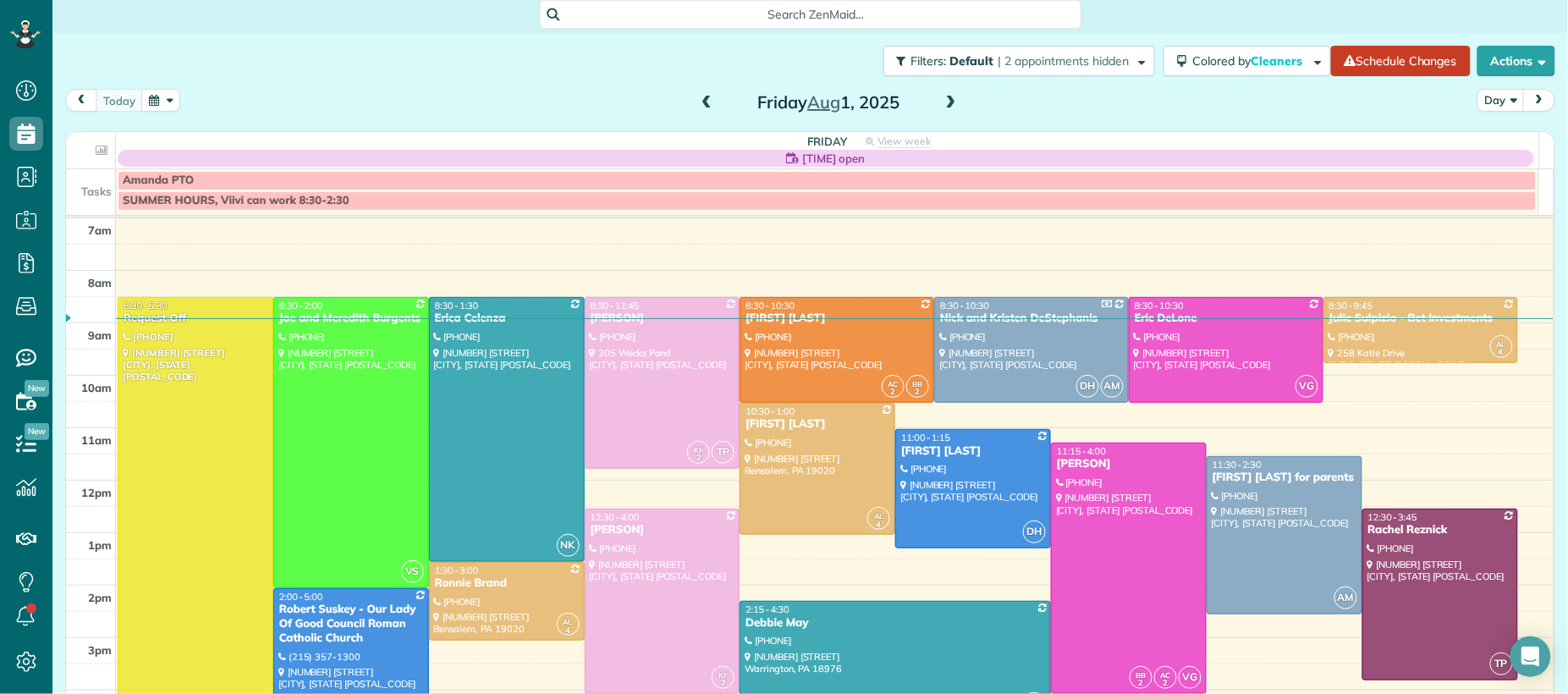 click at bounding box center (951, 103) 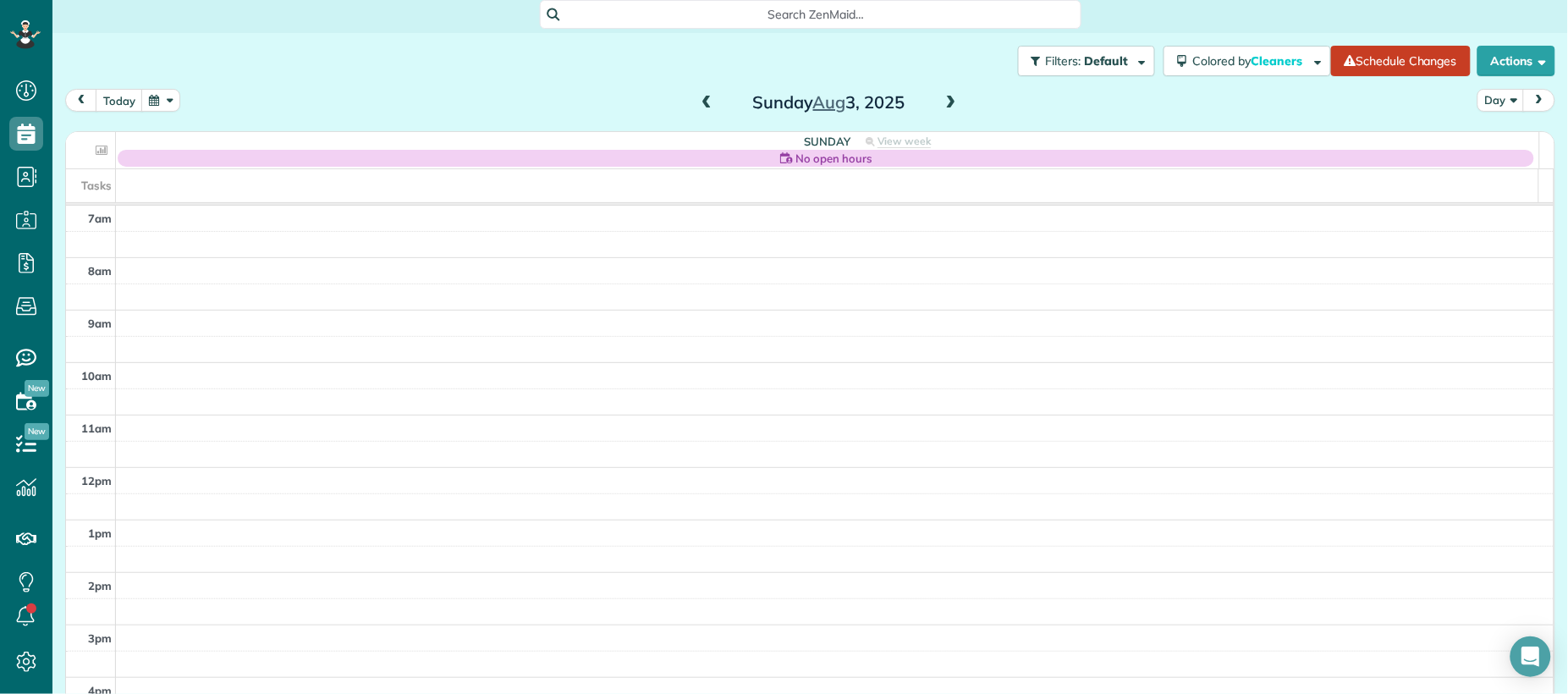 click at bounding box center (951, 103) 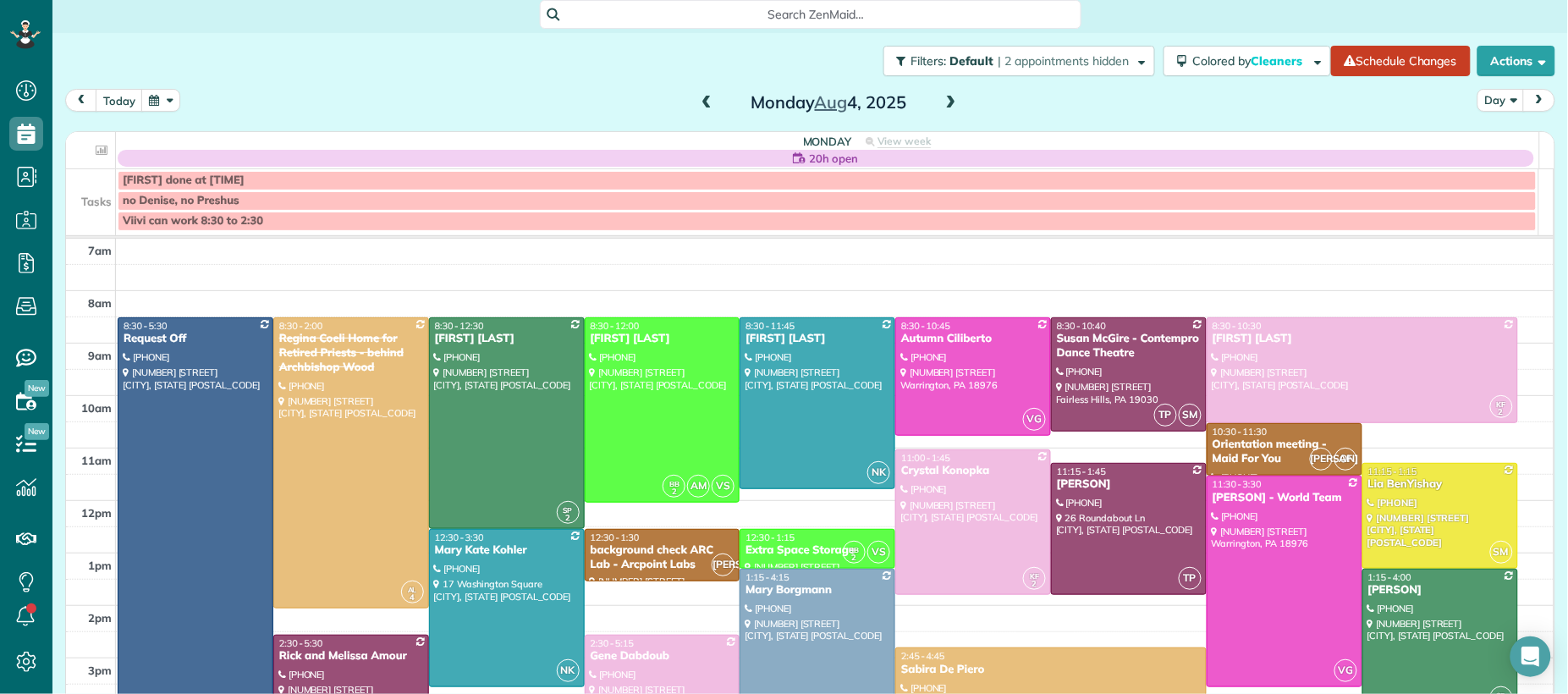 click at bounding box center [835, 303] 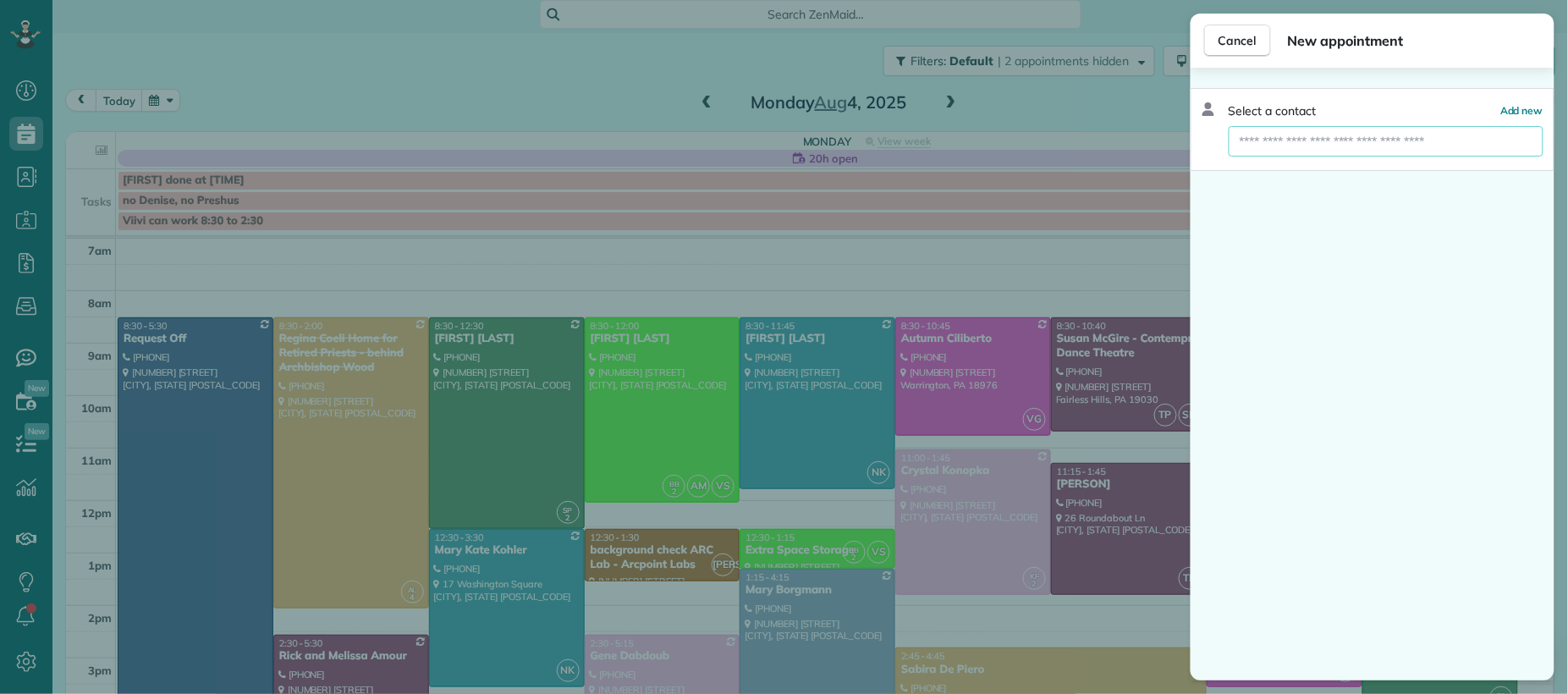 click at bounding box center (1386, 141) 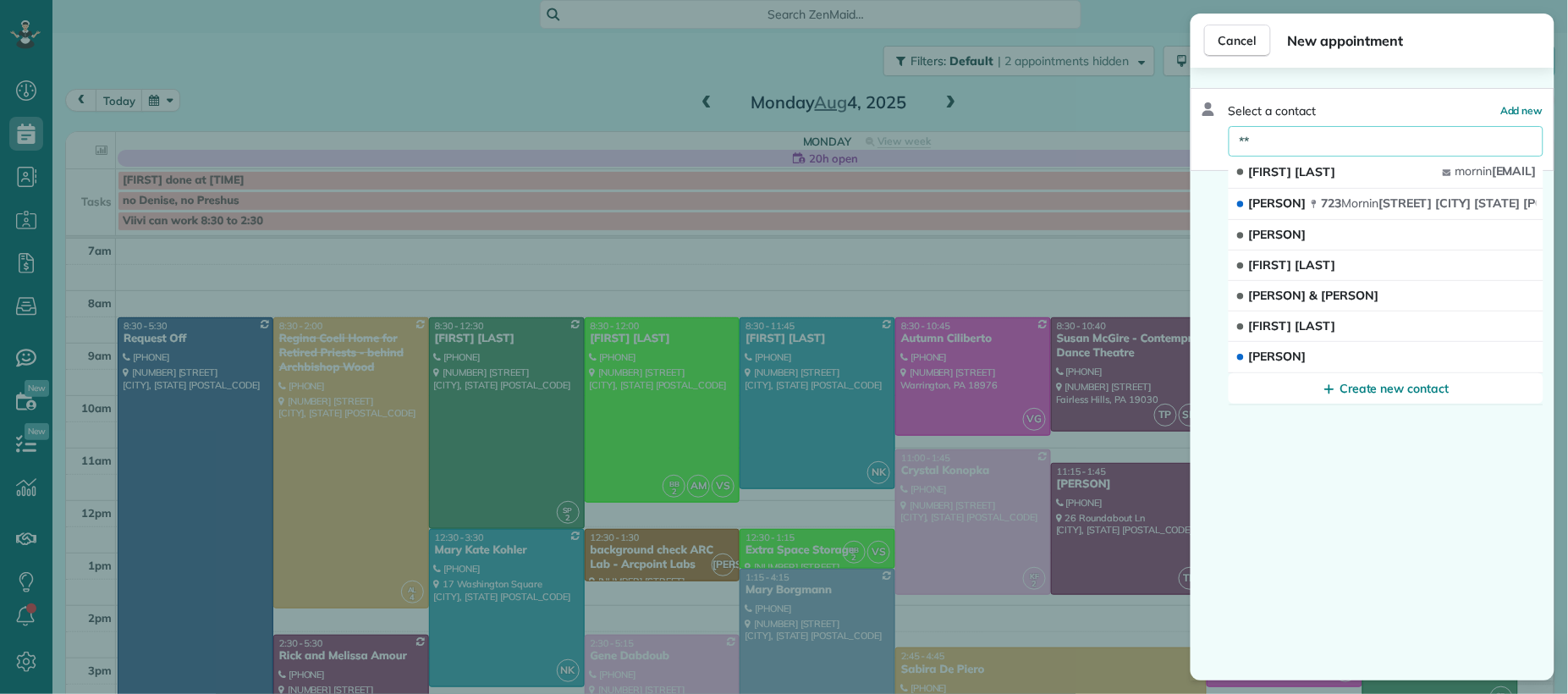 type on "*" 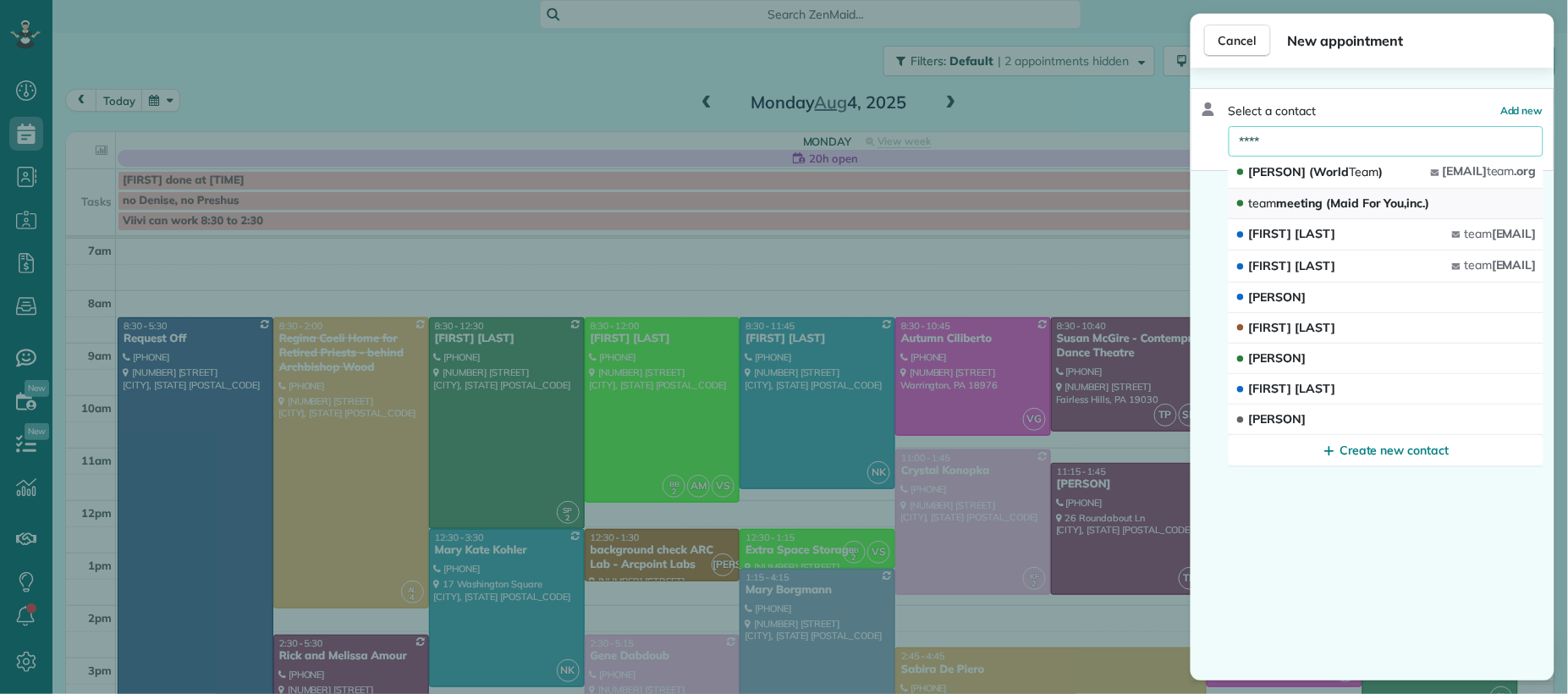 type on "****" 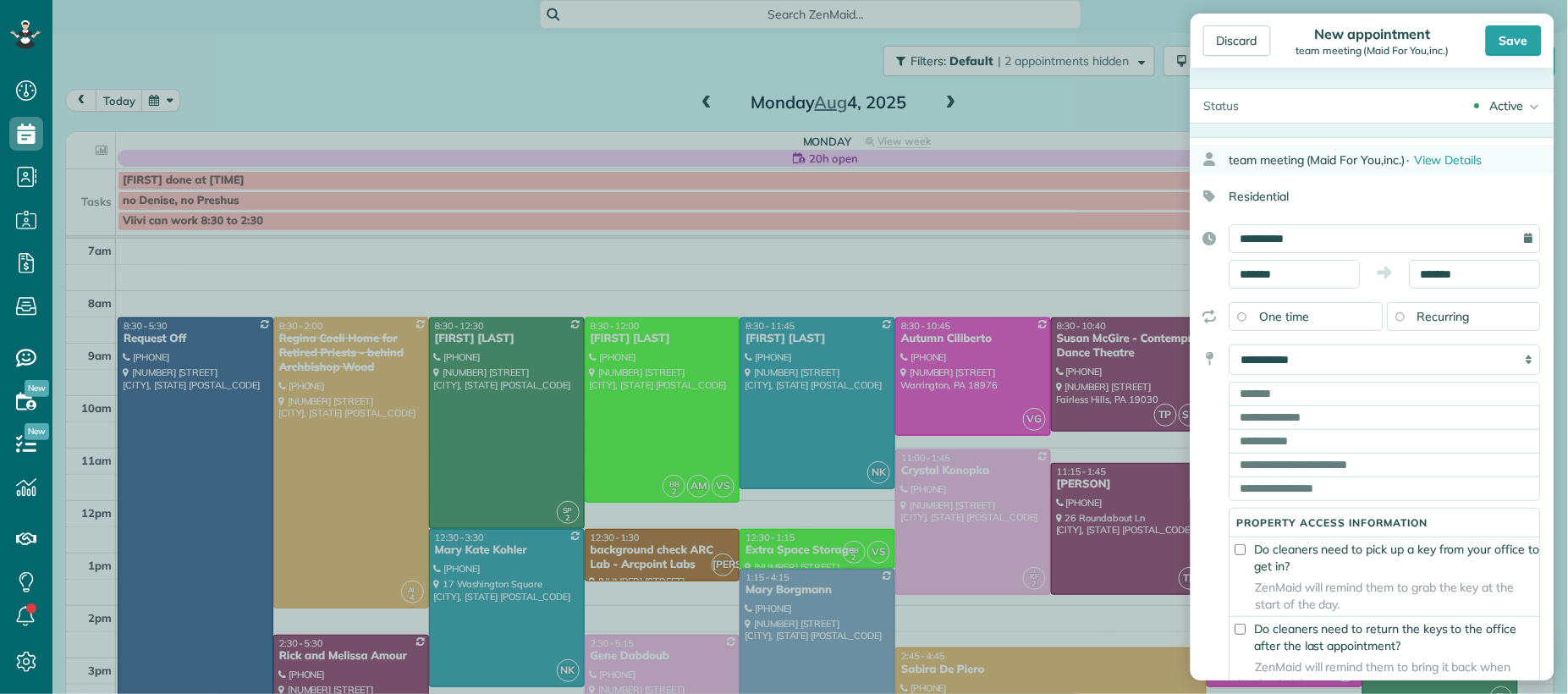 type on "**********" 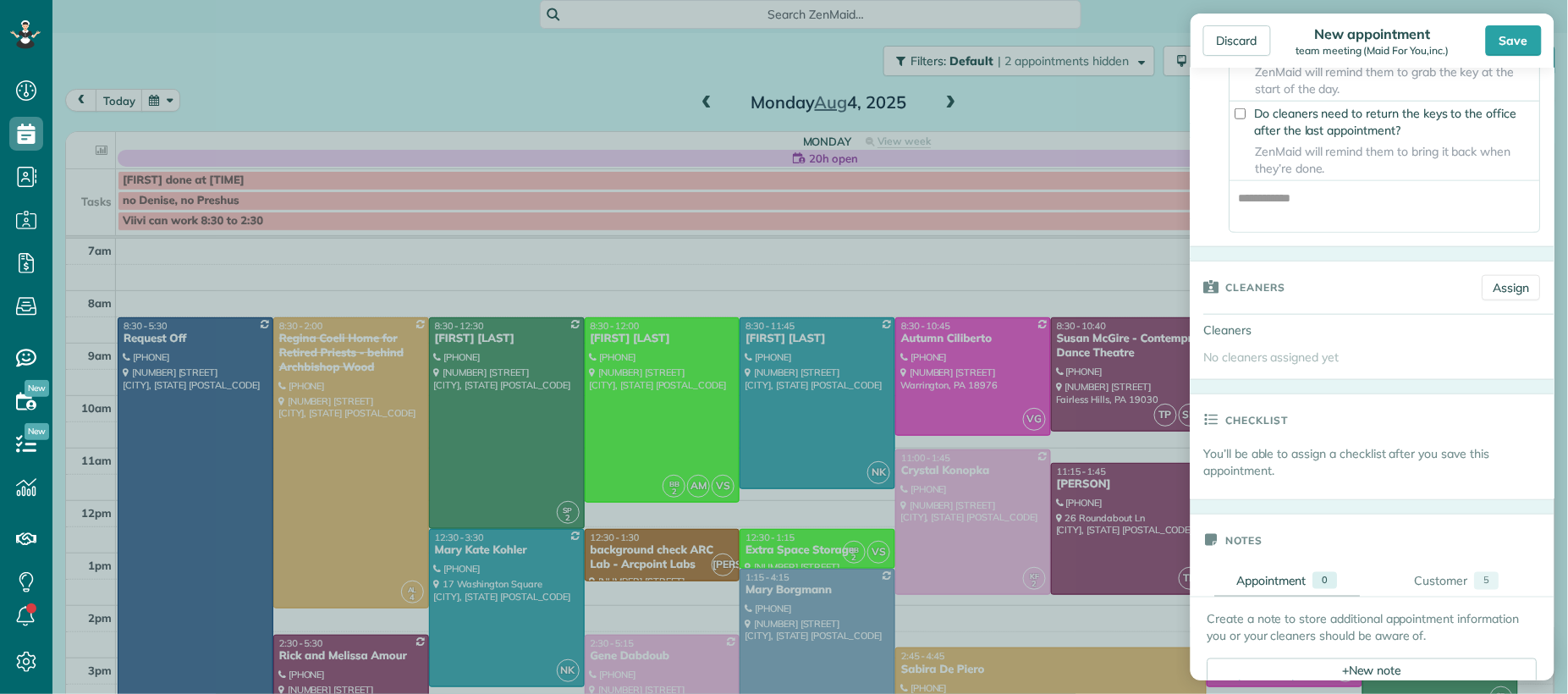scroll, scrollTop: 533, scrollLeft: 0, axis: vertical 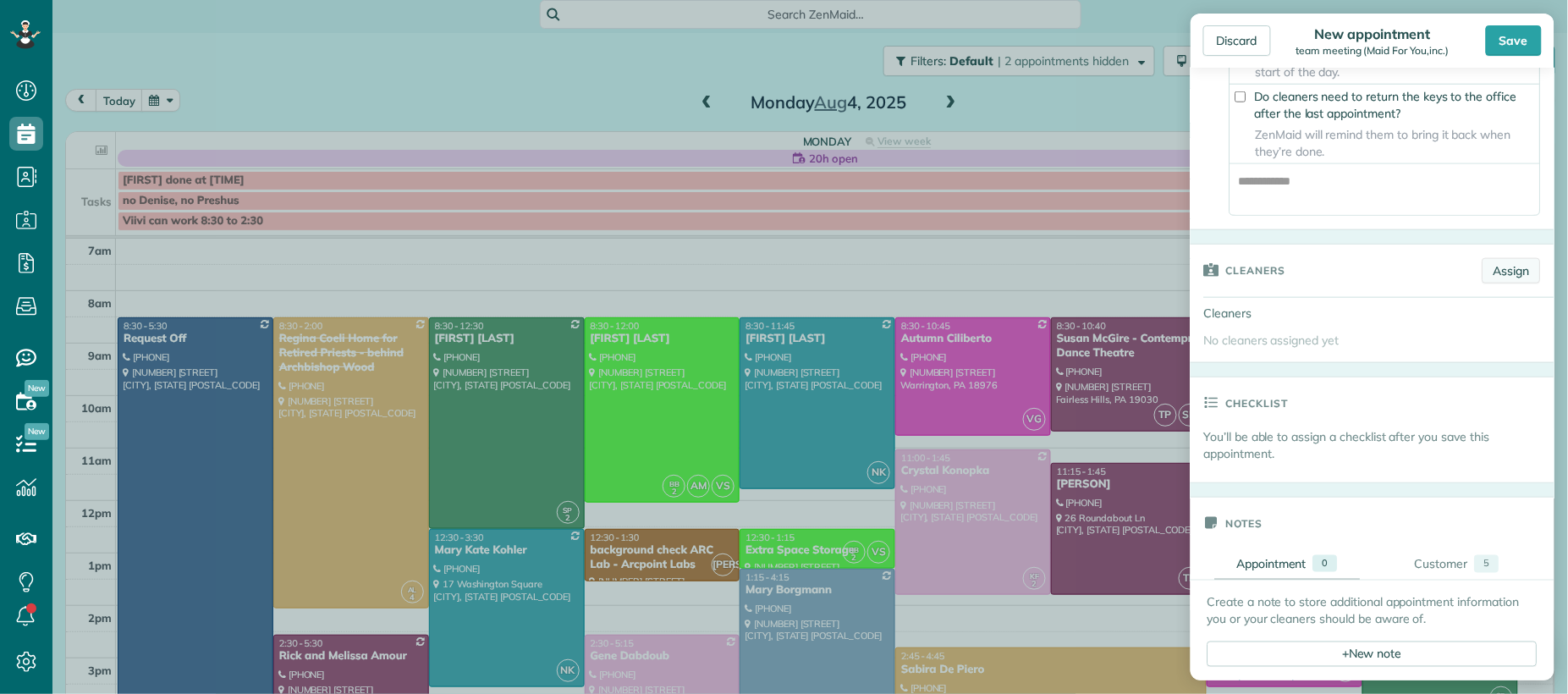 click on "Assign" at bounding box center (1511, 271) 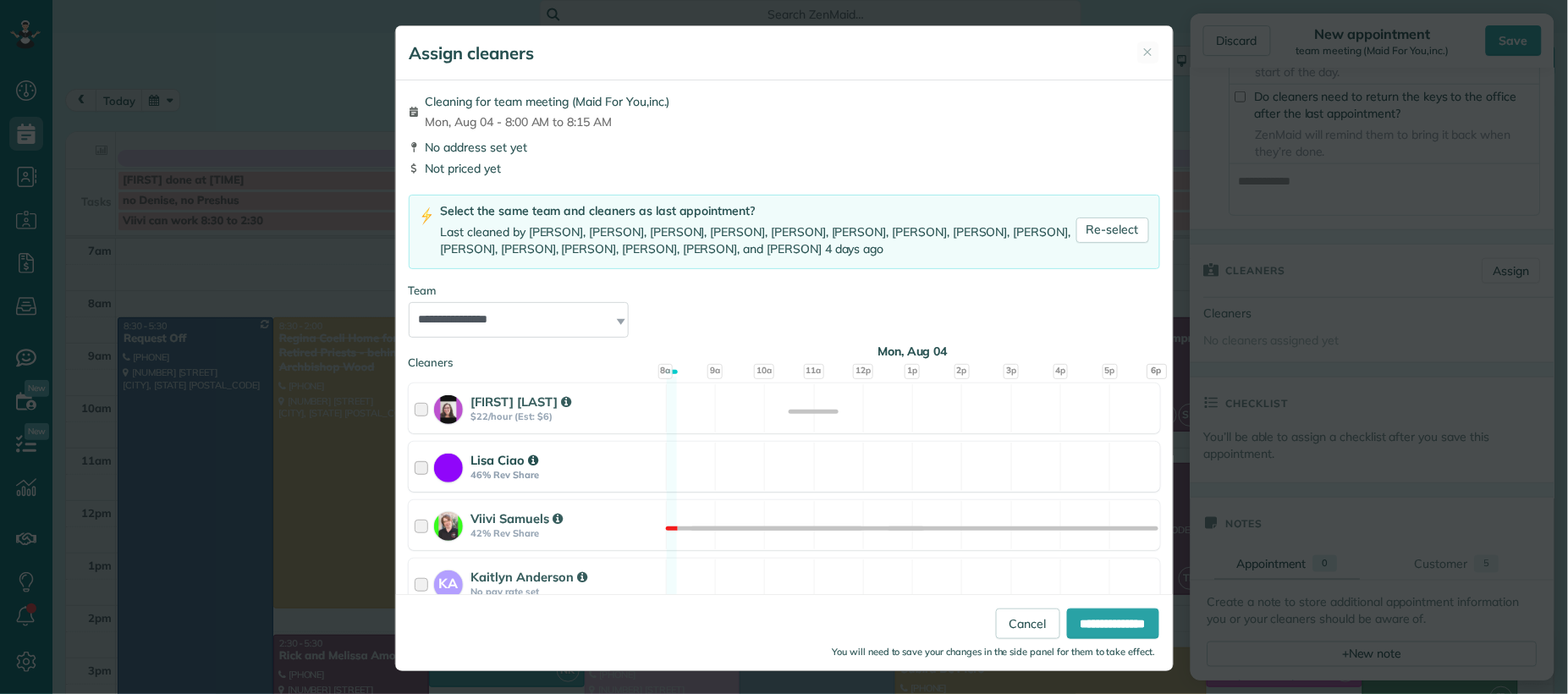 drag, startPoint x: 412, startPoint y: 410, endPoint x: 402, endPoint y: 449, distance: 40.261644 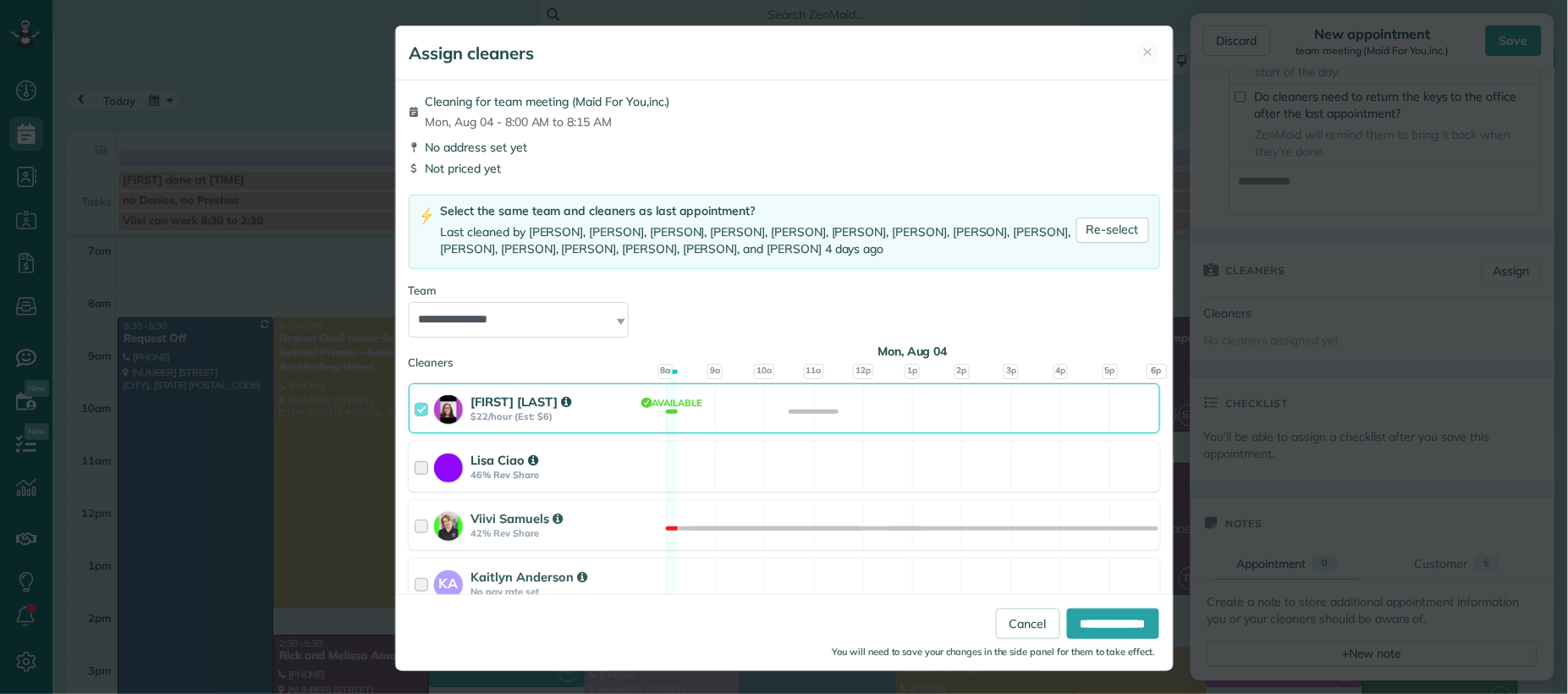 click at bounding box center [424, 466] 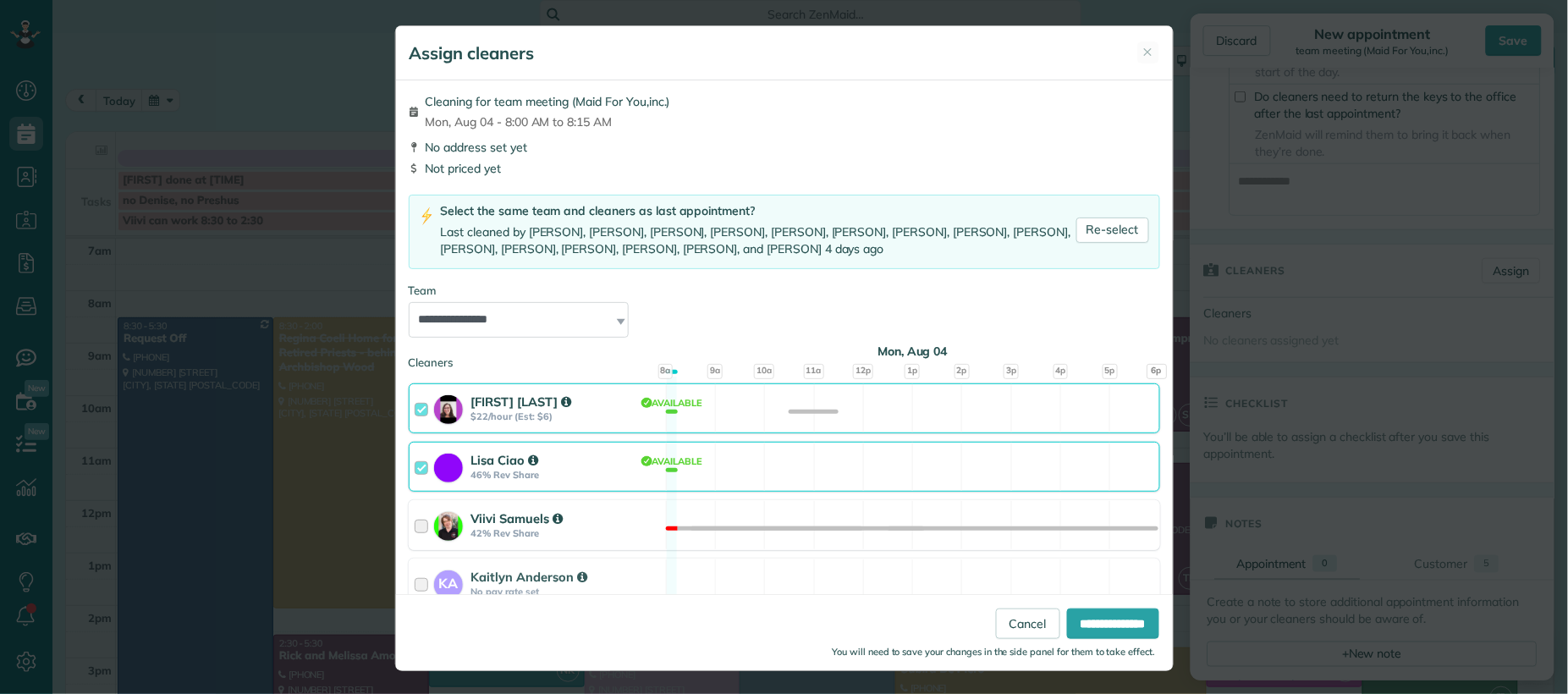 click at bounding box center [424, 525] 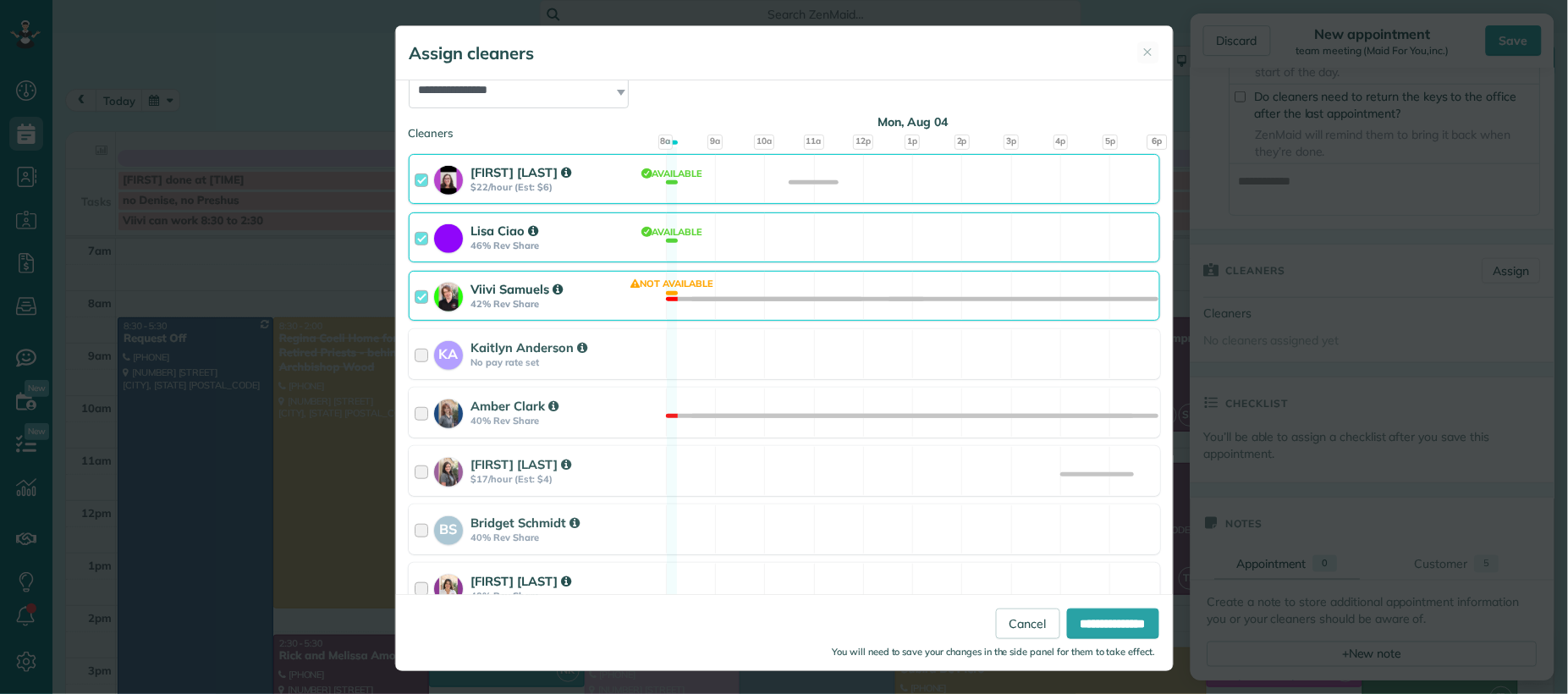 scroll, scrollTop: 306, scrollLeft: 0, axis: vertical 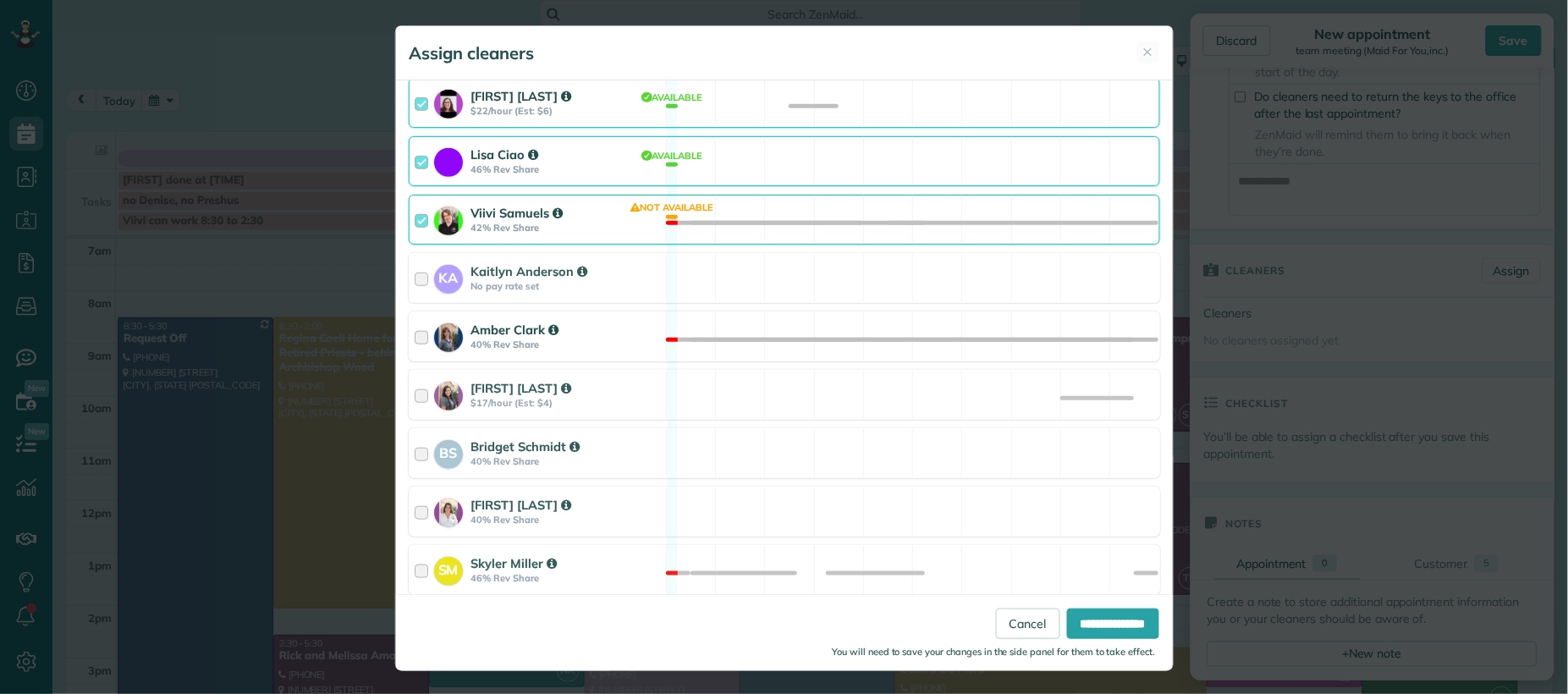 click at bounding box center [424, 336] 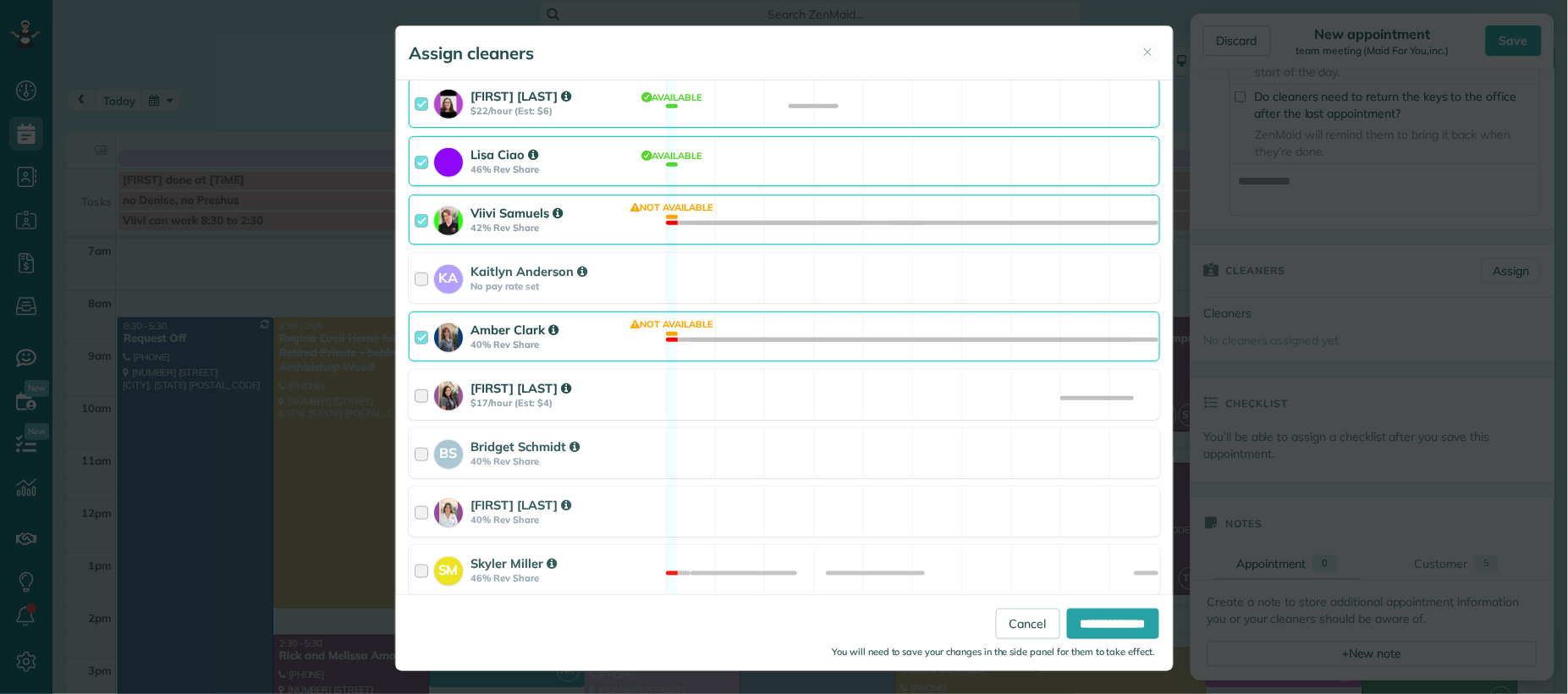 click at bounding box center (424, 394) 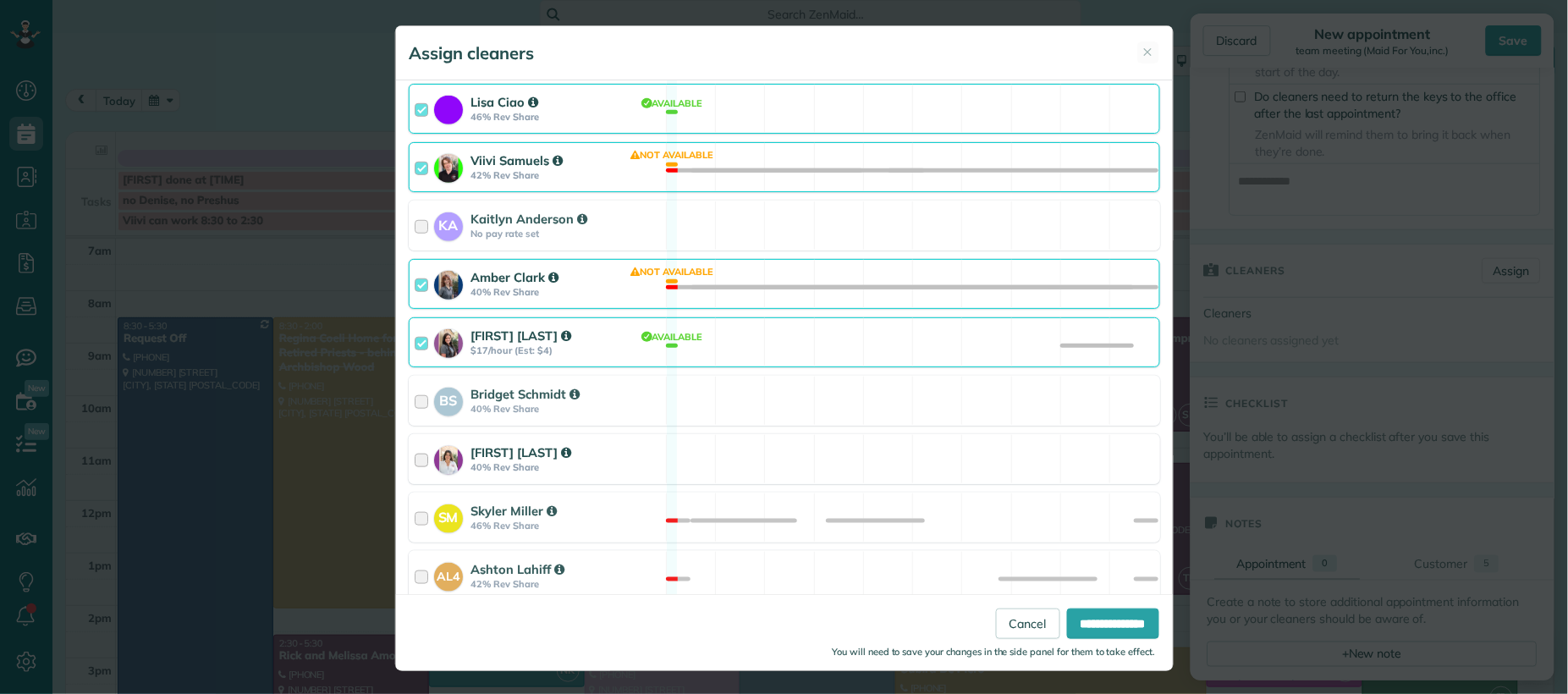 scroll, scrollTop: 392, scrollLeft: 0, axis: vertical 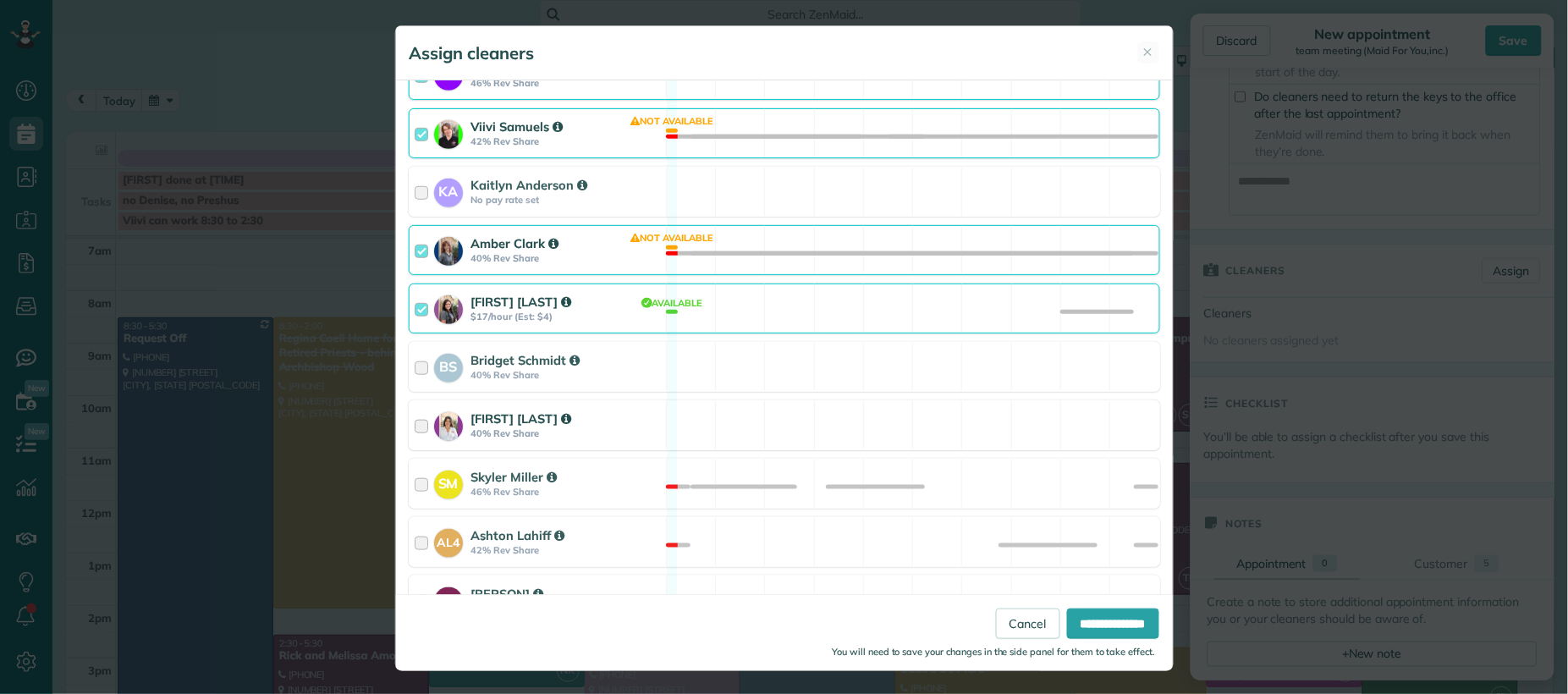 click at bounding box center (424, 425) 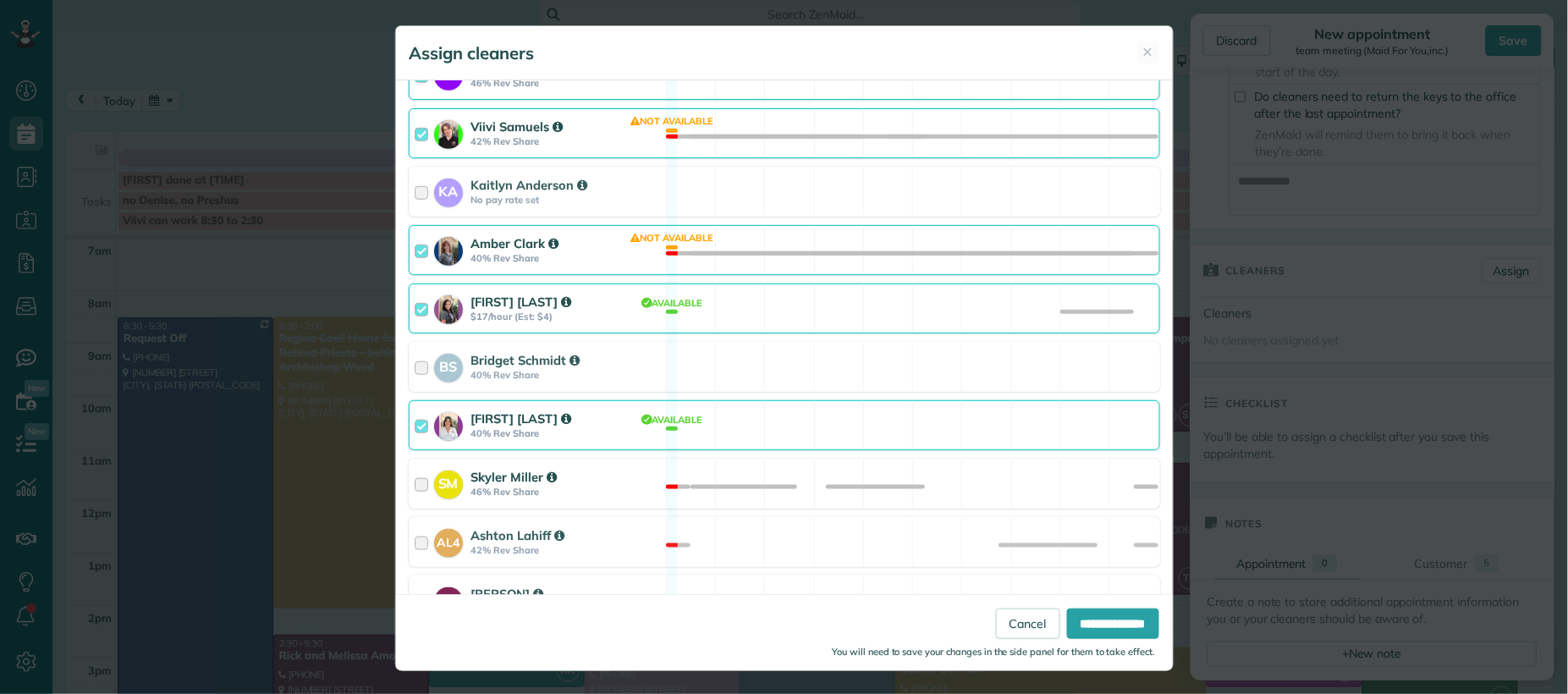 click at bounding box center (424, 483) 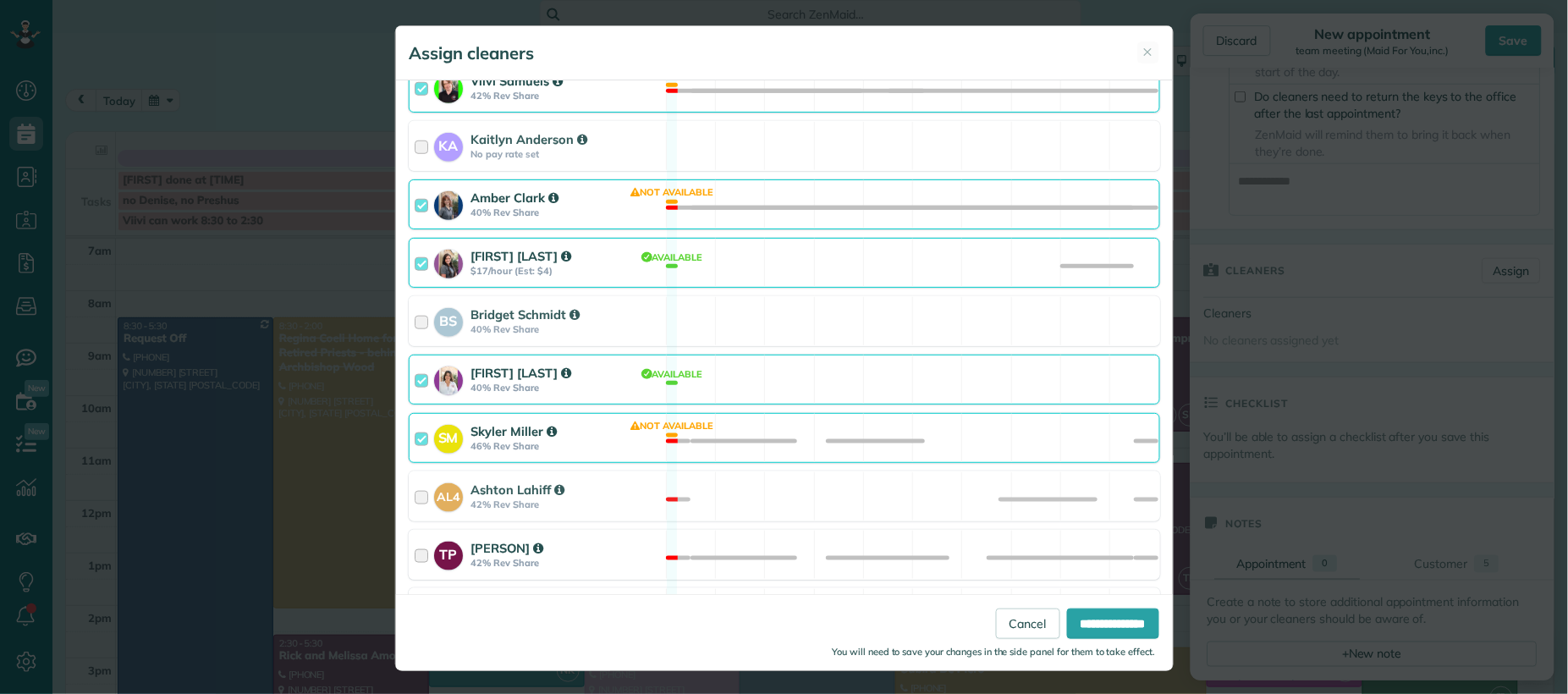 scroll, scrollTop: 561, scrollLeft: 0, axis: vertical 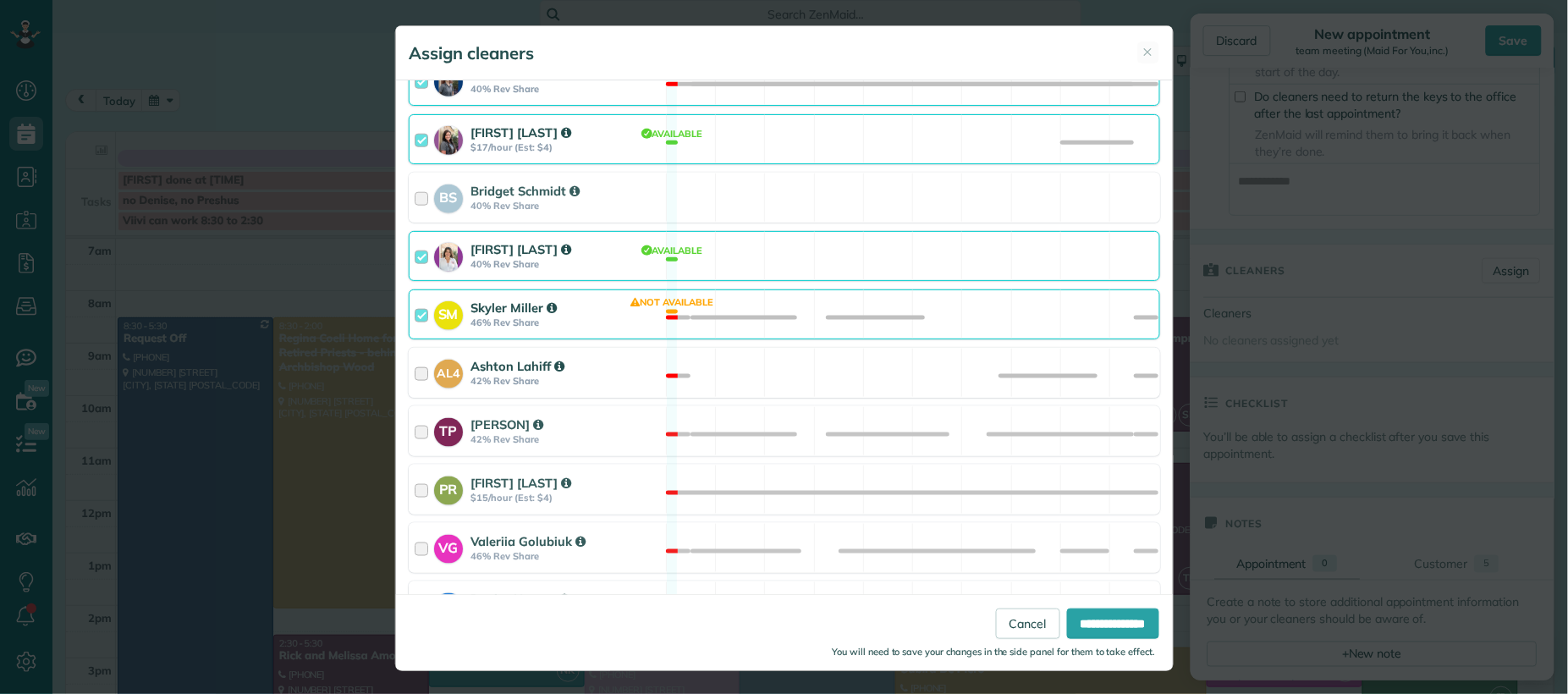 click at bounding box center [424, 372] 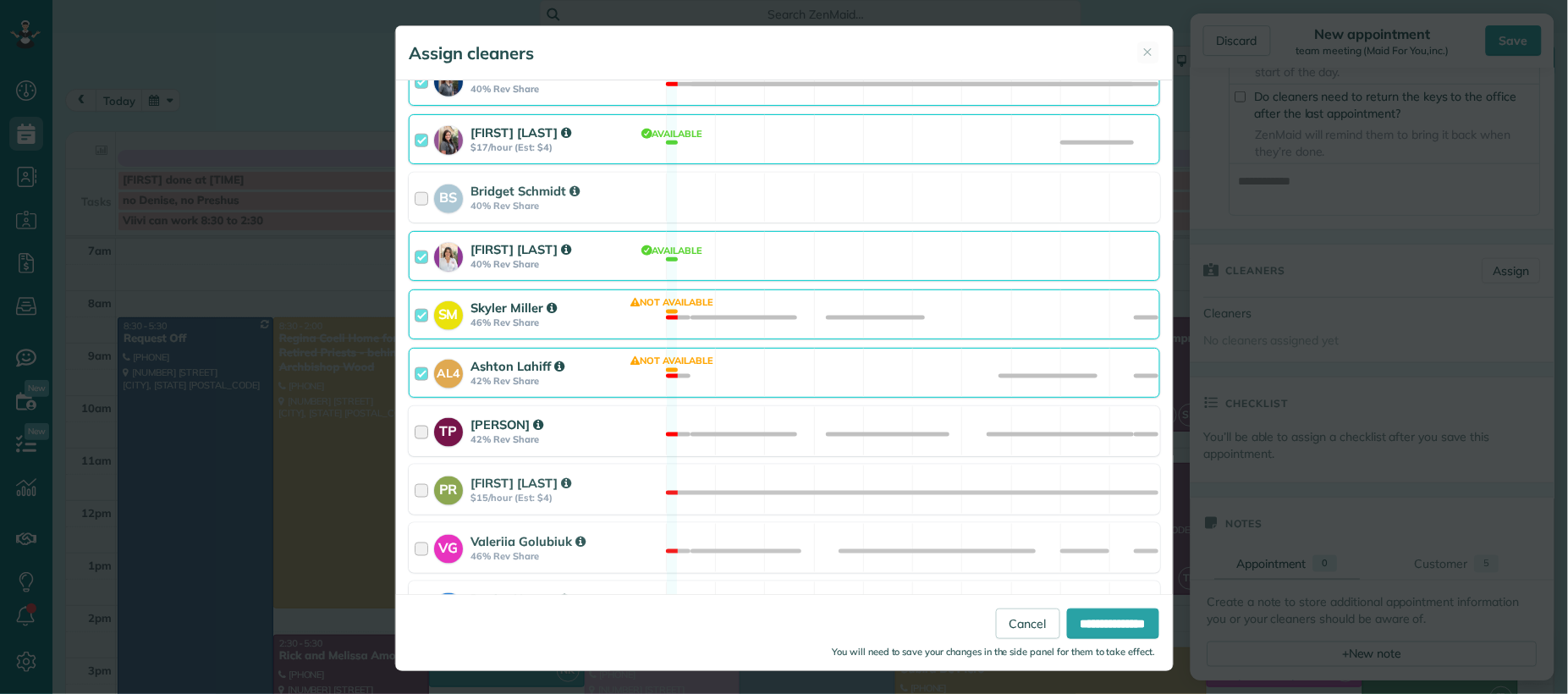 click at bounding box center (424, 431) 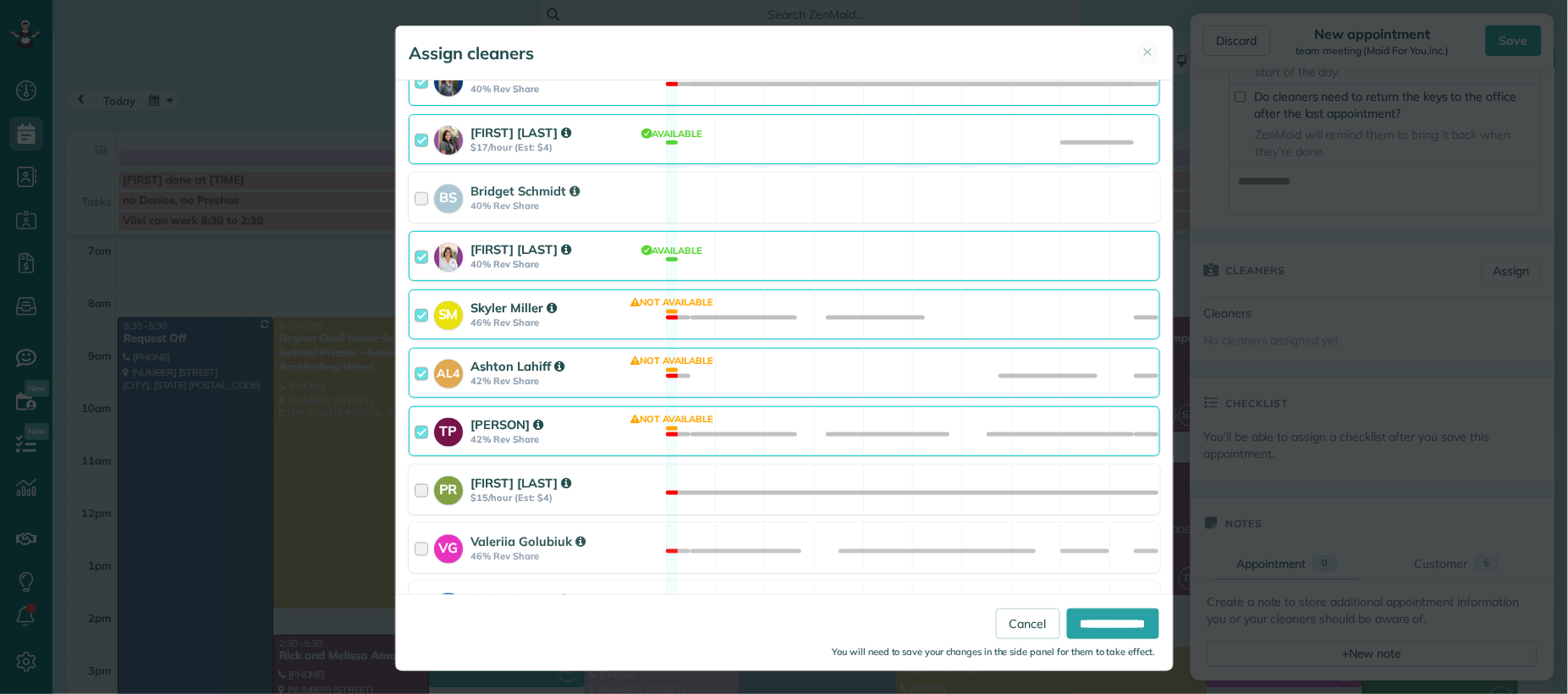 drag, startPoint x: 422, startPoint y: 493, endPoint x: 445, endPoint y: 504, distance: 25.495098 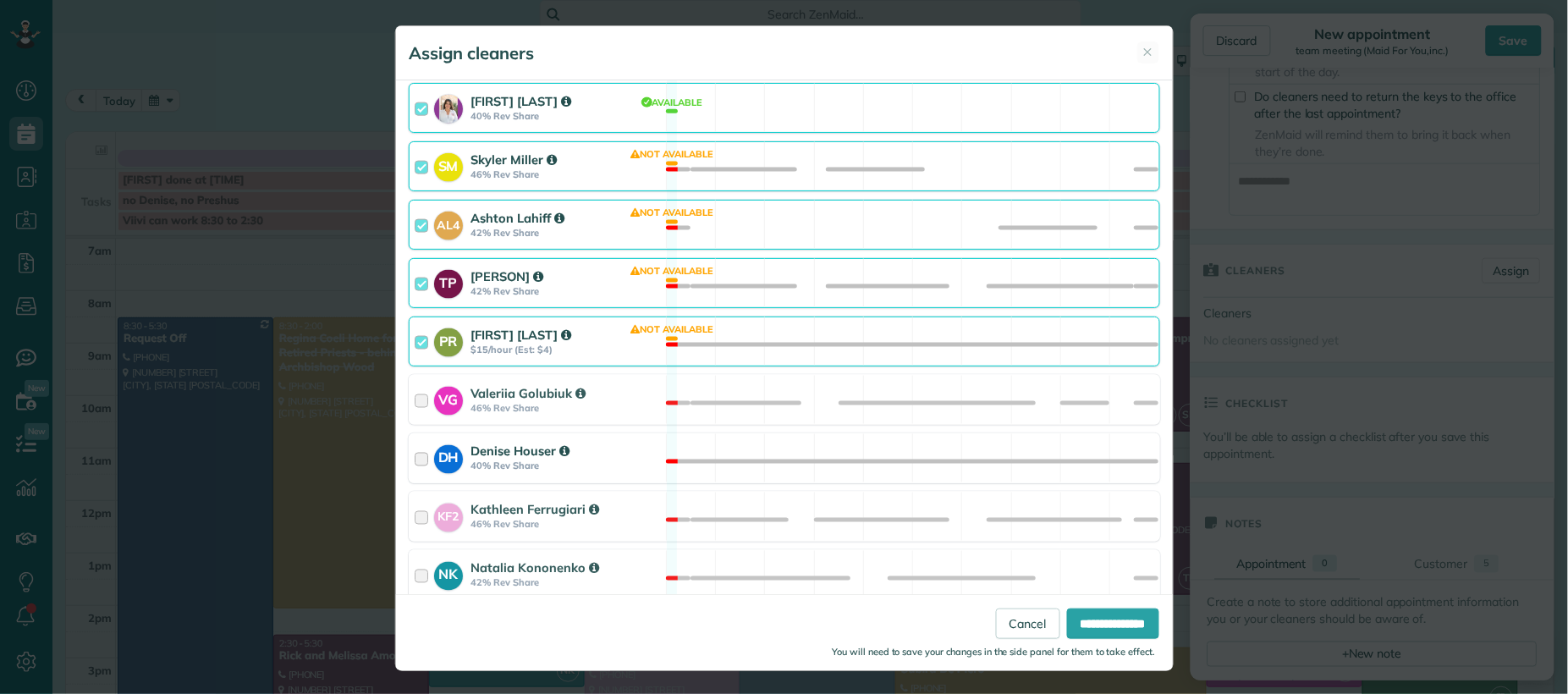 scroll, scrollTop: 711, scrollLeft: 0, axis: vertical 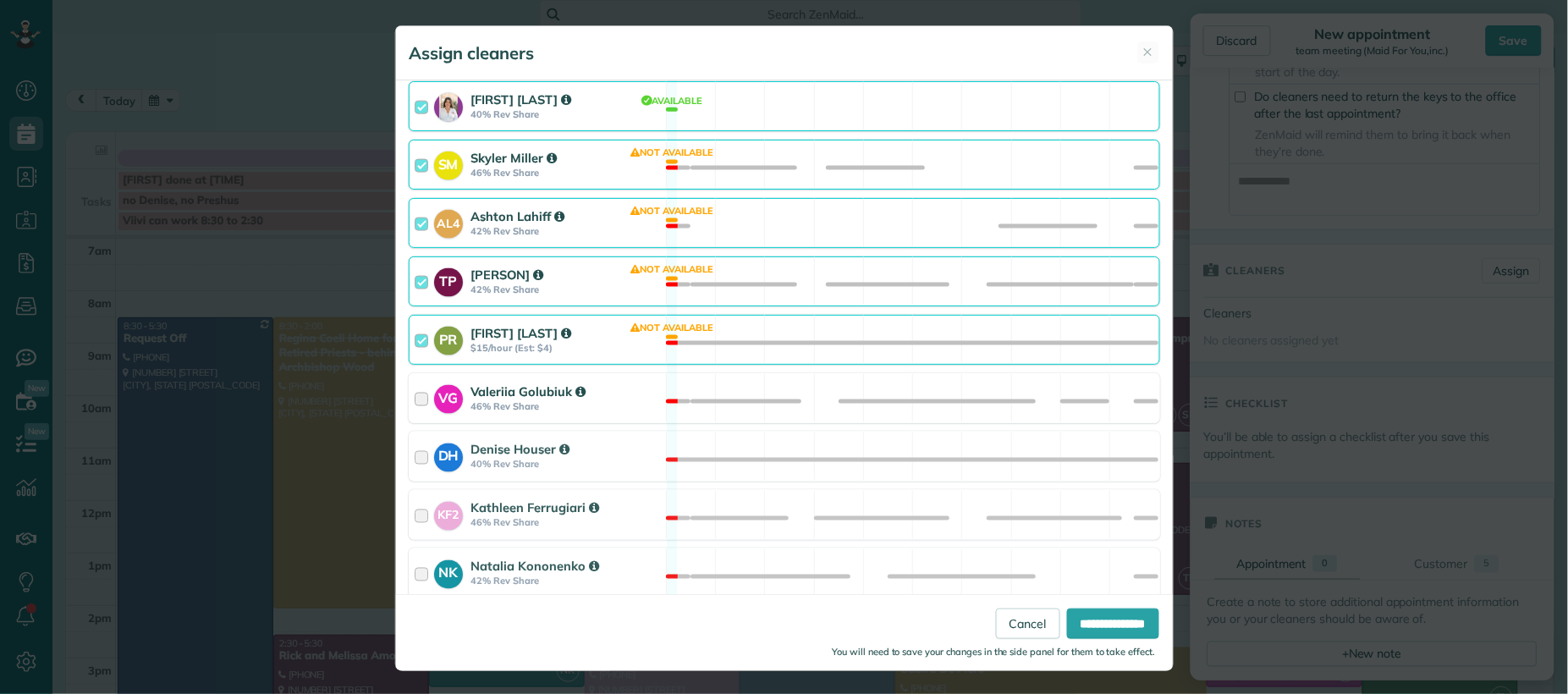 click on "VG
Valeriia Golubiuk
46% Rev Share" at bounding box center (537, 398) 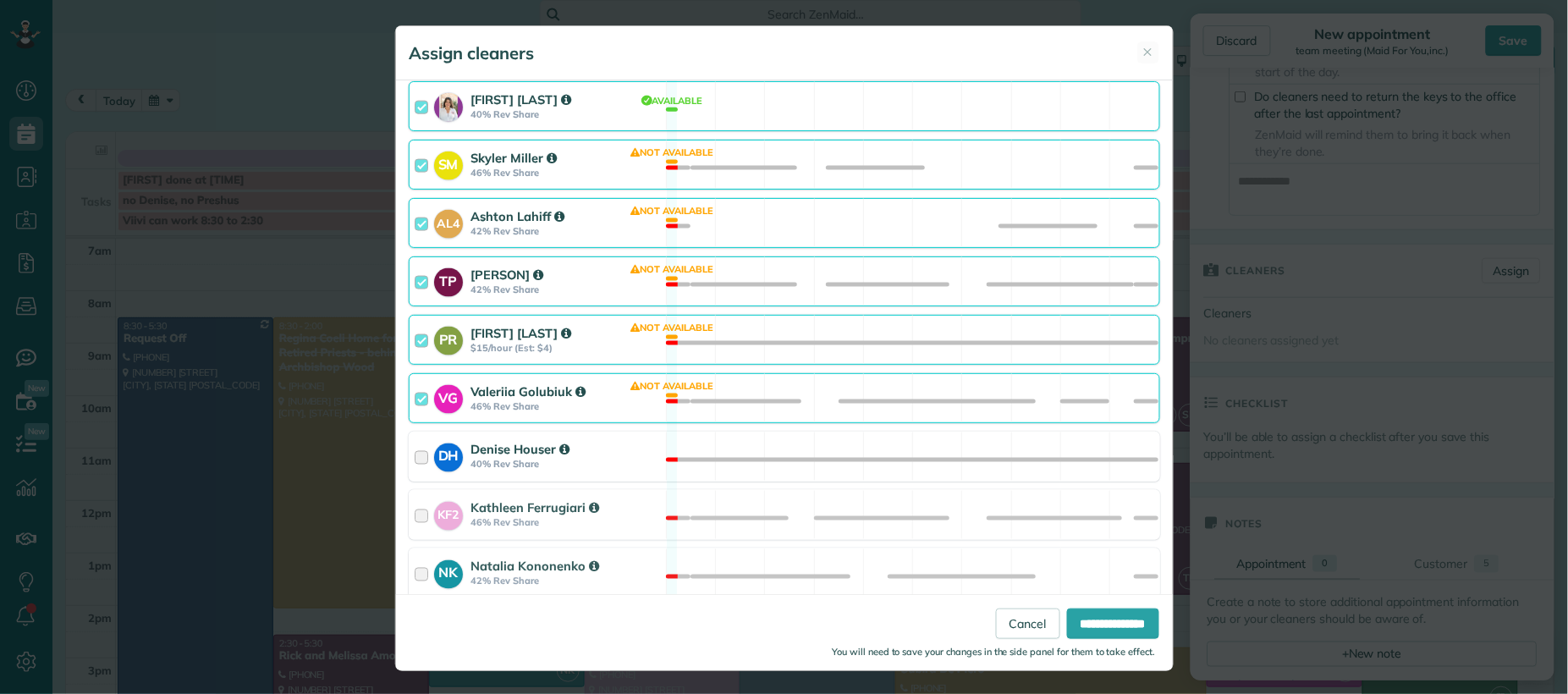 click at bounding box center [424, 456] 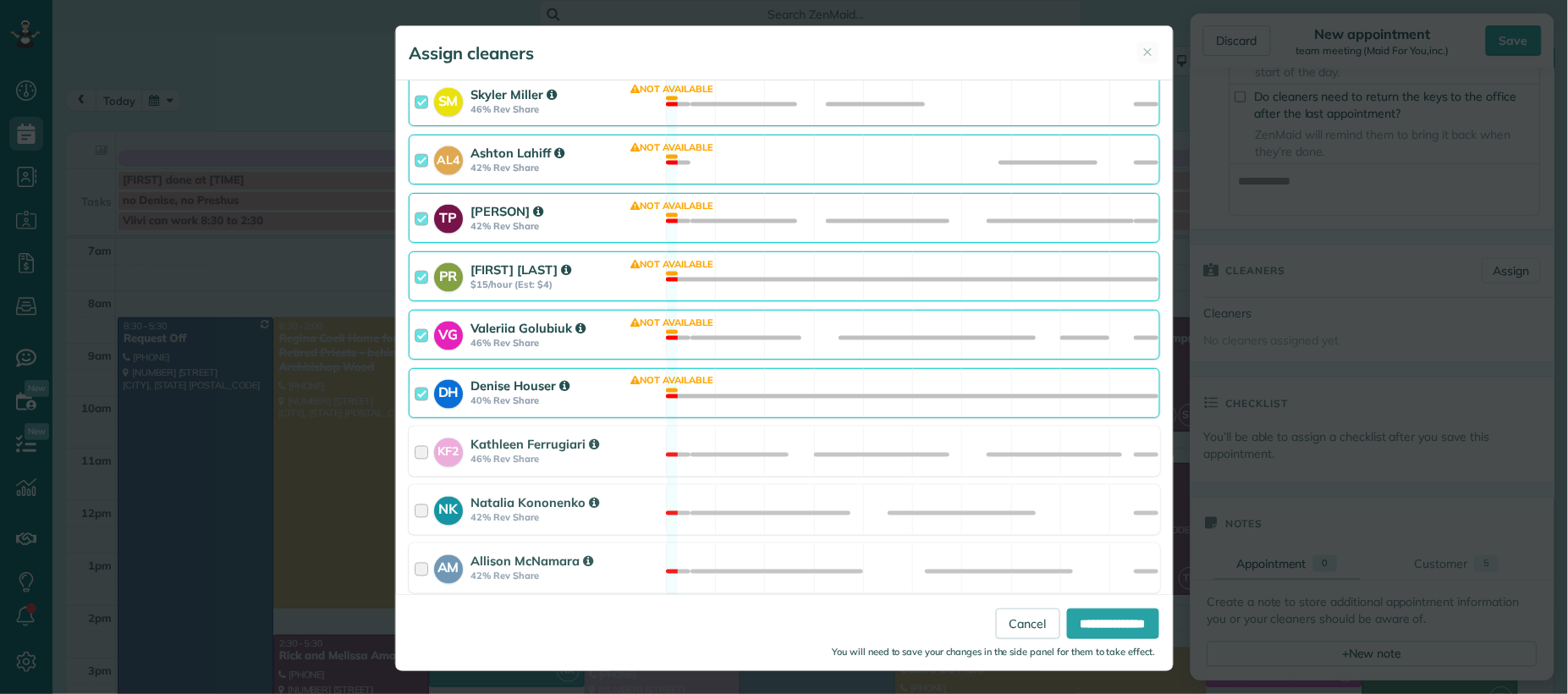 scroll, scrollTop: 812, scrollLeft: 0, axis: vertical 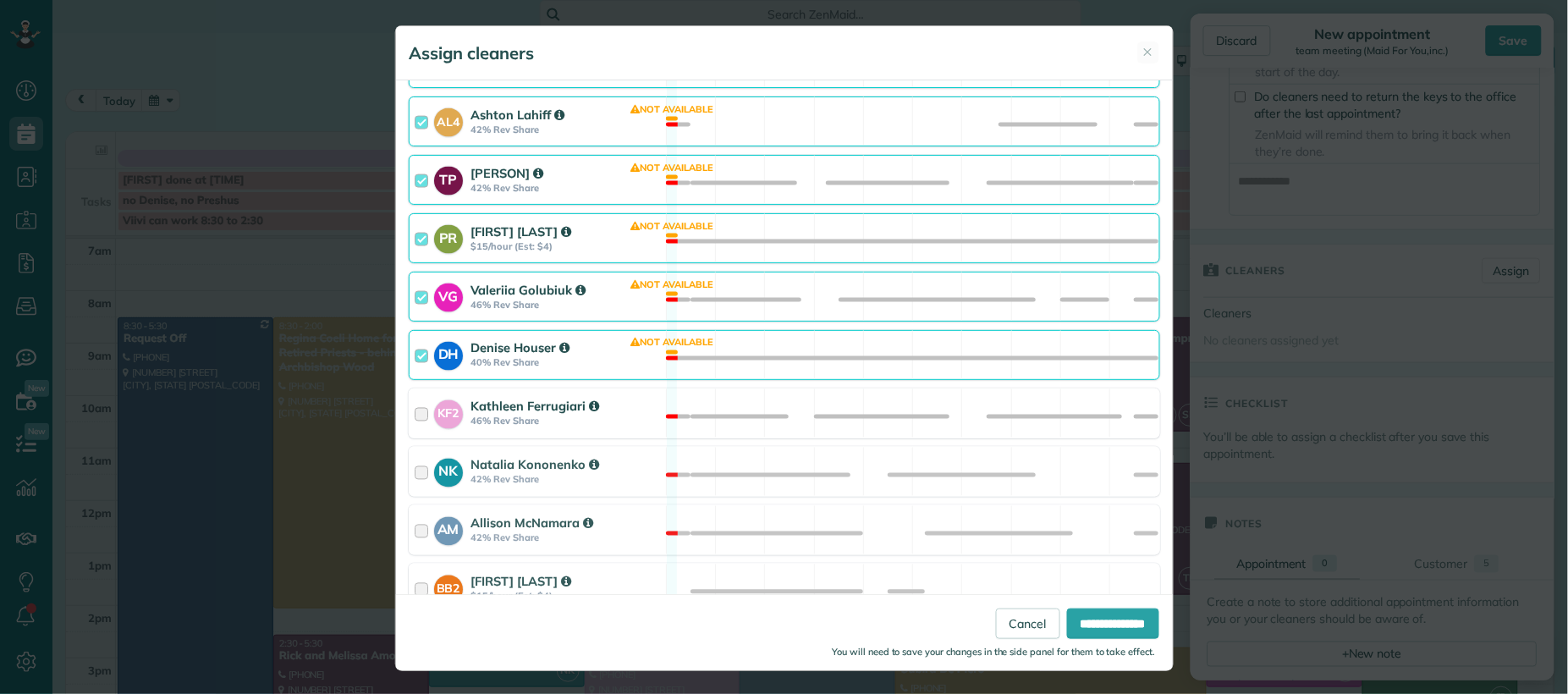 click at bounding box center (424, 413) 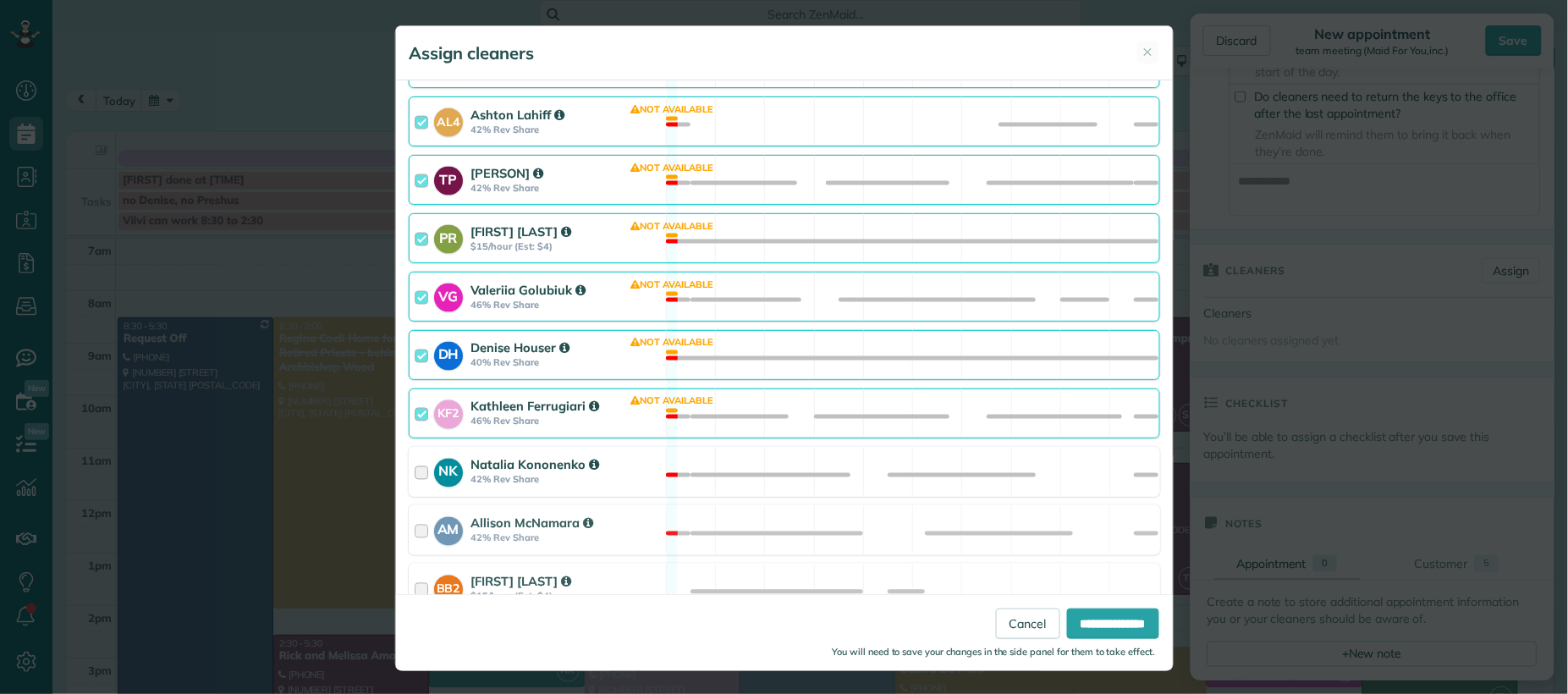 click at bounding box center (424, 471) 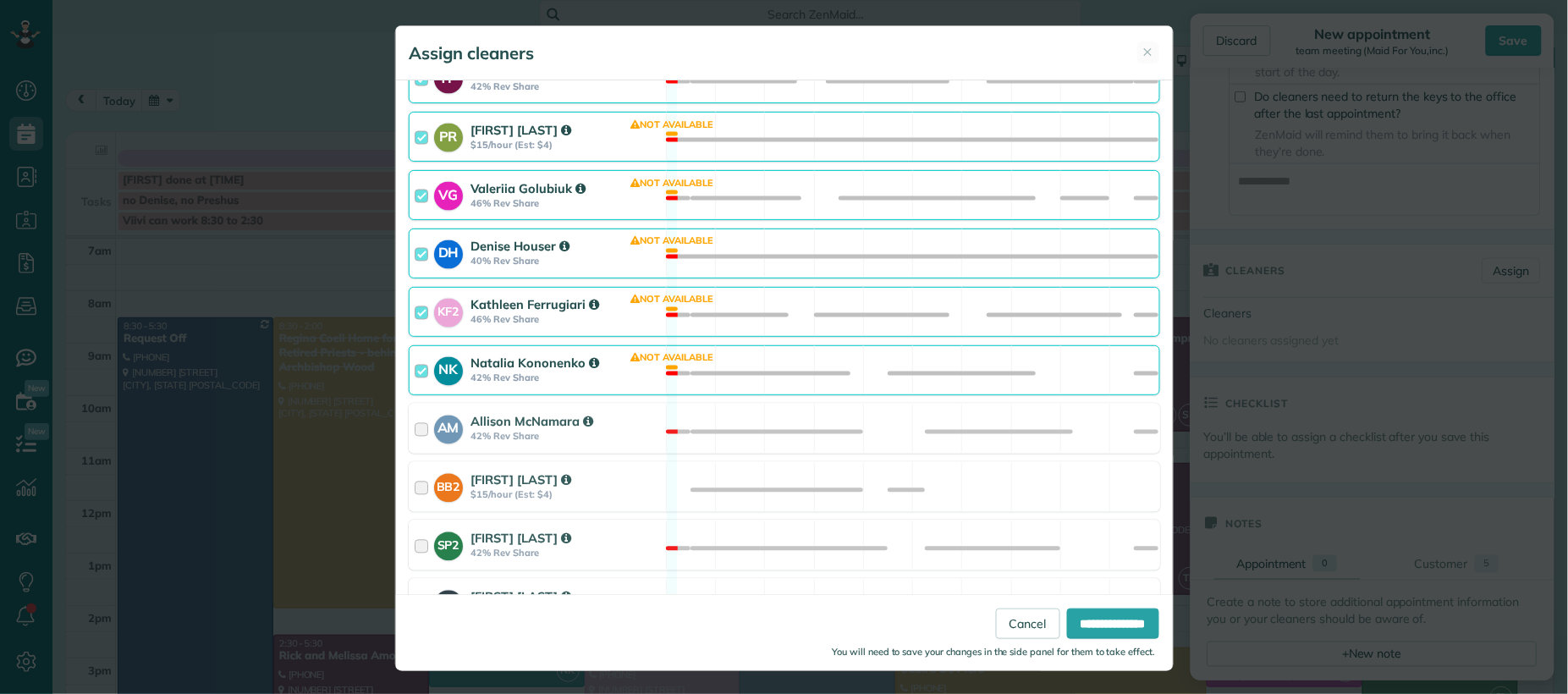 scroll, scrollTop: 933, scrollLeft: 0, axis: vertical 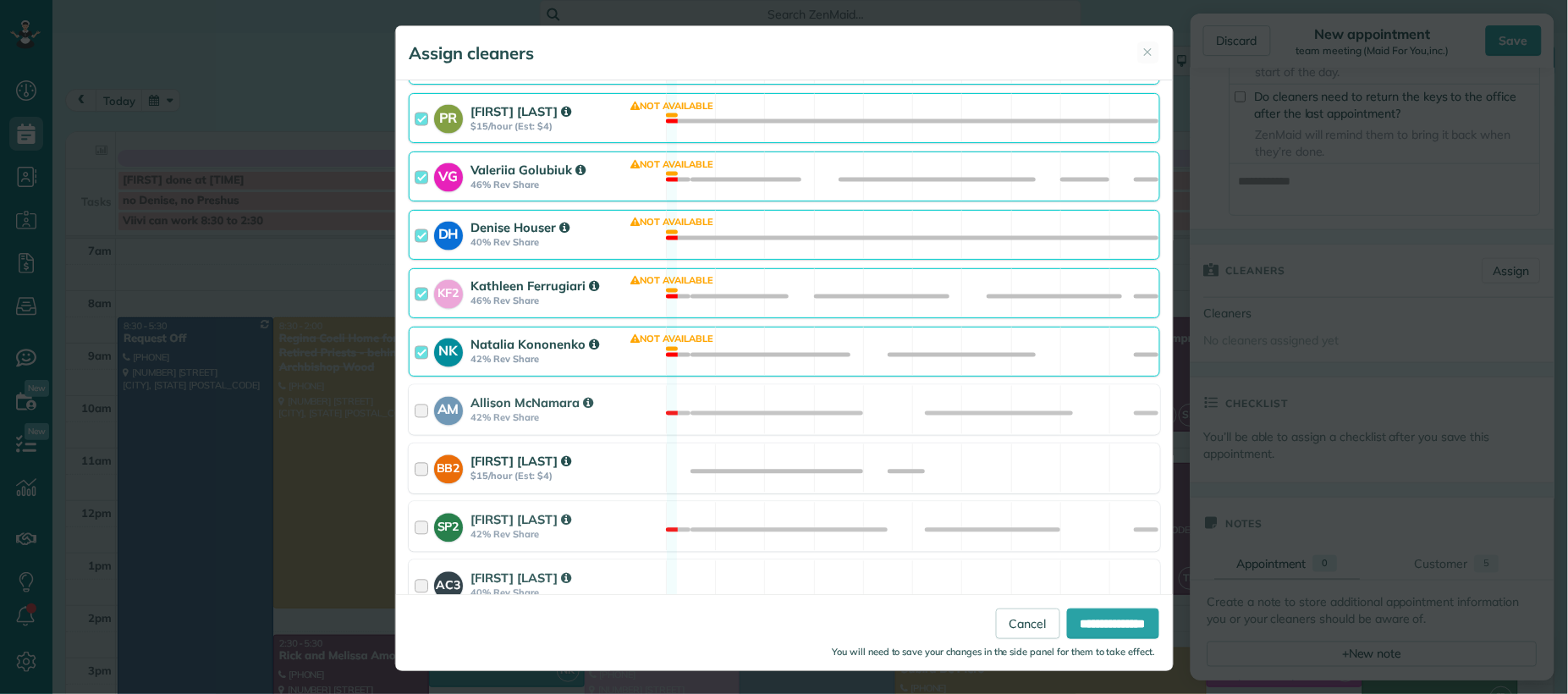 drag, startPoint x: 410, startPoint y: 416, endPoint x: 428, endPoint y: 462, distance: 49.396356 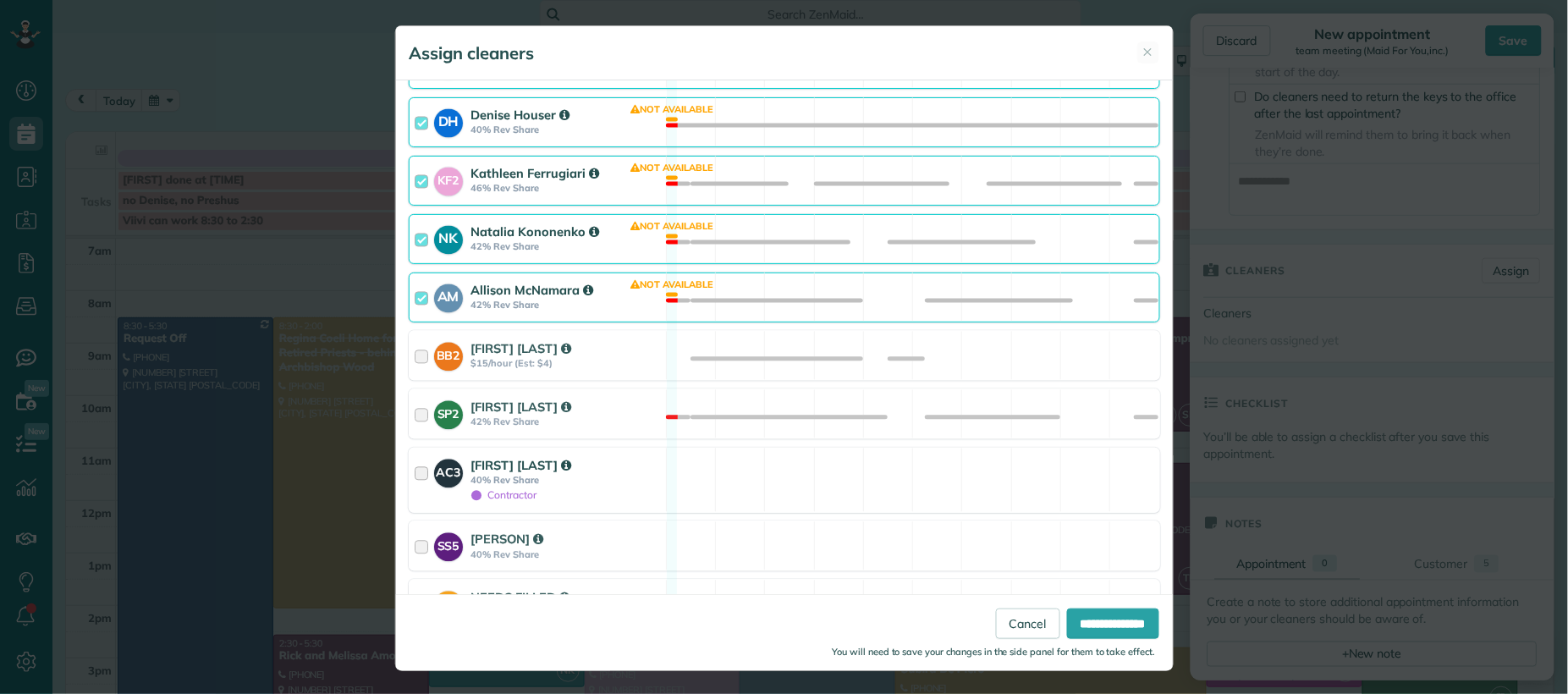 scroll, scrollTop: 1067, scrollLeft: 0, axis: vertical 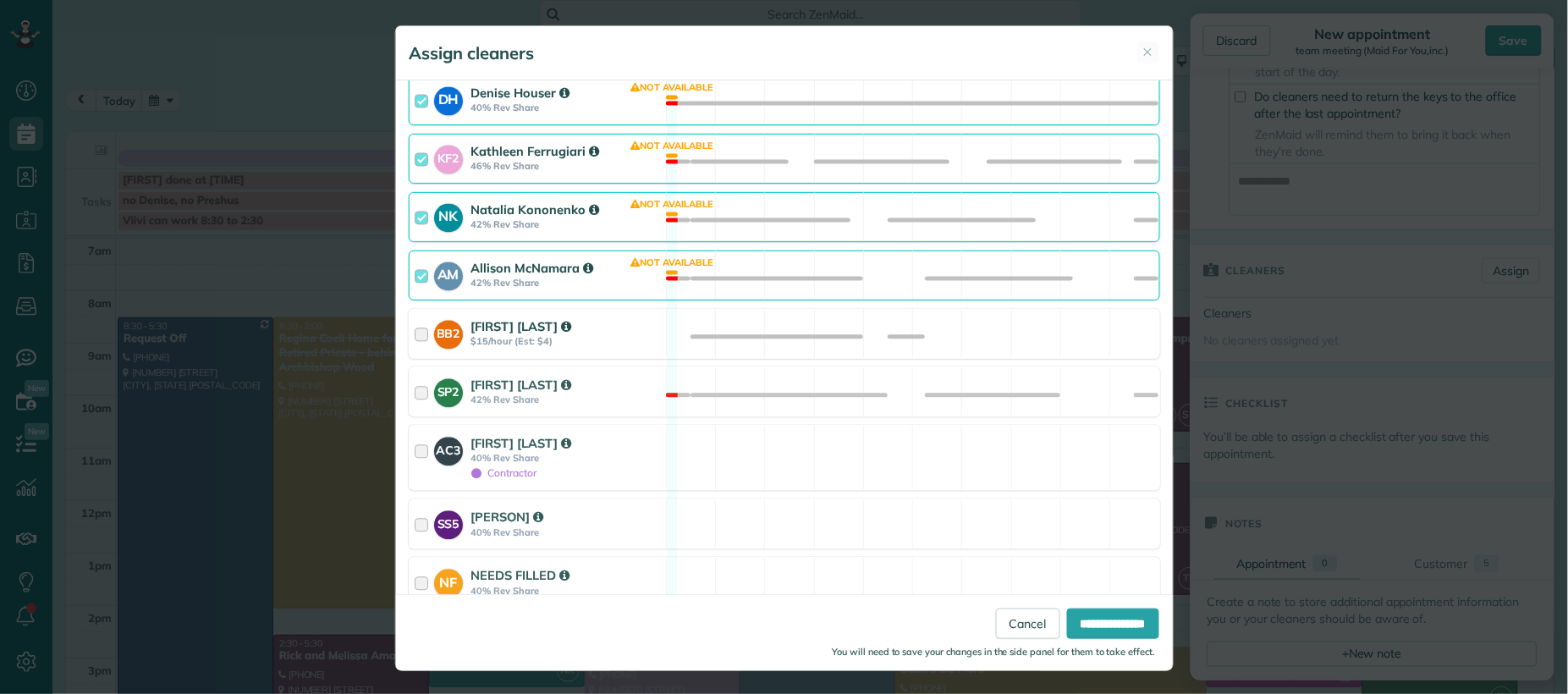 drag, startPoint x: 414, startPoint y: 338, endPoint x: 431, endPoint y: 362, distance: 29.41088 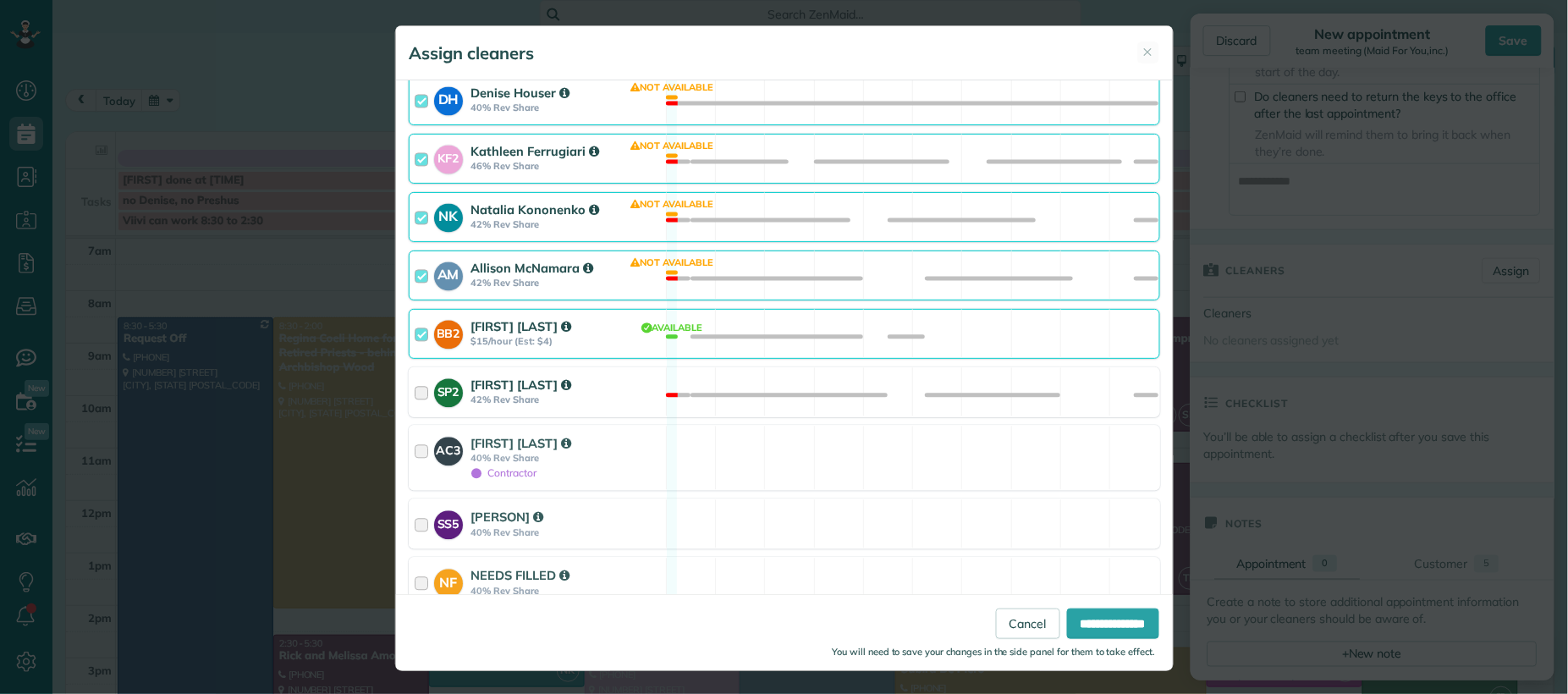 click at bounding box center (424, 392) 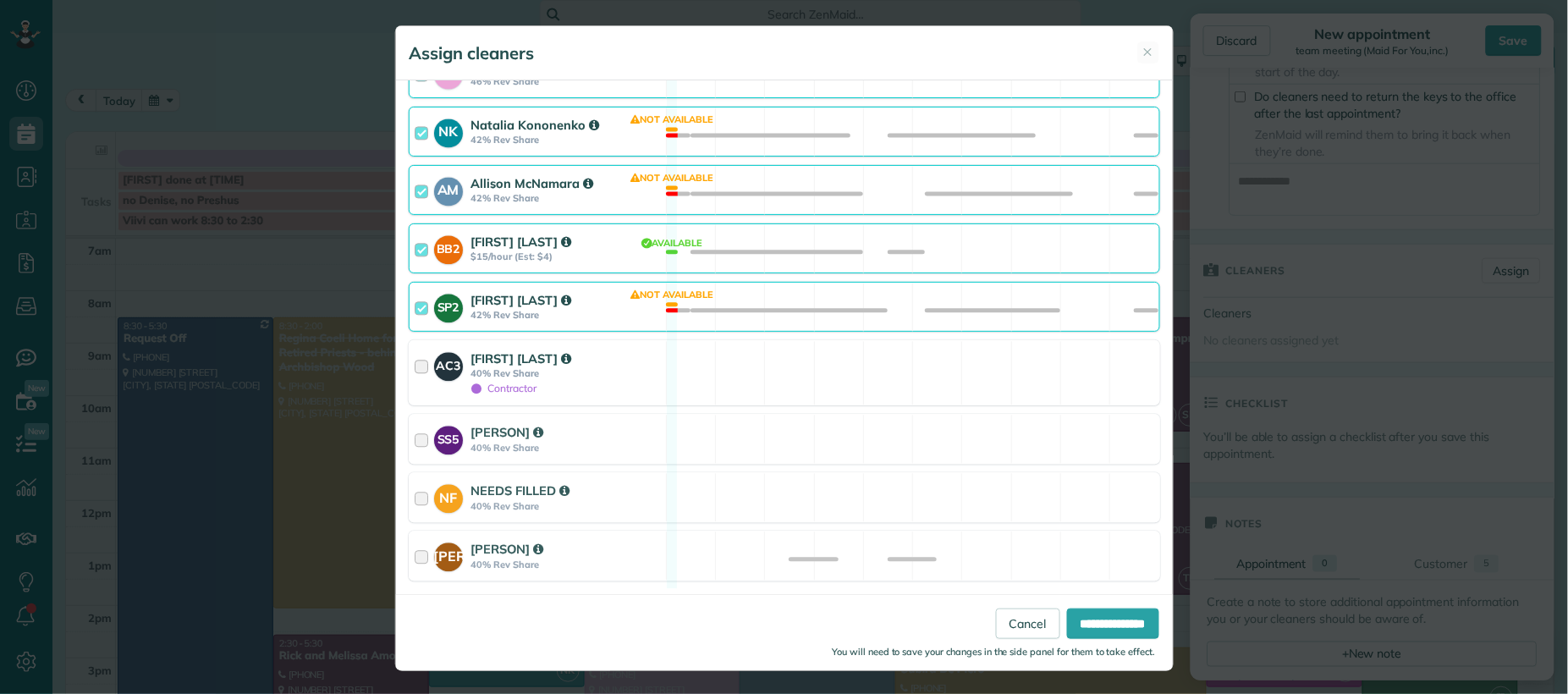 scroll, scrollTop: 1164, scrollLeft: 0, axis: vertical 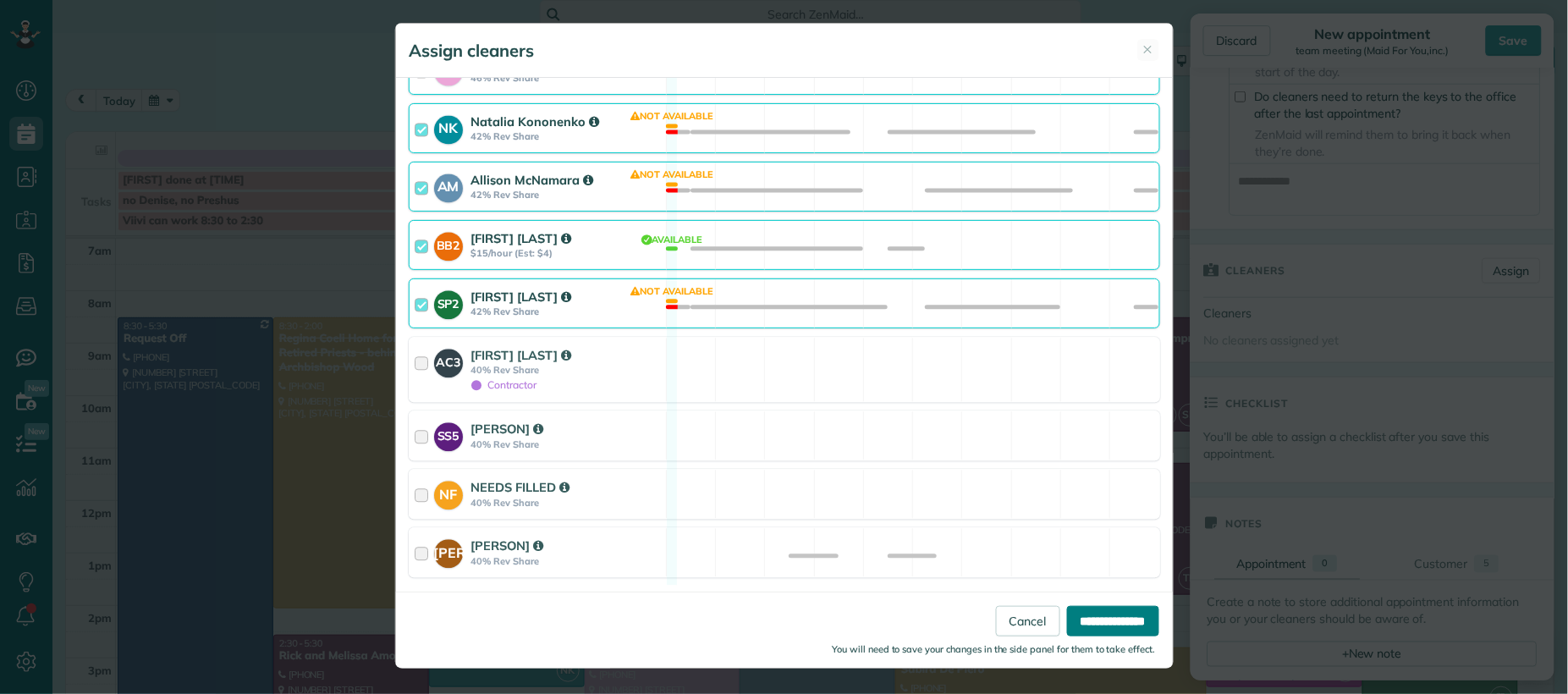 drag, startPoint x: 1048, startPoint y: 620, endPoint x: 1037, endPoint y: 620, distance: 11 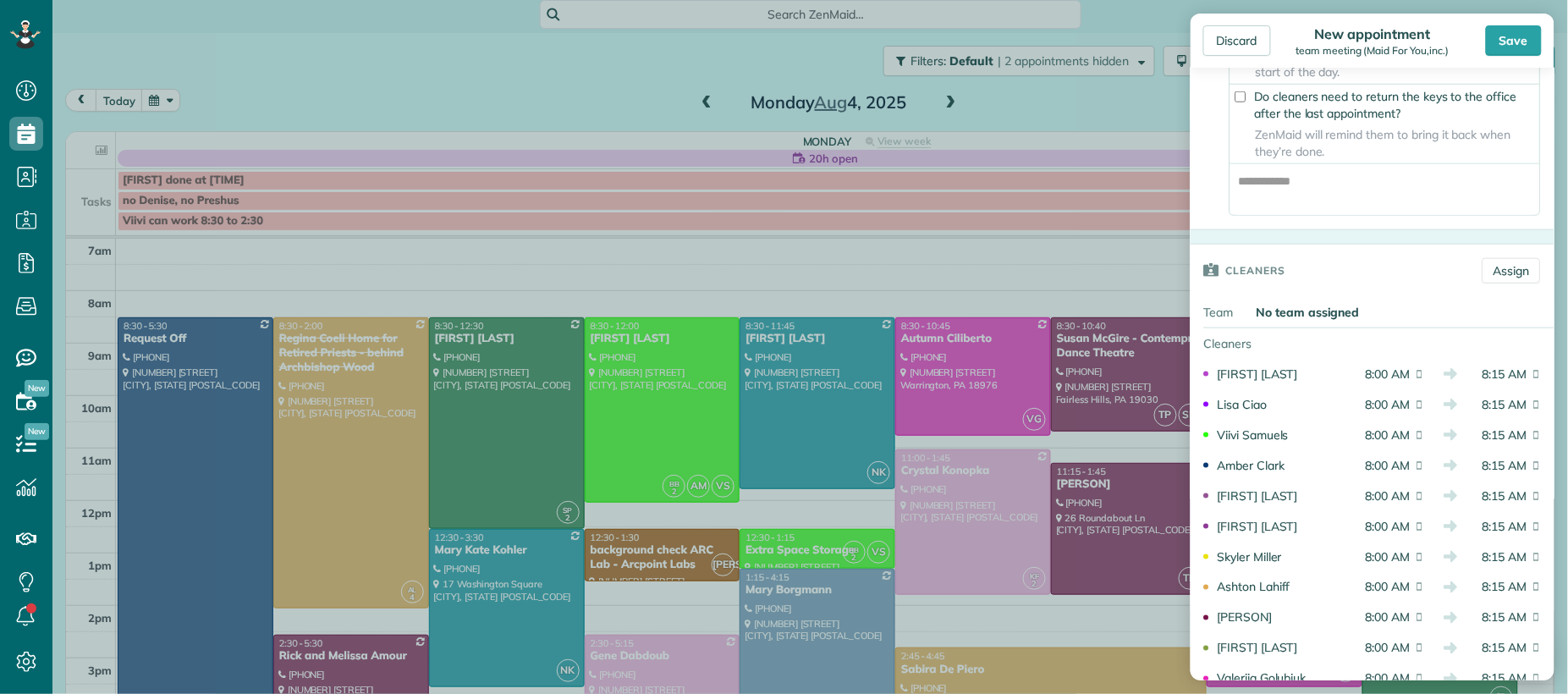 click on "Save" at bounding box center (1514, 41) 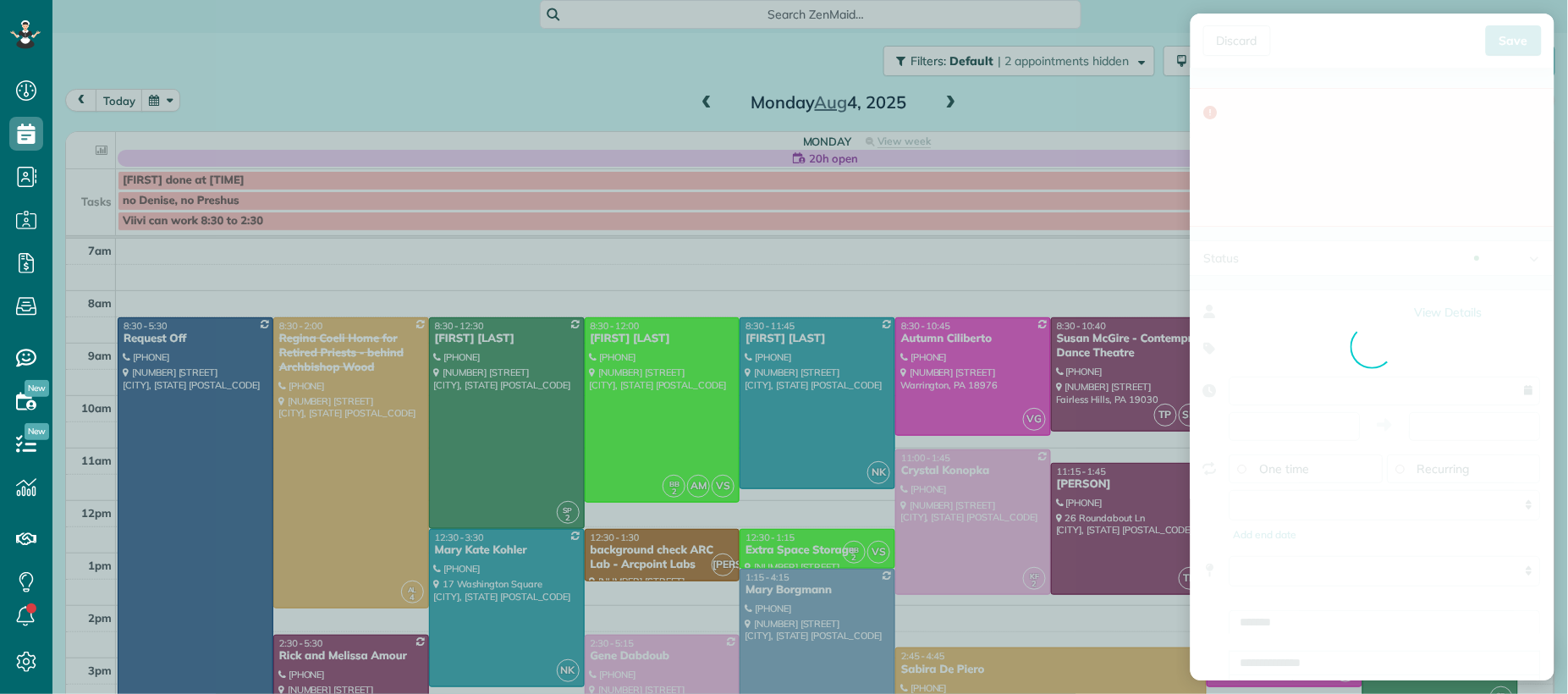 type on "**********" 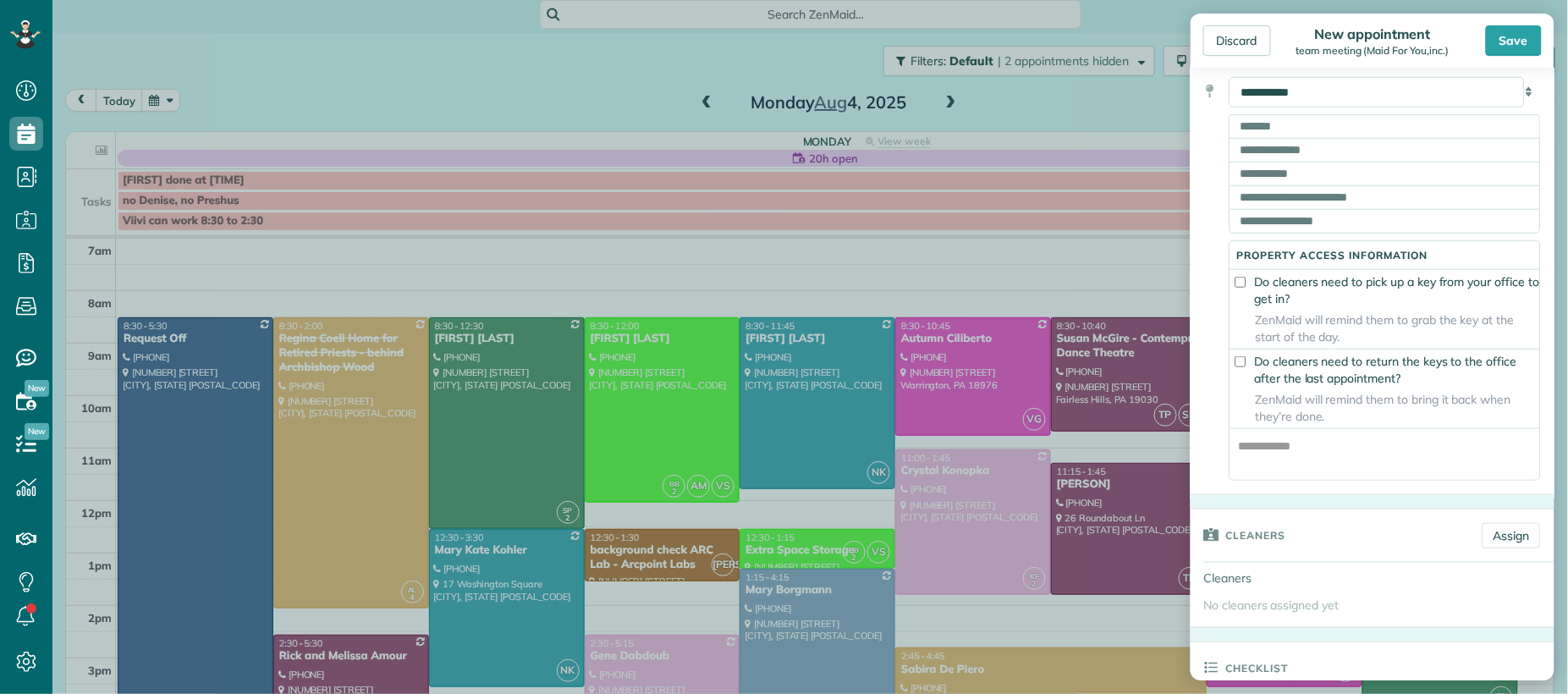 scroll, scrollTop: 319, scrollLeft: 0, axis: vertical 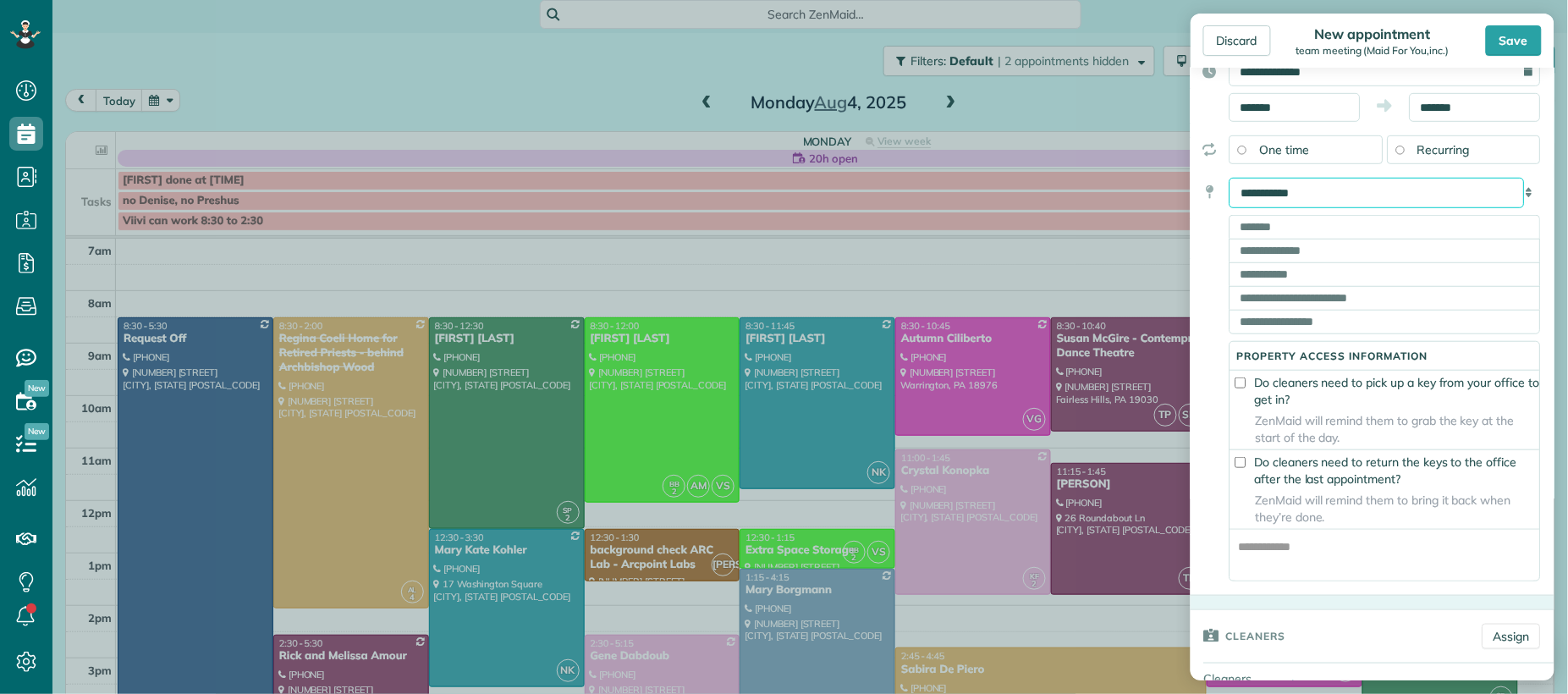 click on "**********" at bounding box center [1377, 193] 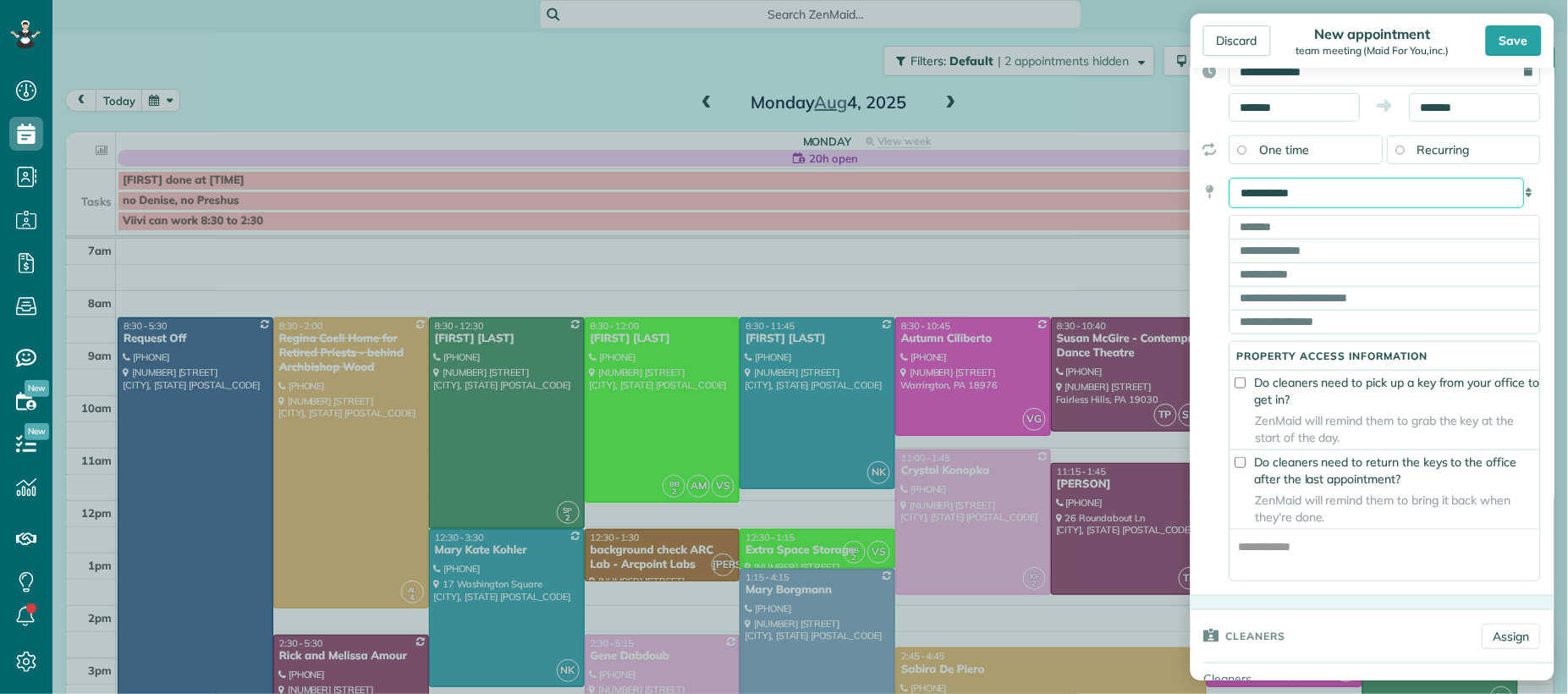 select on "*****" 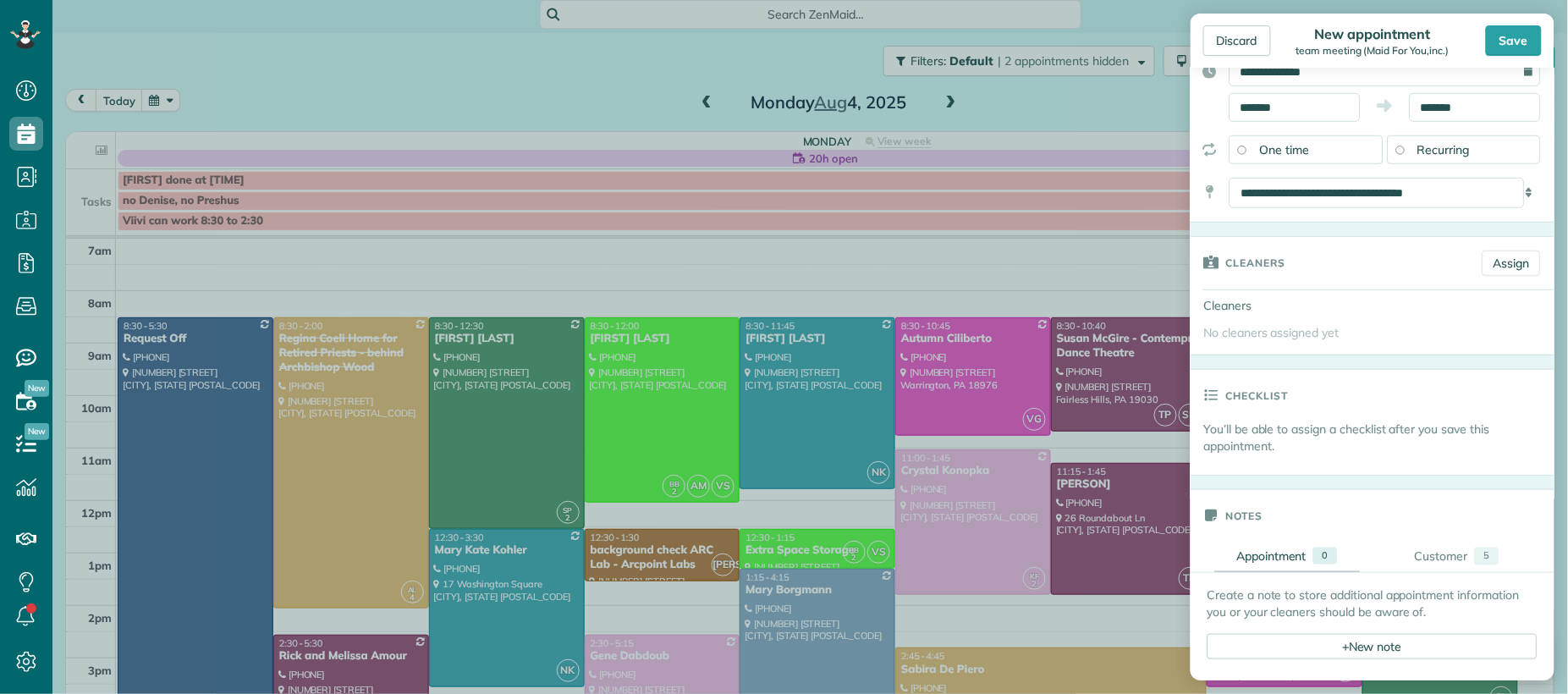 click on "Discard
New appointment
team meeting (Maid For You,inc.)
Save" at bounding box center (1373, 41) 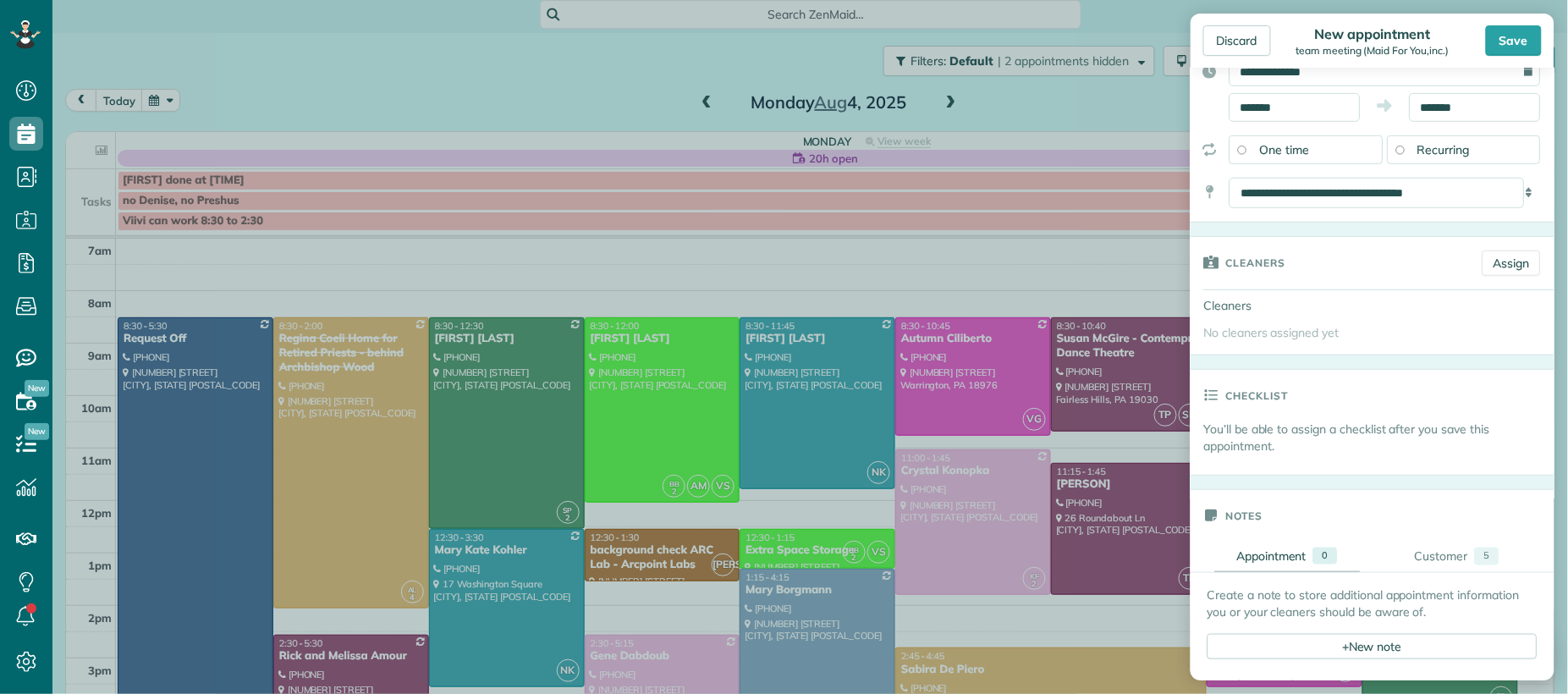 click on "Save" at bounding box center [1514, 41] 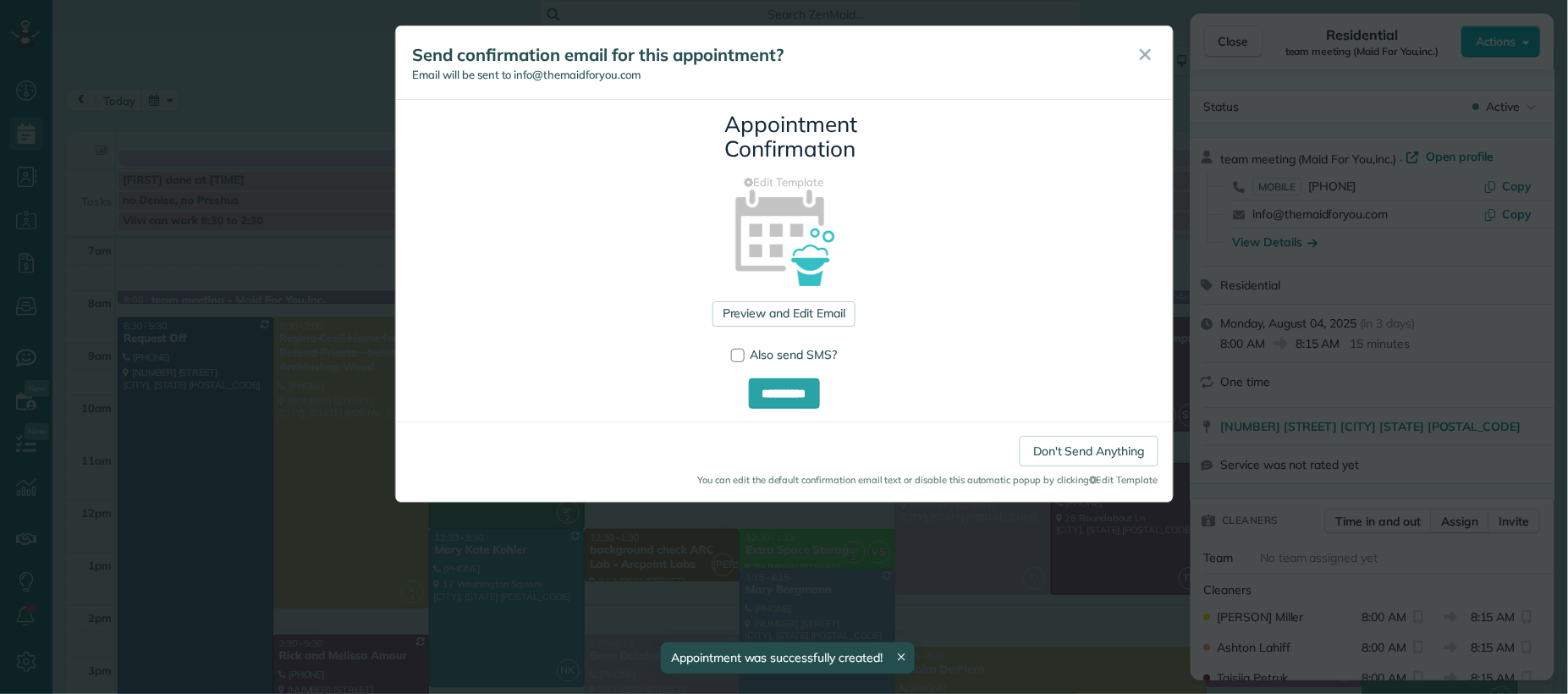 scroll, scrollTop: 0, scrollLeft: 0, axis: both 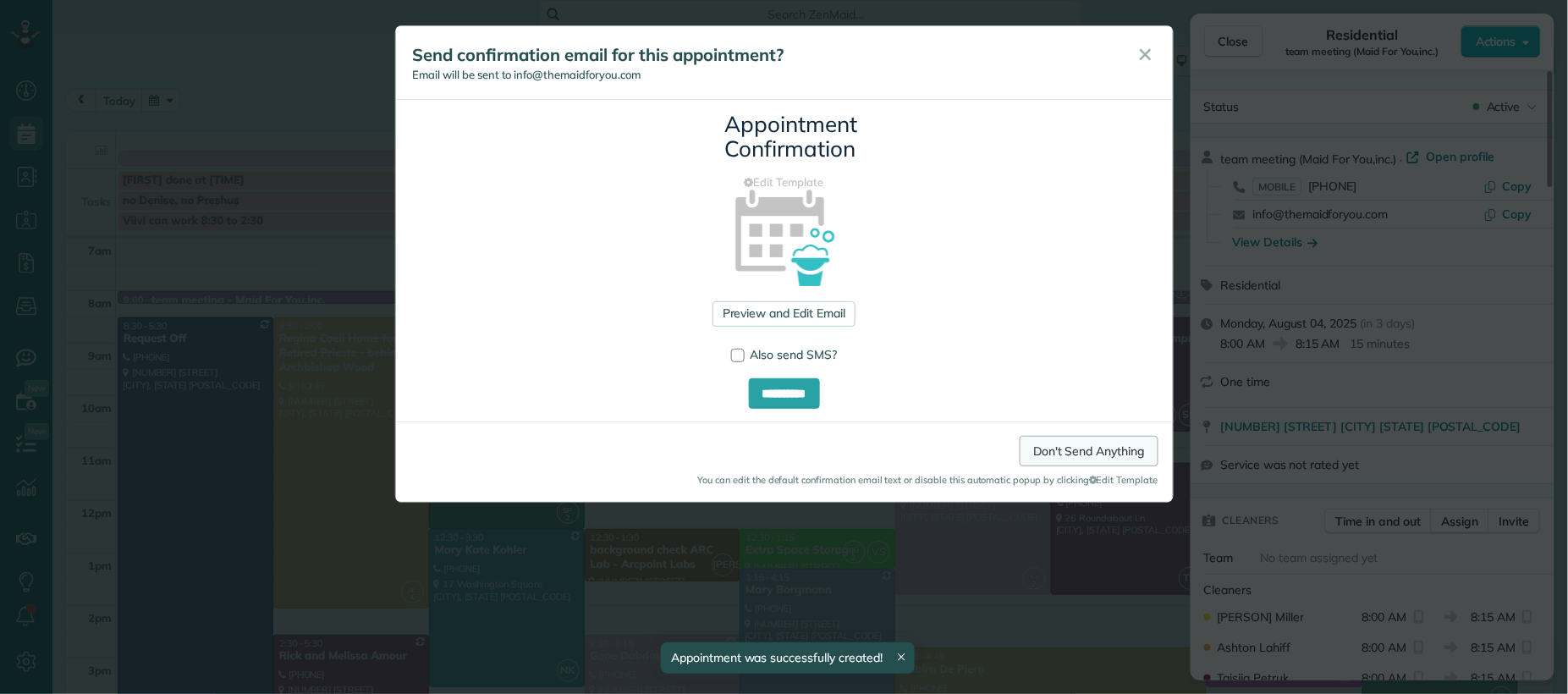 click on "Don't Send Anything" at bounding box center [1088, 451] 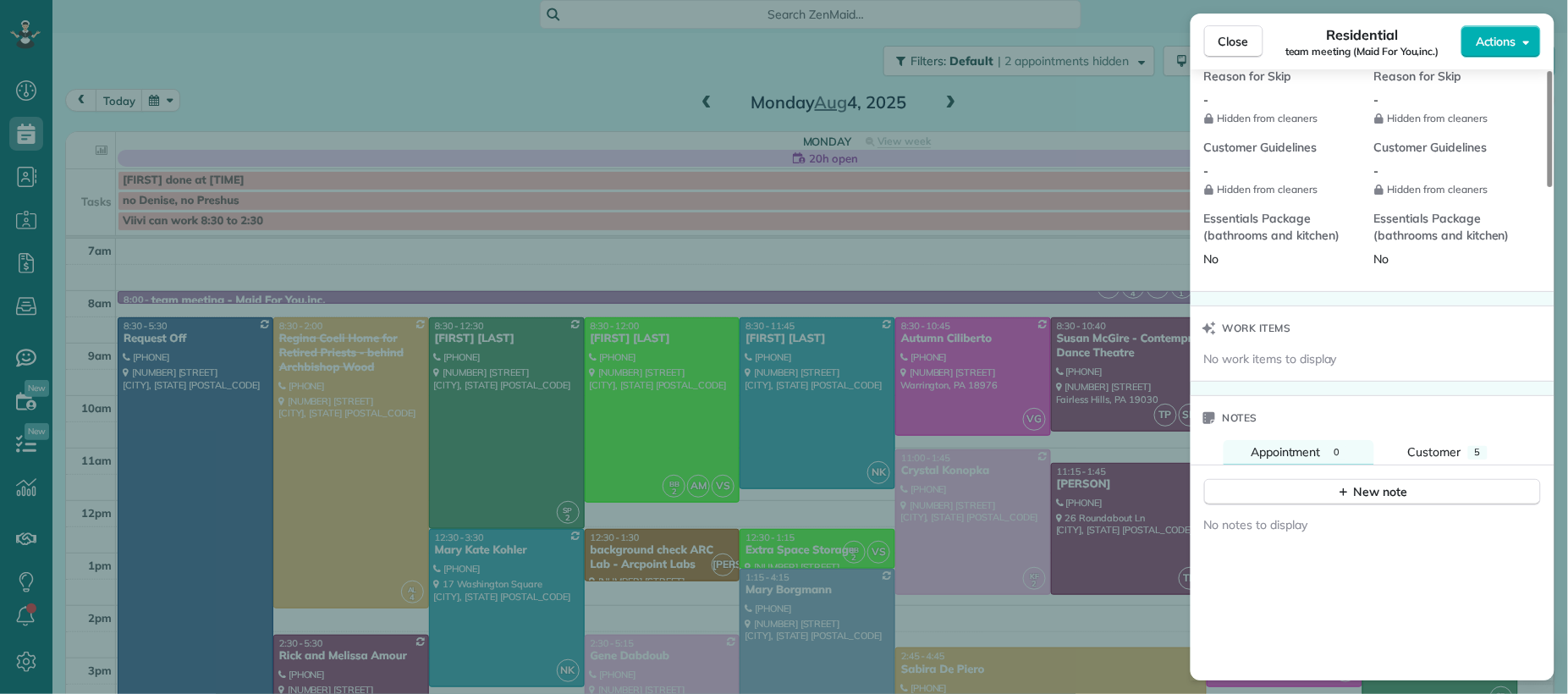 scroll, scrollTop: 2305, scrollLeft: 0, axis: vertical 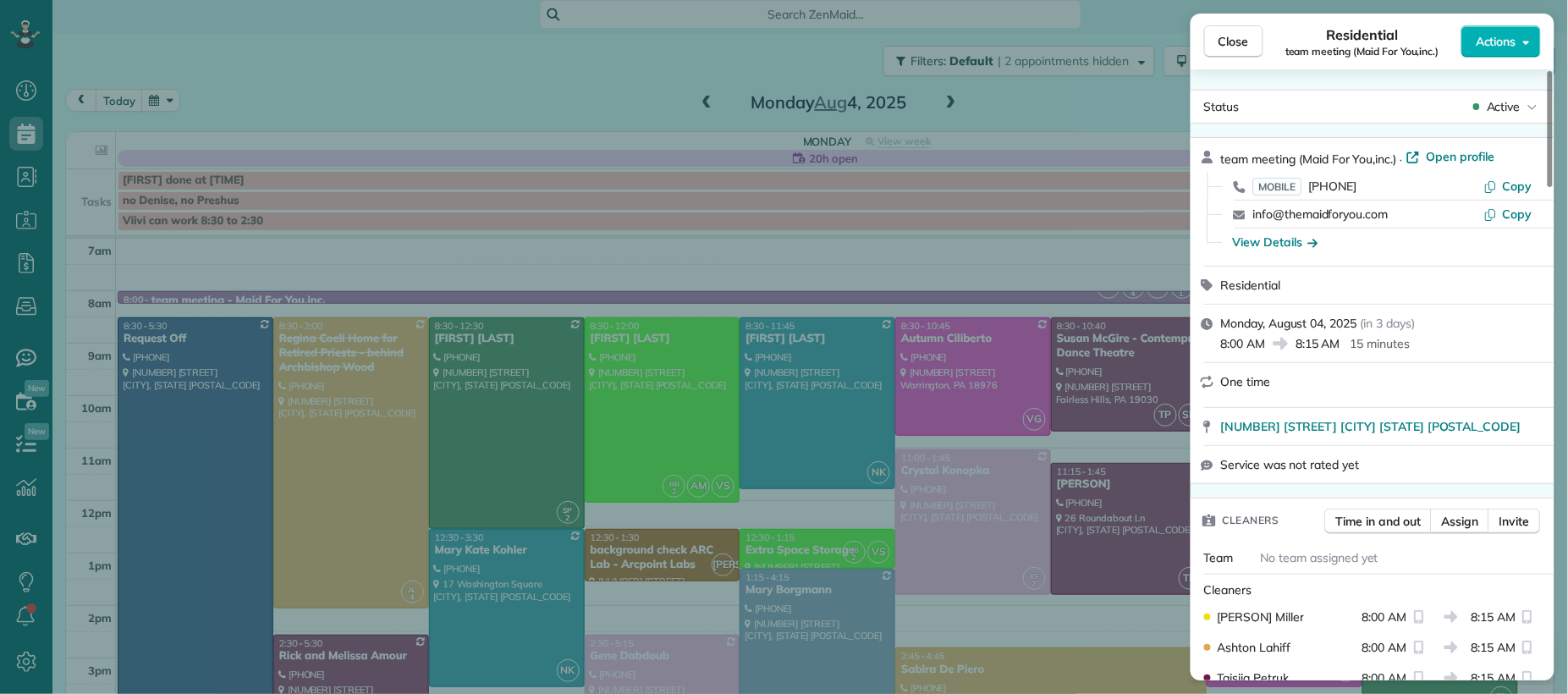 drag, startPoint x: 1235, startPoint y: 38, endPoint x: 1184, endPoint y: 153, distance: 125.80143 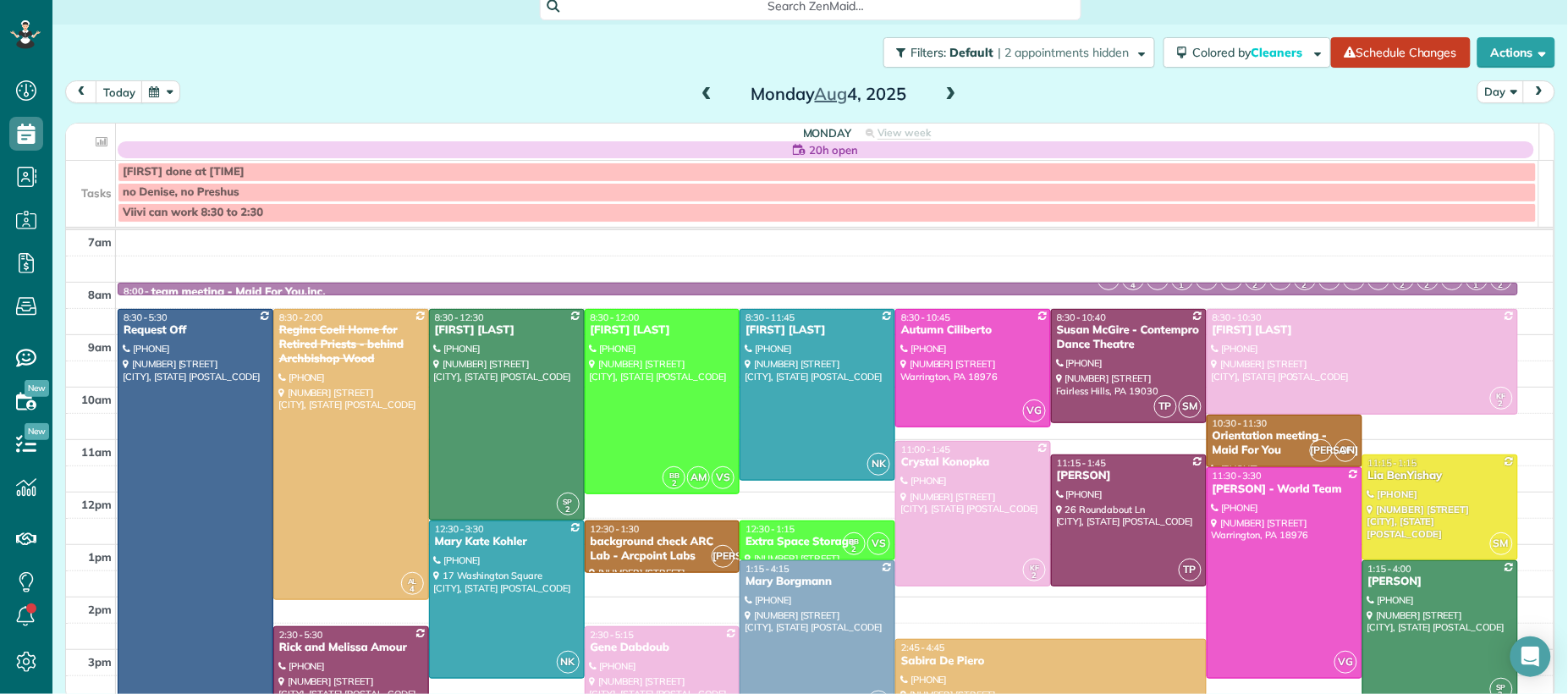 scroll, scrollTop: 22, scrollLeft: 0, axis: vertical 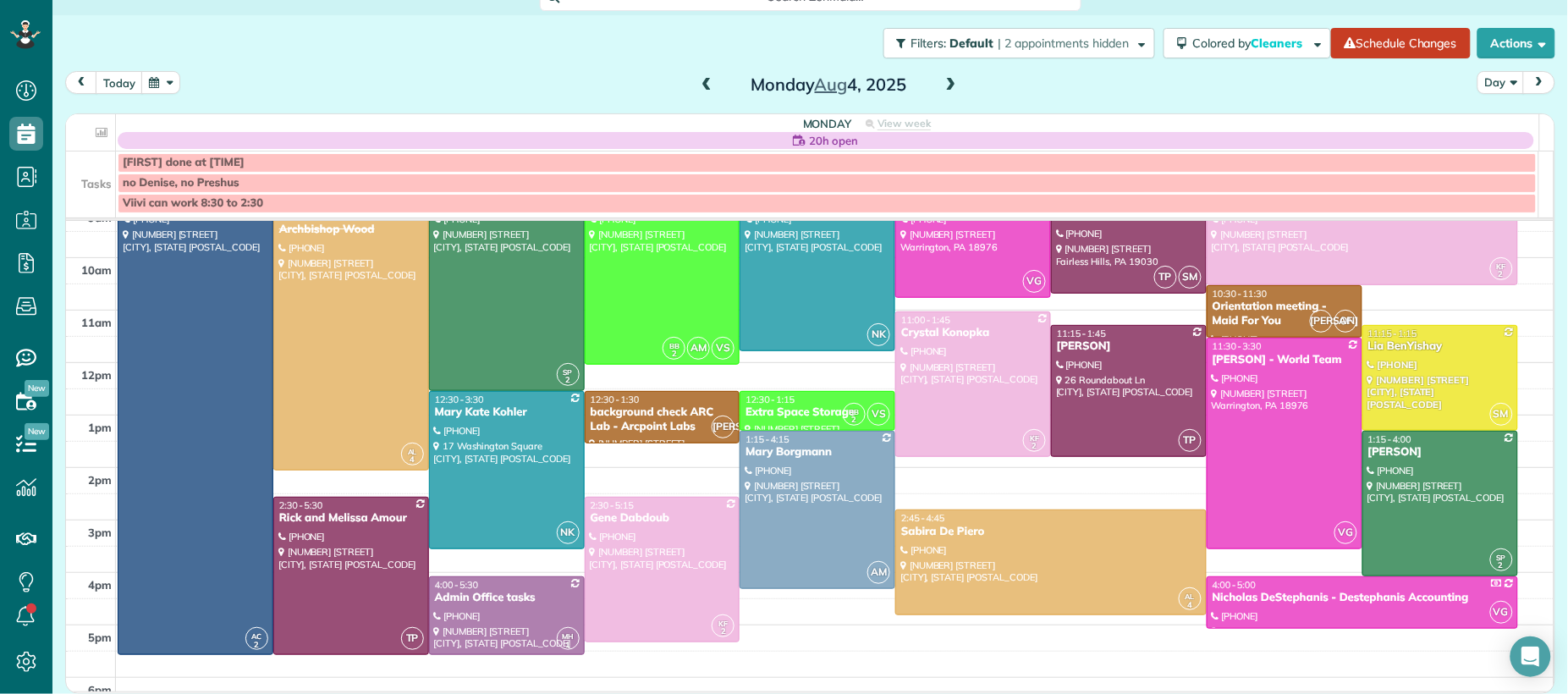 click at bounding box center (707, 85) 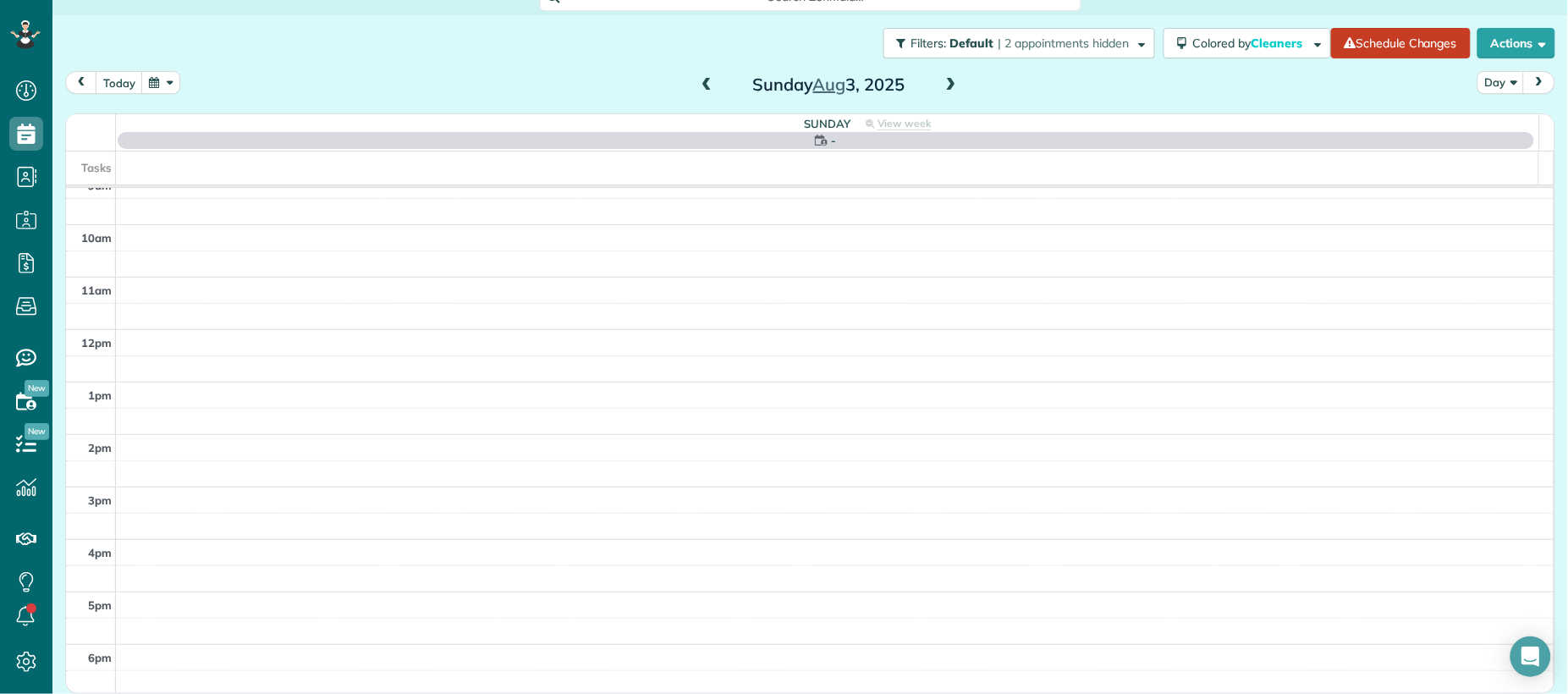 scroll, scrollTop: 0, scrollLeft: 0, axis: both 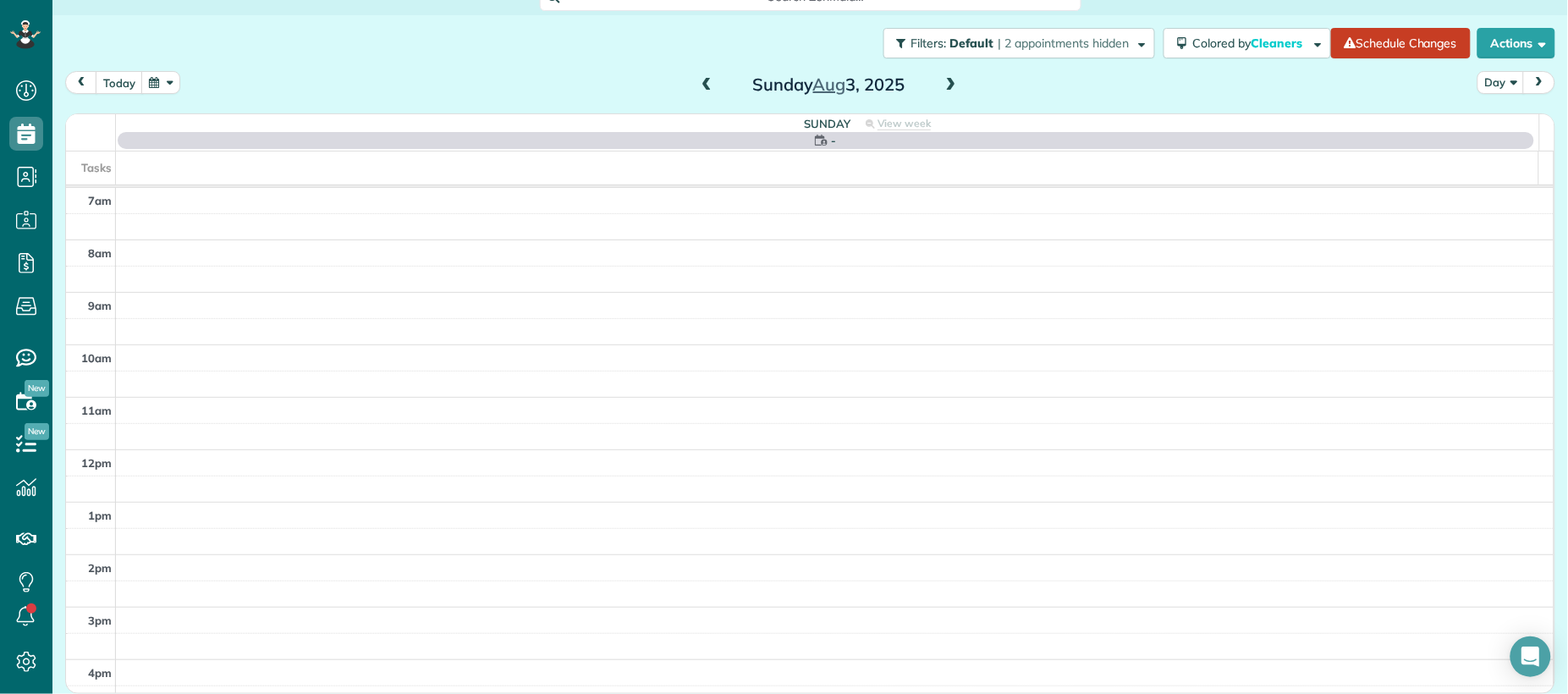 click at bounding box center (707, 85) 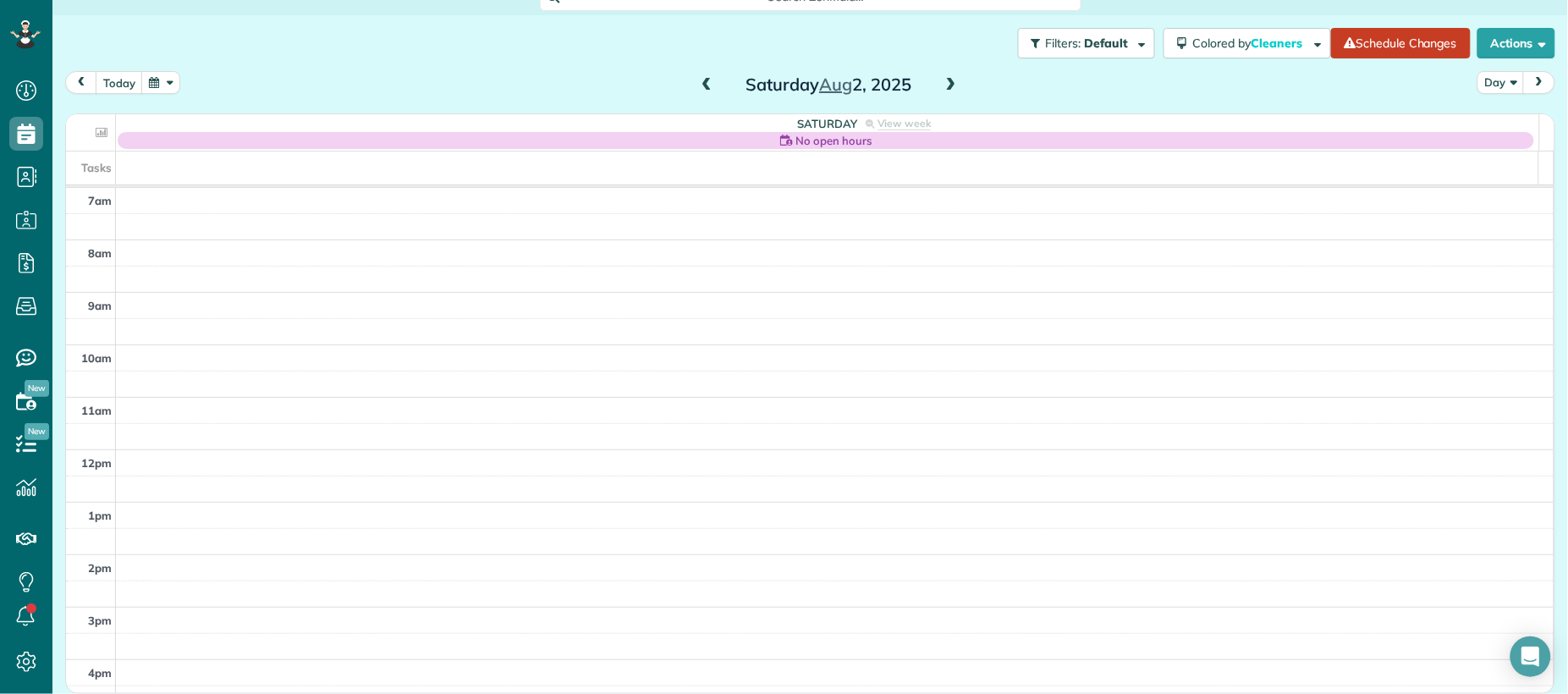 click at bounding box center [707, 85] 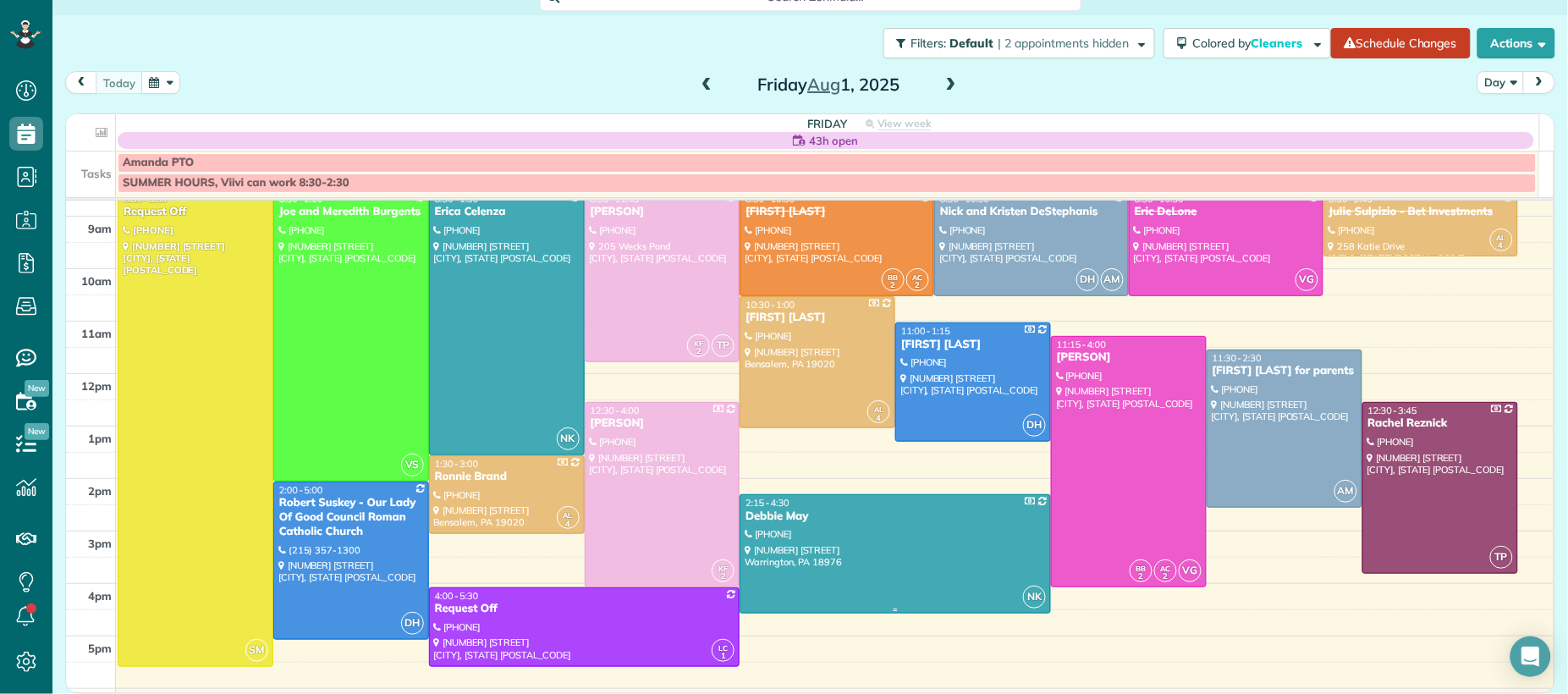 scroll, scrollTop: 64, scrollLeft: 0, axis: vertical 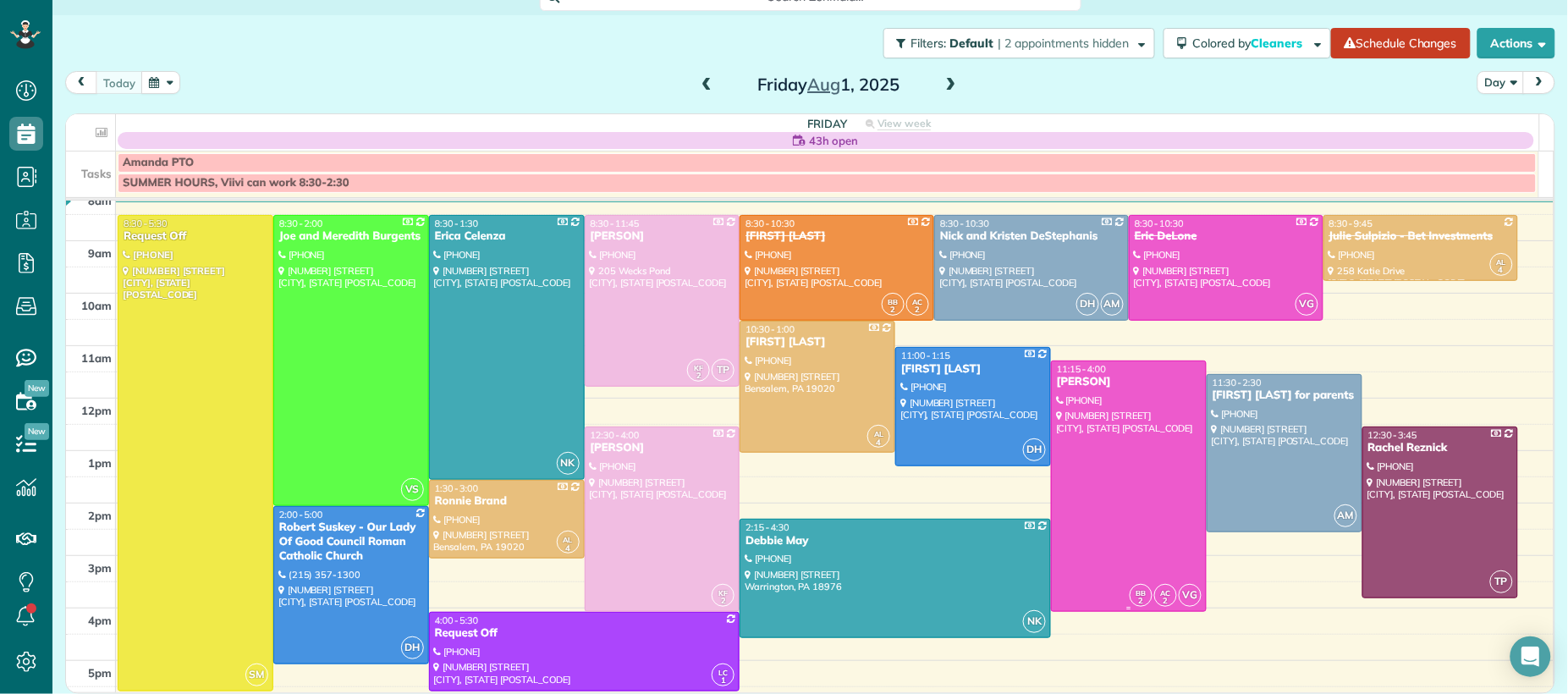 click on "Mungu Sanchez" at bounding box center (1129, 382) 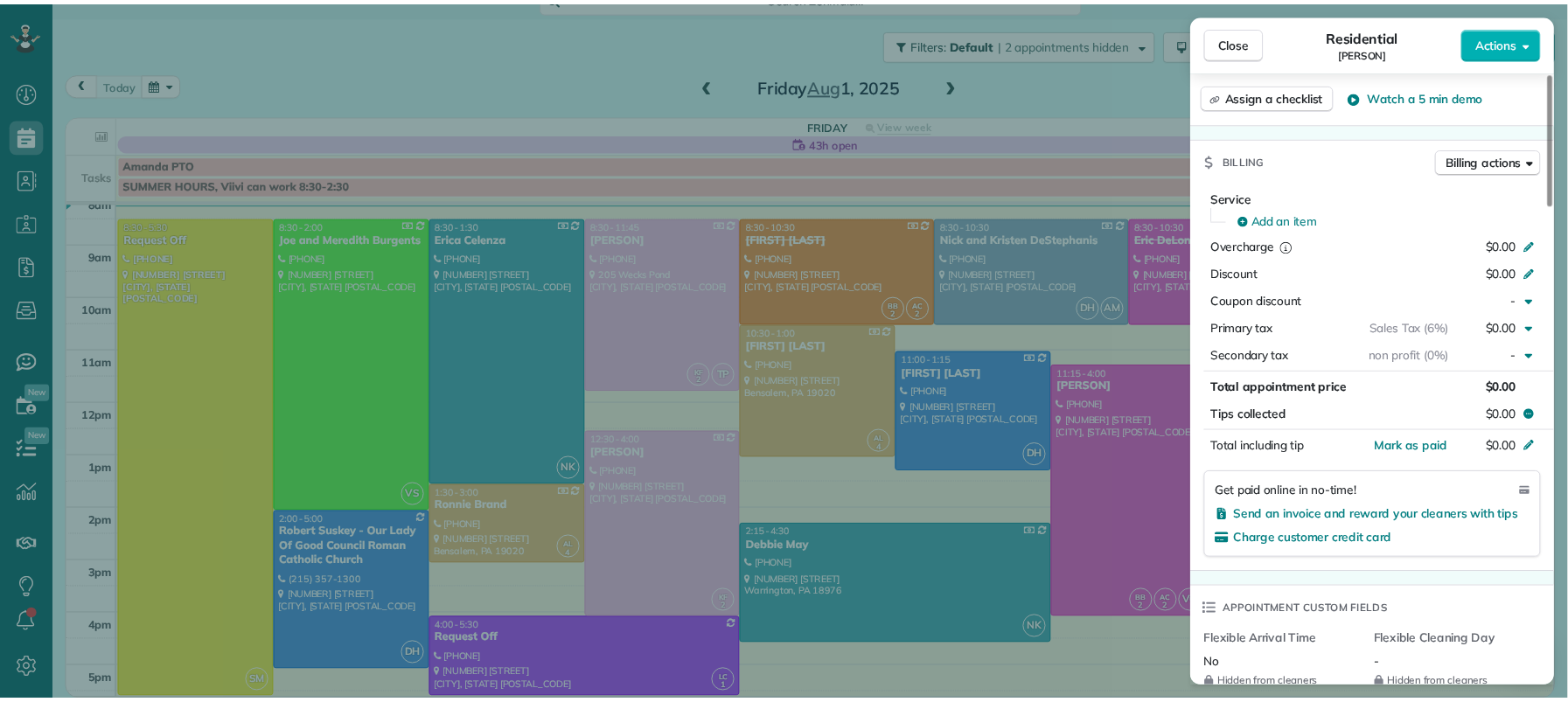 scroll, scrollTop: 798, scrollLeft: 0, axis: vertical 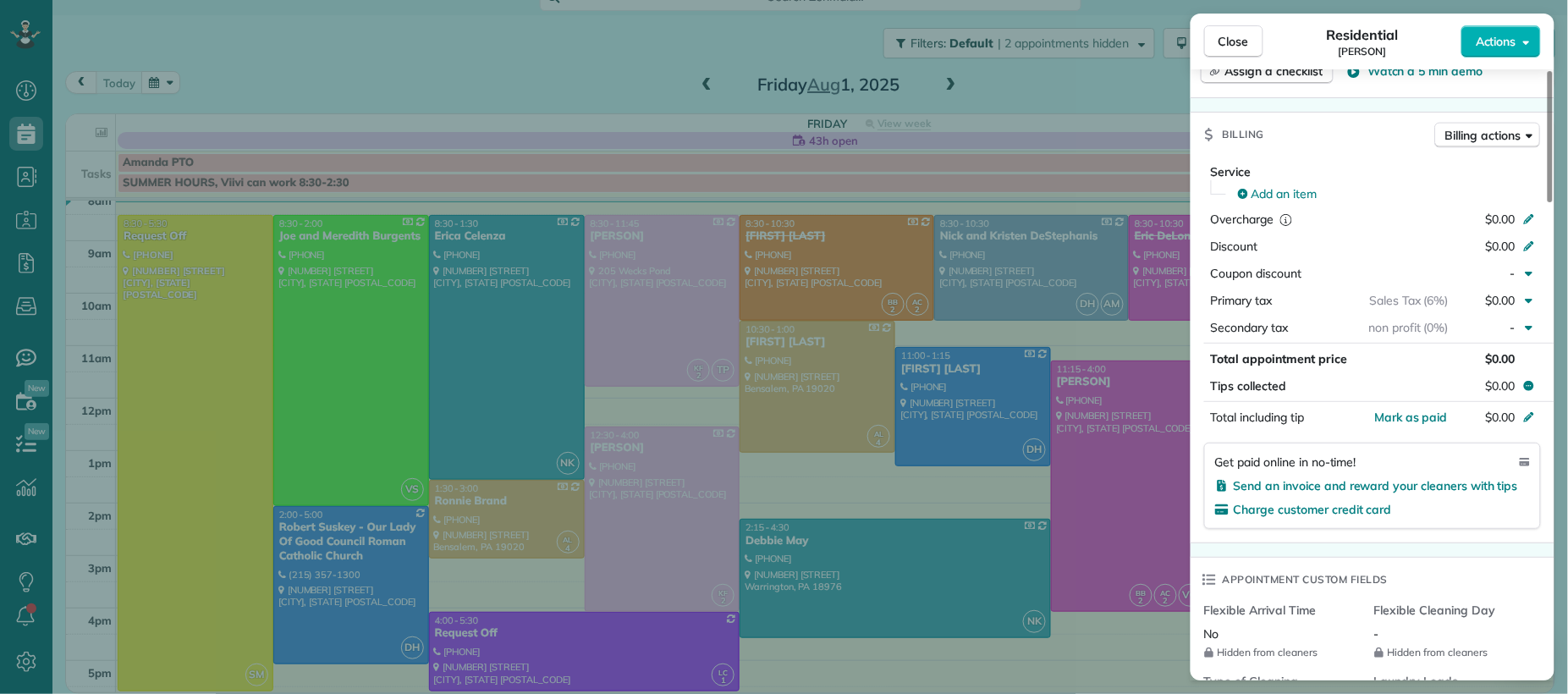 drag, startPoint x: 1191, startPoint y: 33, endPoint x: 1414, endPoint y: 6, distance: 224.6286 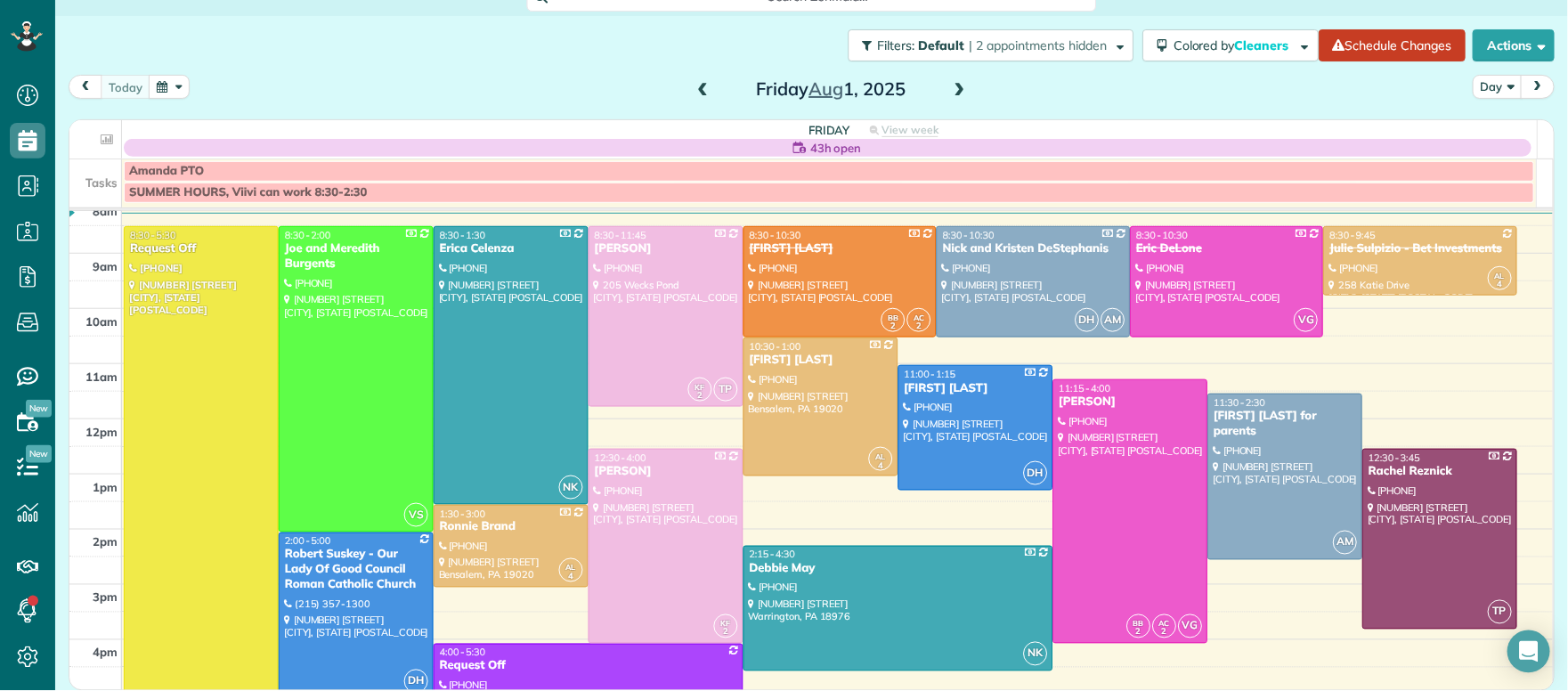 scroll, scrollTop: 691, scrollLeft: 54, axis: both 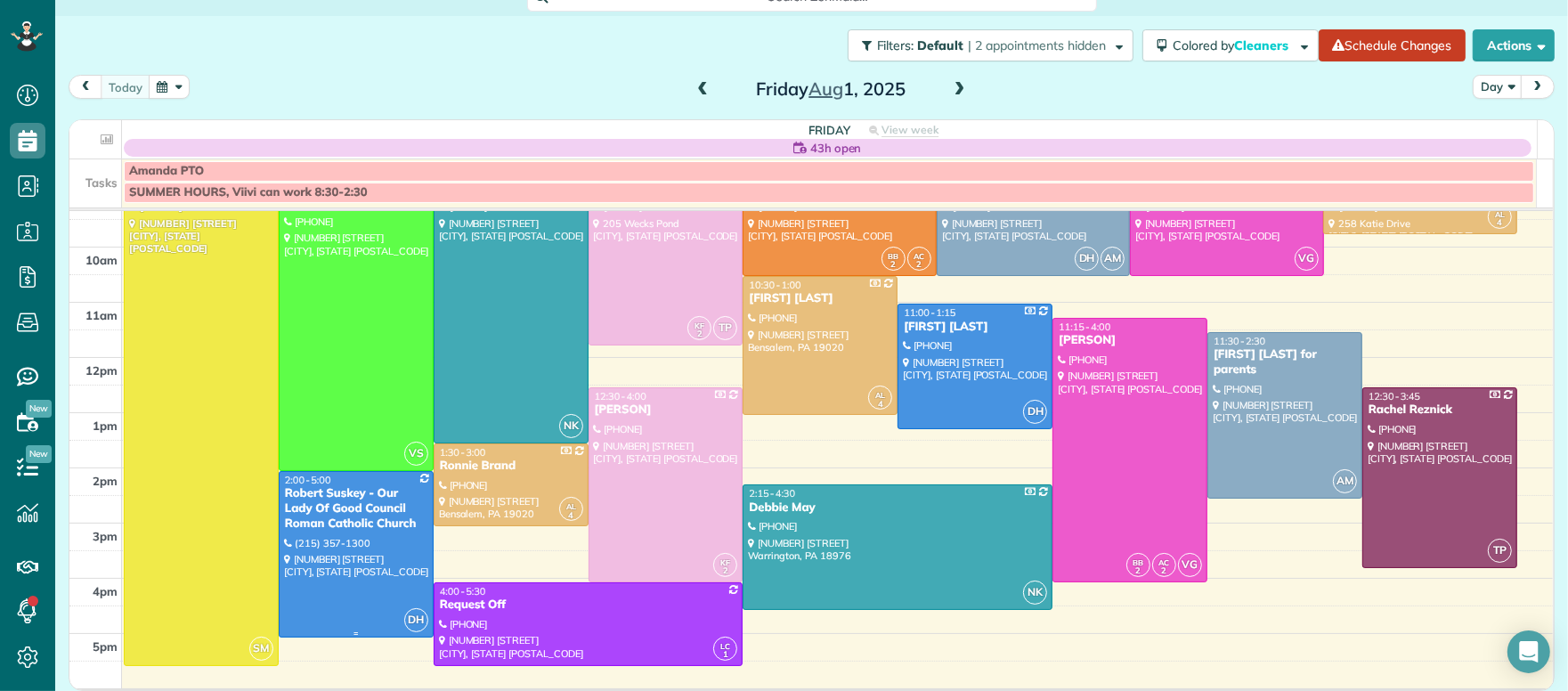 click on "Robert Suskey - Our Lady Of Good Council Roman Catholic Church" at bounding box center [356, 508] 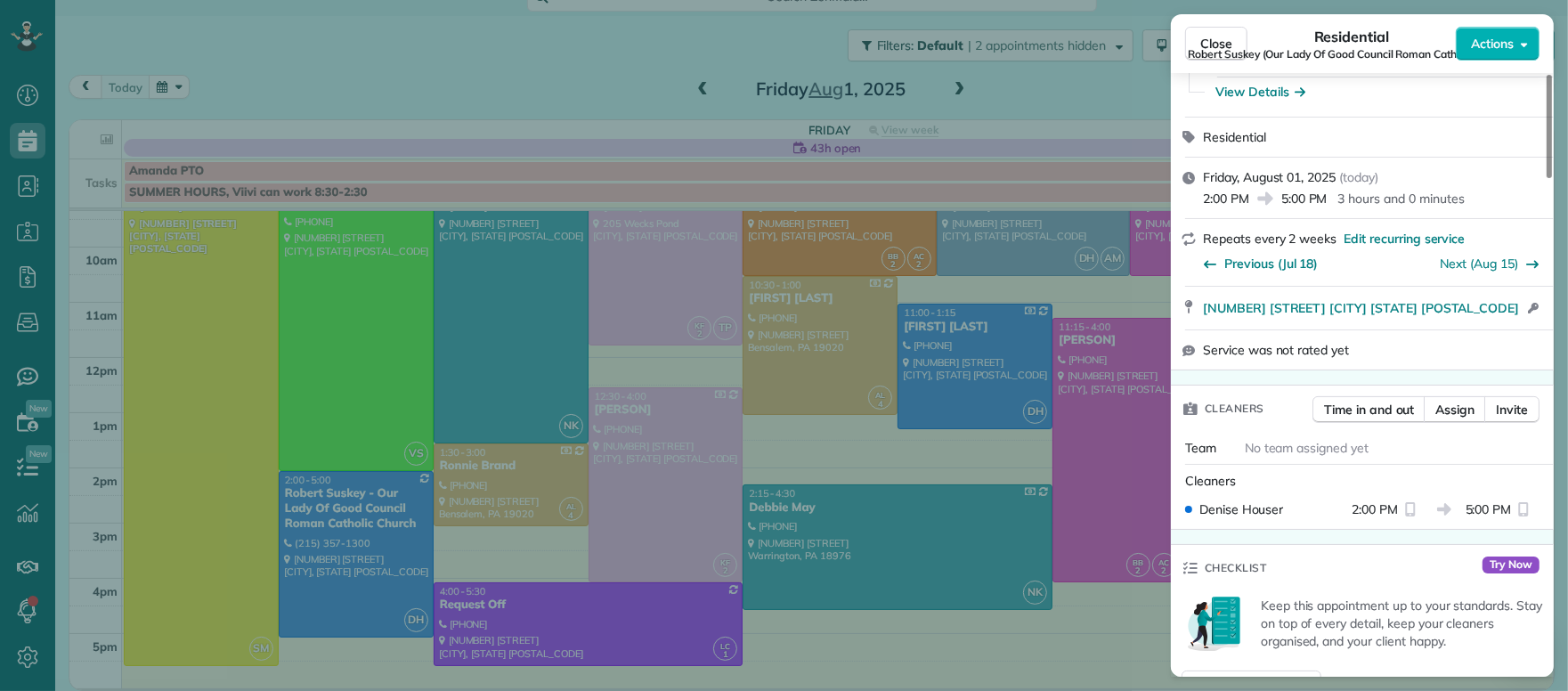 scroll, scrollTop: 319, scrollLeft: 0, axis: vertical 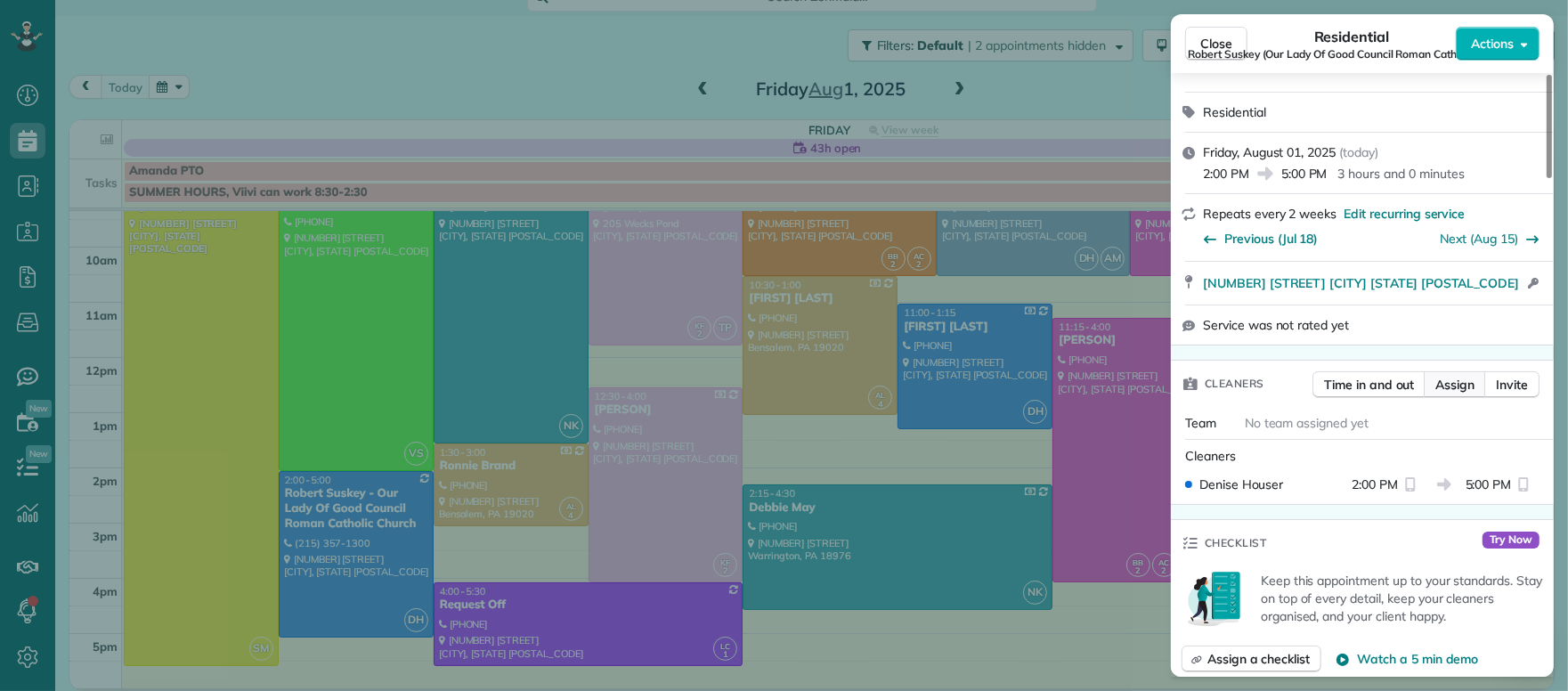 click on "Assign" at bounding box center [1455, 385] 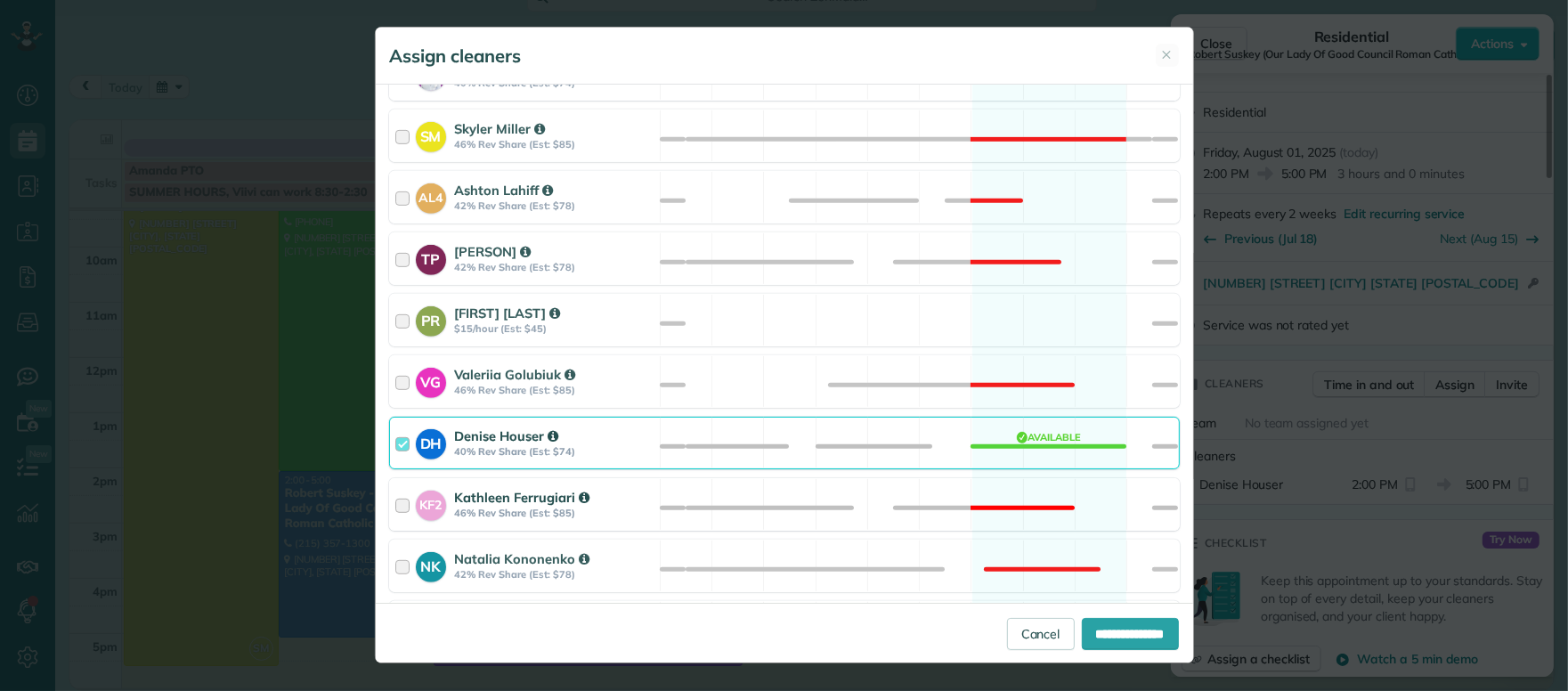 scroll, scrollTop: 777, scrollLeft: 0, axis: vertical 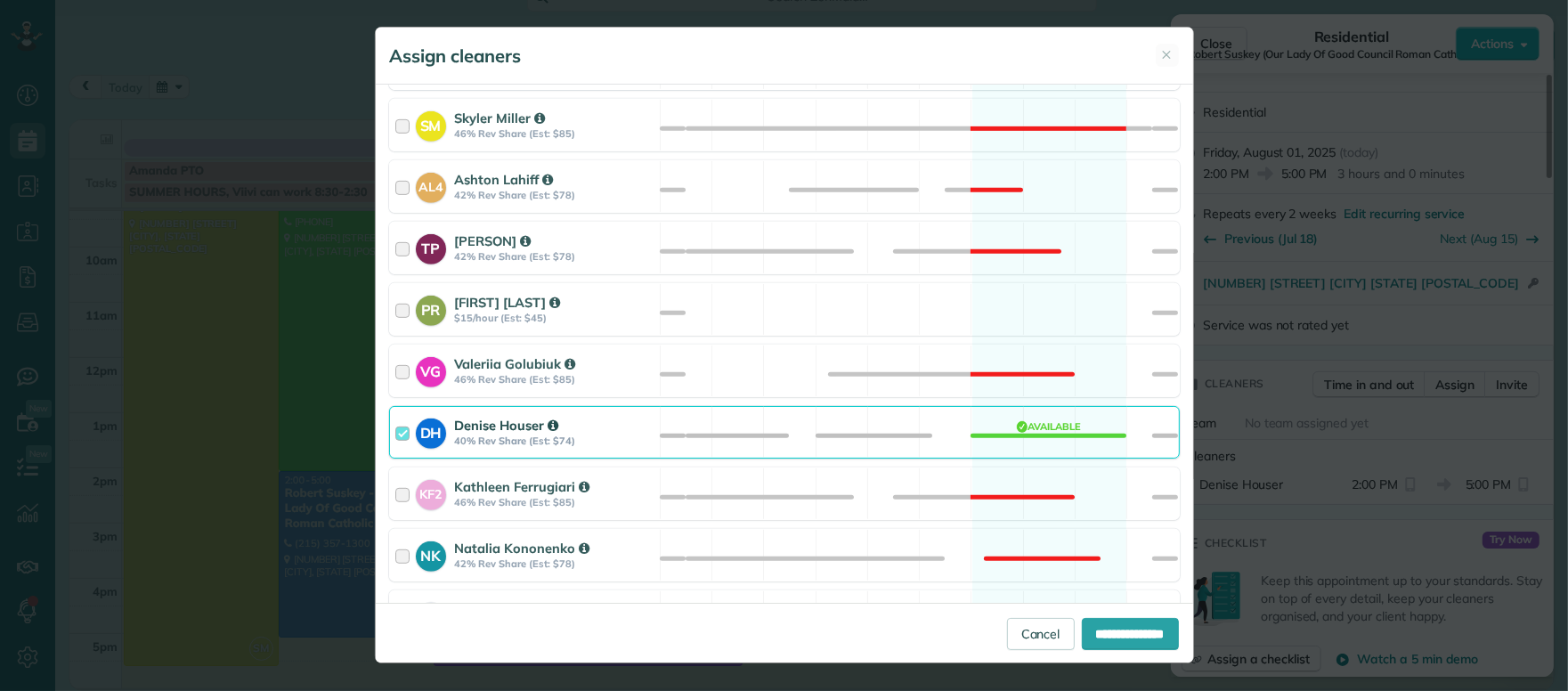 click at bounding box center [405, 432] 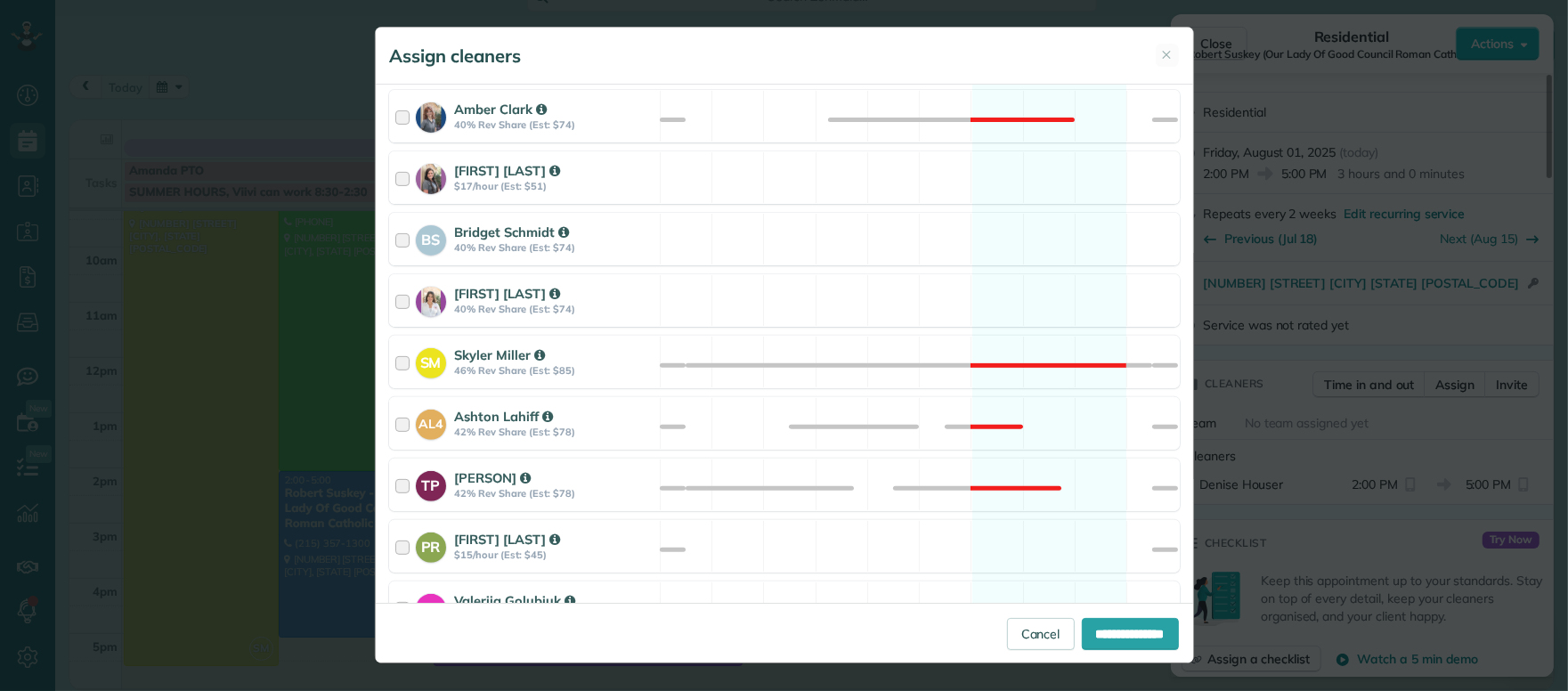 scroll, scrollTop: 537, scrollLeft: 0, axis: vertical 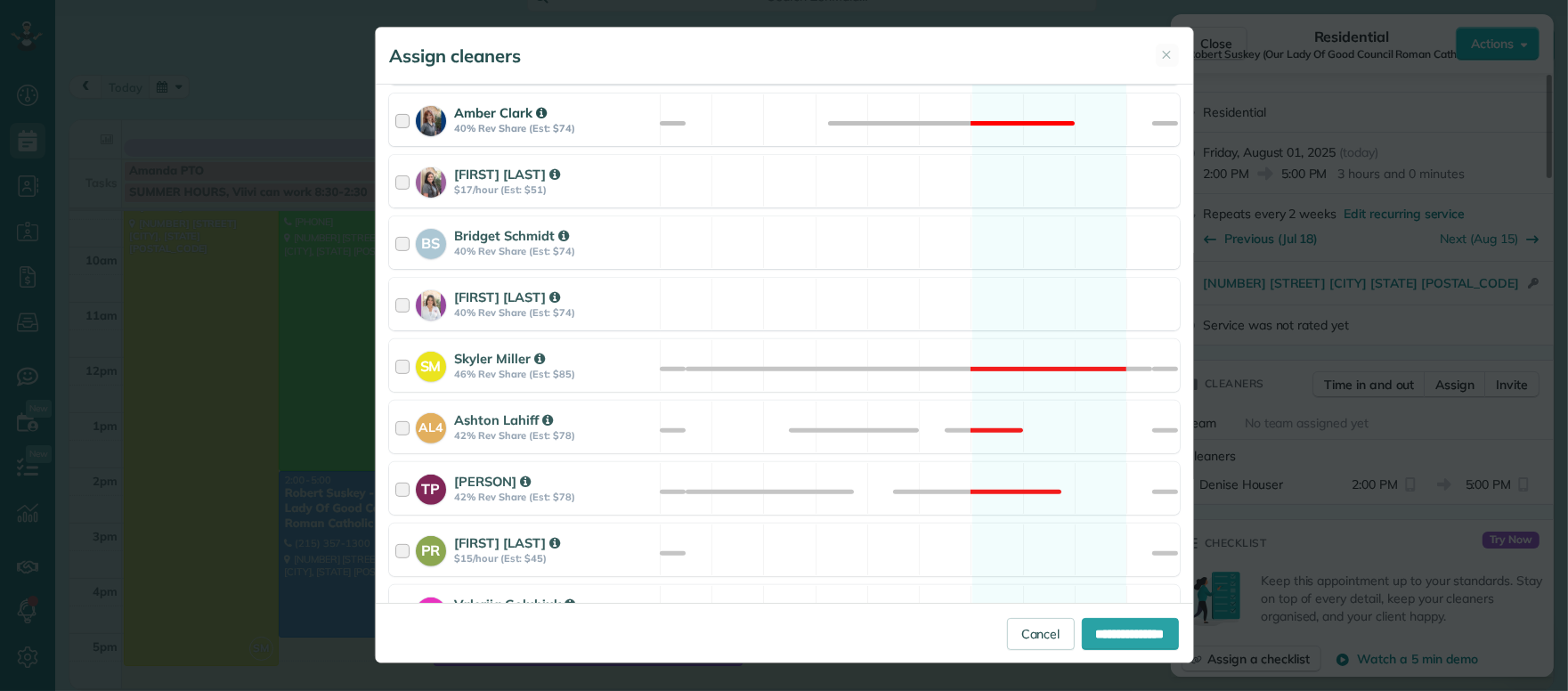 click at bounding box center (405, 119) 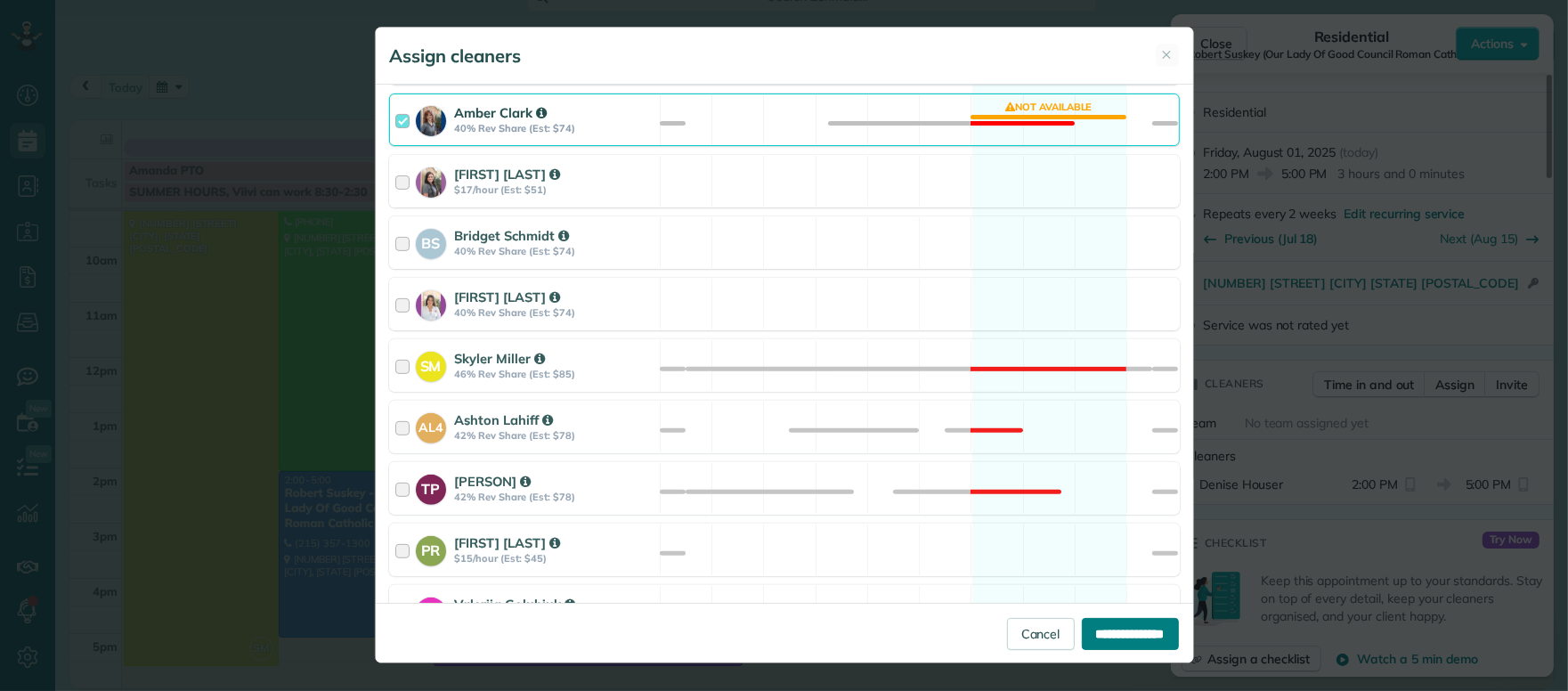 click on "**********" at bounding box center [1130, 634] 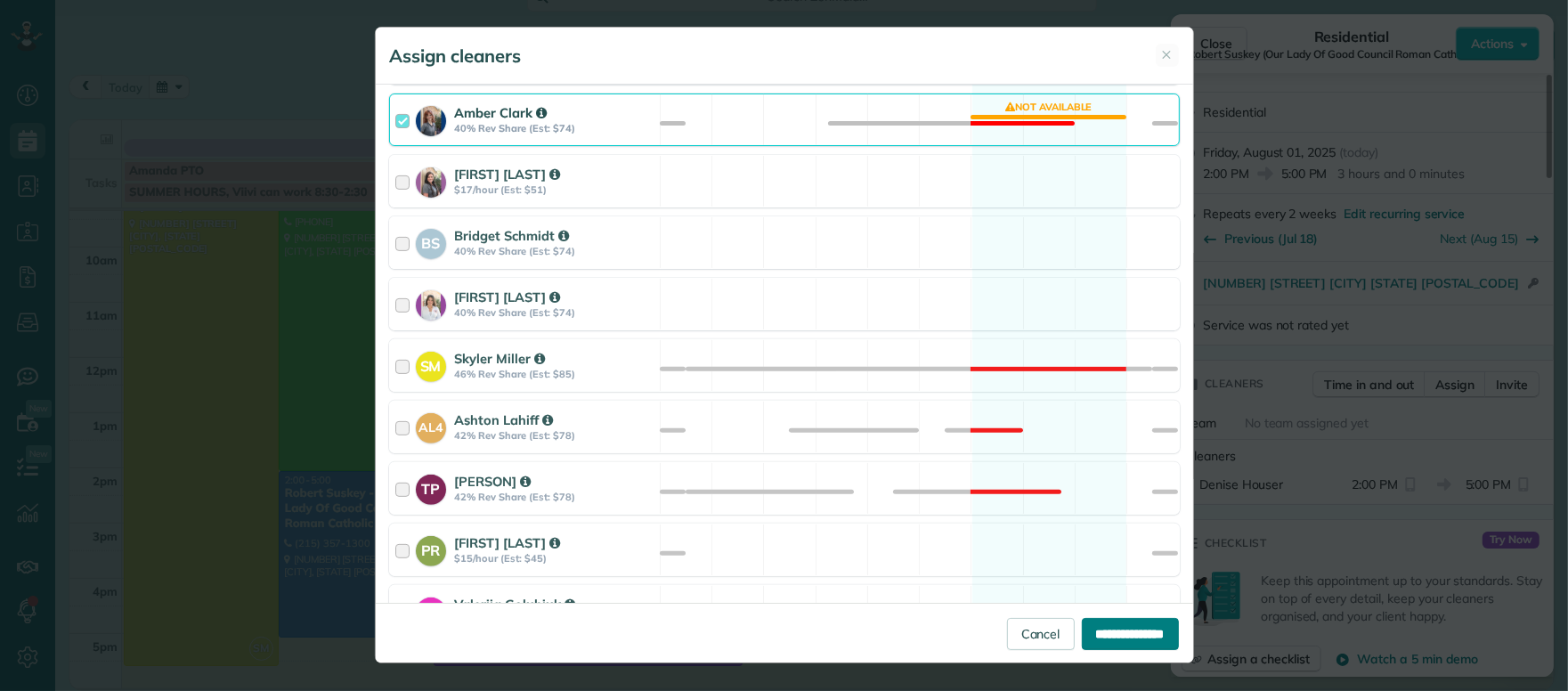 type on "**********" 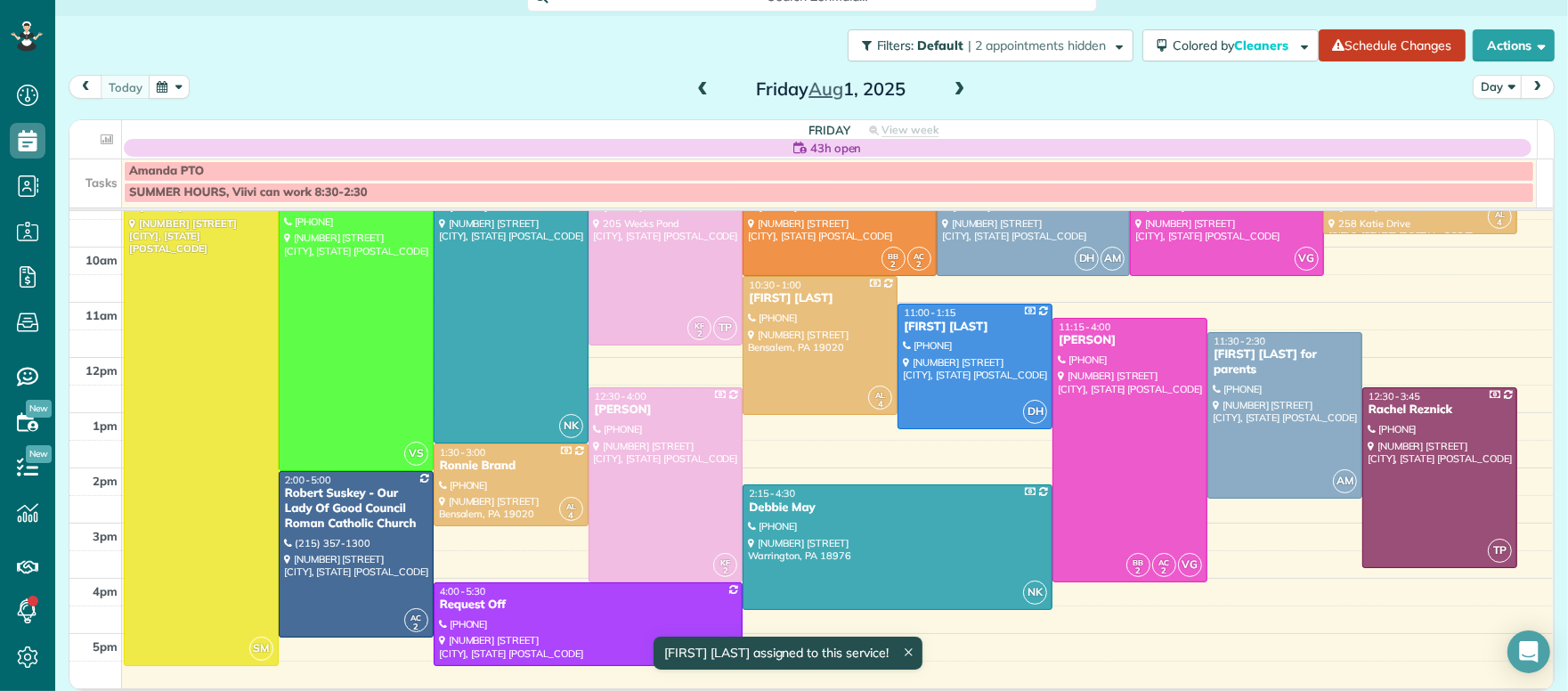 scroll, scrollTop: 20, scrollLeft: 0, axis: vertical 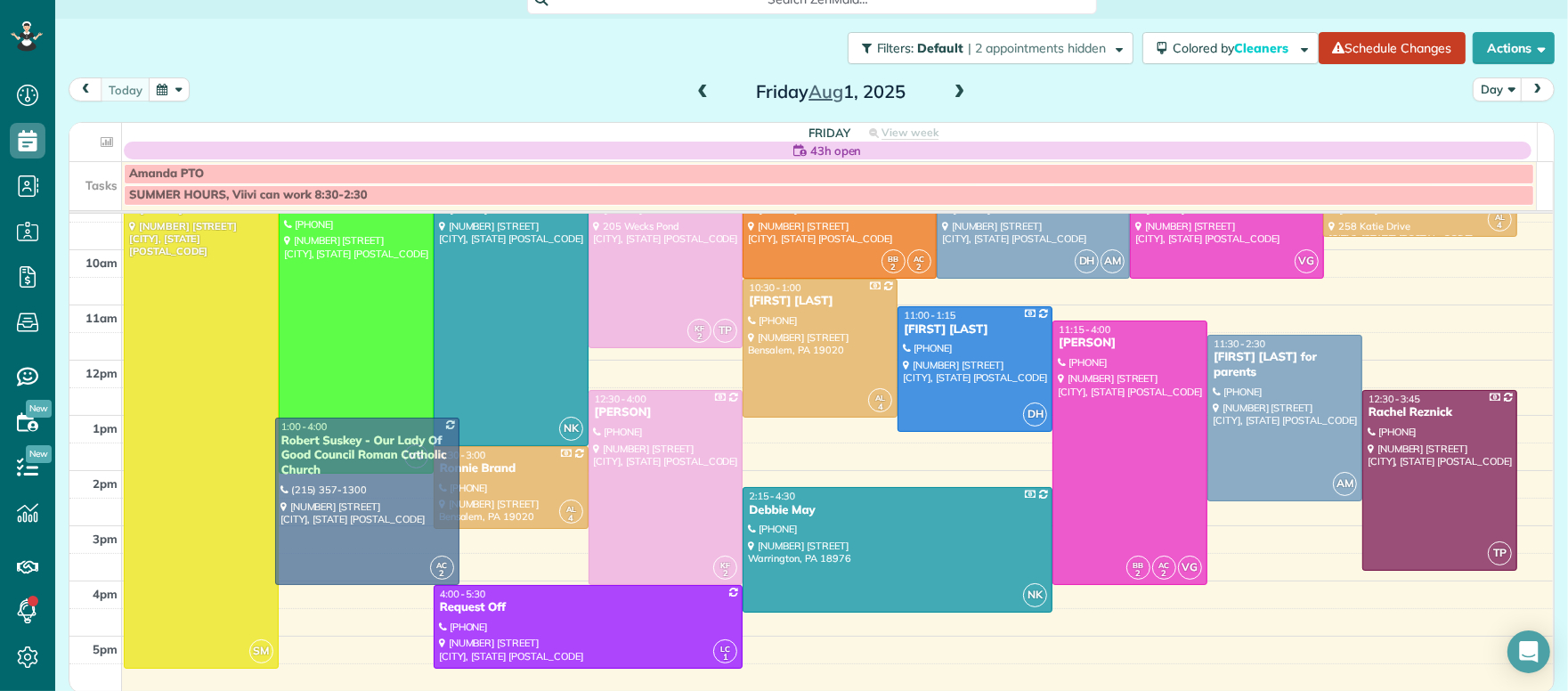 drag, startPoint x: 352, startPoint y: 511, endPoint x: 365, endPoint y: 449, distance: 63.3482 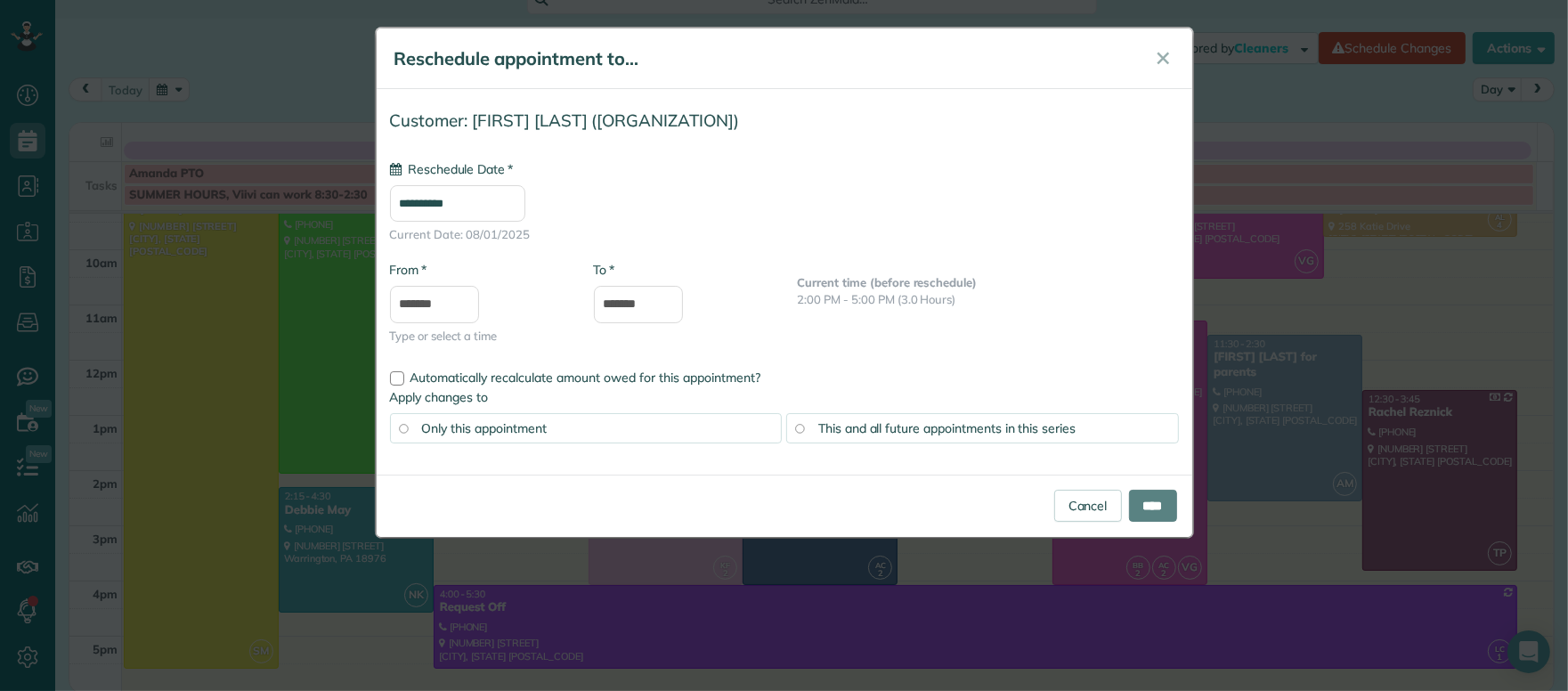 type on "**********" 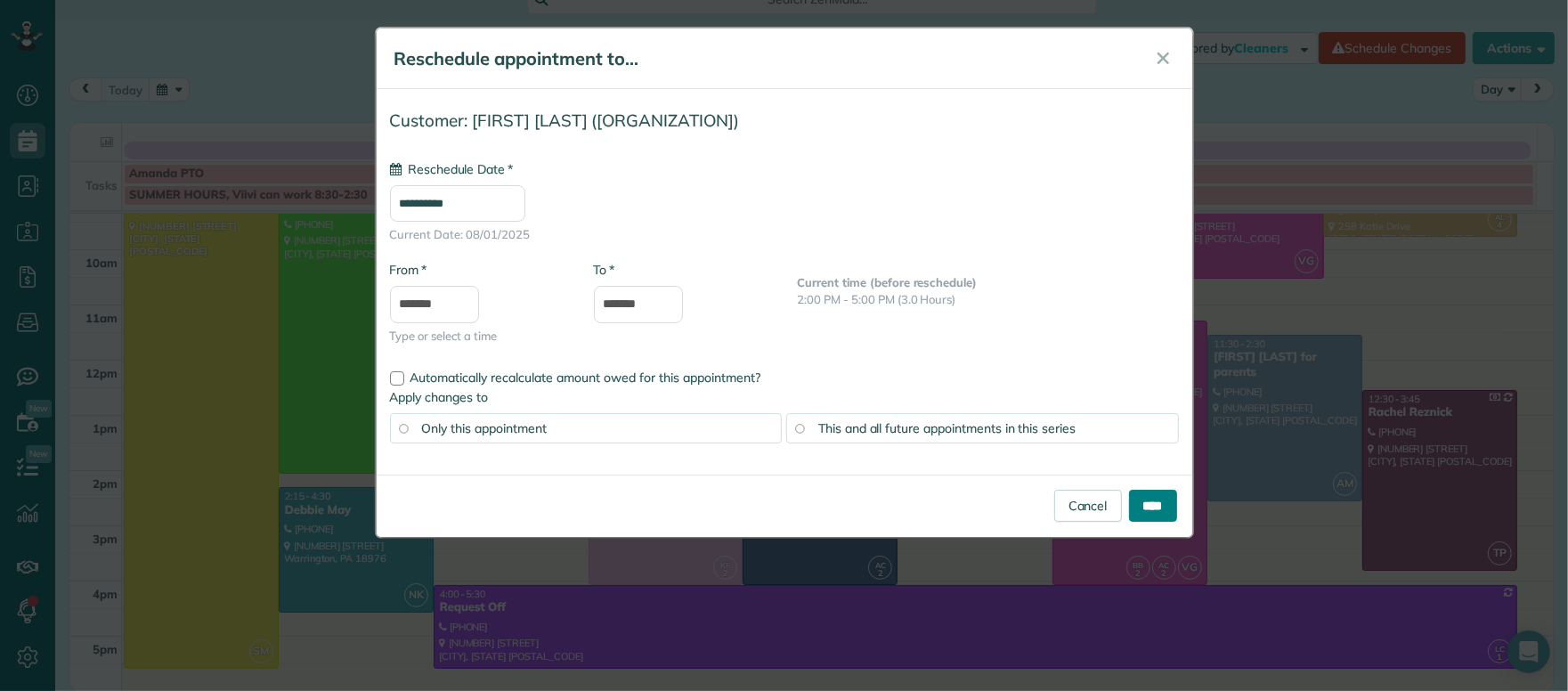 click on "****" at bounding box center (1153, 506) 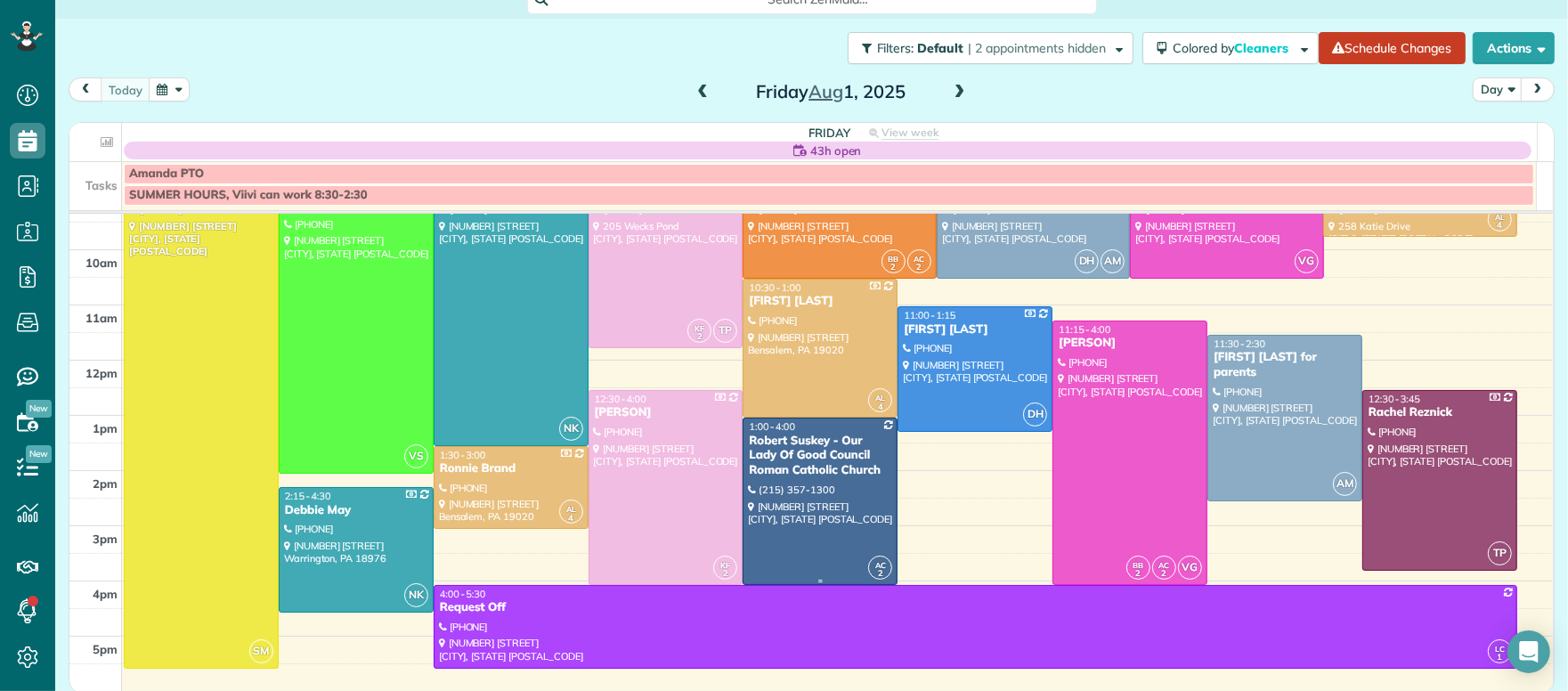 click on "Robert Suskey - Our Lady Of Good Council Roman Catholic Church" at bounding box center (820, 456) 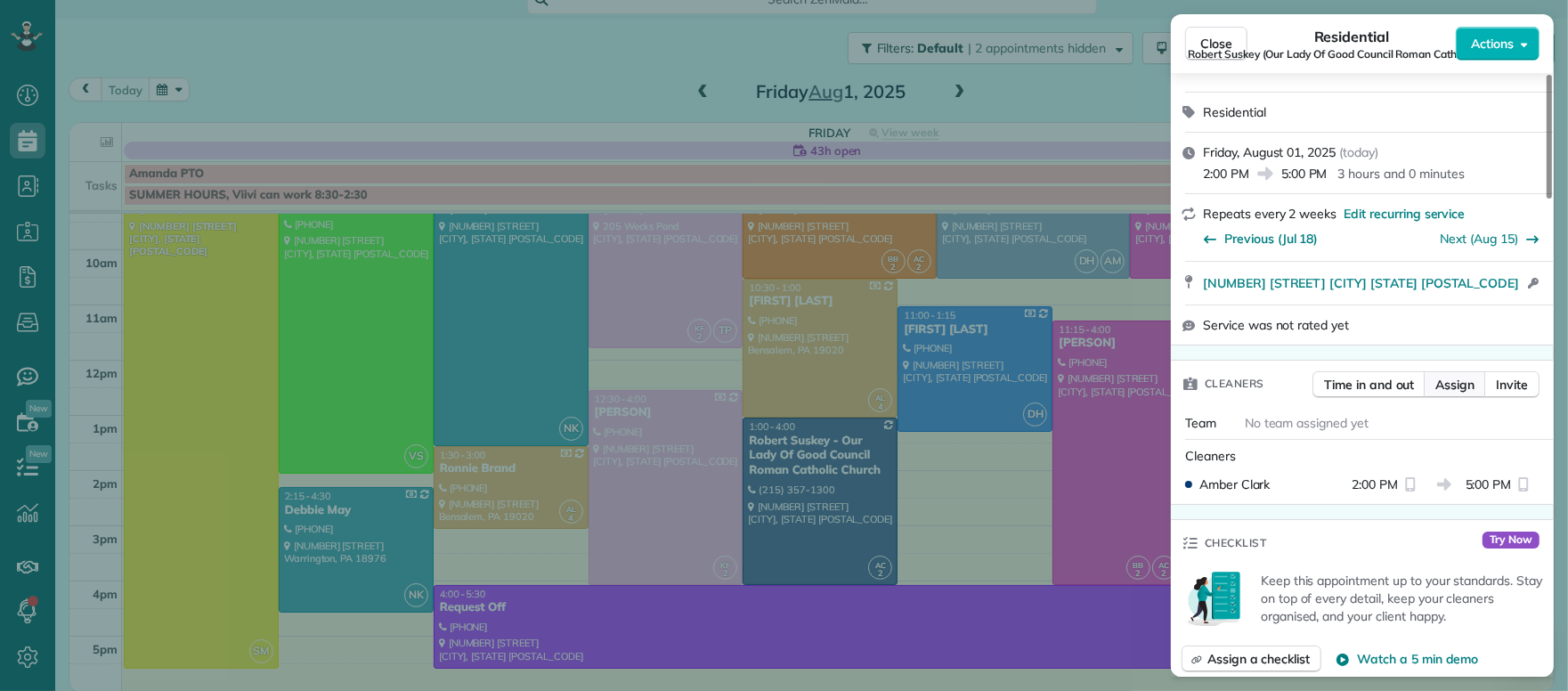 click on "Assign" at bounding box center [1455, 385] 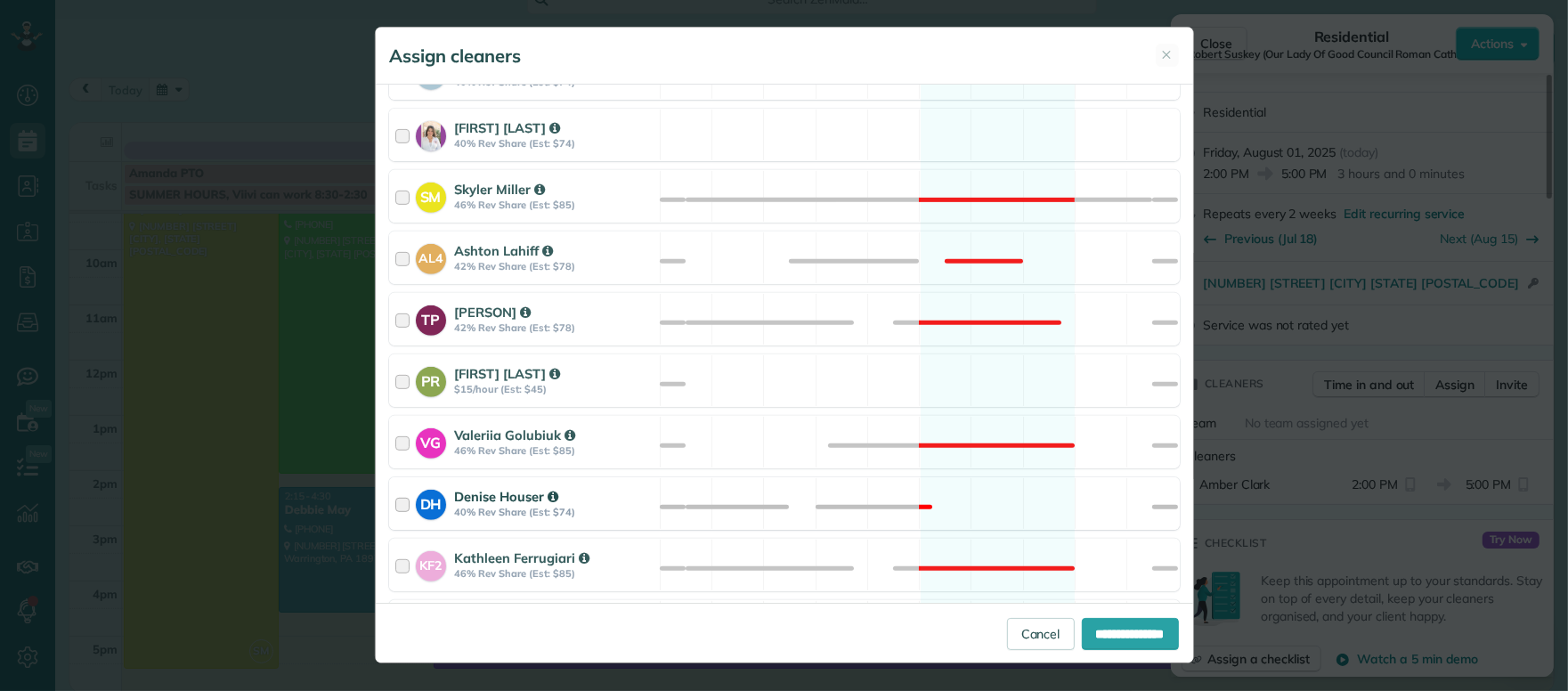 scroll, scrollTop: 938, scrollLeft: 0, axis: vertical 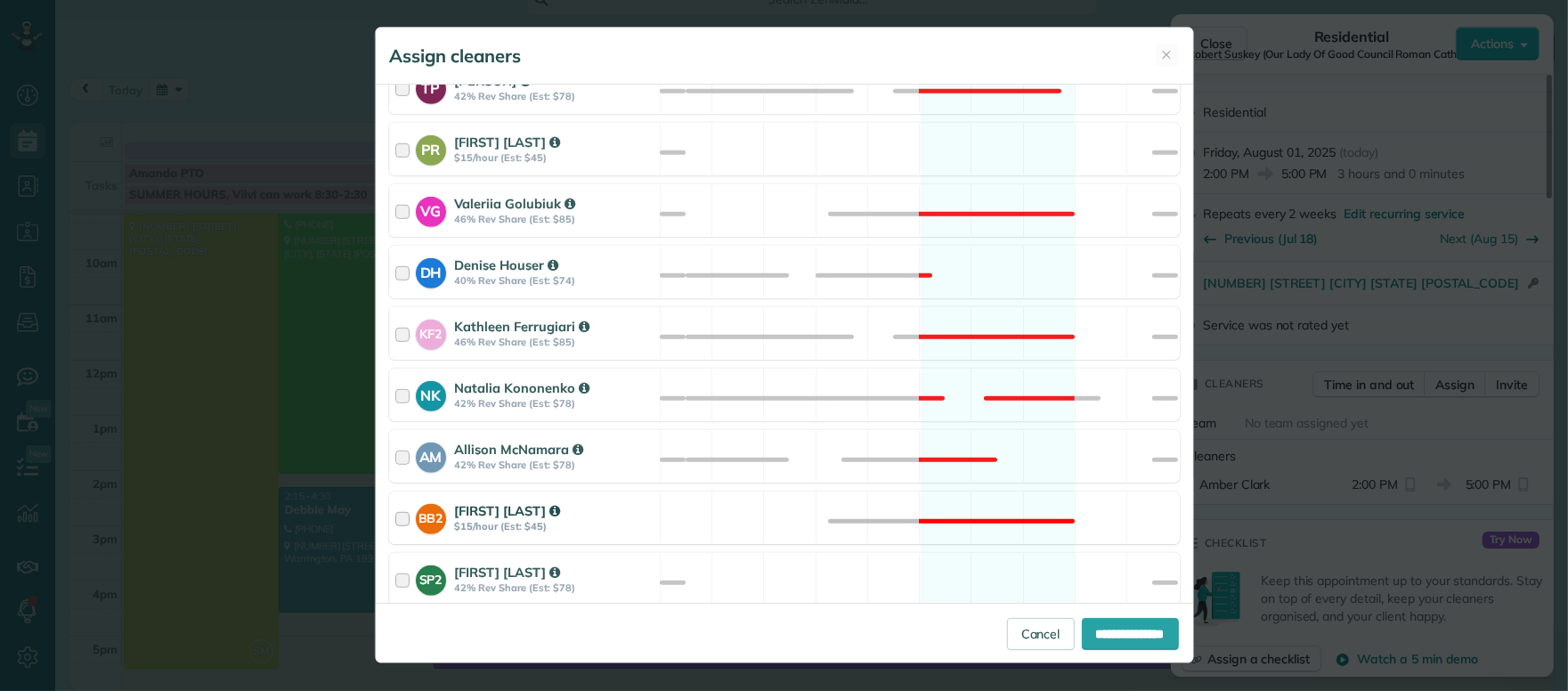 click at bounding box center [405, 517] 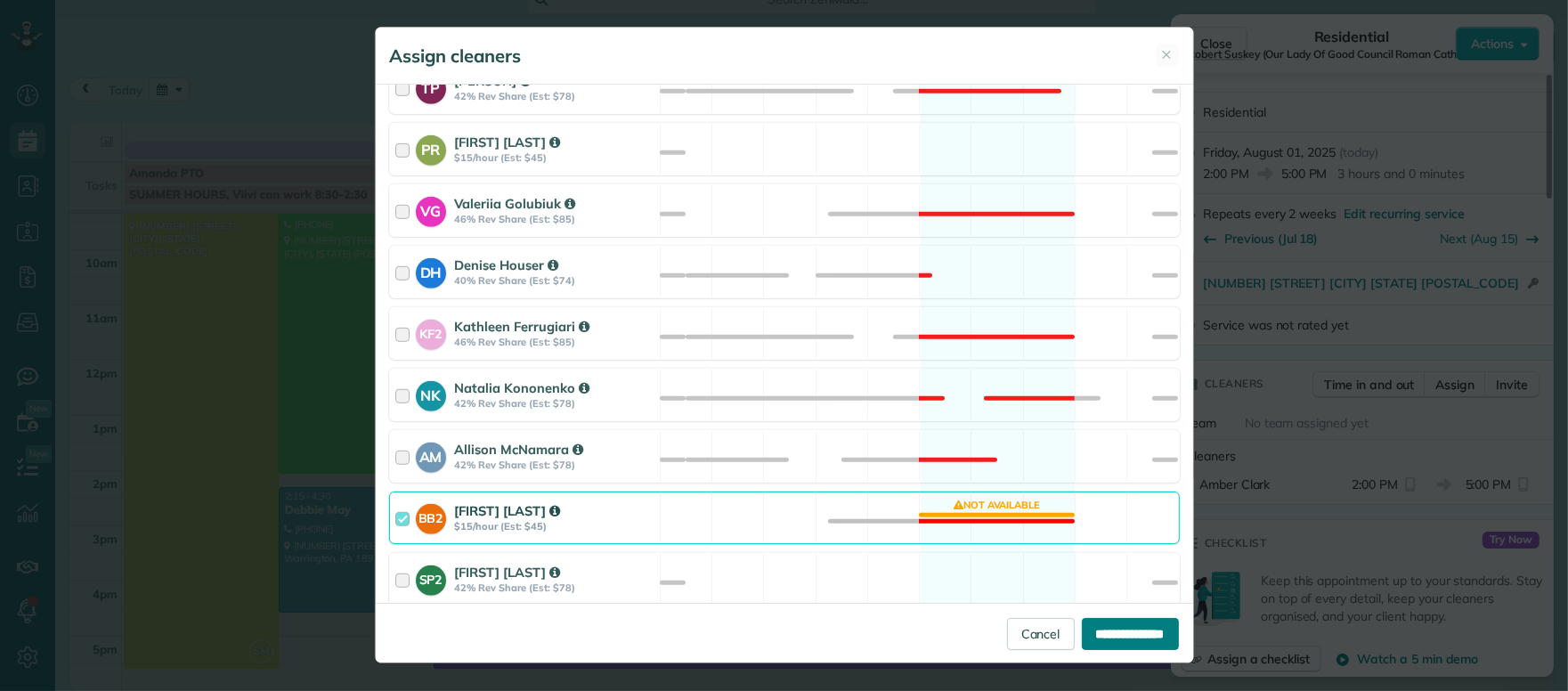 click on "**********" at bounding box center [1130, 634] 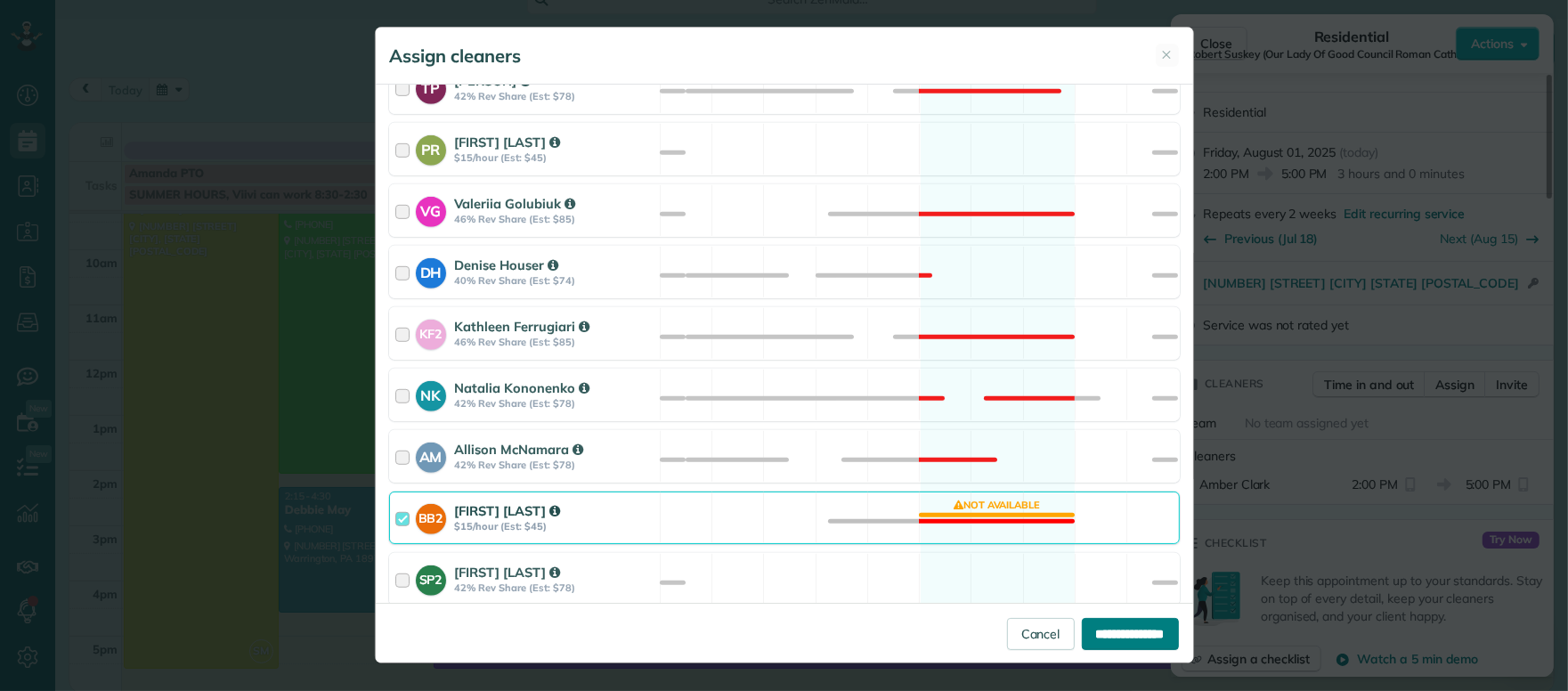 type on "**********" 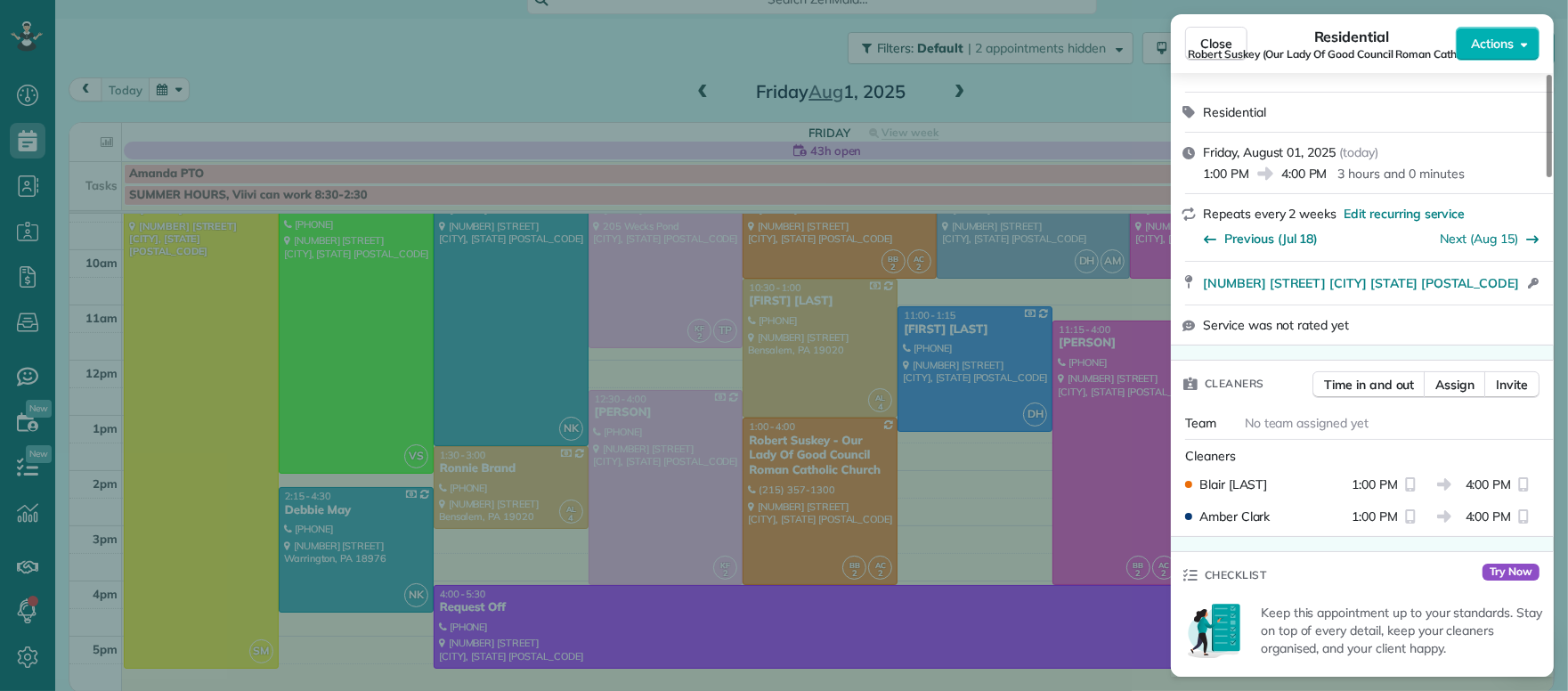 click on "Close" at bounding box center [1216, 44] 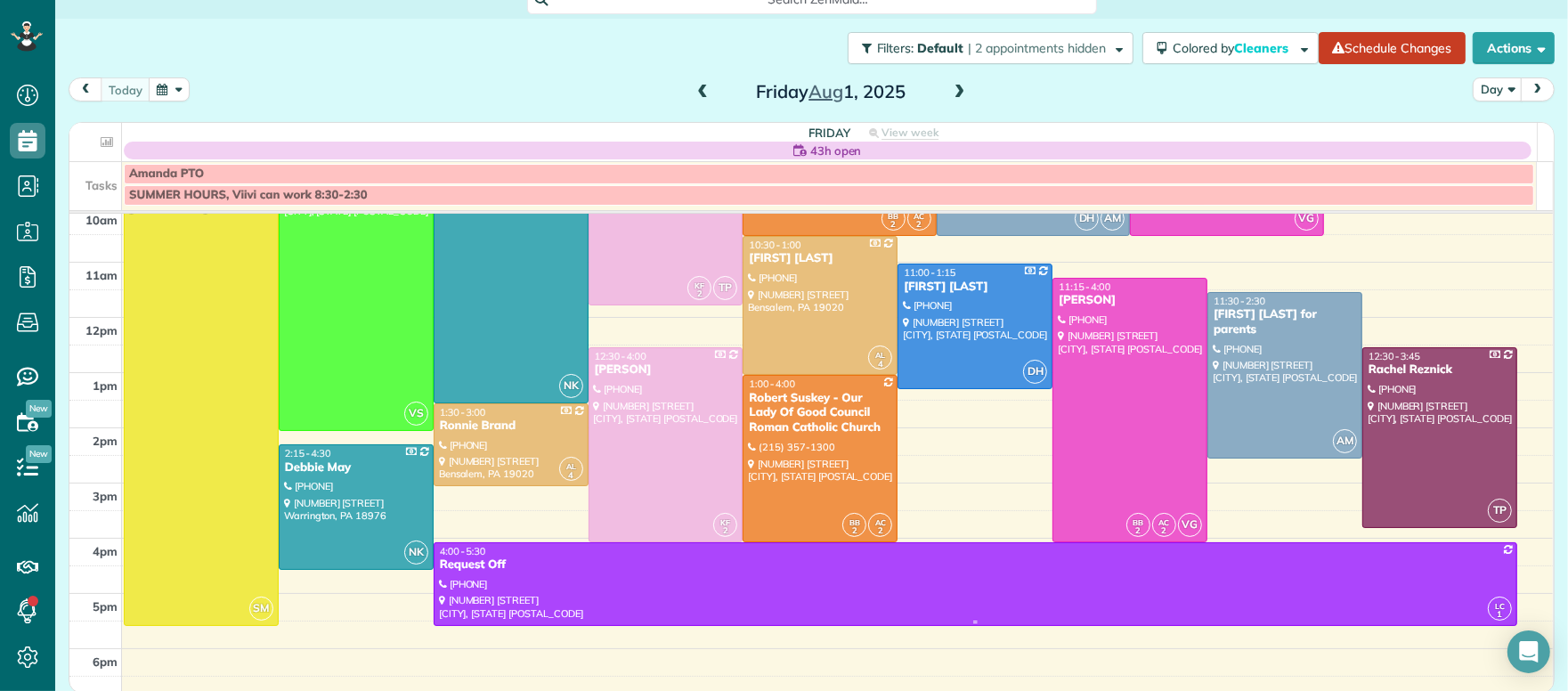 scroll, scrollTop: 158, scrollLeft: 0, axis: vertical 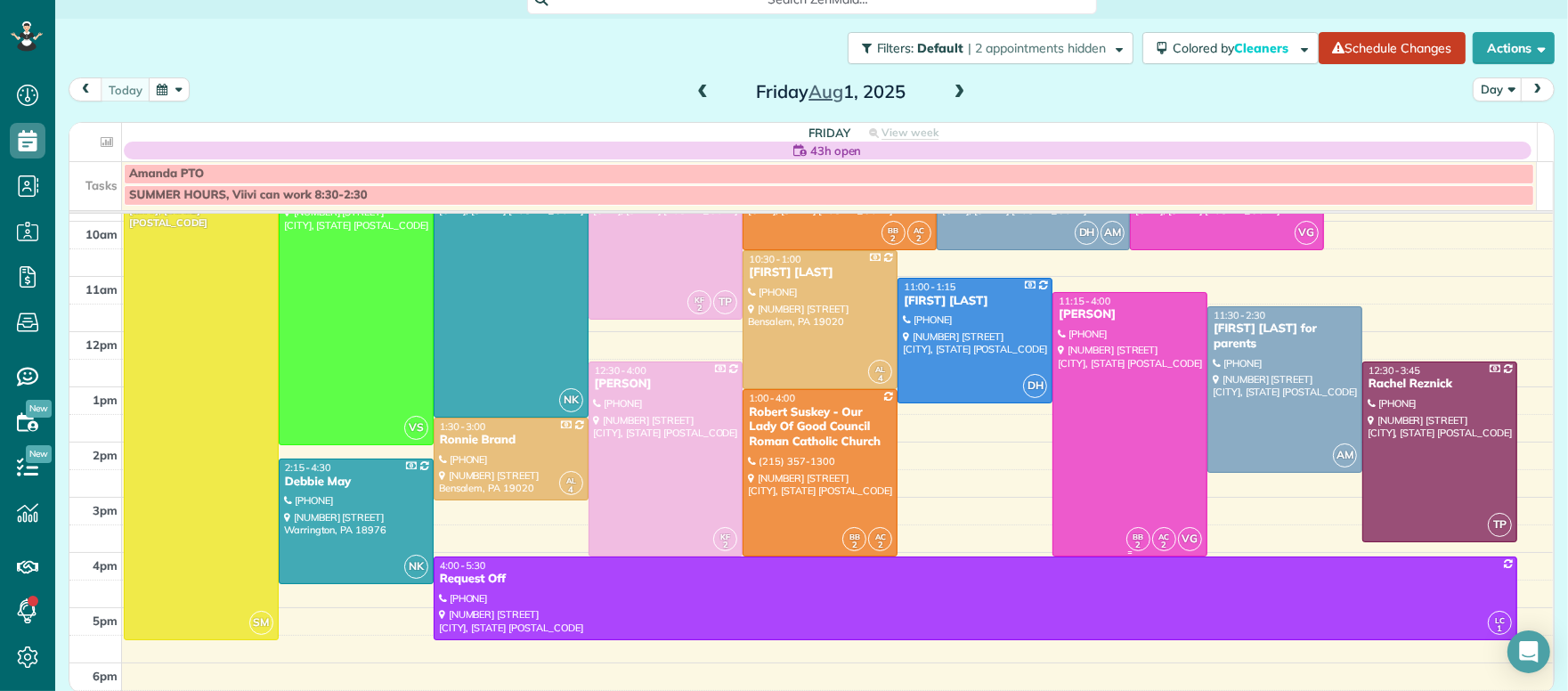 click on "Mungu Sanchez" at bounding box center [1130, 314] 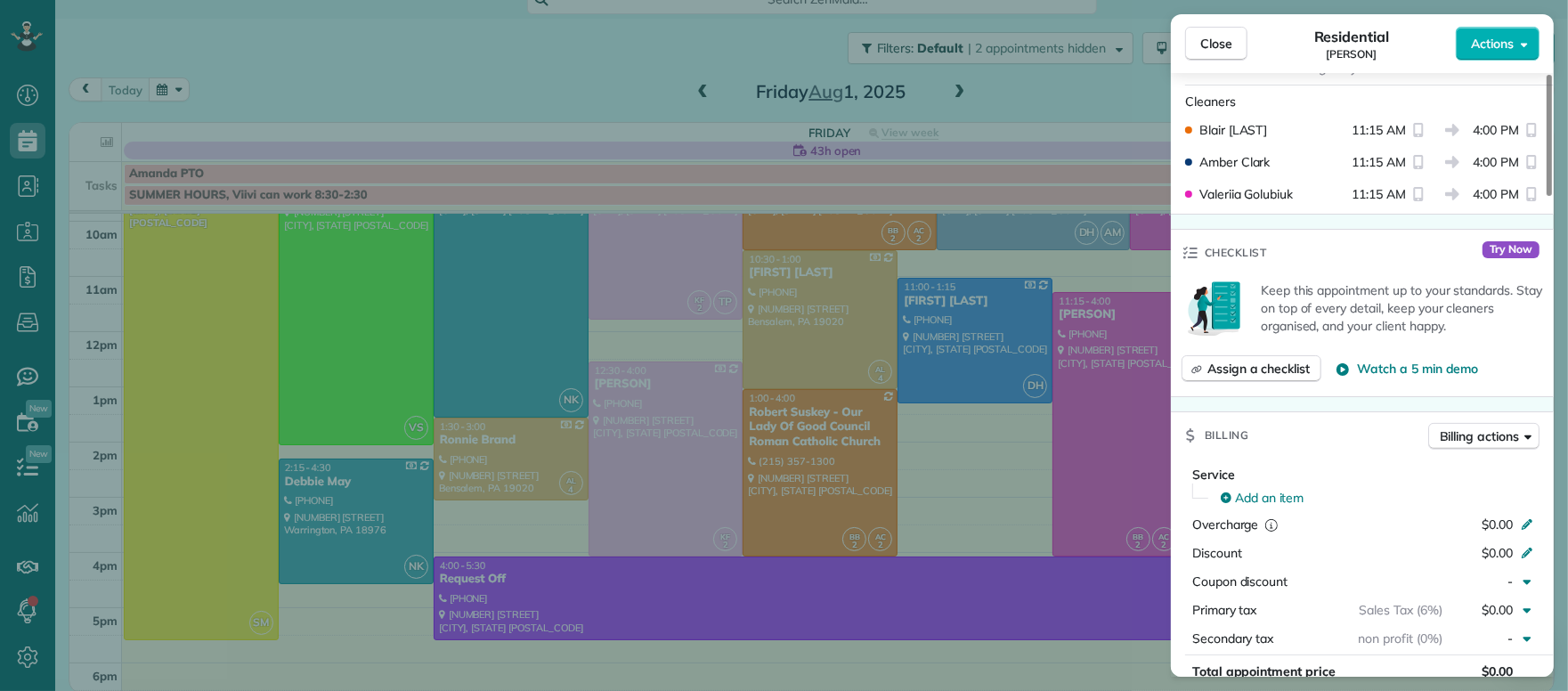 scroll, scrollTop: 745, scrollLeft: 0, axis: vertical 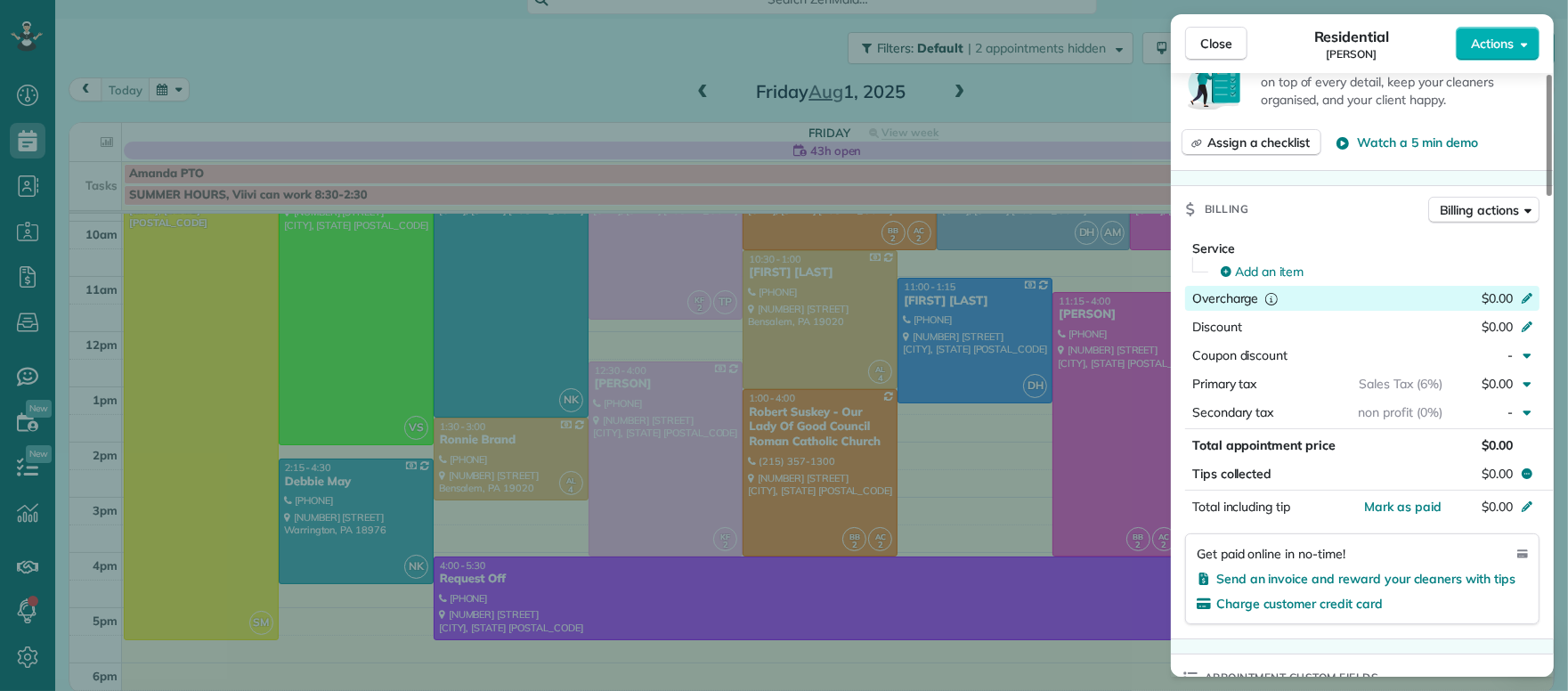 click 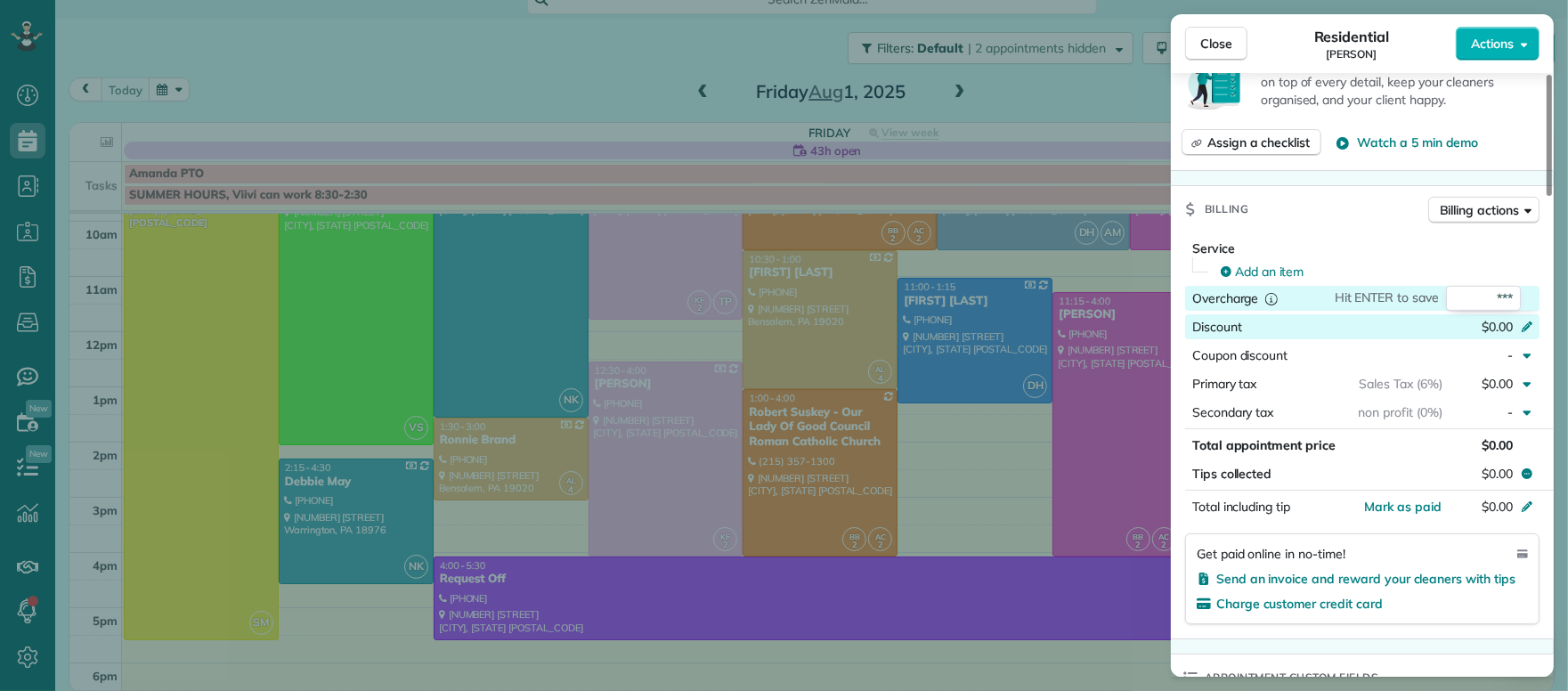type on "***" 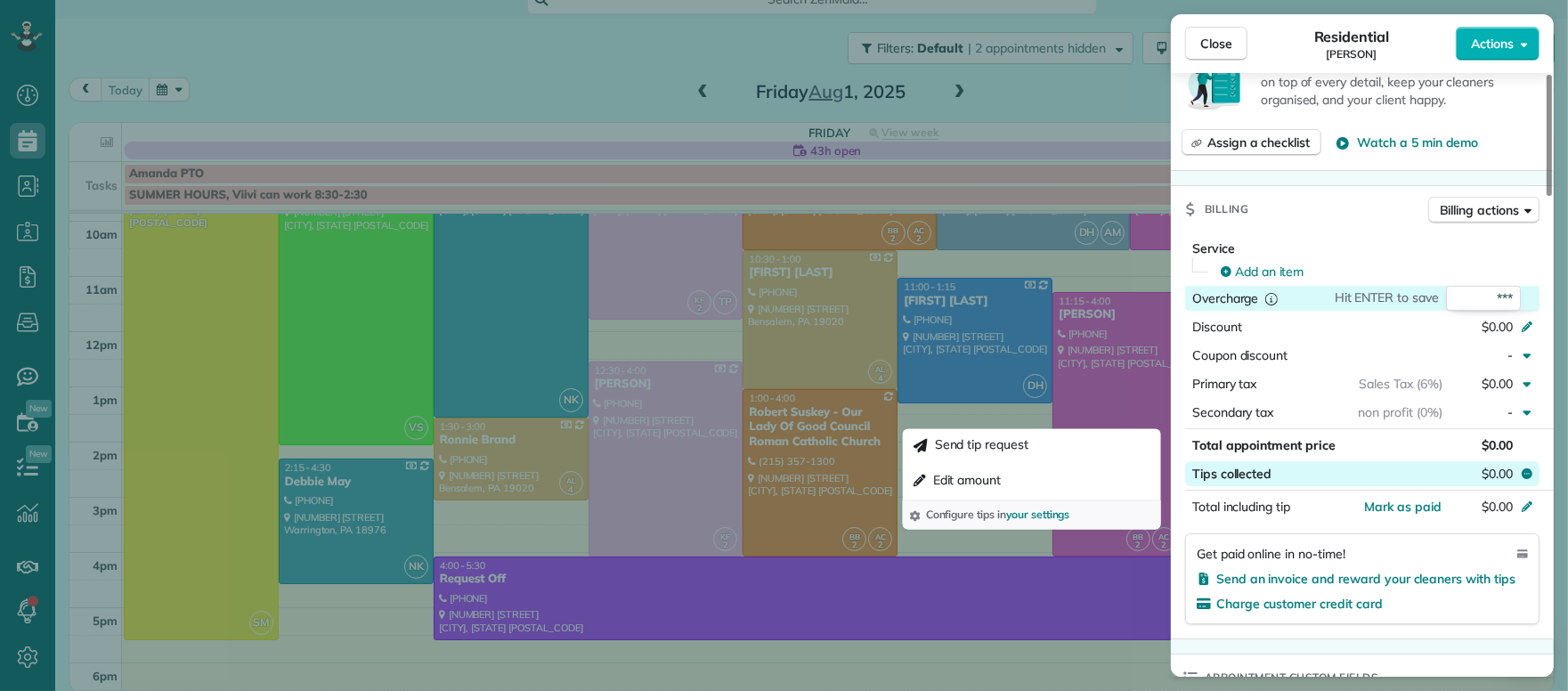 click on "$0.00" at bounding box center (1497, 474) 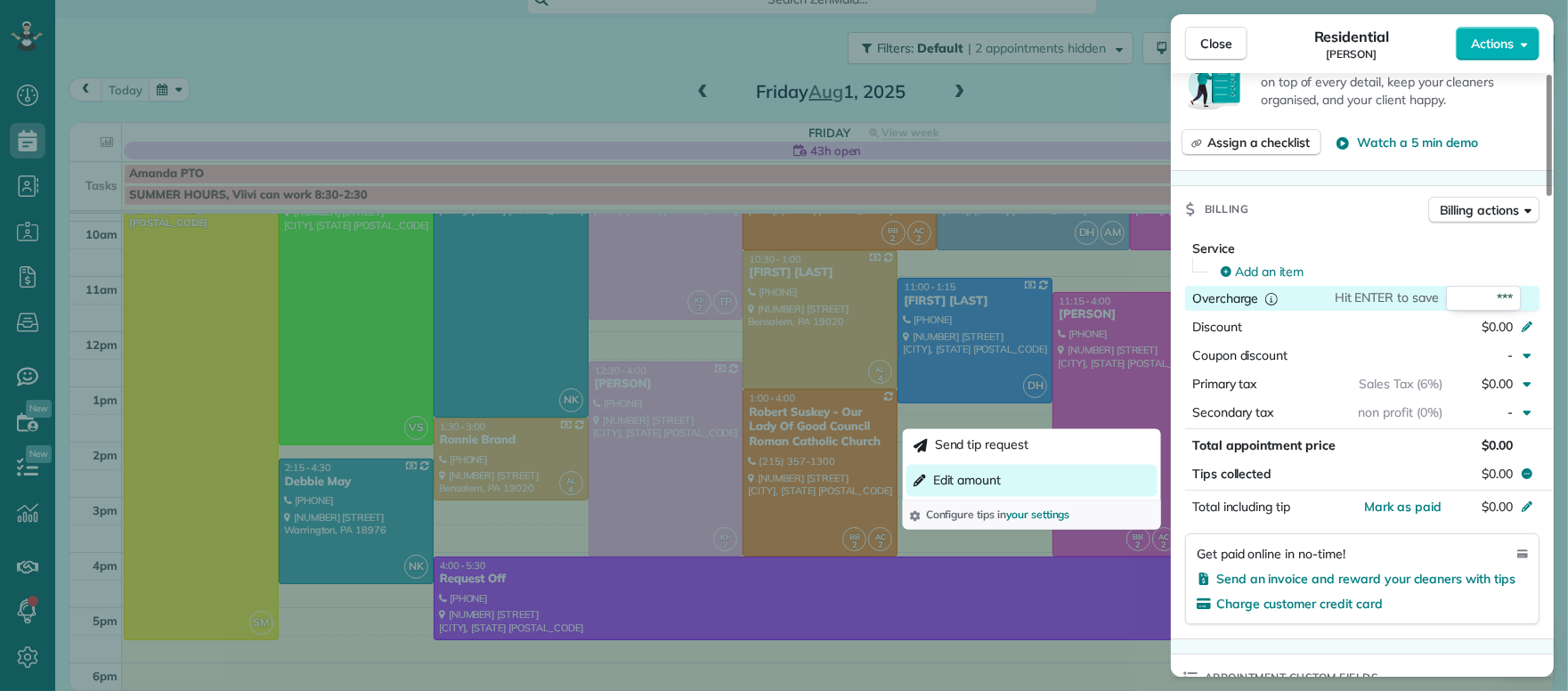 click on "Edit amount" at bounding box center (967, 481) 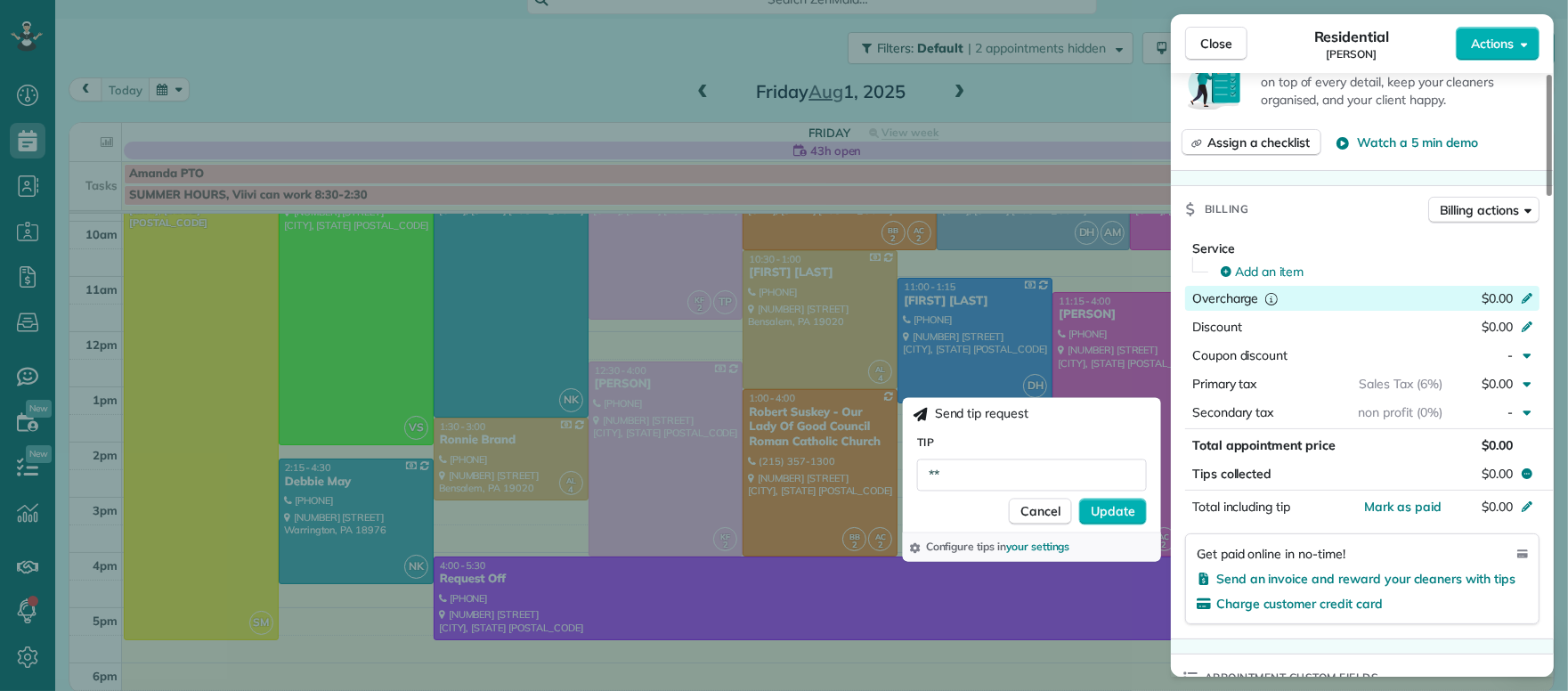 click on "Add an item" at bounding box center (1373, 272) 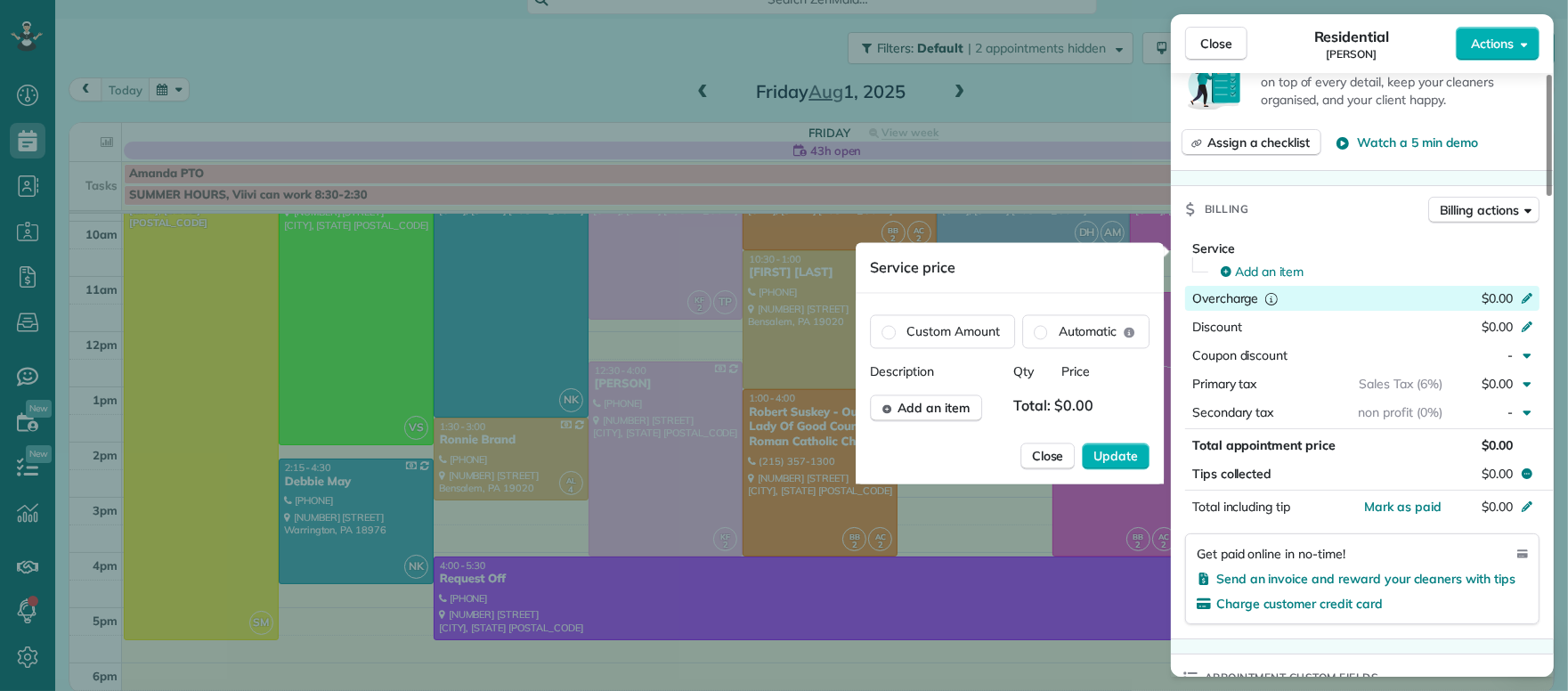 click on "$0.00" at bounding box center [1497, 298] 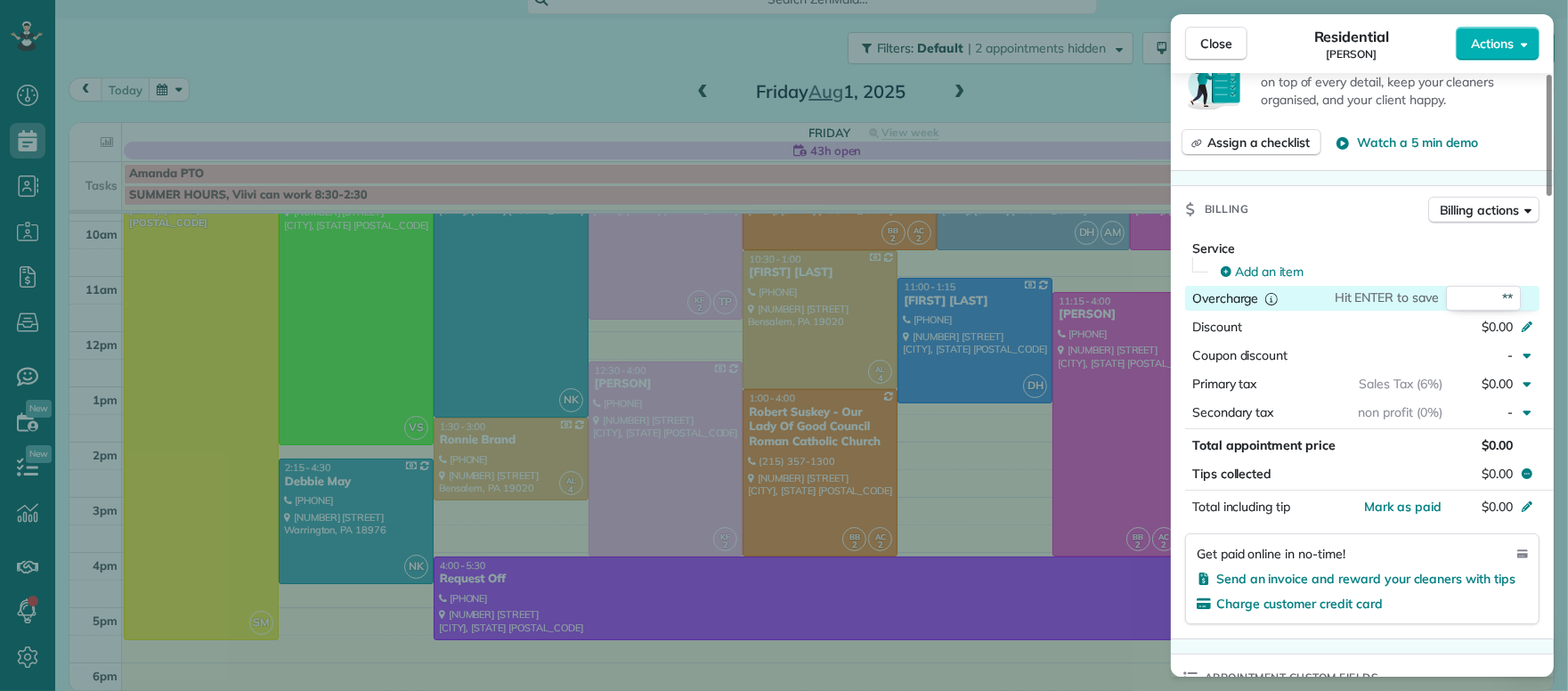type on "***" 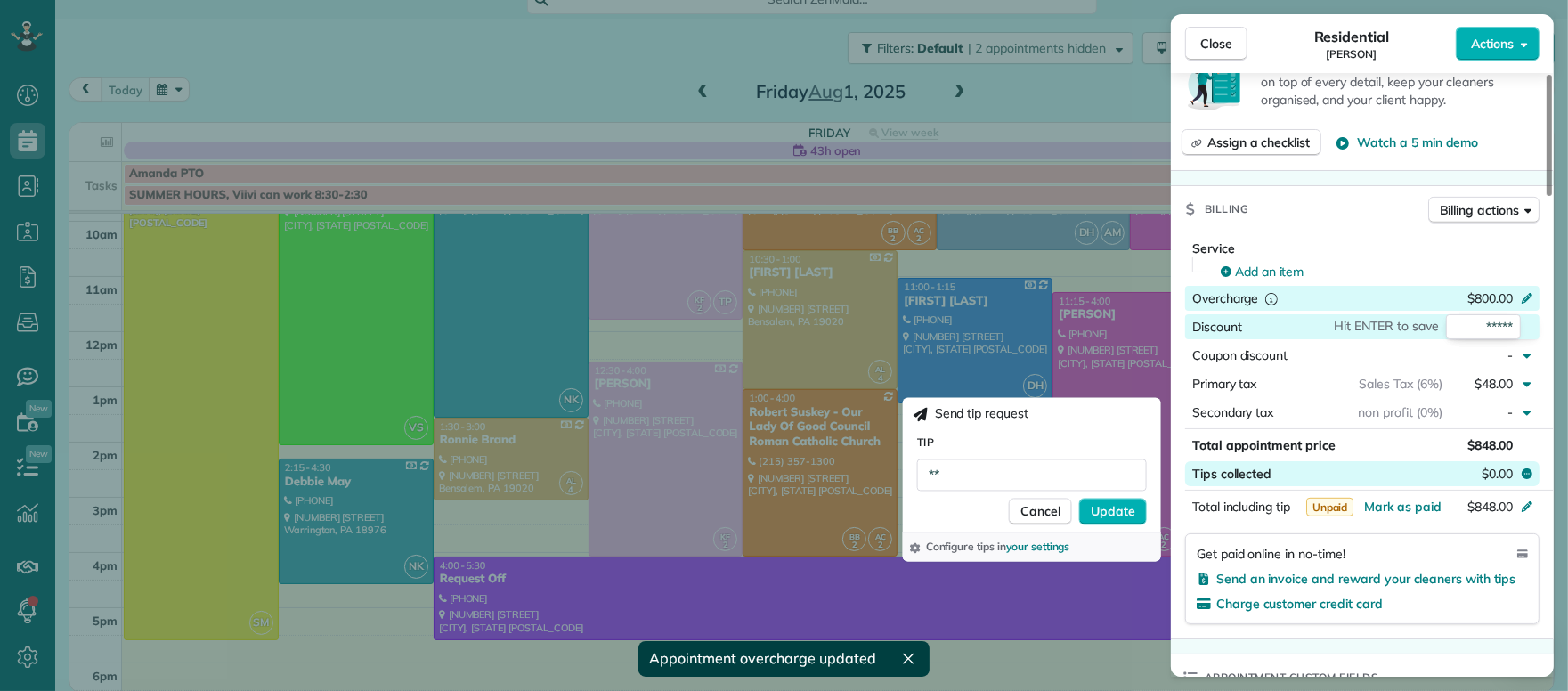 click on "$0.00" at bounding box center [1497, 474] 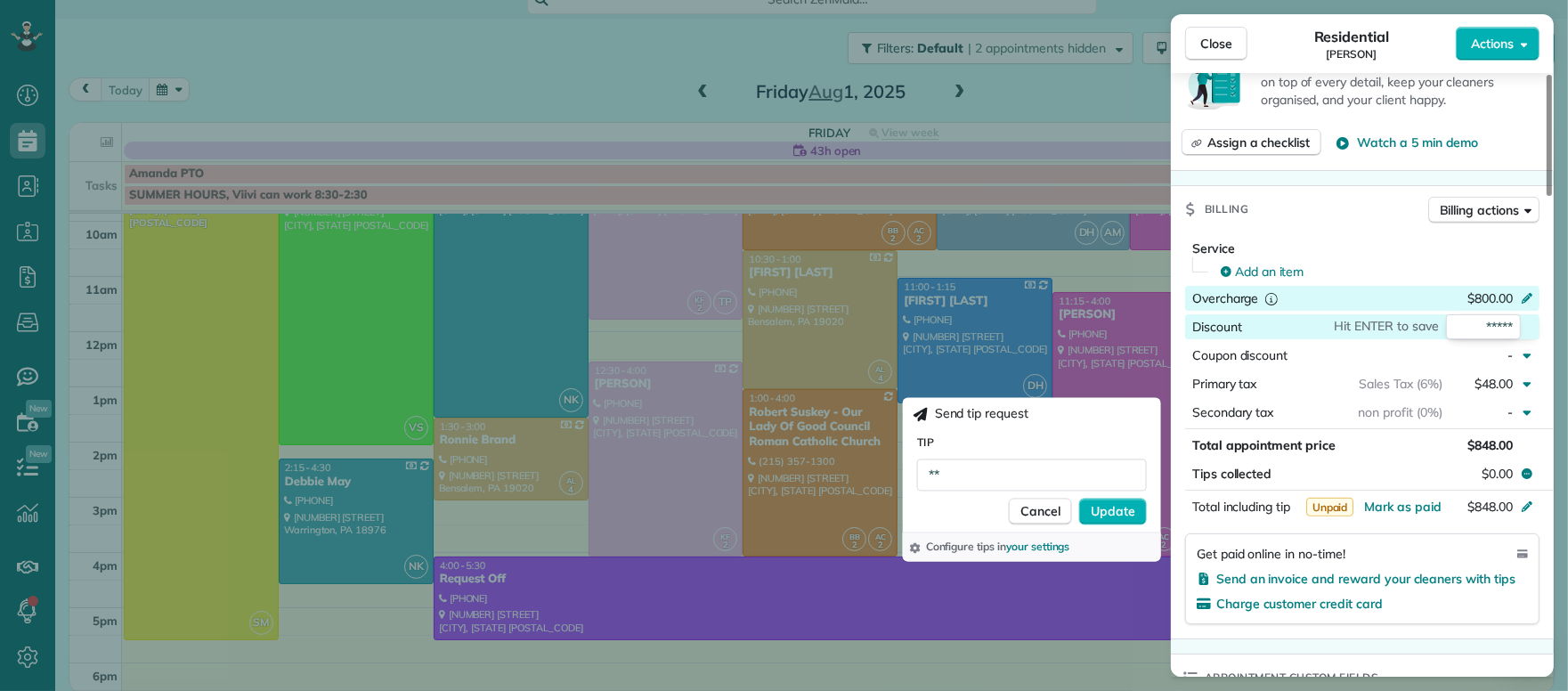 click on "**" at bounding box center [1032, 476] 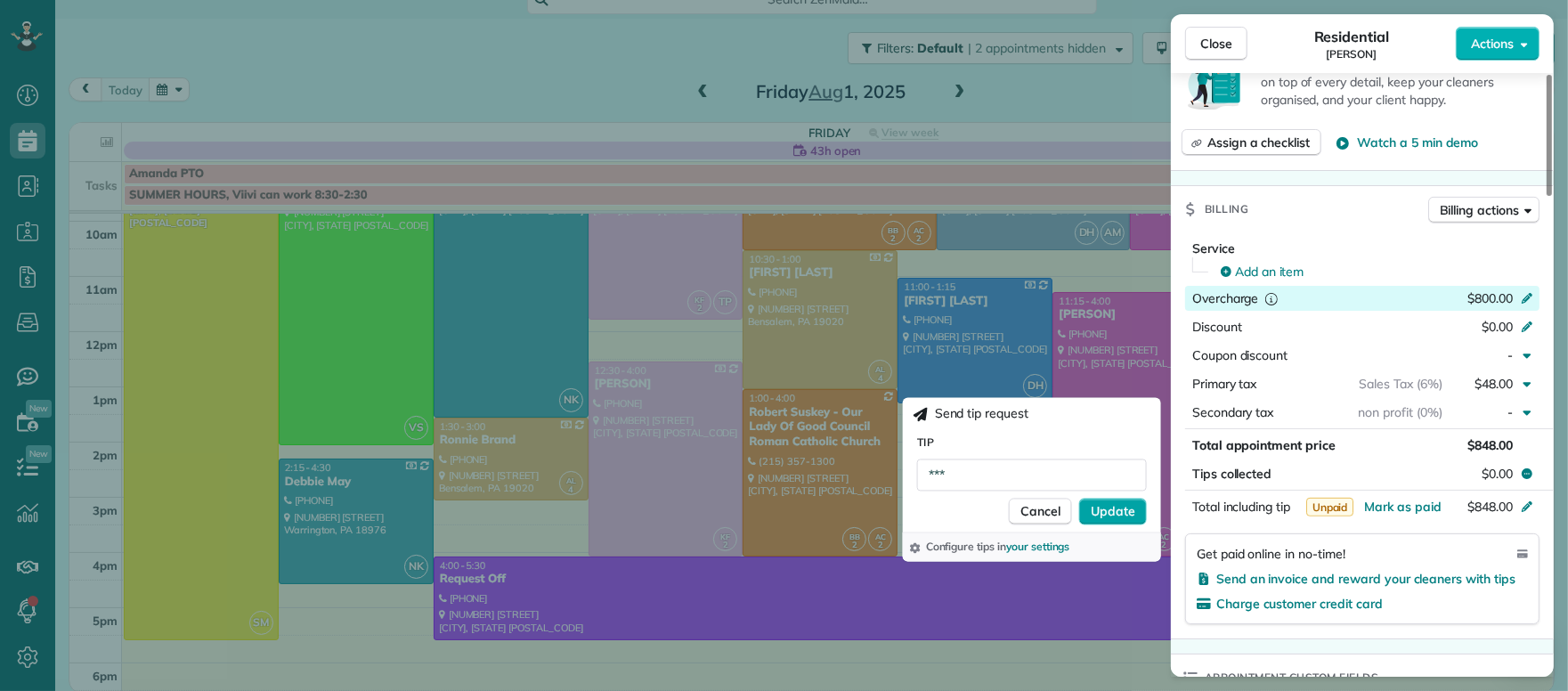 type on "***" 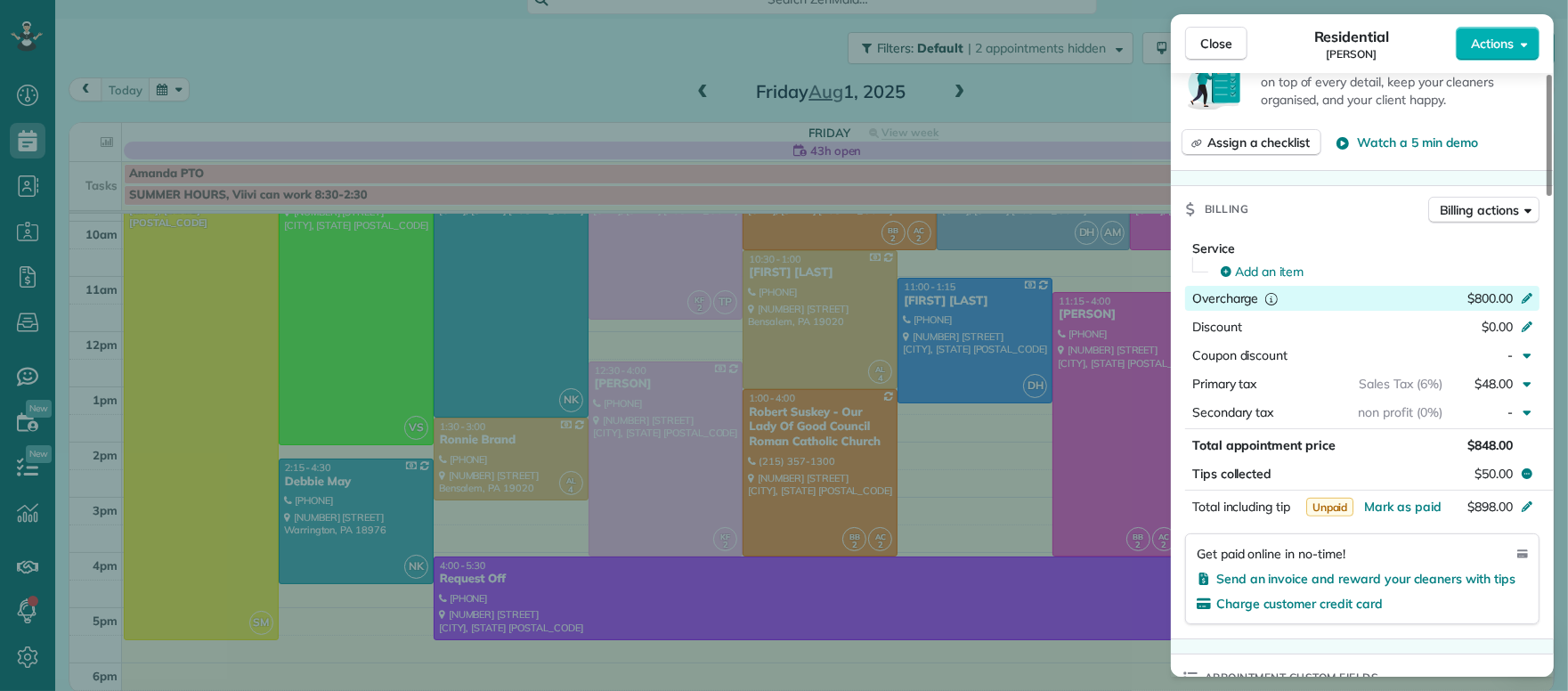 scroll, scrollTop: 0, scrollLeft: 0, axis: both 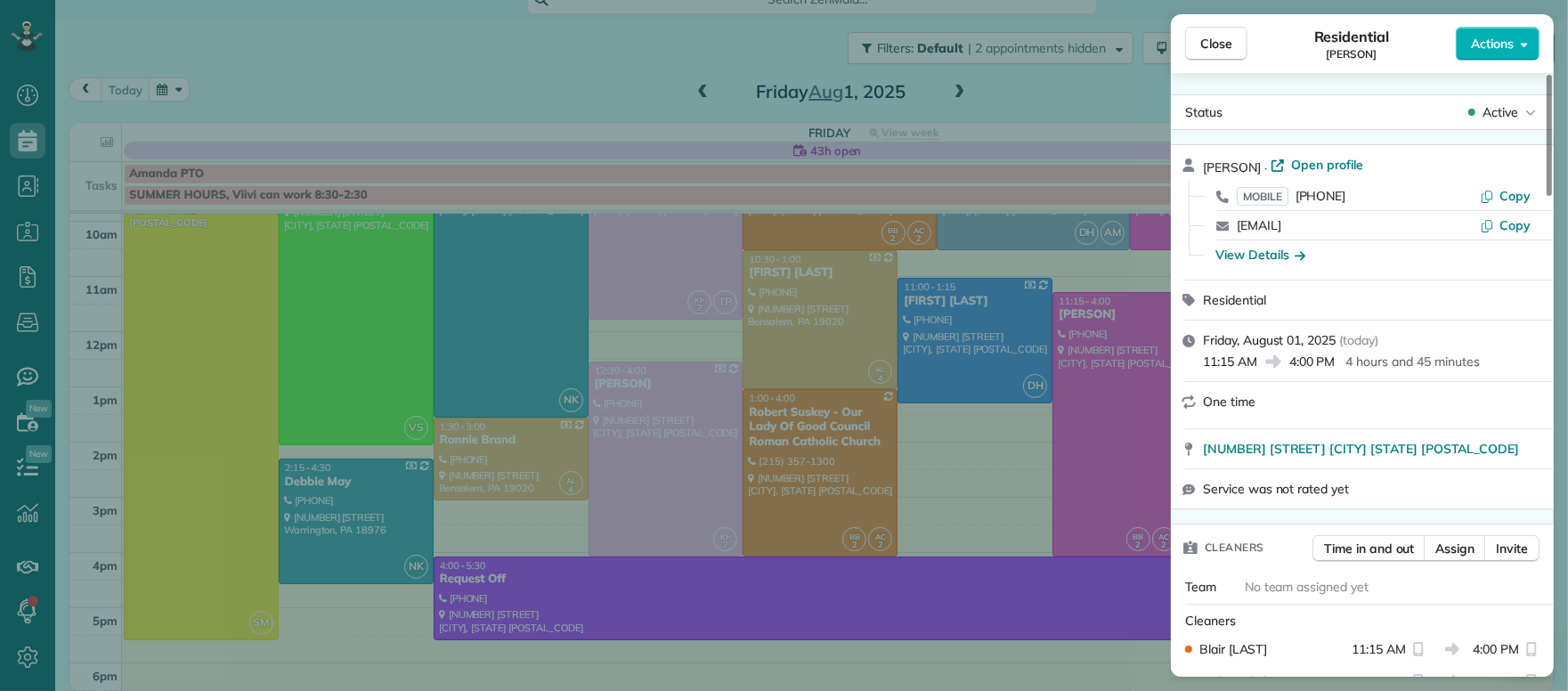 drag, startPoint x: 1389, startPoint y: 163, endPoint x: 1190, endPoint y: 271, distance: 226.41776 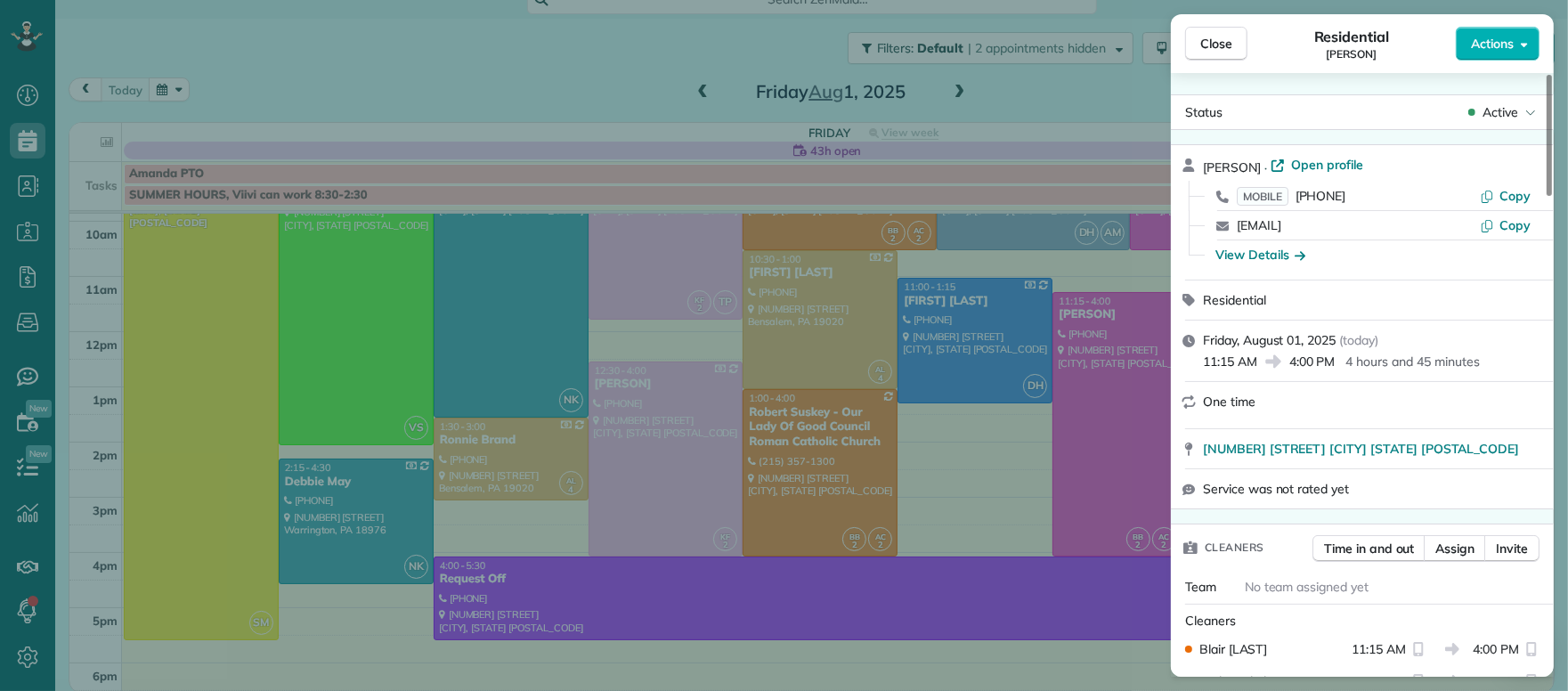 click on "Open profile" at bounding box center [1328, 165] 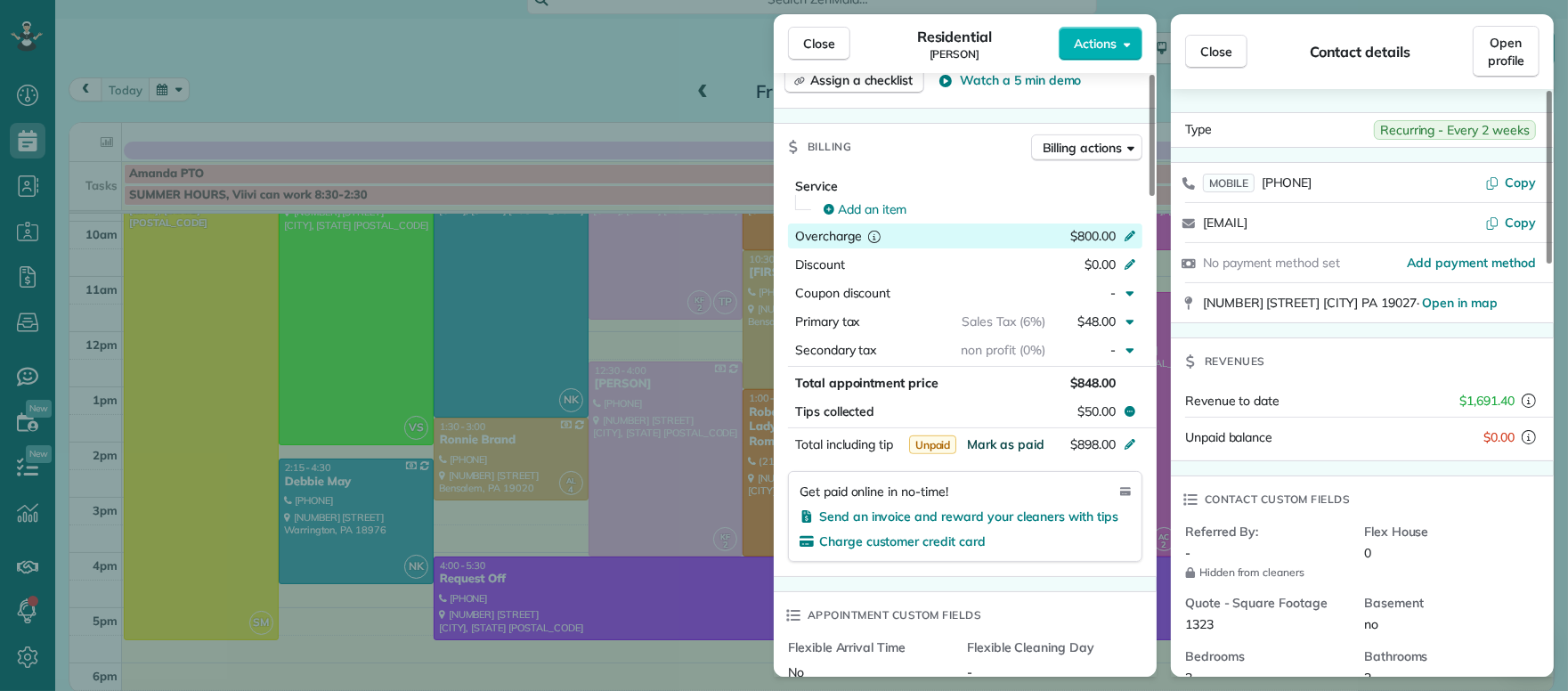 scroll, scrollTop: 806, scrollLeft: 0, axis: vertical 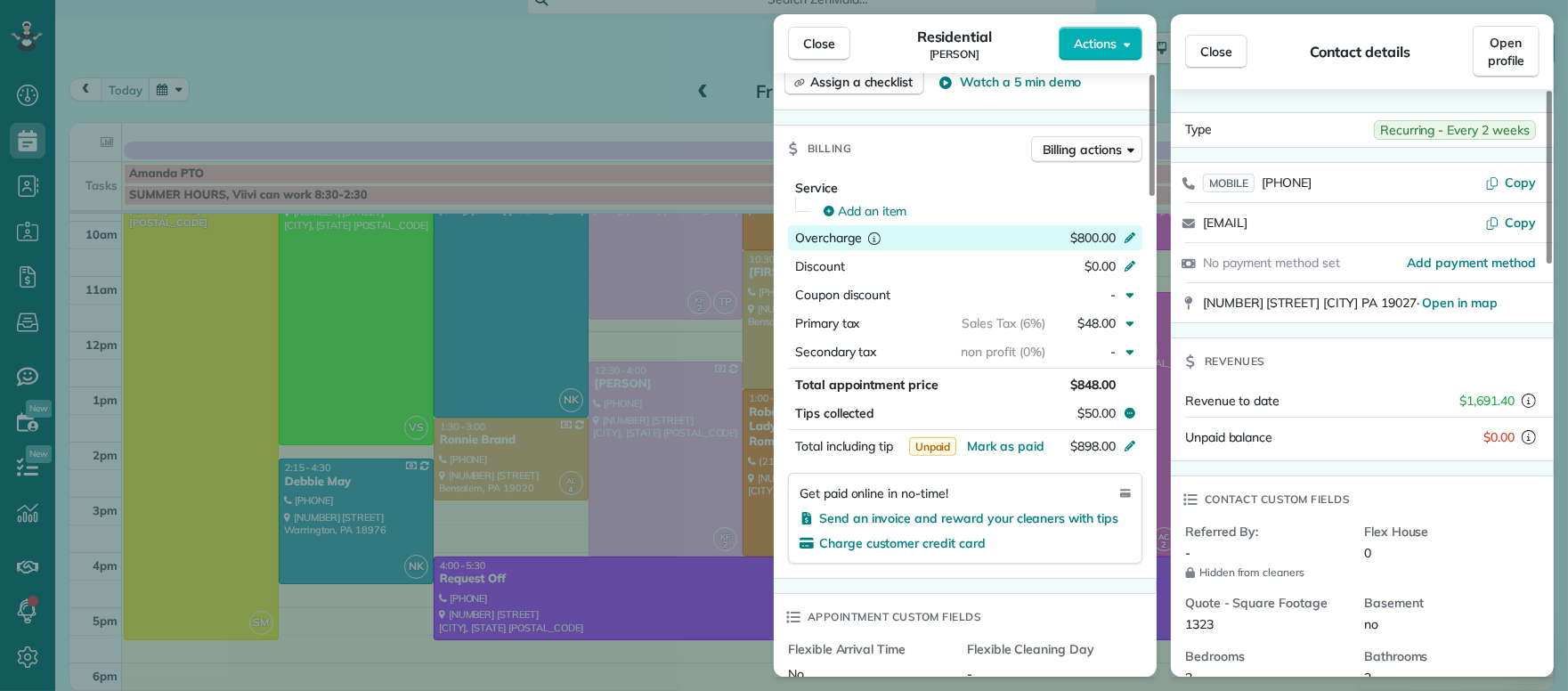 drag, startPoint x: 824, startPoint y: 41, endPoint x: 850, endPoint y: 61, distance: 32.802439 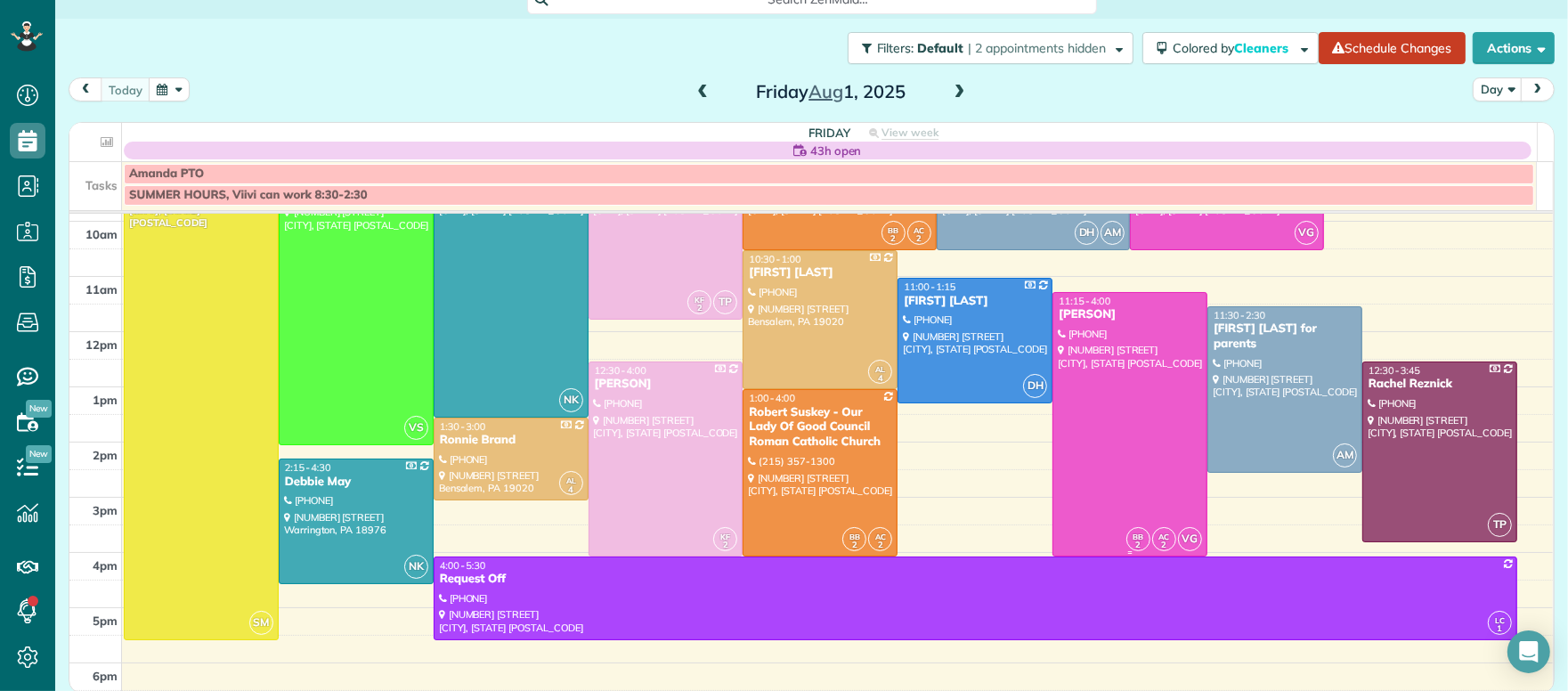 click on "Mungu Sanchez" at bounding box center (1130, 314) 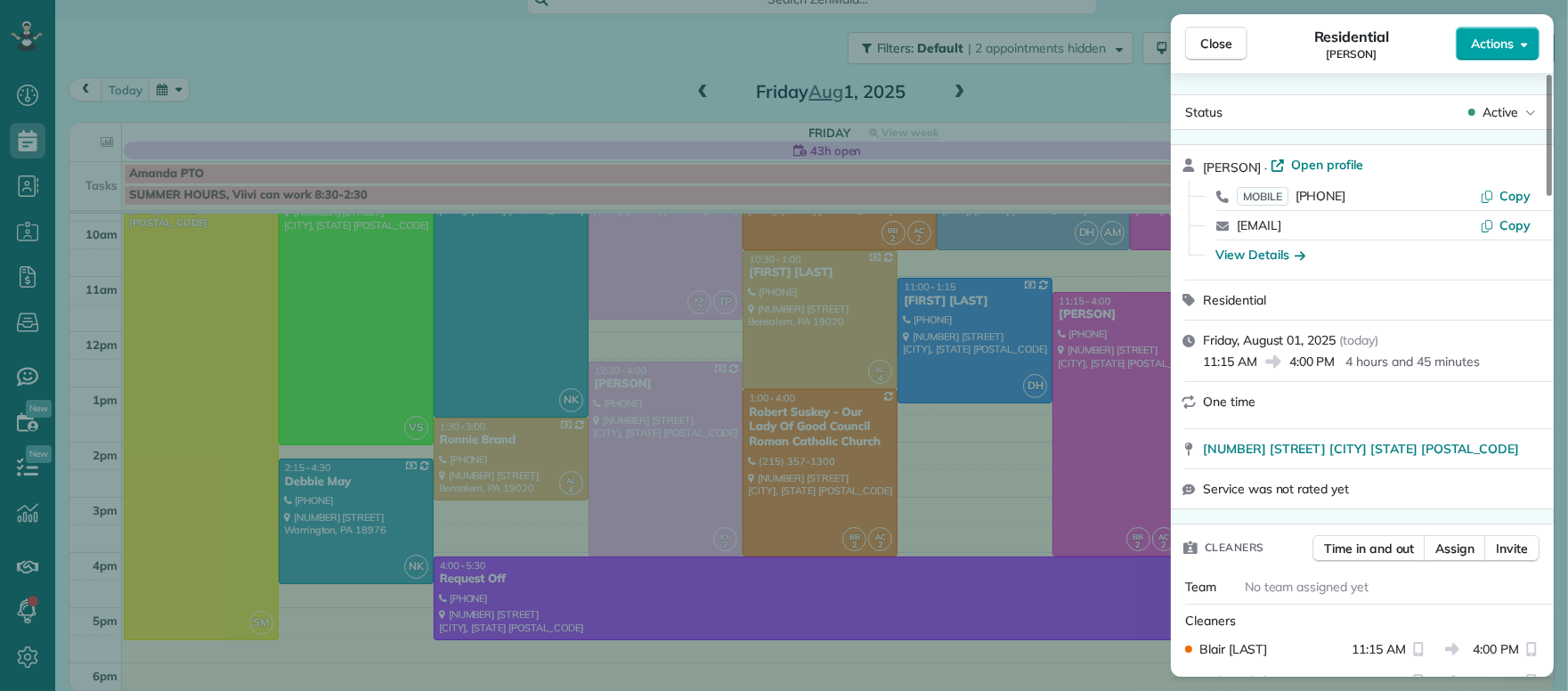 click on "Actions" at bounding box center [1492, 44] 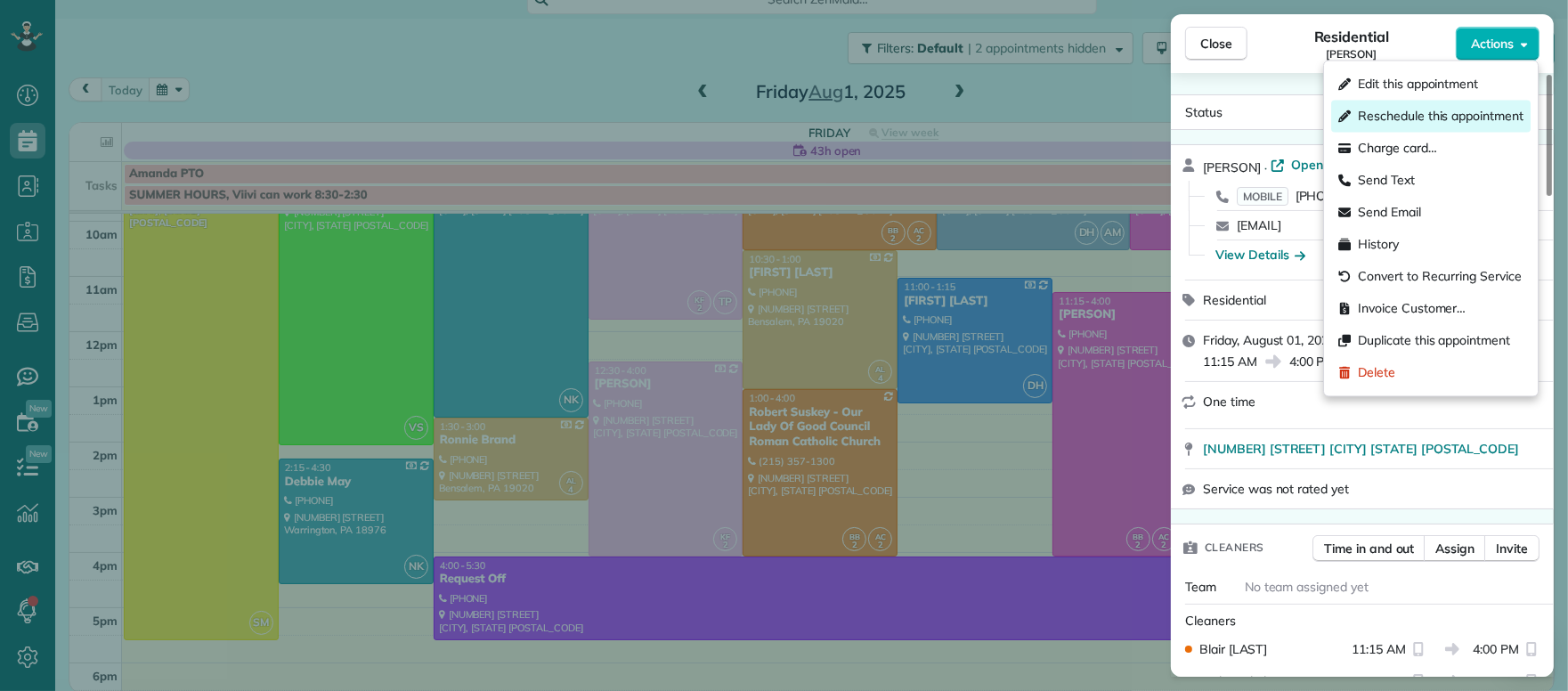 click on "Reschedule this appointment" at bounding box center [1441, 117] 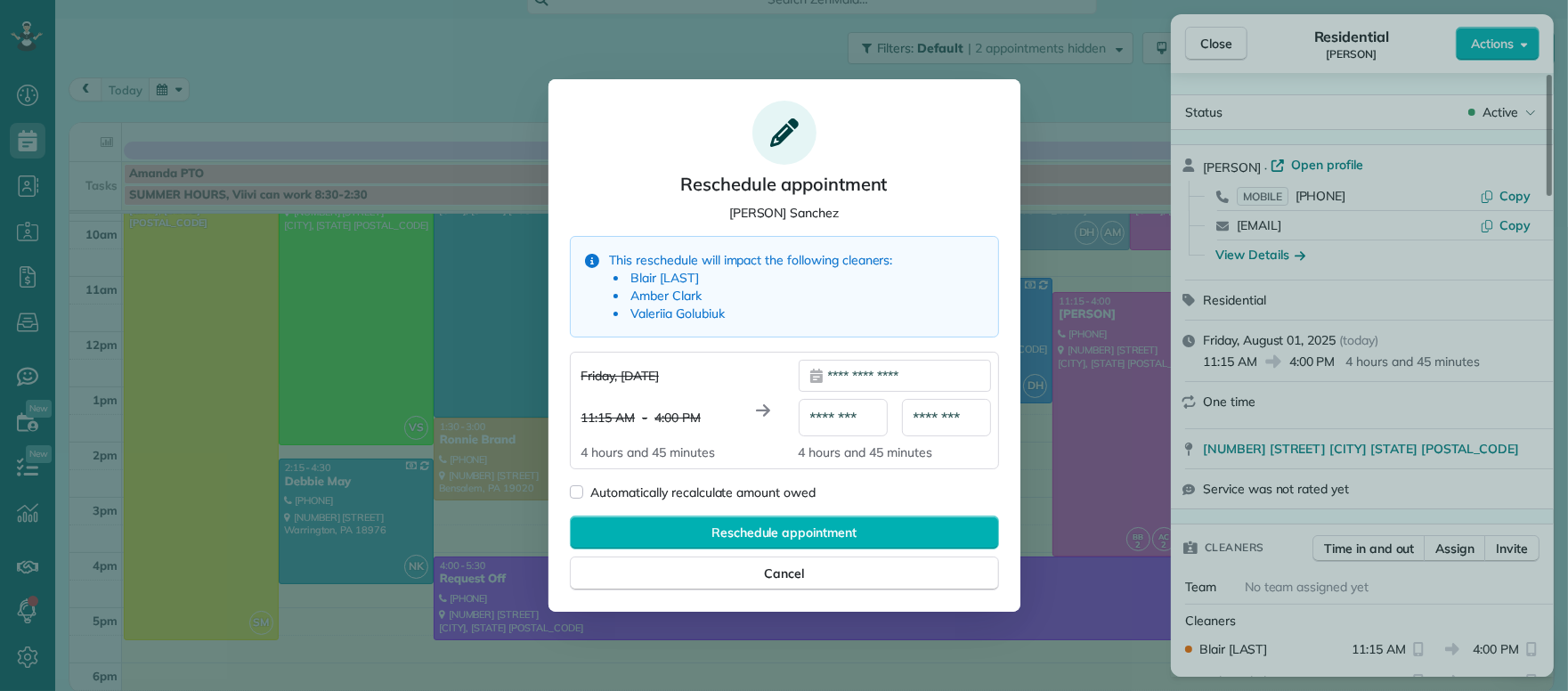click on "**********" at bounding box center [895, 376] 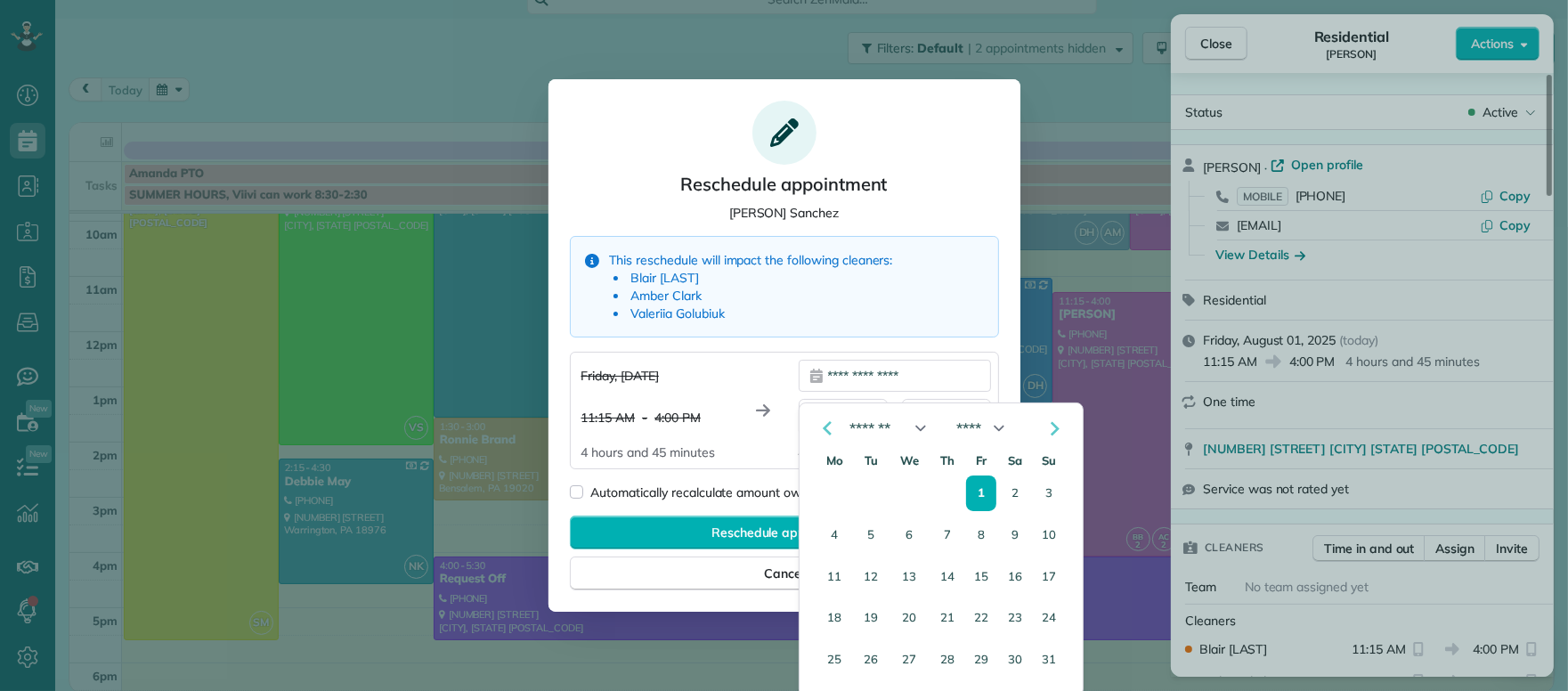 click 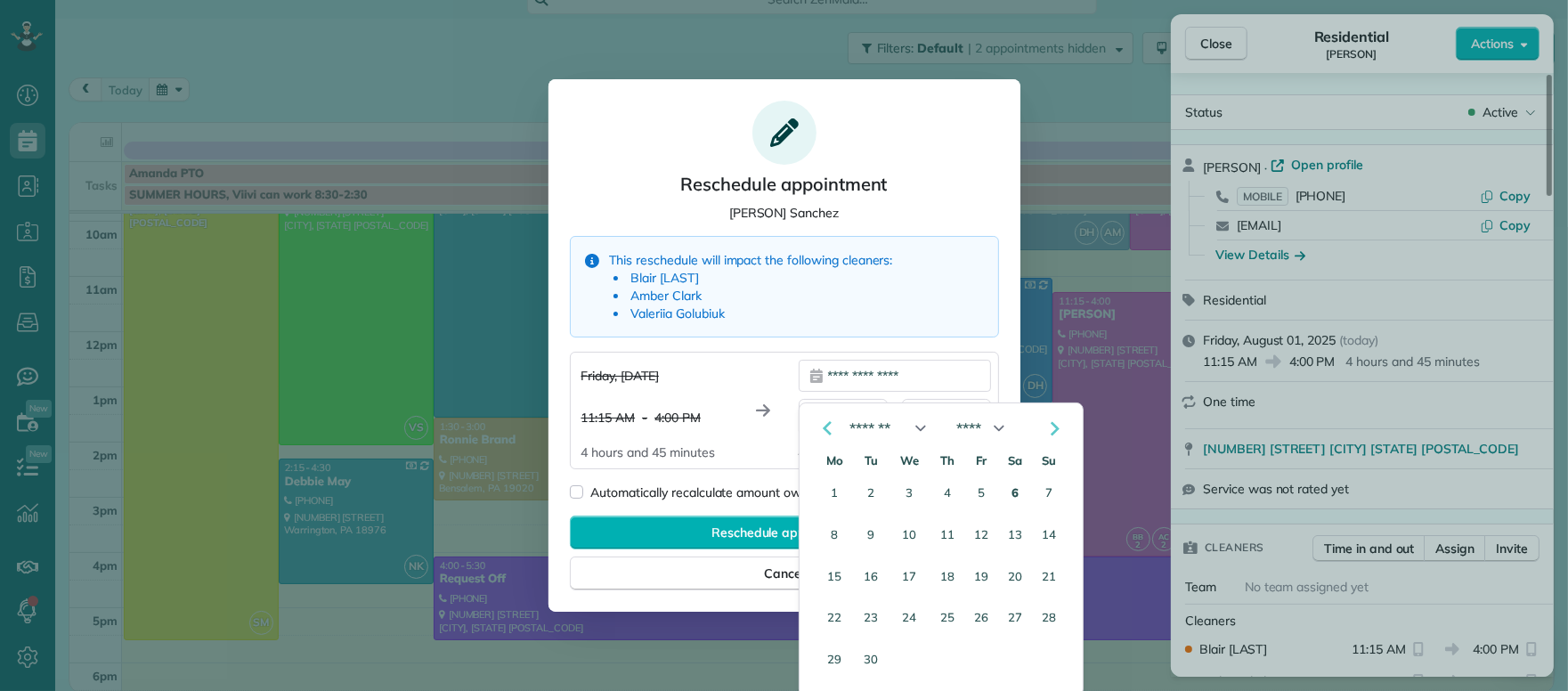 drag, startPoint x: 1047, startPoint y: 492, endPoint x: 1020, endPoint y: 492, distance: 27 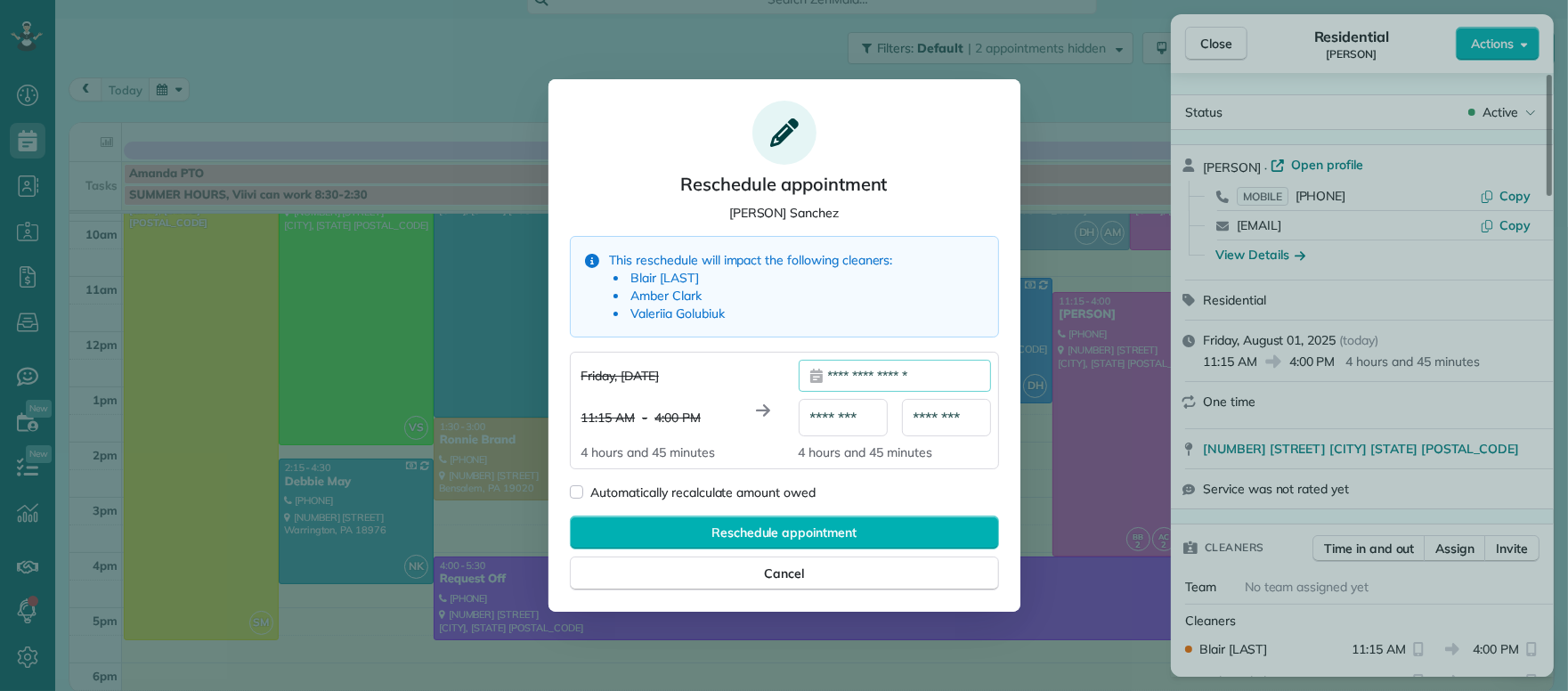 click on "**********" at bounding box center (895, 376) 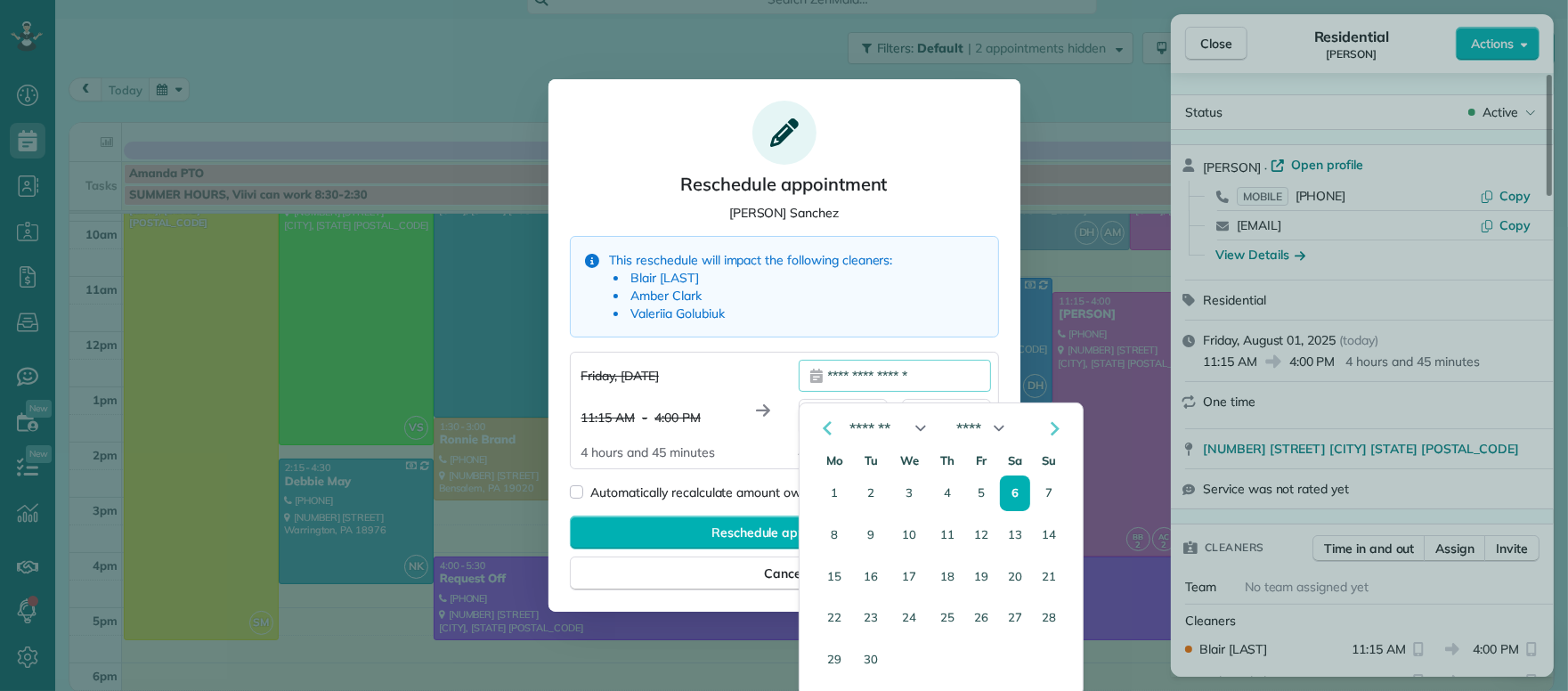 click 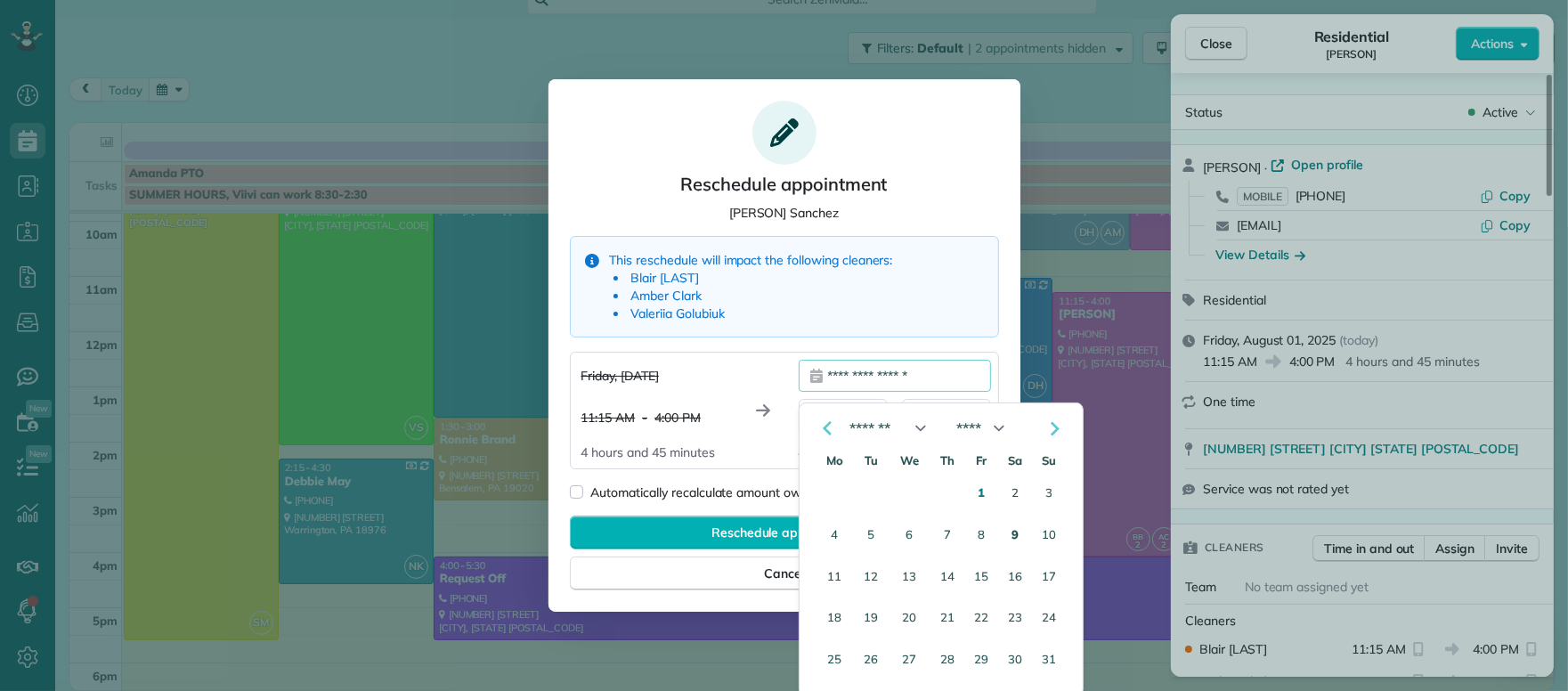 click on "9" at bounding box center [1015, 534] 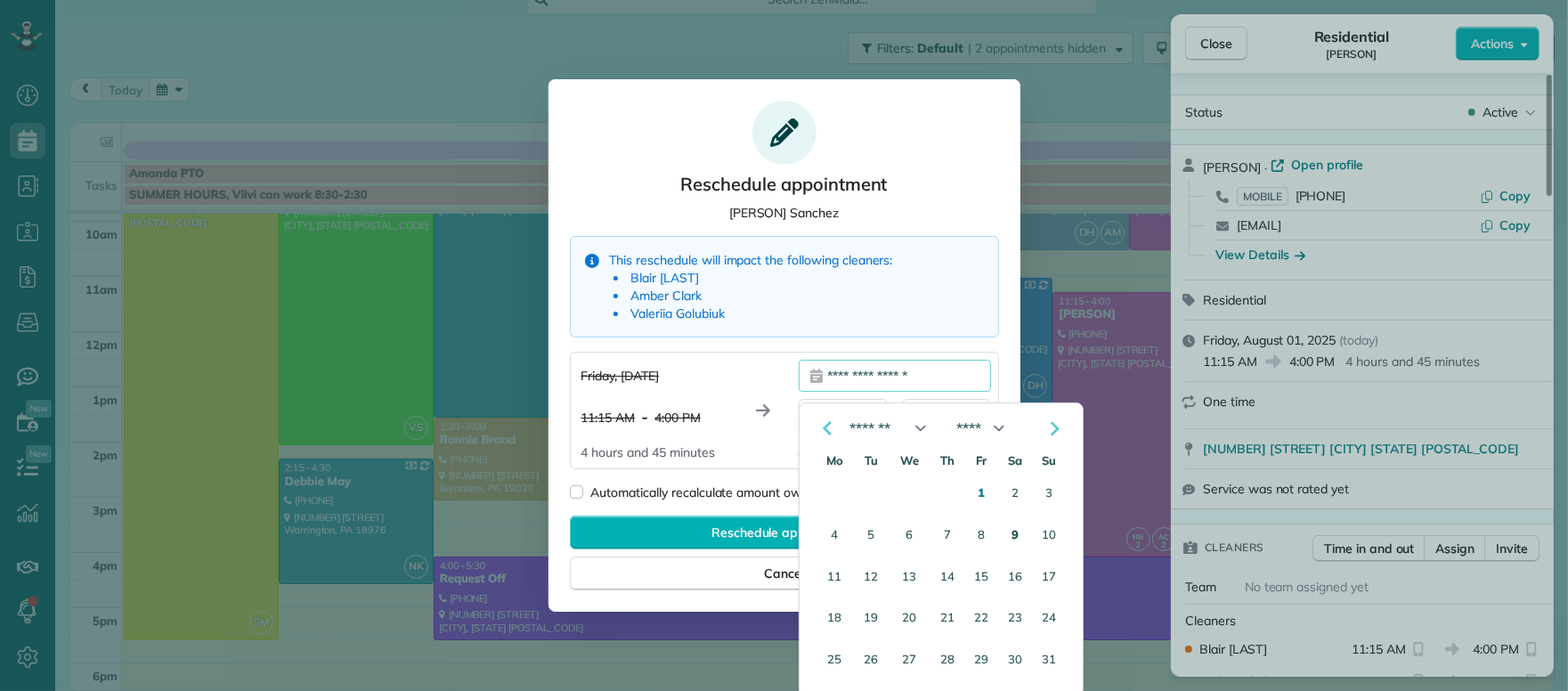 type on "**********" 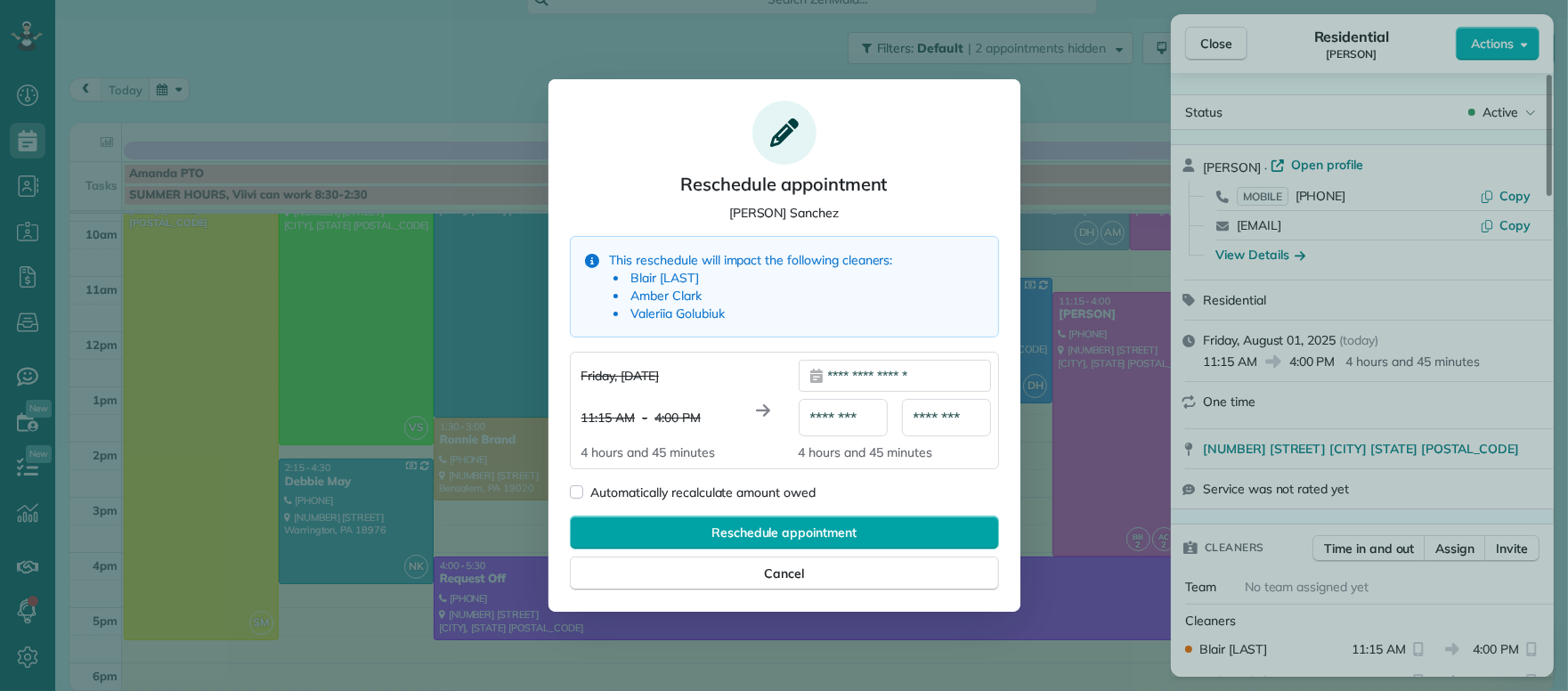 click on "Reschedule appointment" at bounding box center [784, 532] 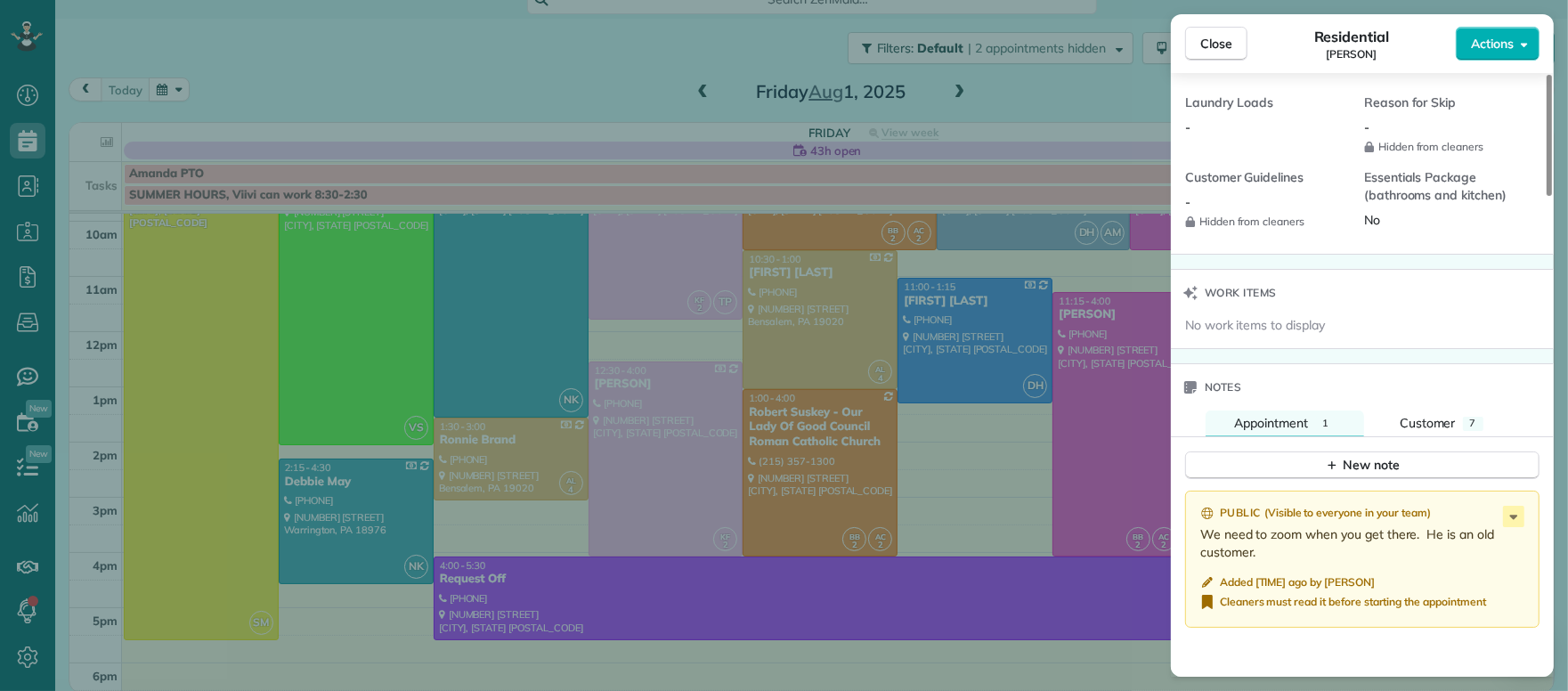 scroll, scrollTop: 1818, scrollLeft: 0, axis: vertical 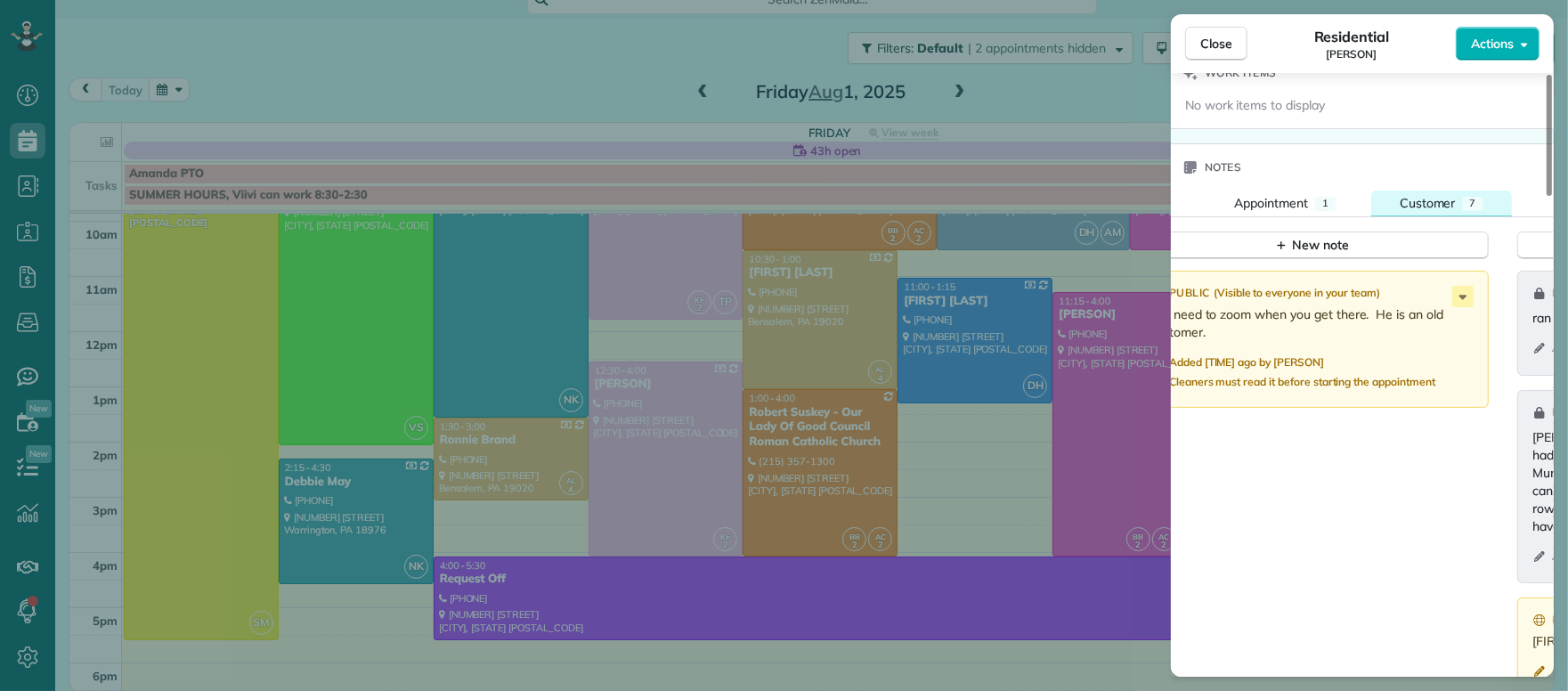 click on "Customer" at bounding box center [1427, 203] 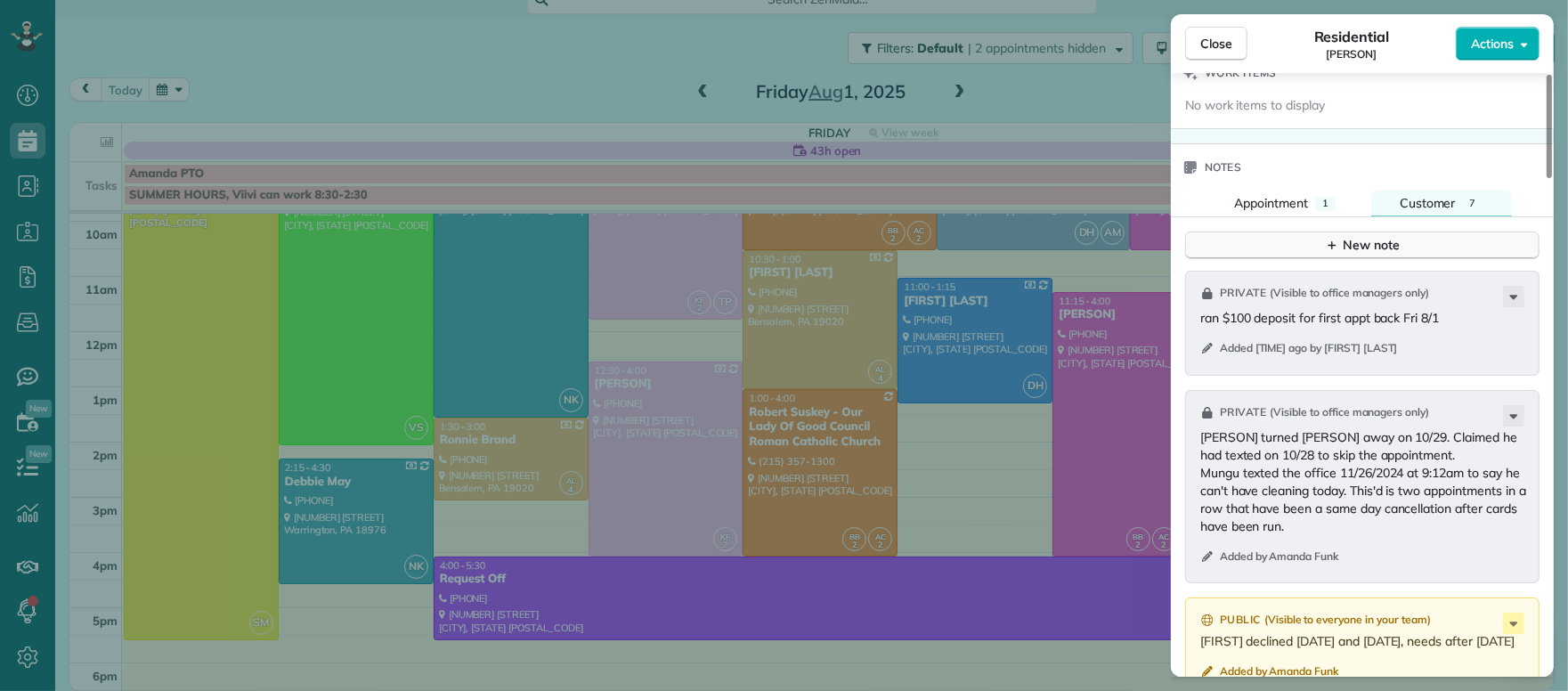 click on "New note" at bounding box center [1362, 245] 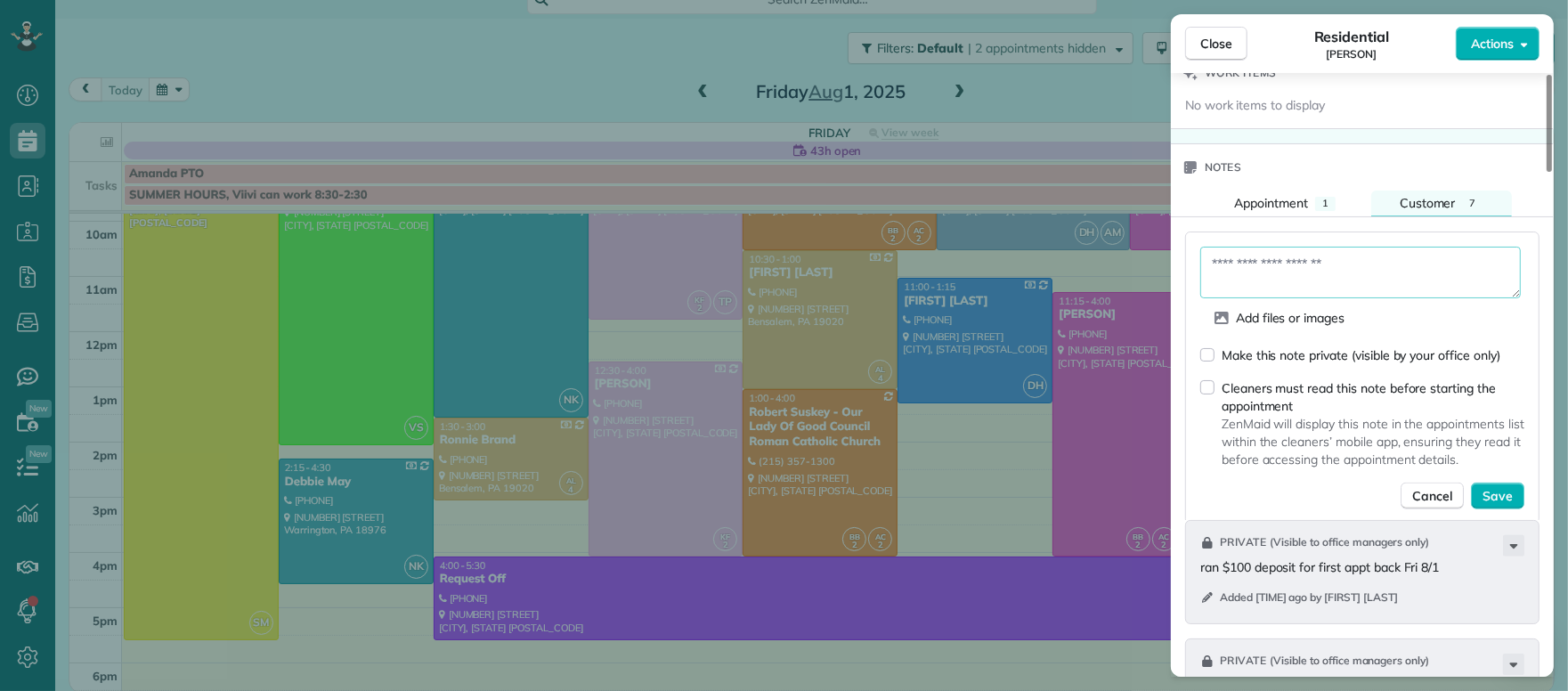click at bounding box center (1361, 272) 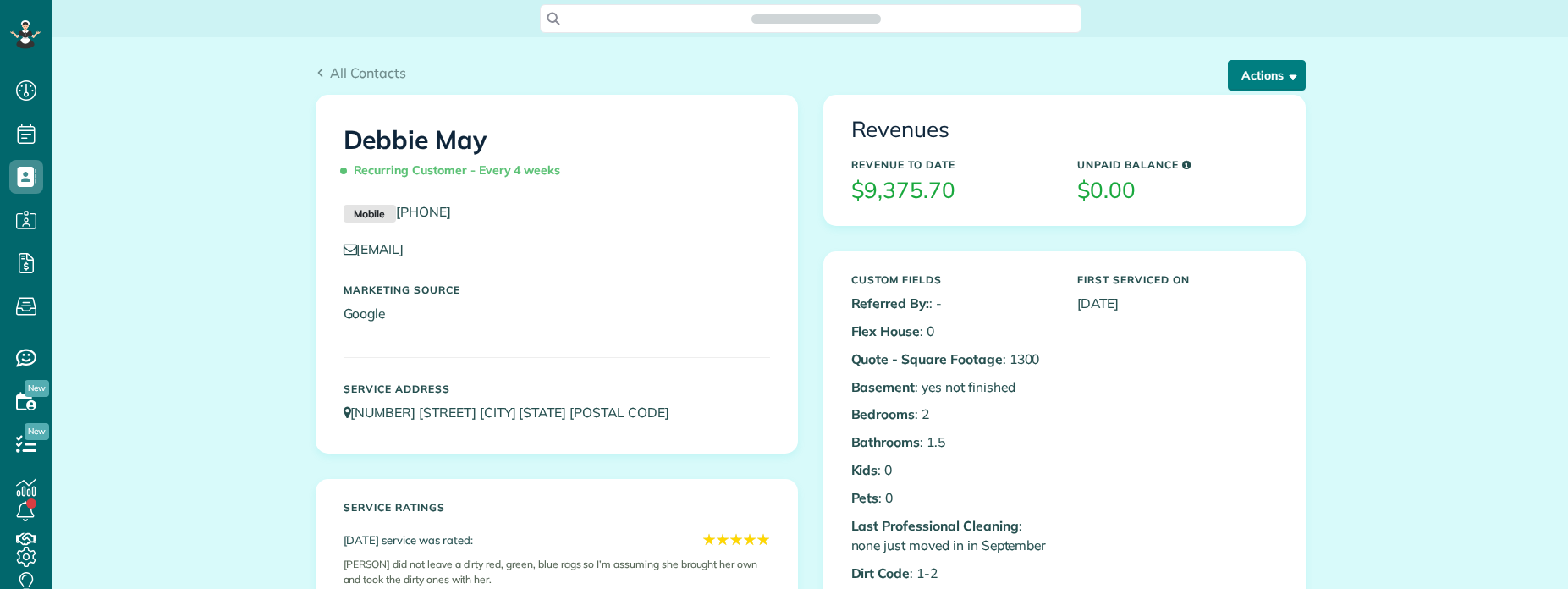 click at bounding box center (1290, 74) 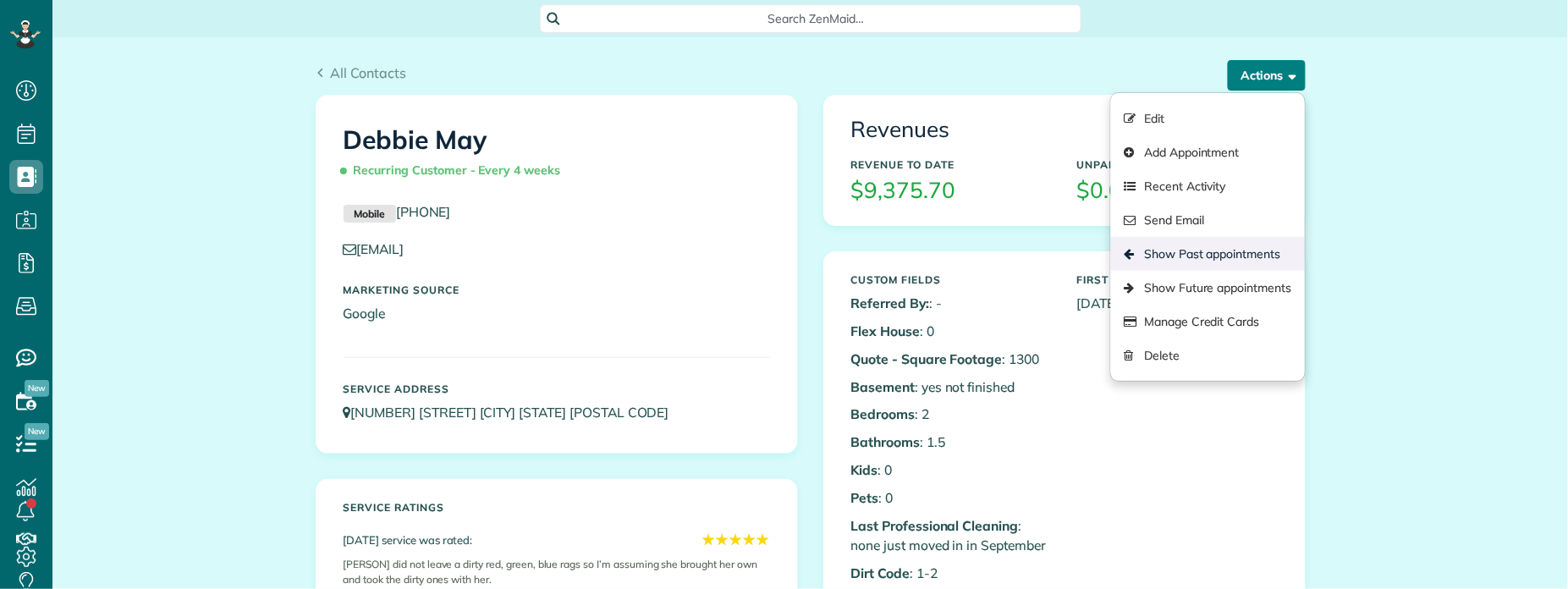 scroll, scrollTop: 589, scrollLeft: 52, axis: both 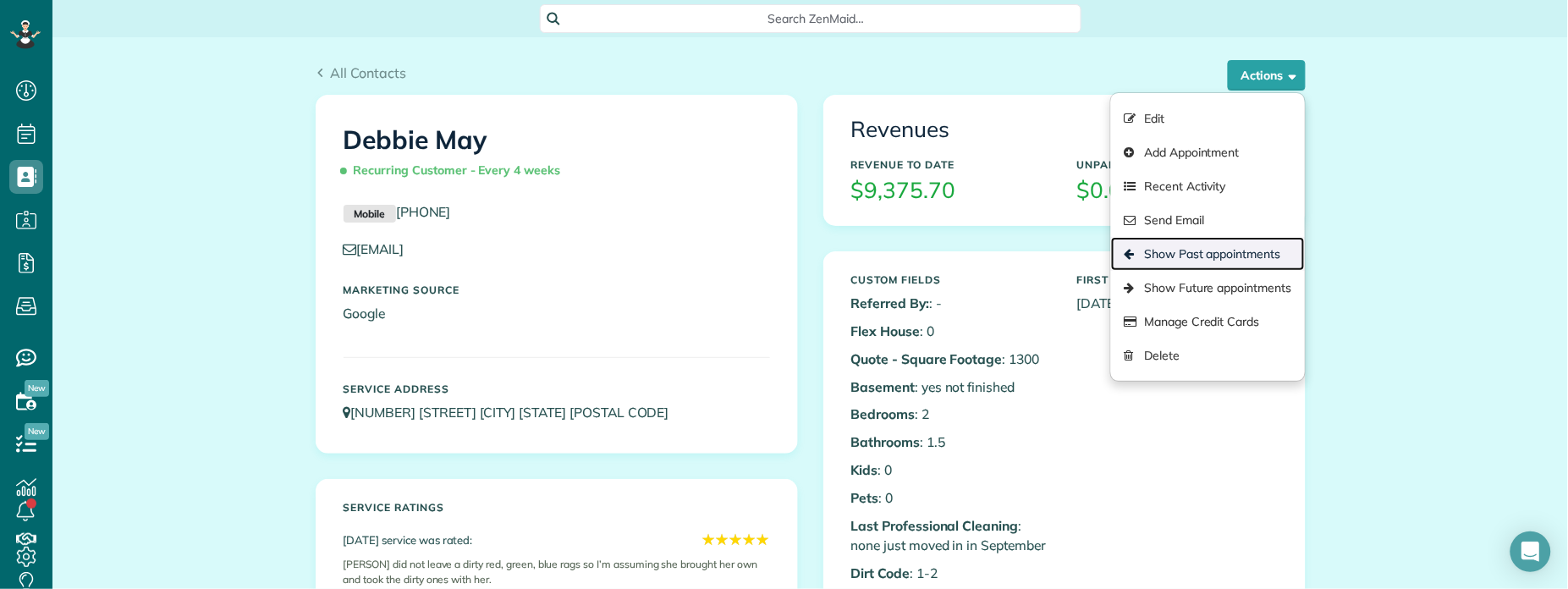 click on "Show Past appointments" at bounding box center [1208, 254] 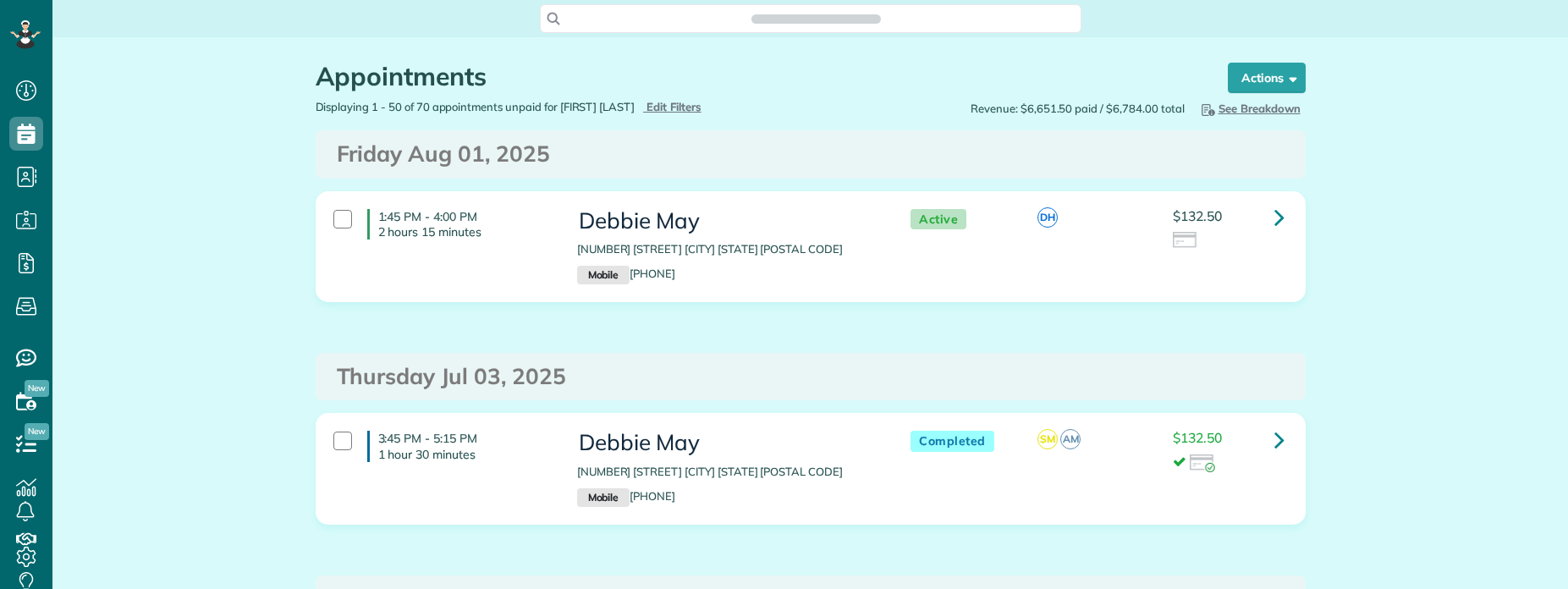 scroll, scrollTop: 0, scrollLeft: 0, axis: both 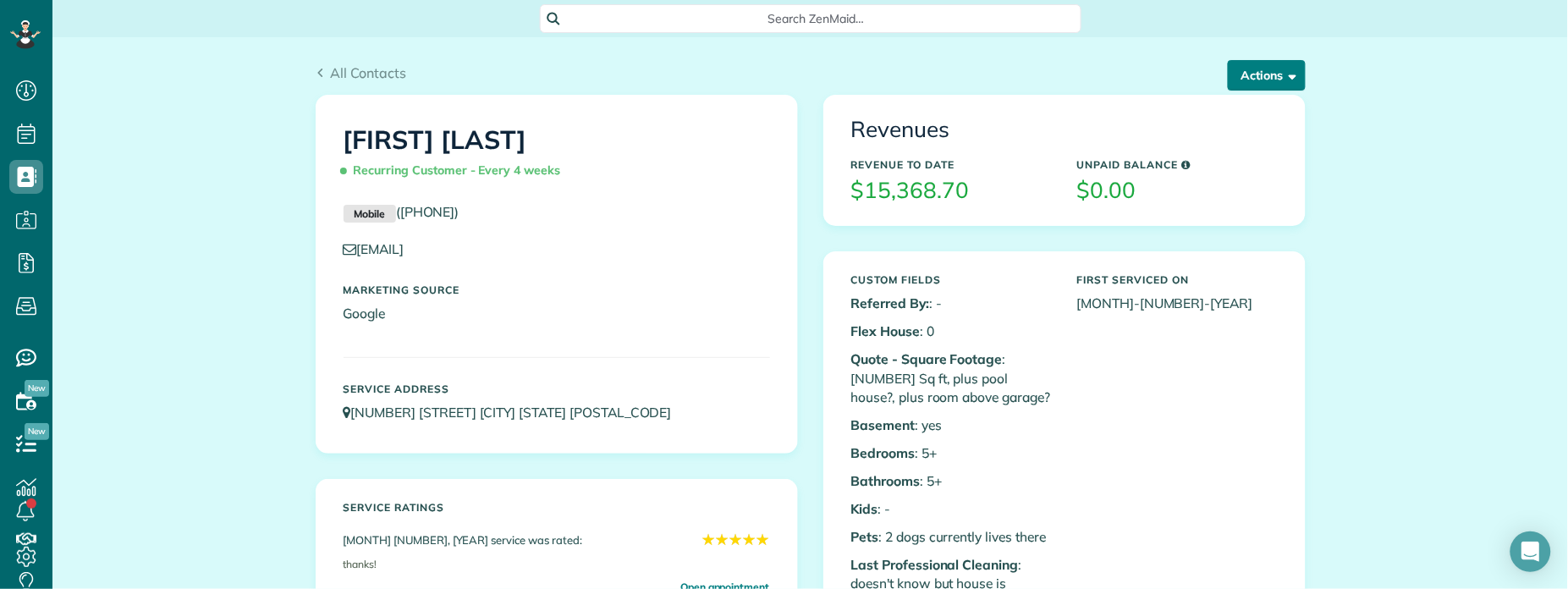 click on "Actions" at bounding box center [1267, 75] 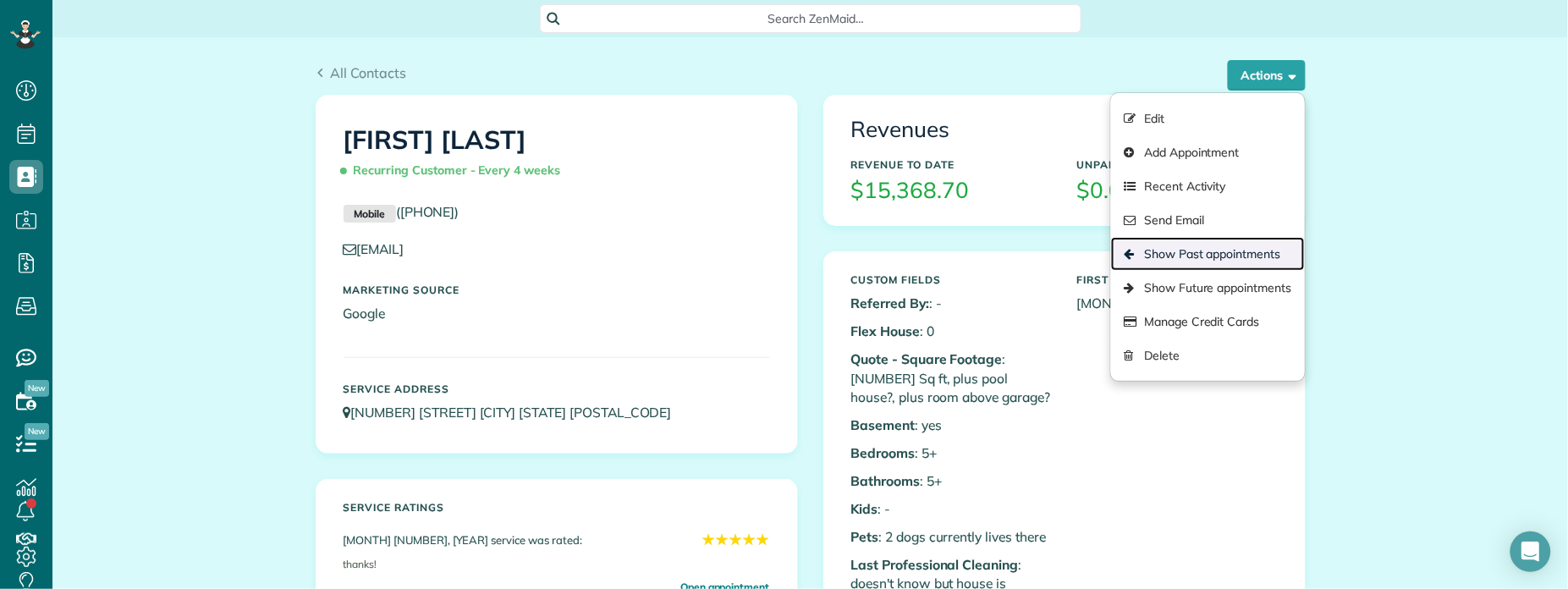 click on "Show Past appointments" at bounding box center (1208, 254) 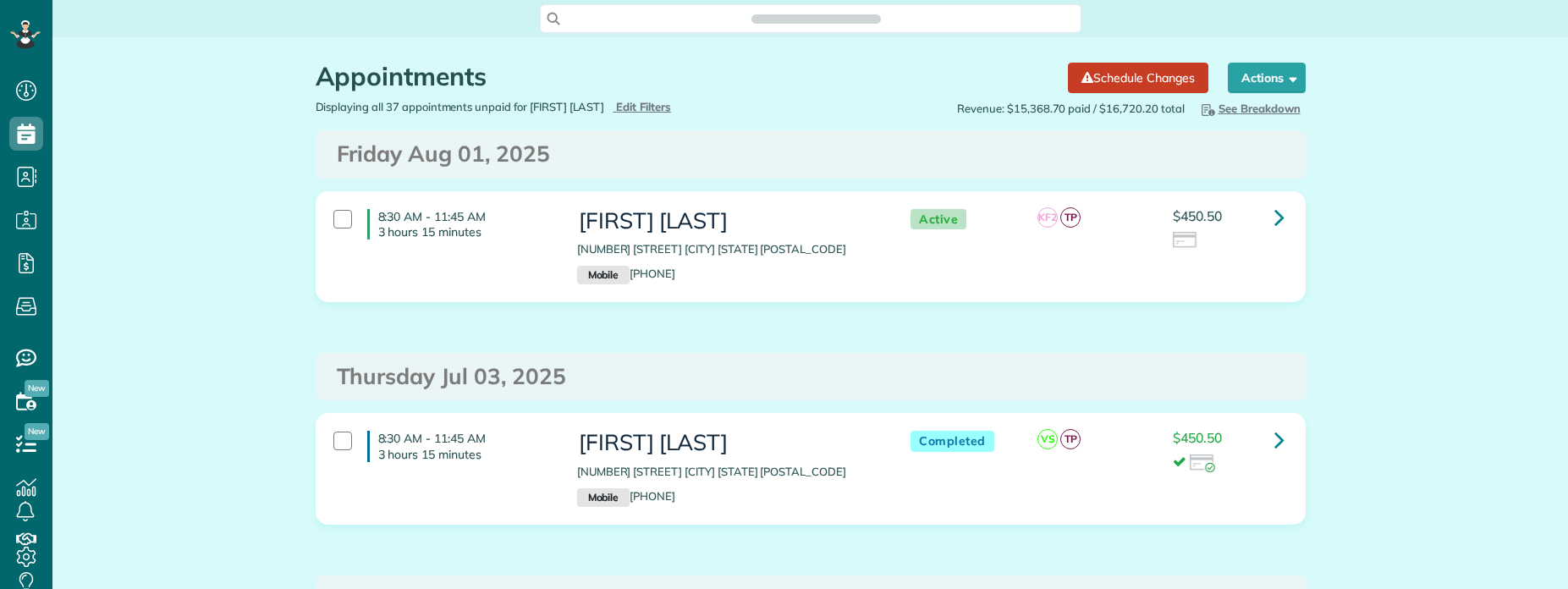scroll, scrollTop: 0, scrollLeft: 0, axis: both 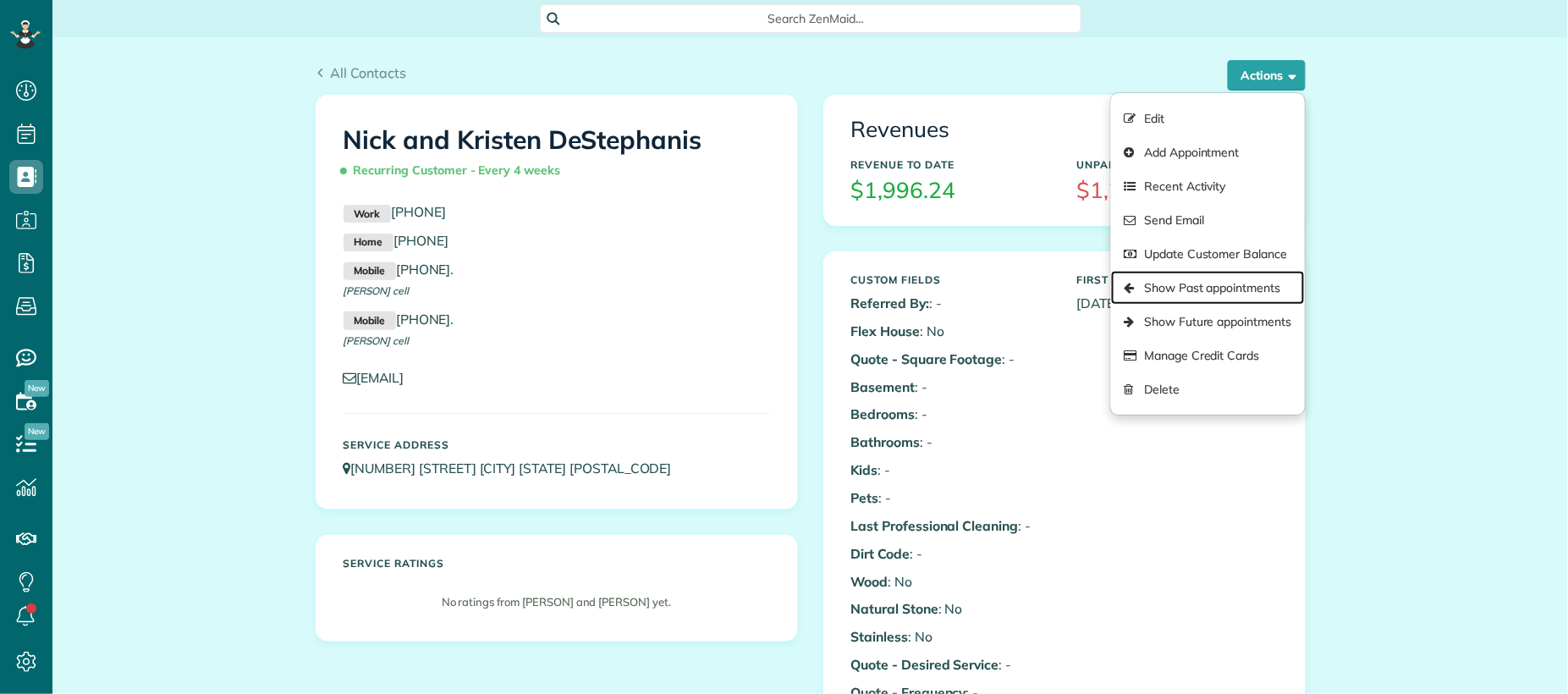 click on "Show Past appointments" at bounding box center (1208, 288) 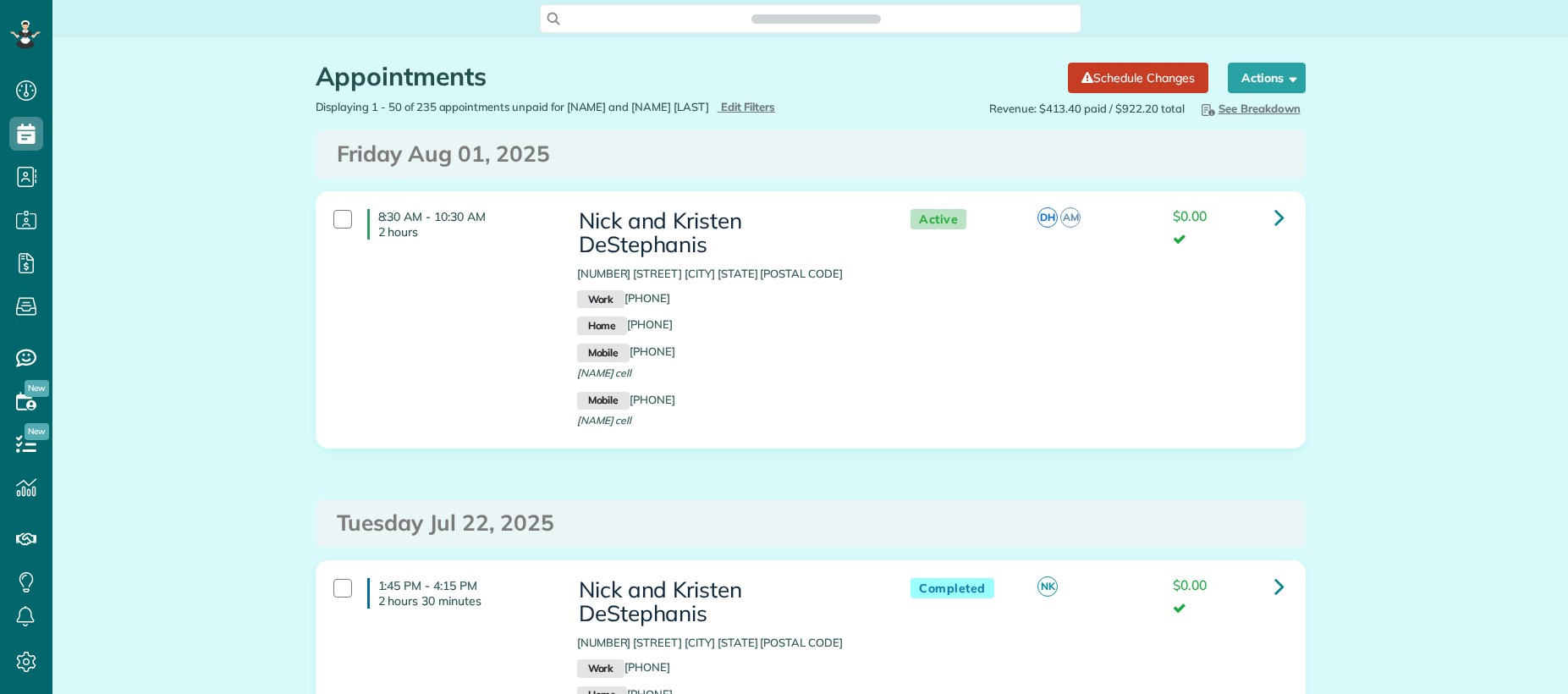 scroll, scrollTop: 0, scrollLeft: 0, axis: both 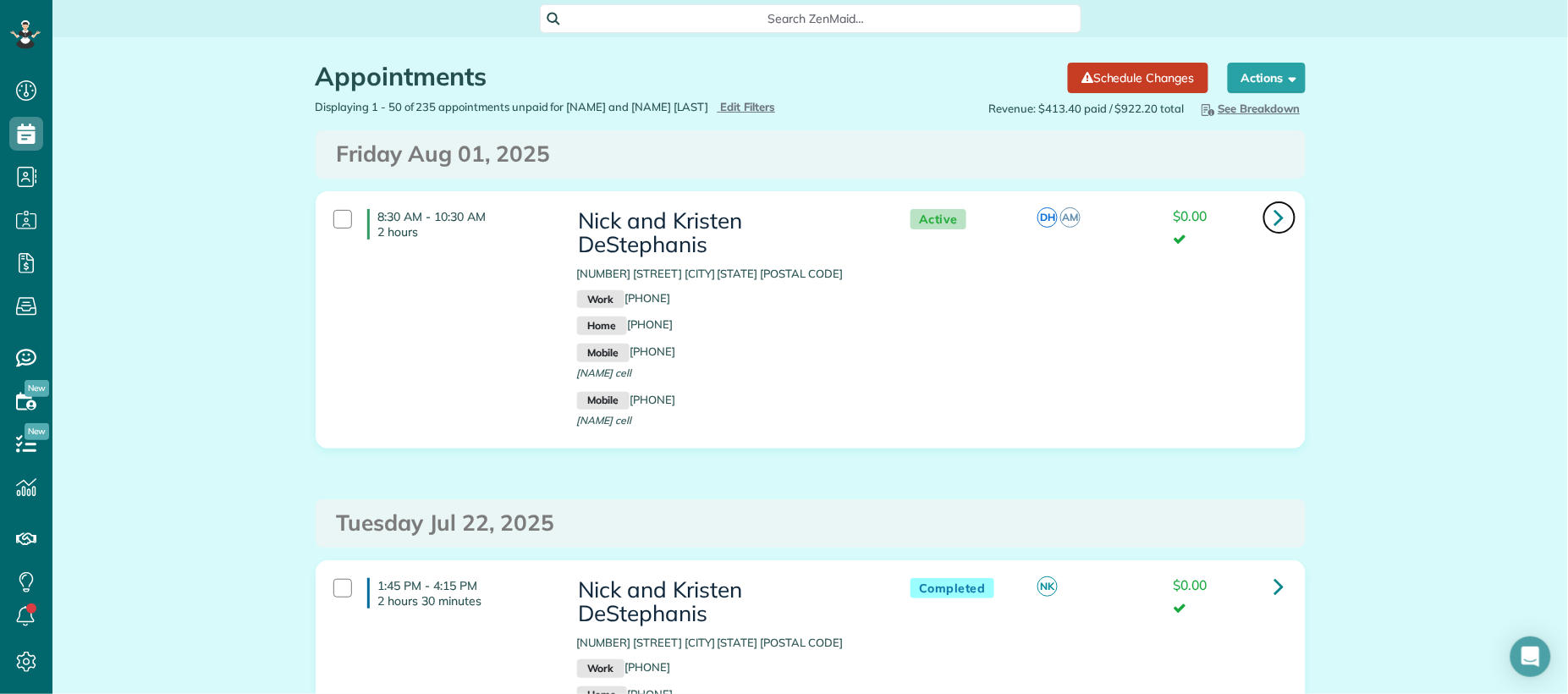 click at bounding box center [1279, 218] 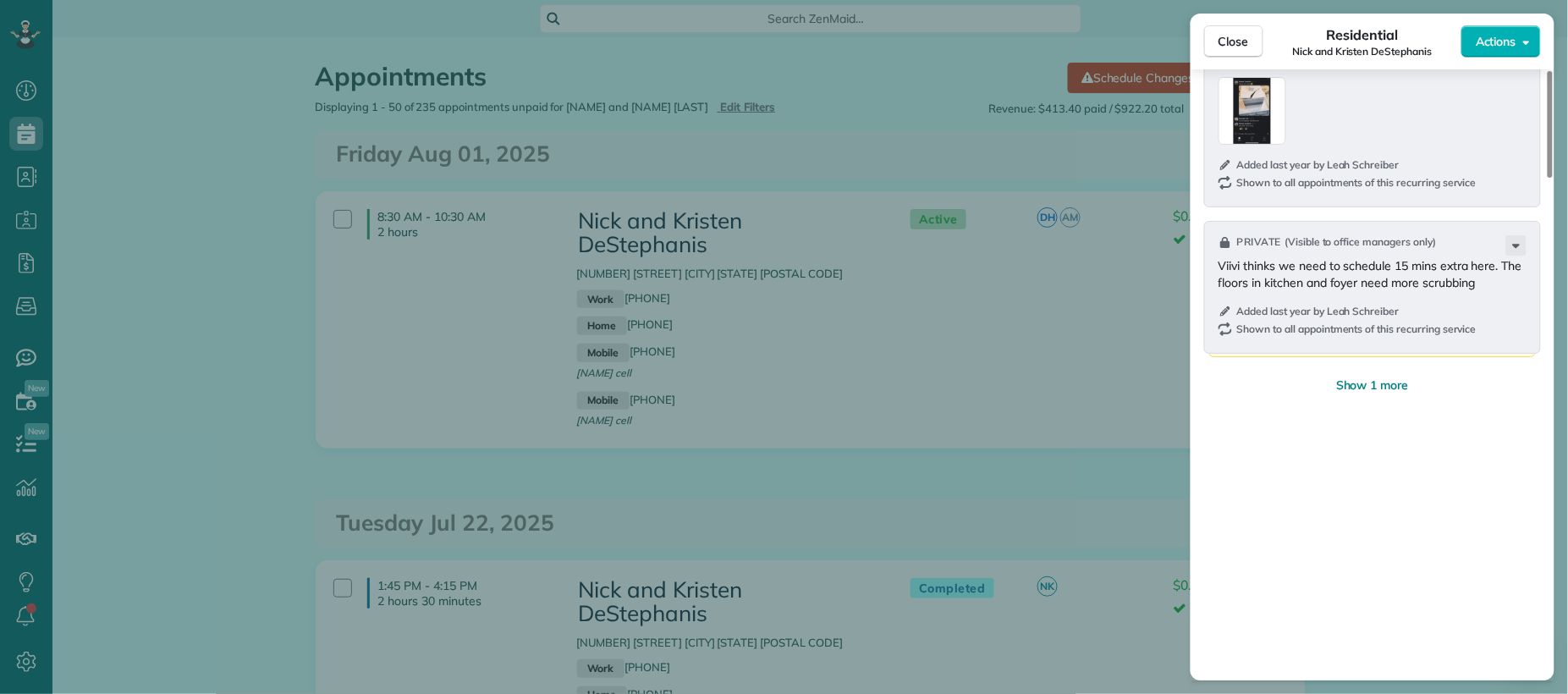 scroll, scrollTop: 2486, scrollLeft: 0, axis: vertical 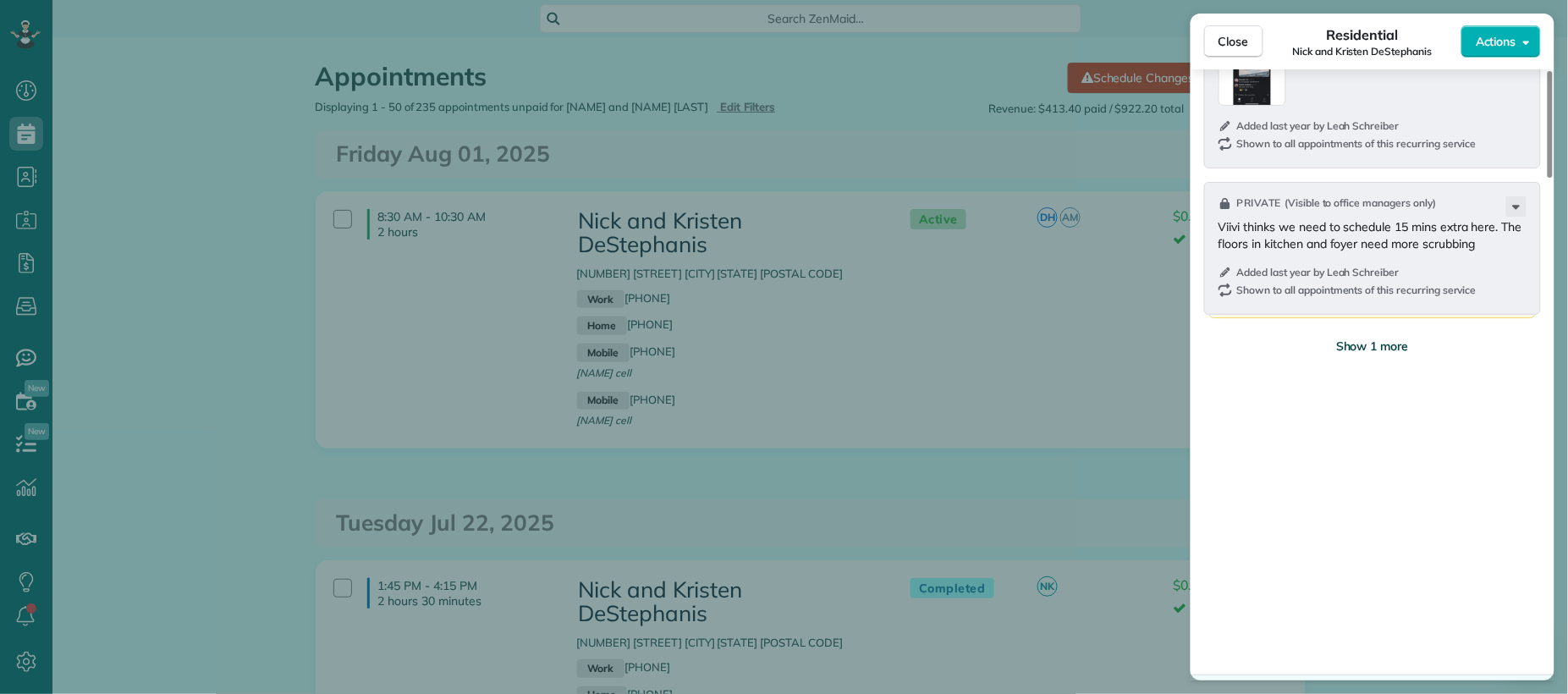 click on "Show 1 more" at bounding box center (1373, 346) 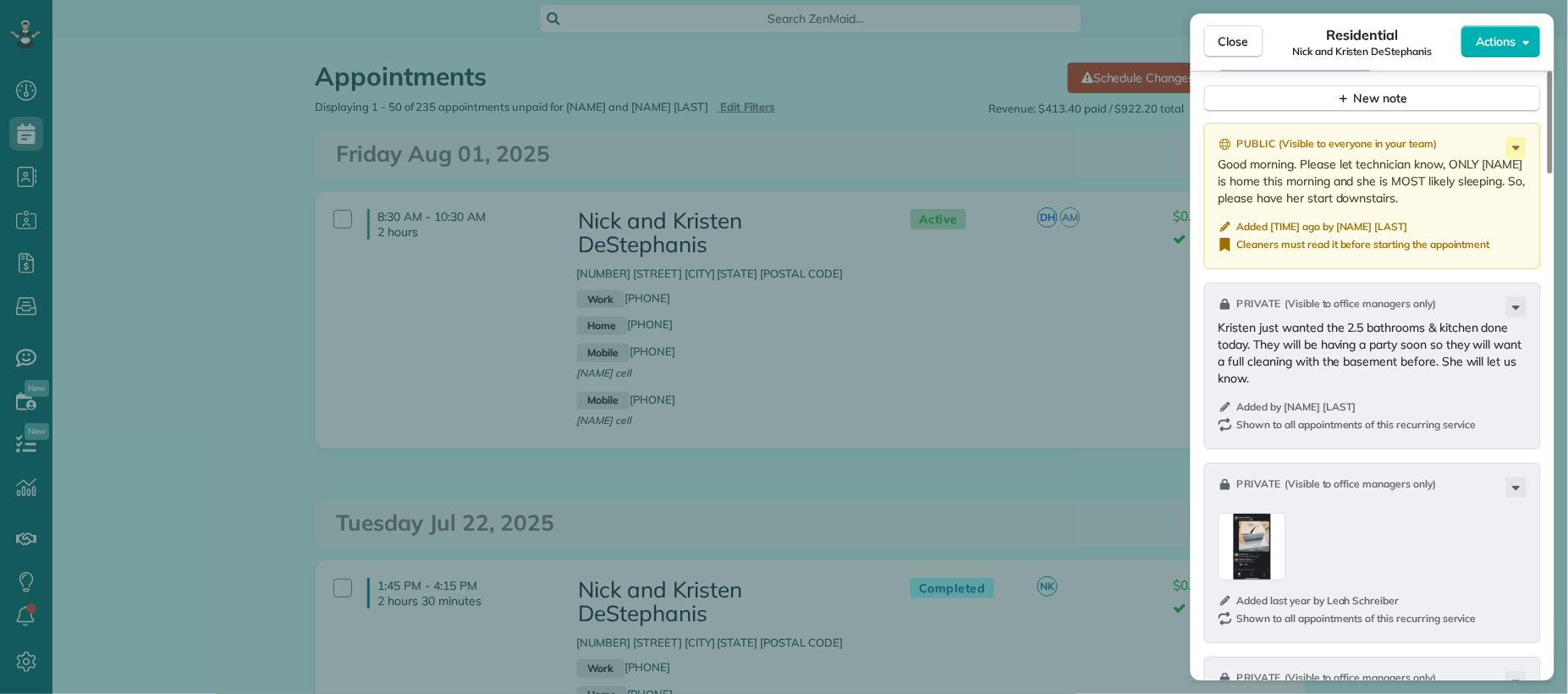 scroll, scrollTop: 1962, scrollLeft: 0, axis: vertical 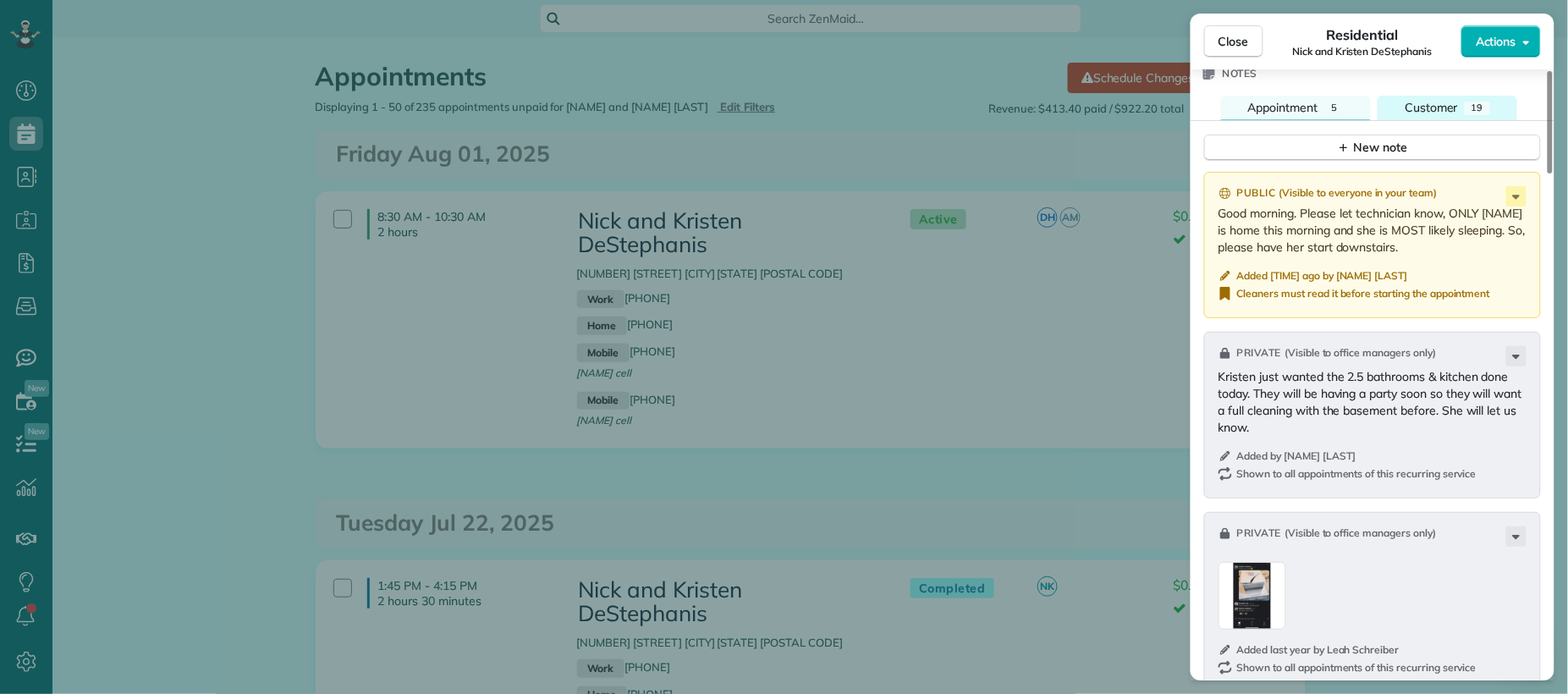 click on "Customer" at bounding box center (1431, 107) 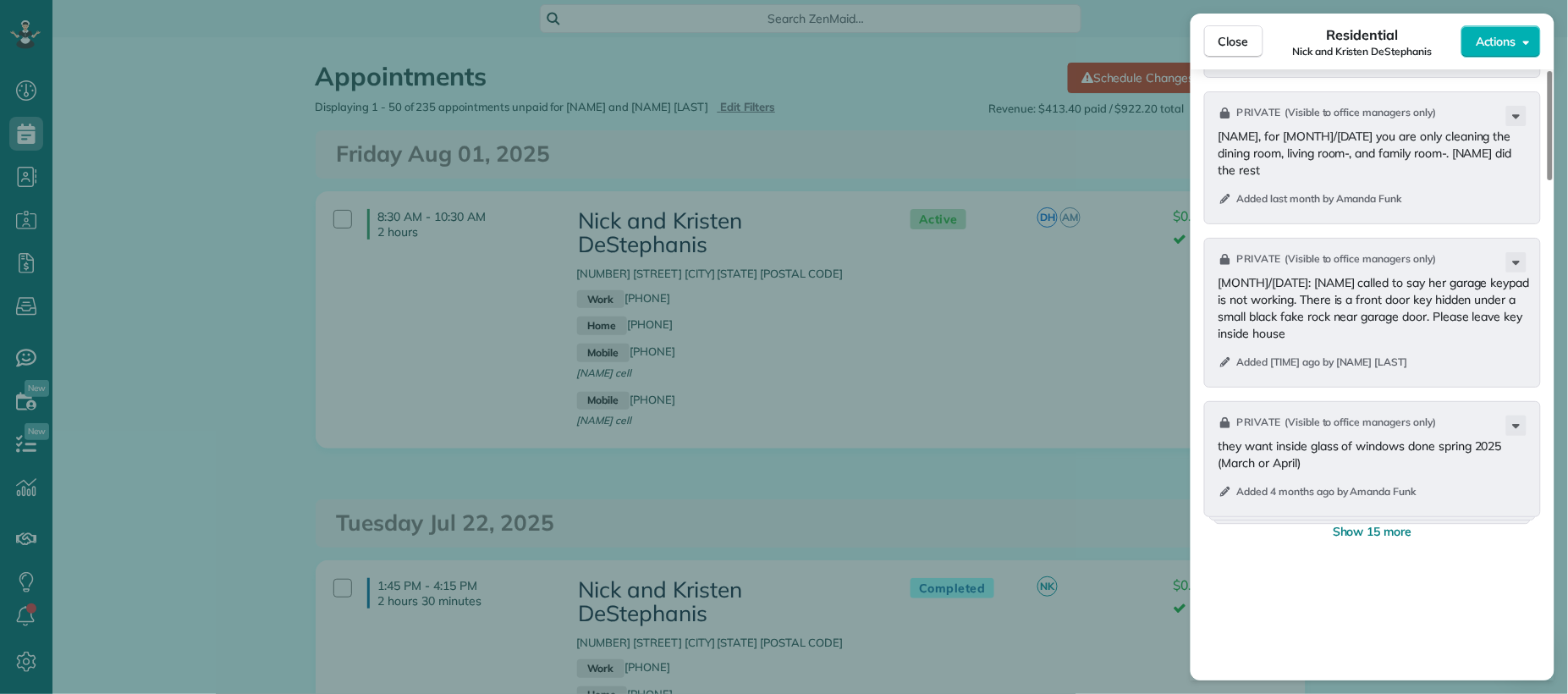 scroll, scrollTop: 2612, scrollLeft: 0, axis: vertical 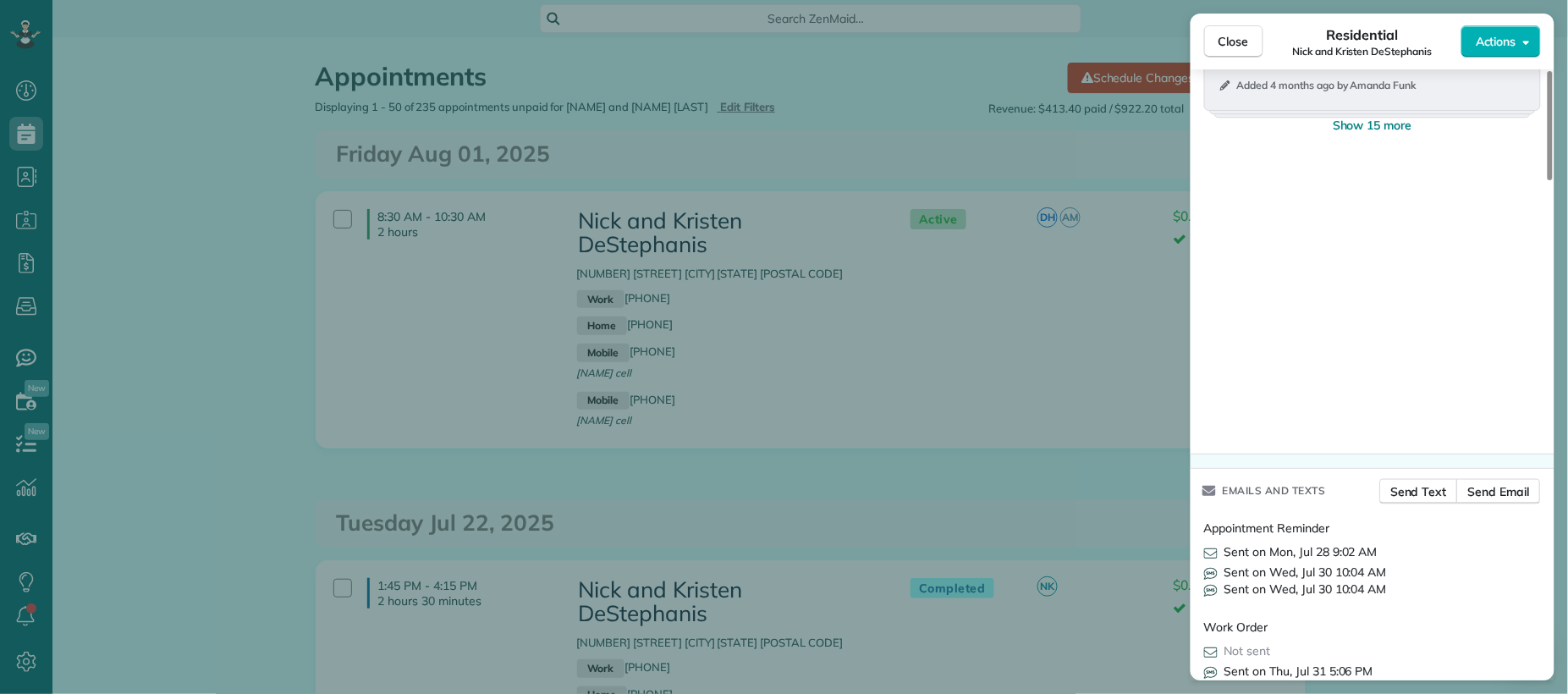 click on "Show 15 more" at bounding box center (1373, 125) 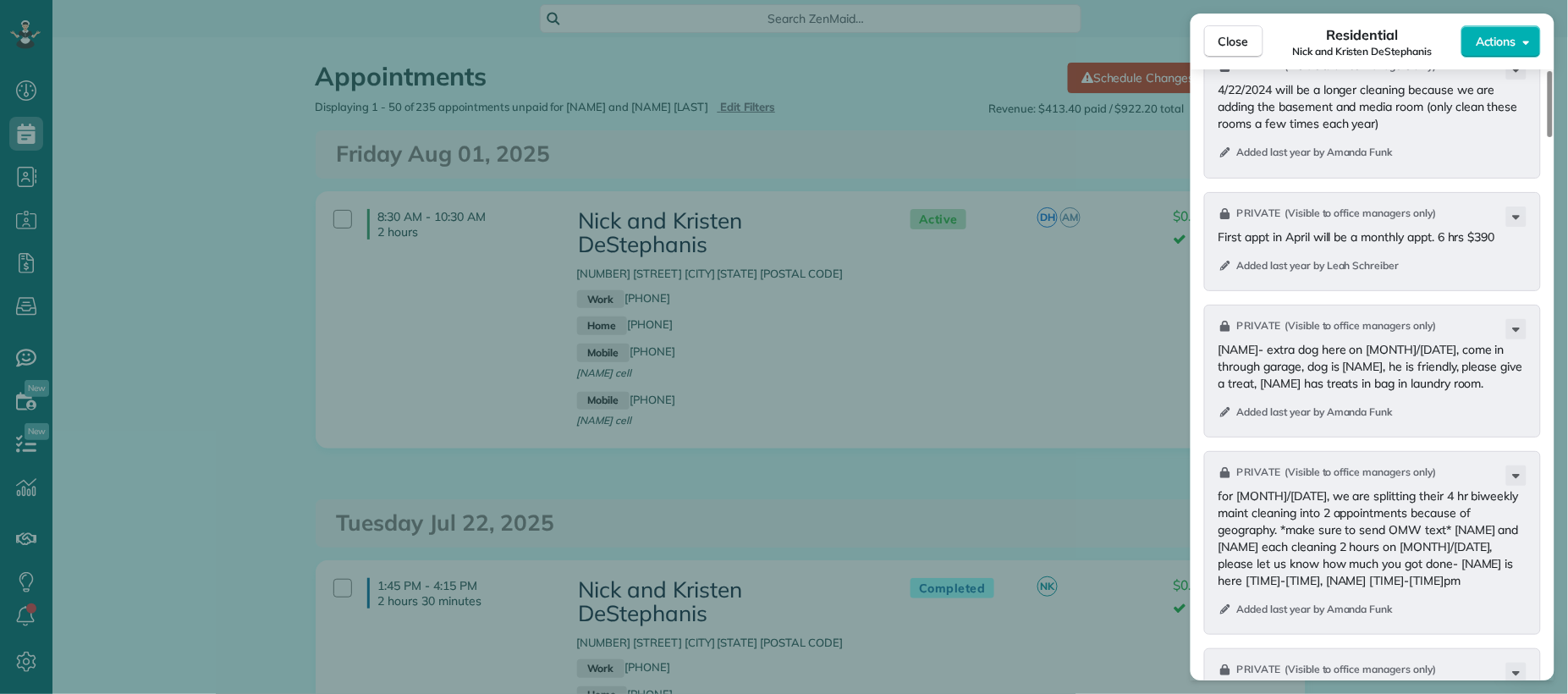 scroll, scrollTop: 3574, scrollLeft: 0, axis: vertical 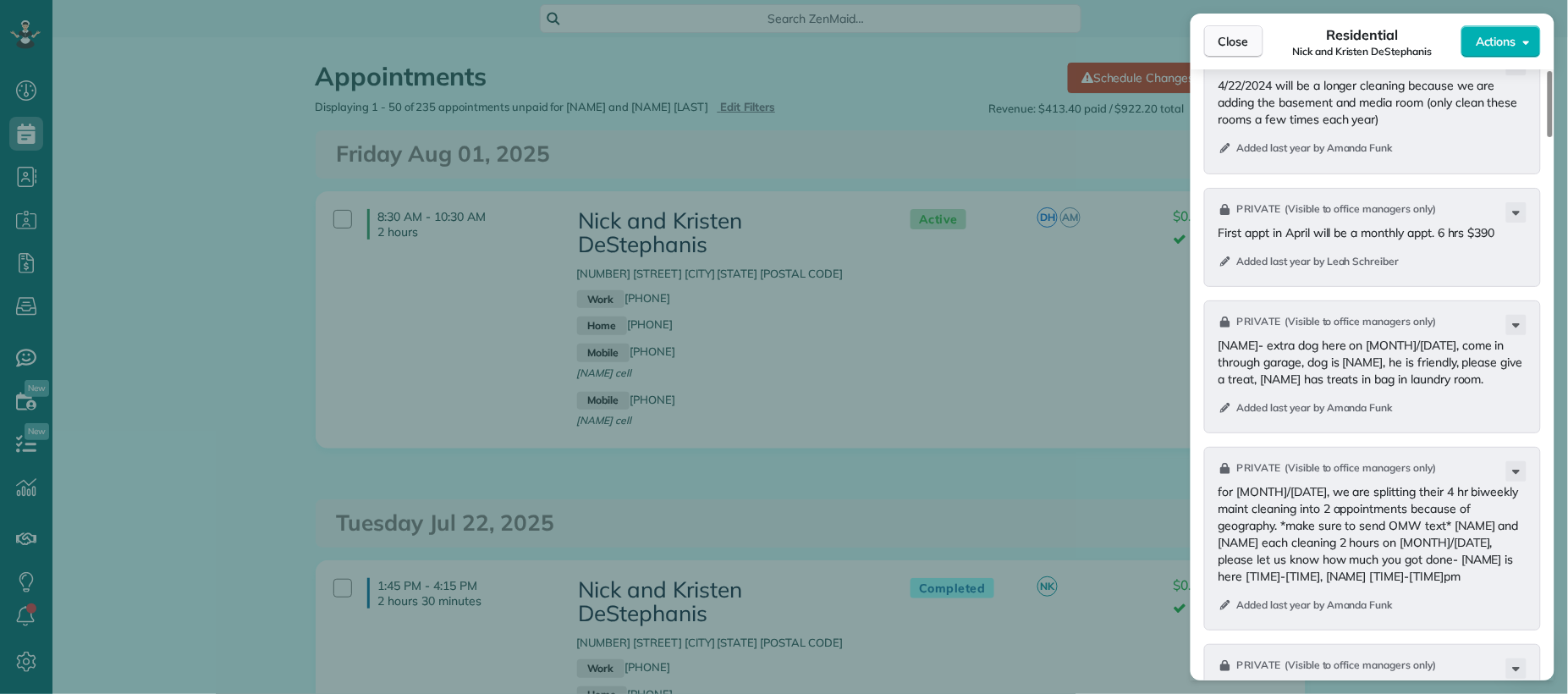 click on "Close" at bounding box center [1234, 41] 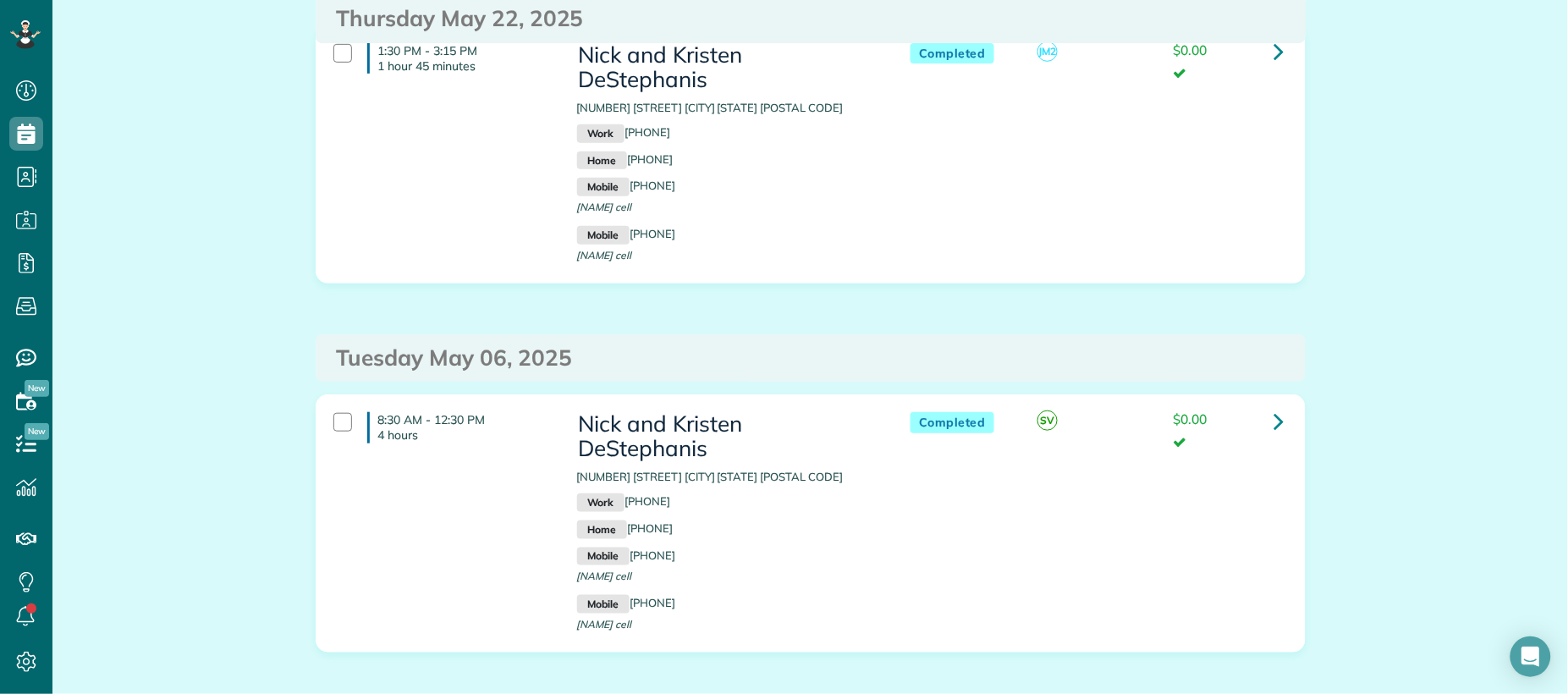 scroll, scrollTop: 2395, scrollLeft: 0, axis: vertical 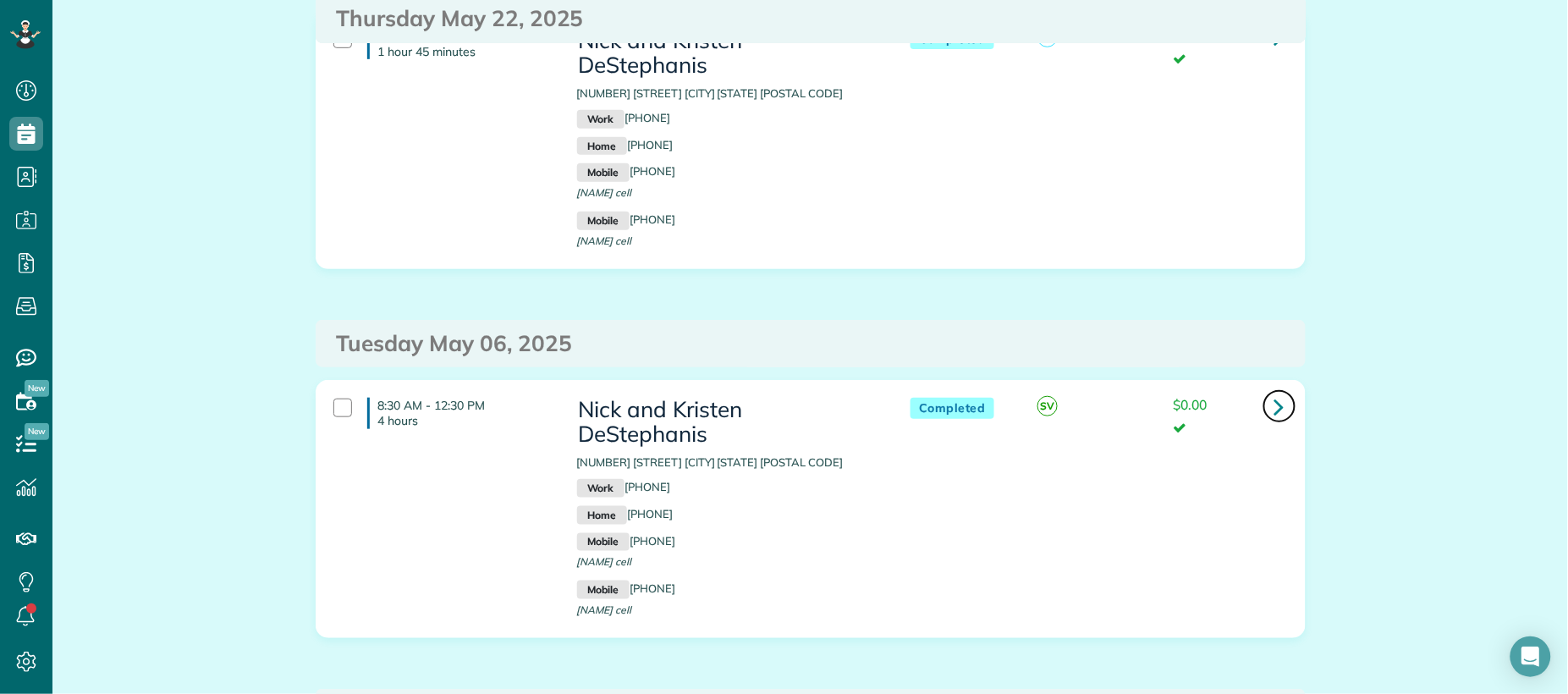 click at bounding box center (1279, 406) 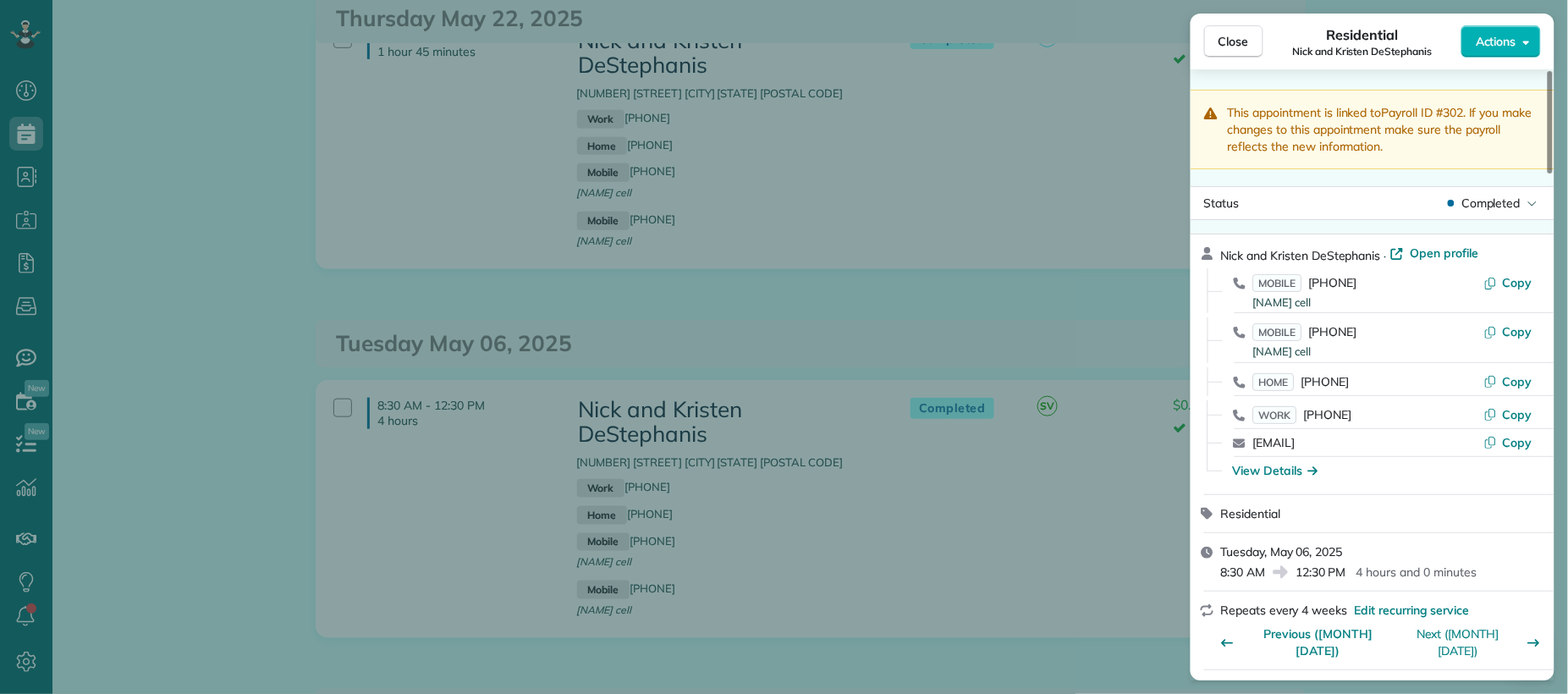 scroll, scrollTop: 0, scrollLeft: 0, axis: both 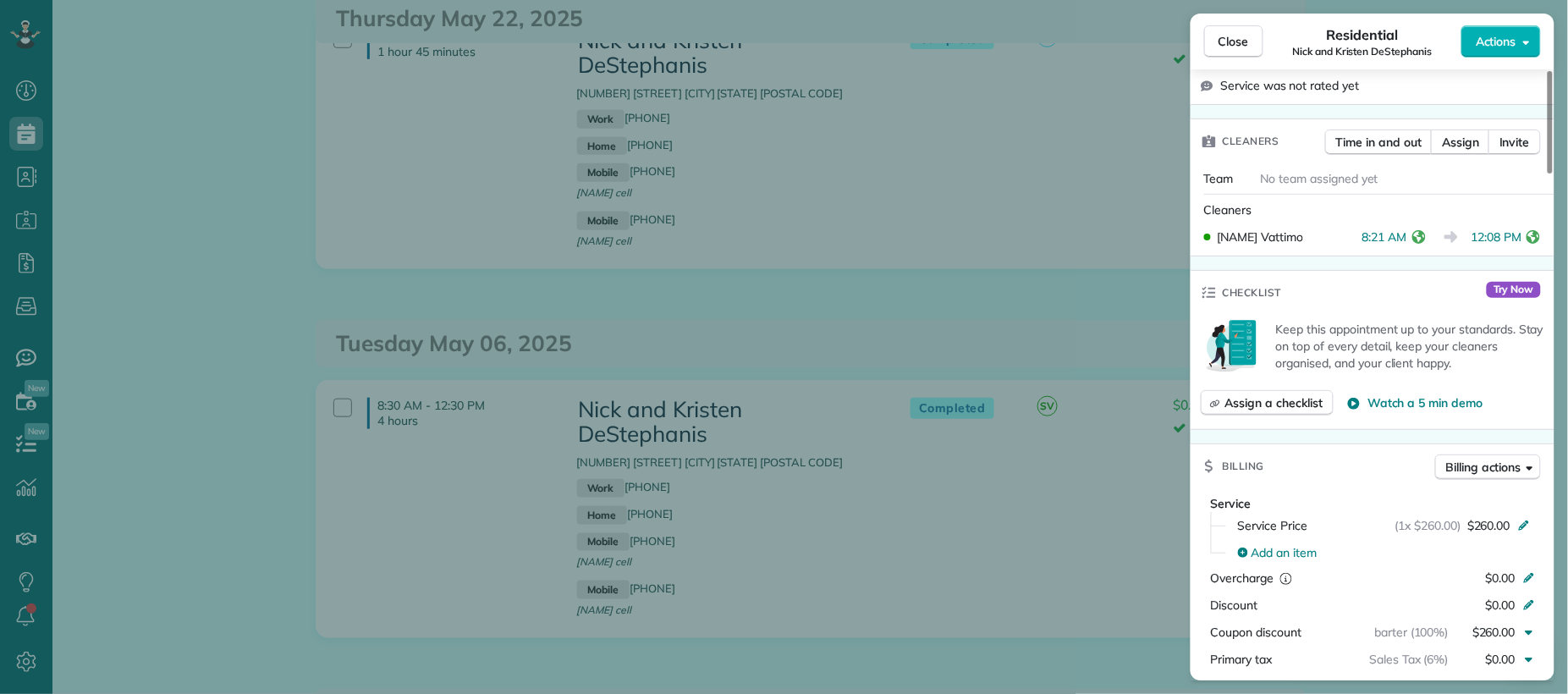 drag, startPoint x: 1241, startPoint y: 48, endPoint x: 1062, endPoint y: 597, distance: 577.44437 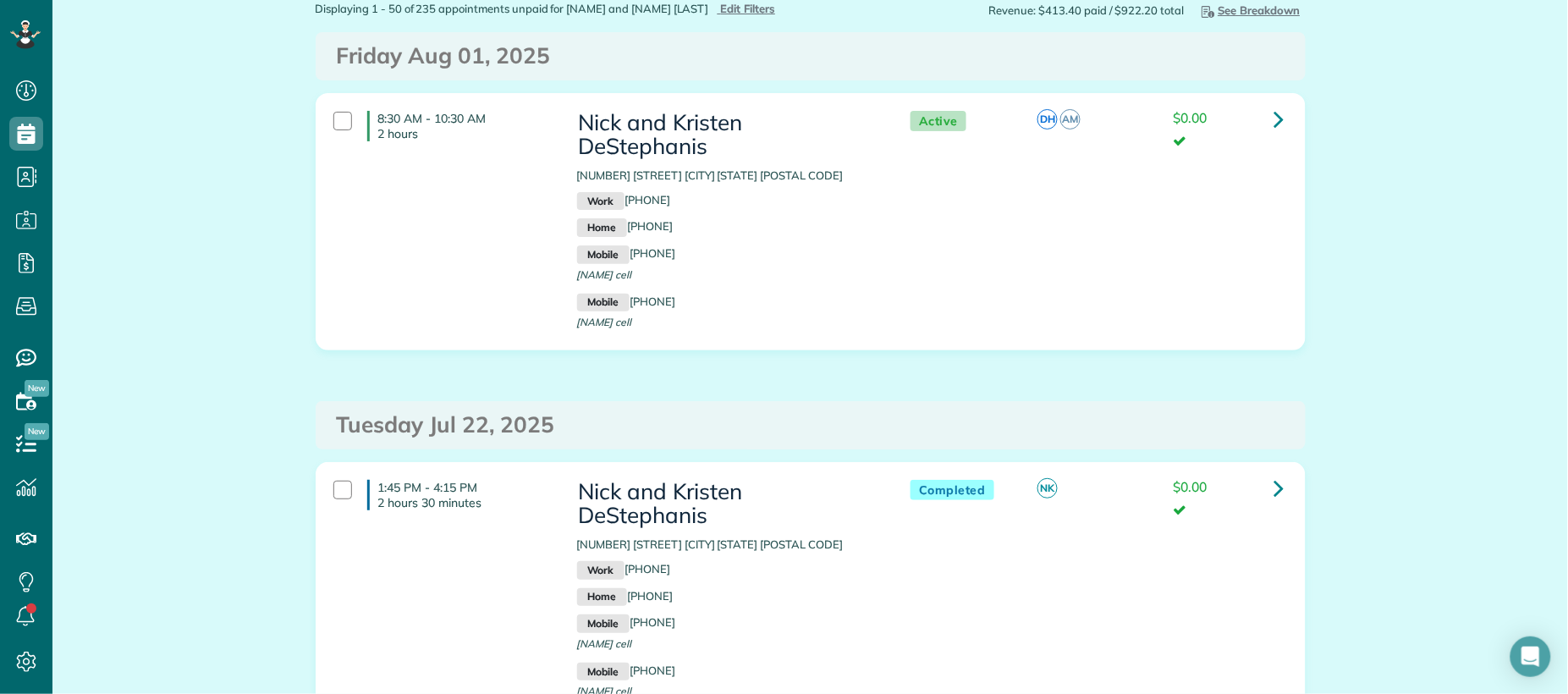 scroll, scrollTop: 0, scrollLeft: 0, axis: both 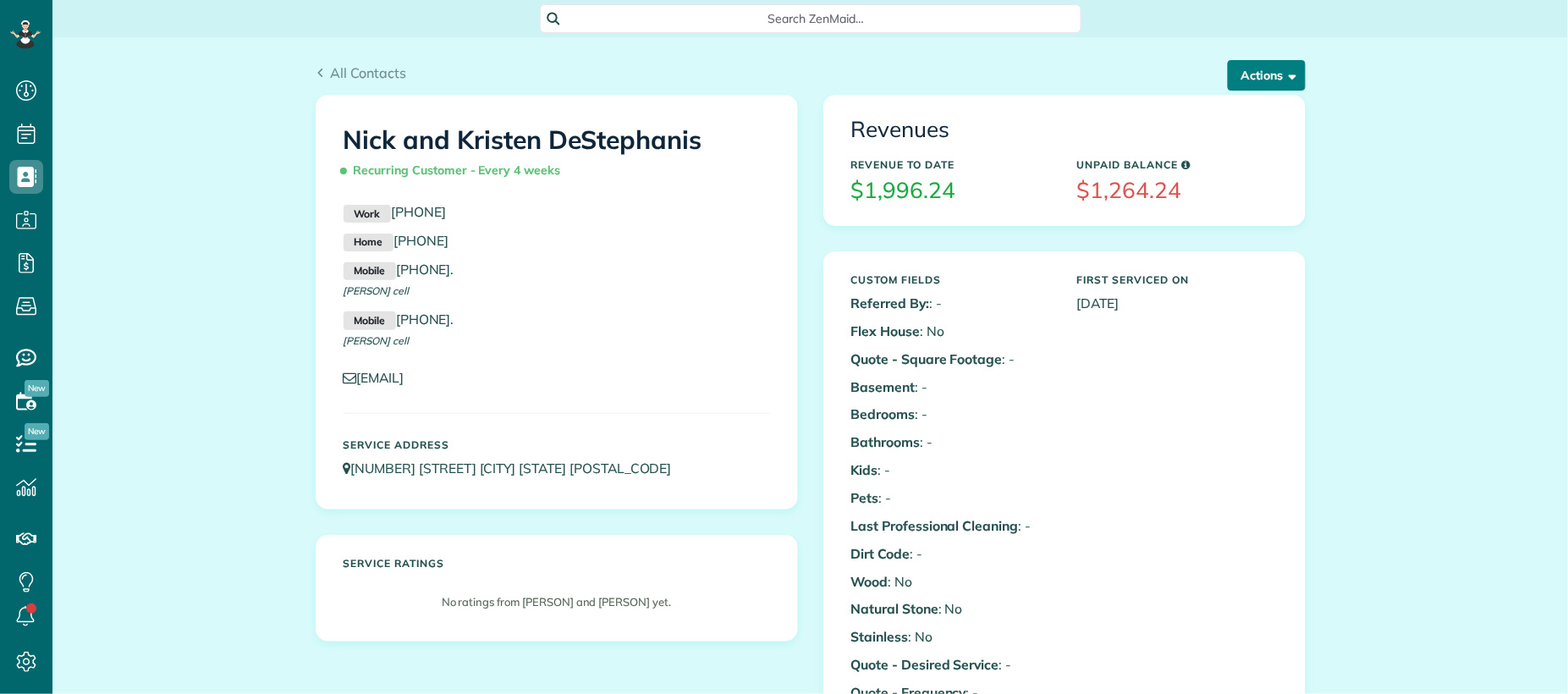 click on "Actions" at bounding box center (1267, 75) 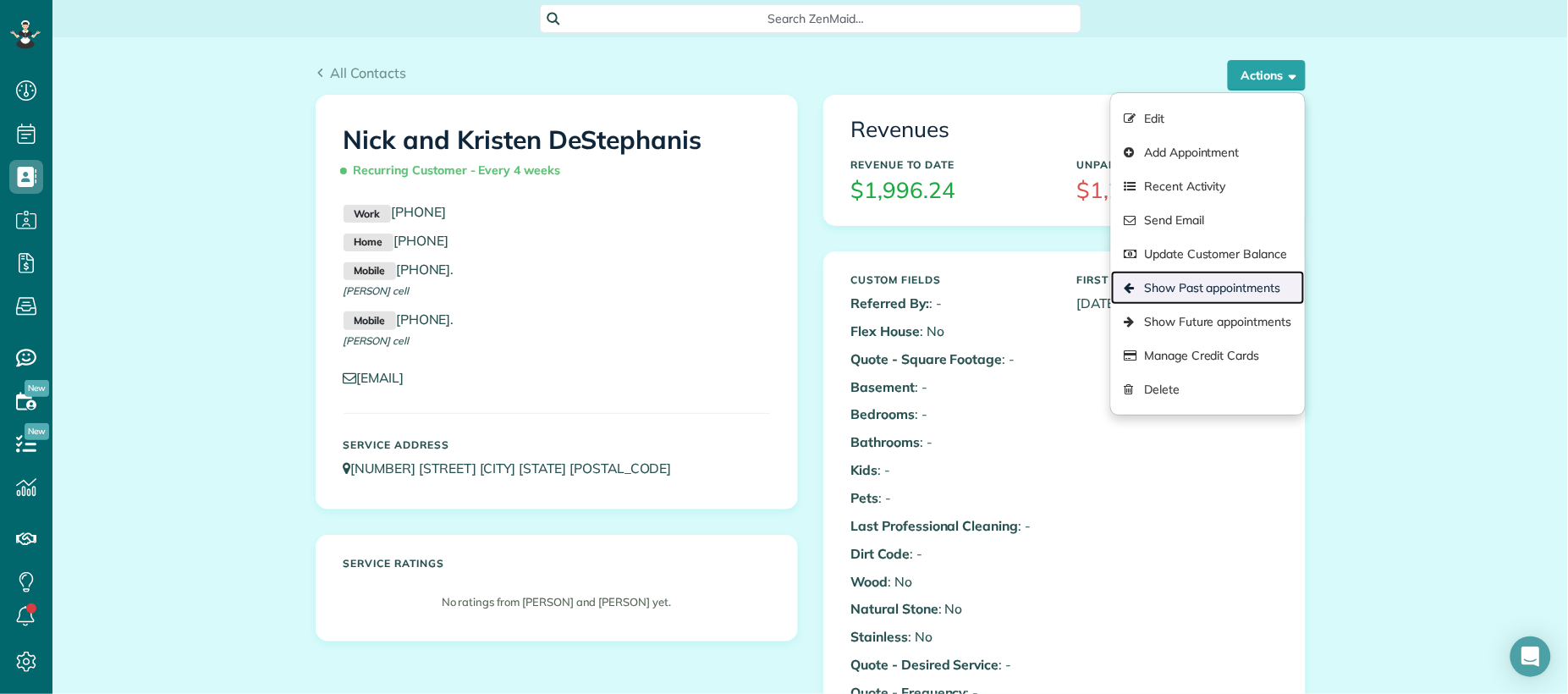 click on "Show Past appointments" at bounding box center (1208, 288) 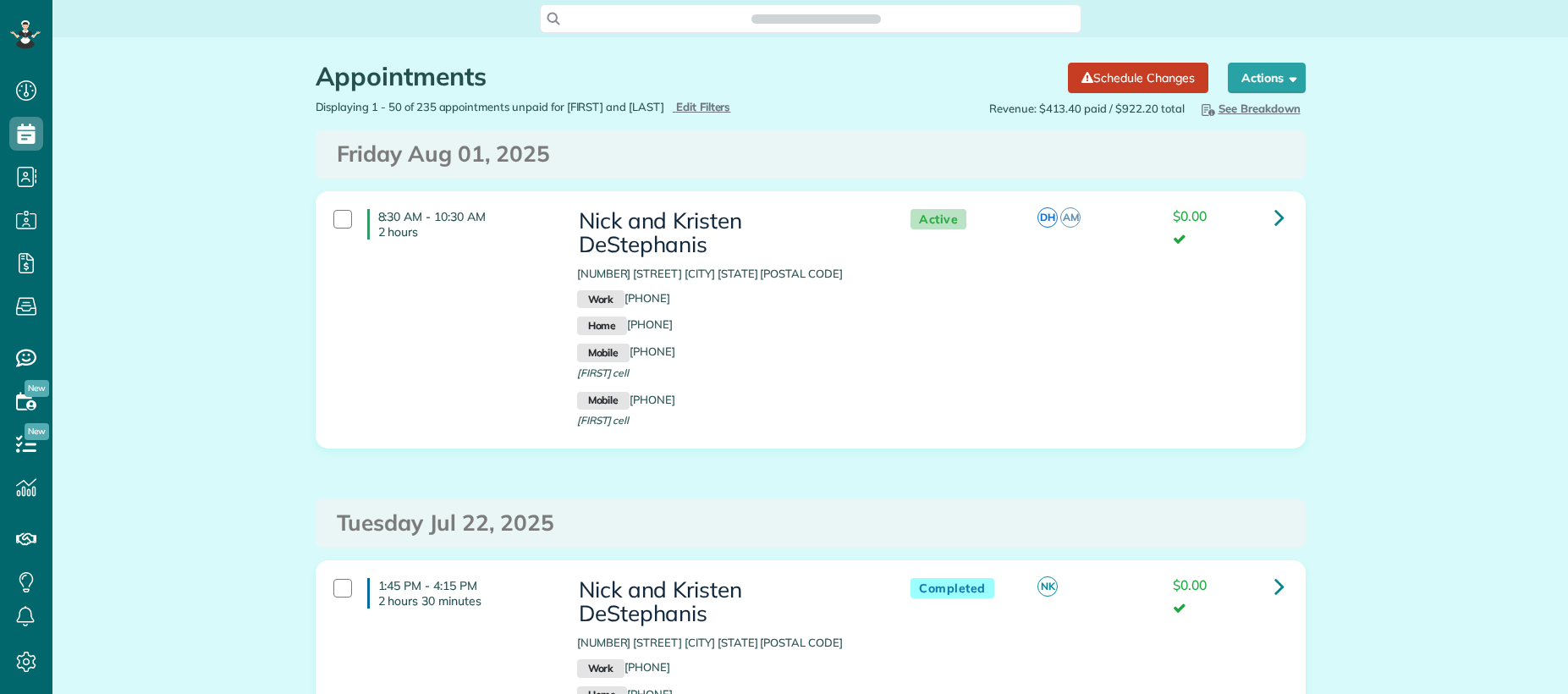 scroll, scrollTop: 0, scrollLeft: 0, axis: both 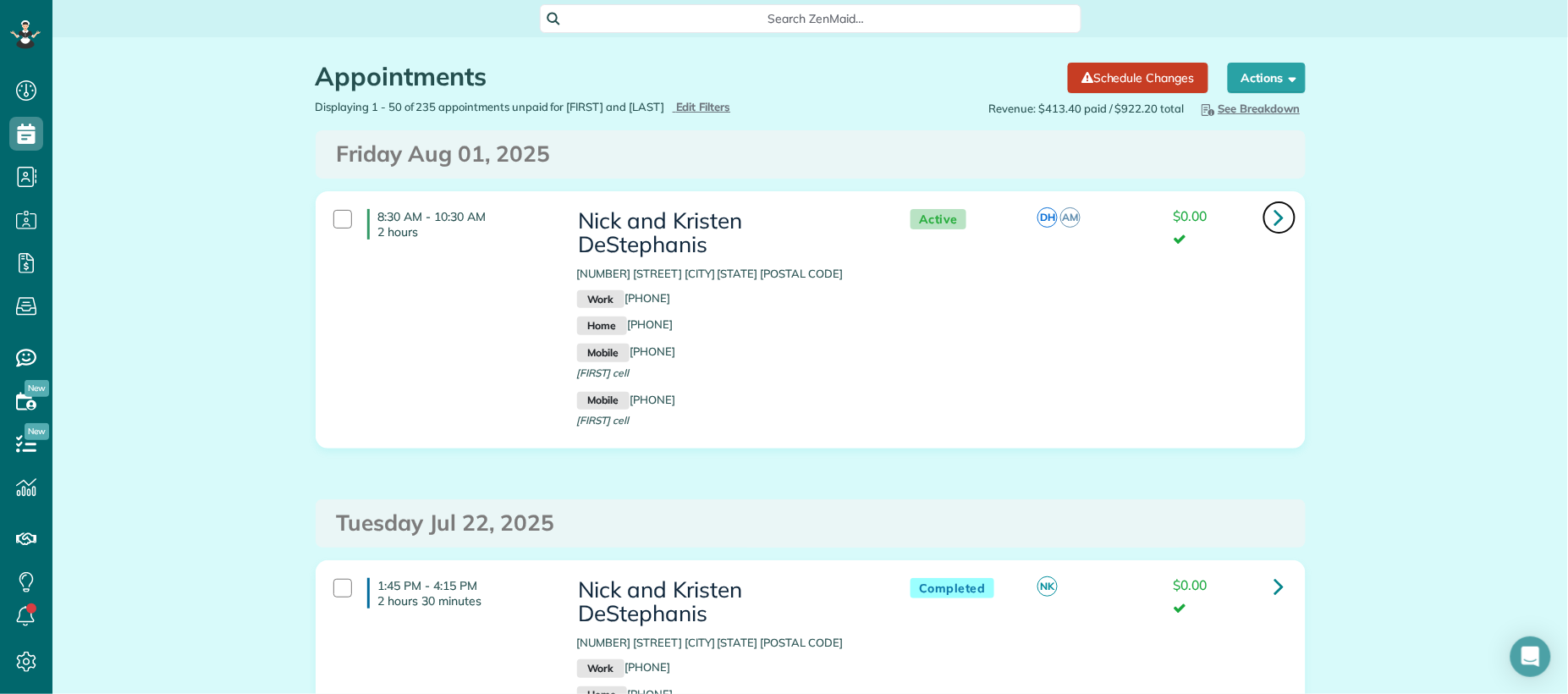 click at bounding box center [1279, 217] 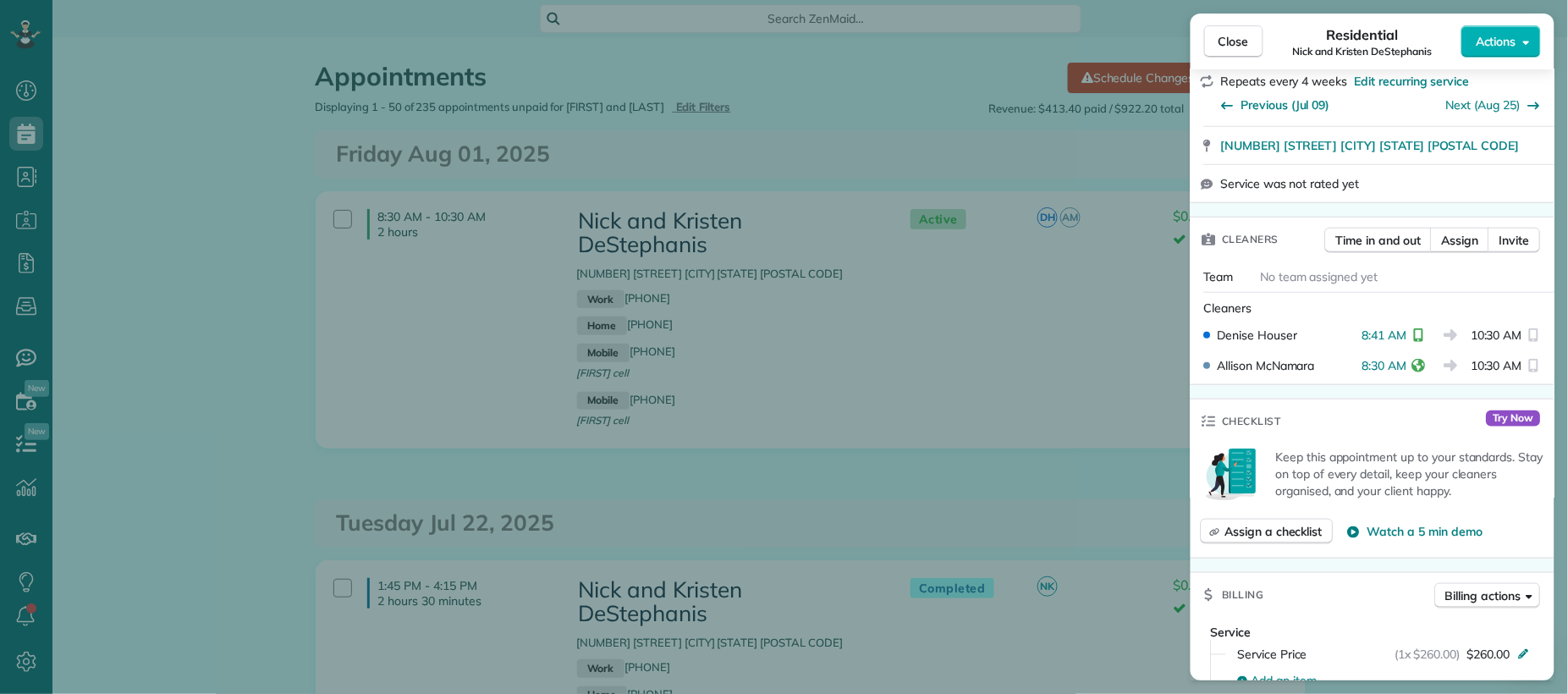 scroll, scrollTop: 0, scrollLeft: 0, axis: both 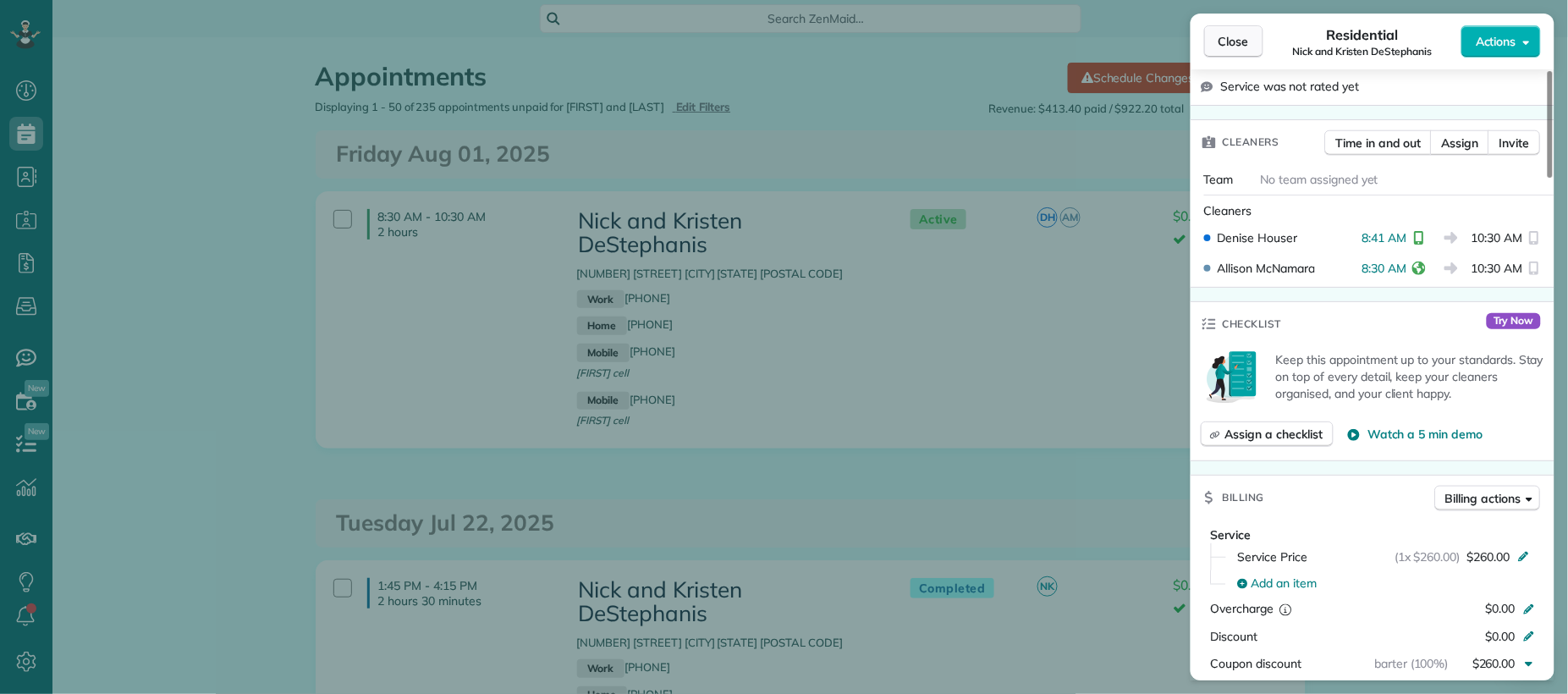 click on "Close" at bounding box center (1234, 41) 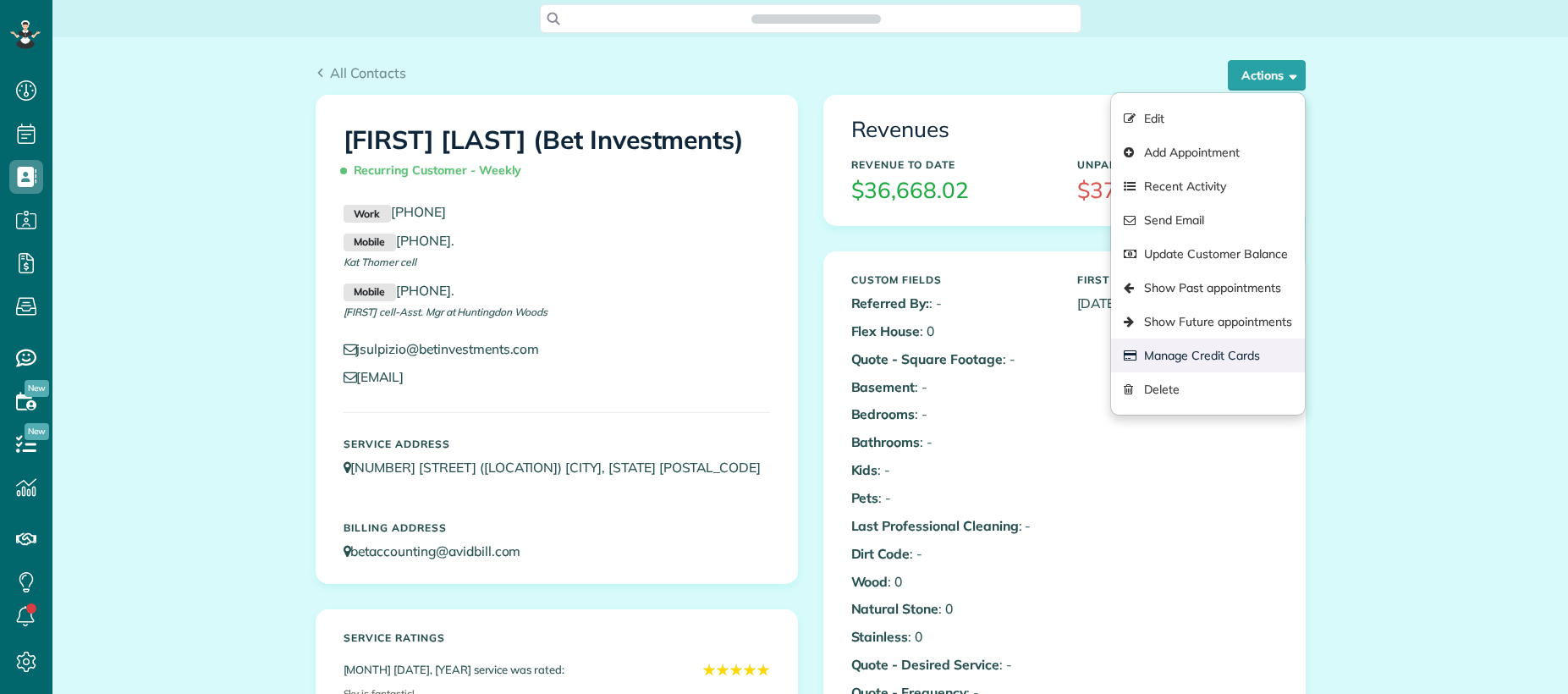 scroll, scrollTop: 0, scrollLeft: 0, axis: both 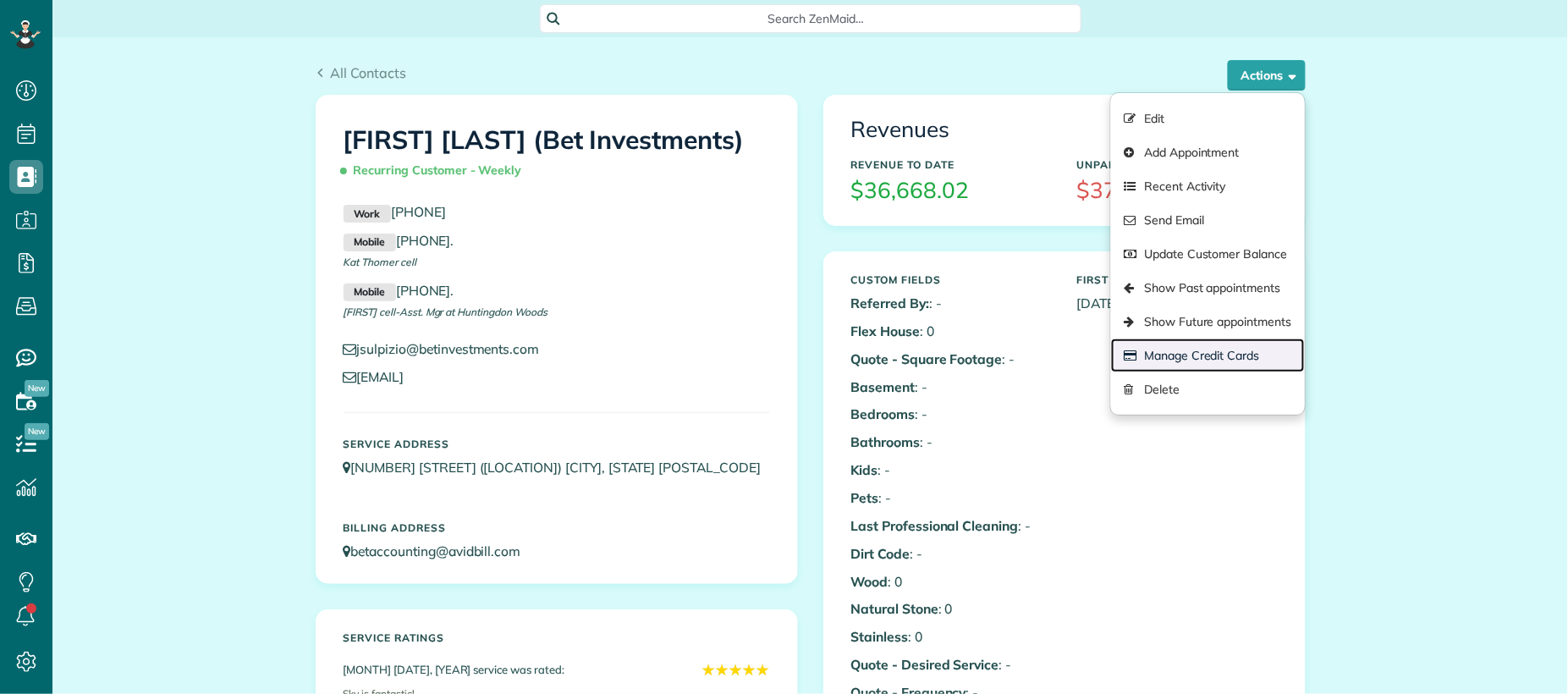 click on "Manage Credit Cards" at bounding box center (1208, 355) 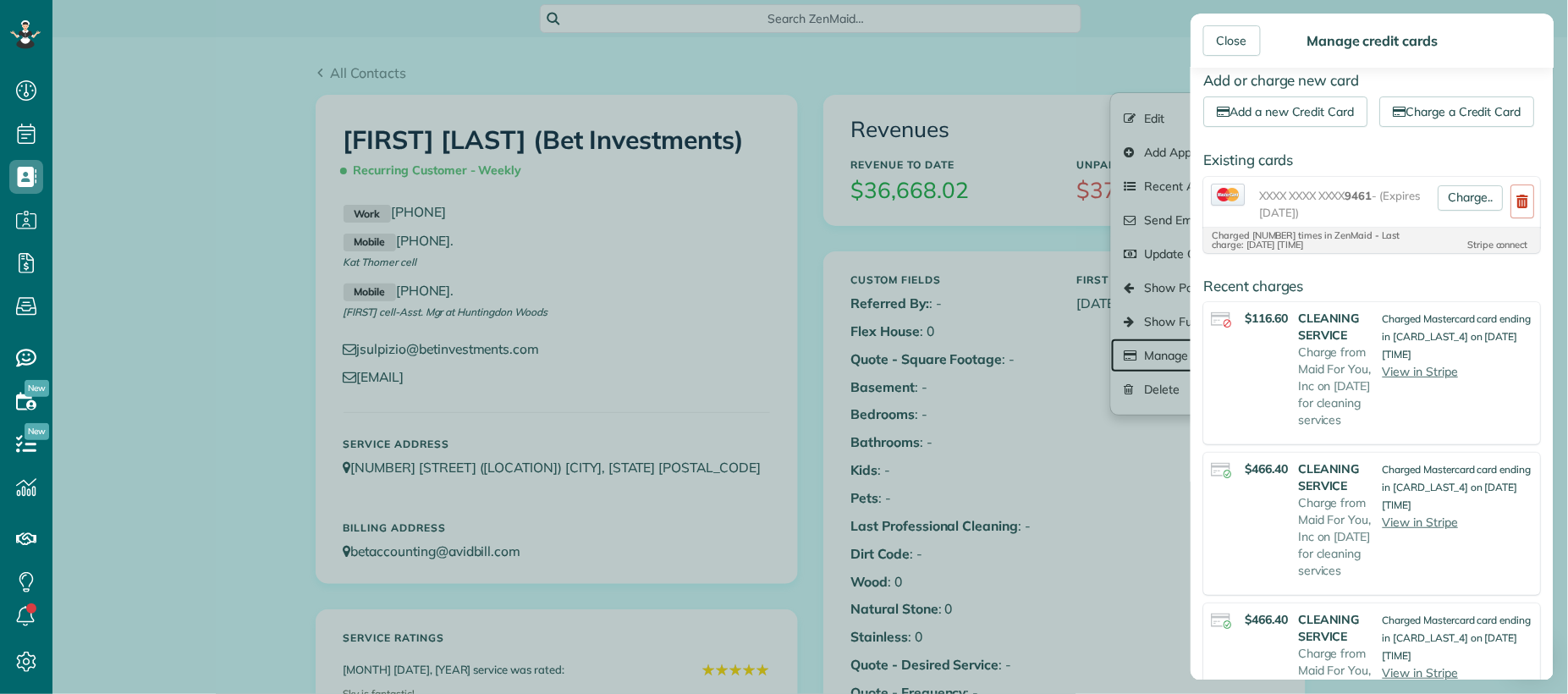 scroll, scrollTop: 0, scrollLeft: 0, axis: both 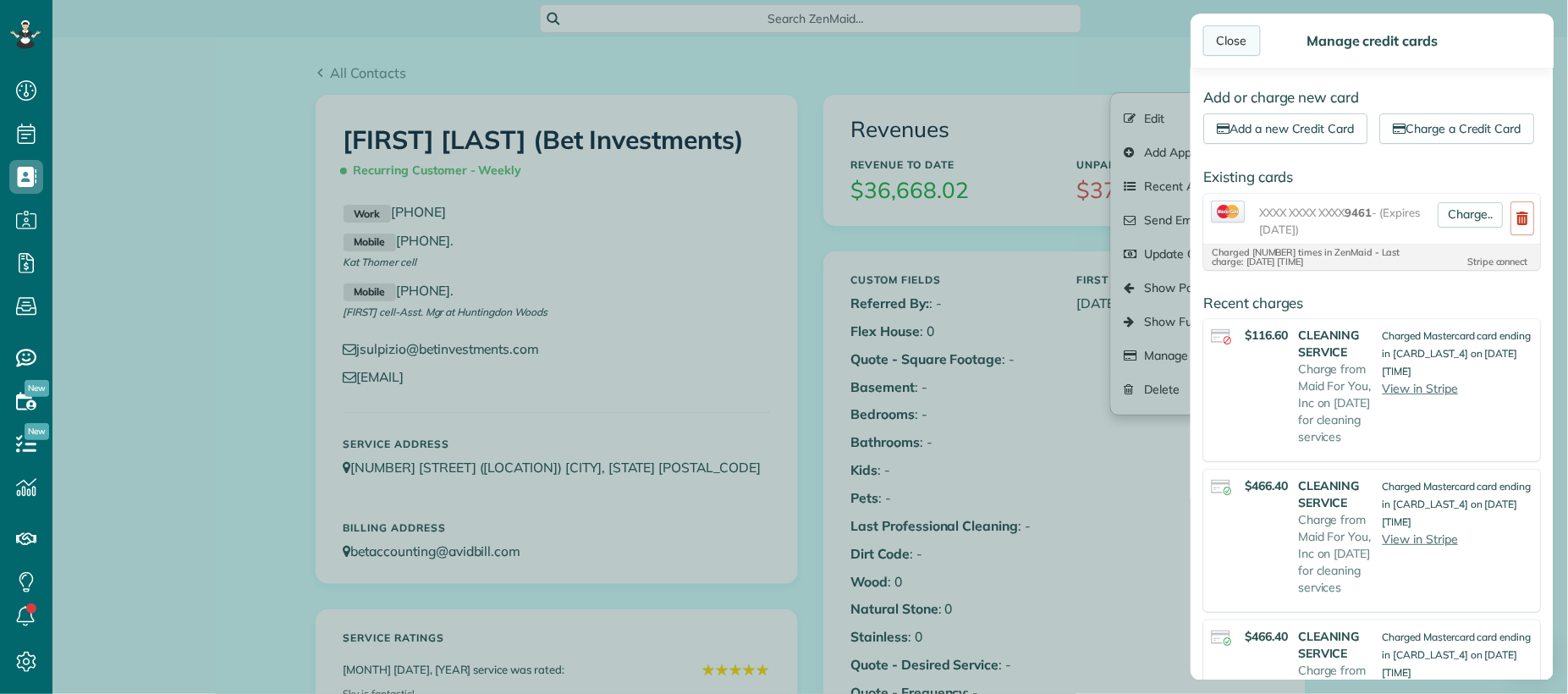 click on "Close" at bounding box center (1232, 41) 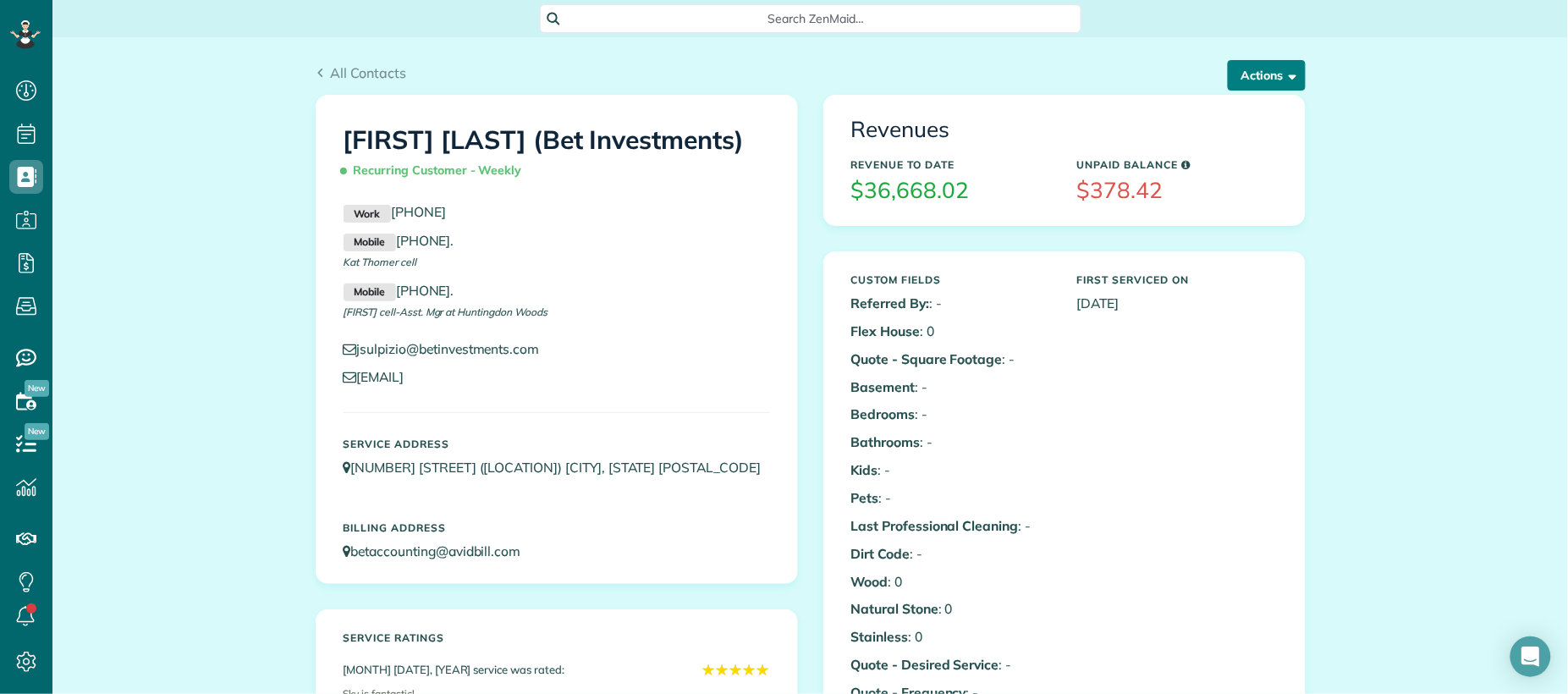 click on "Actions" at bounding box center [1267, 75] 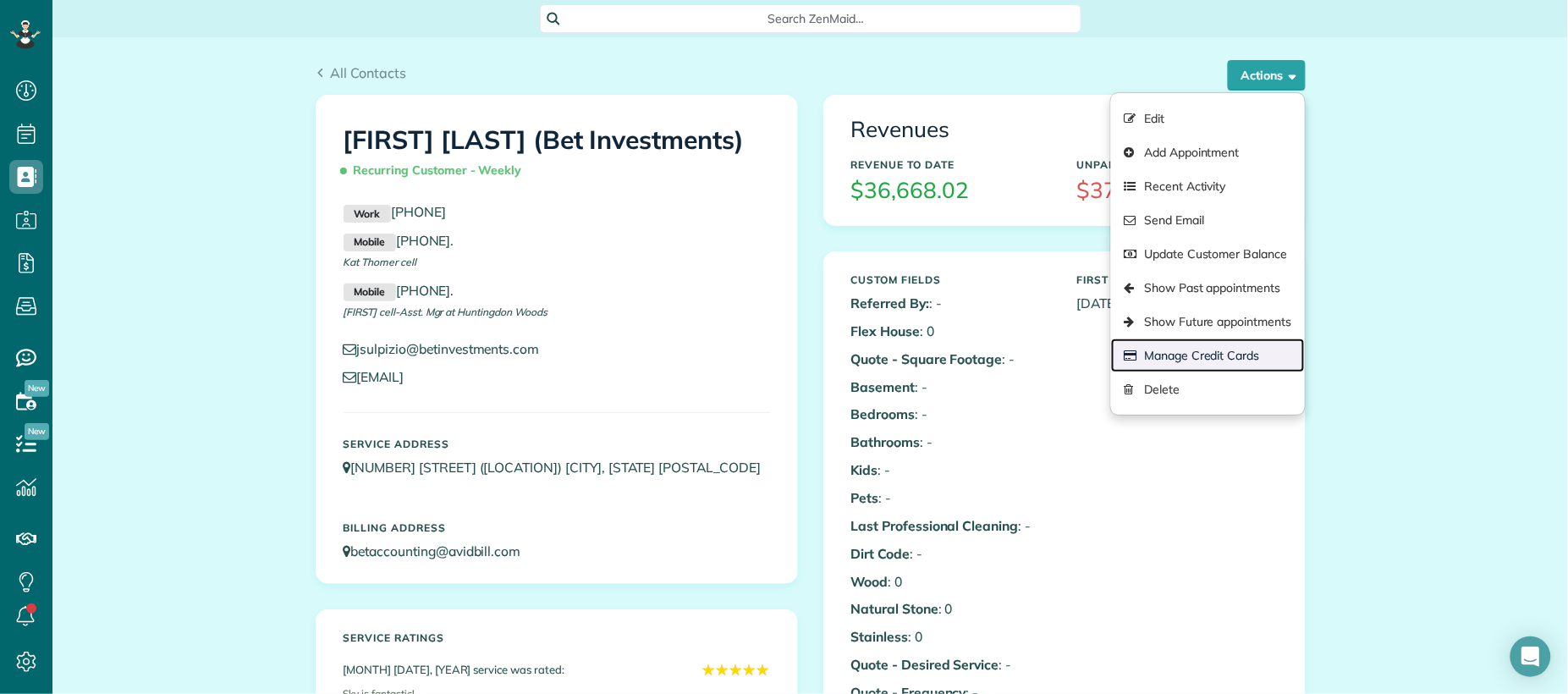 click on "Manage Credit Cards" at bounding box center [1208, 355] 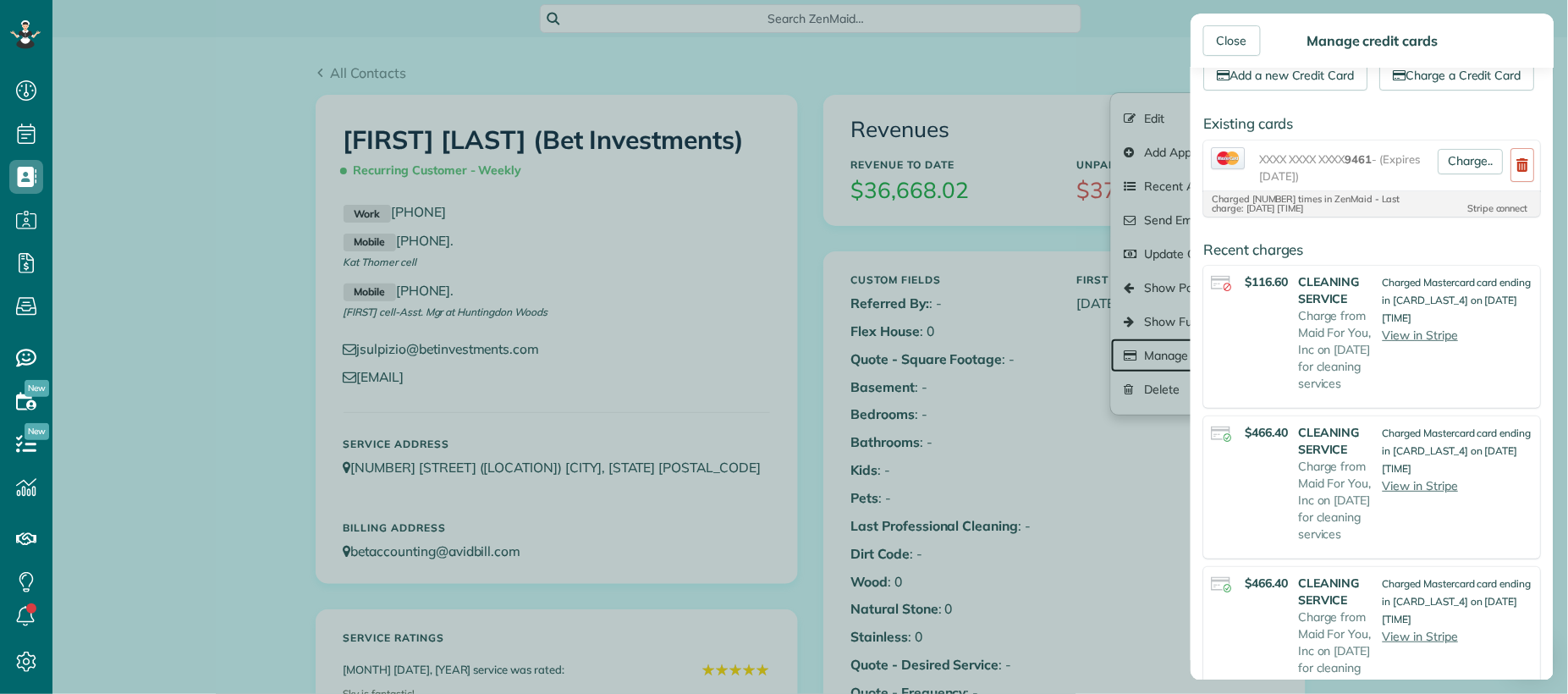 scroll, scrollTop: 0, scrollLeft: 0, axis: both 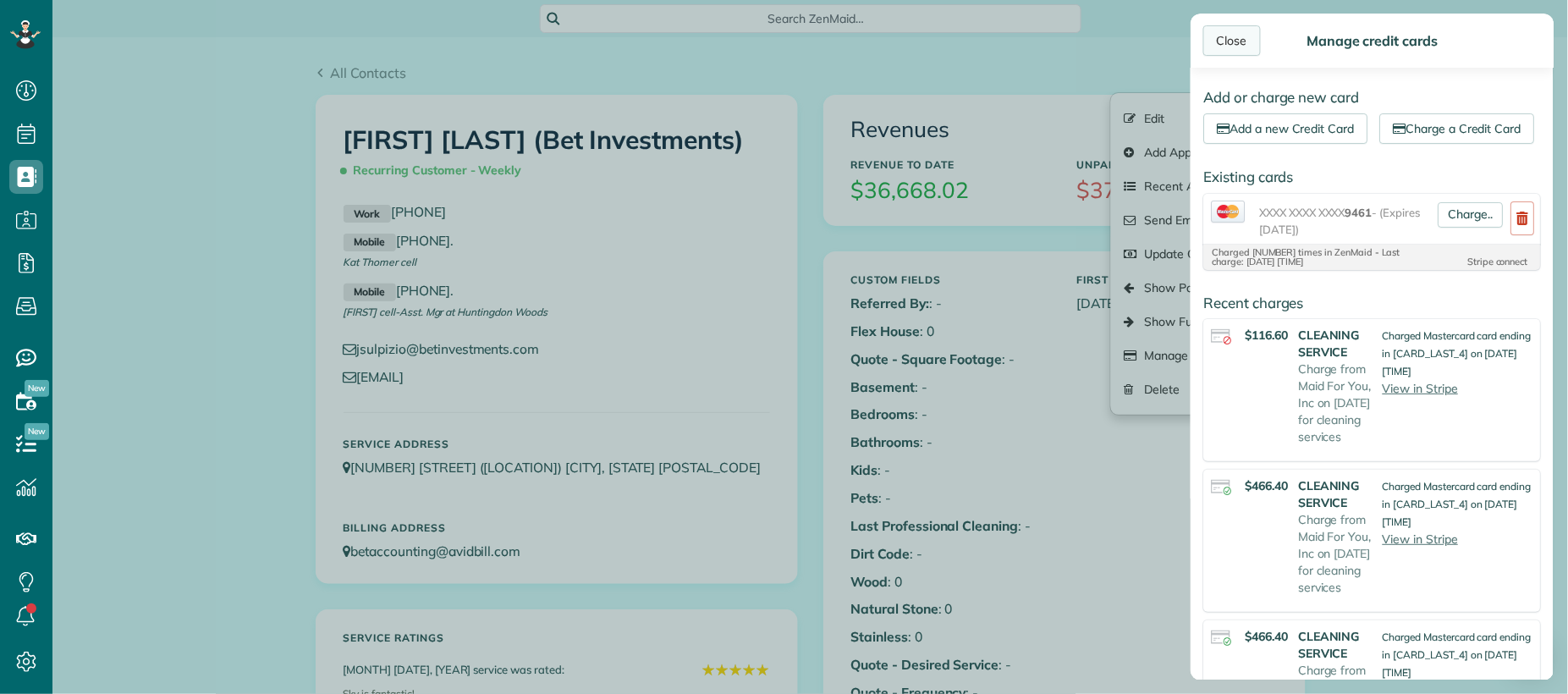 click on "Close" at bounding box center [1232, 41] 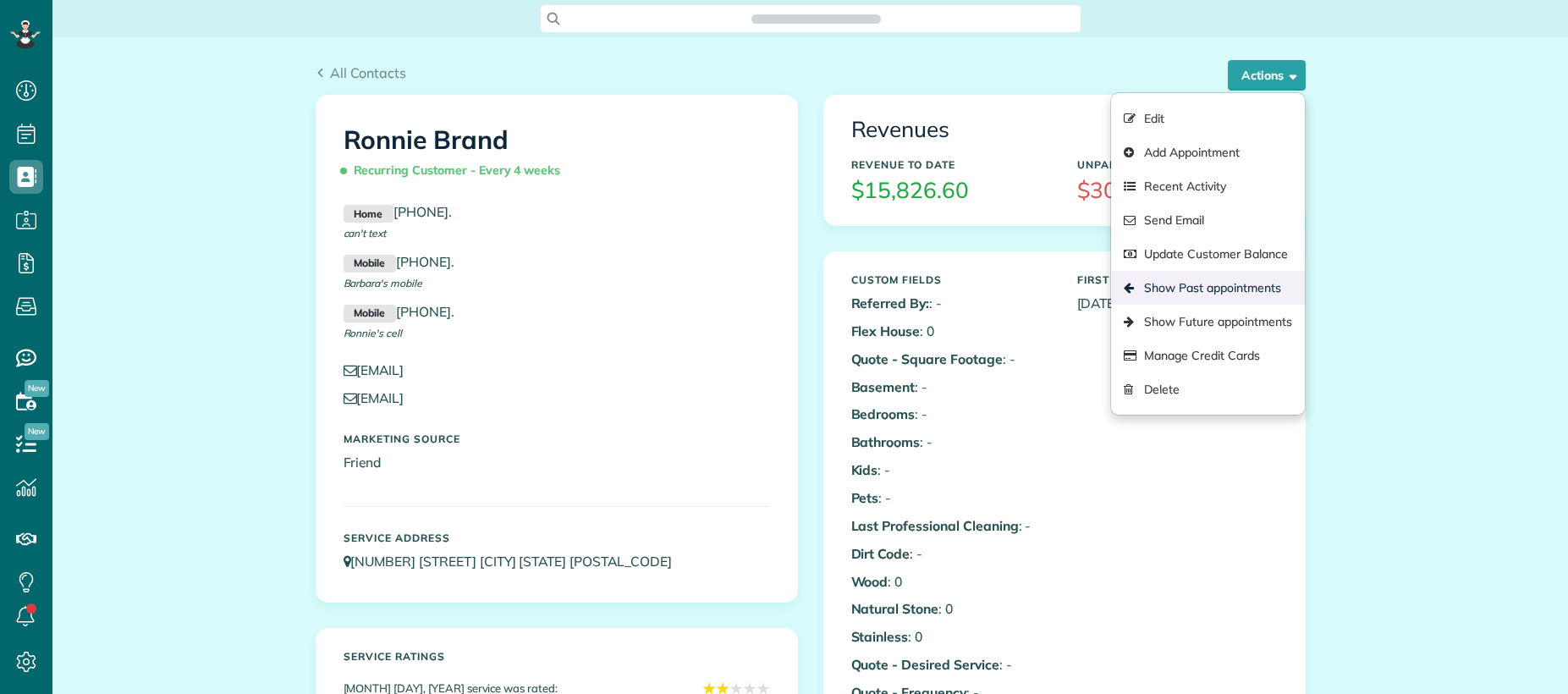 scroll, scrollTop: 0, scrollLeft: 0, axis: both 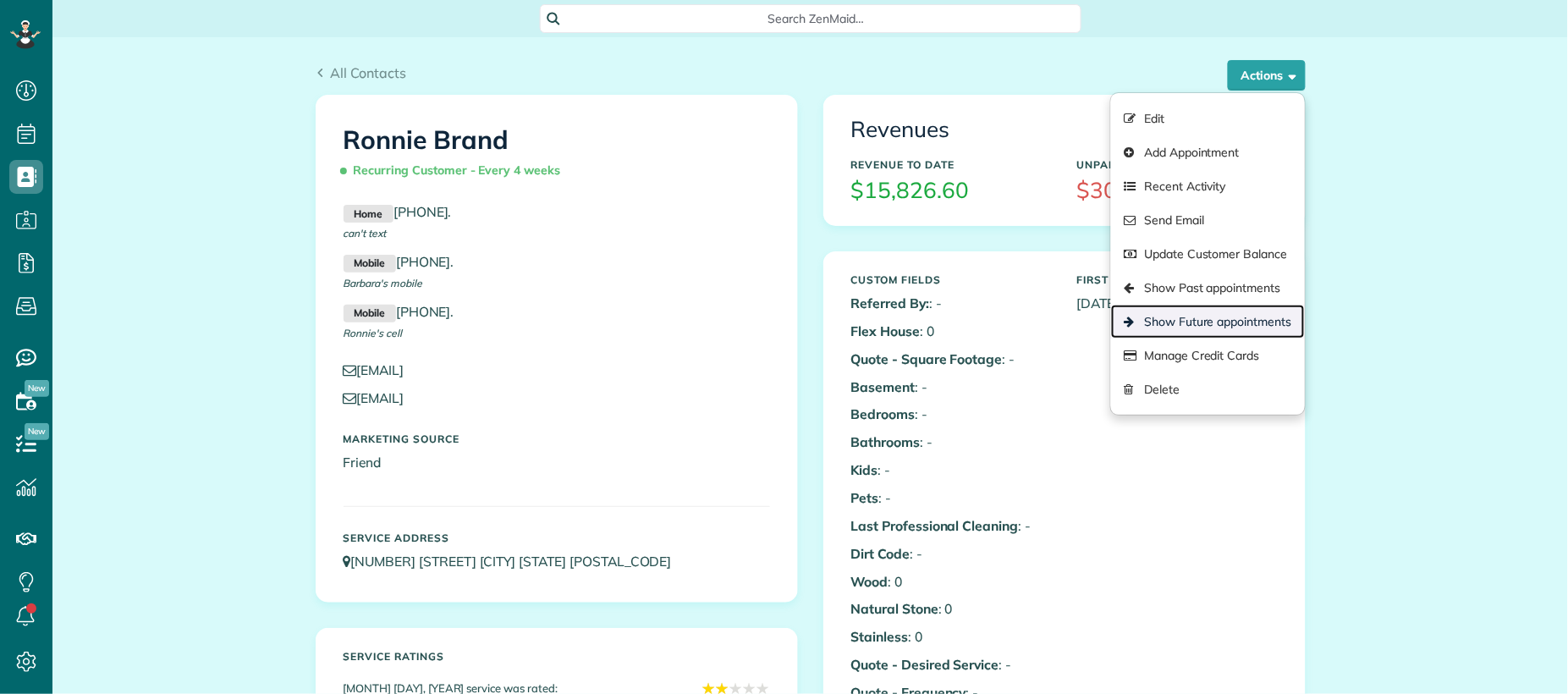 click on "Show Future appointments" at bounding box center (1208, 322) 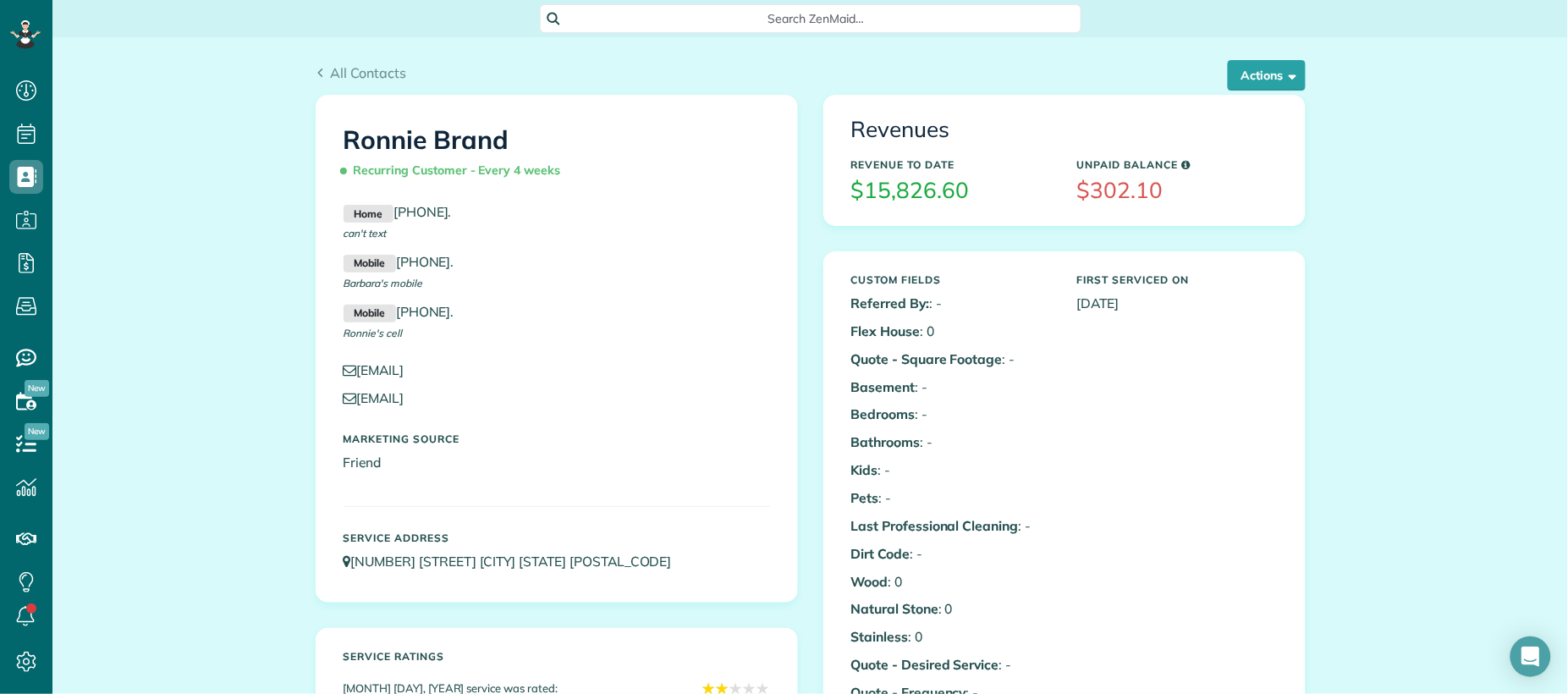 click on "Custom Fields
Referred By: :
-
Flex House :
0
Quote - Square Footage :
-
Basement :
-
Bedrooms :
-
Bathrooms :
-
Kids :
-
Pets :
-
Last Professional Cleaning :
-
Dirt Code" at bounding box center [1065, 680] 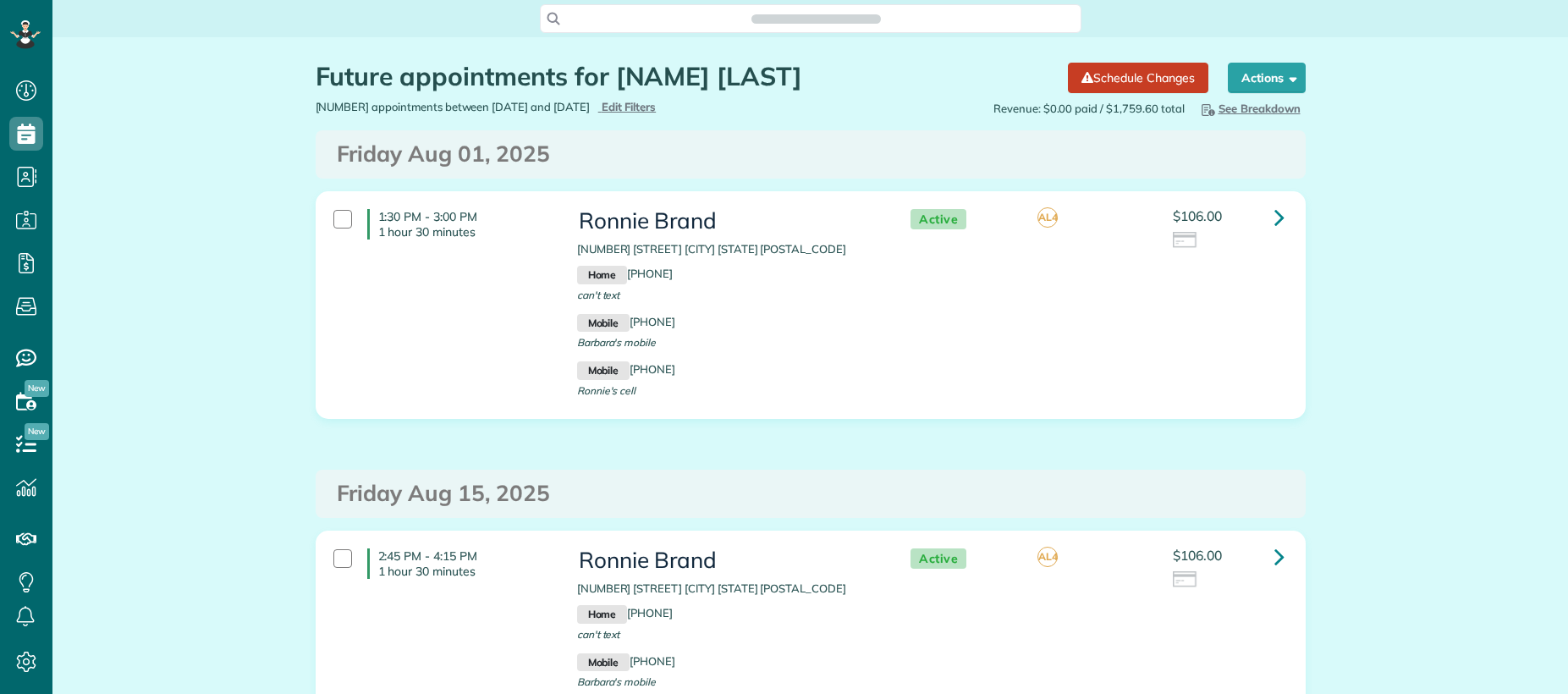 scroll, scrollTop: 0, scrollLeft: 0, axis: both 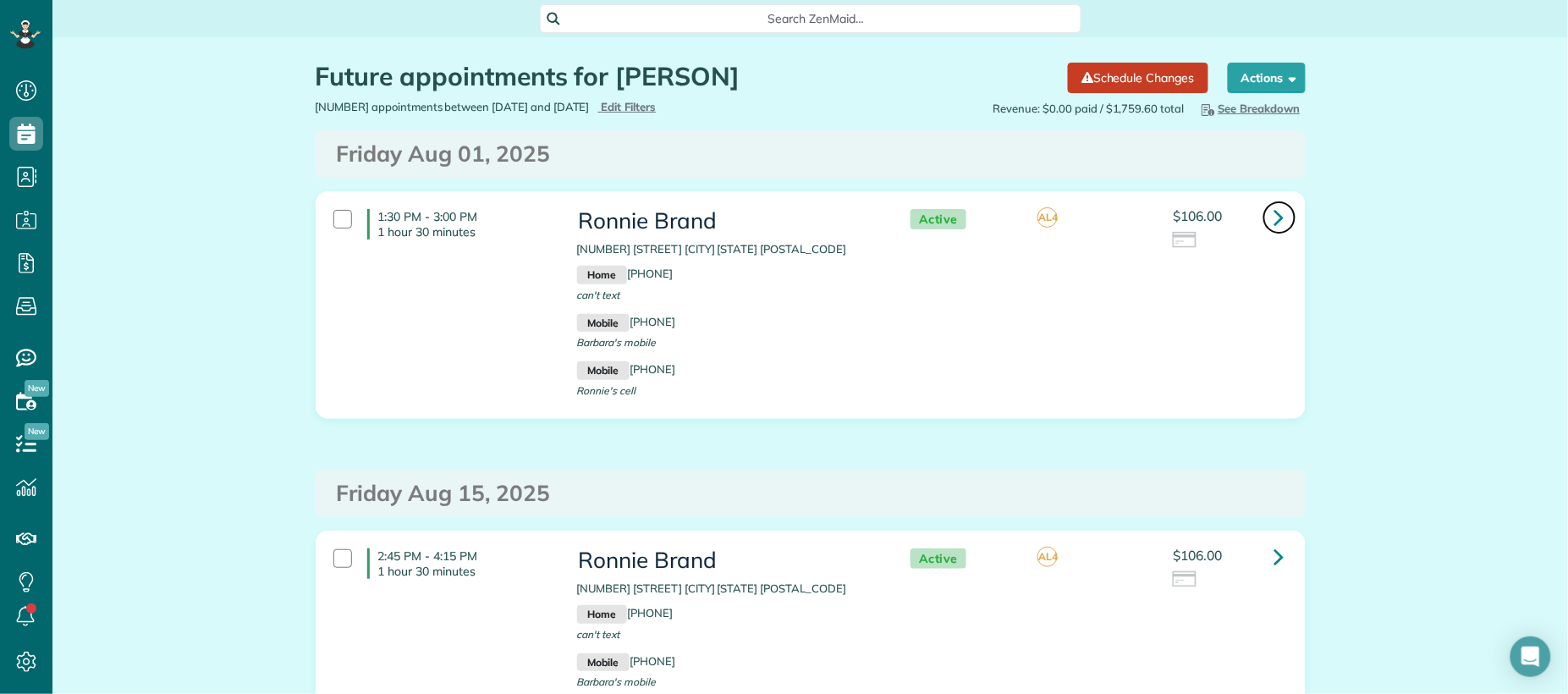 click at bounding box center (1279, 217) 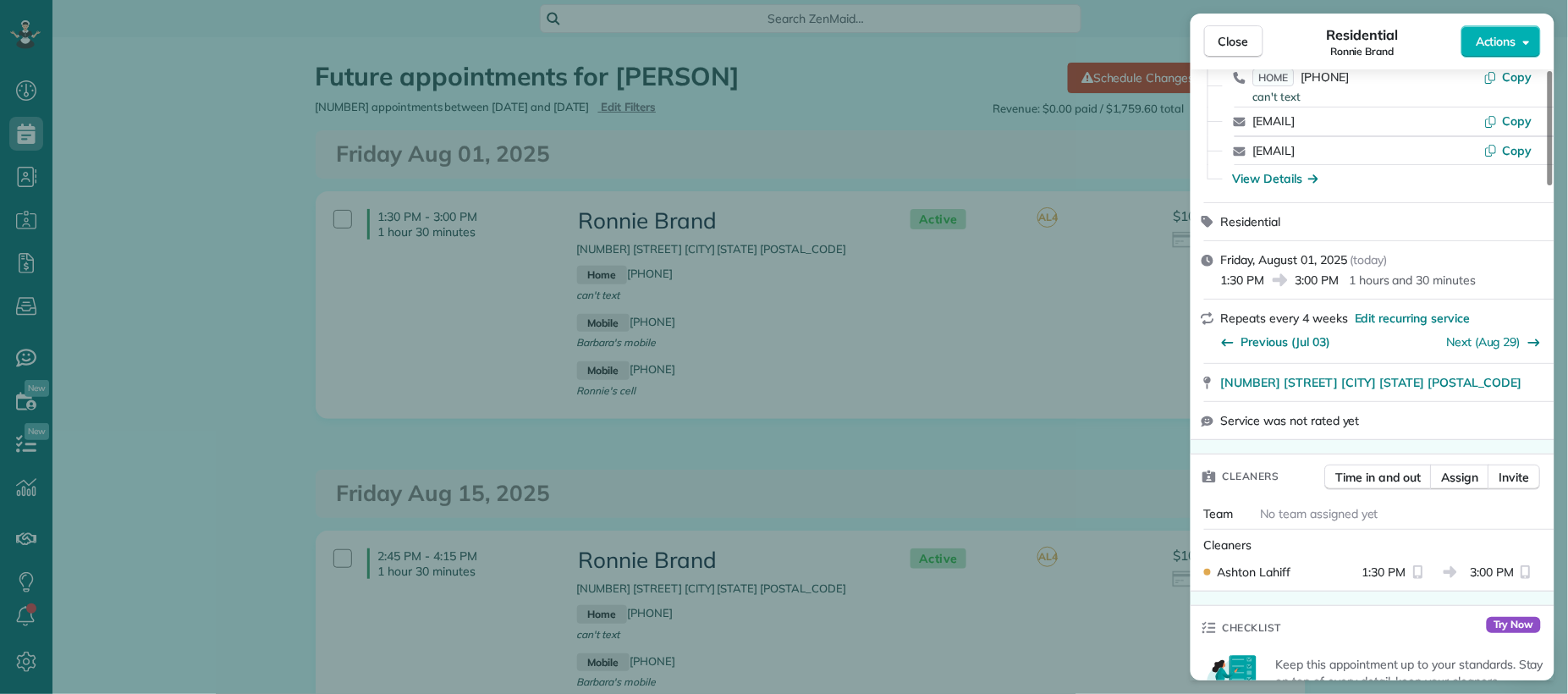 scroll, scrollTop: 458, scrollLeft: 0, axis: vertical 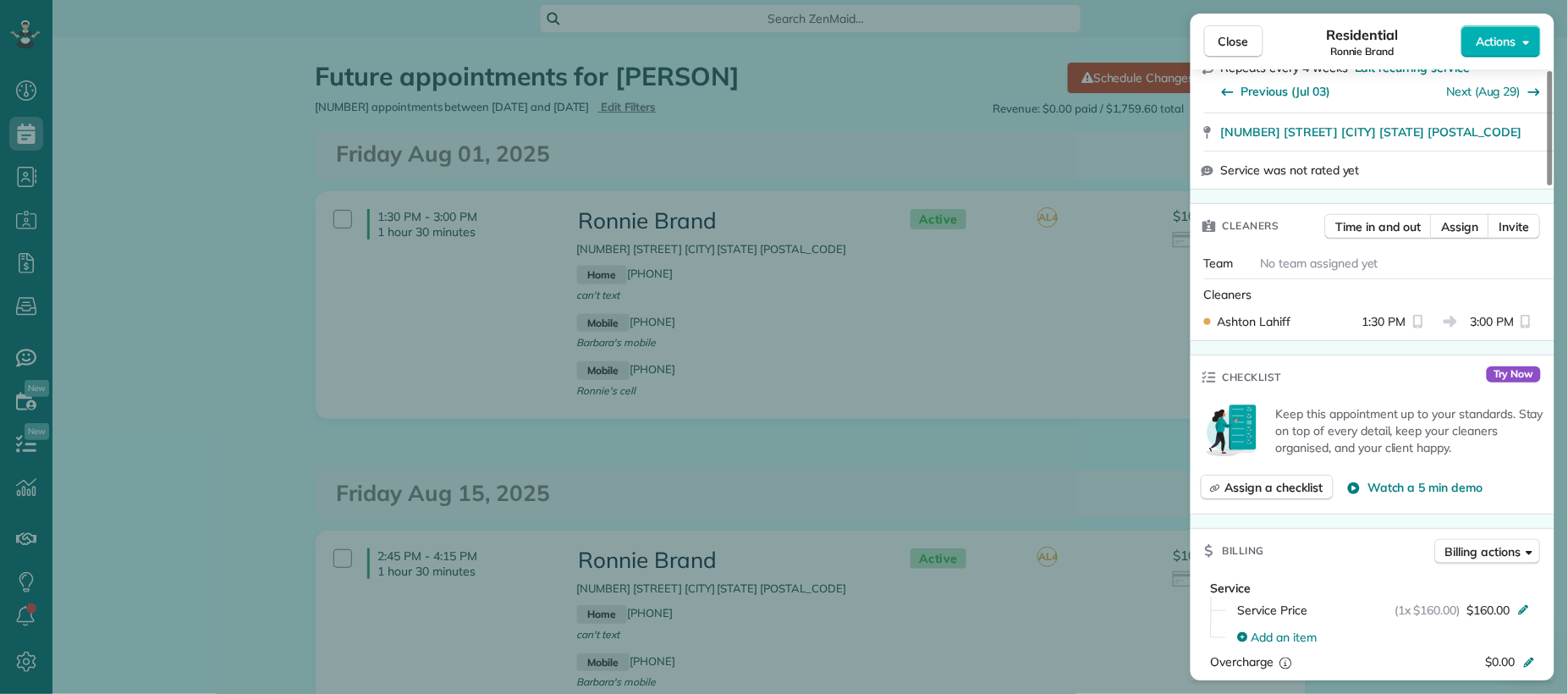drag, startPoint x: 1213, startPoint y: 30, endPoint x: 1097, endPoint y: 413, distance: 400.18121 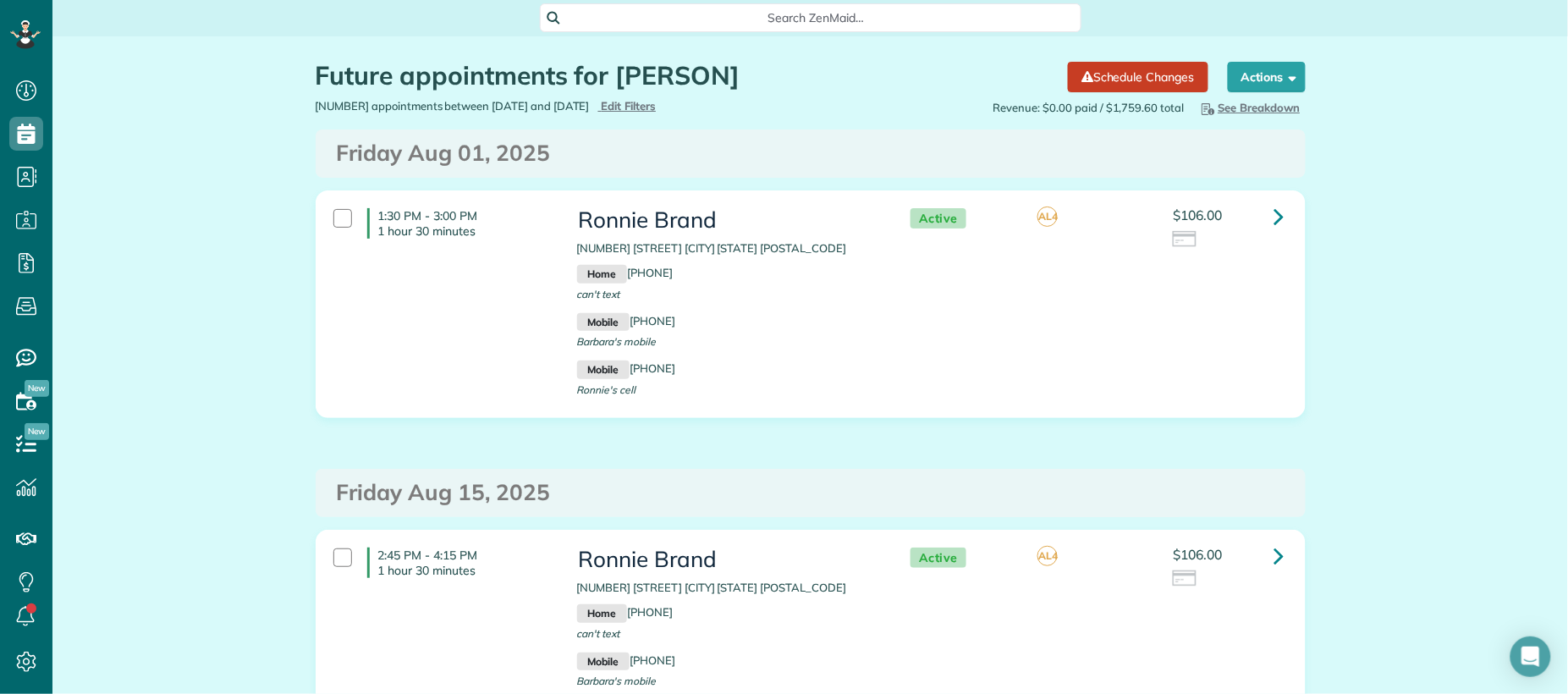 scroll, scrollTop: 0, scrollLeft: 0, axis: both 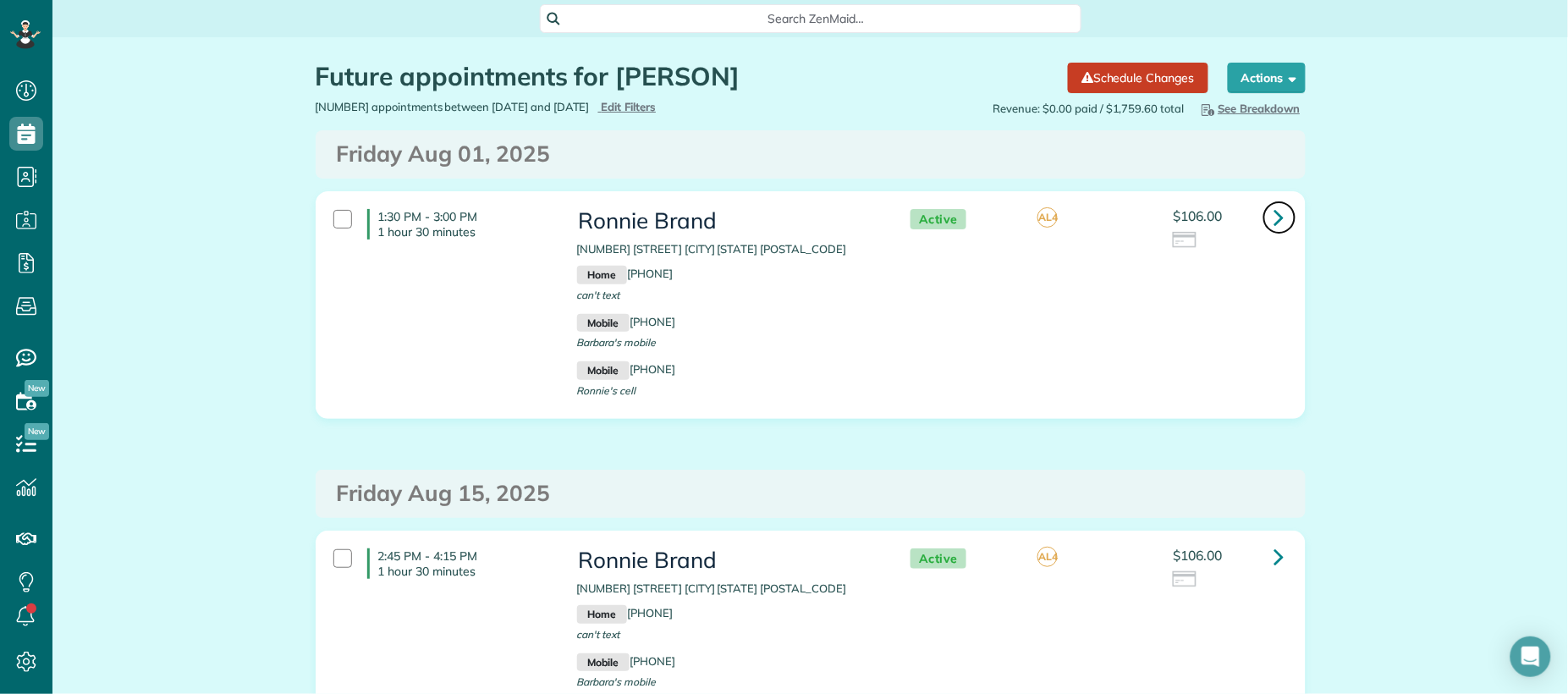 click at bounding box center (1279, 217) 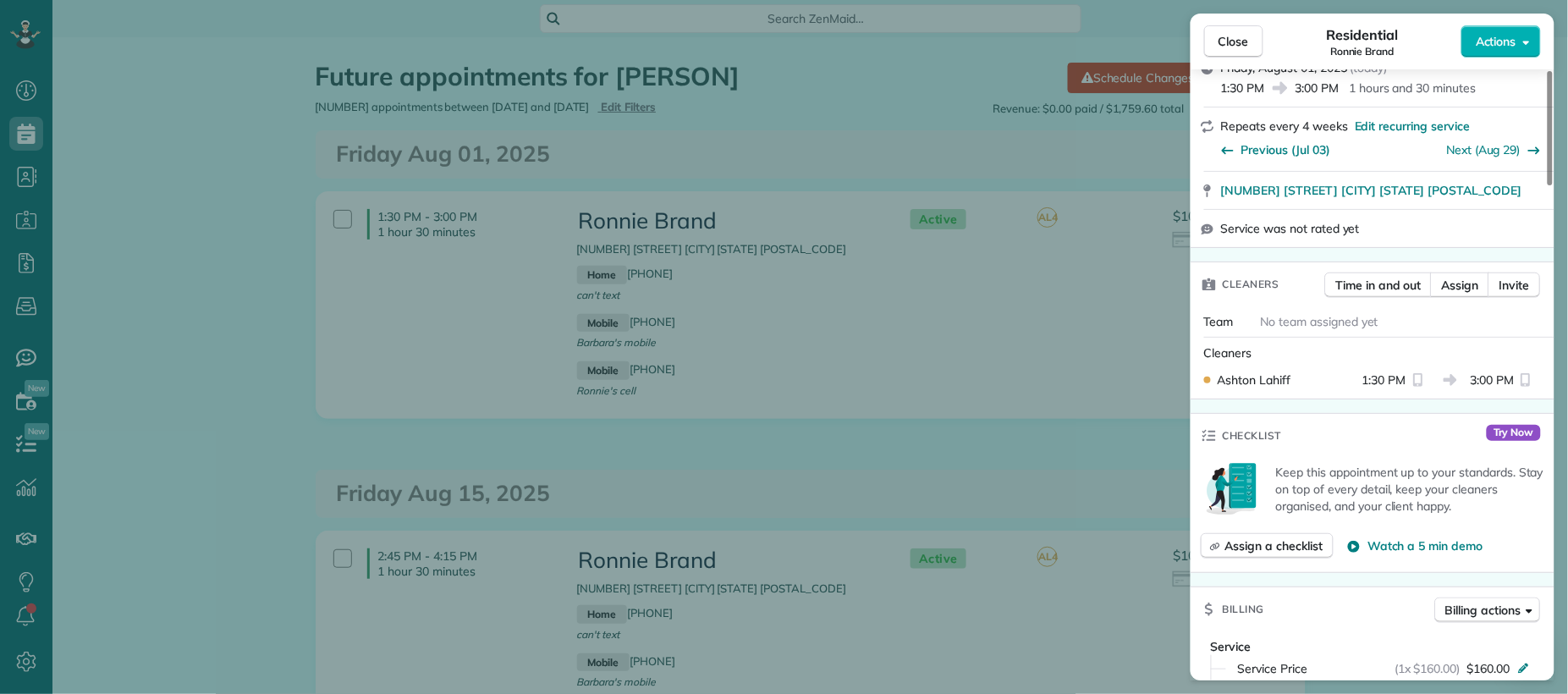 scroll, scrollTop: 683, scrollLeft: 0, axis: vertical 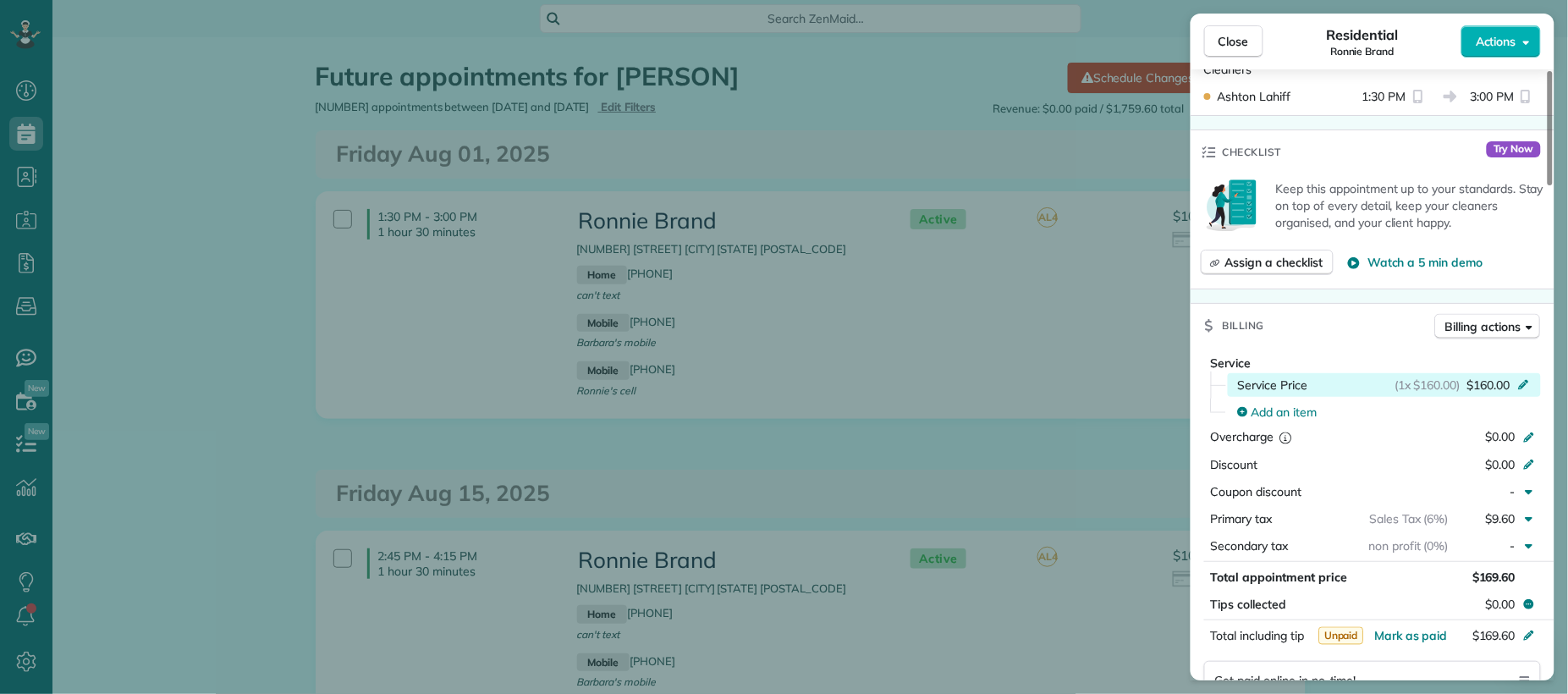click 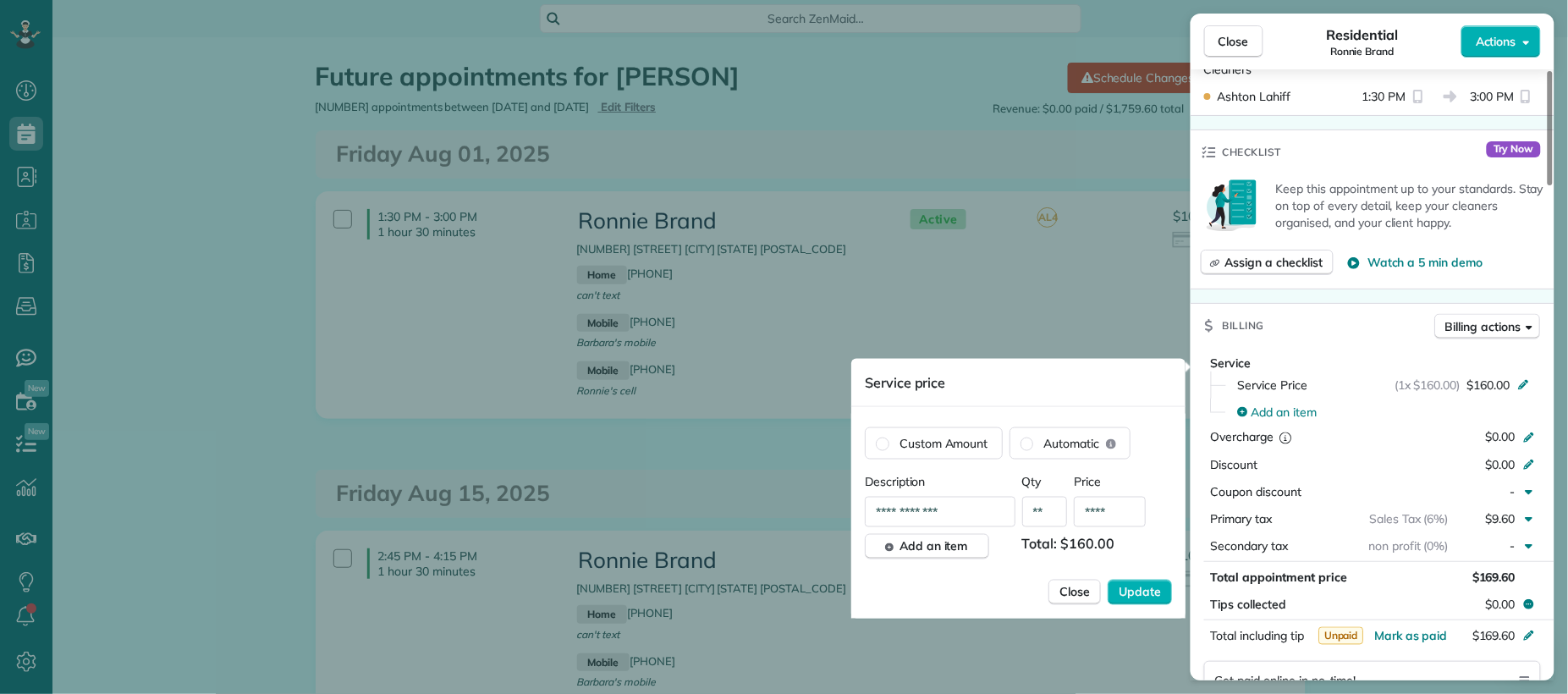 click on "****" at bounding box center [1110, 512] 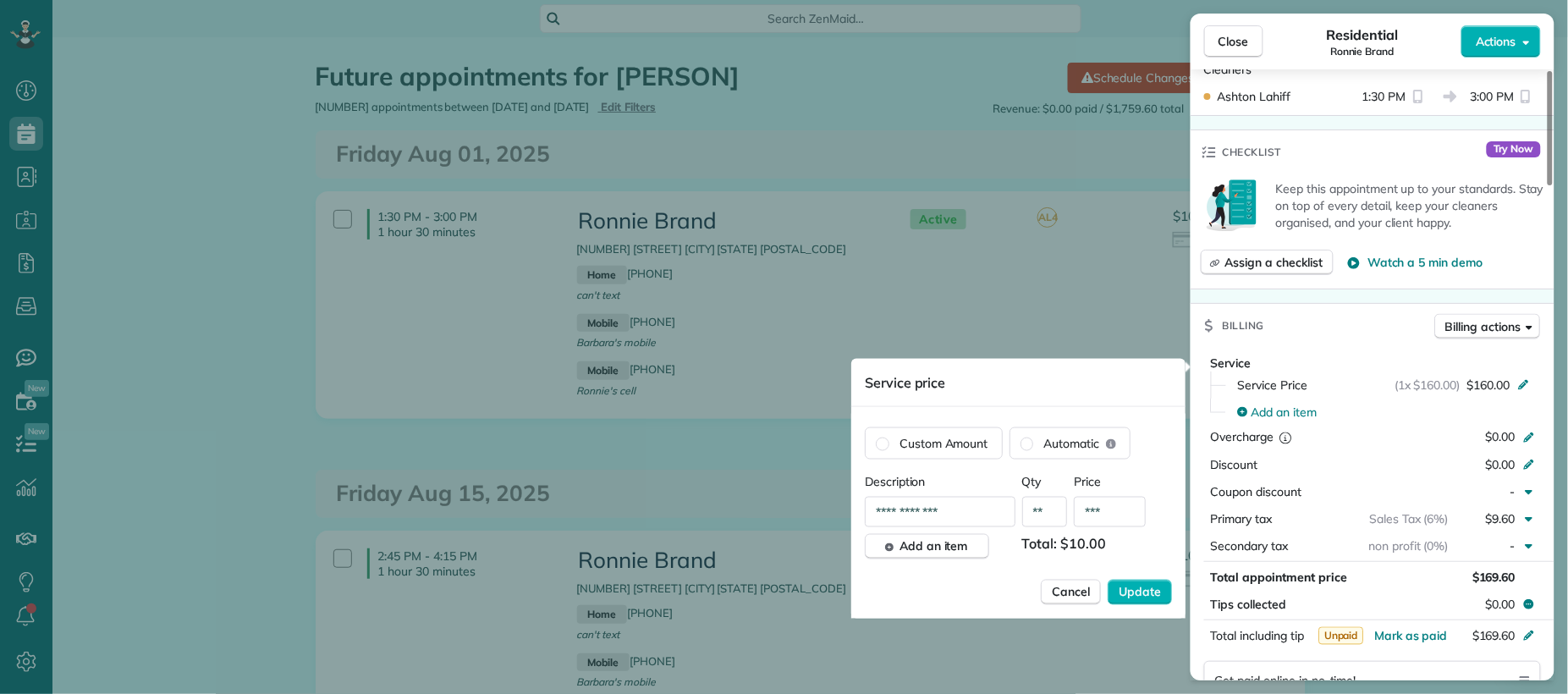 click on "***" at bounding box center [1110, 512] 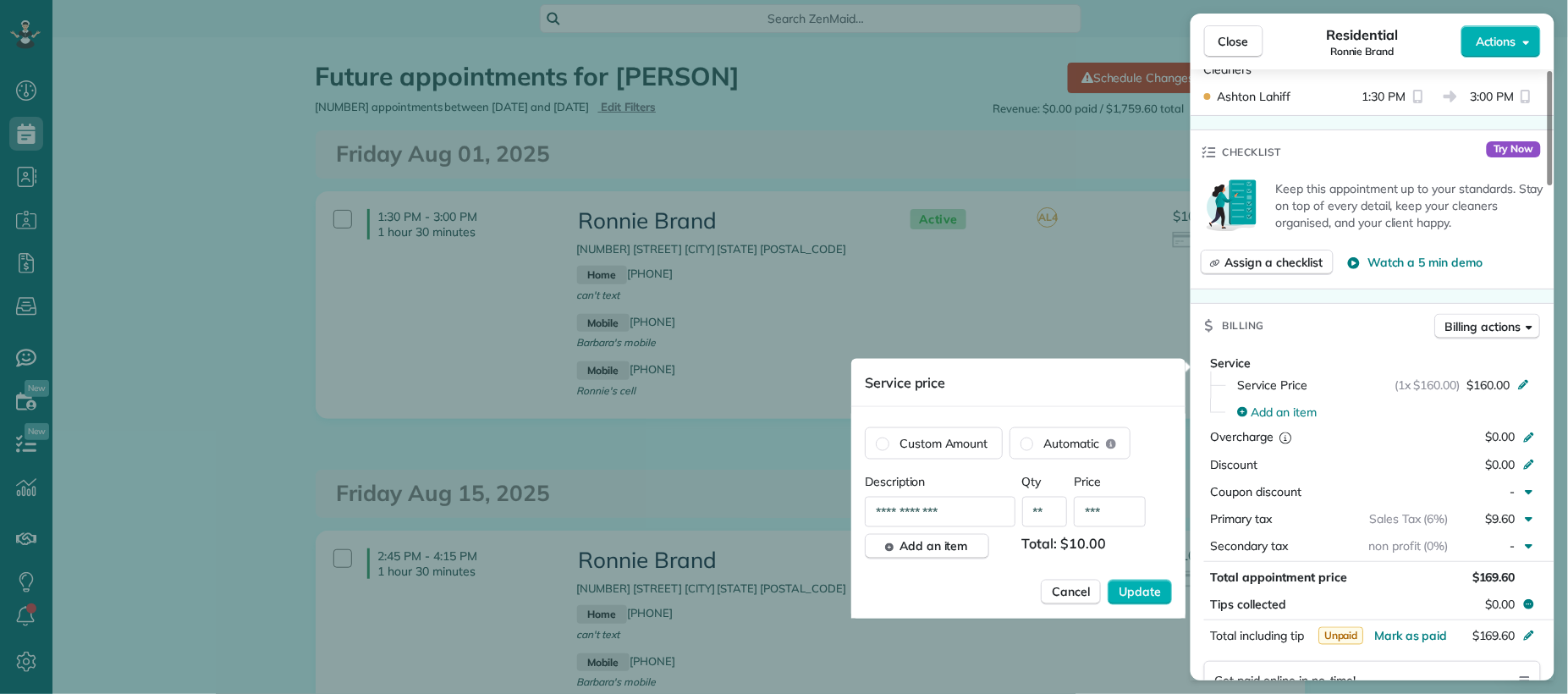 type on "****" 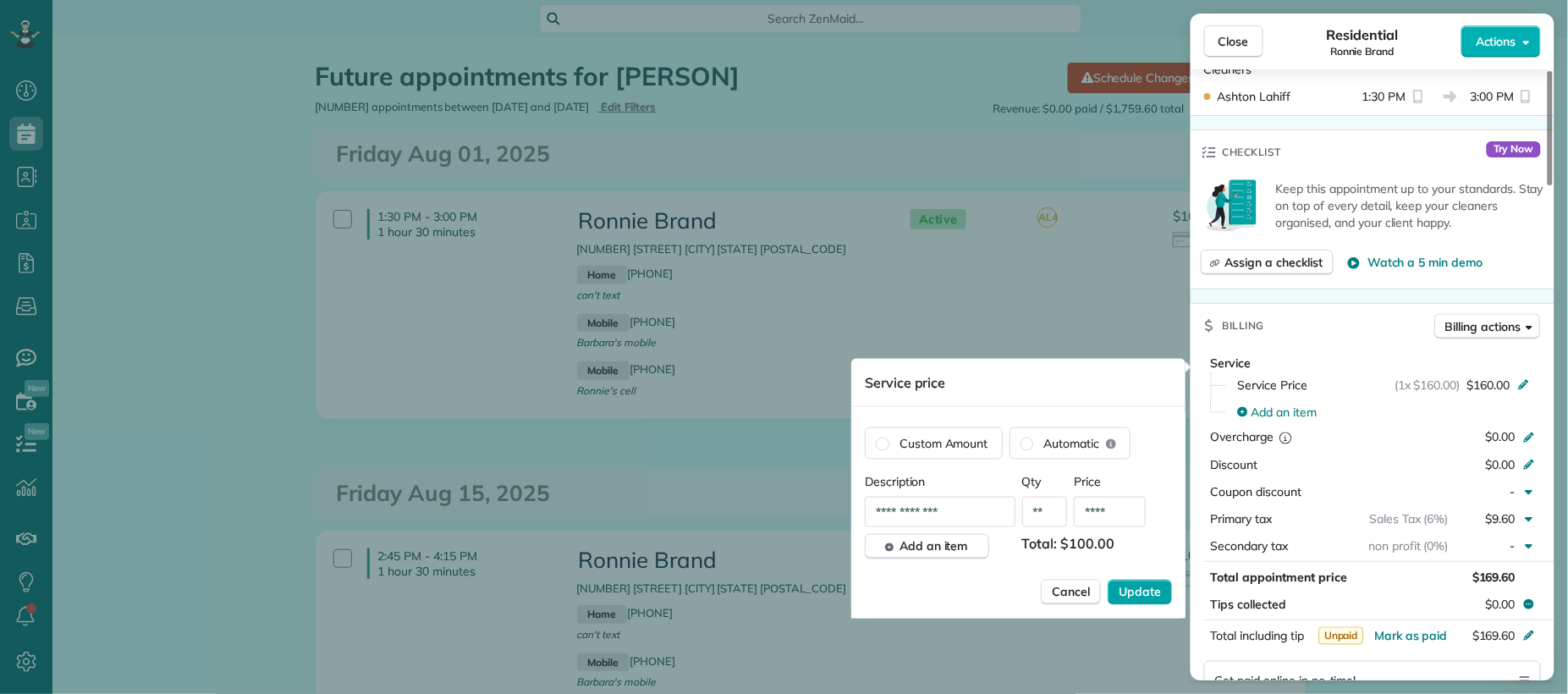 click on "Update" at bounding box center [1140, 592] 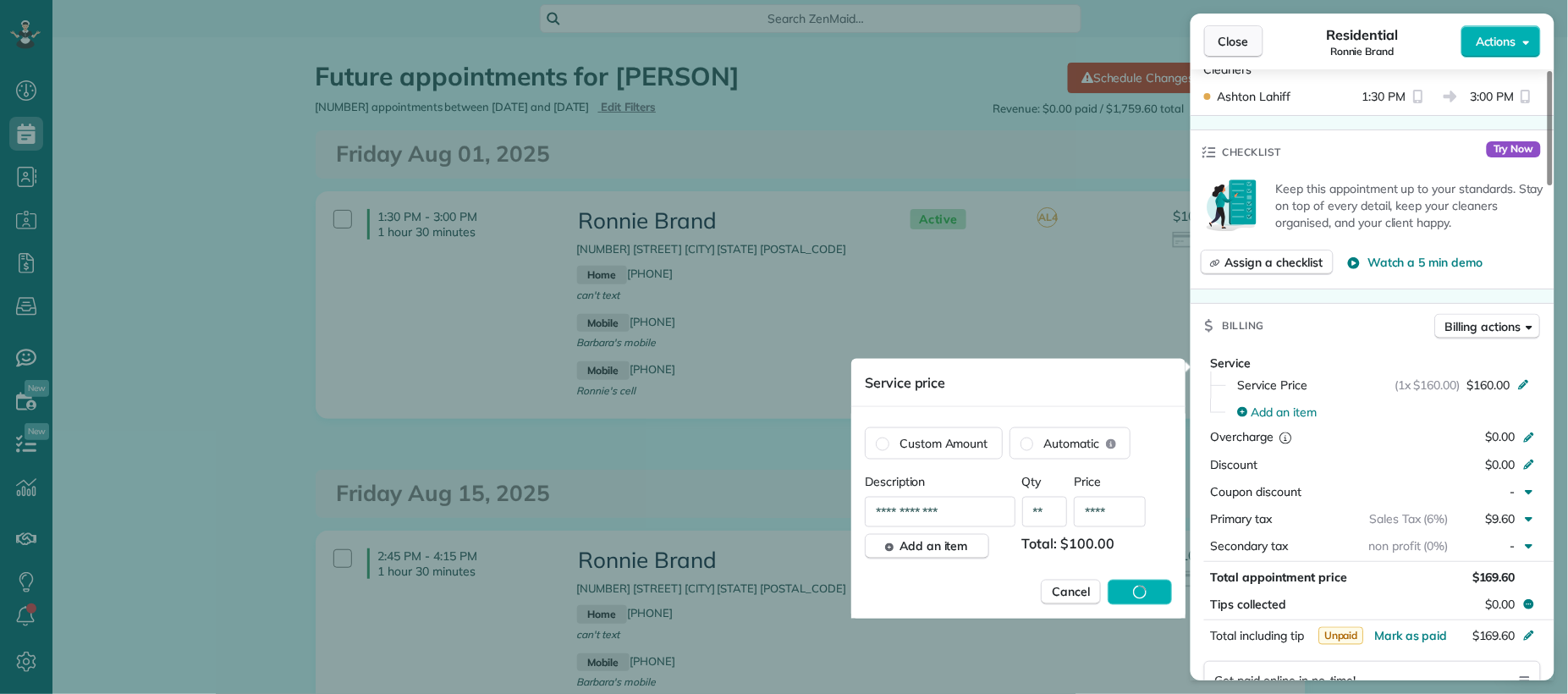click on "Close" at bounding box center [1234, 41] 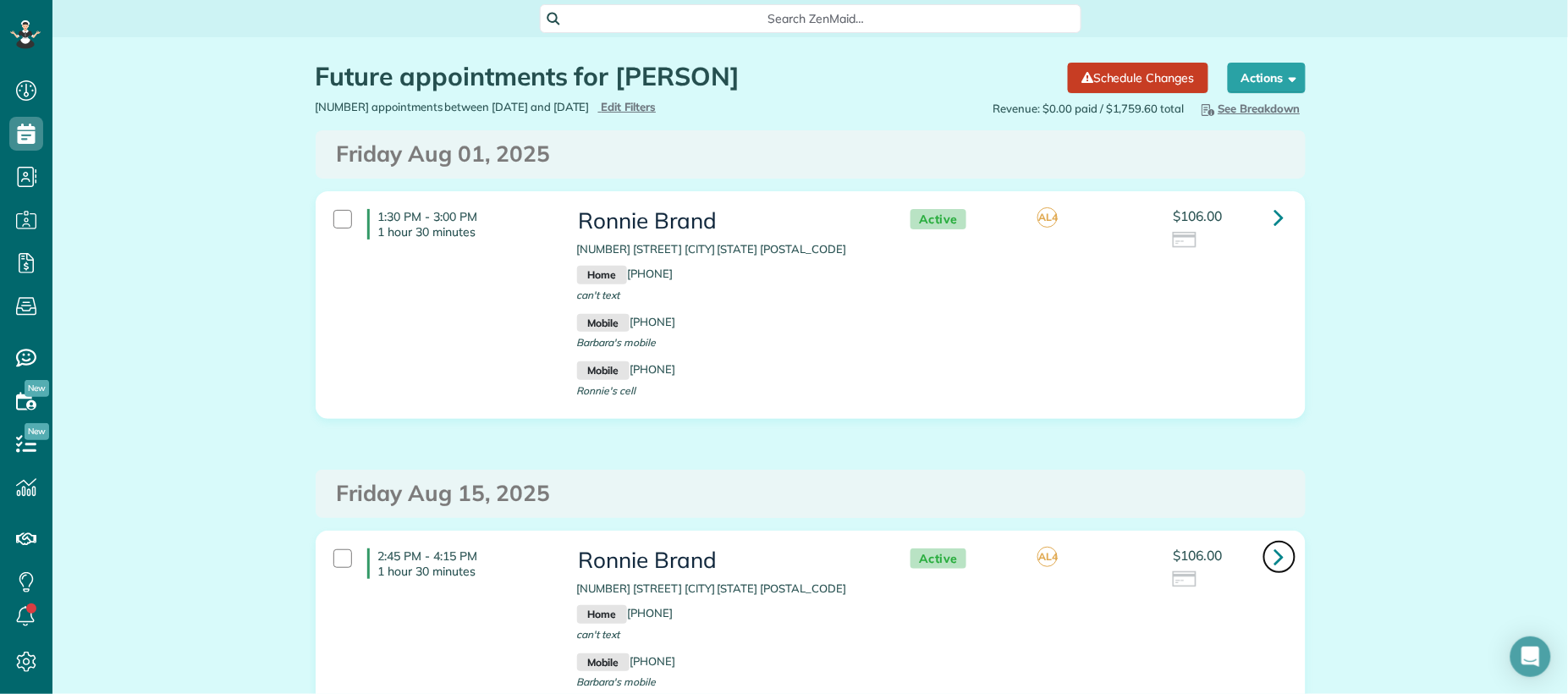 click at bounding box center [1279, 557] 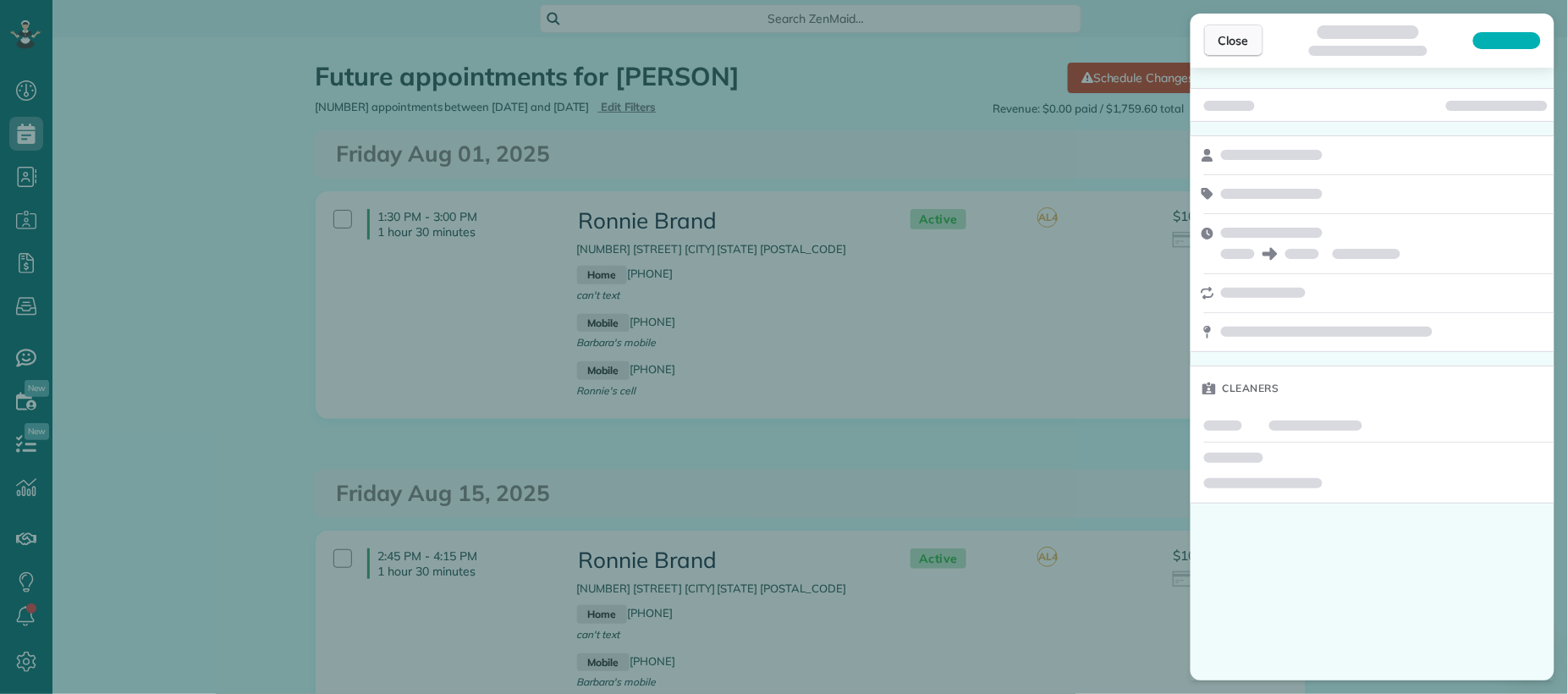 click on "Close" at bounding box center (1234, 41) 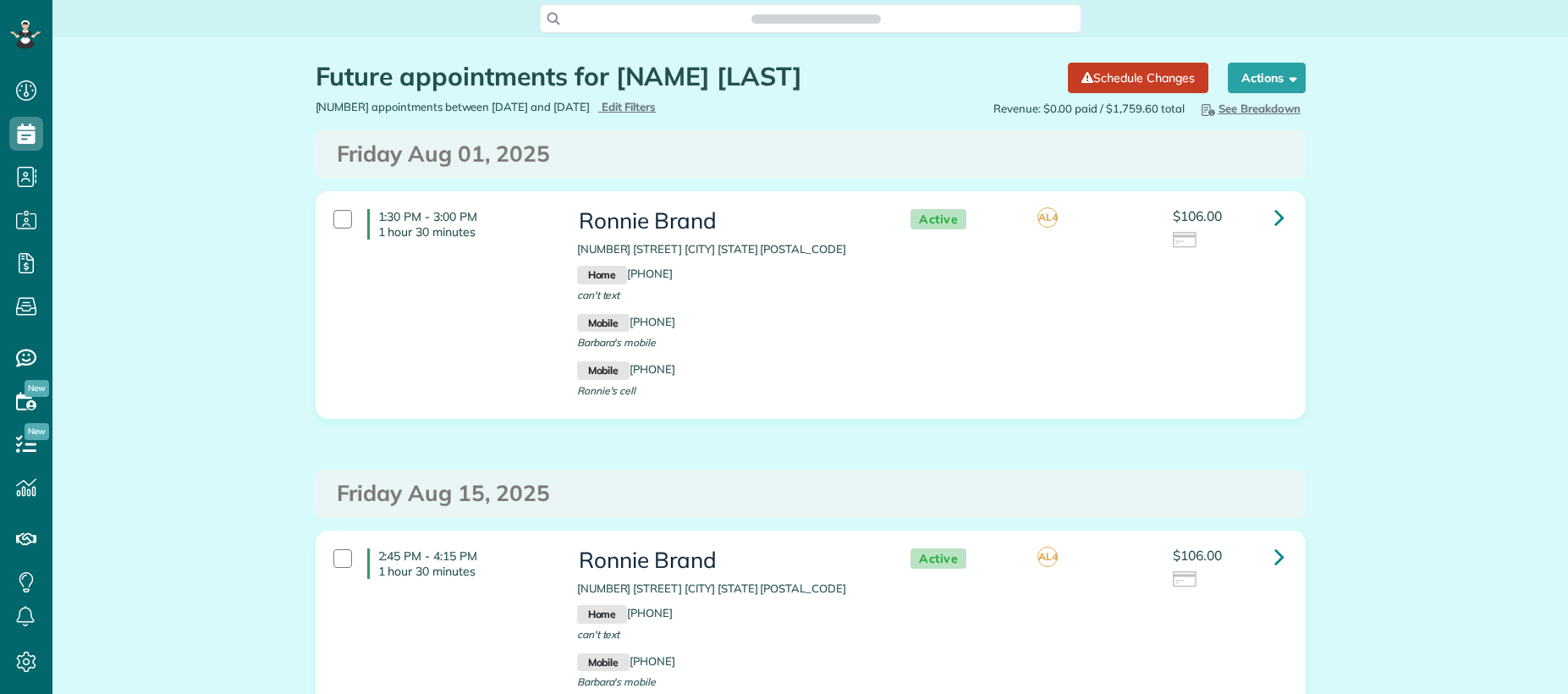 scroll, scrollTop: 0, scrollLeft: 0, axis: both 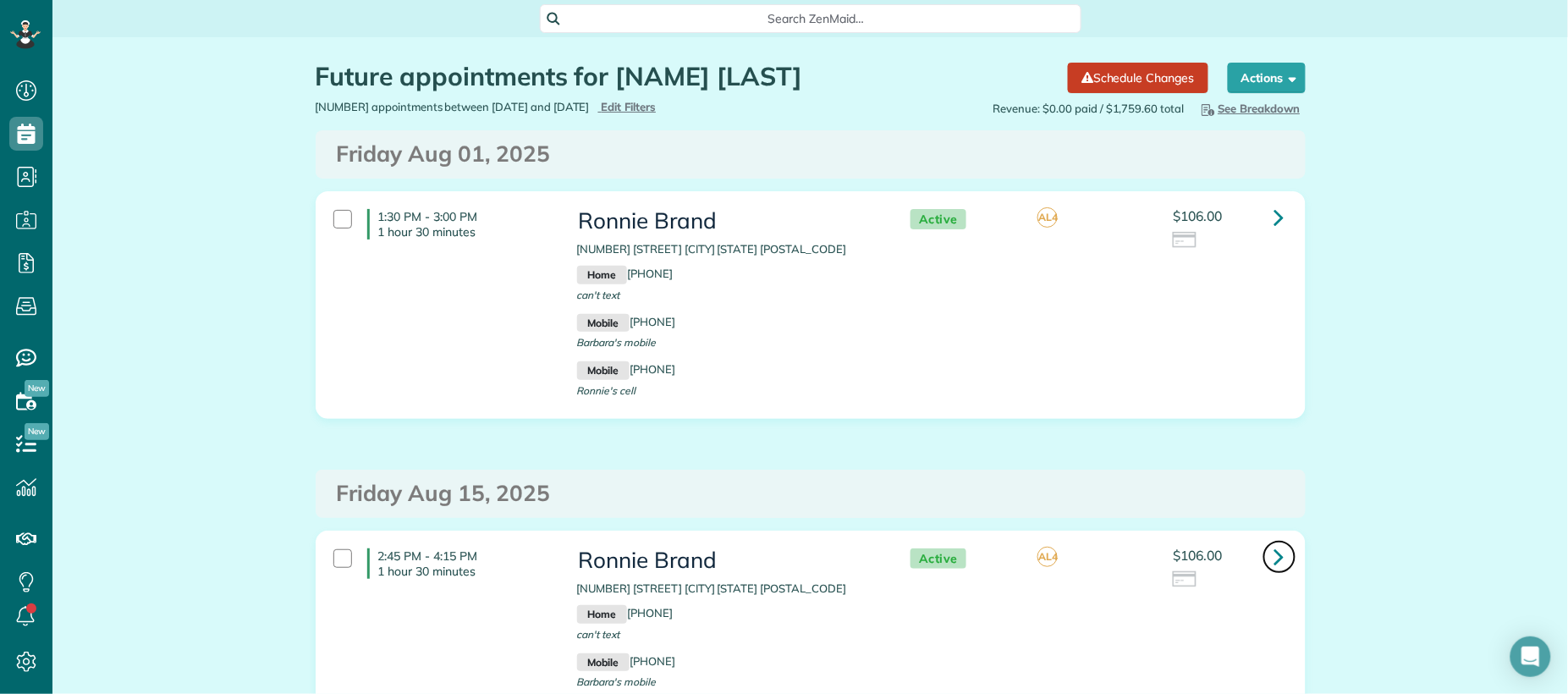 click at bounding box center (1279, 556) 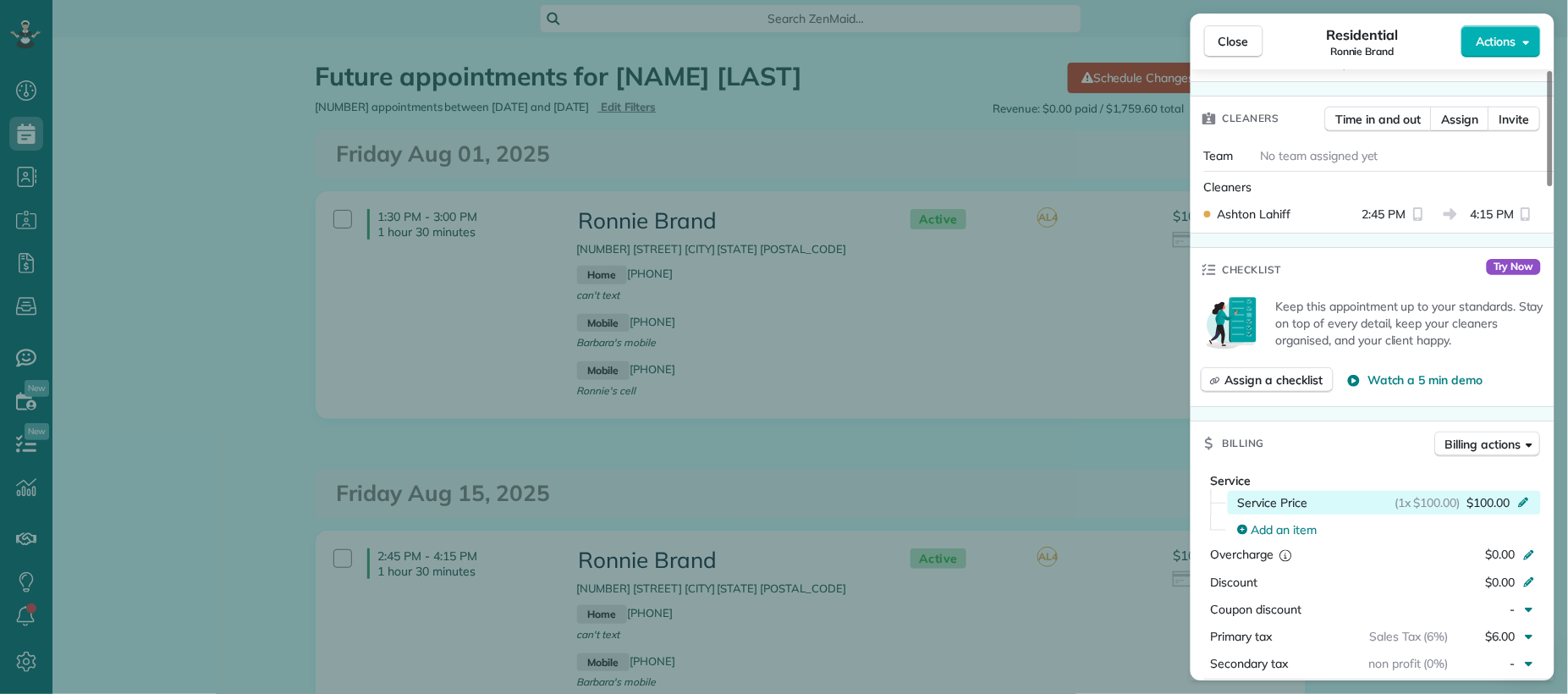 scroll, scrollTop: 567, scrollLeft: 0, axis: vertical 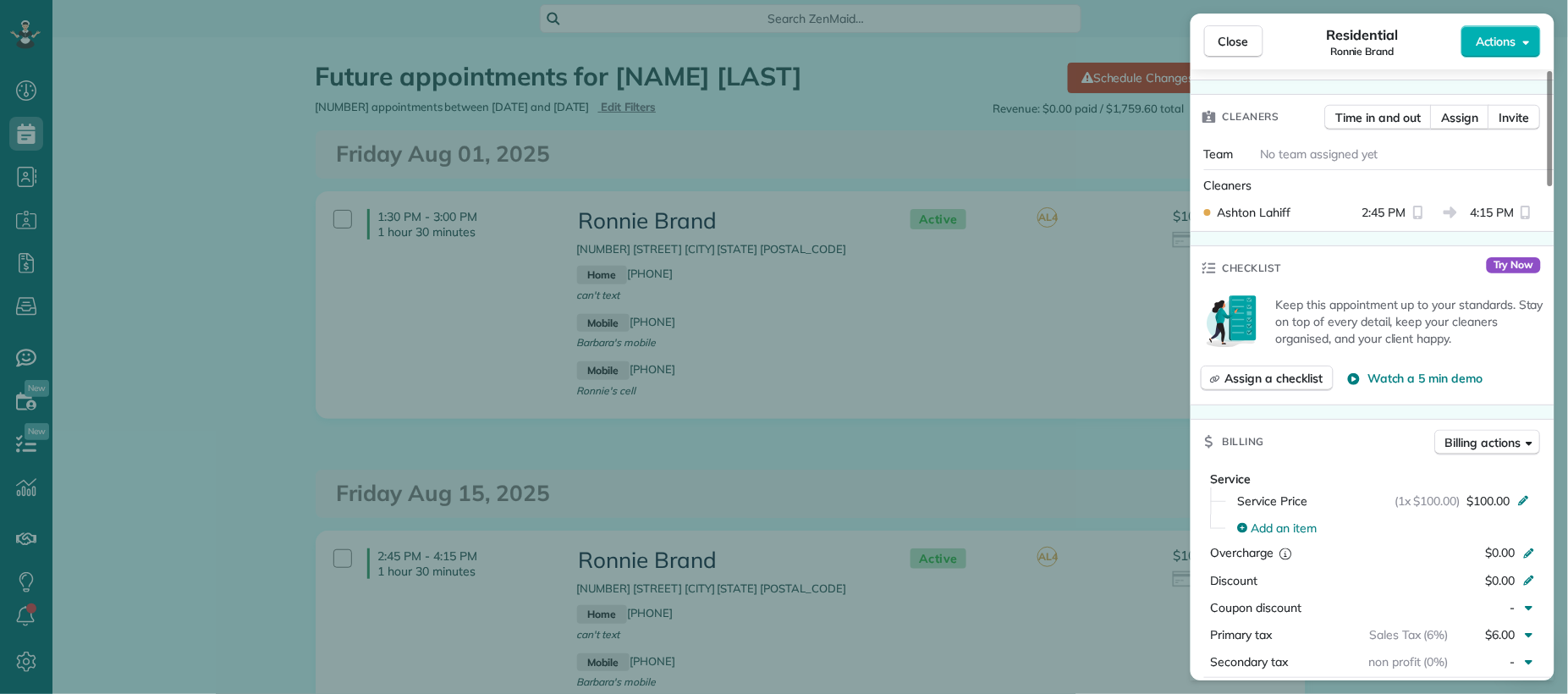 drag, startPoint x: 1221, startPoint y: 41, endPoint x: 1171, endPoint y: 211, distance: 177.20045 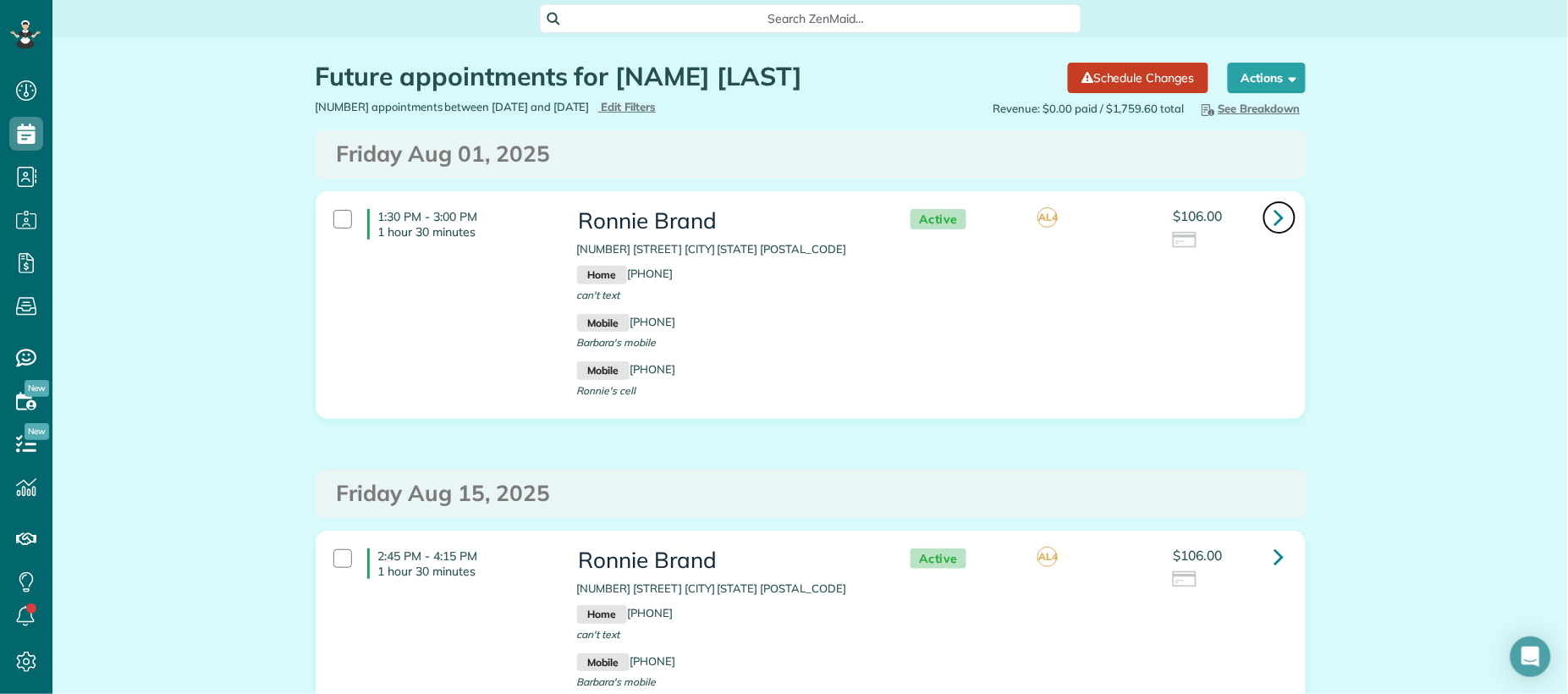 click at bounding box center (1279, 217) 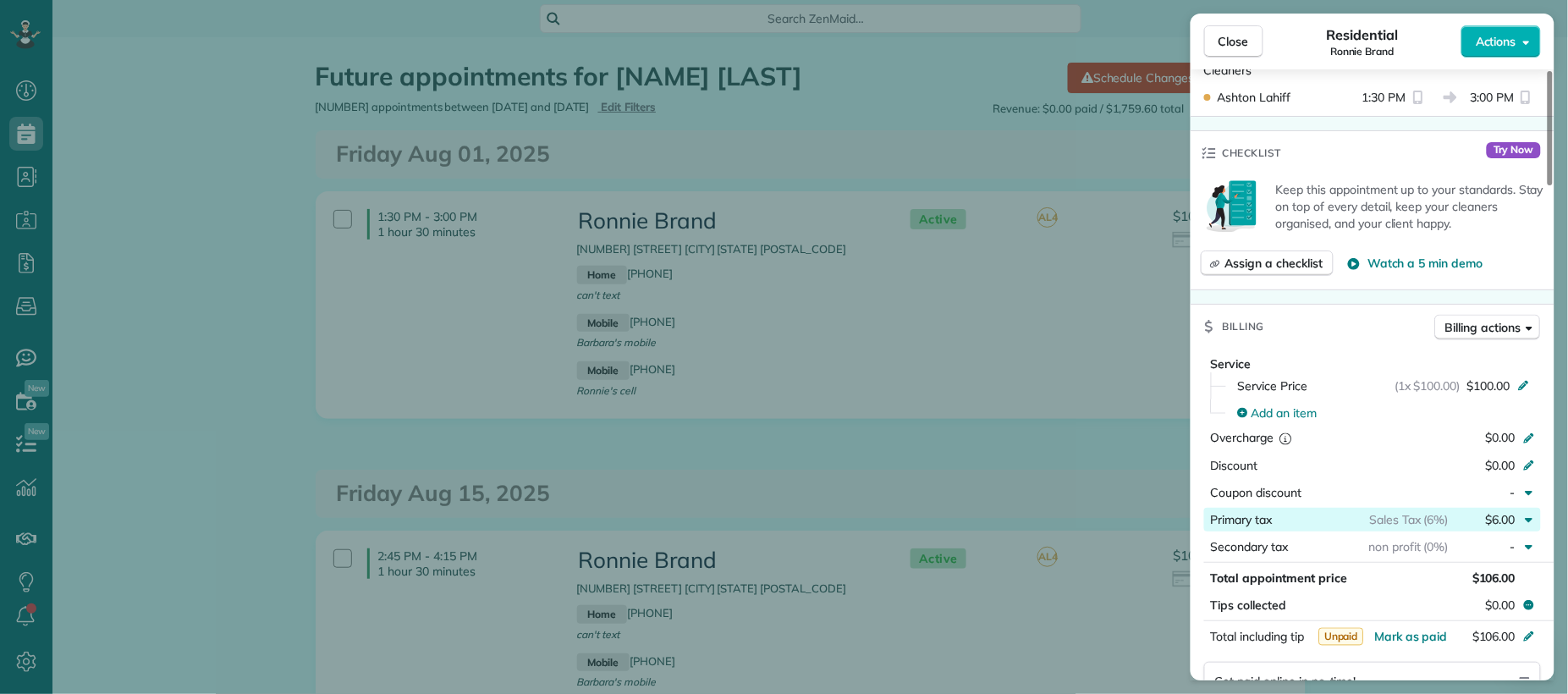 scroll, scrollTop: 695, scrollLeft: 0, axis: vertical 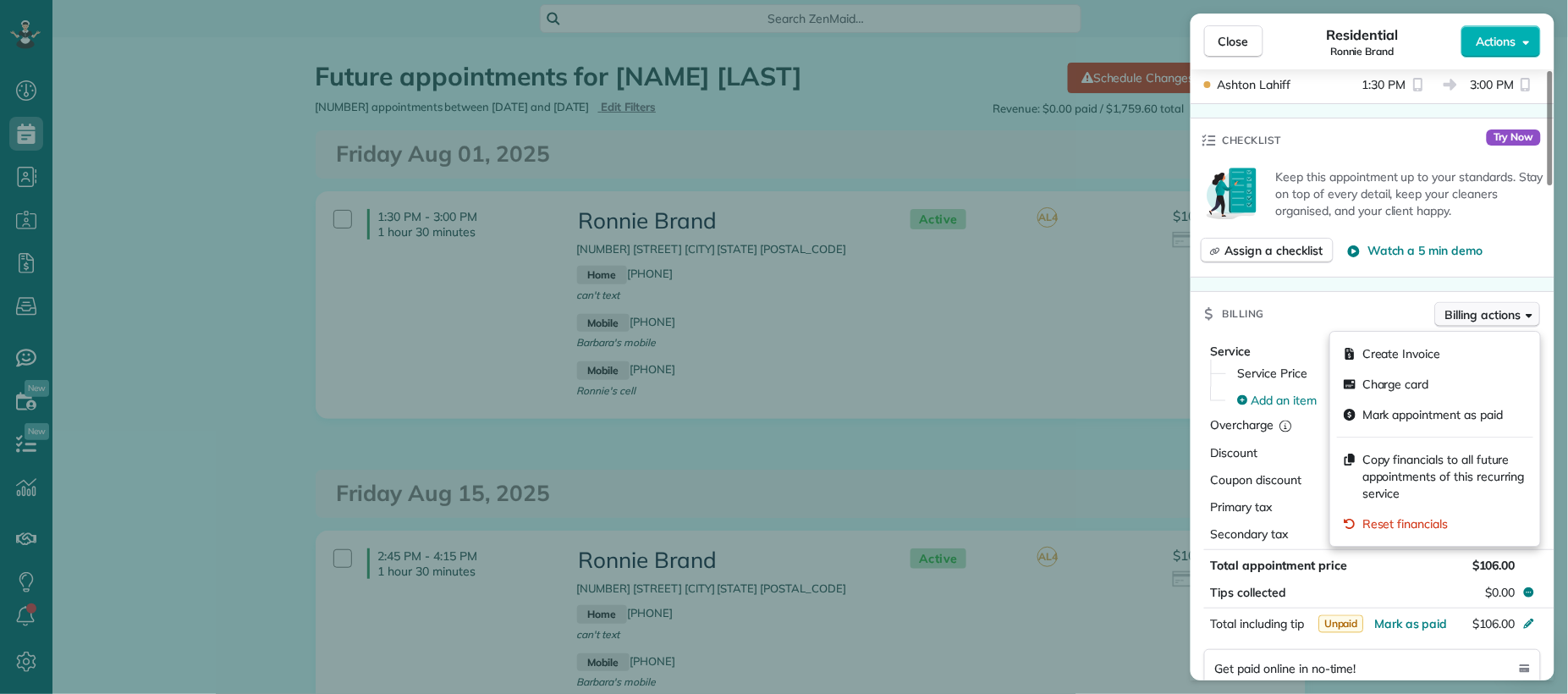 click on "Billing actions" at bounding box center [1483, 315] 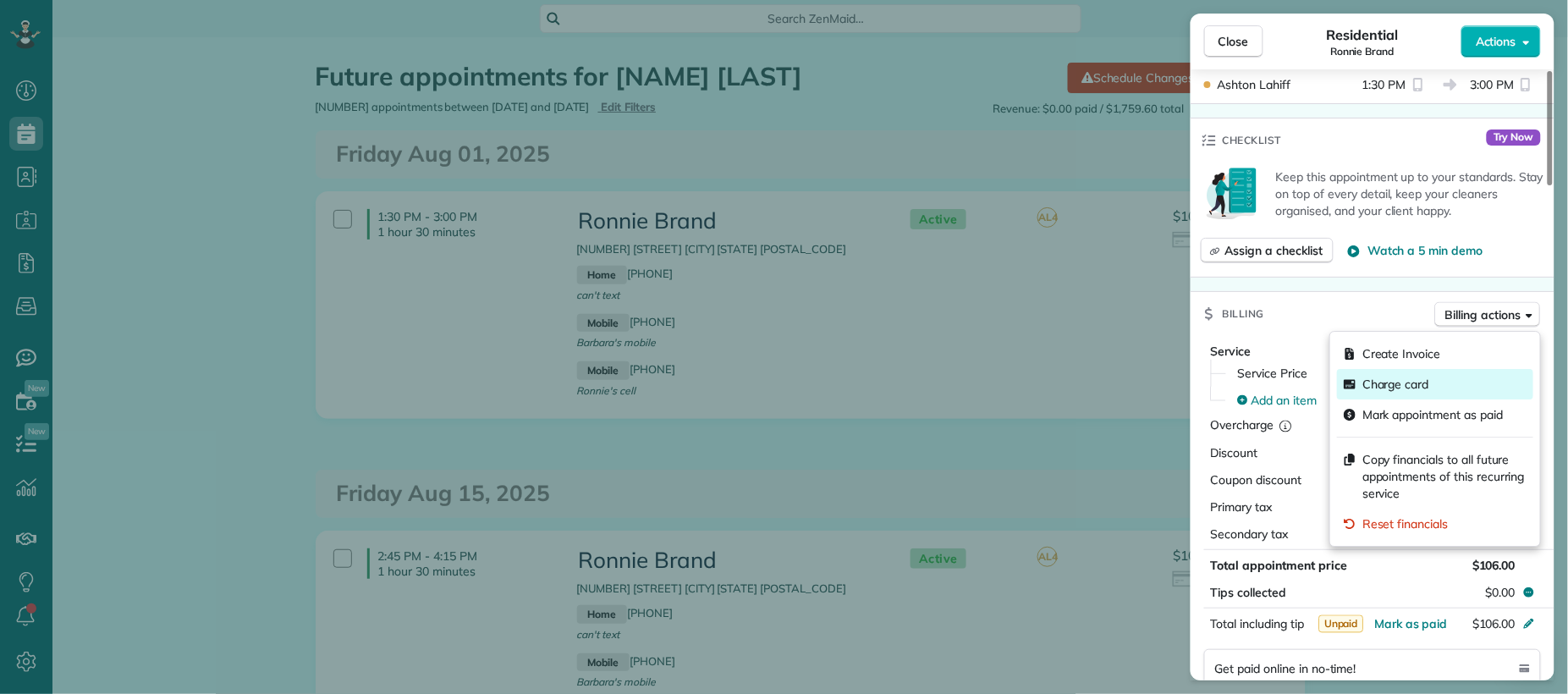click on "Charge card" at bounding box center (1435, 384) 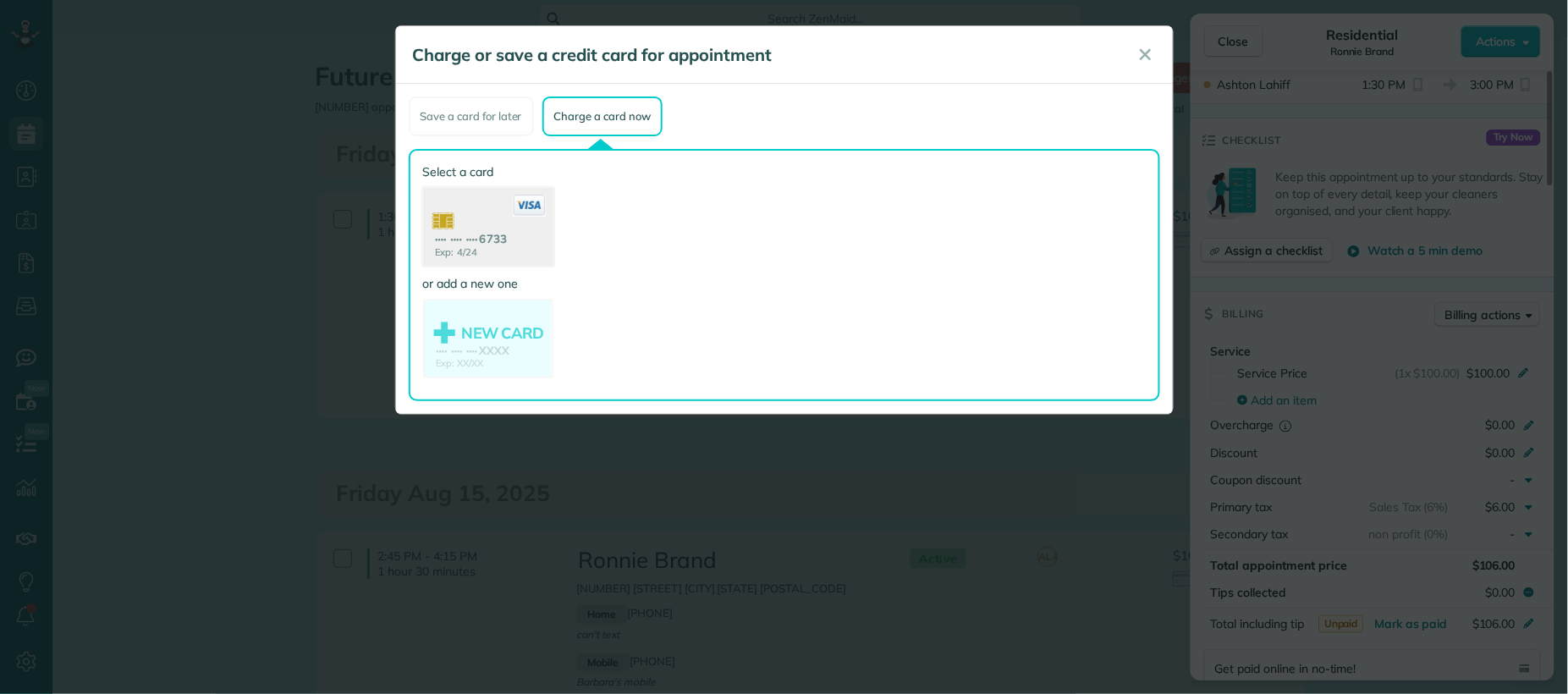 click 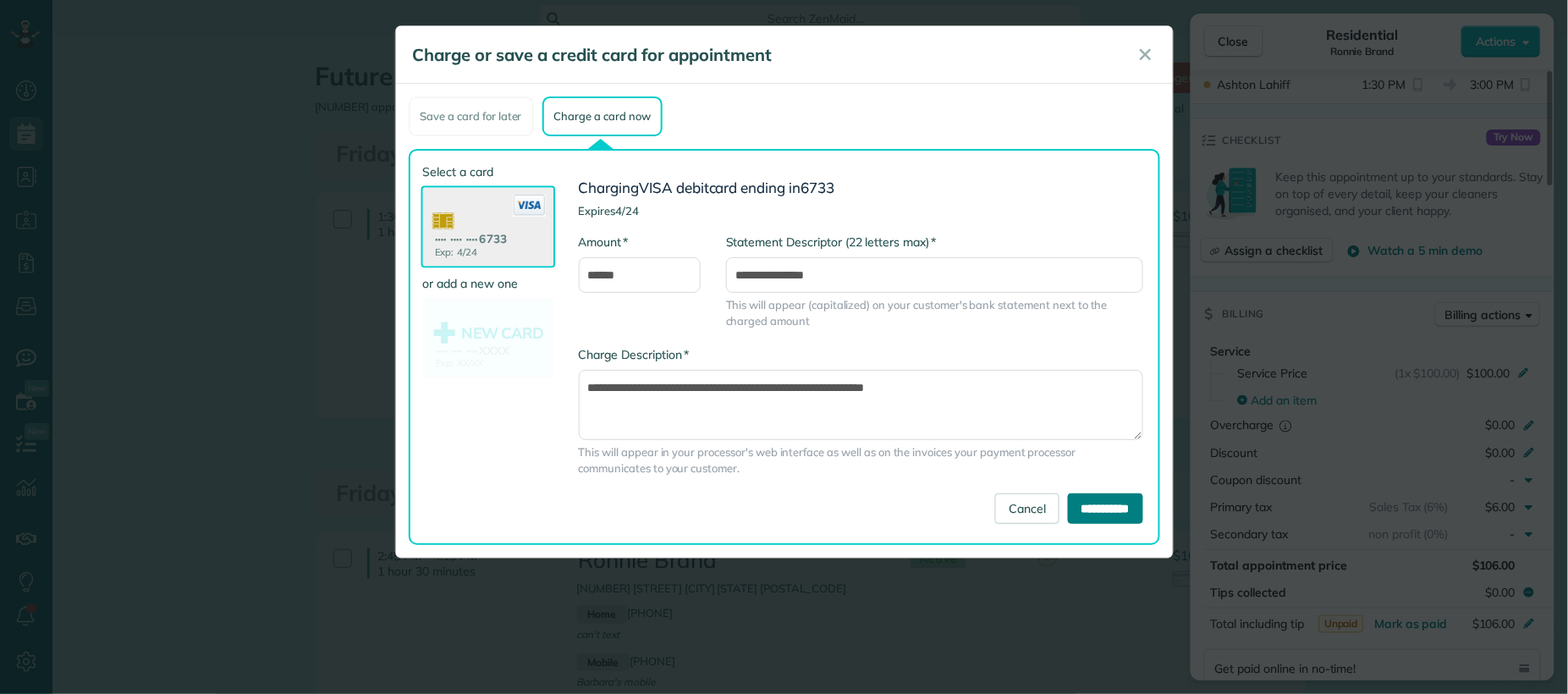 click on "**********" at bounding box center (1105, 509) 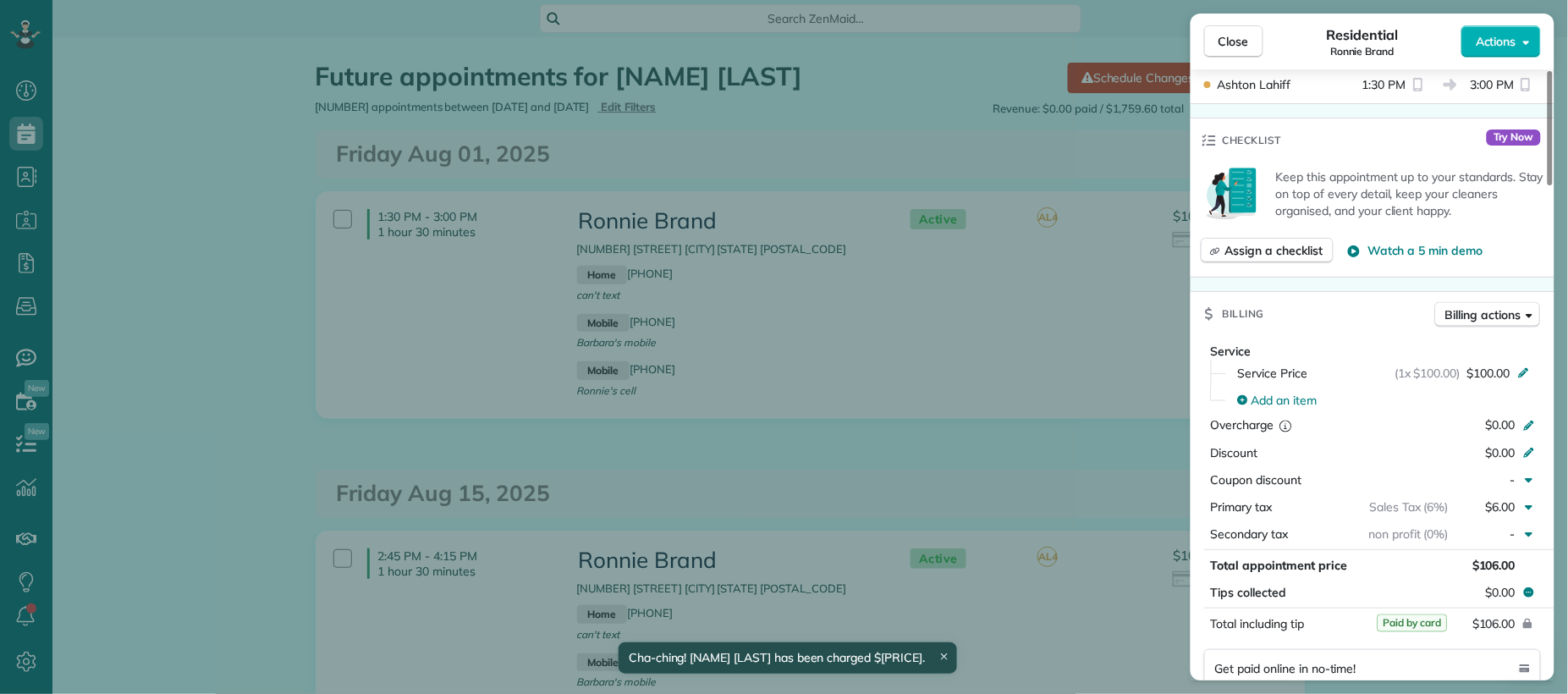 drag, startPoint x: 1215, startPoint y: 43, endPoint x: 993, endPoint y: 3, distance: 225.57482 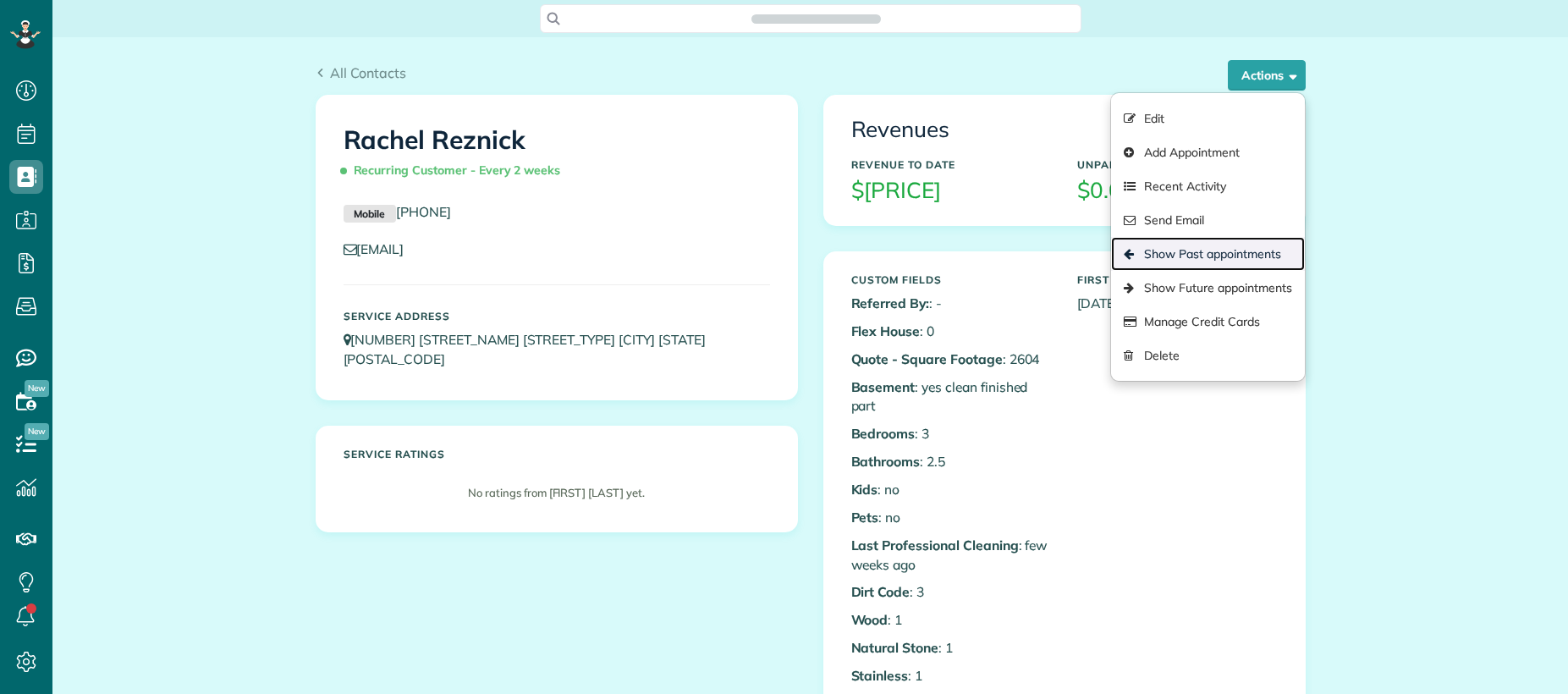 click on "Show Past appointments" at bounding box center [1208, 254] 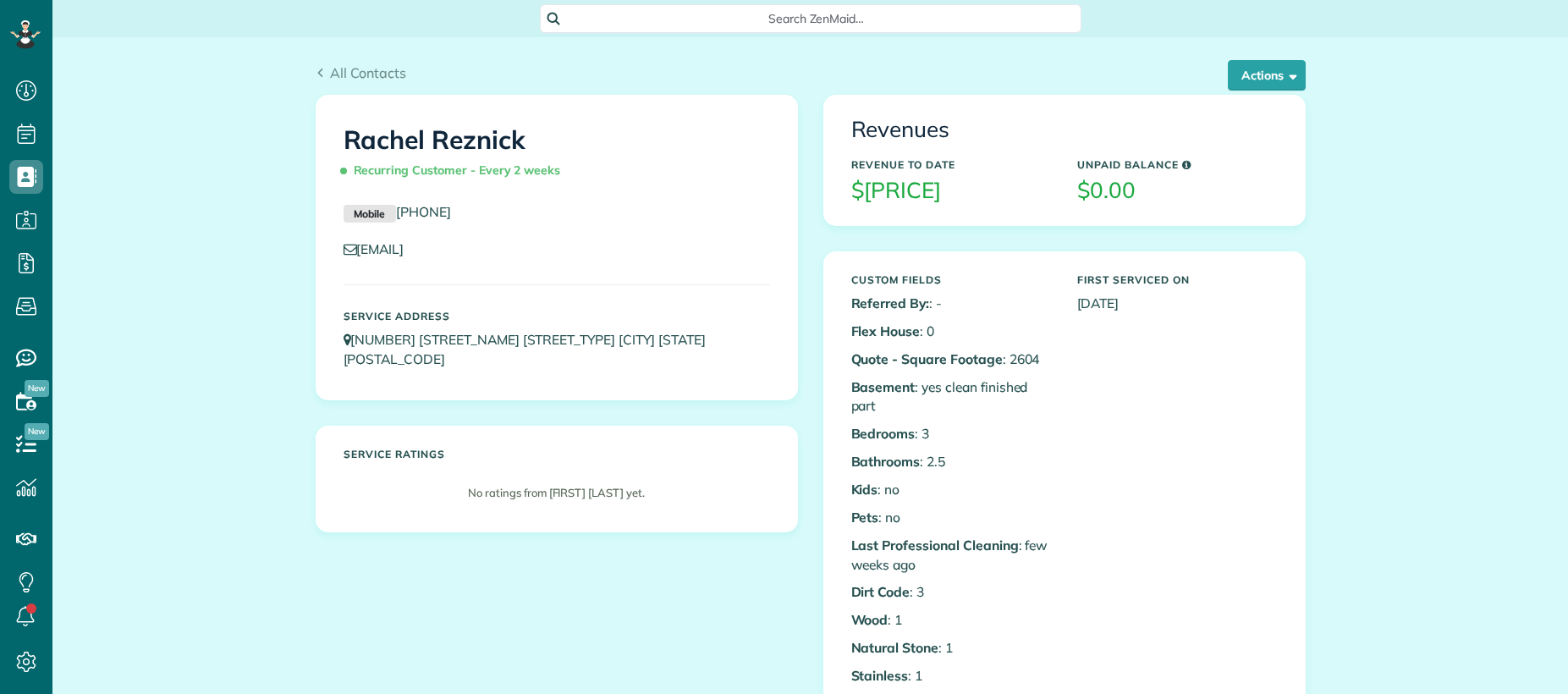 scroll, scrollTop: 0, scrollLeft: 0, axis: both 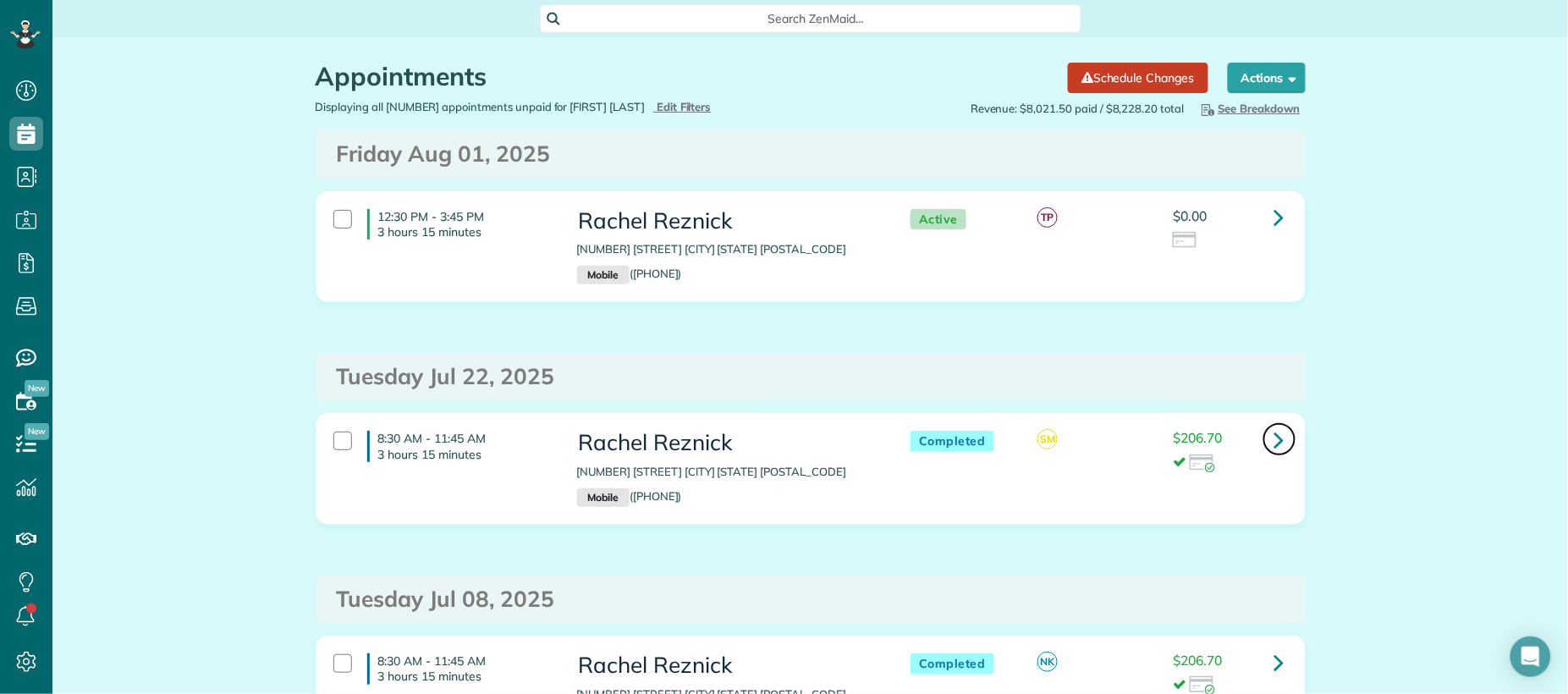 click at bounding box center (1279, 439) 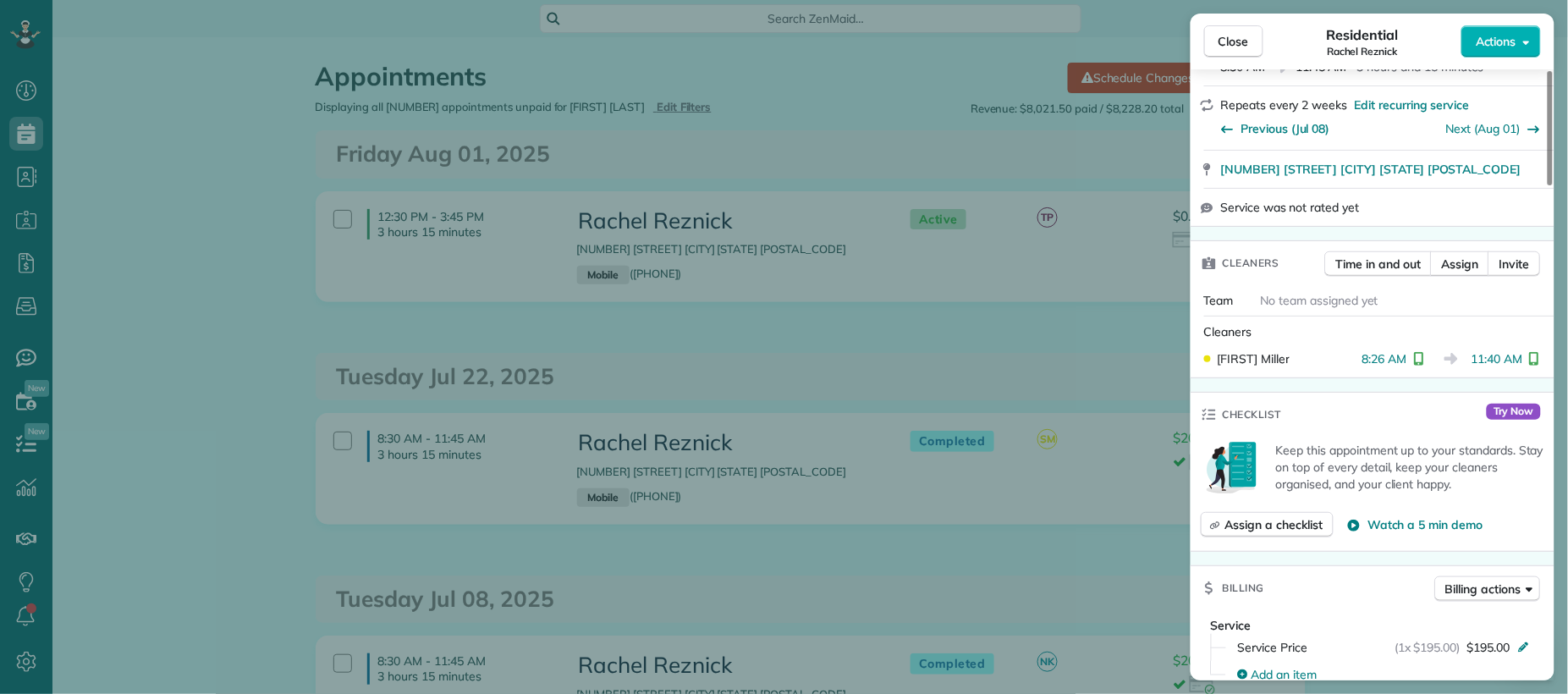scroll, scrollTop: 554, scrollLeft: 0, axis: vertical 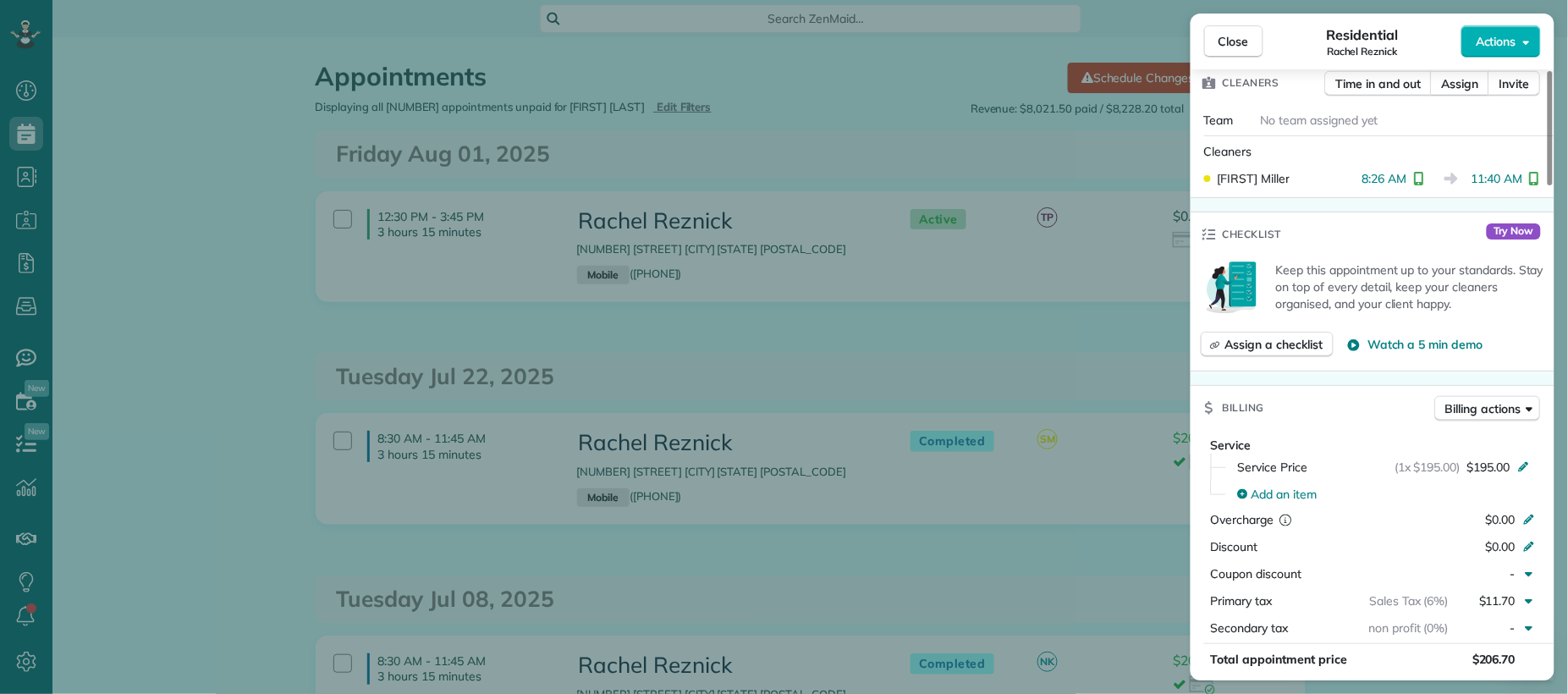 drag, startPoint x: 1249, startPoint y: 51, endPoint x: 1179, endPoint y: 235, distance: 196.86544 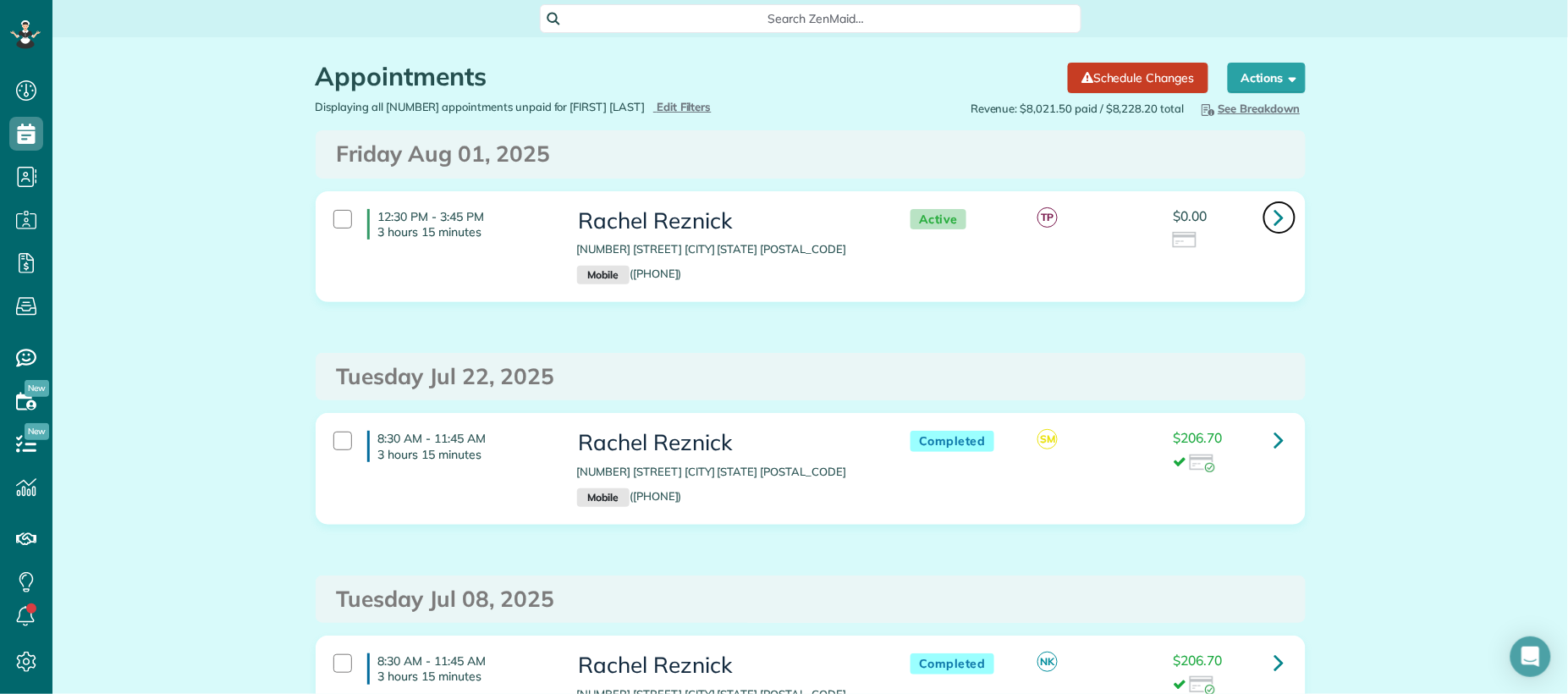 click at bounding box center [1279, 217] 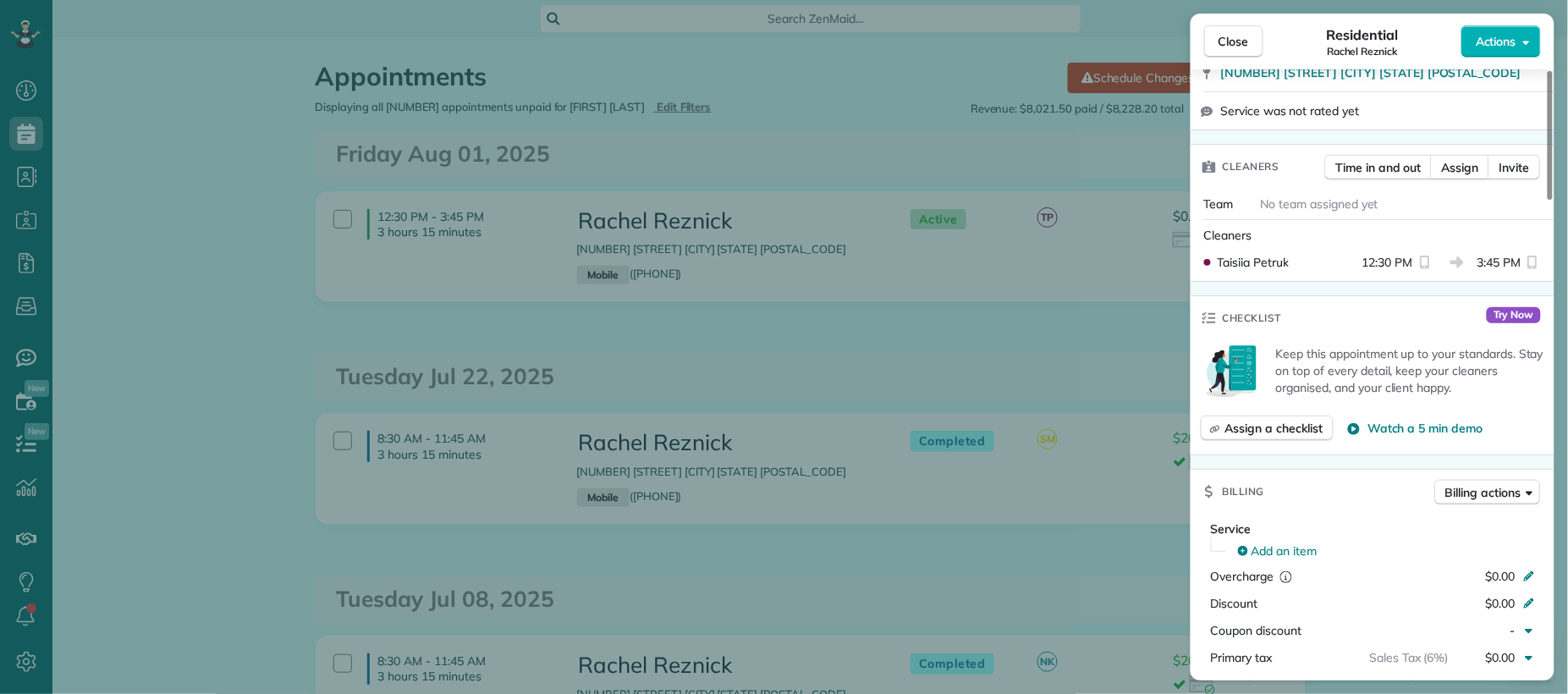 scroll, scrollTop: 635, scrollLeft: 0, axis: vertical 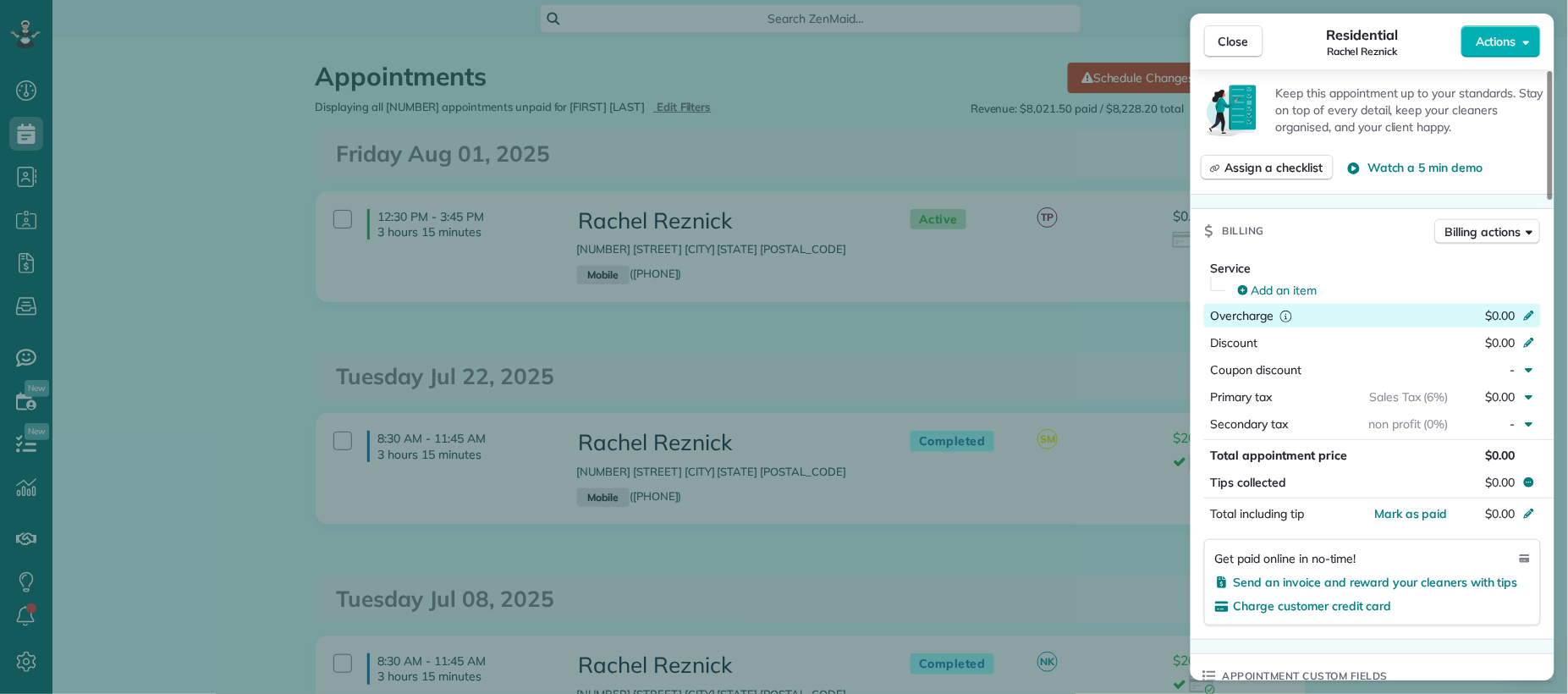 click 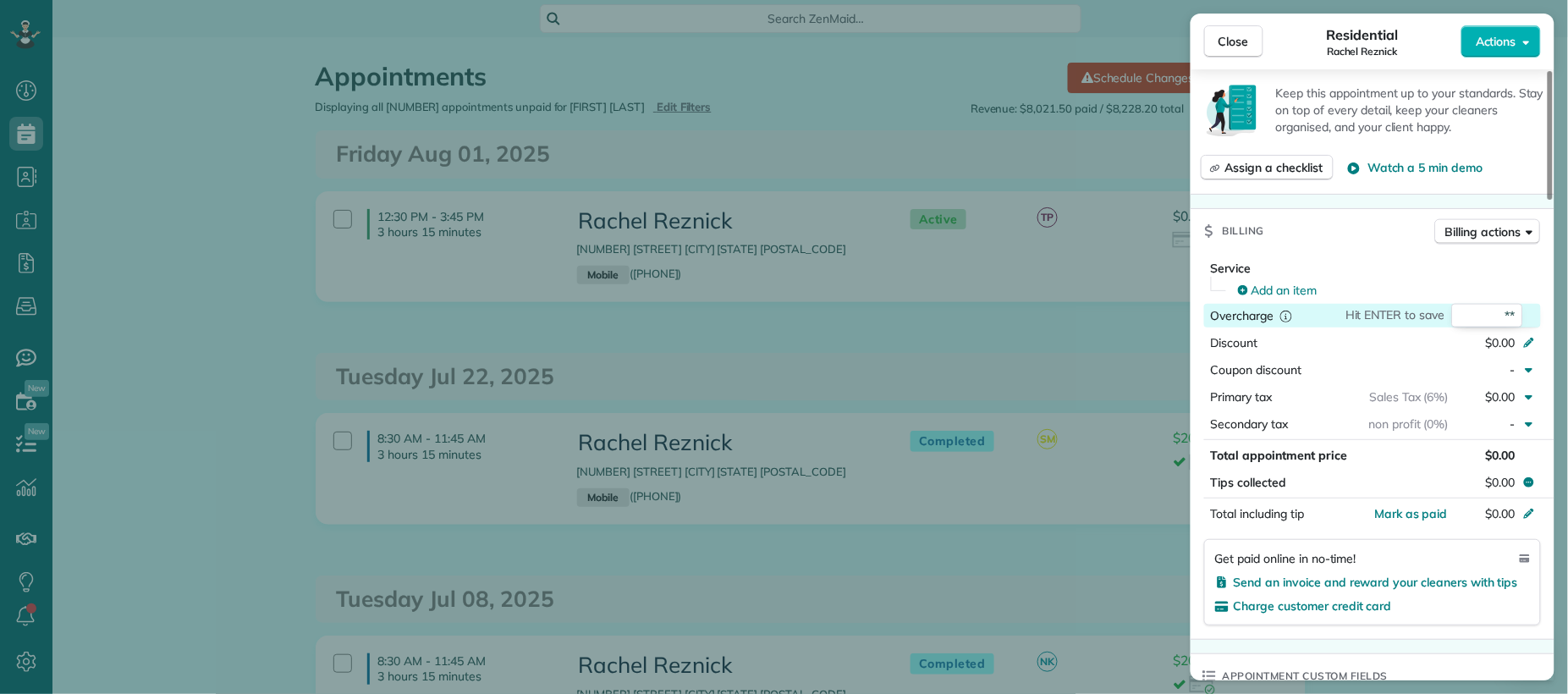 type on "***" 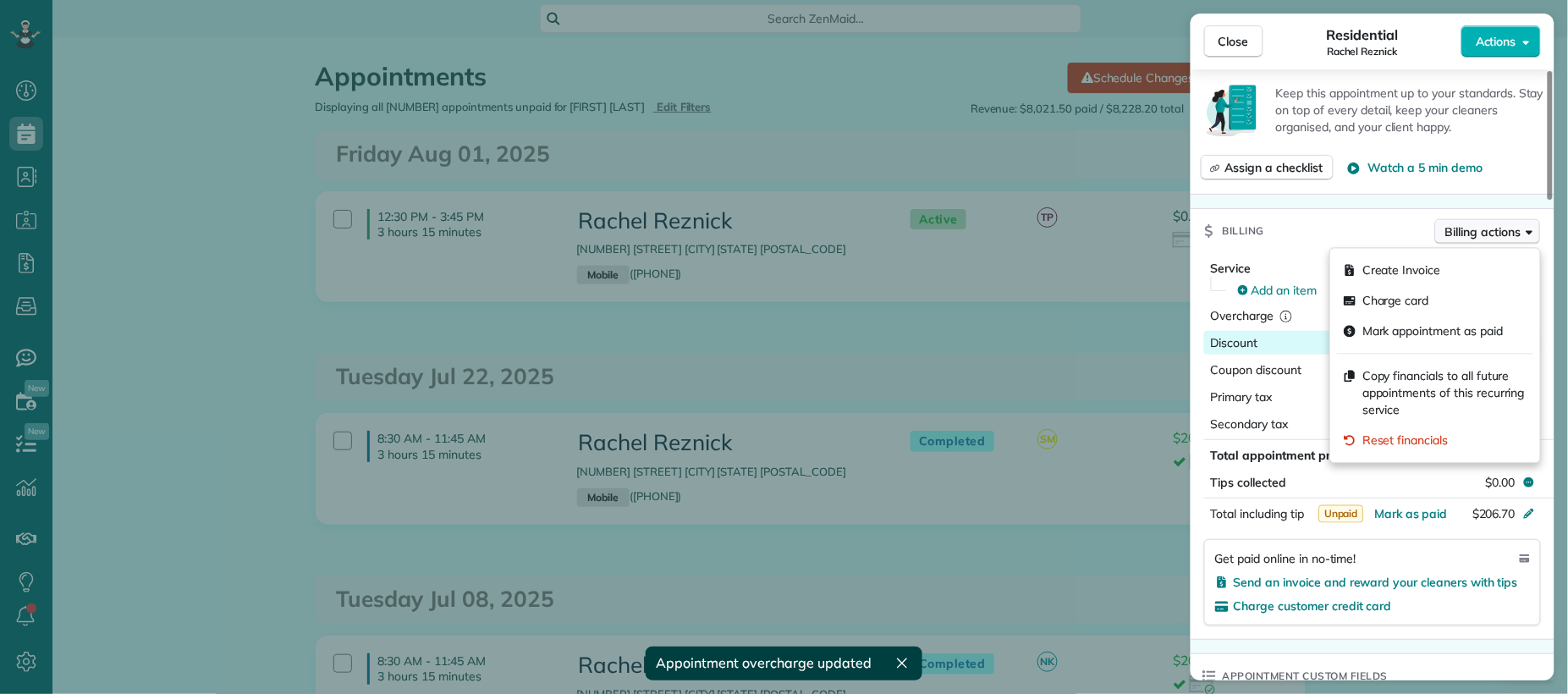 click on "Billing actions" at bounding box center (1483, 232) 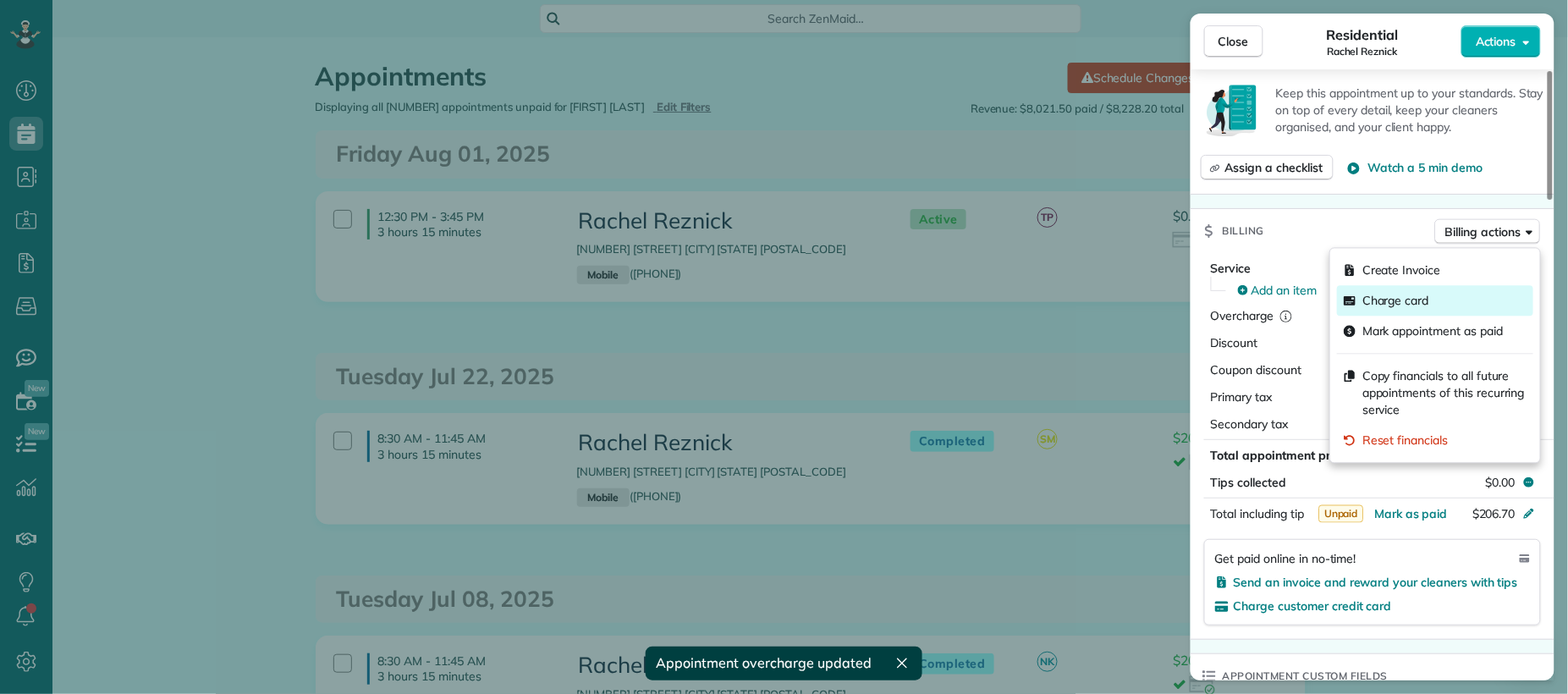 click on "Charge card" at bounding box center [1435, 301] 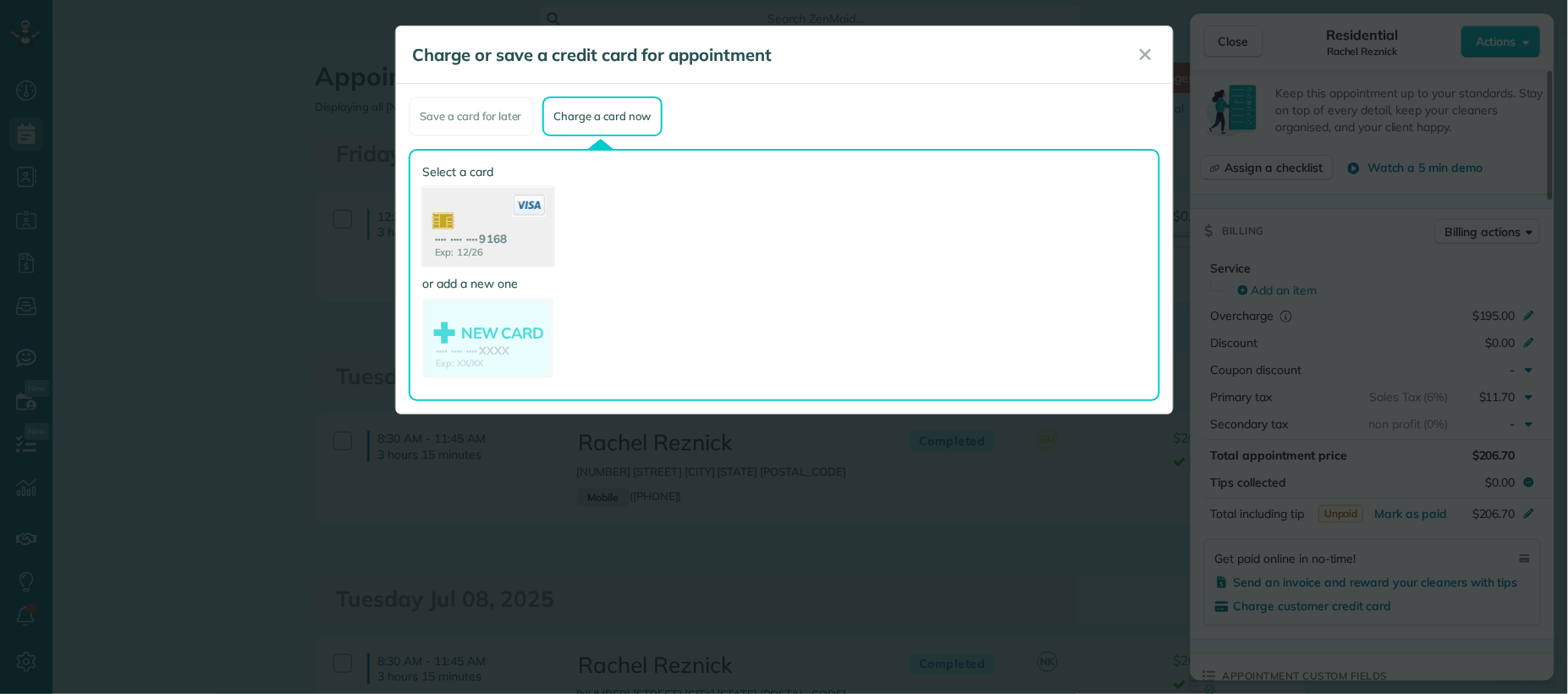 click 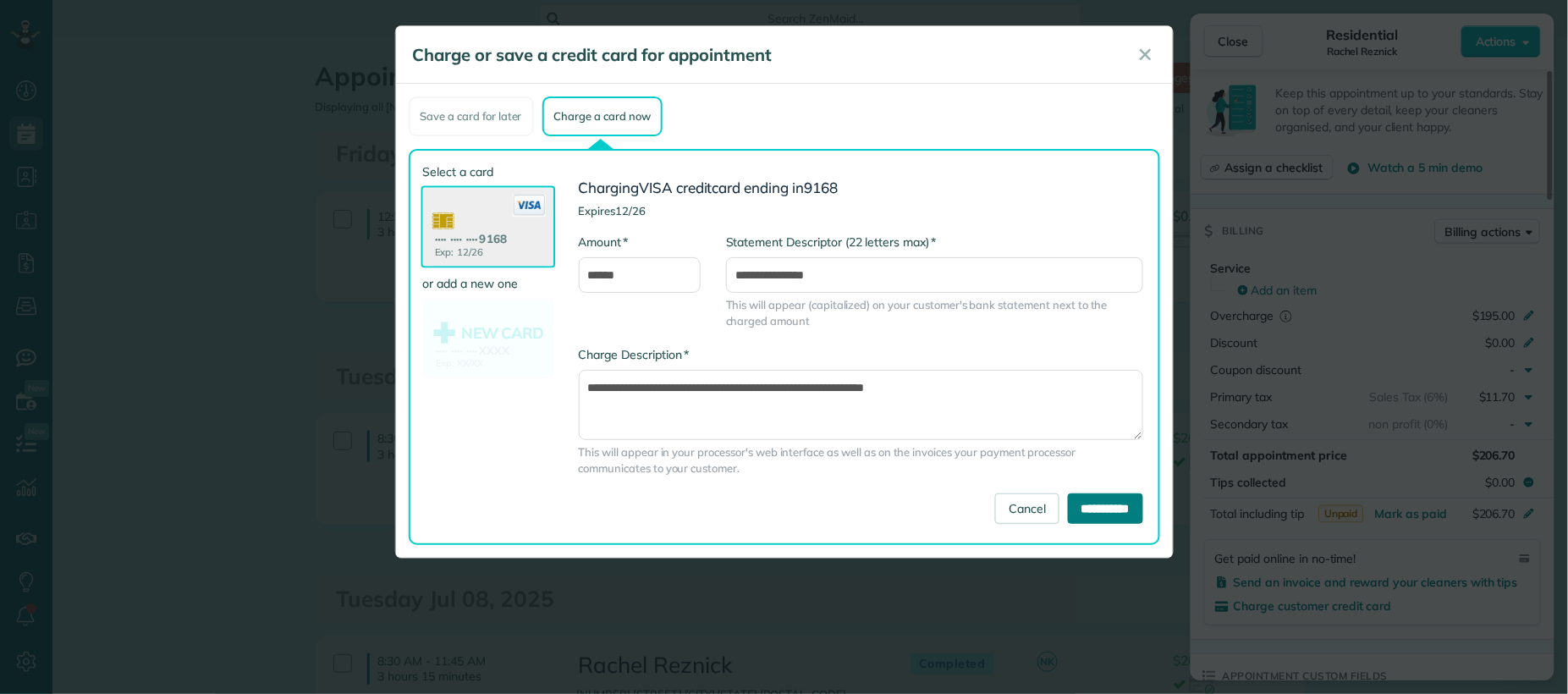 click on "**********" at bounding box center (1105, 509) 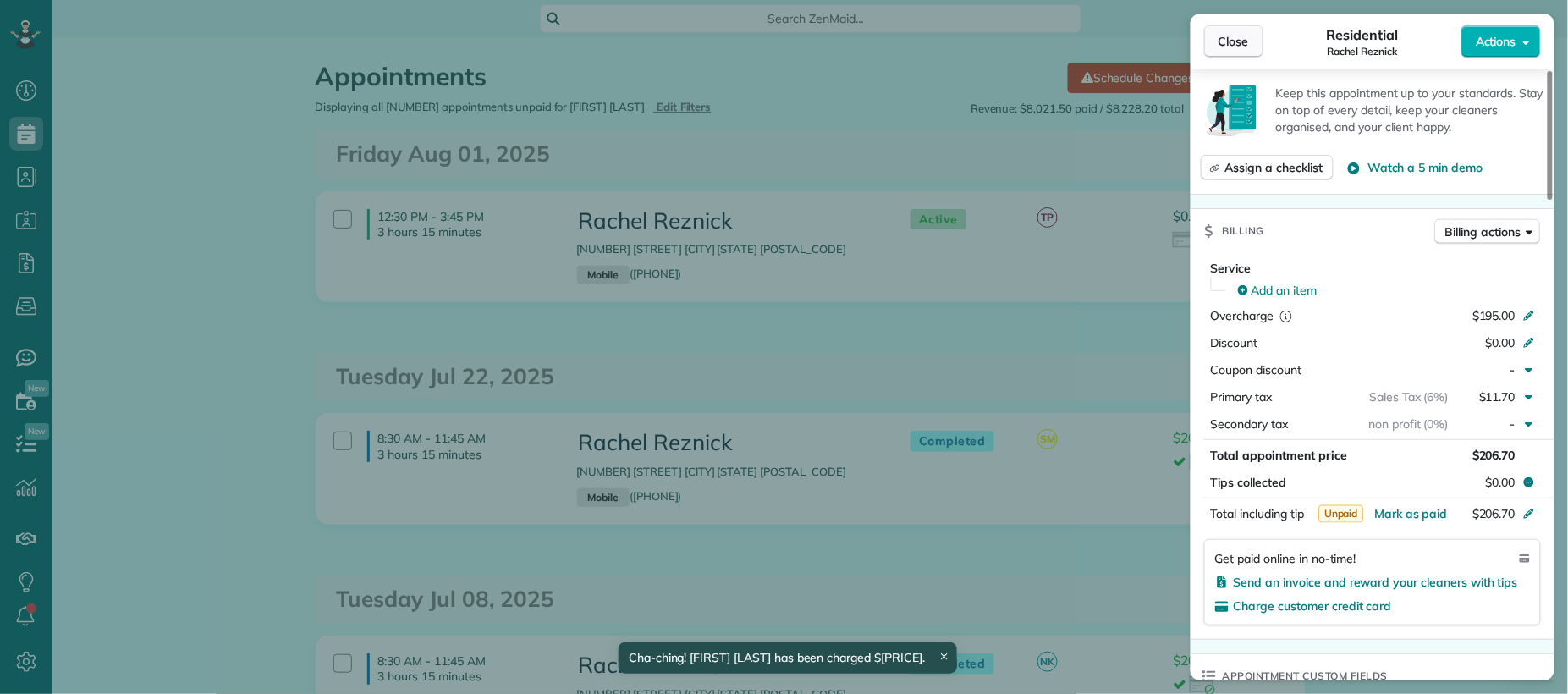 click on "Close" at bounding box center [1234, 41] 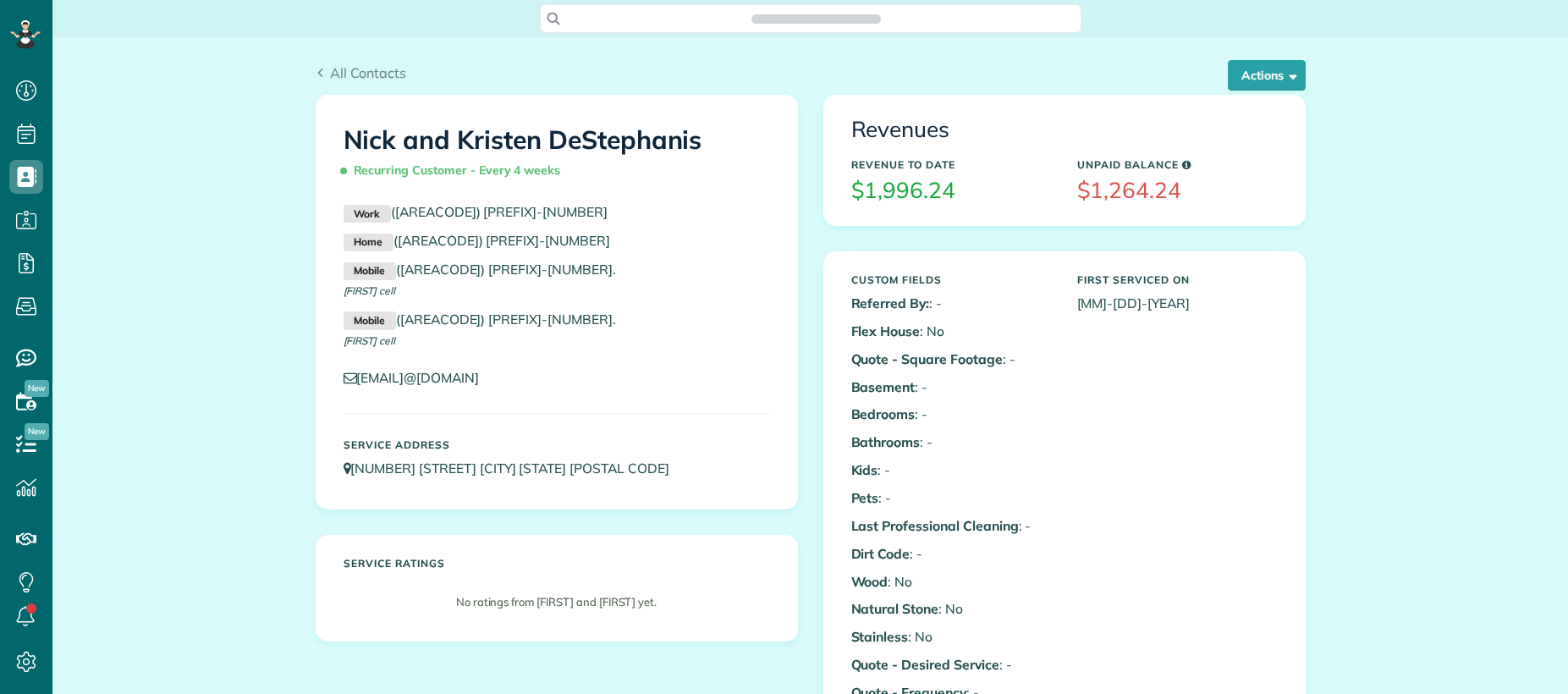 scroll, scrollTop: 0, scrollLeft: 0, axis: both 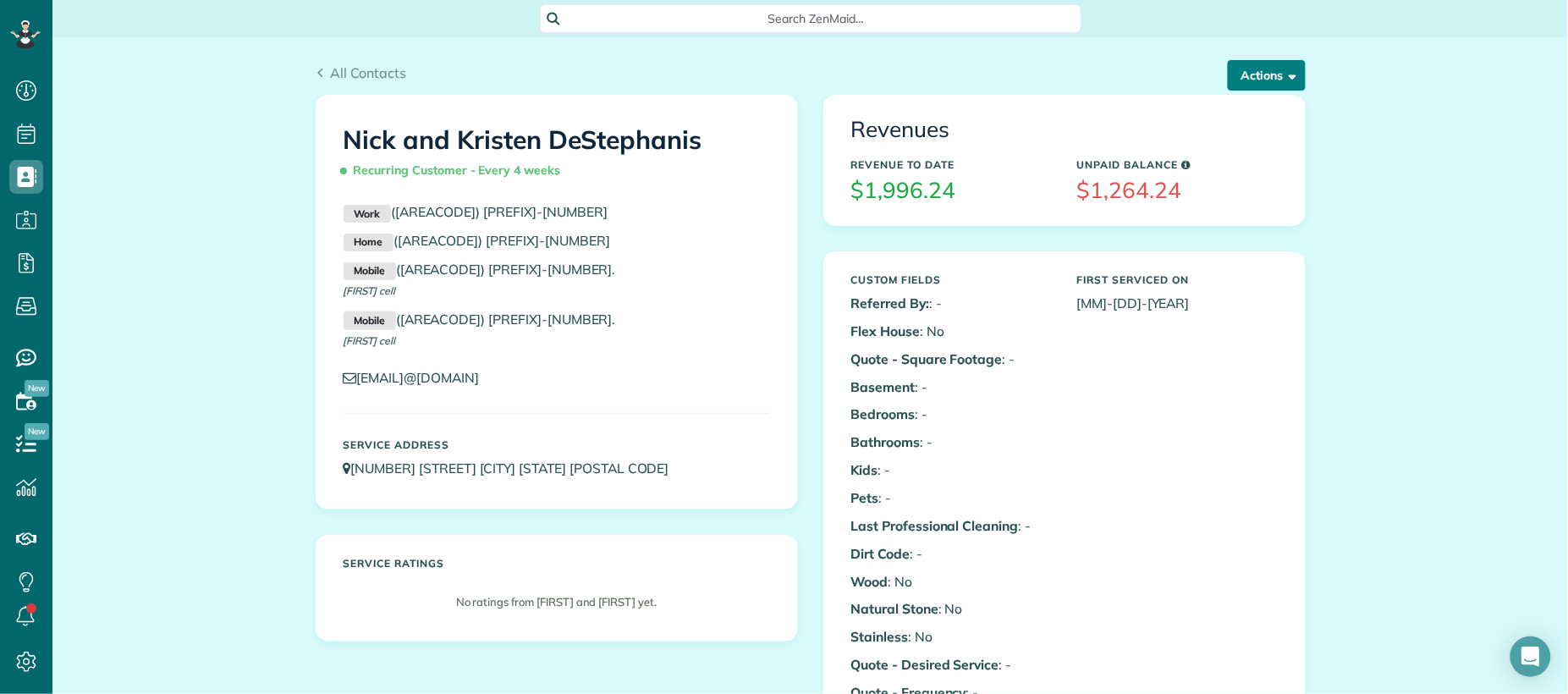 click on "Actions" at bounding box center (1267, 75) 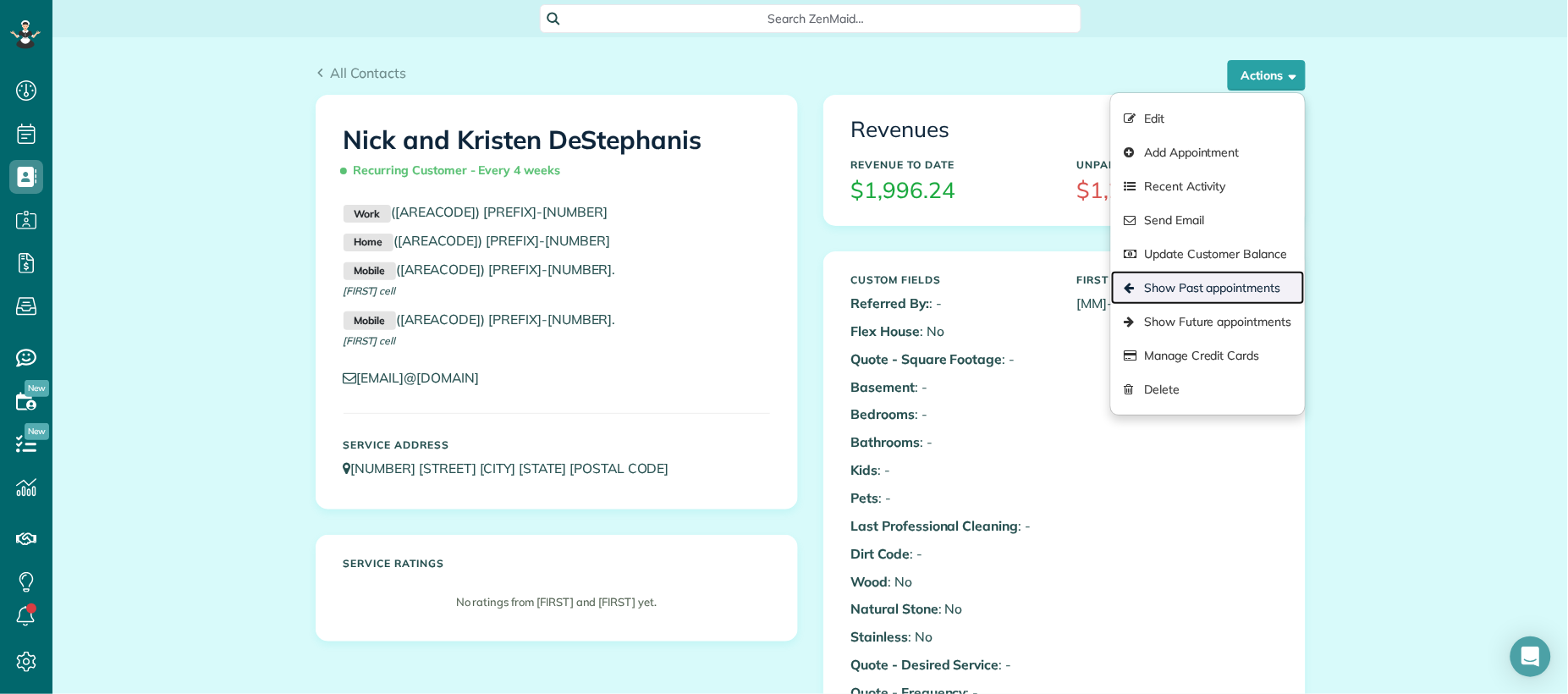 click on "Show Past appointments" at bounding box center [1208, 288] 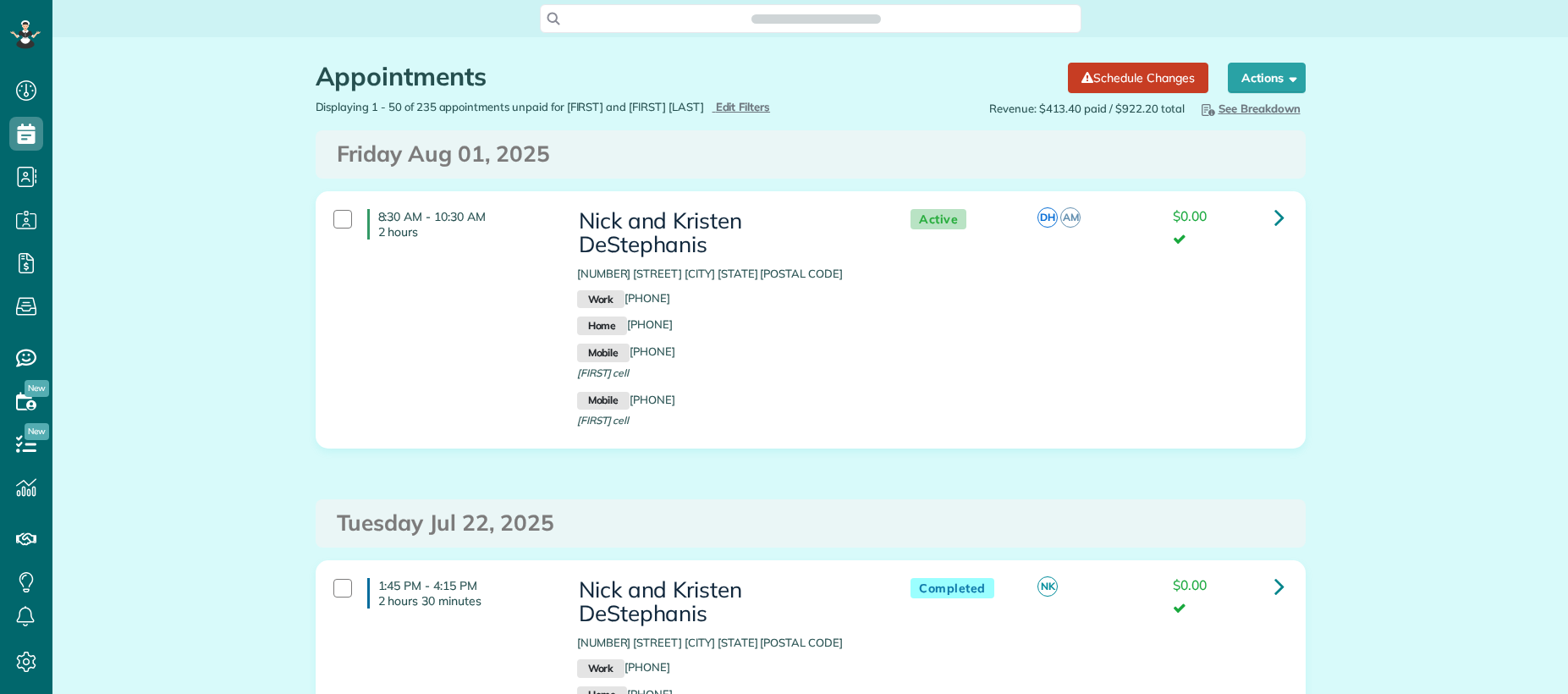 scroll, scrollTop: 0, scrollLeft: 0, axis: both 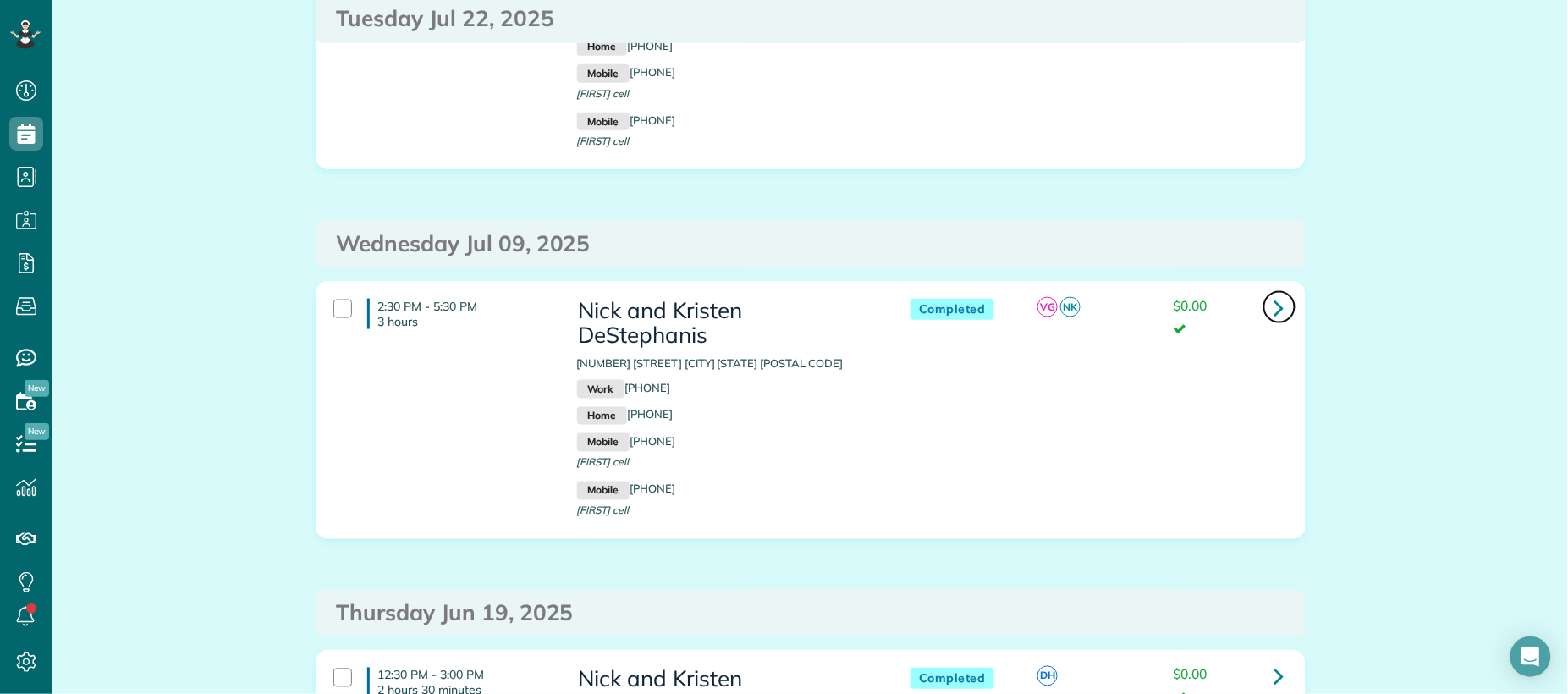 click at bounding box center [1279, 307] 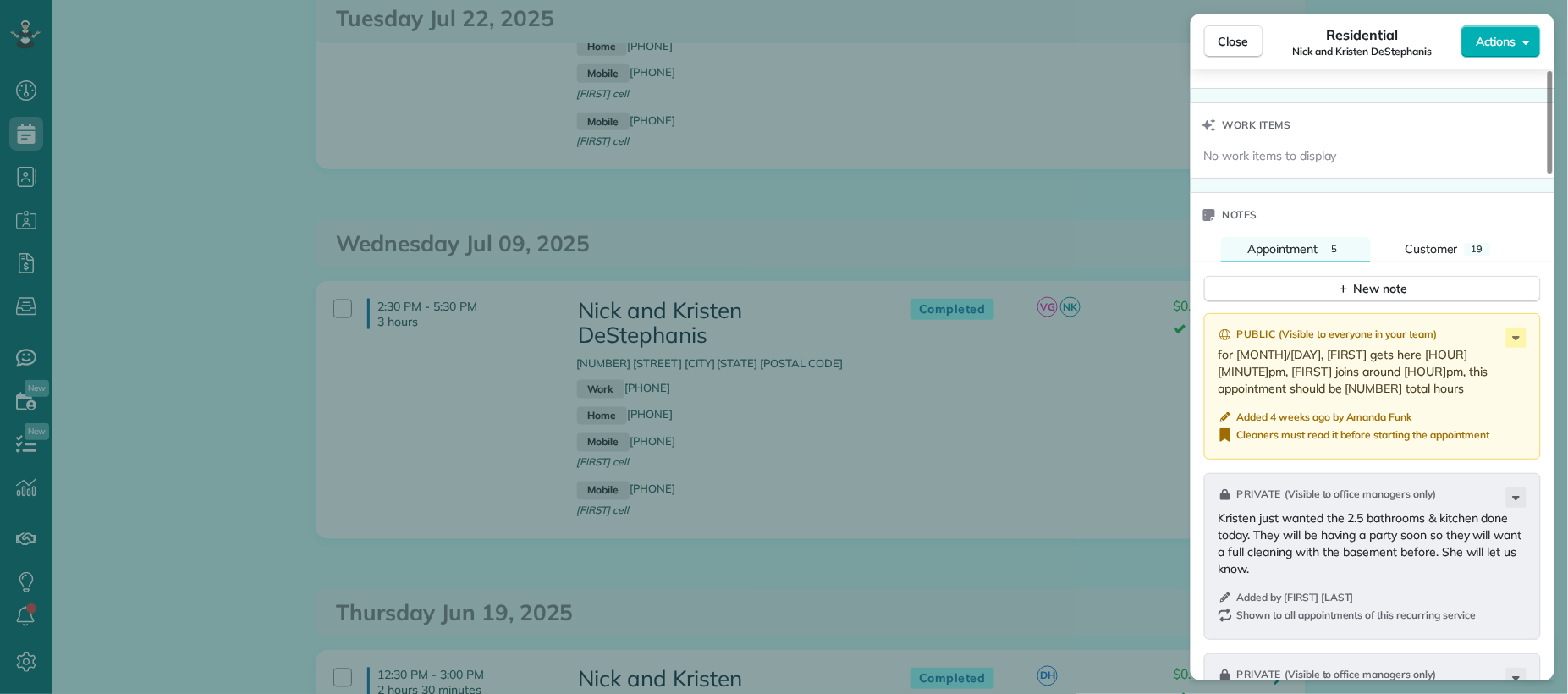 scroll, scrollTop: 1919, scrollLeft: 0, axis: vertical 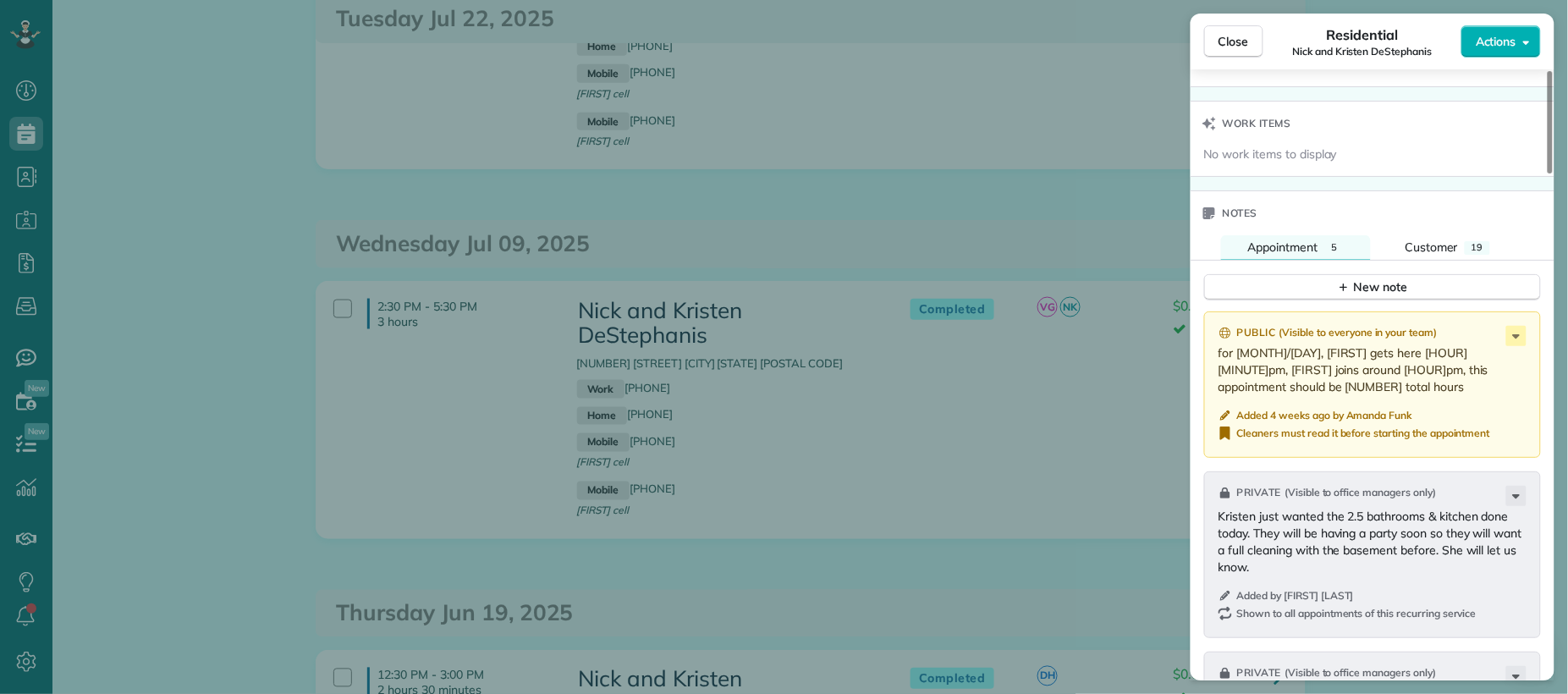 drag, startPoint x: 1238, startPoint y: 36, endPoint x: 1108, endPoint y: 429, distance: 413.94323 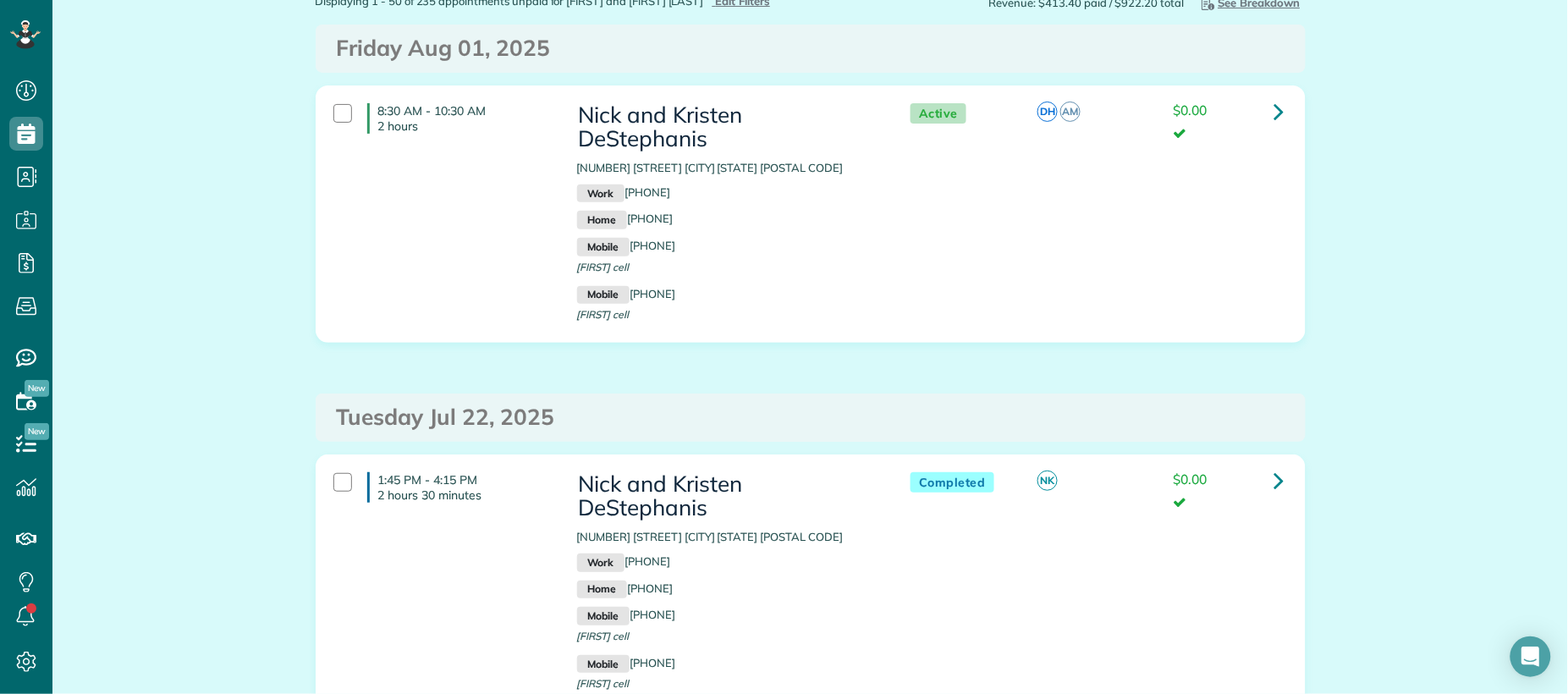 scroll, scrollTop: 0, scrollLeft: 0, axis: both 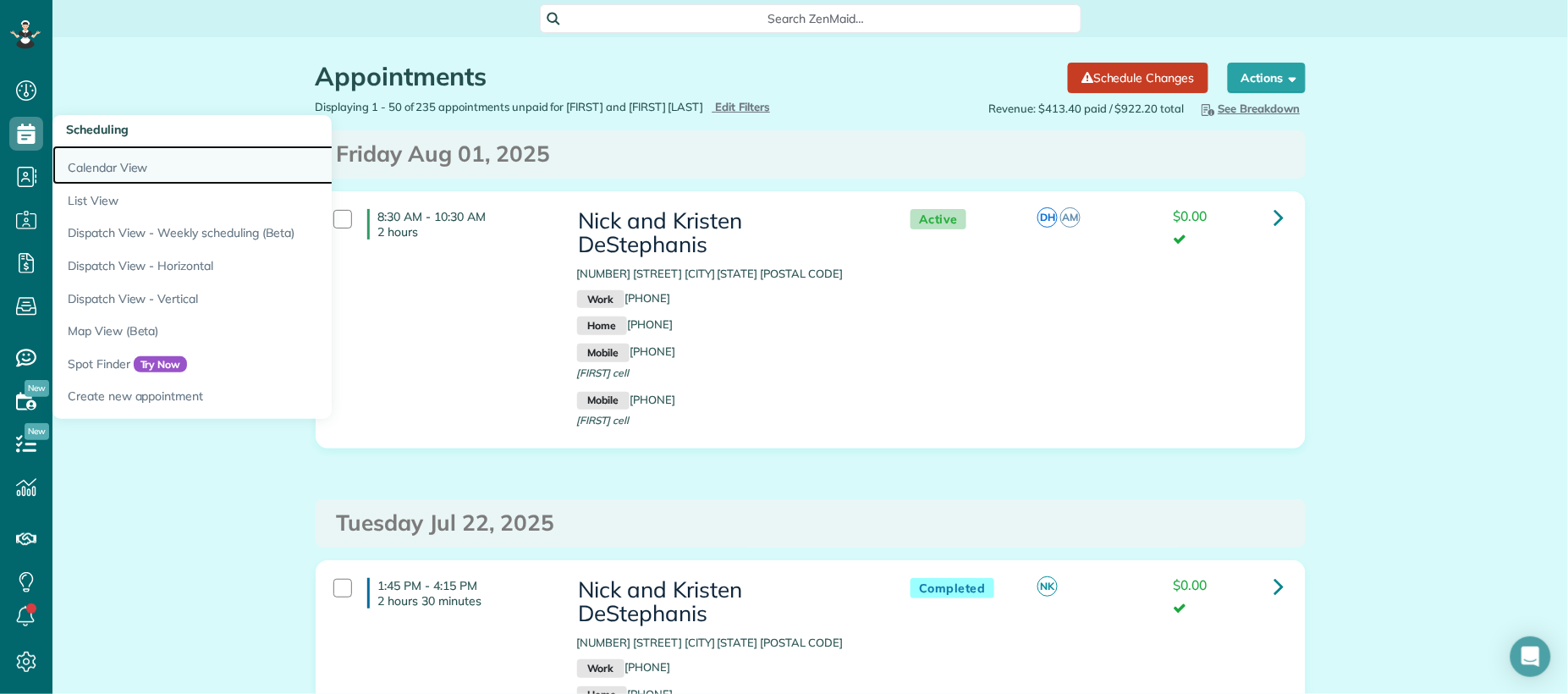 click on "Calendar View" at bounding box center [264, 165] 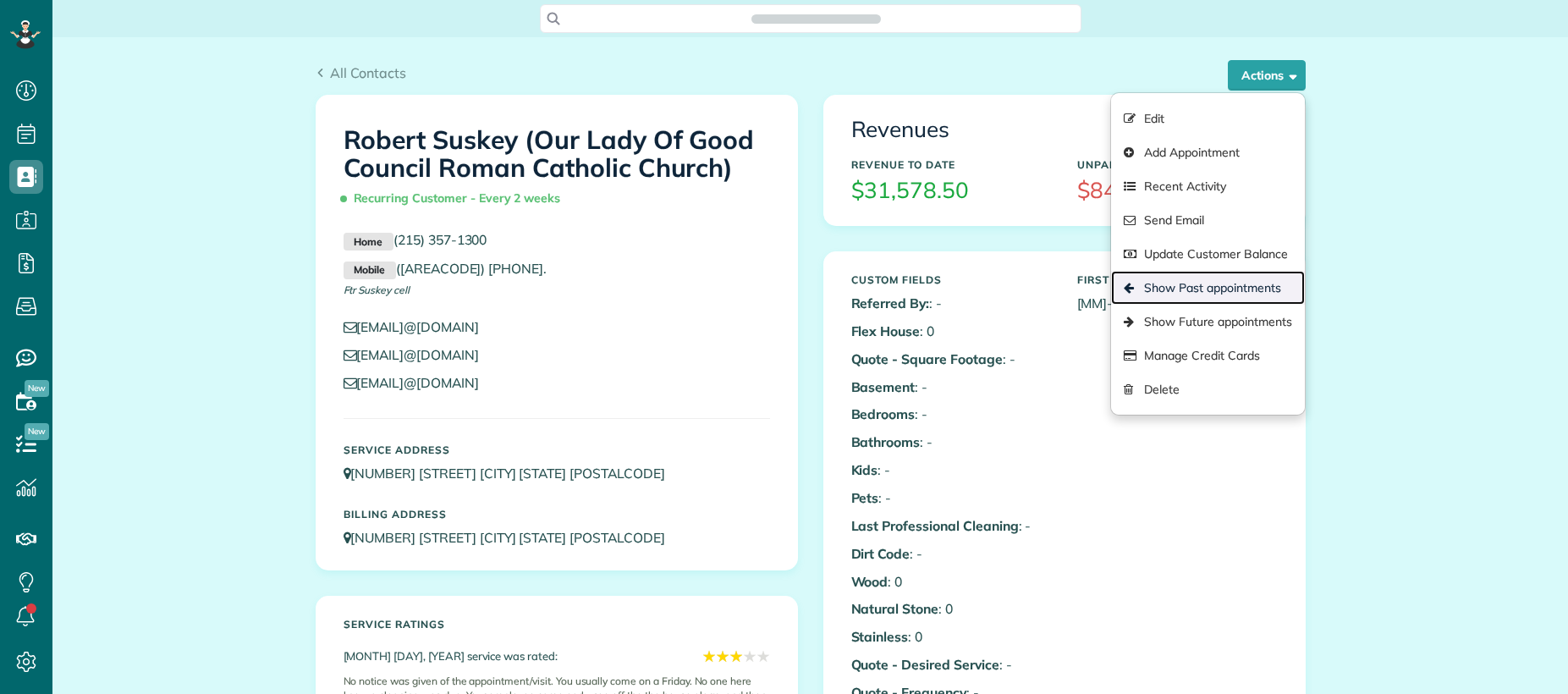 scroll, scrollTop: 0, scrollLeft: 0, axis: both 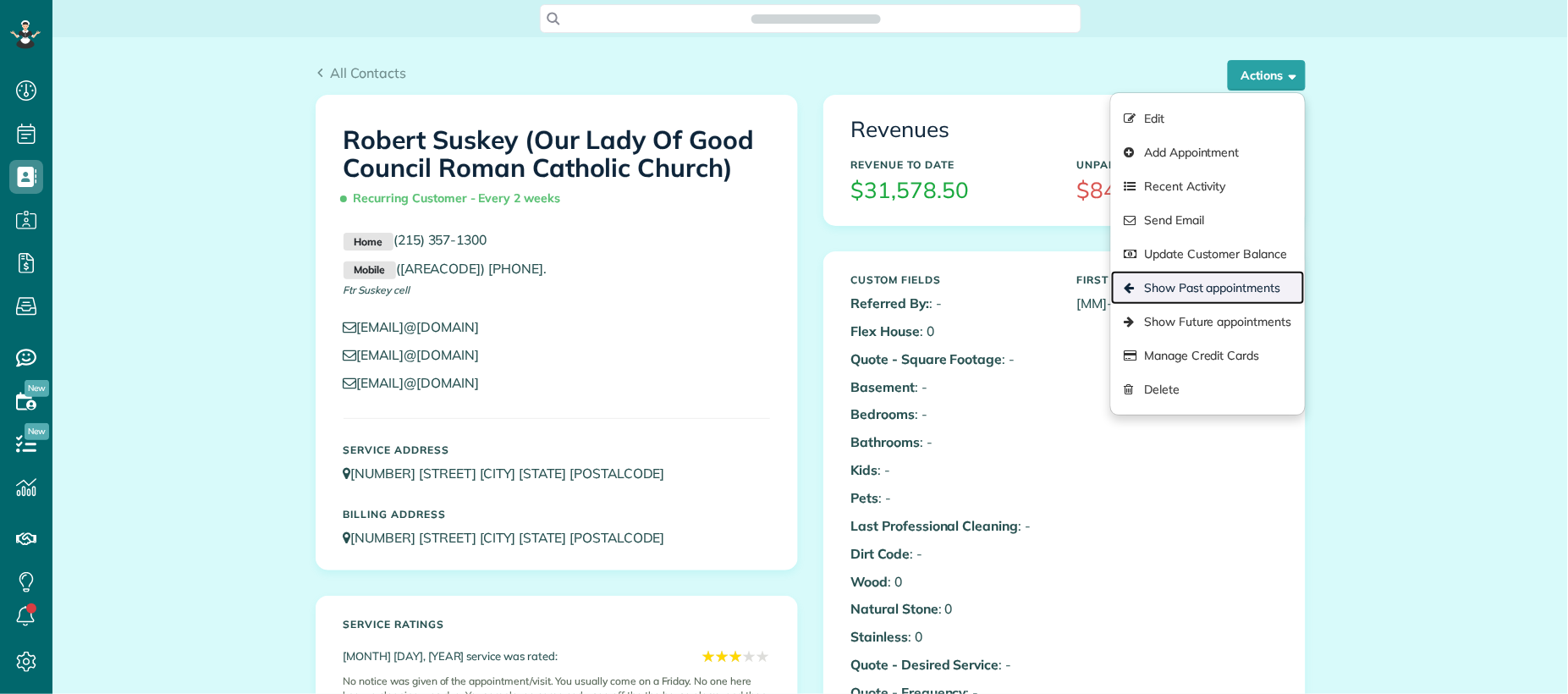 click on "Show Past appointments" at bounding box center (1208, 288) 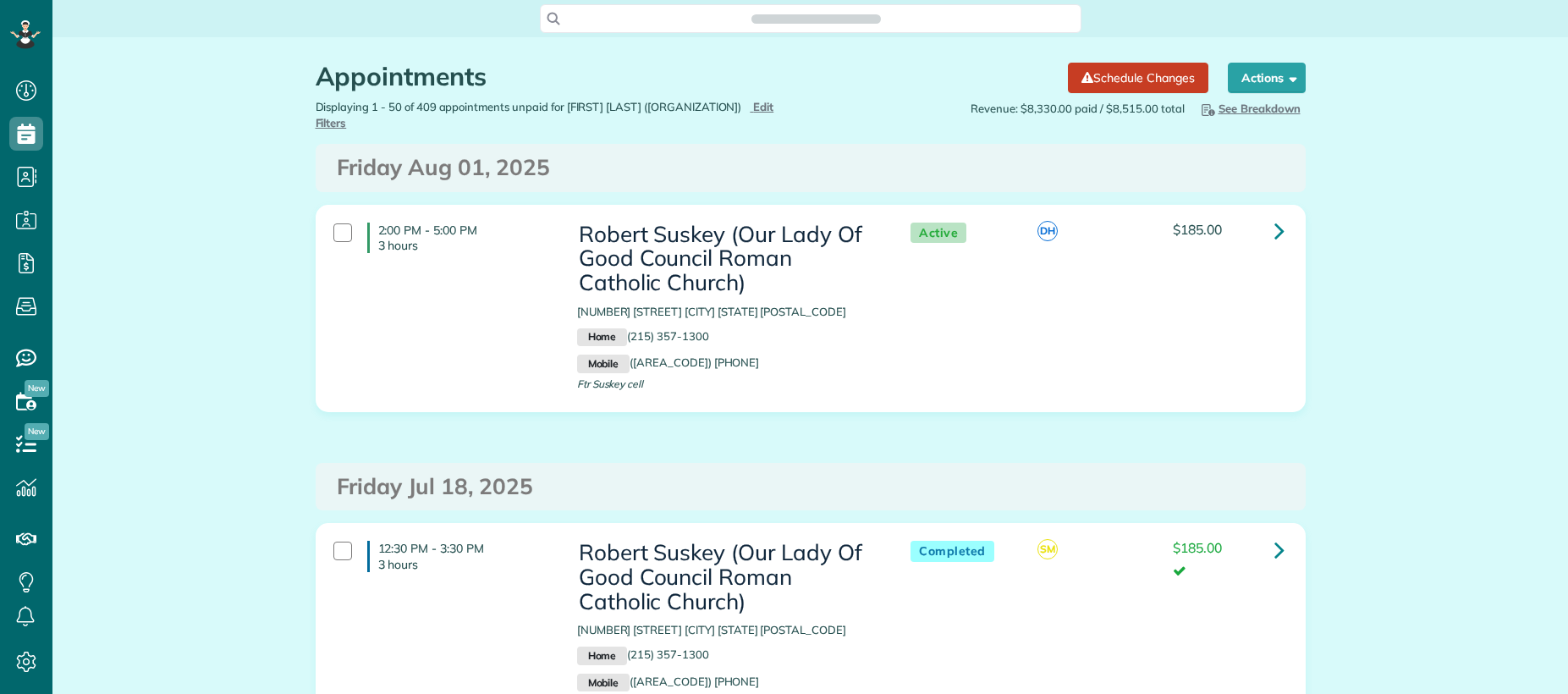 scroll, scrollTop: 0, scrollLeft: 0, axis: both 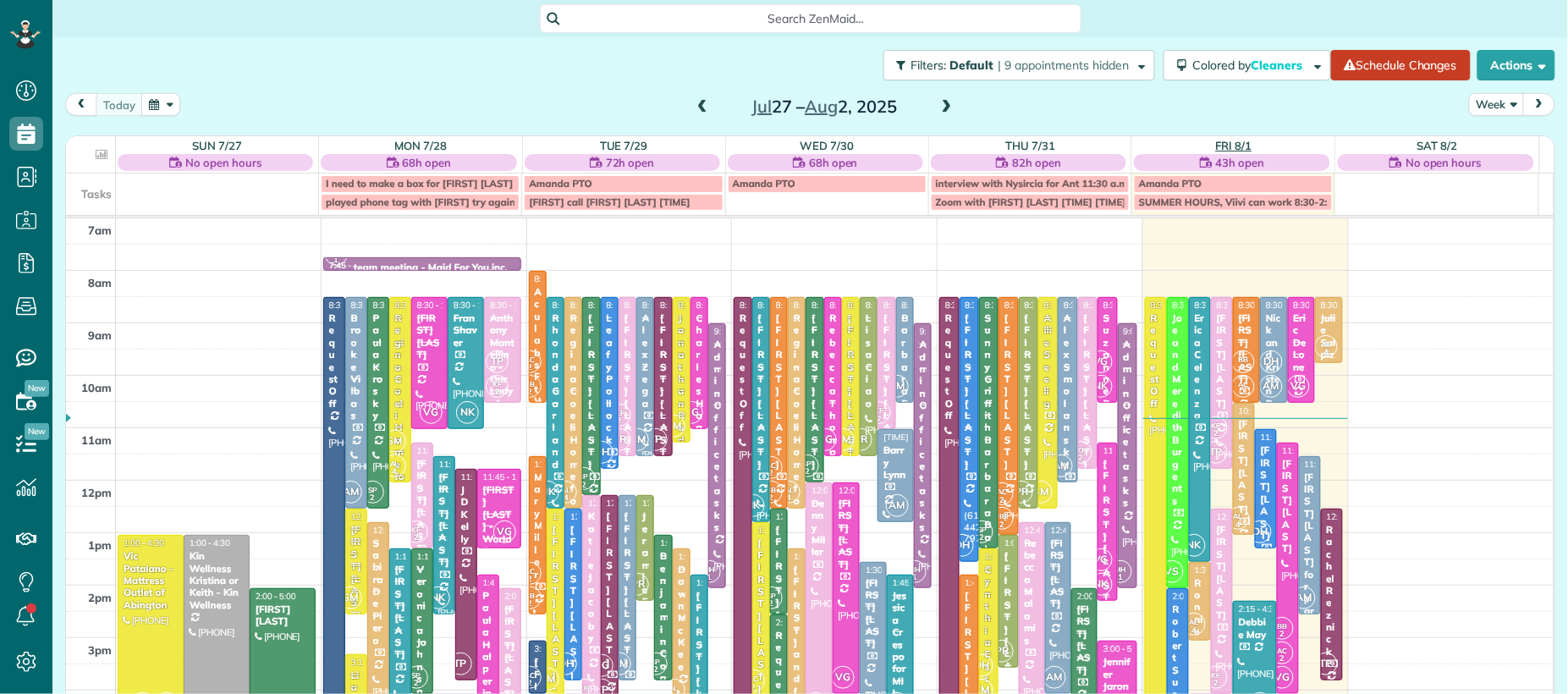 click on "Fri 8/1" at bounding box center (1234, 146) 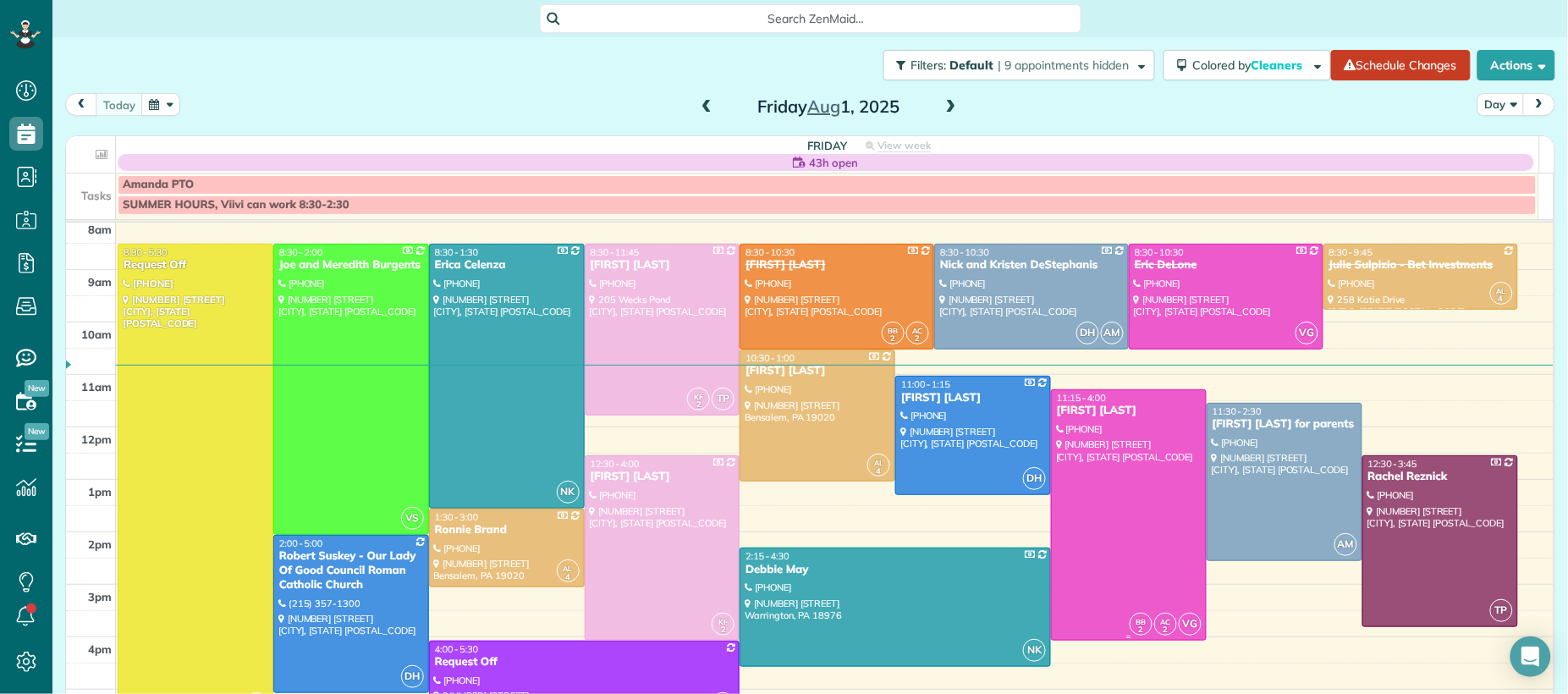 scroll, scrollTop: 59, scrollLeft: 0, axis: vertical 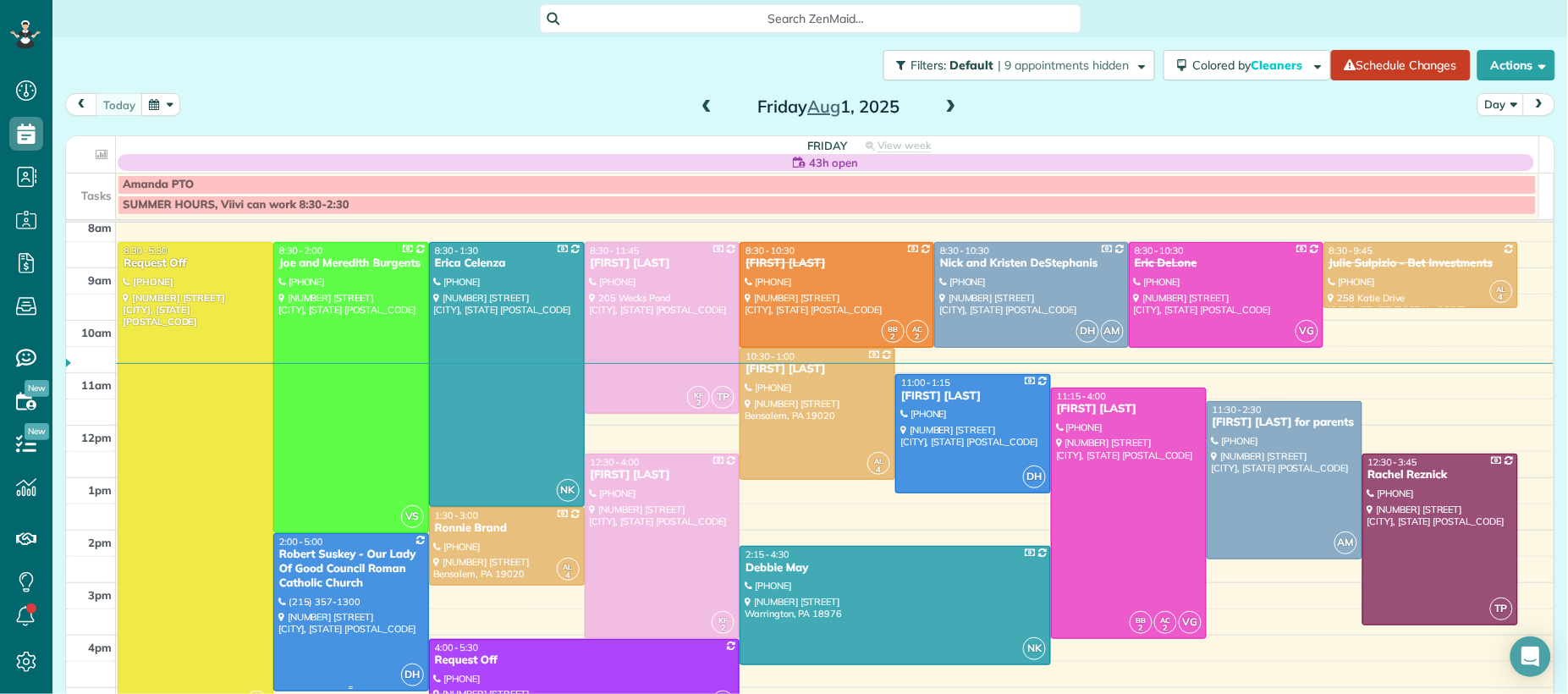 click on "Robert Suskey - Our Lady Of Good Council Roman Catholic Church" at bounding box center [351, 569] 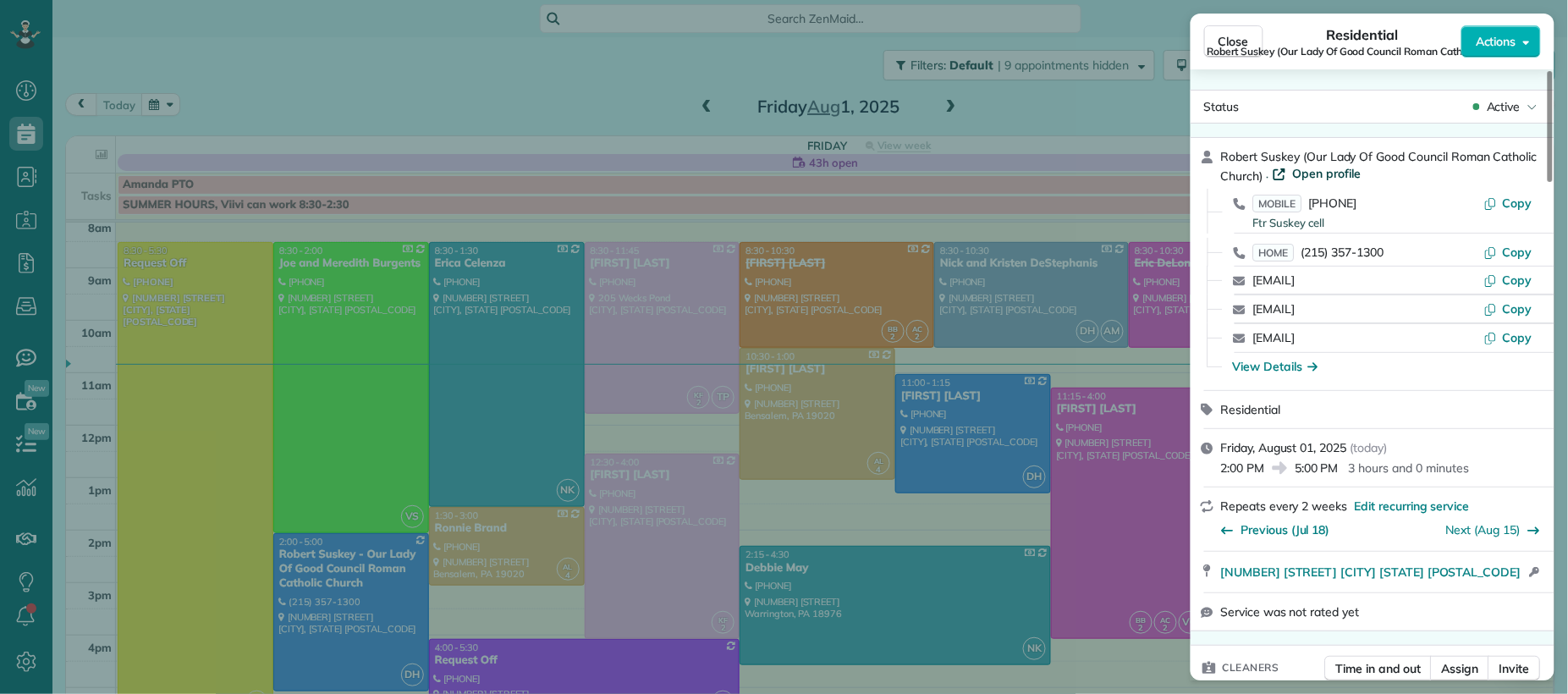 click on "Open profile" at bounding box center (1327, 174) 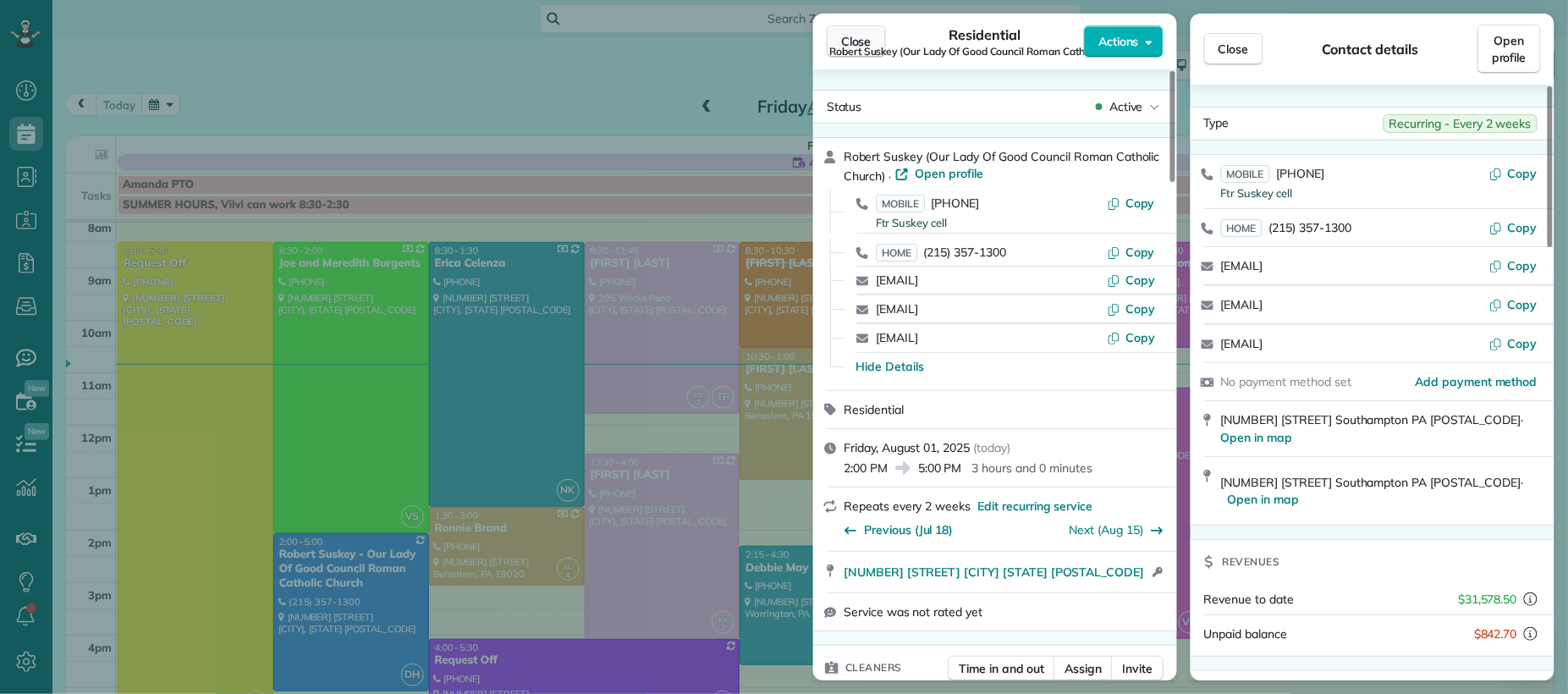 click on "Close" at bounding box center (856, 41) 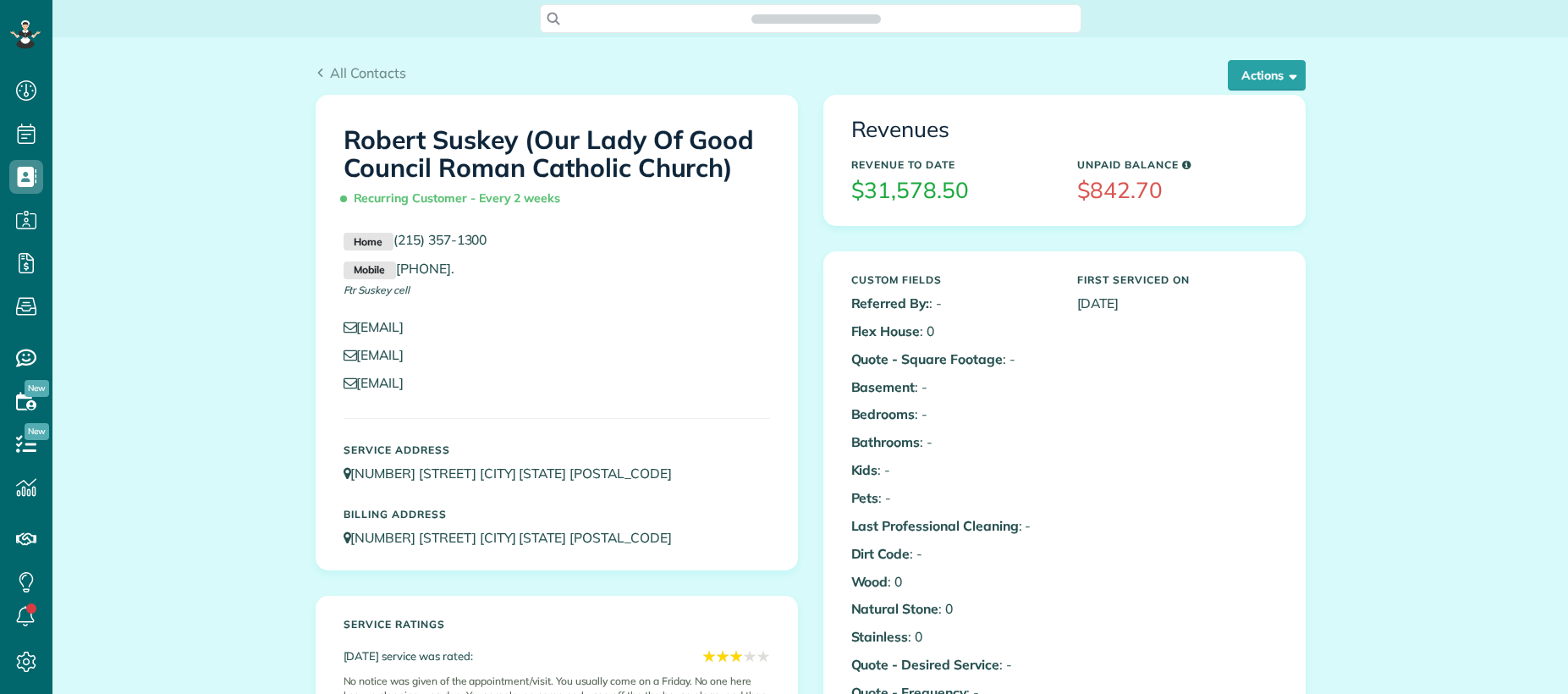 scroll, scrollTop: 0, scrollLeft: 0, axis: both 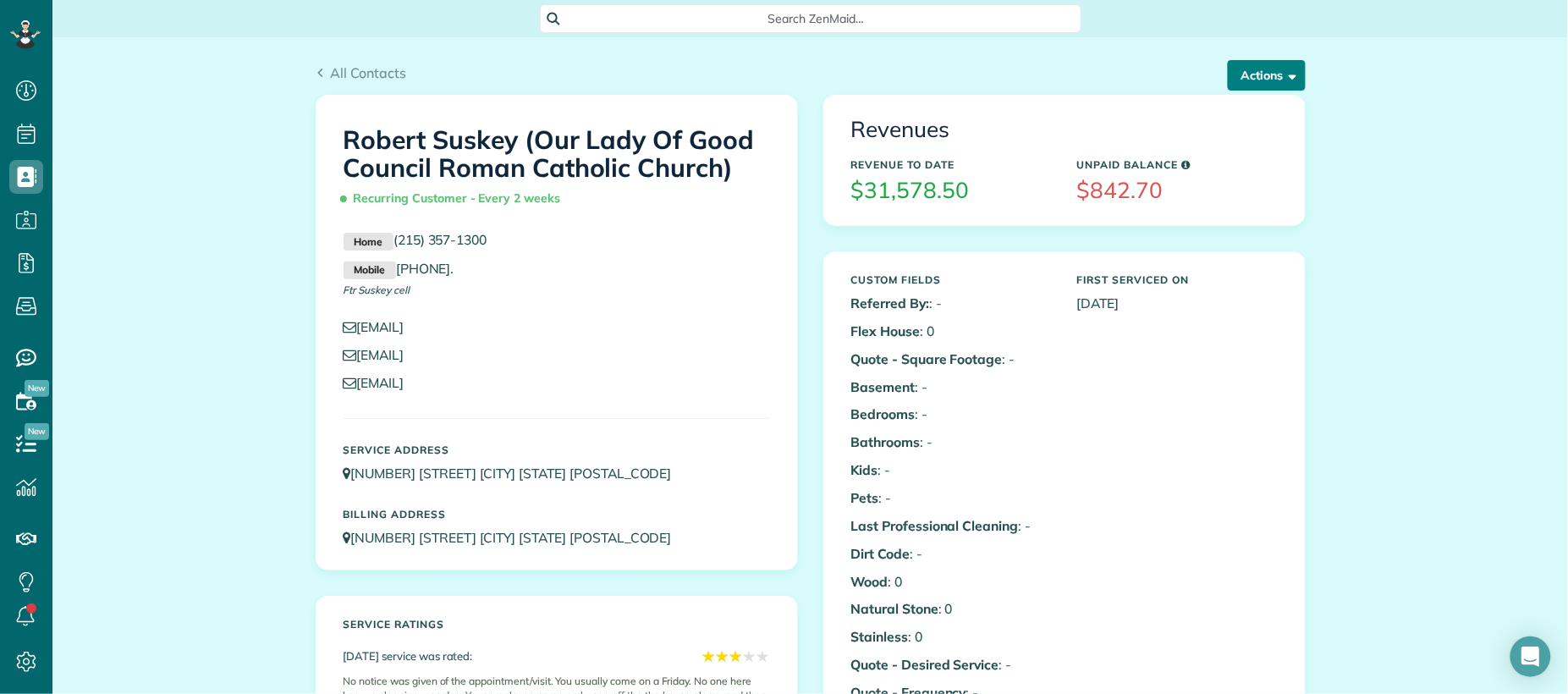 click on "Actions" at bounding box center (1267, 75) 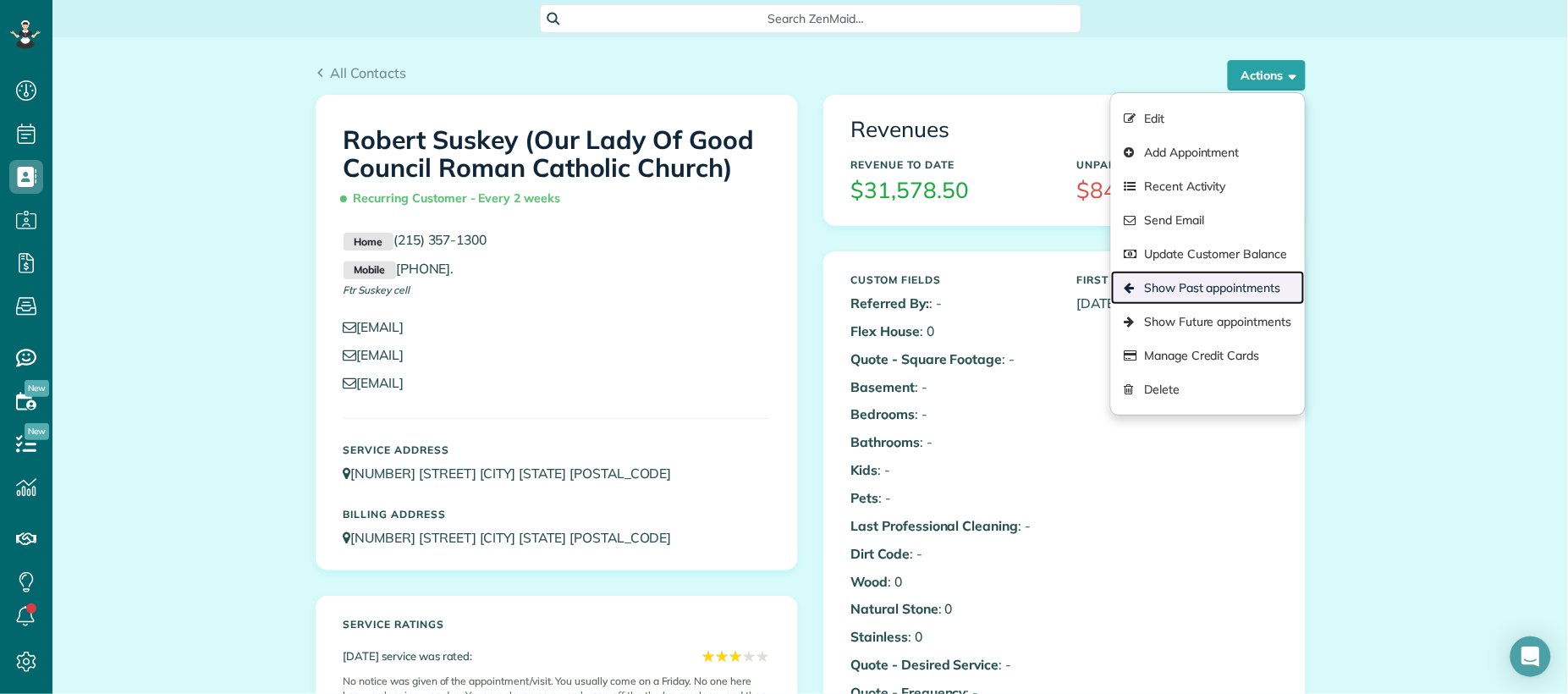 click on "Show Past appointments" at bounding box center [1208, 288] 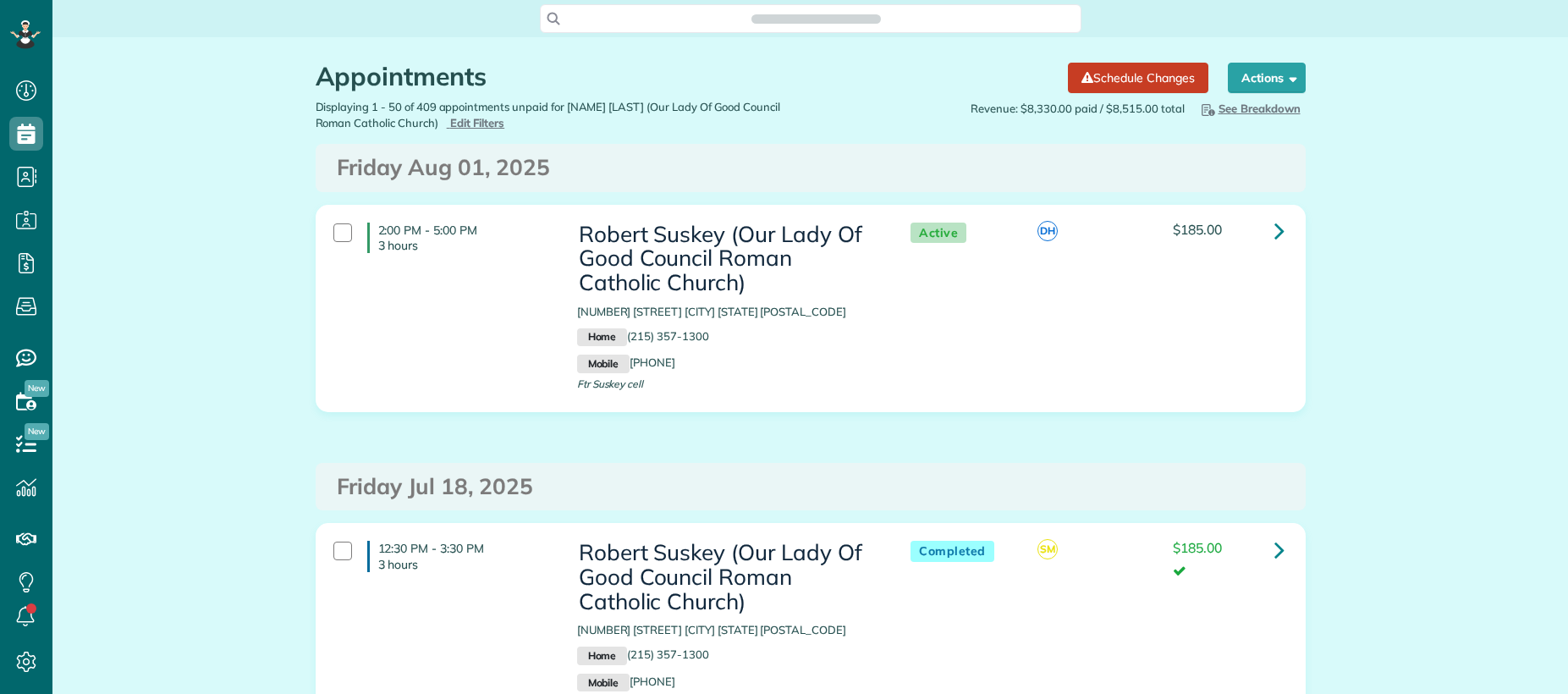 scroll, scrollTop: 0, scrollLeft: 0, axis: both 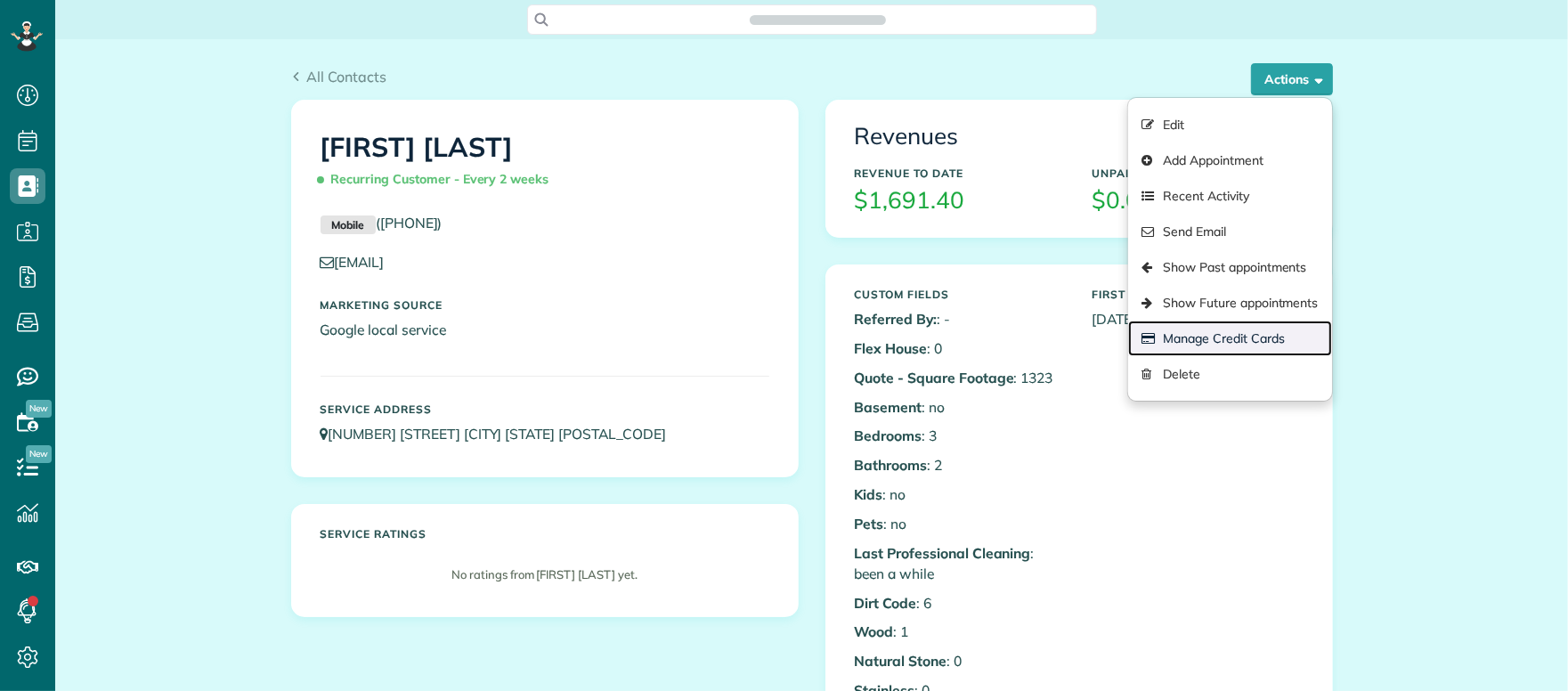 click on "Manage Credit Cards" at bounding box center (1230, 338) 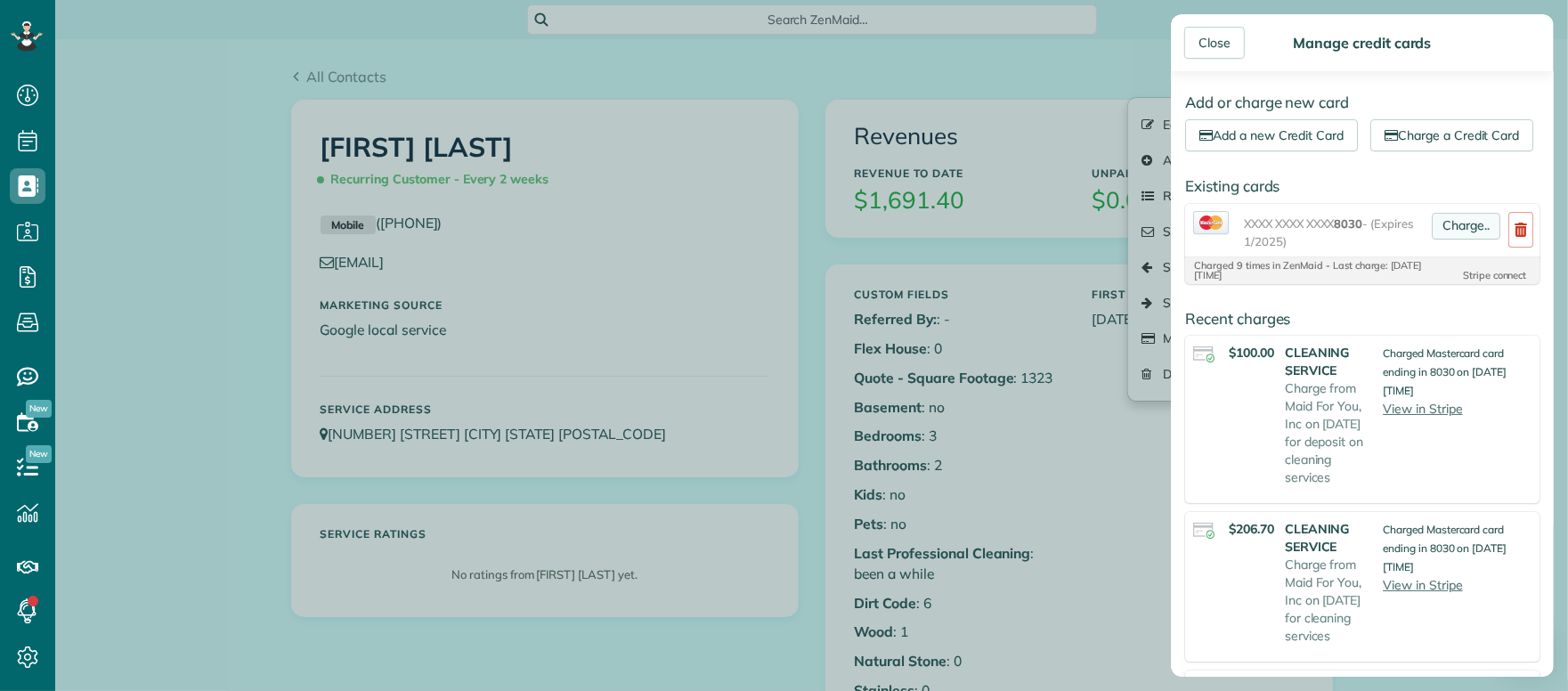 click on "Charge.." at bounding box center [1466, 226] 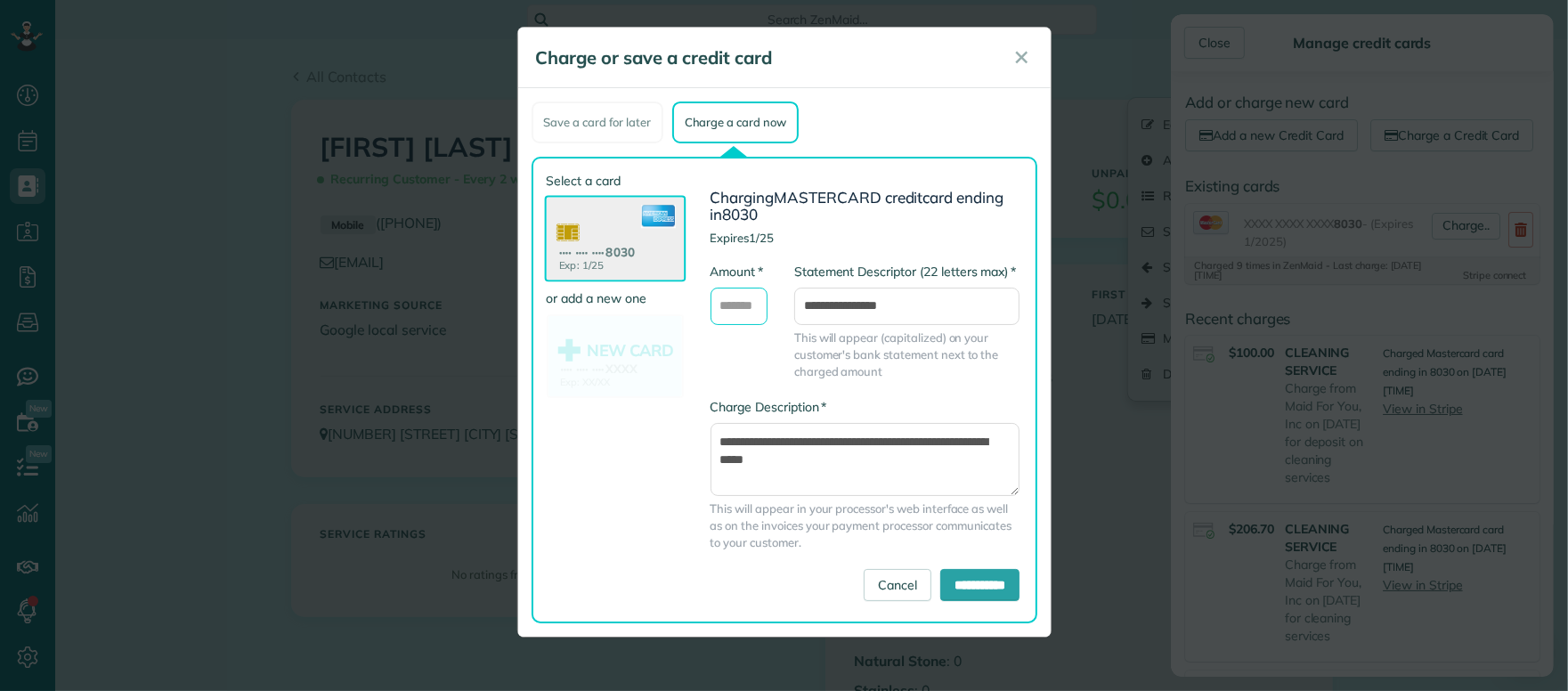 click on "*  Amount" at bounding box center (739, 306) 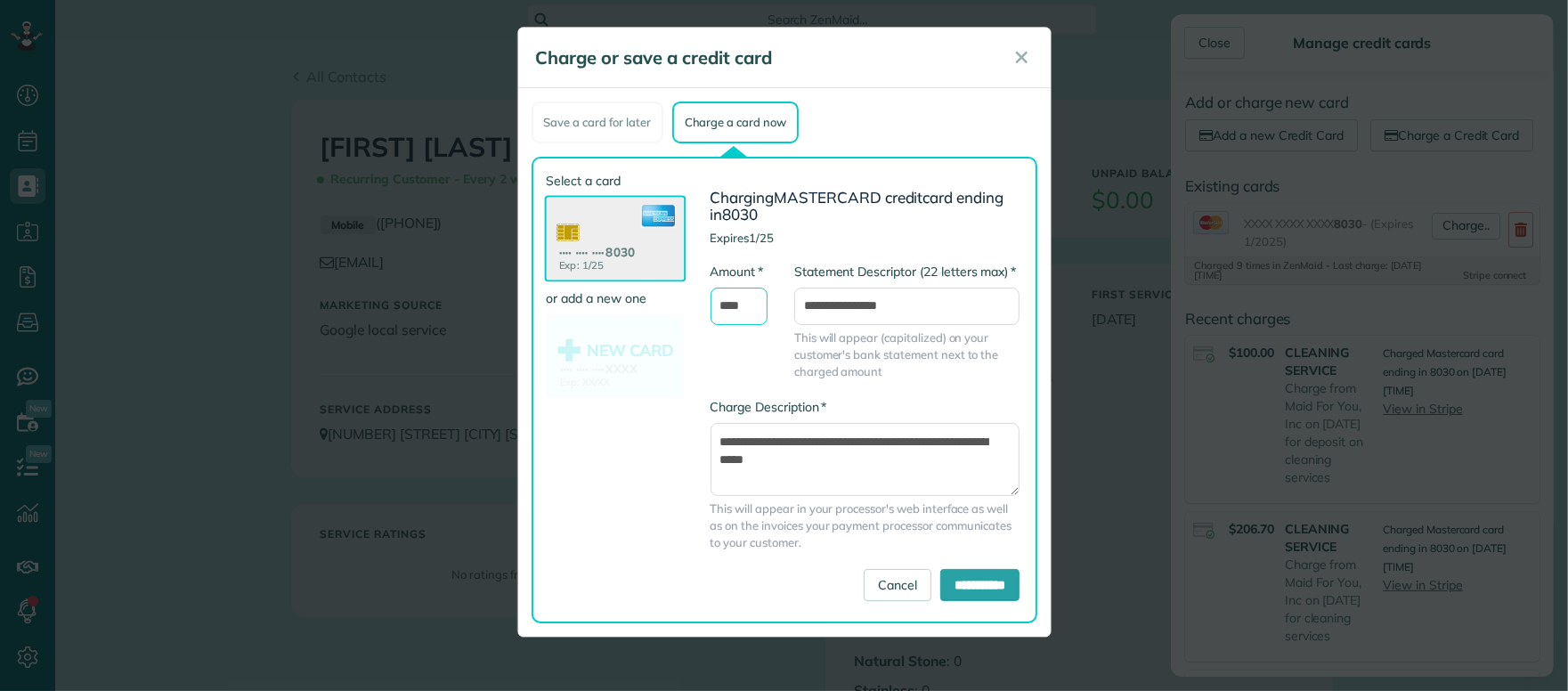 type on "****" 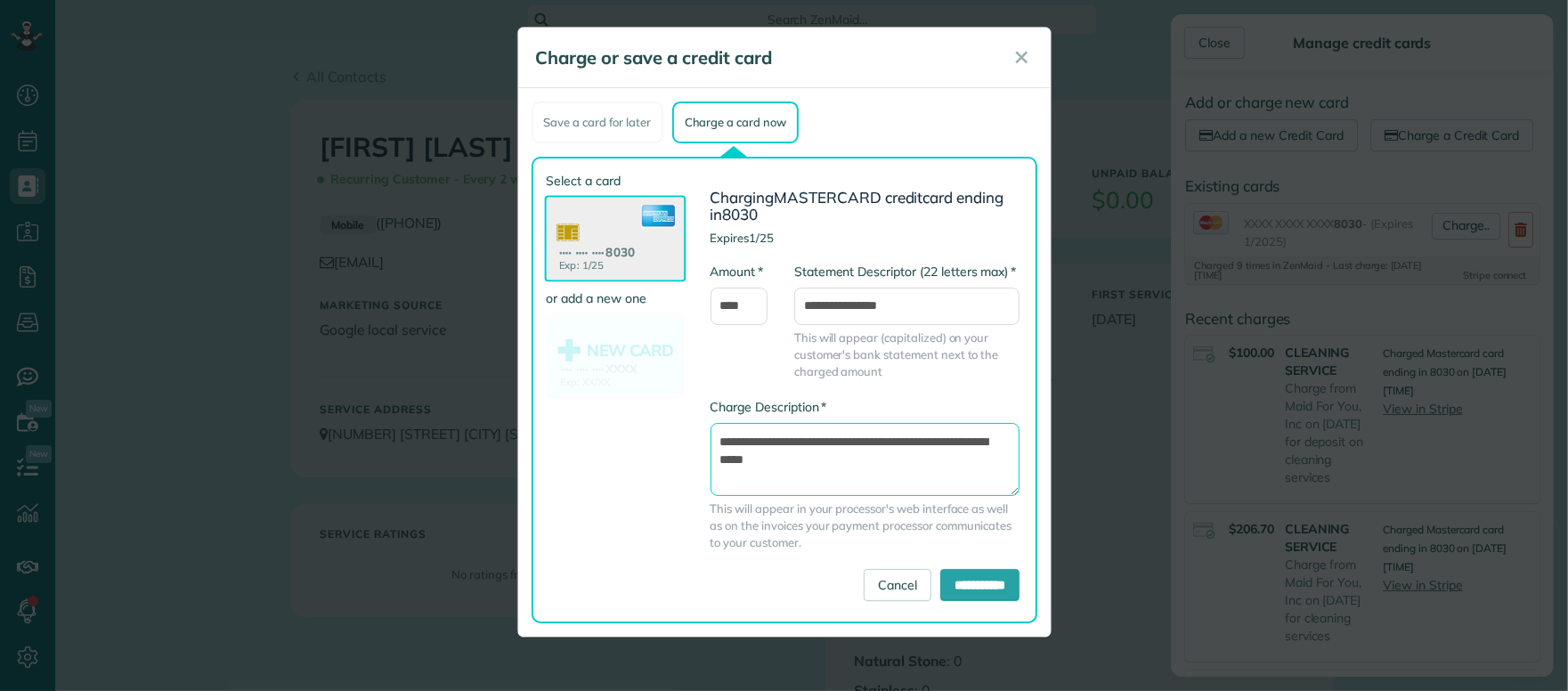 drag, startPoint x: 808, startPoint y: 453, endPoint x: 717, endPoint y: 454, distance: 91.00549 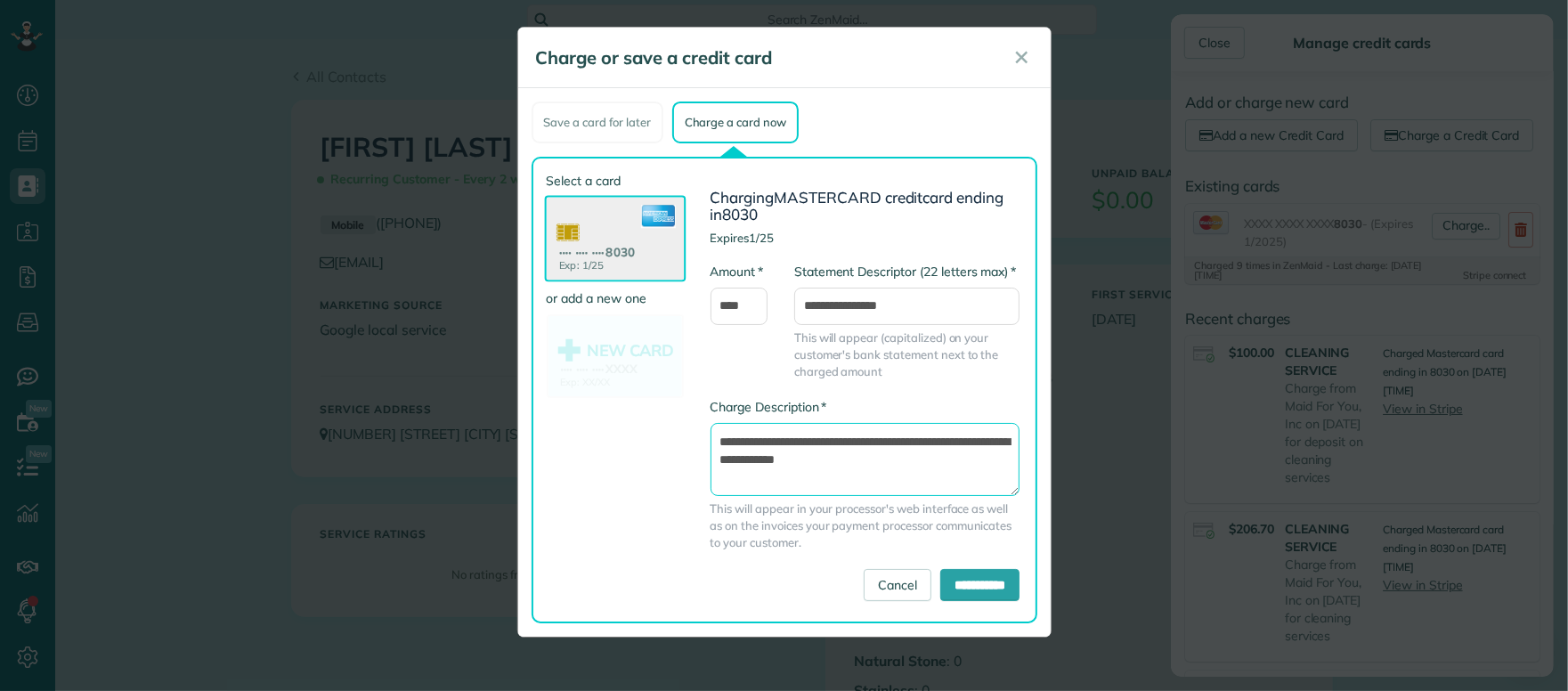 click on "**********" at bounding box center (865, 459) 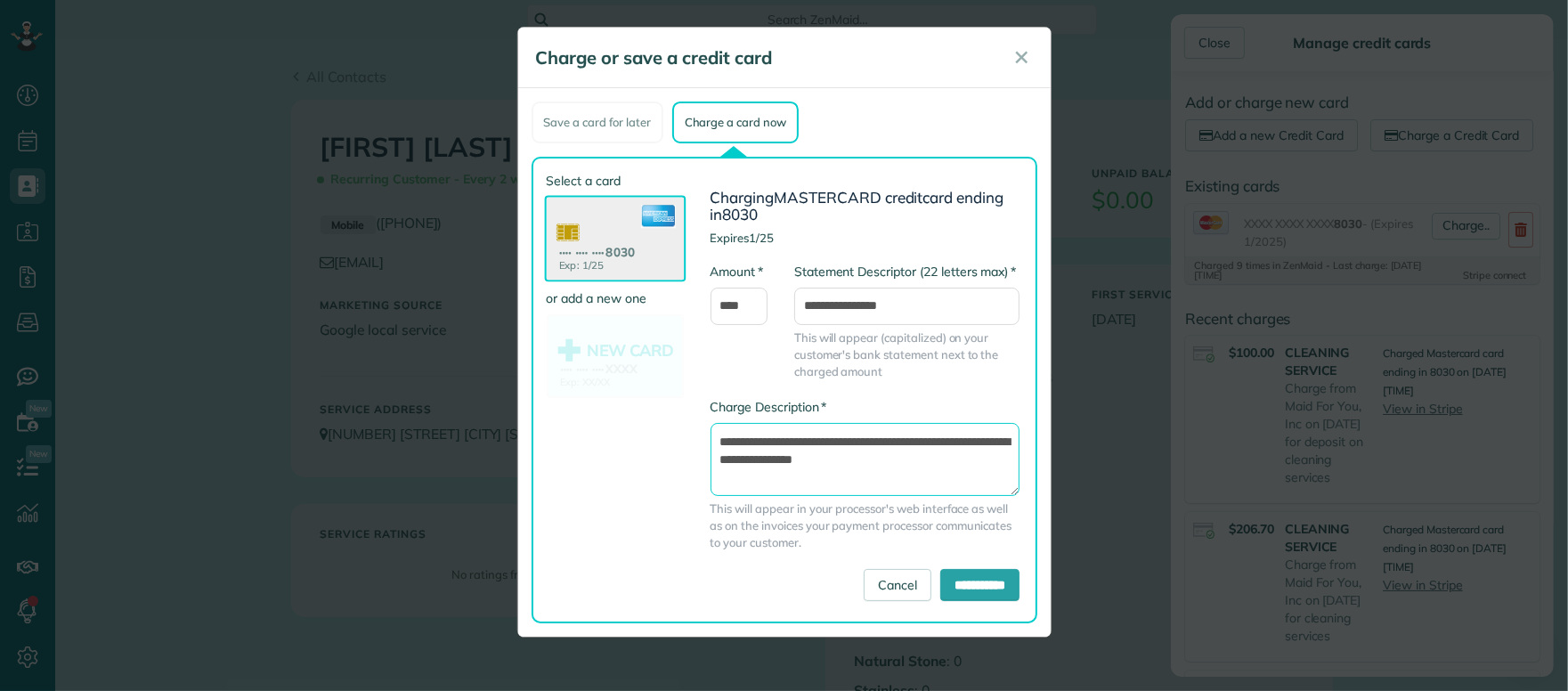 click on "**********" at bounding box center (865, 459) 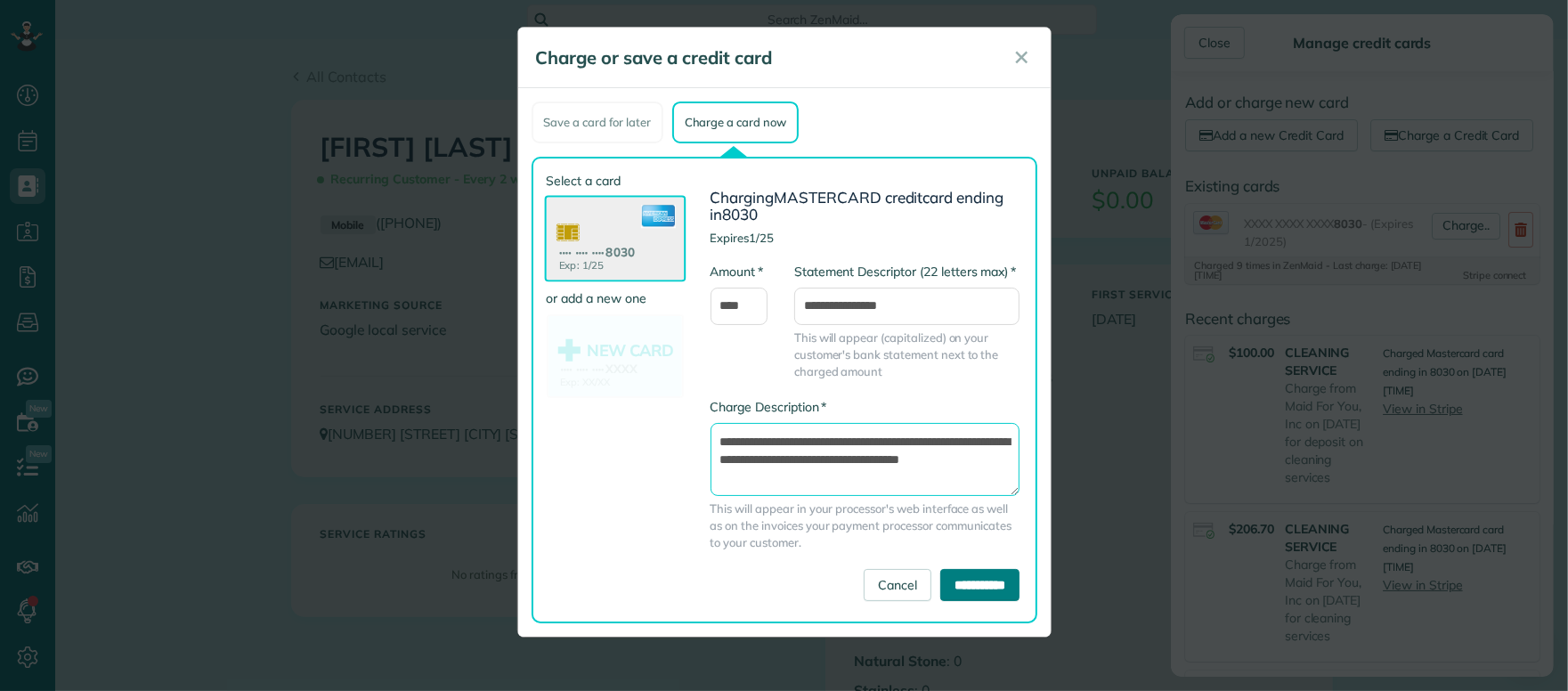 type on "**********" 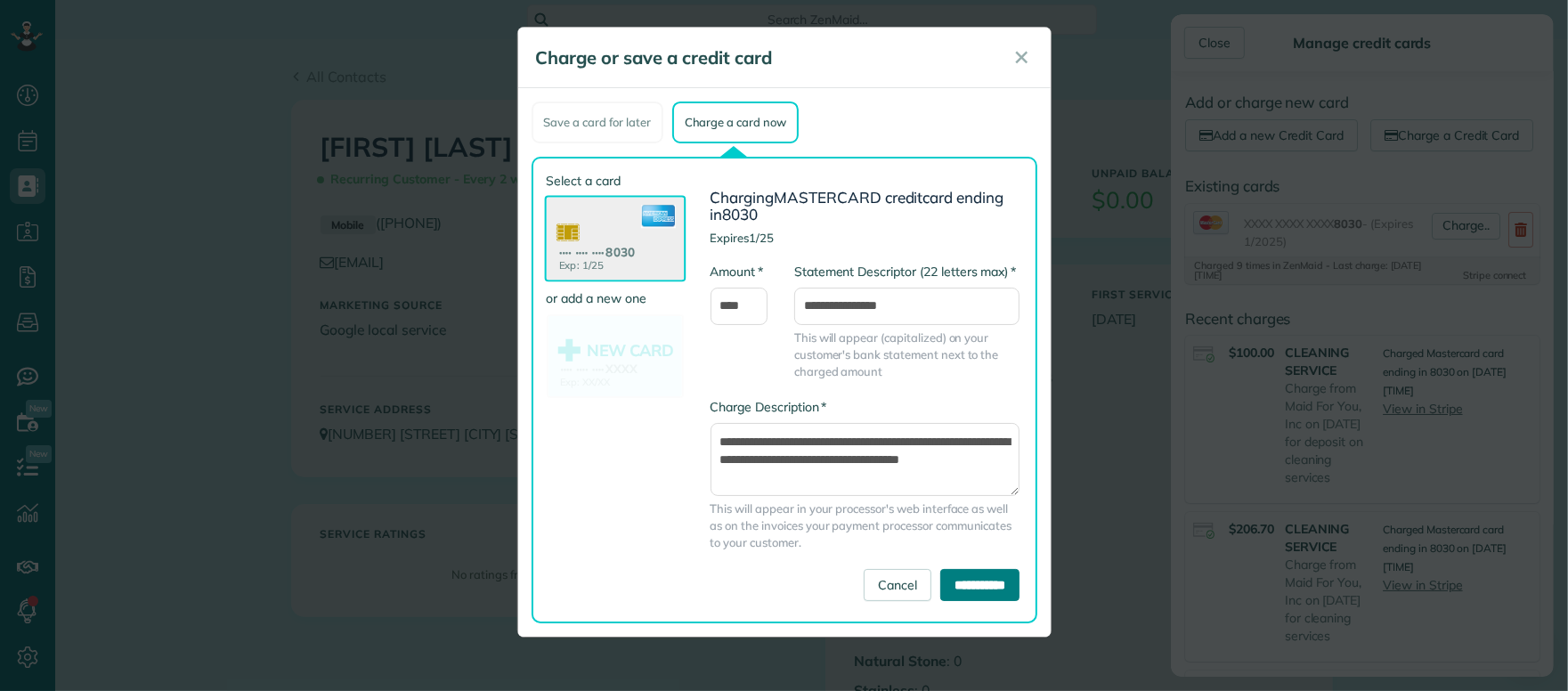 click on "**********" at bounding box center [979, 585] 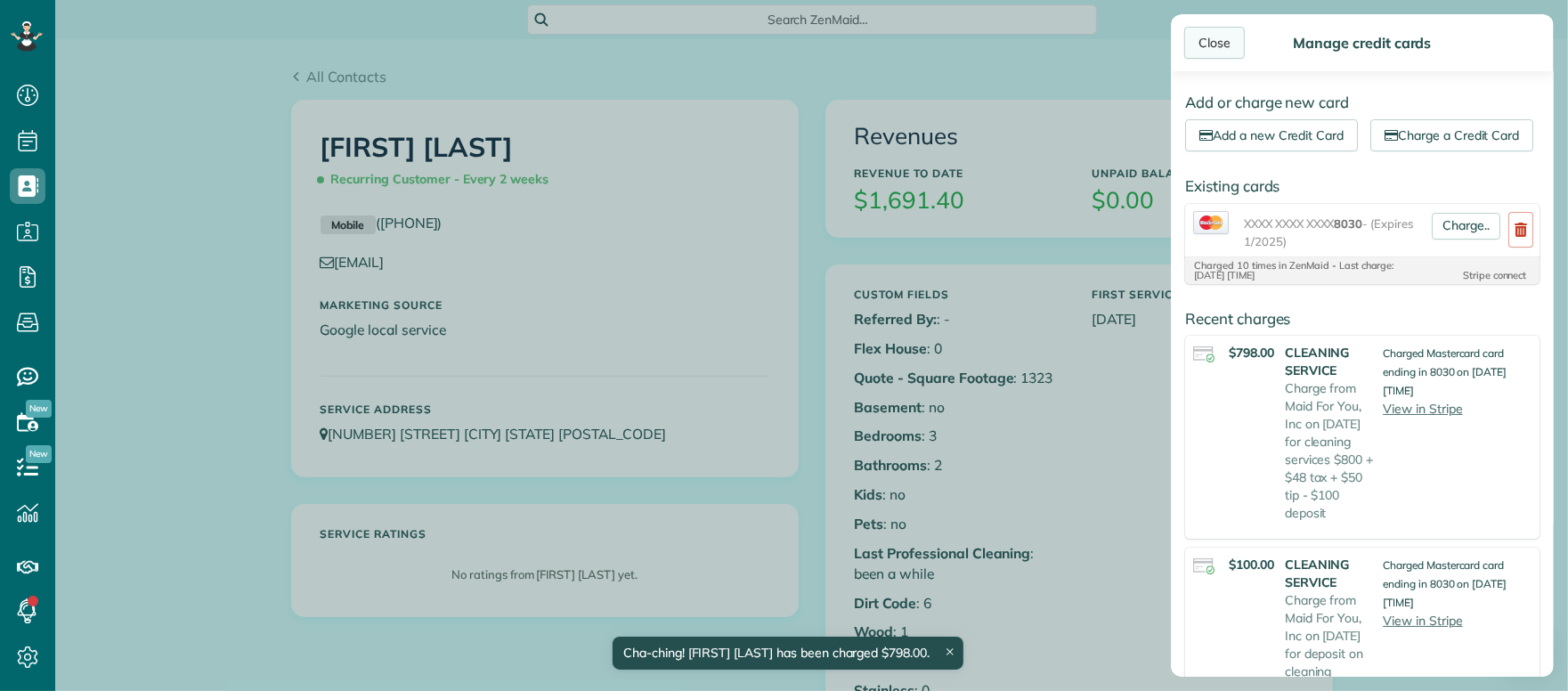click on "Close" at bounding box center [1215, 43] 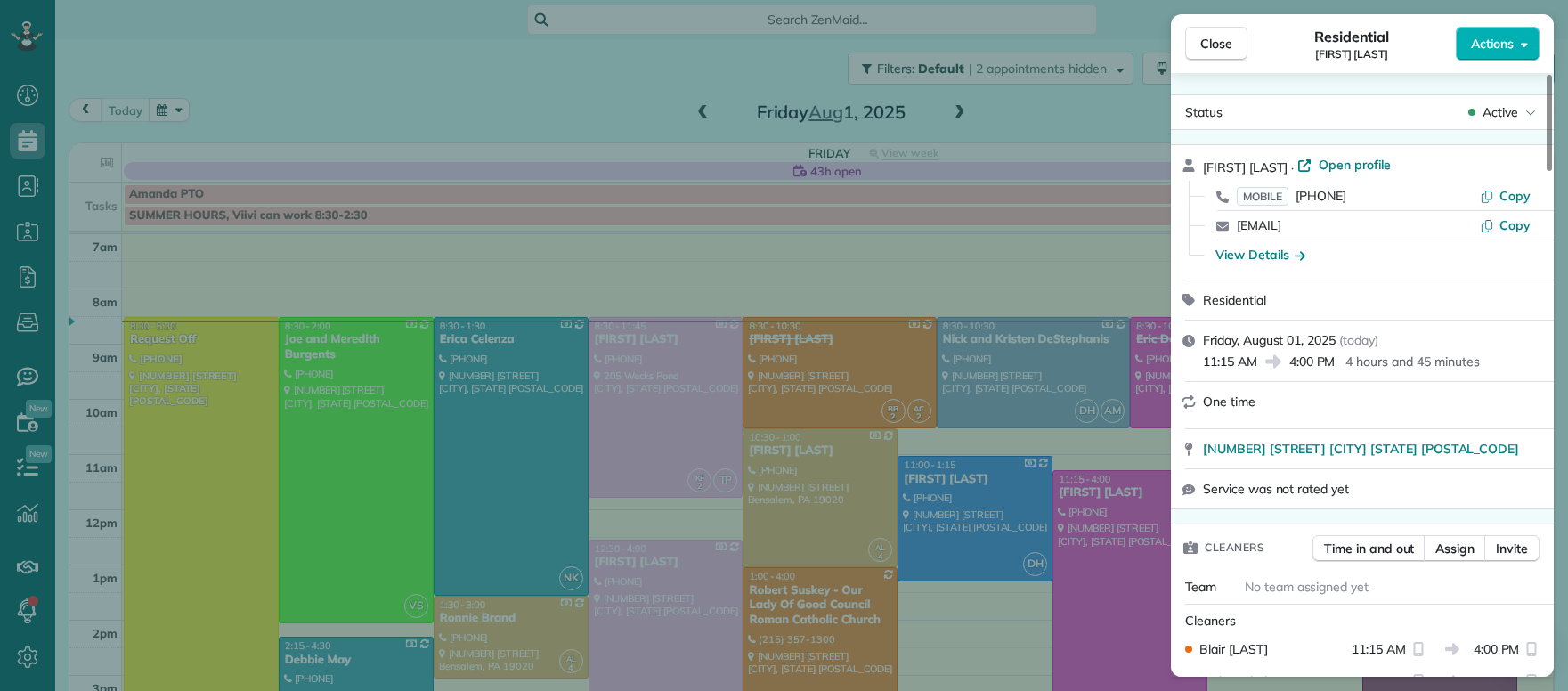scroll, scrollTop: 0, scrollLeft: 0, axis: both 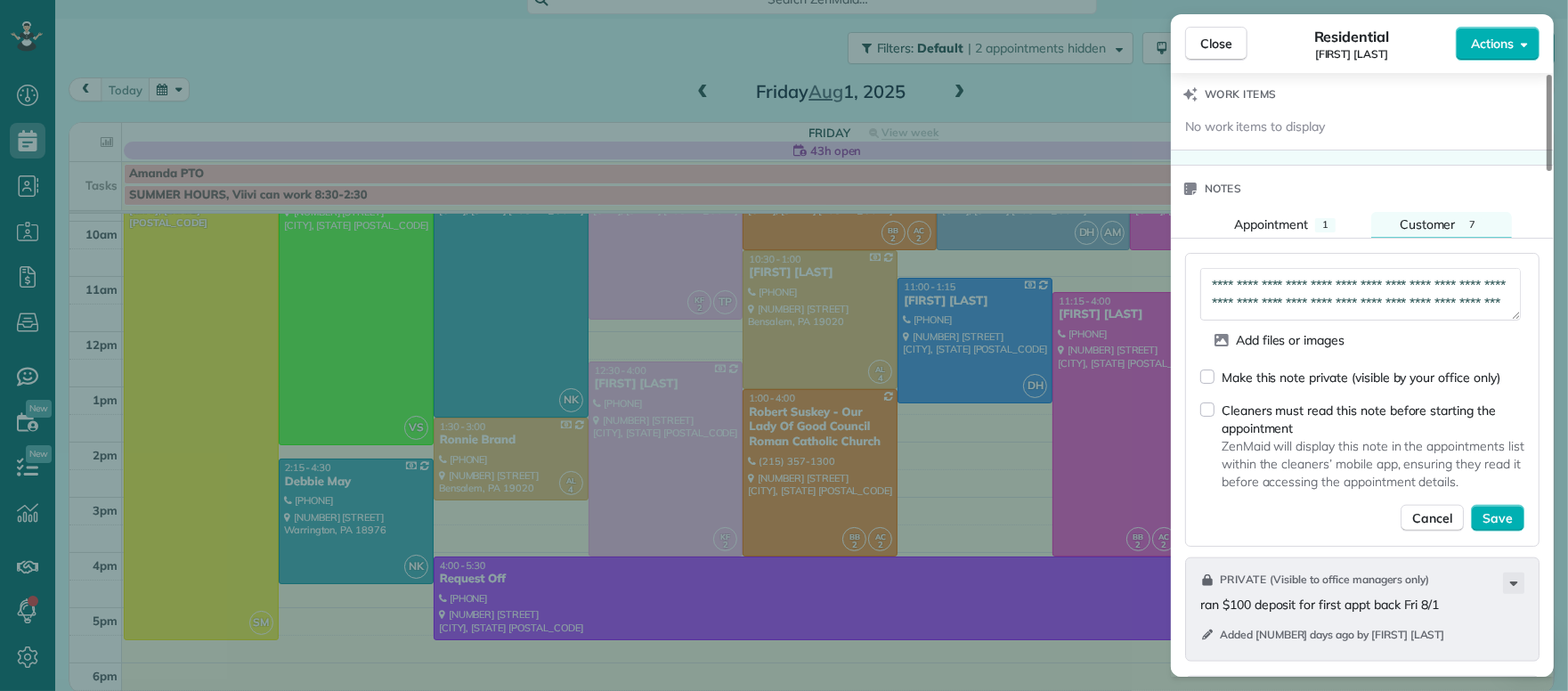 type on "**********" 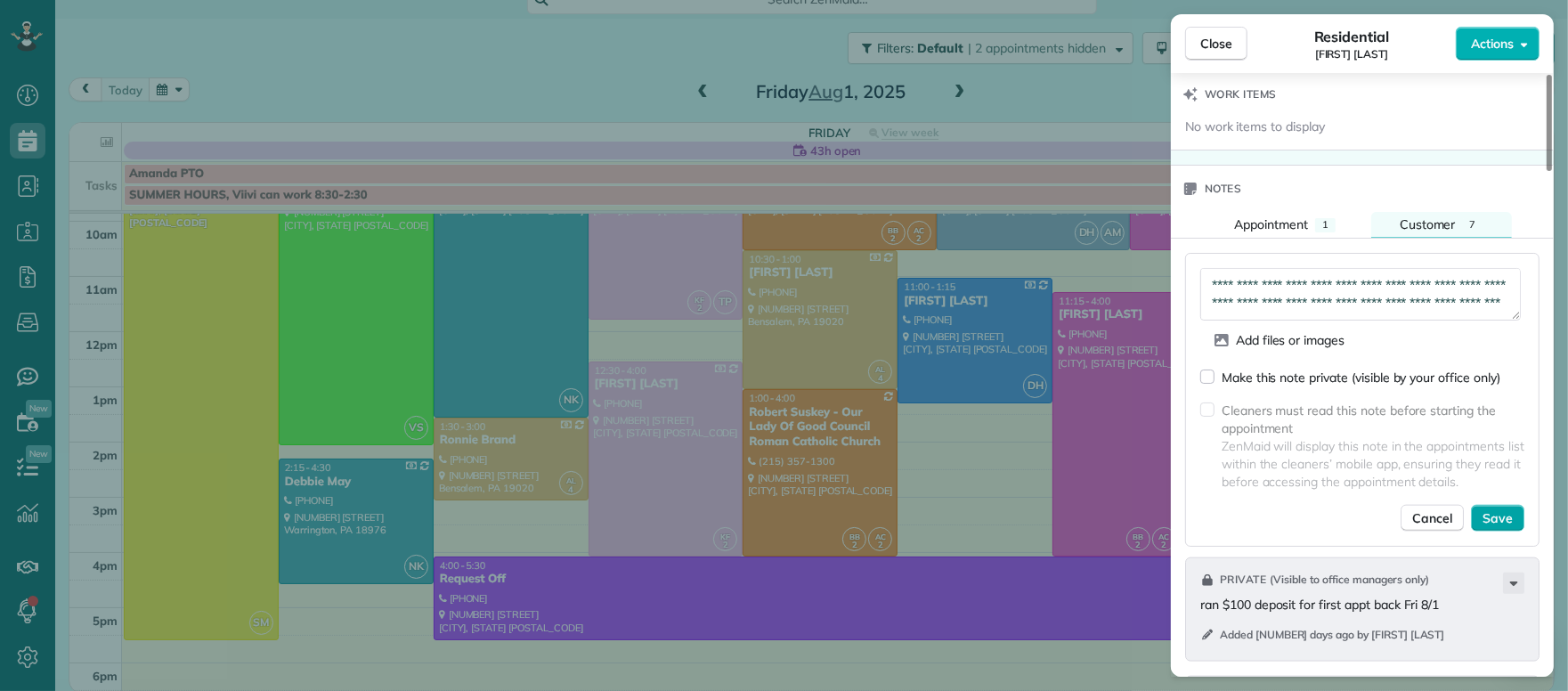 click on "Save" at bounding box center (1498, 518) 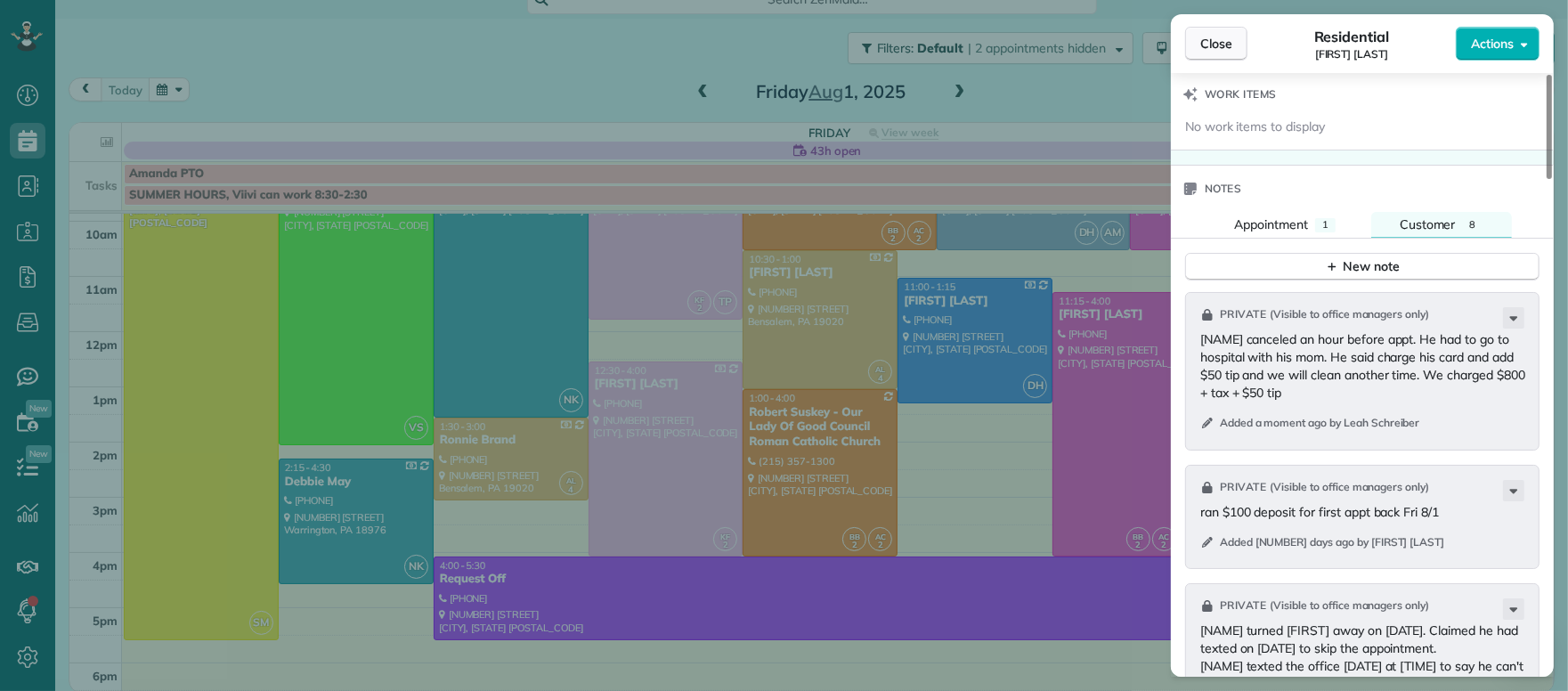 drag, startPoint x: 1223, startPoint y: 36, endPoint x: 1255, endPoint y: 333, distance: 298.71893 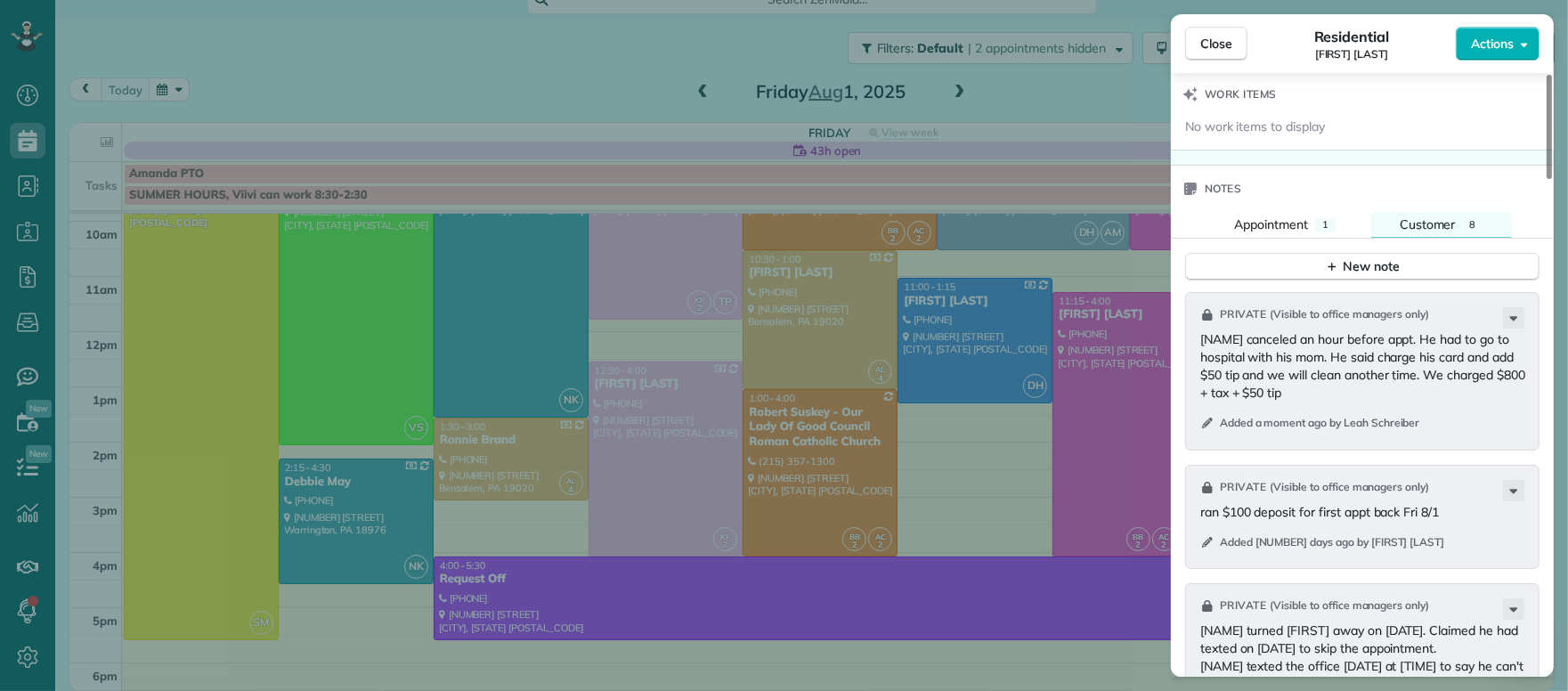 click on "Close" at bounding box center (1216, 44) 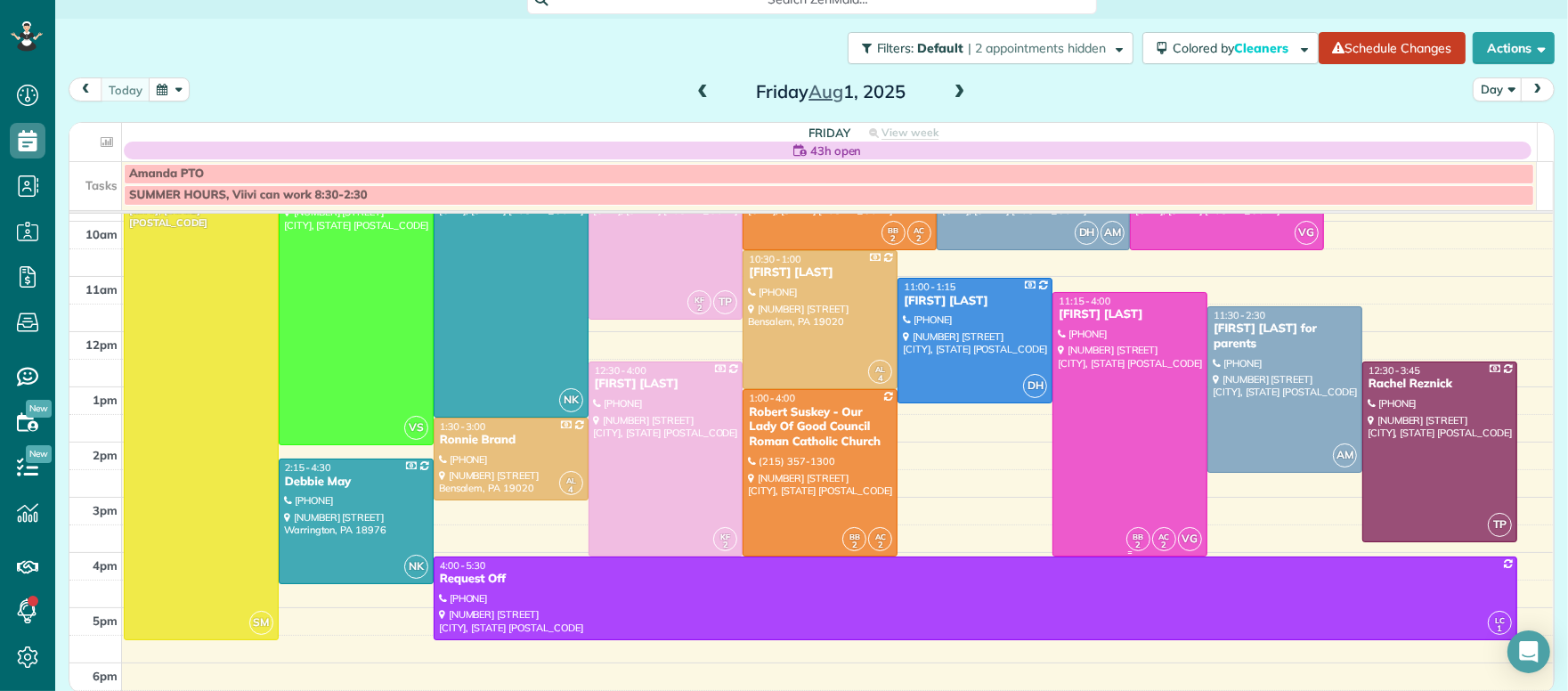 click on "[FIRST] [LAST]" at bounding box center [1130, 314] 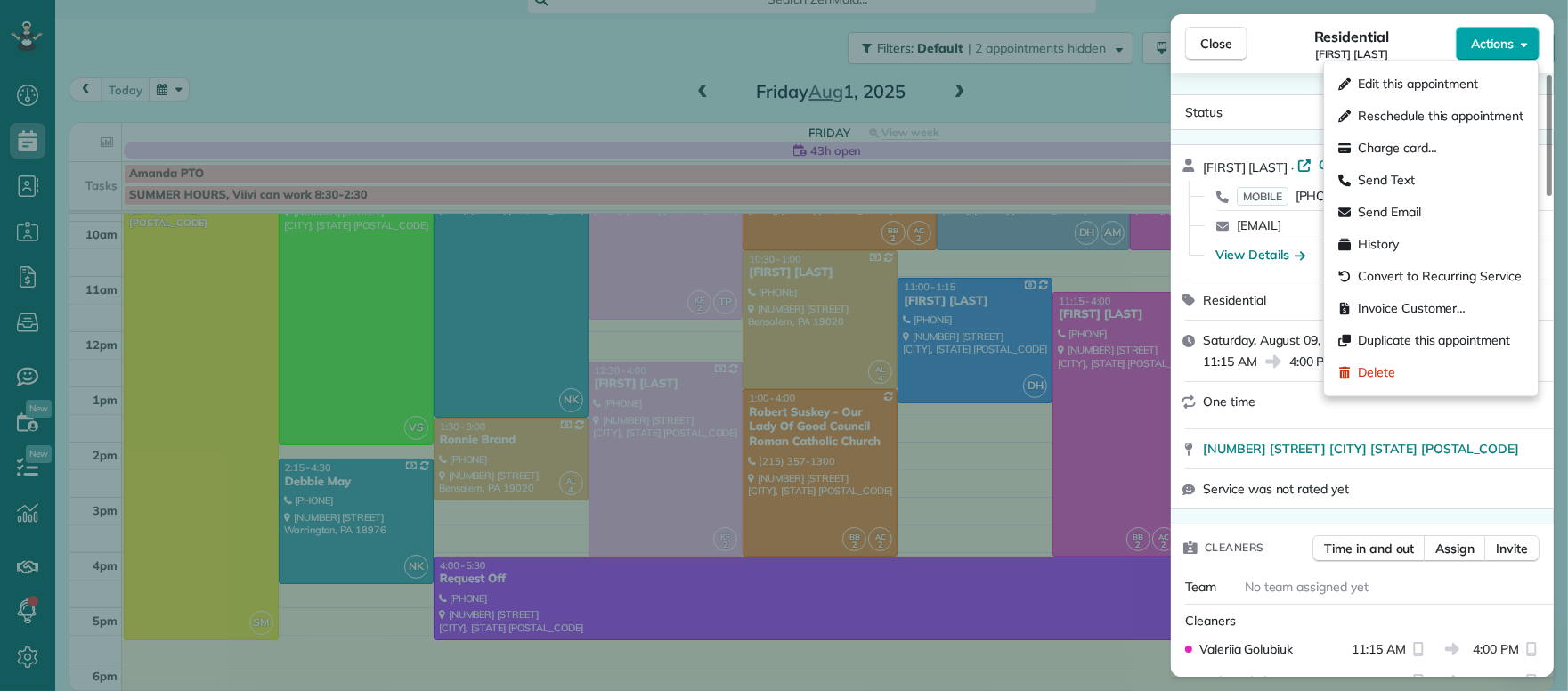 click on "Actions" at bounding box center (1492, 44) 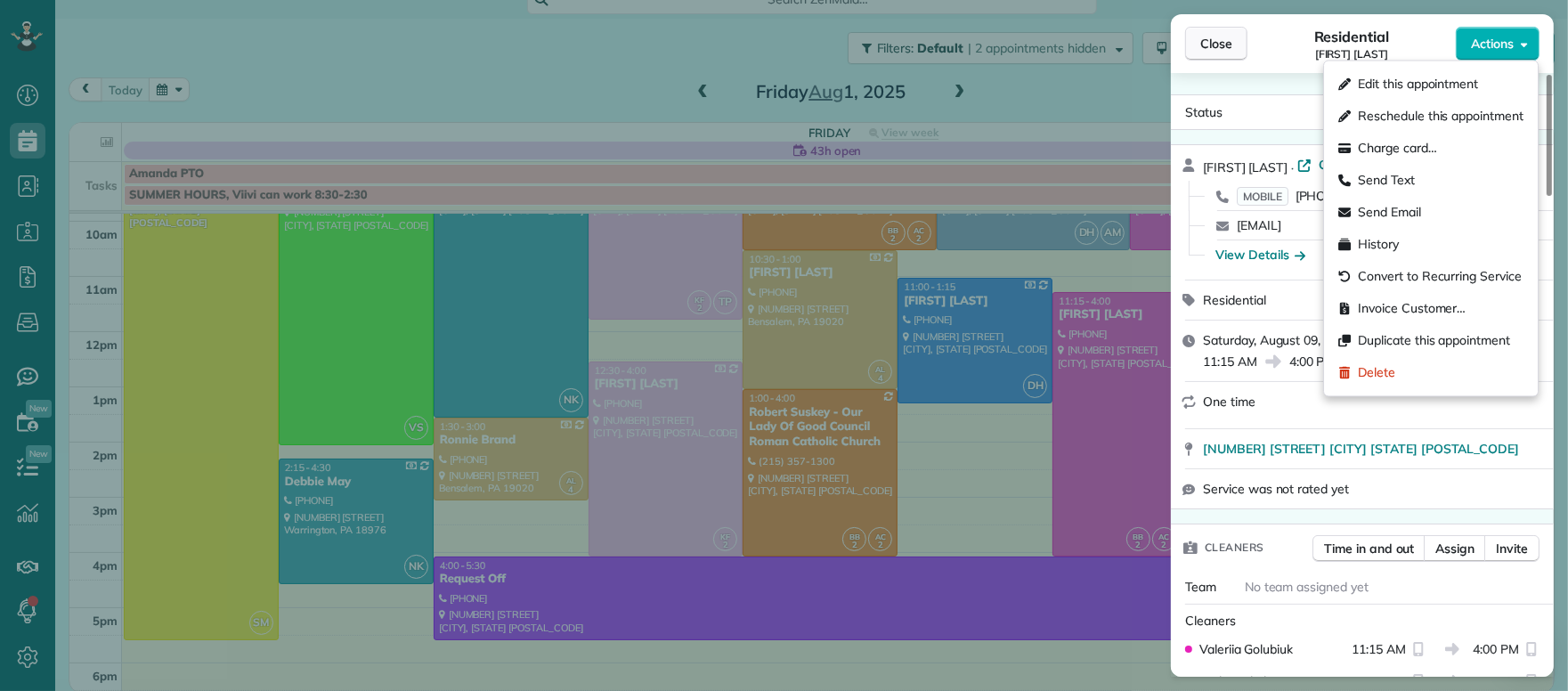 drag, startPoint x: 1178, startPoint y: 33, endPoint x: 1212, endPoint y: 45, distance: 36.055513 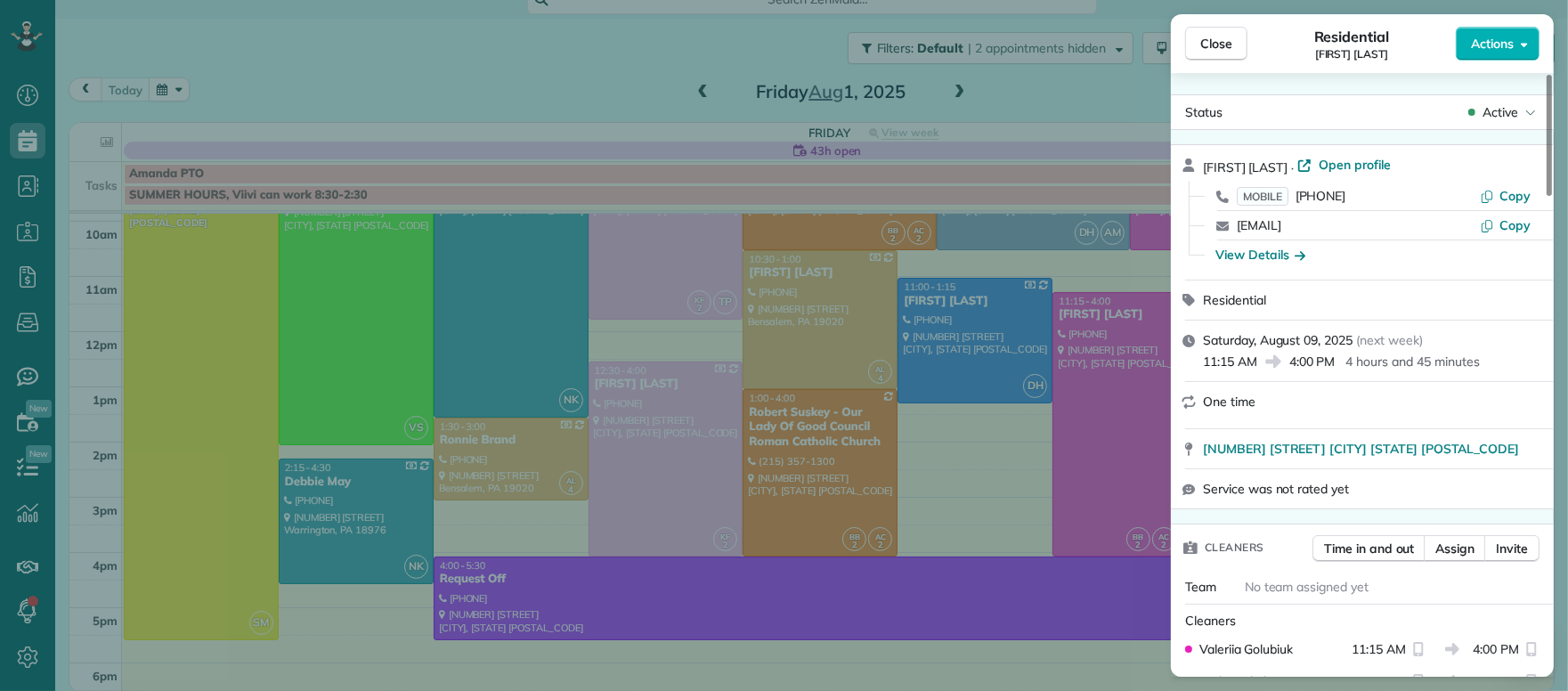 drag, startPoint x: 1233, startPoint y: 48, endPoint x: 1221, endPoint y: 81, distance: 35.1141 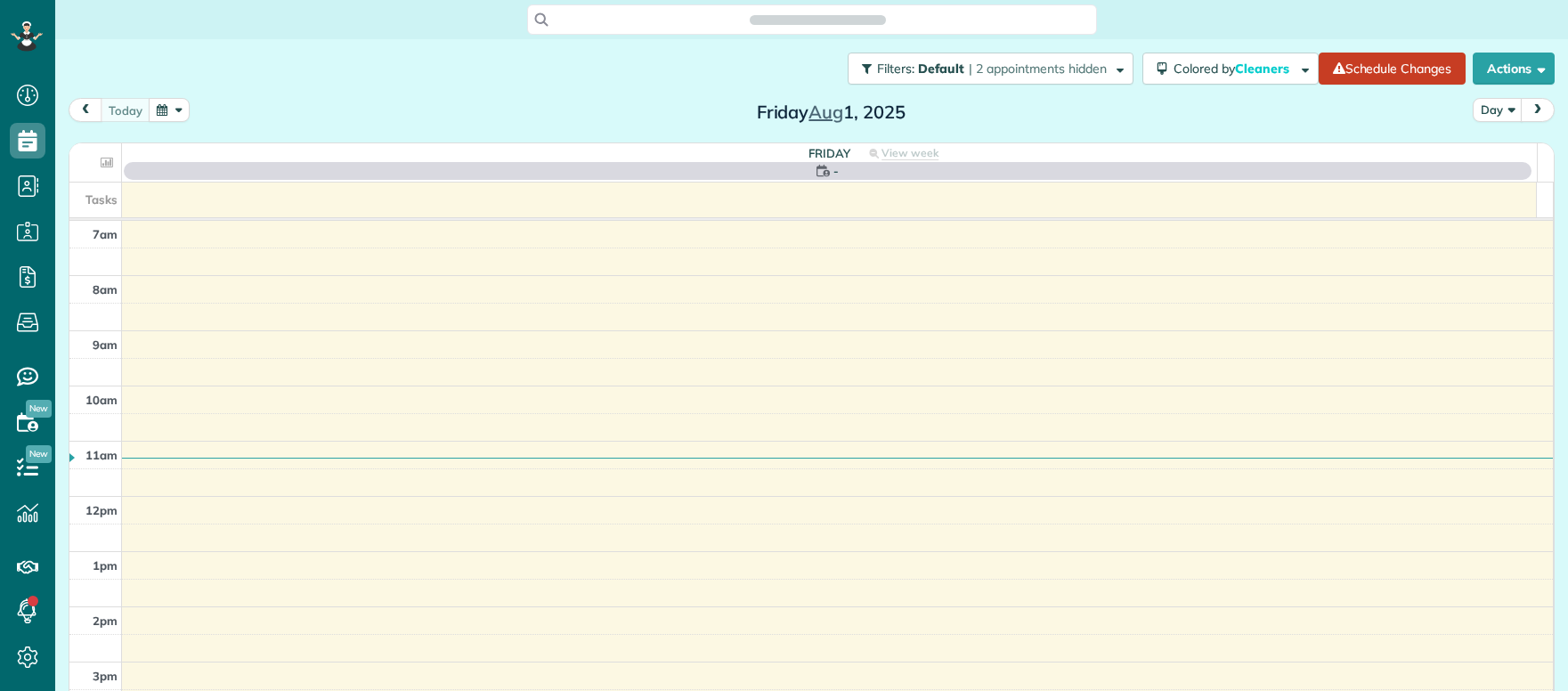 scroll, scrollTop: 0, scrollLeft: 0, axis: both 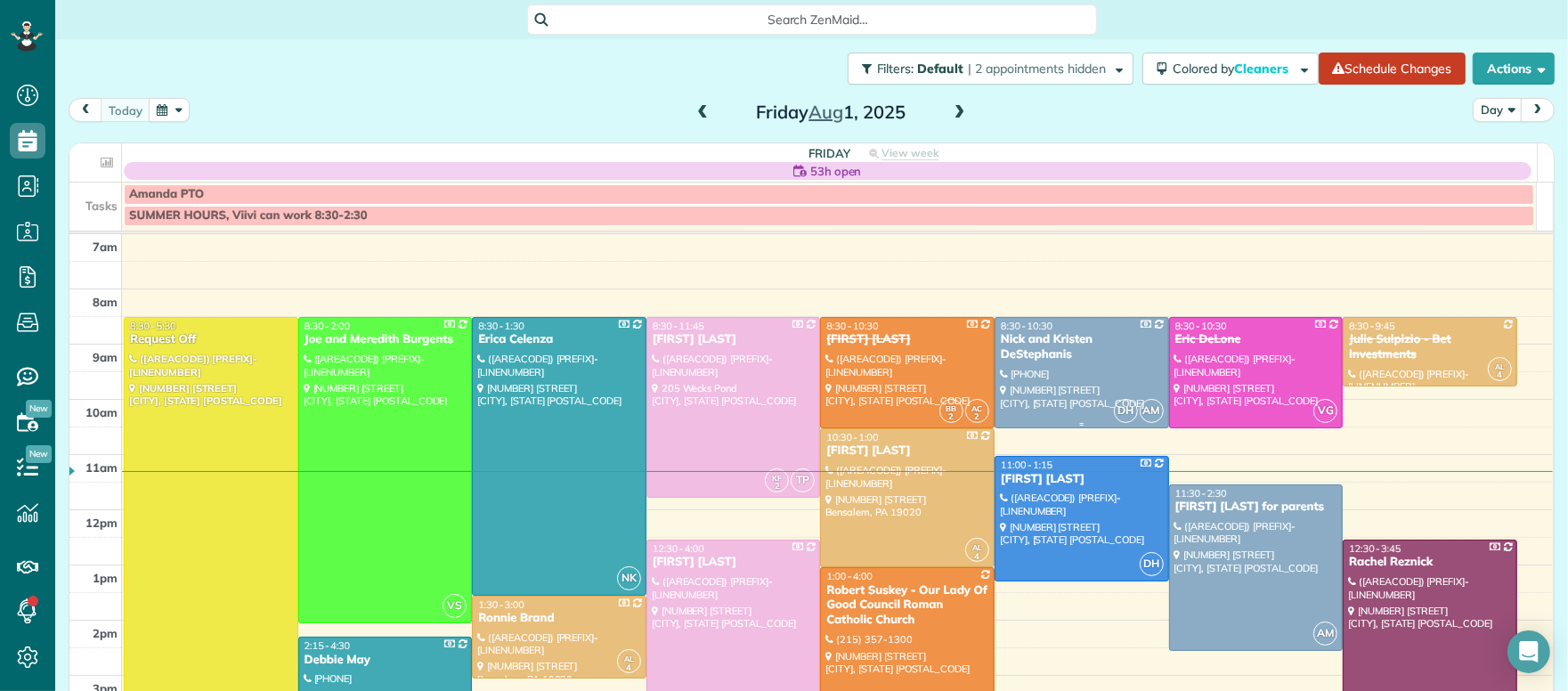 click on "Nick and Kristen DeStephanis" at bounding box center [1082, 347] 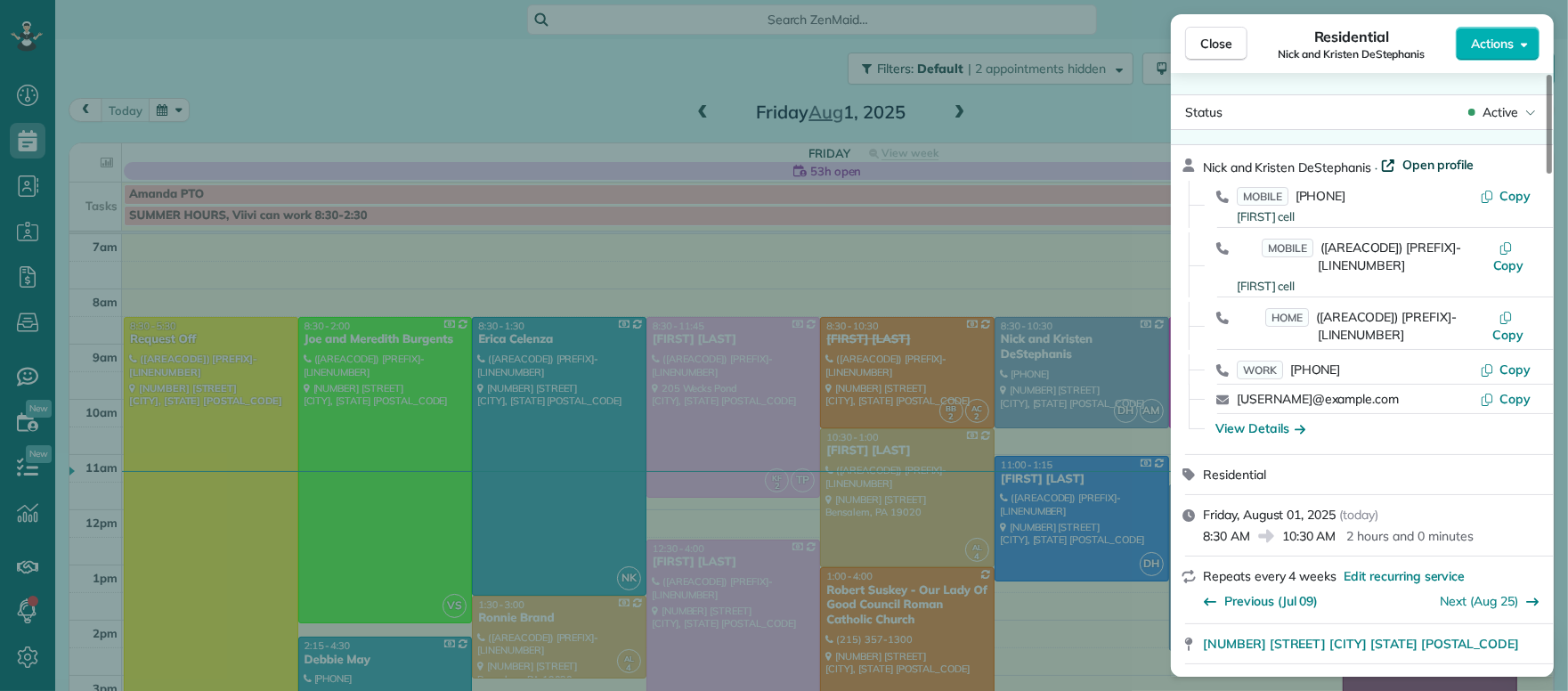 click on "Open profile" at bounding box center (1438, 165) 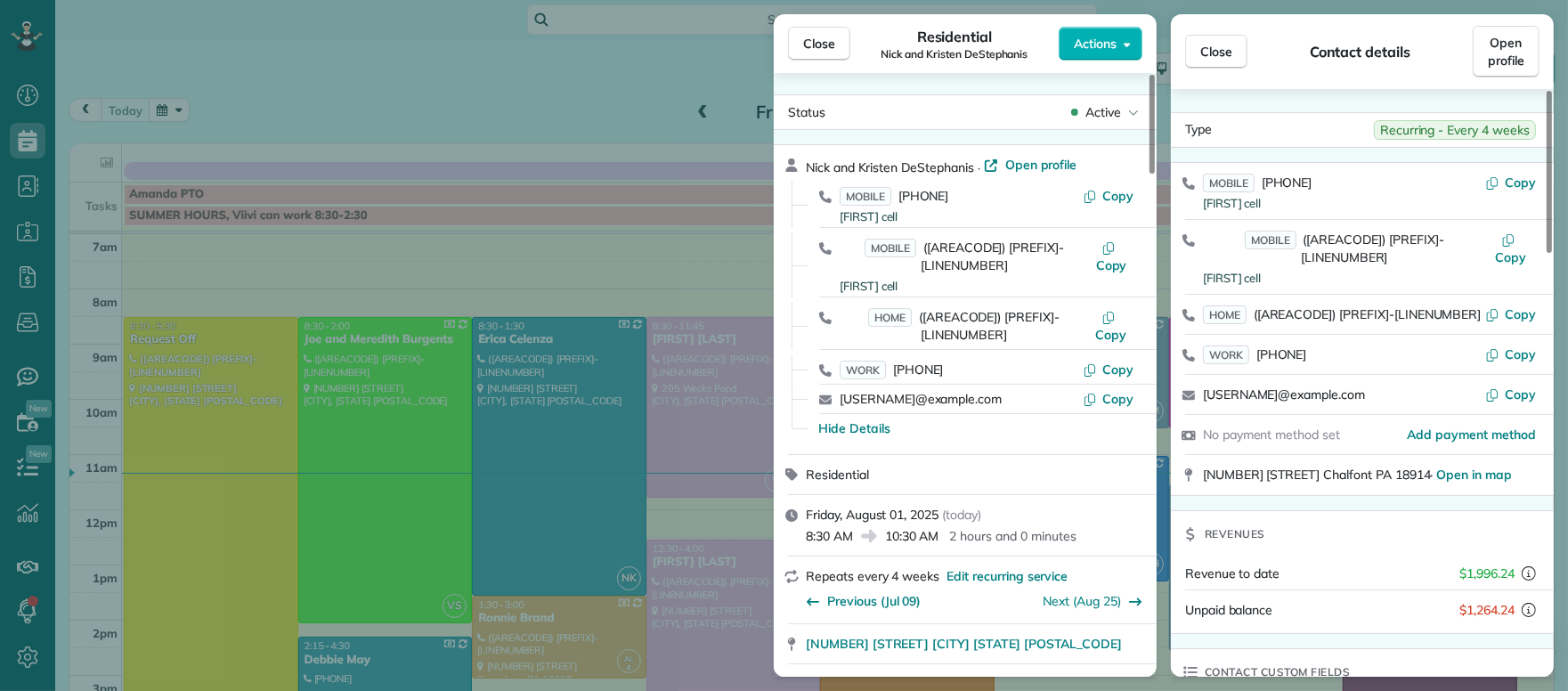 drag, startPoint x: 828, startPoint y: 45, endPoint x: 881, endPoint y: 188, distance: 152.50574 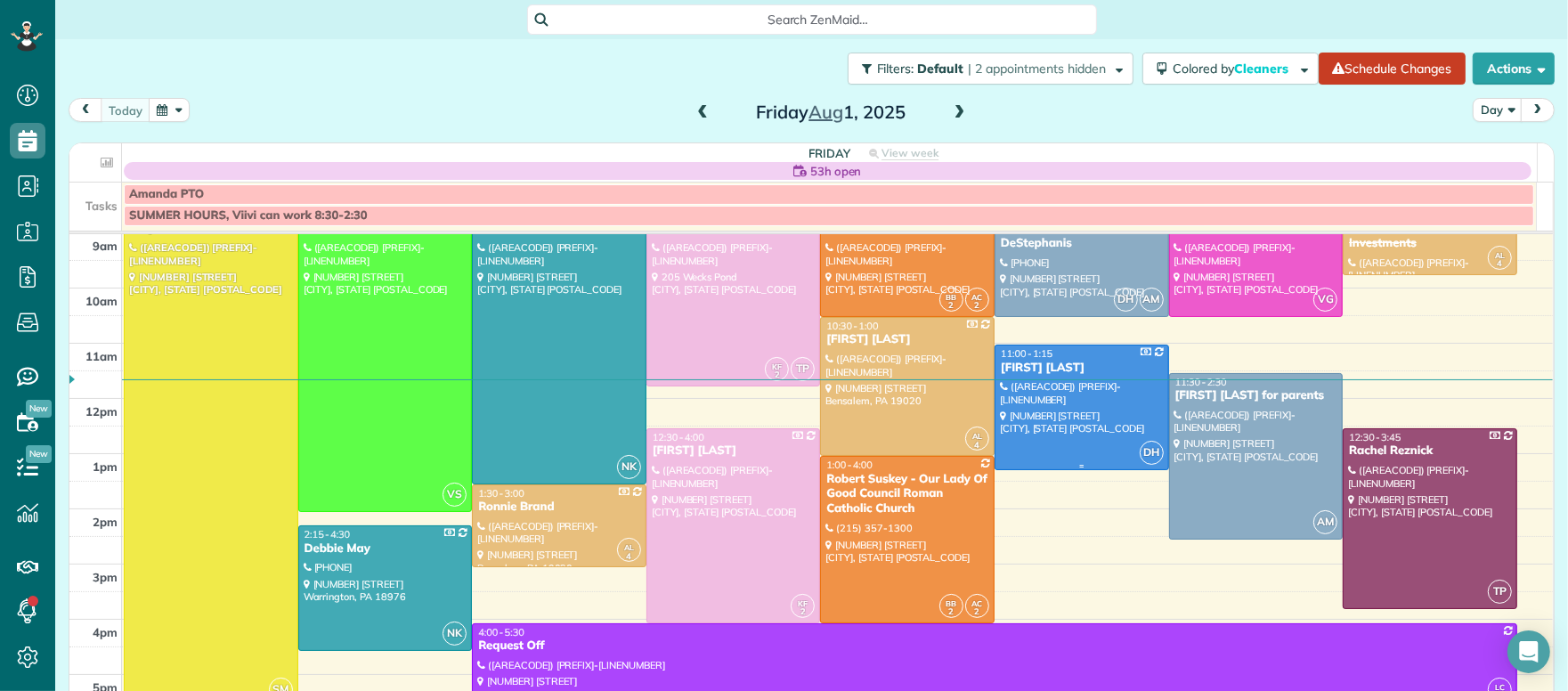 scroll, scrollTop: 108, scrollLeft: 0, axis: vertical 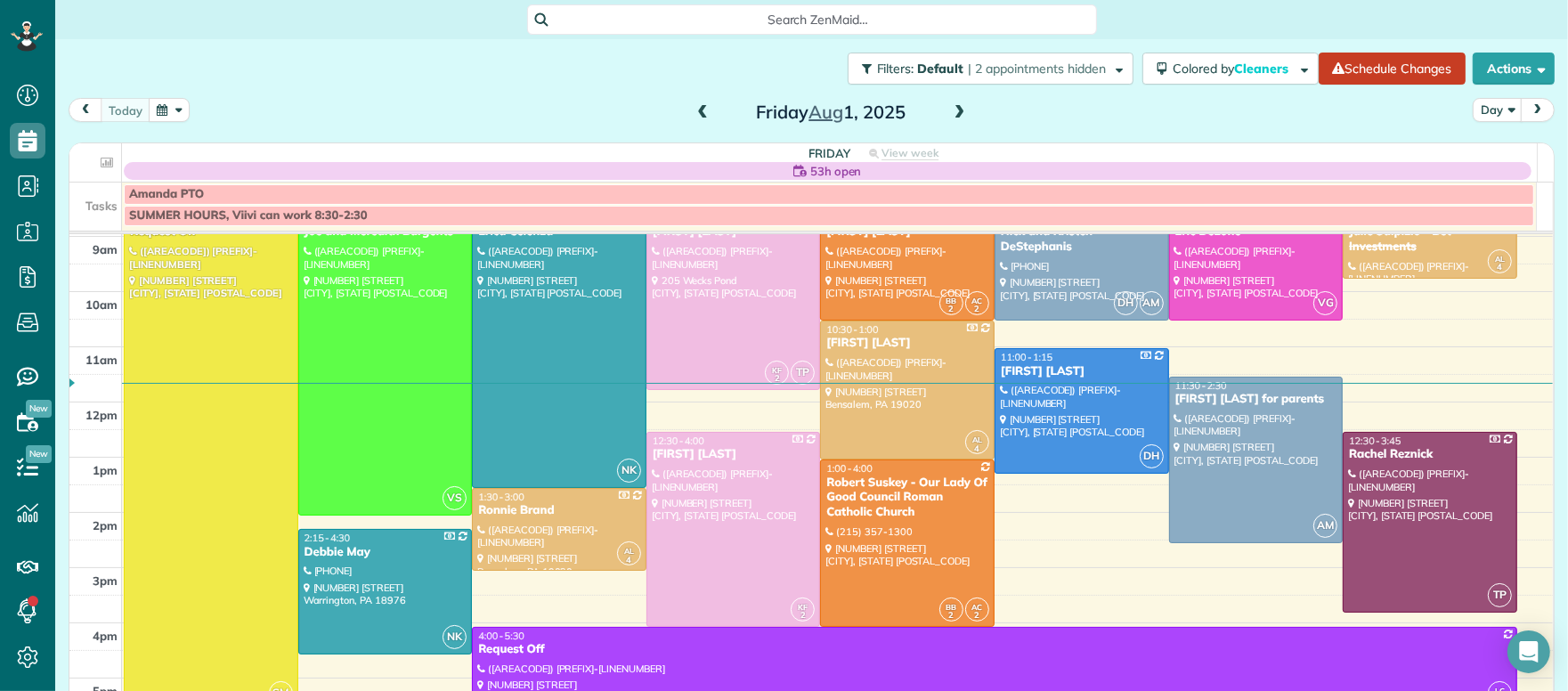 click at bounding box center (960, 113) 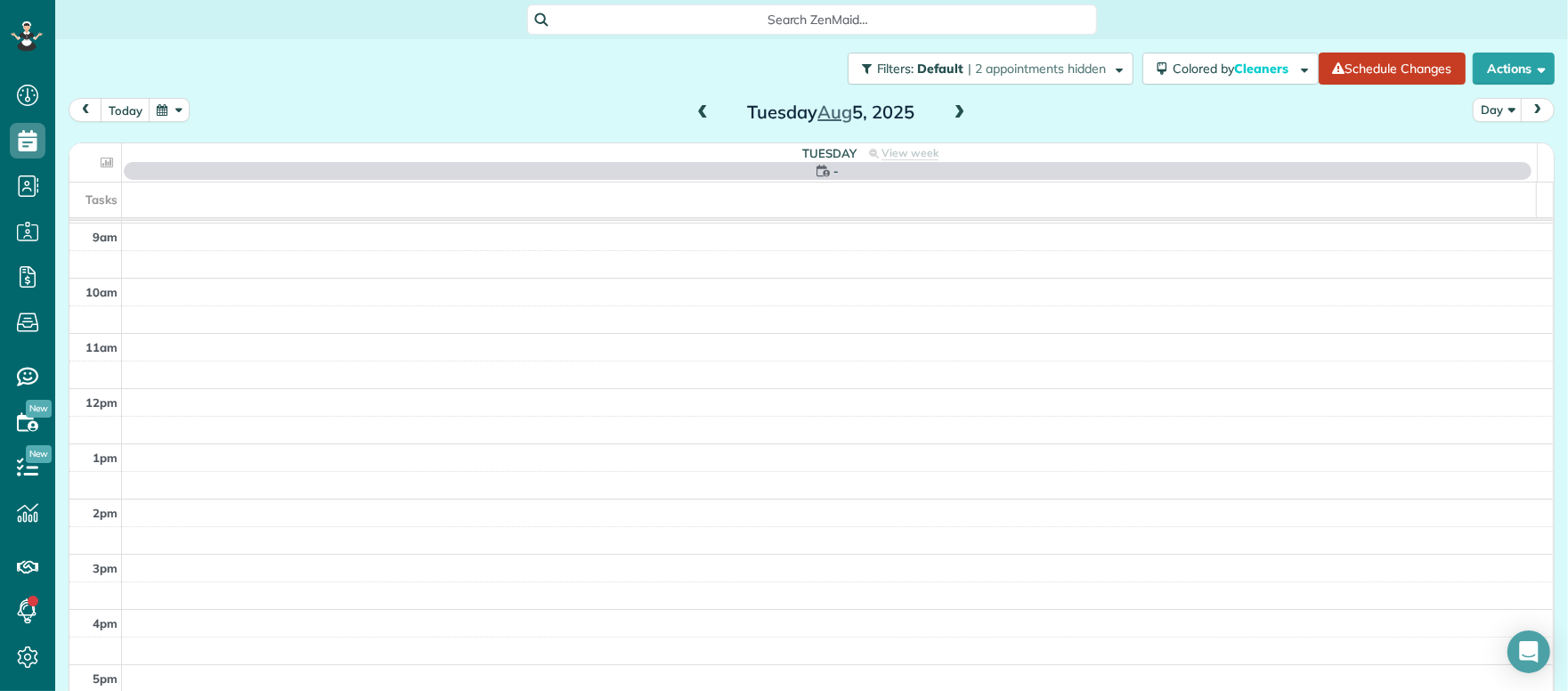 click at bounding box center [960, 113] 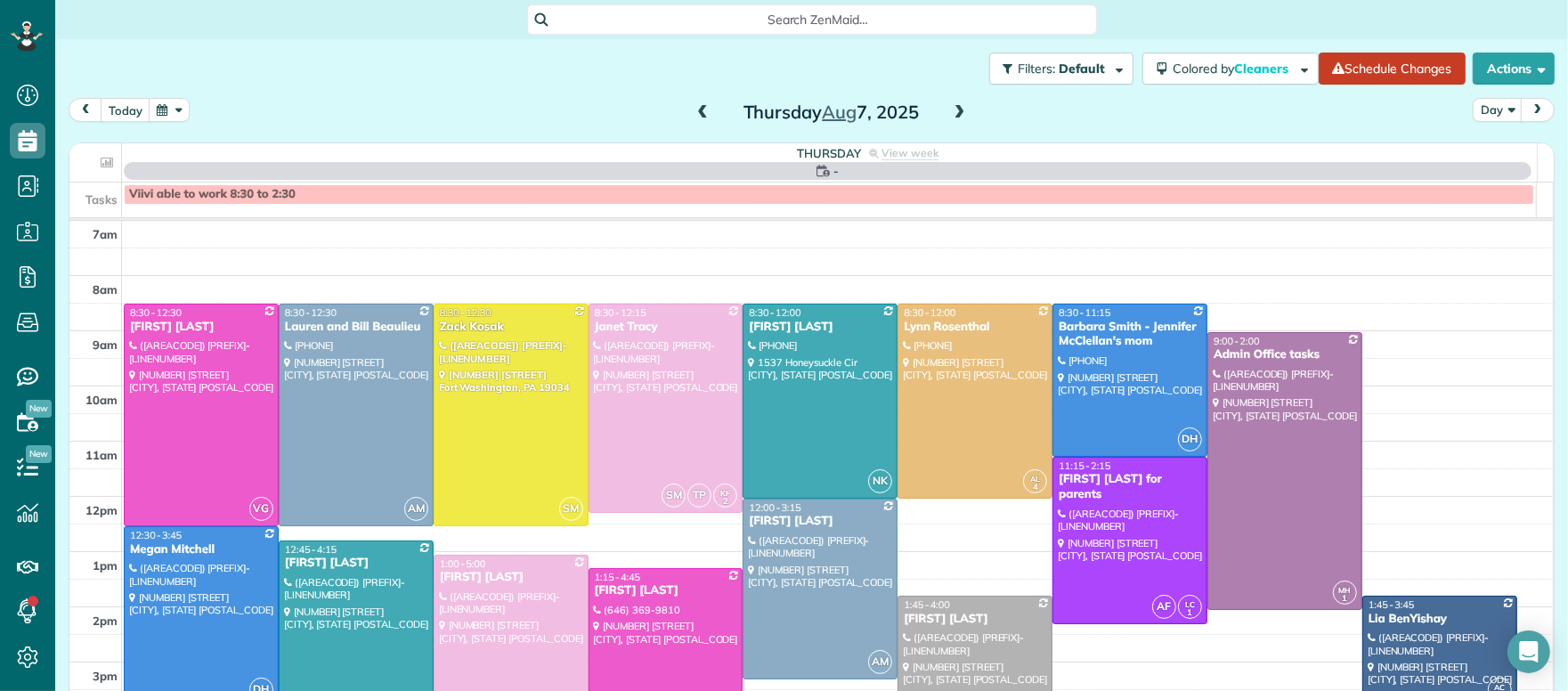 click at bounding box center (960, 113) 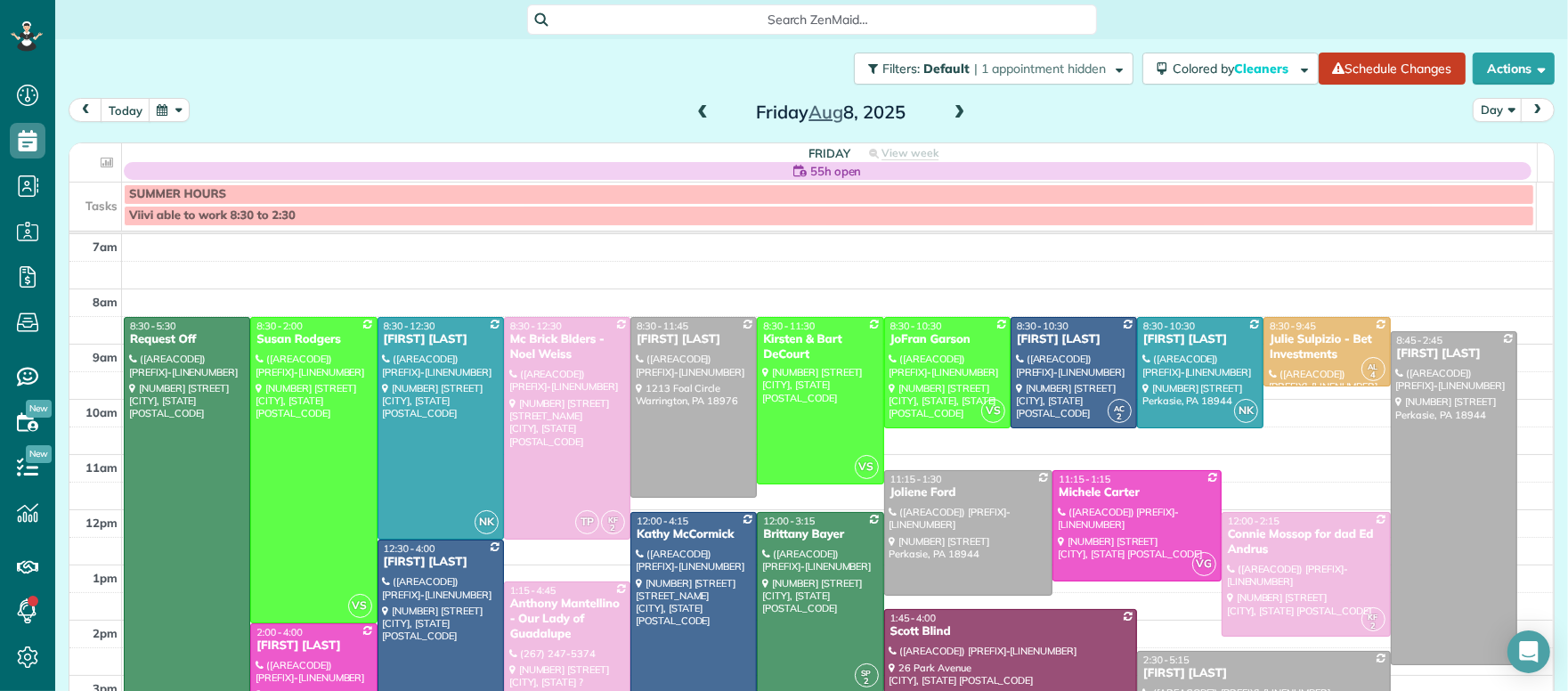 click at bounding box center [960, 113] 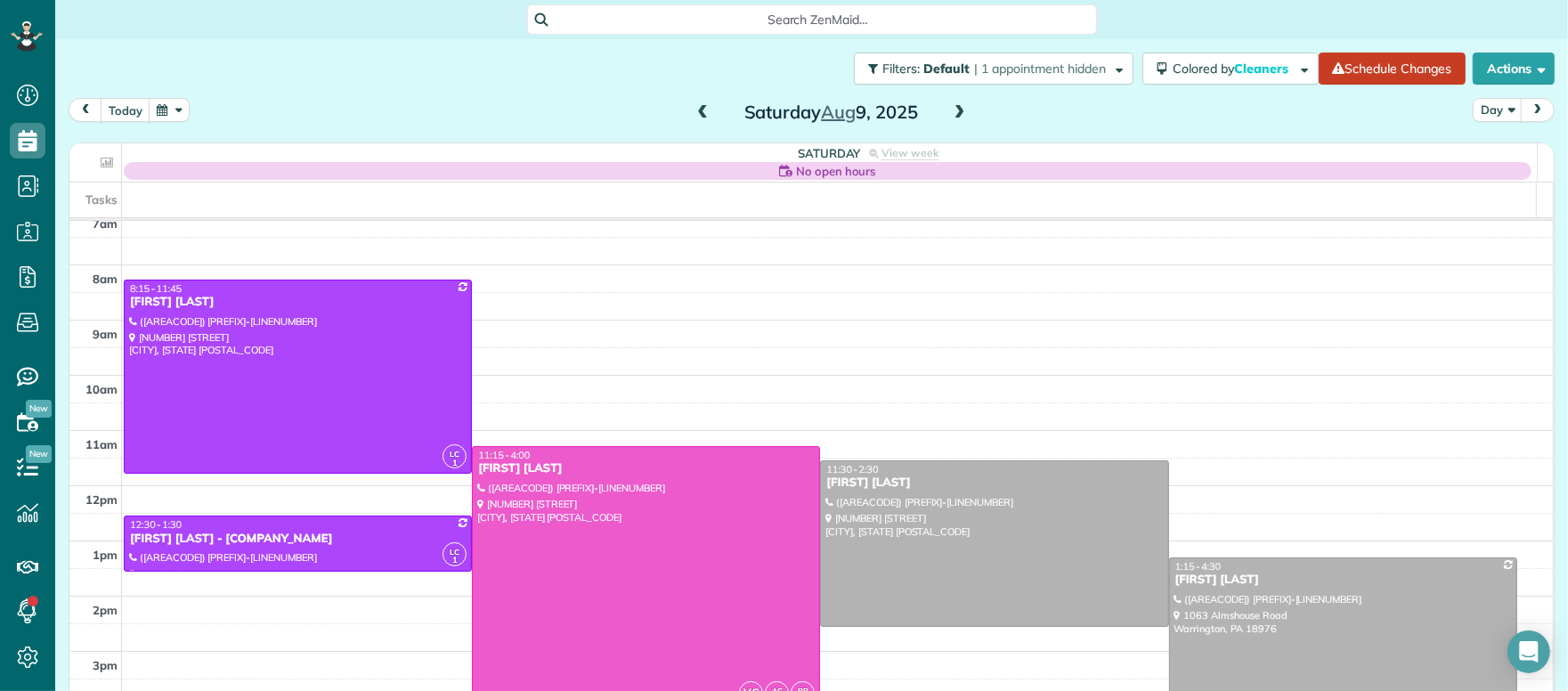 scroll, scrollTop: 0, scrollLeft: 0, axis: both 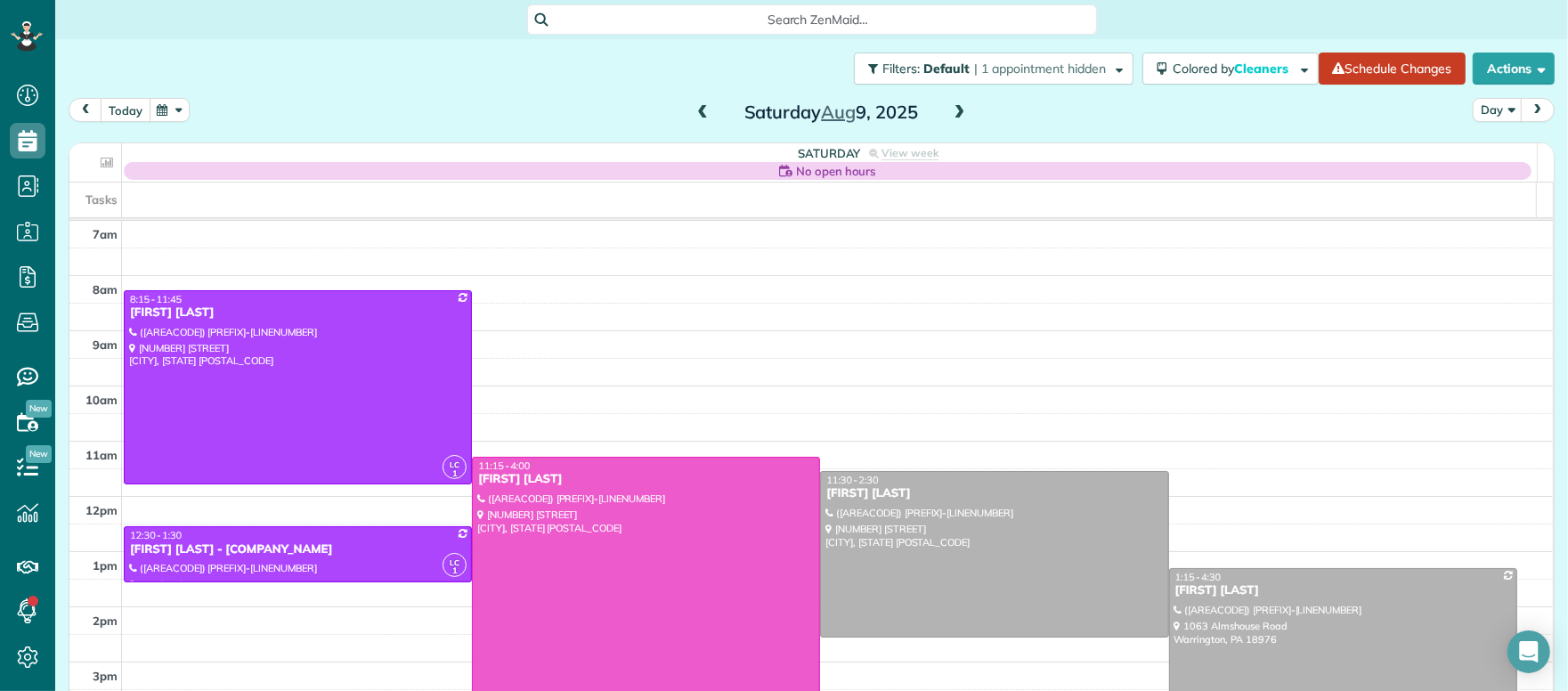 click on "today" at bounding box center (126, 110) 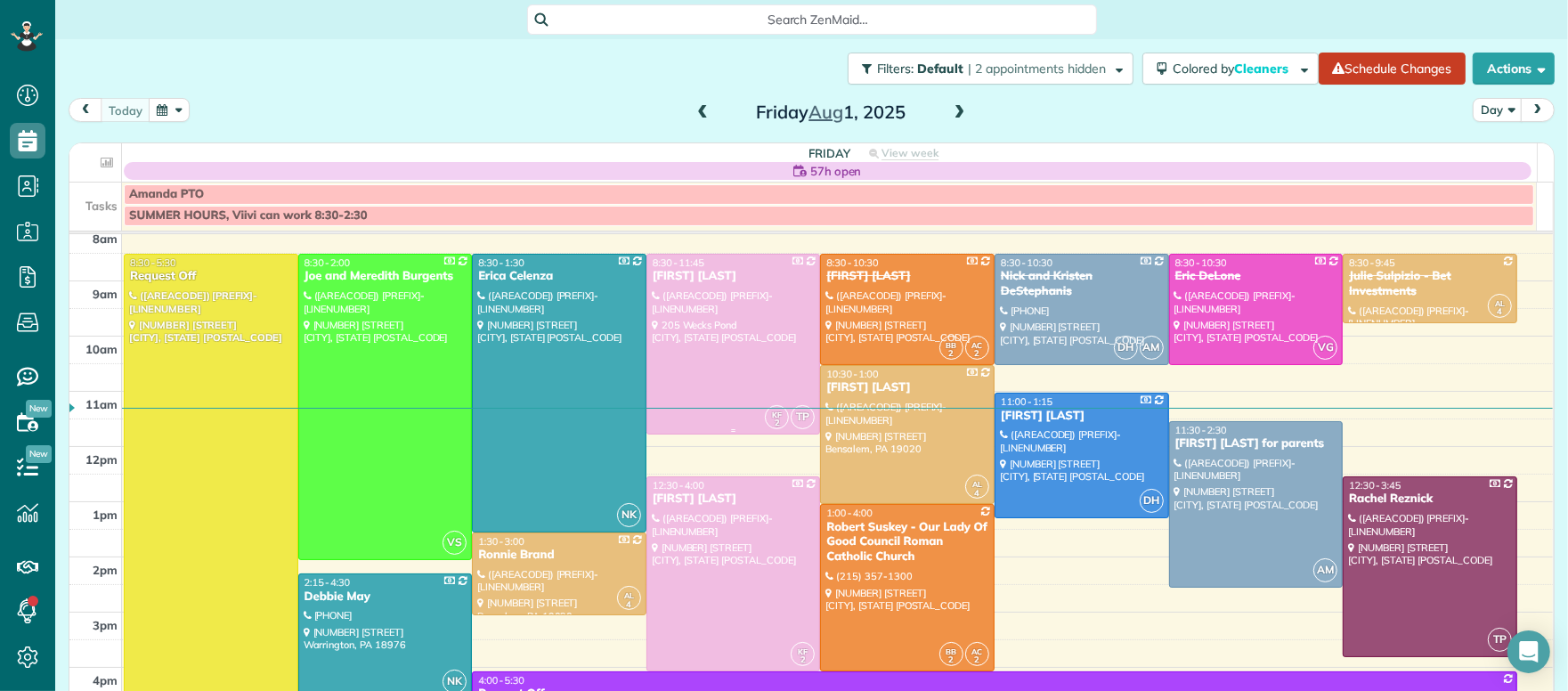 scroll, scrollTop: 68, scrollLeft: 0, axis: vertical 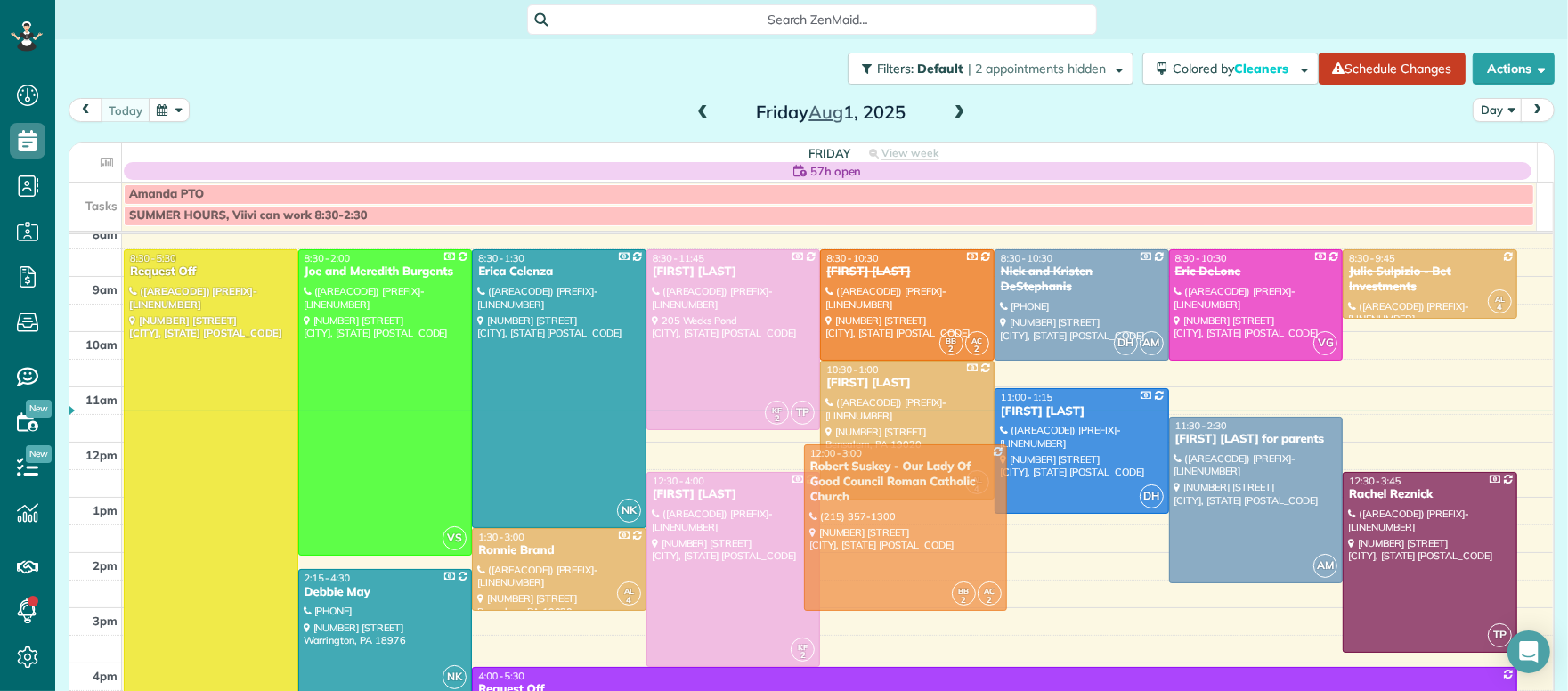 drag, startPoint x: 887, startPoint y: 537, endPoint x: 878, endPoint y: 488, distance: 49.8197 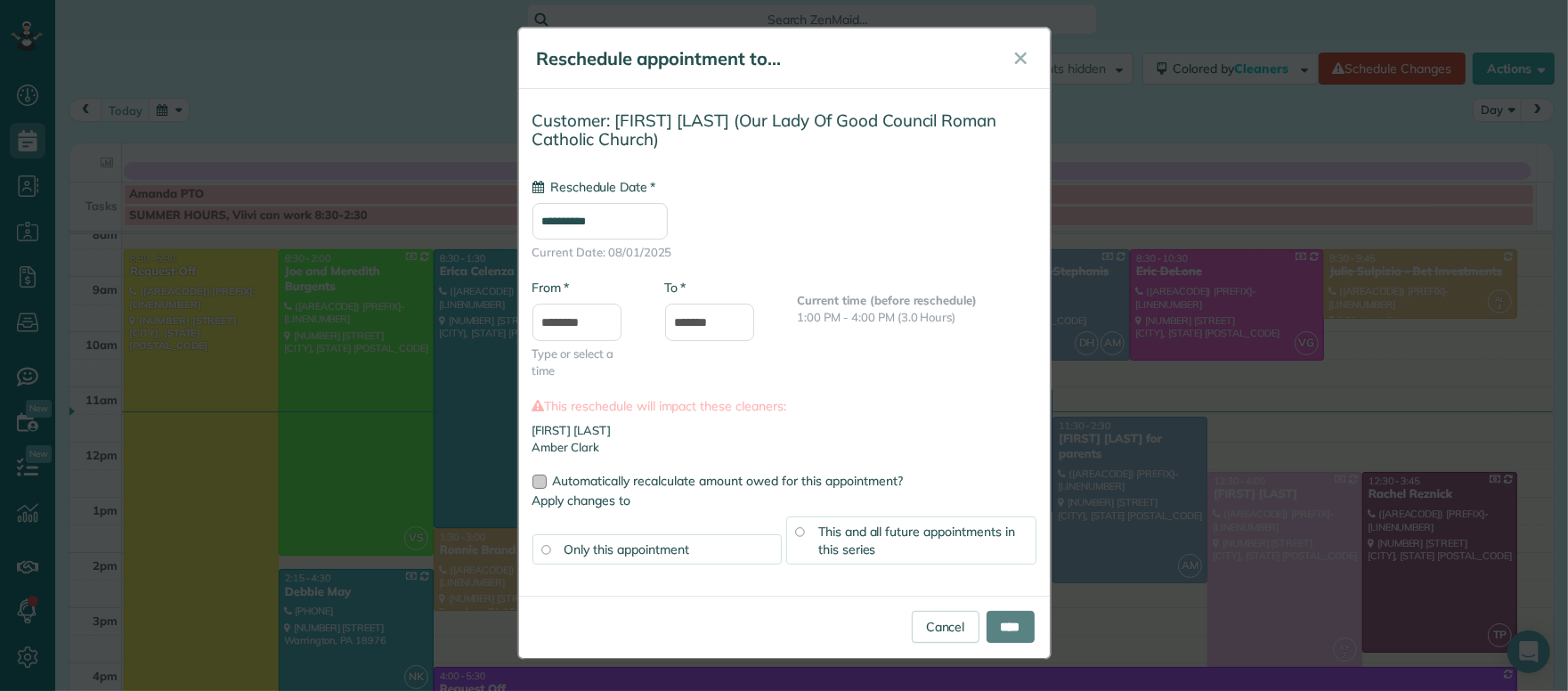 type on "**********" 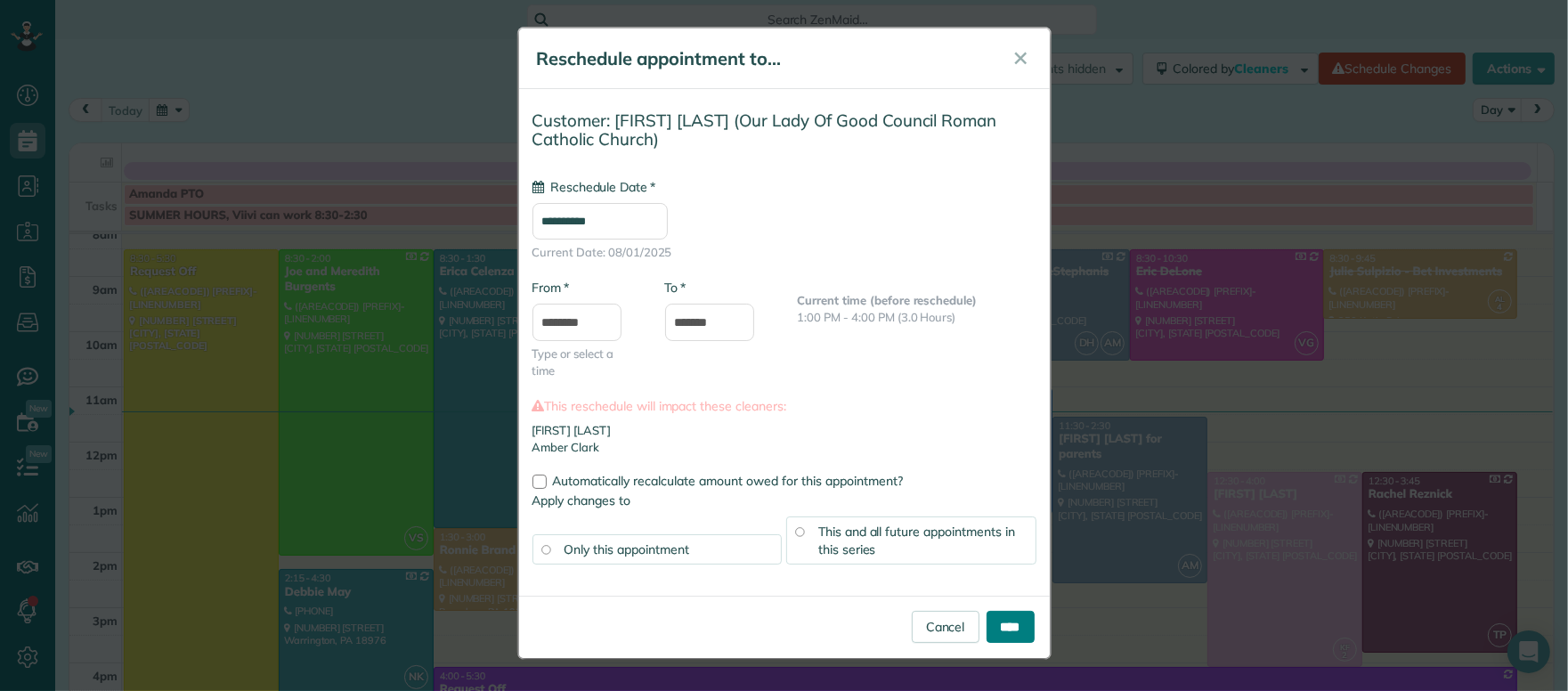 click on "****" at bounding box center [1011, 627] 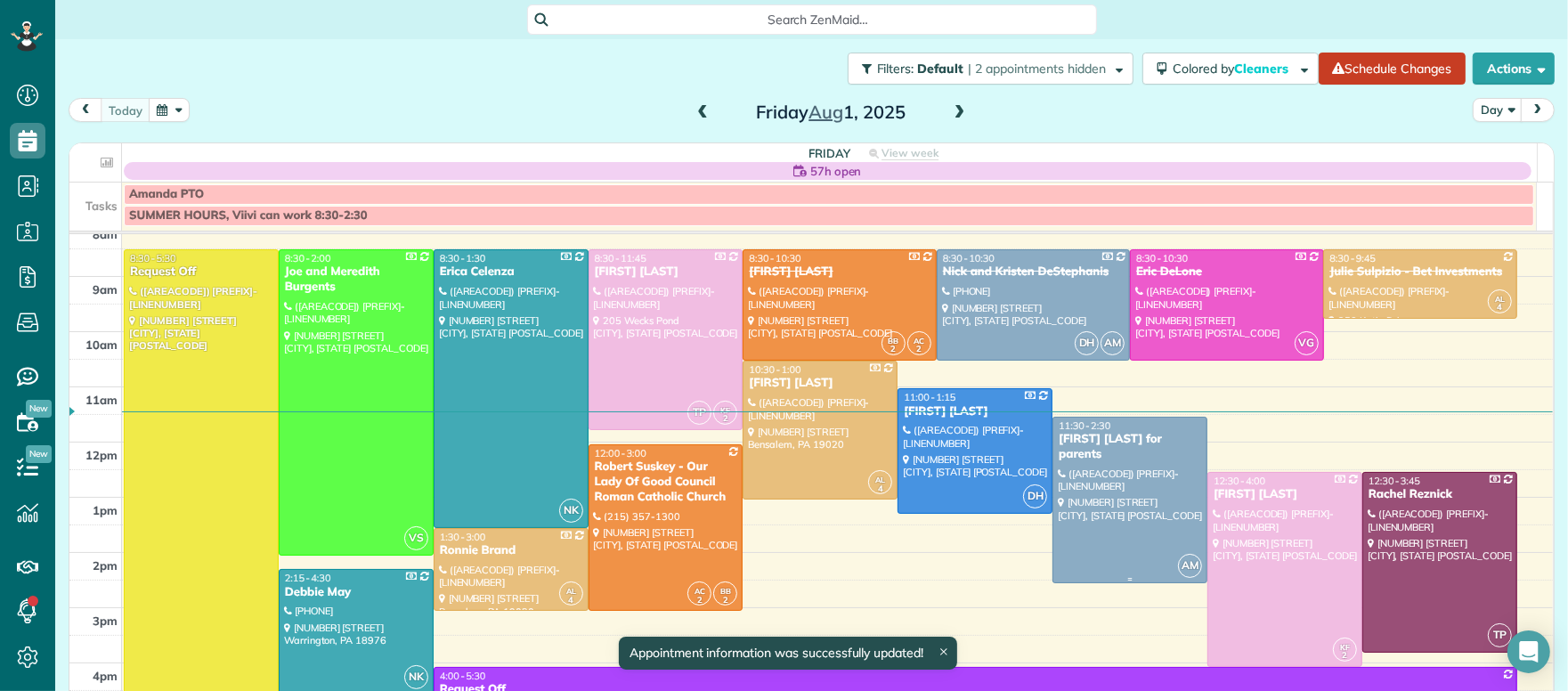 click on "Stacey Morgan for parents" at bounding box center [1130, 447] 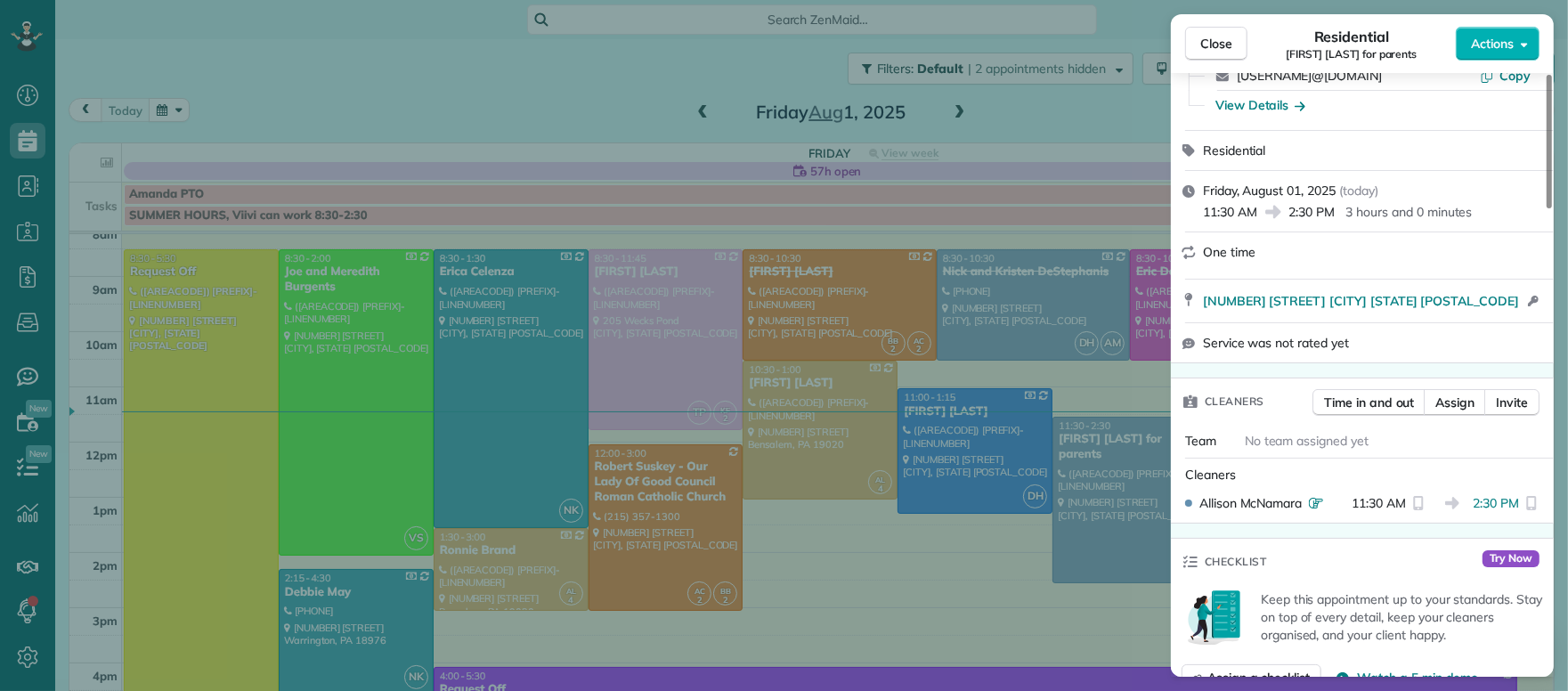scroll, scrollTop: 167, scrollLeft: 0, axis: vertical 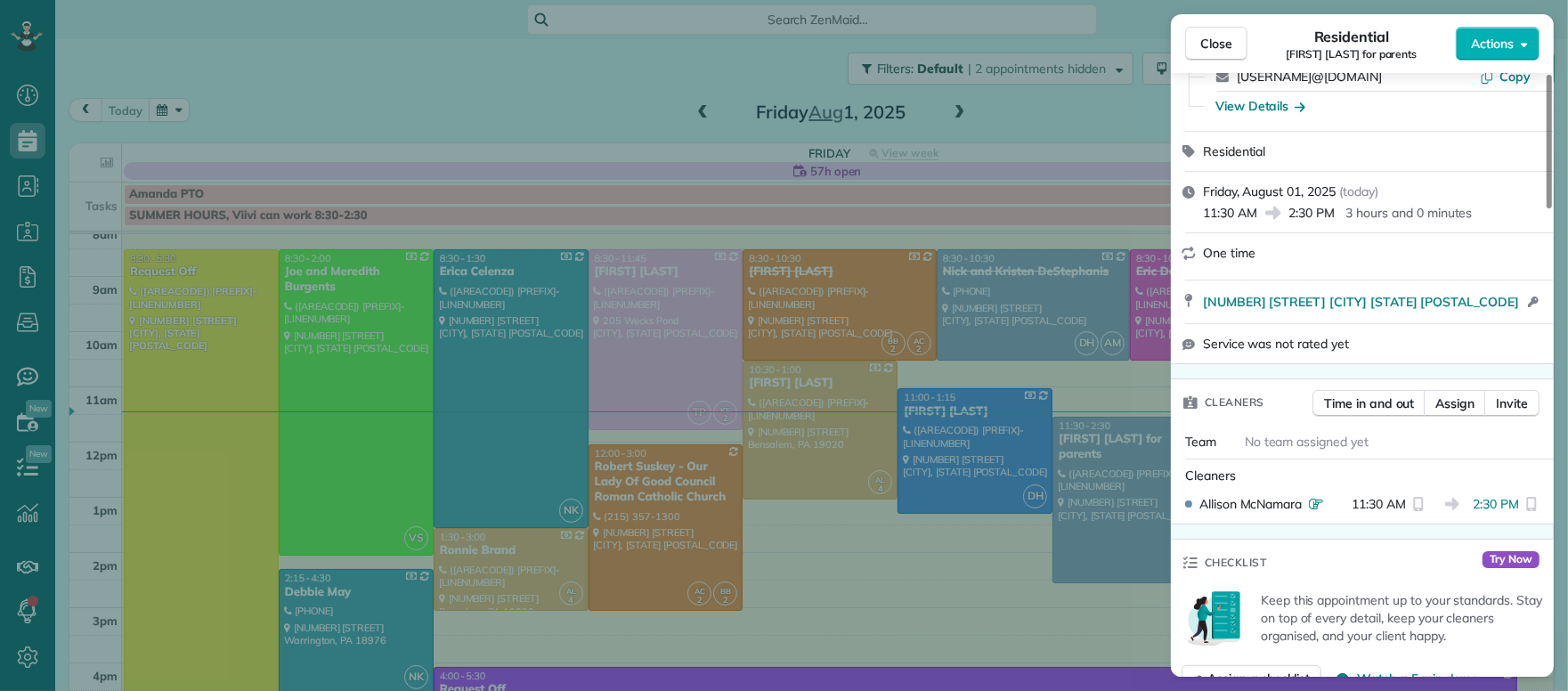 drag, startPoint x: 1230, startPoint y: 44, endPoint x: 1181, endPoint y: 264, distance: 225.39077 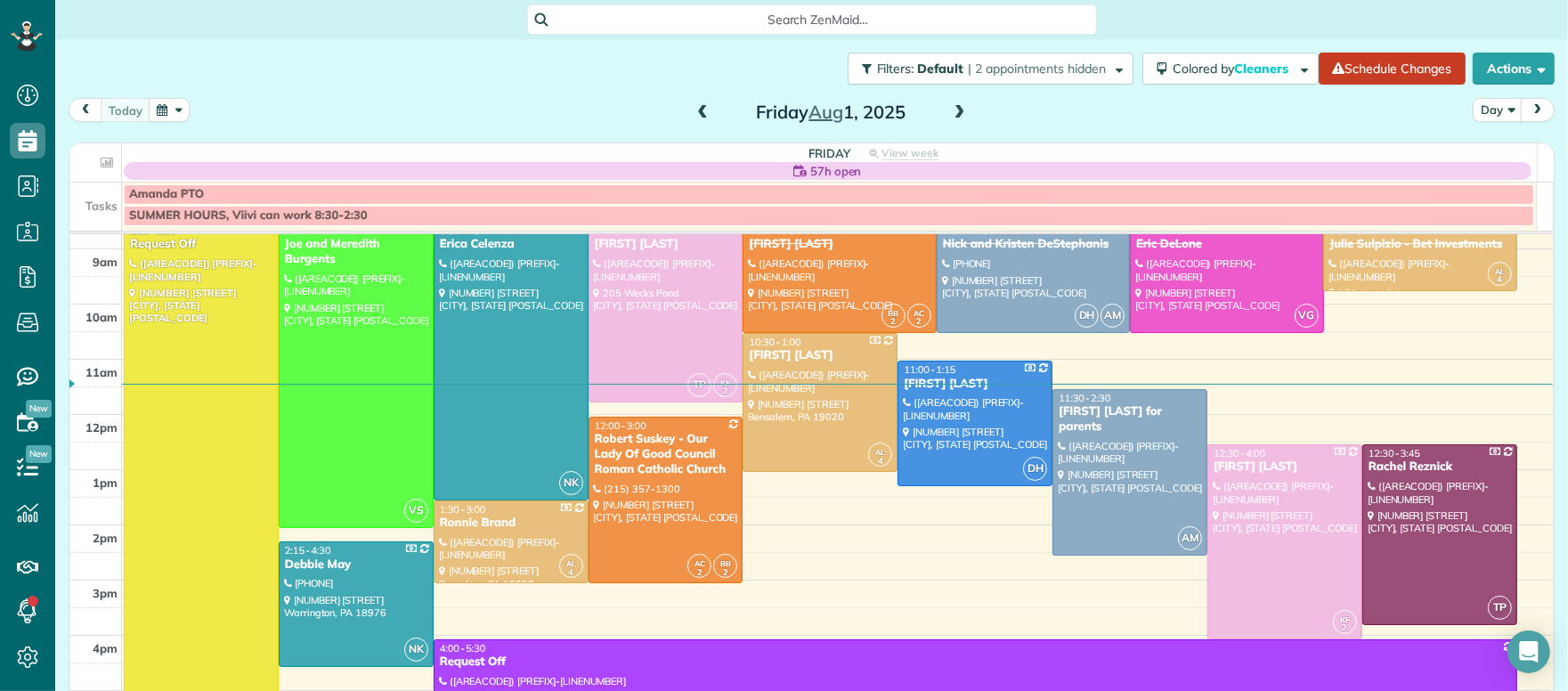 scroll, scrollTop: 100, scrollLeft: 0, axis: vertical 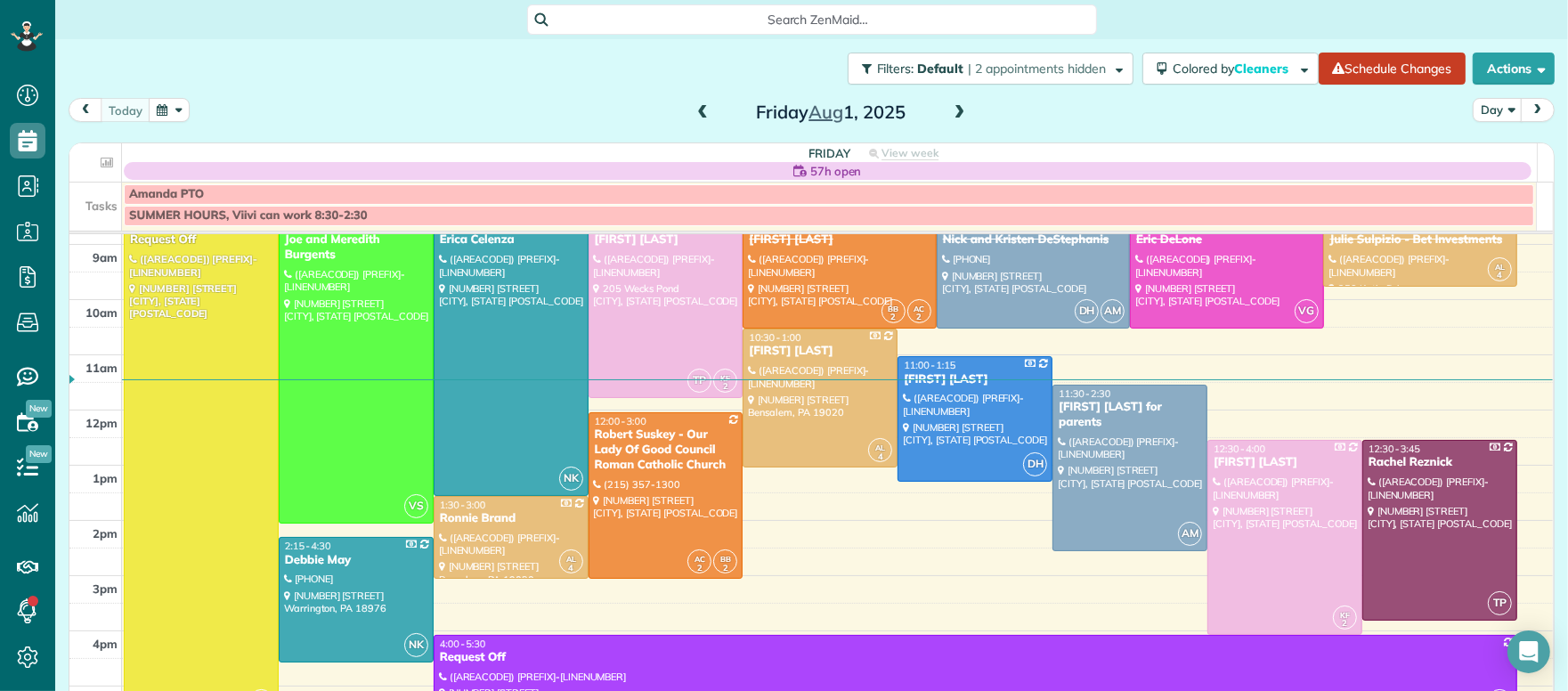click at bounding box center (960, 113) 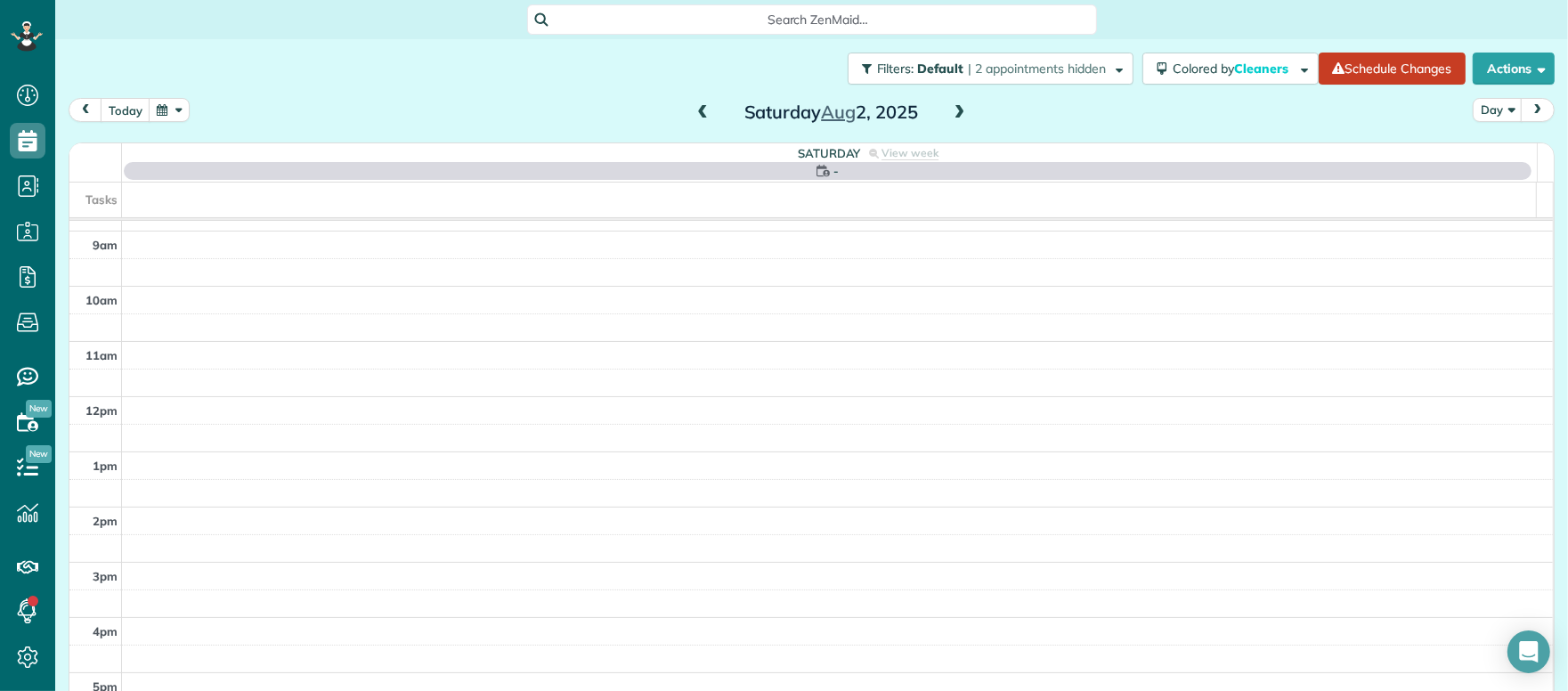 scroll, scrollTop: 0, scrollLeft: 0, axis: both 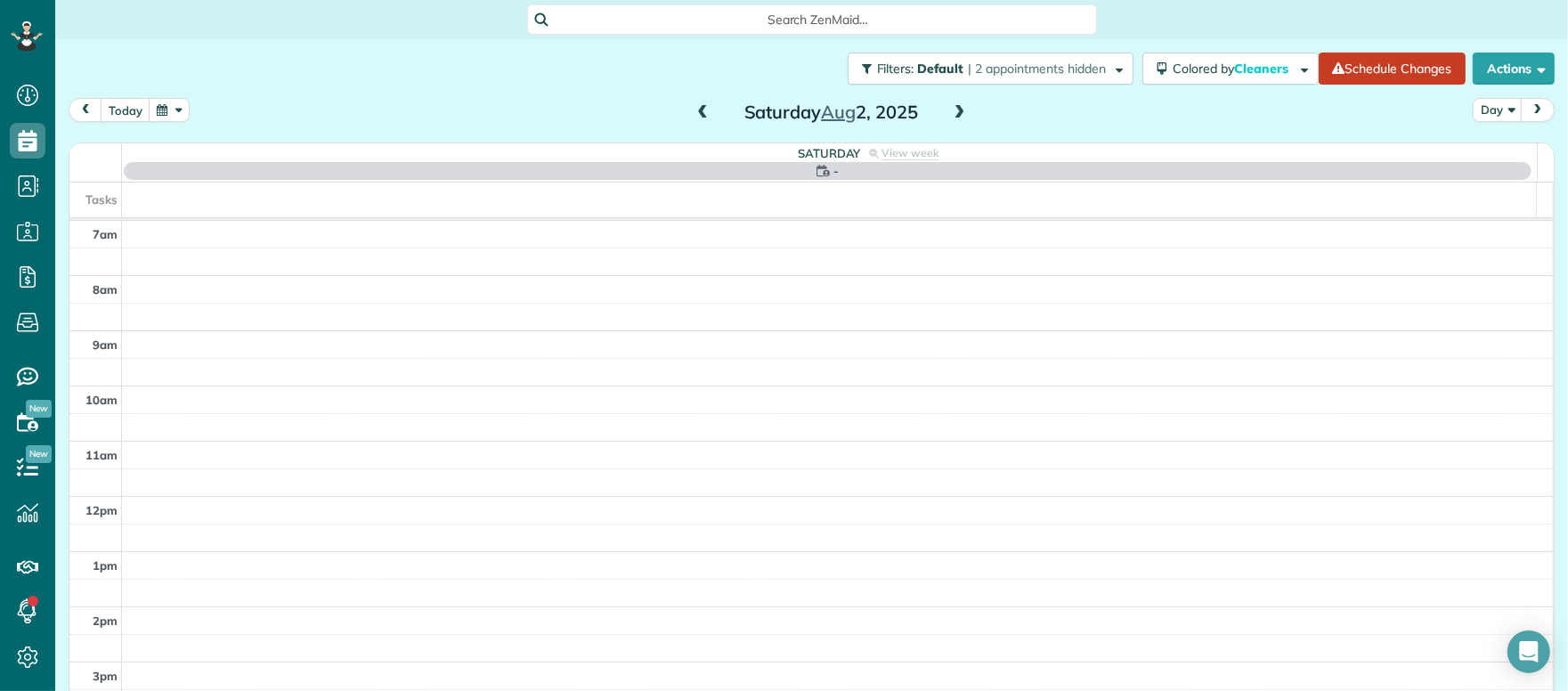 click at bounding box center [960, 113] 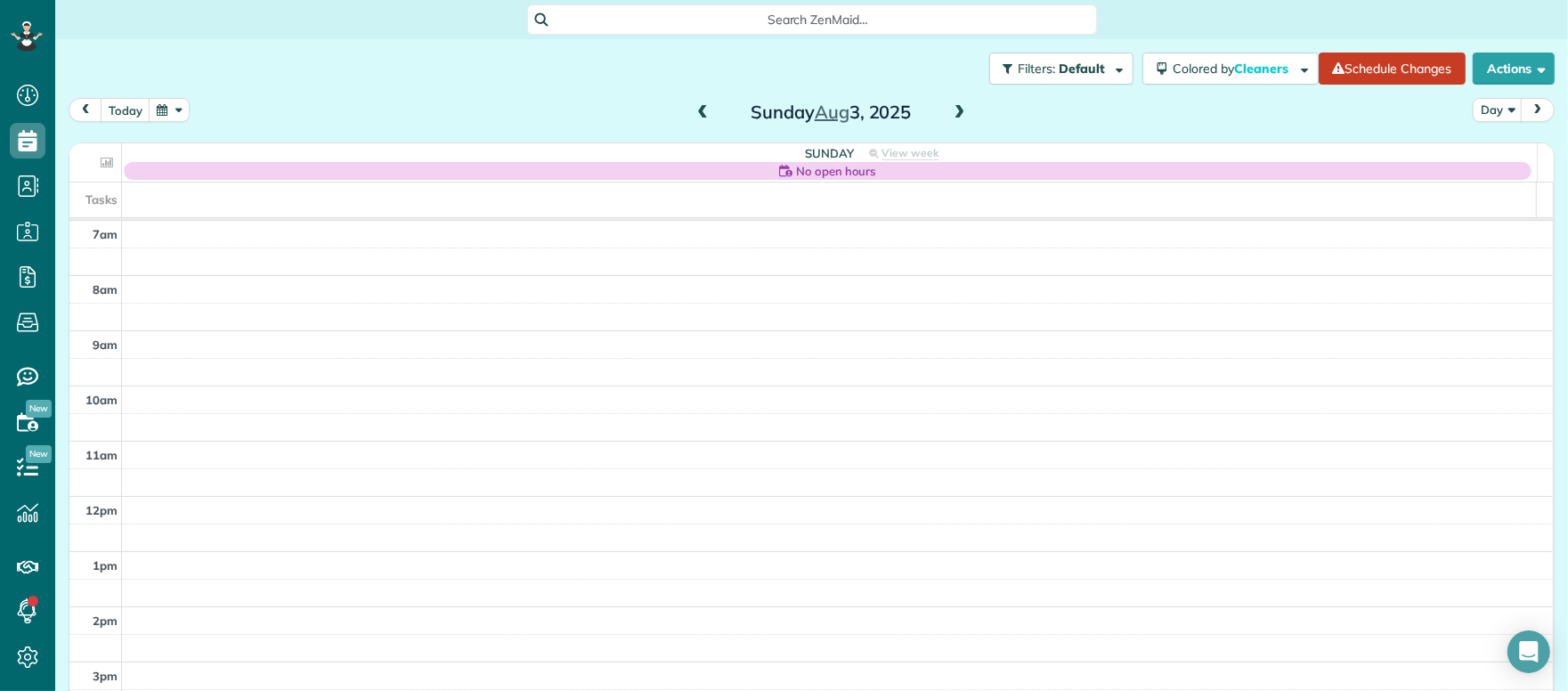 click at bounding box center [960, 113] 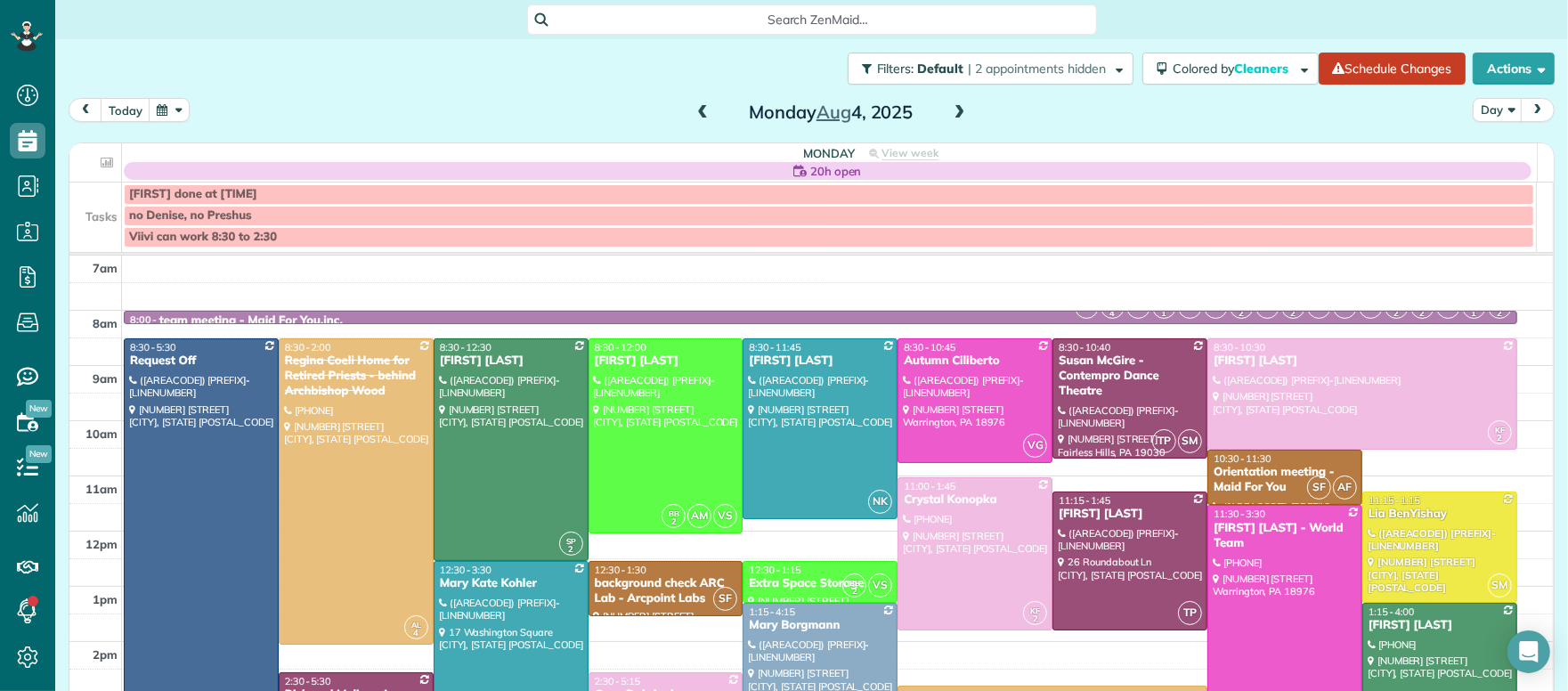 click at bounding box center [960, 113] 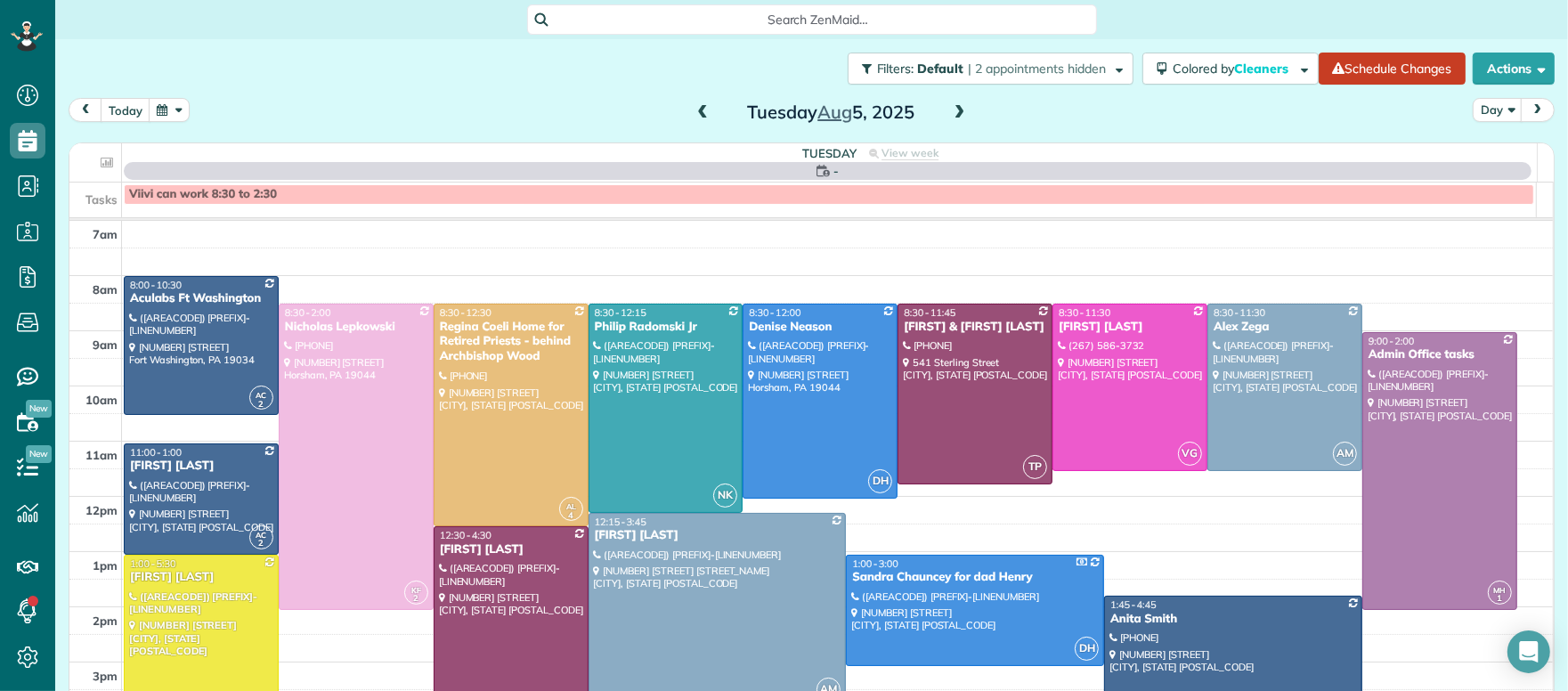 click at bounding box center [960, 113] 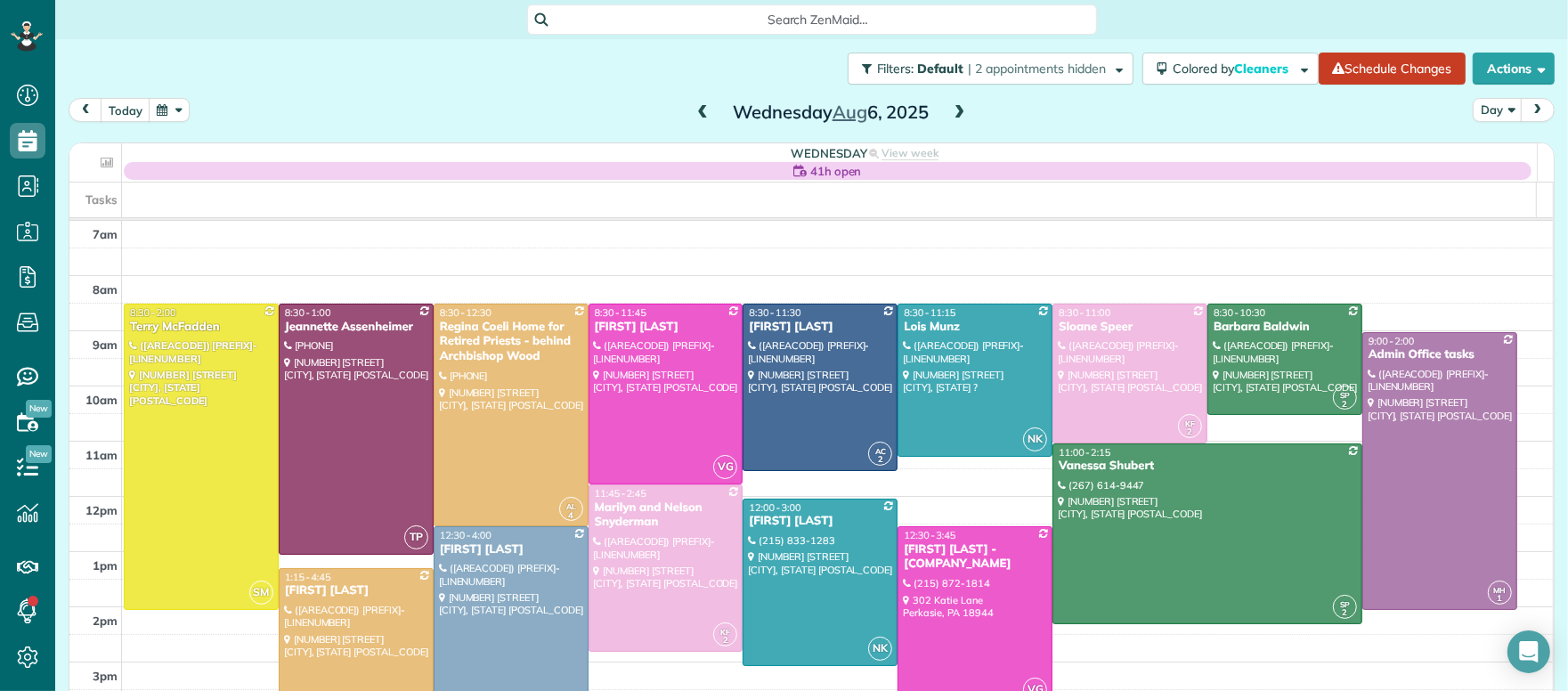 click at bounding box center [960, 113] 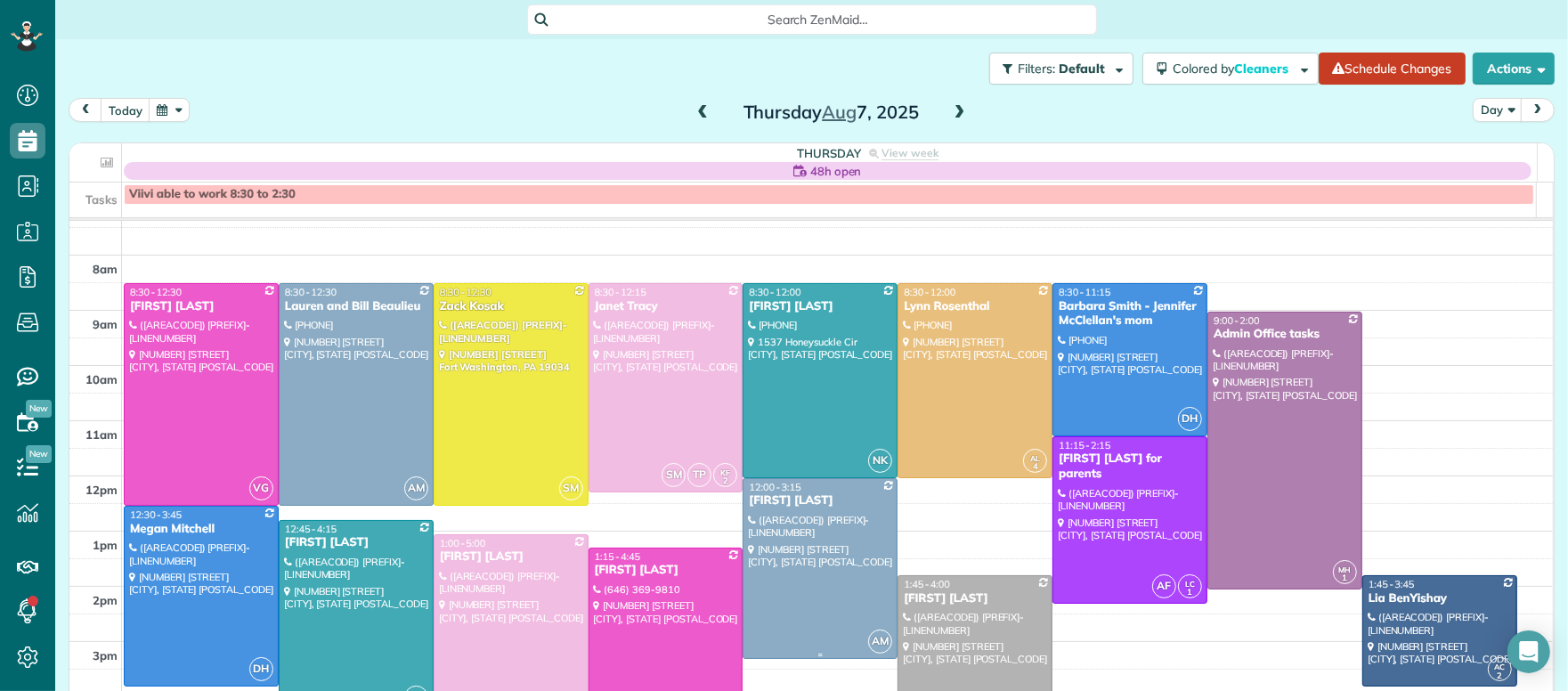 scroll, scrollTop: 20, scrollLeft: 0, axis: vertical 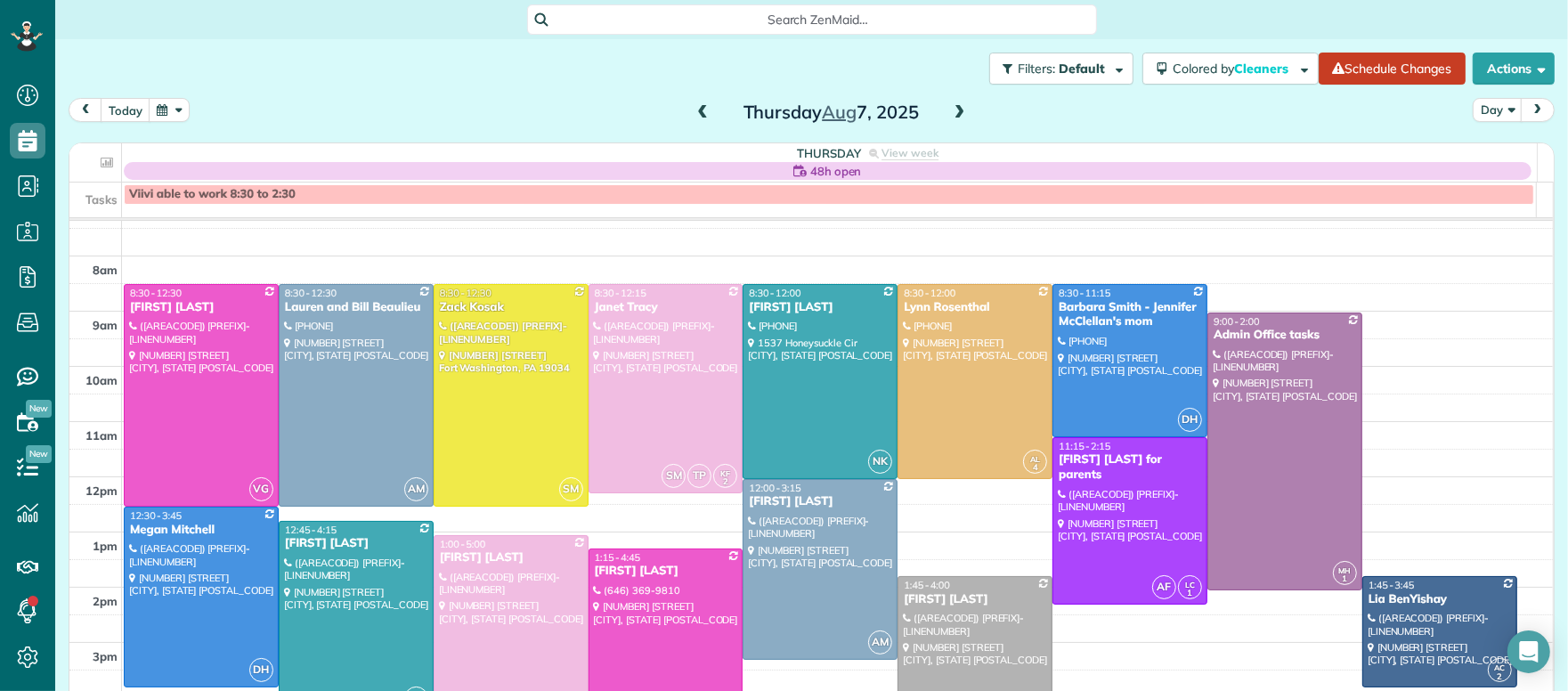 click at bounding box center [703, 113] 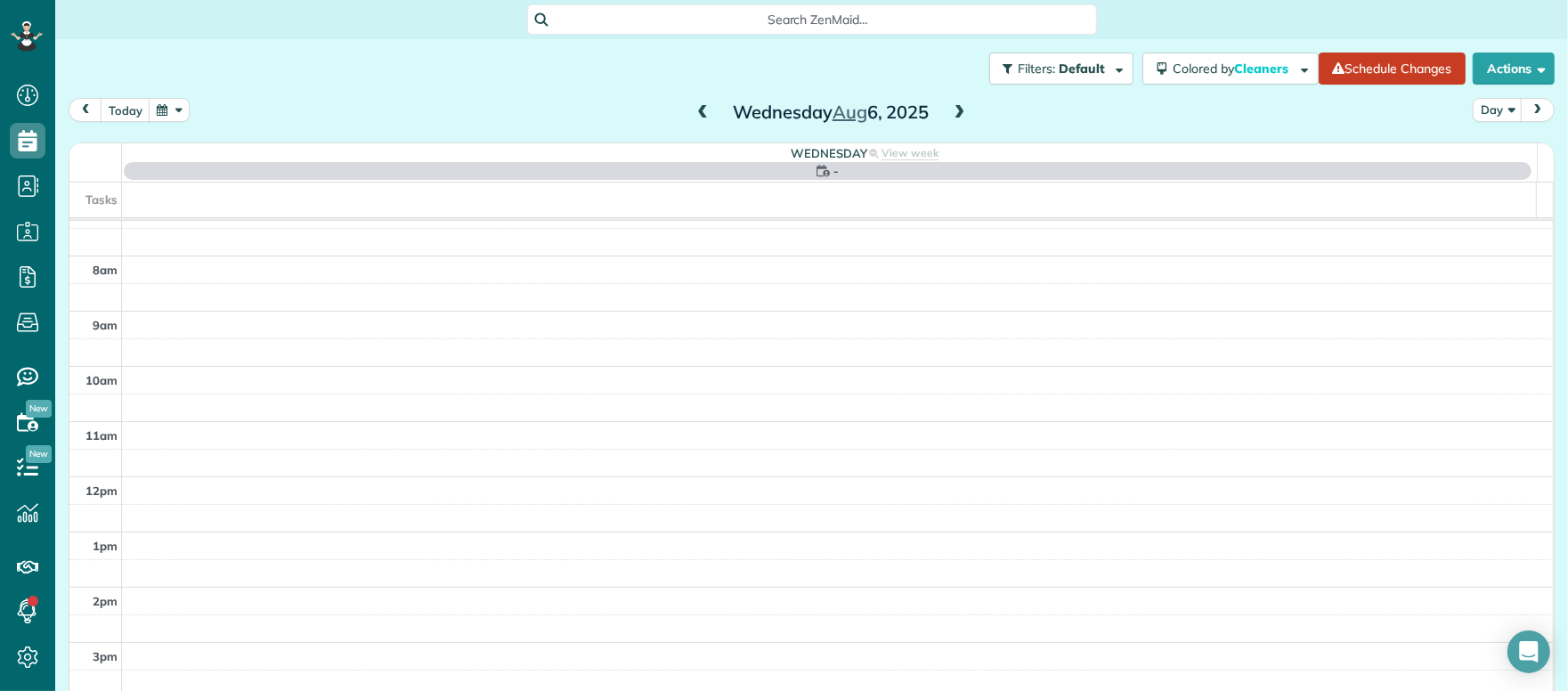 scroll, scrollTop: 0, scrollLeft: 0, axis: both 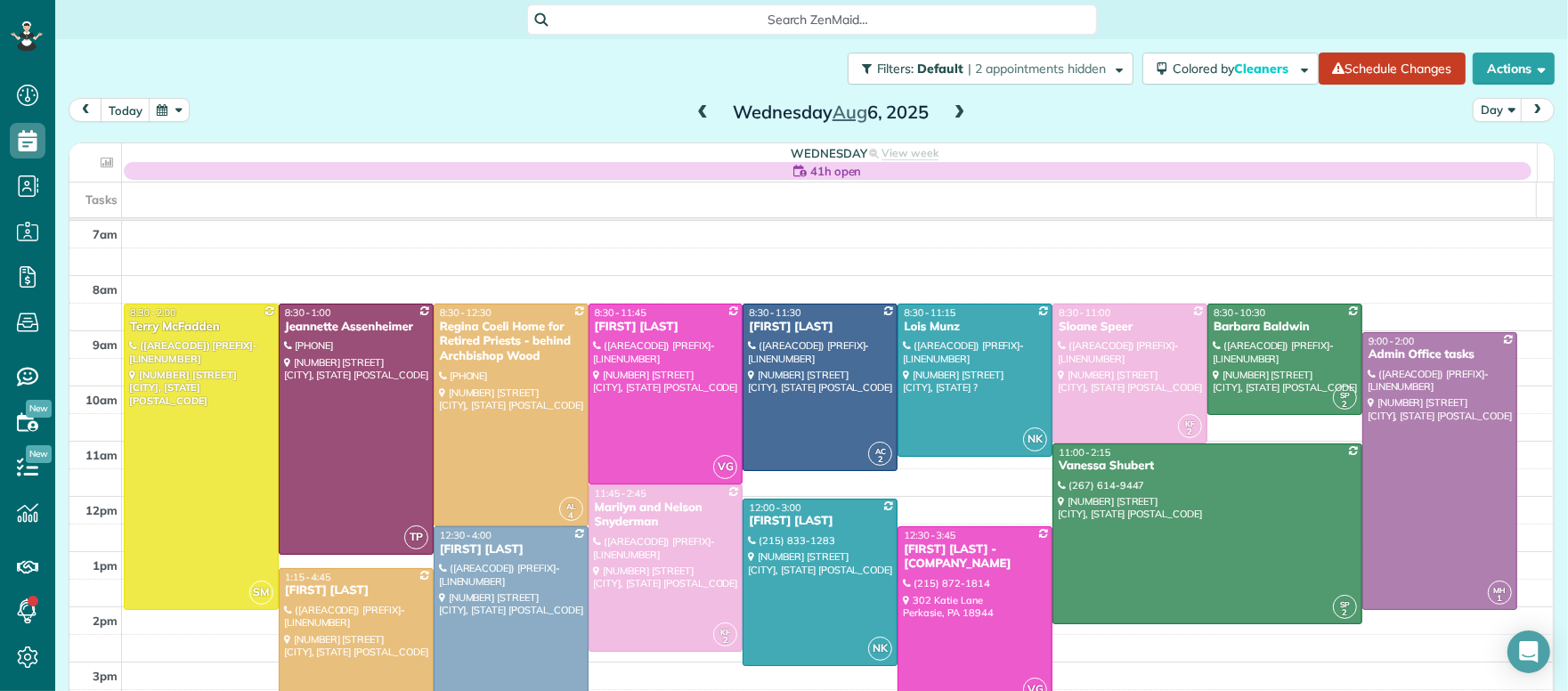 click at bounding box center [703, 113] 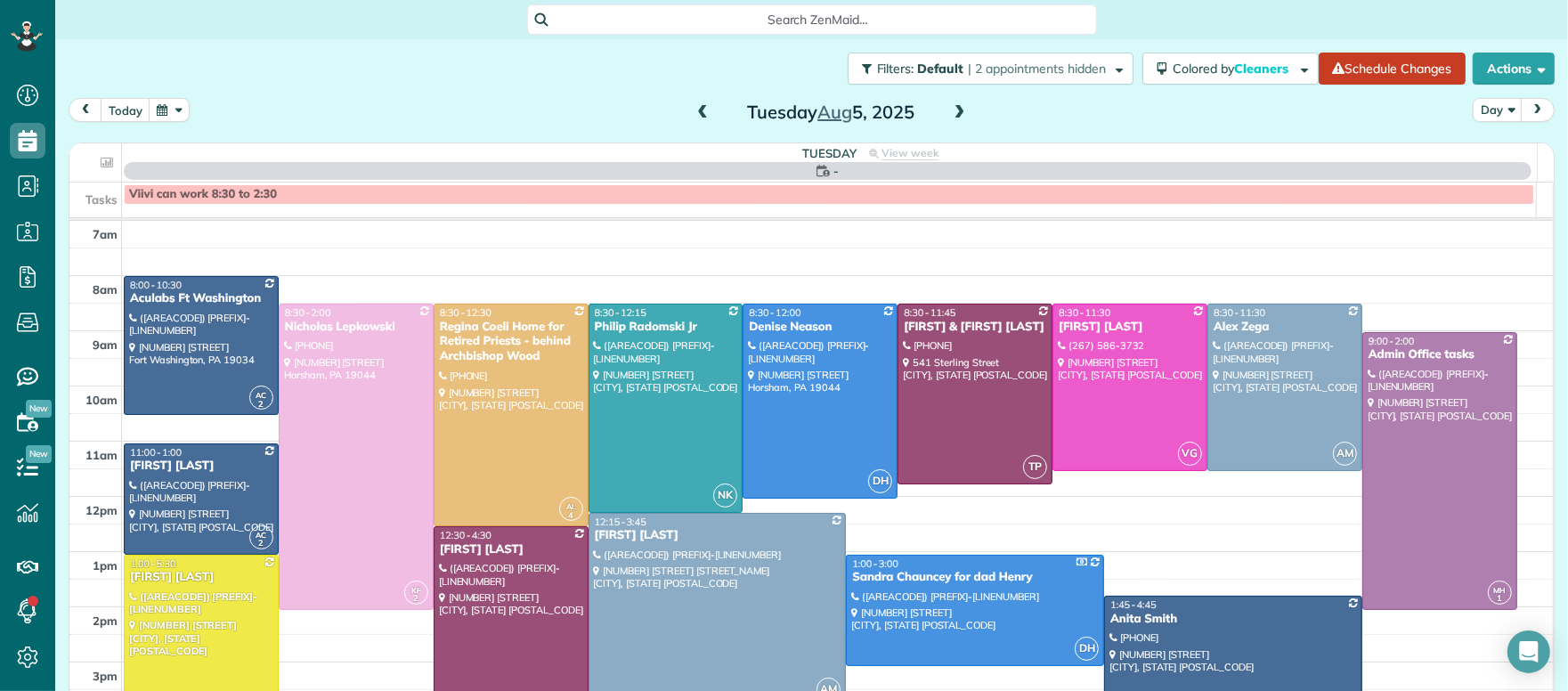 click at bounding box center (703, 113) 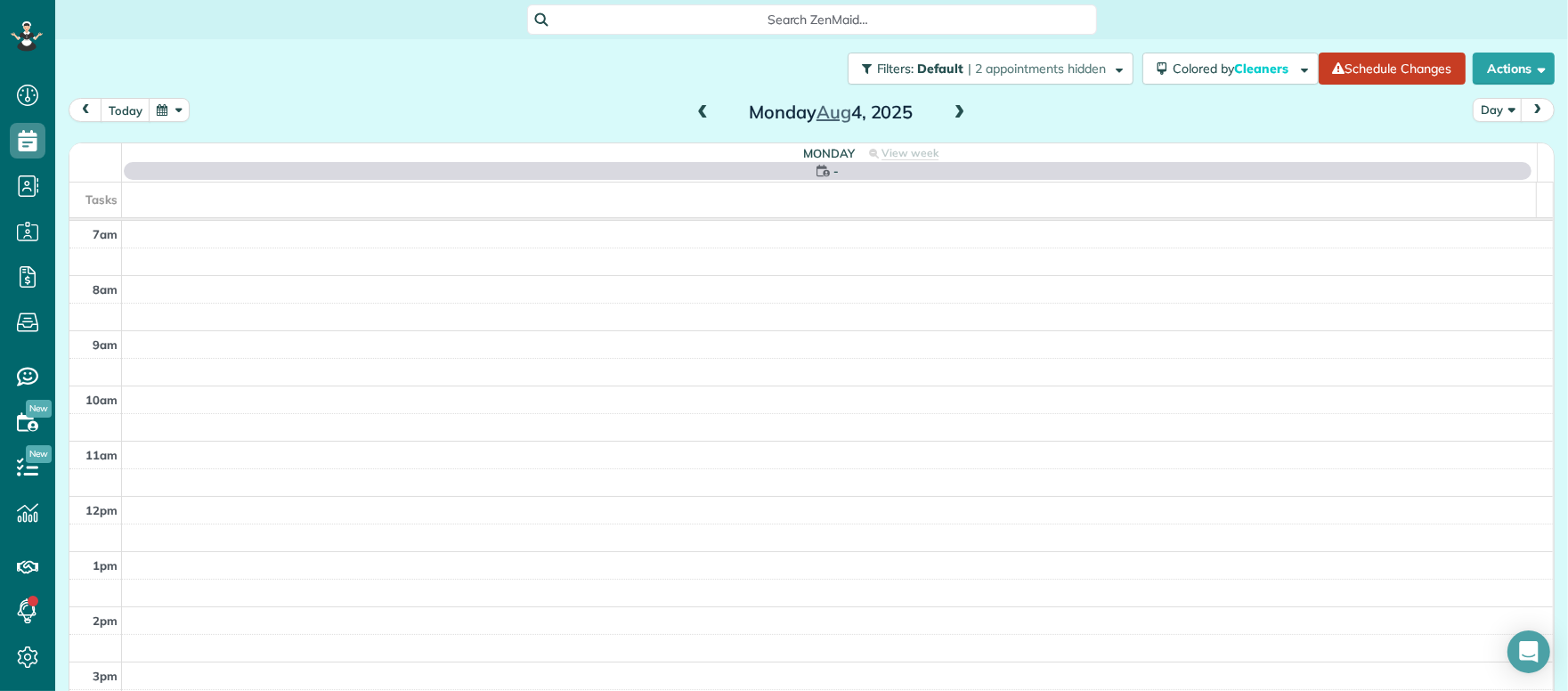 click at bounding box center [703, 113] 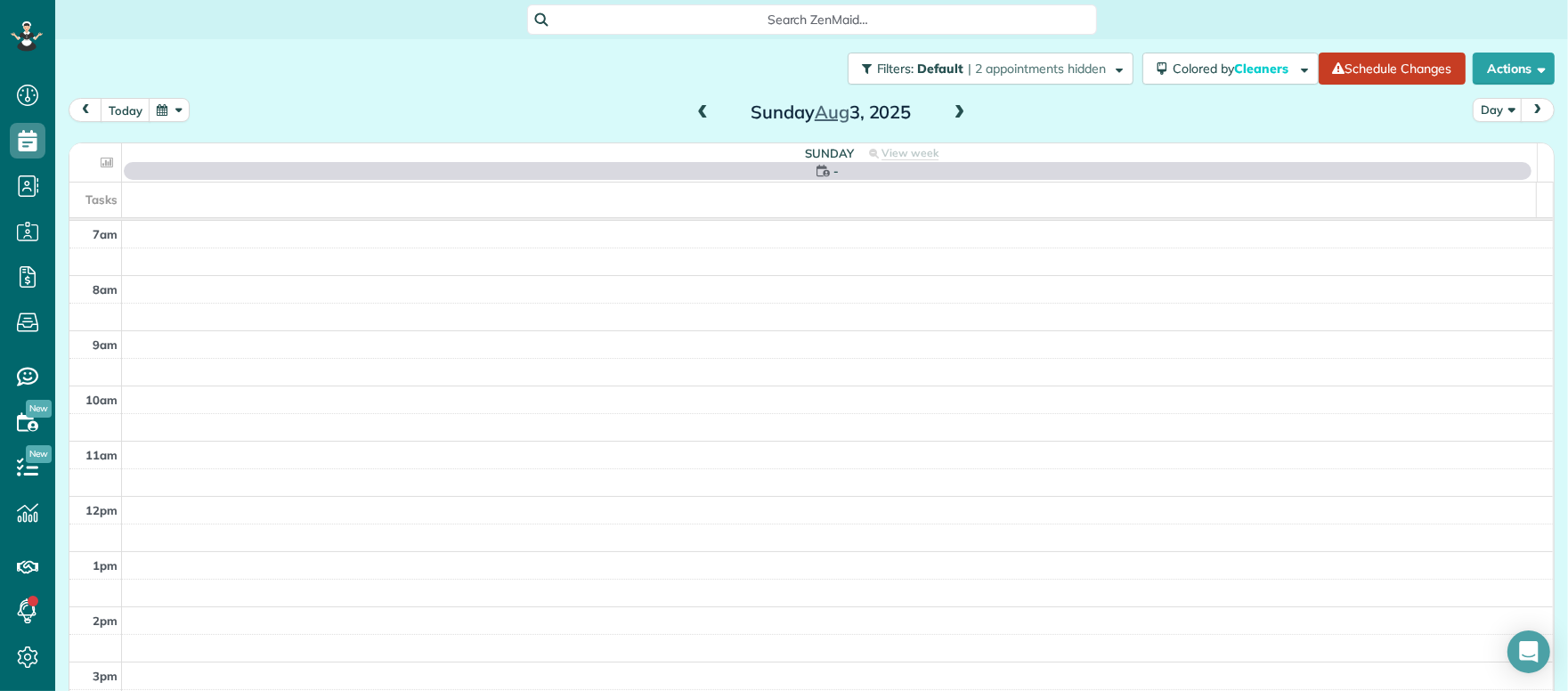 click at bounding box center [703, 113] 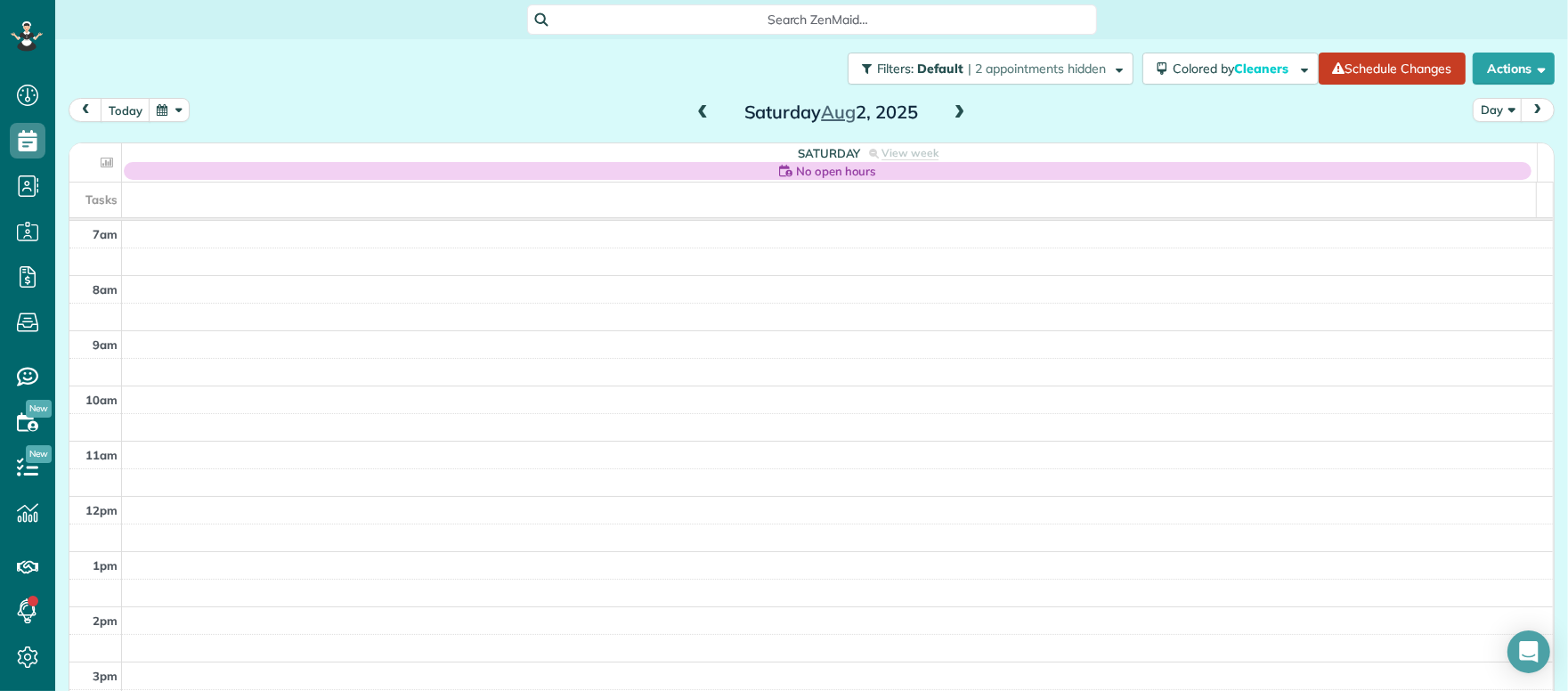 click at bounding box center [703, 113] 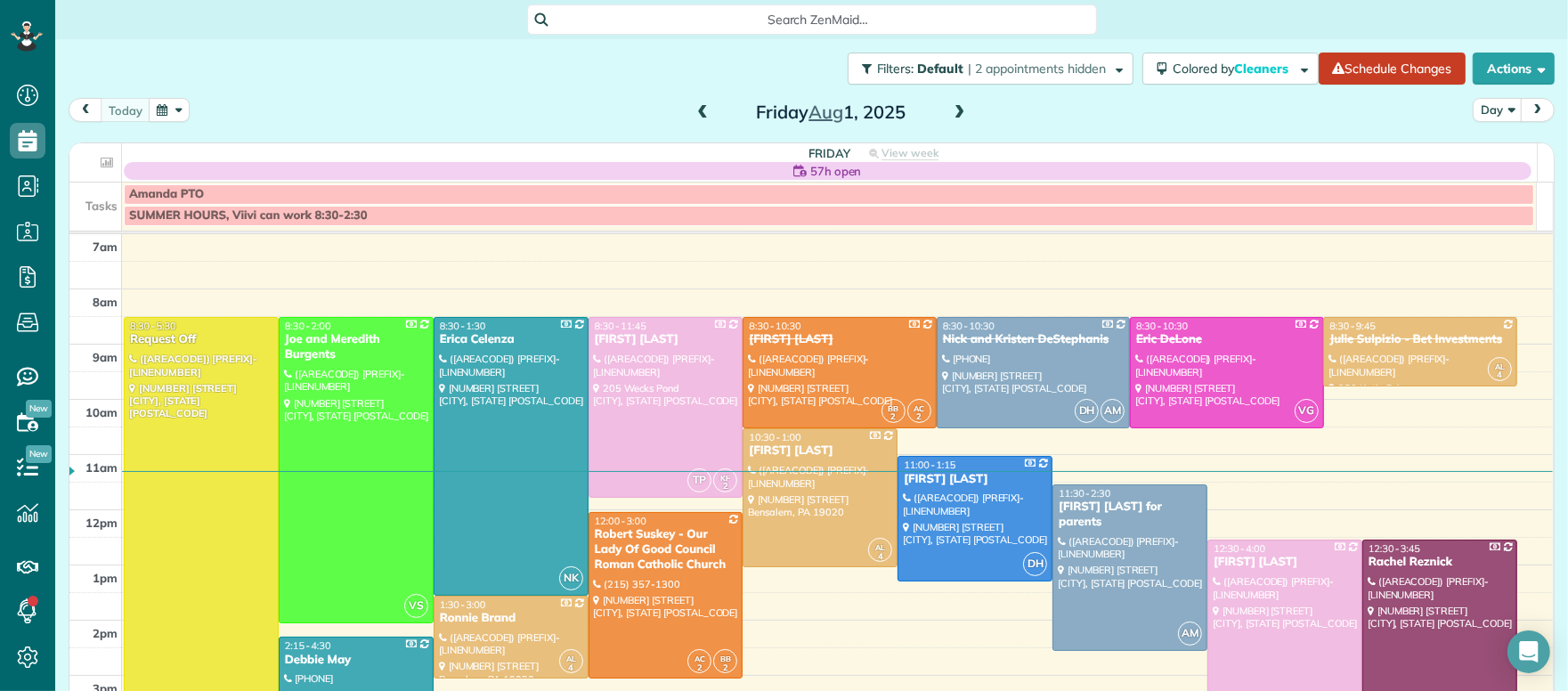 click at bounding box center [703, 113] 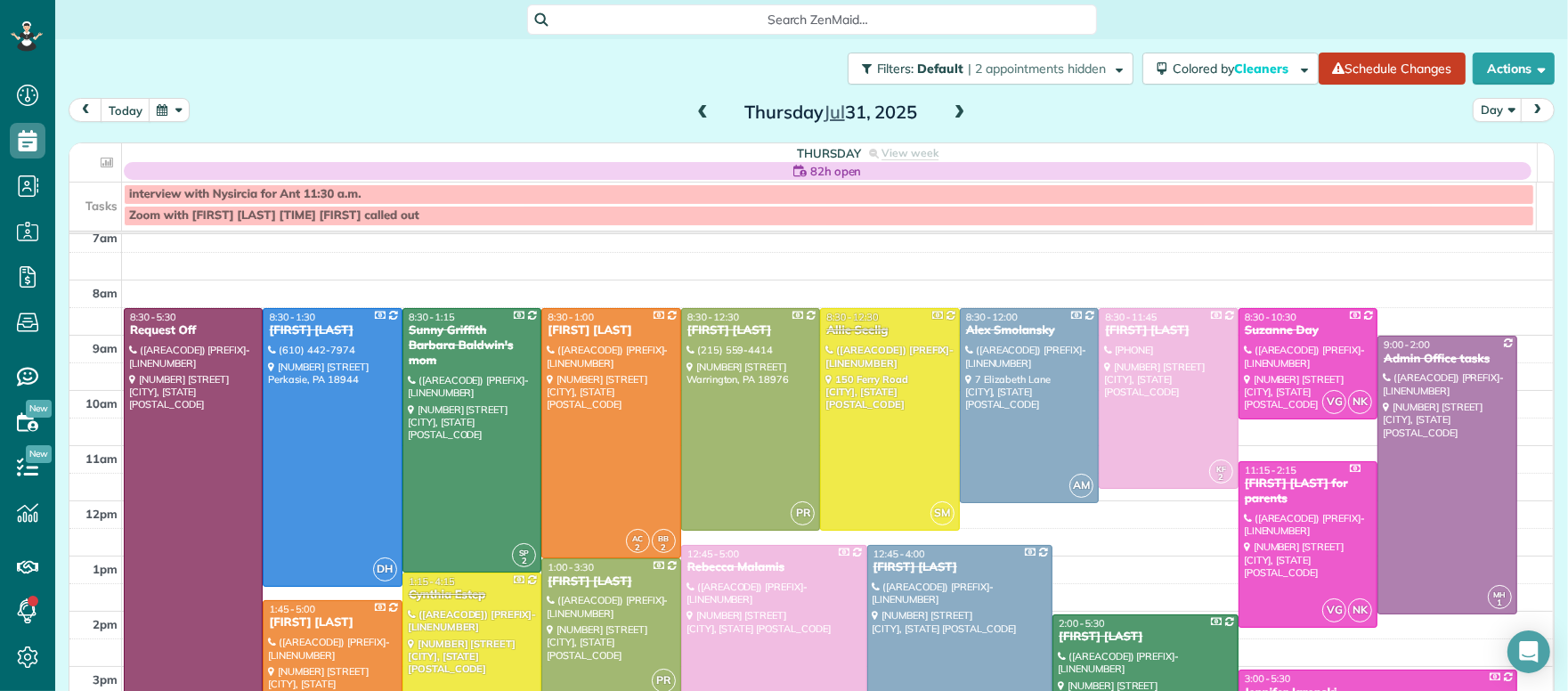 scroll, scrollTop: 12, scrollLeft: 0, axis: vertical 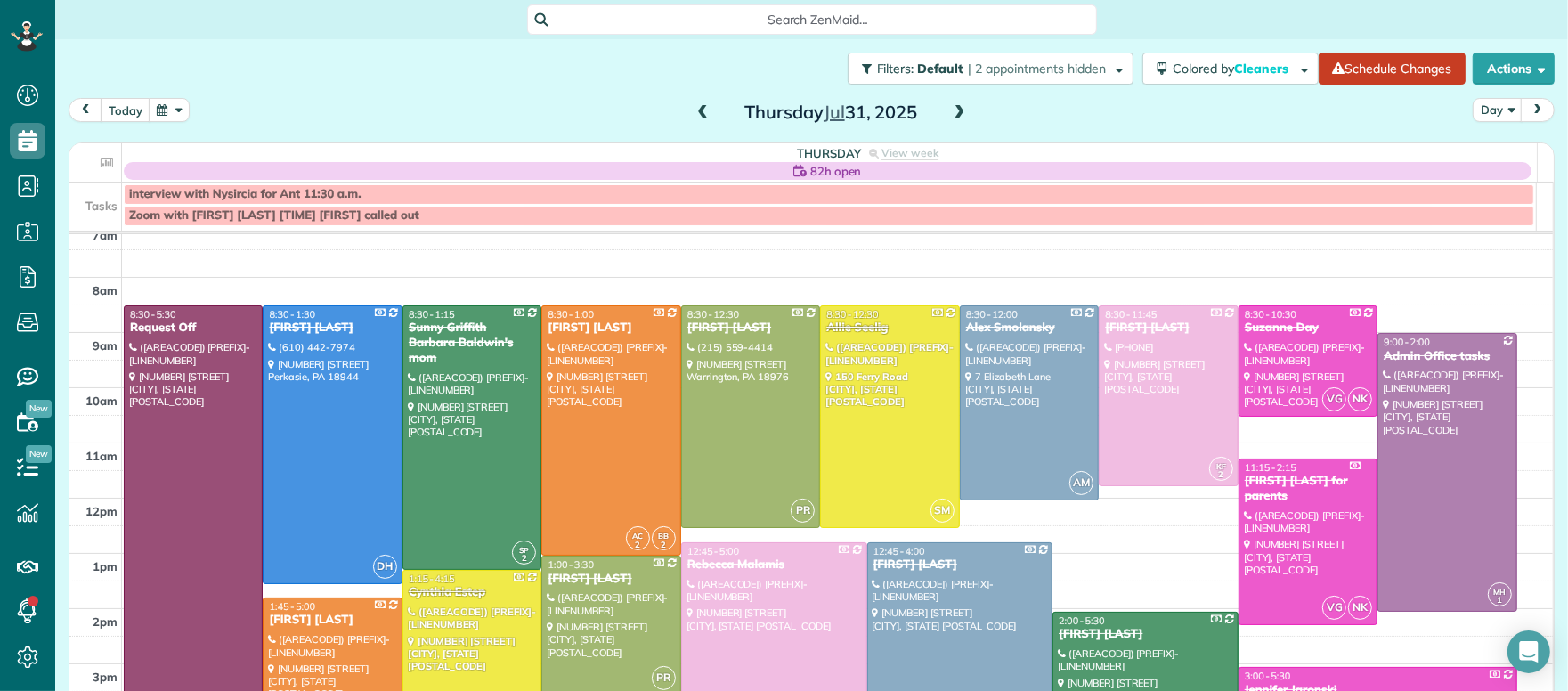 click at bounding box center (960, 113) 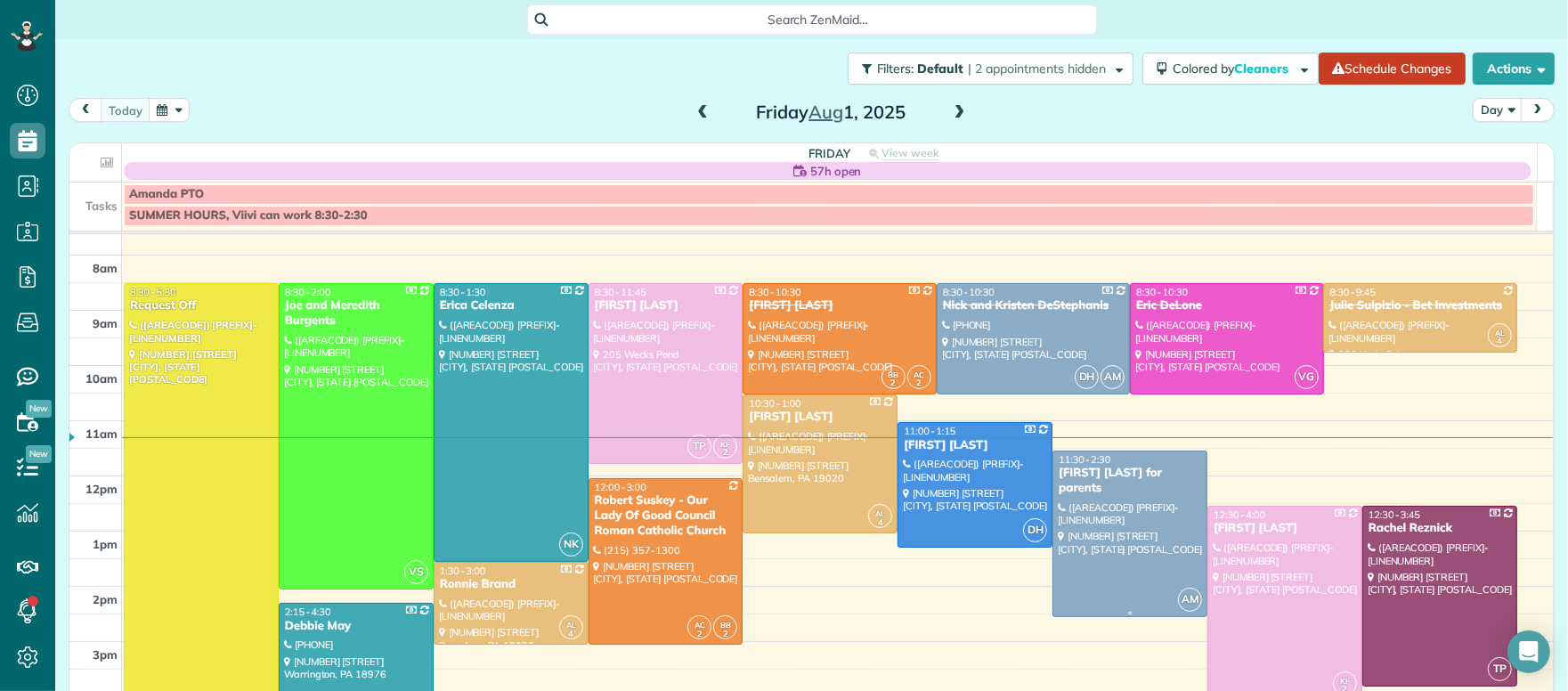 scroll, scrollTop: 122, scrollLeft: 0, axis: vertical 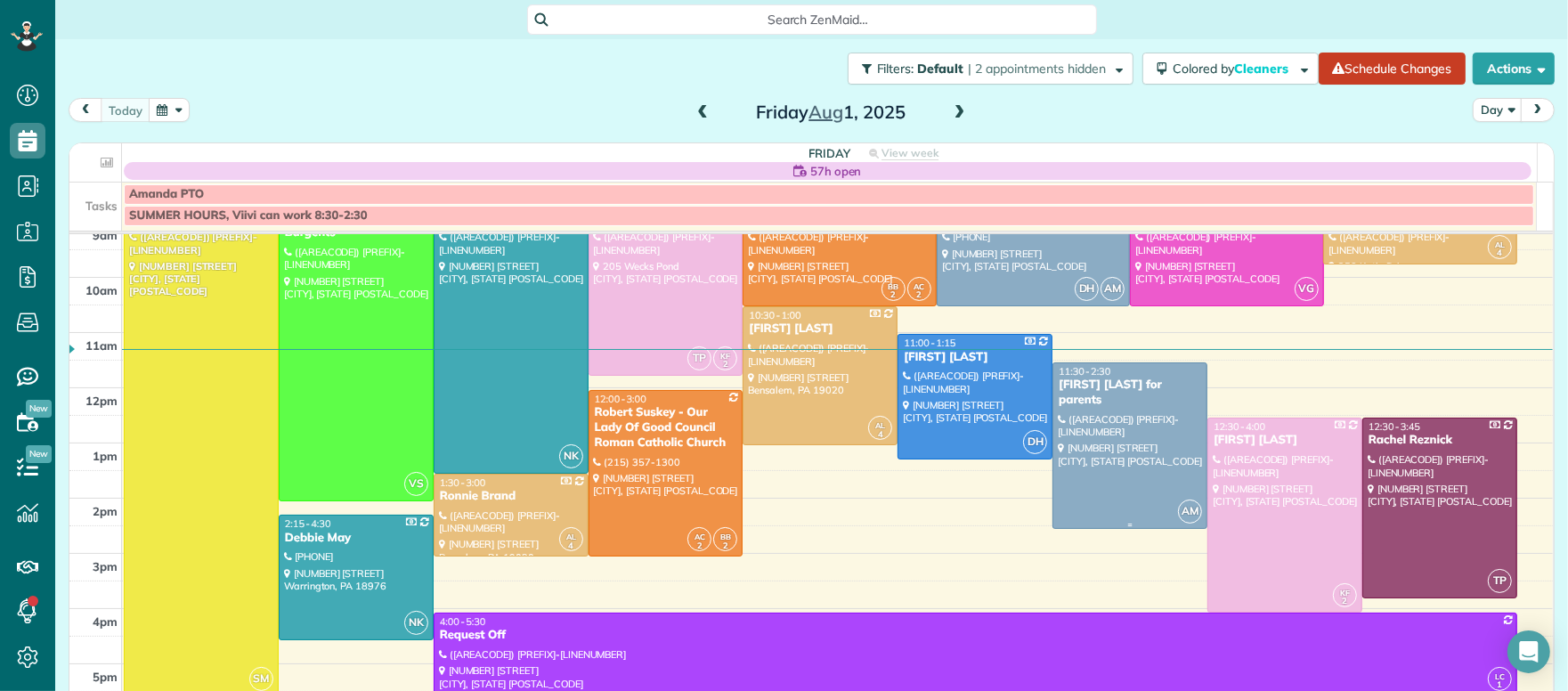 click on "11:30 - 2:30" at bounding box center [1085, 371] 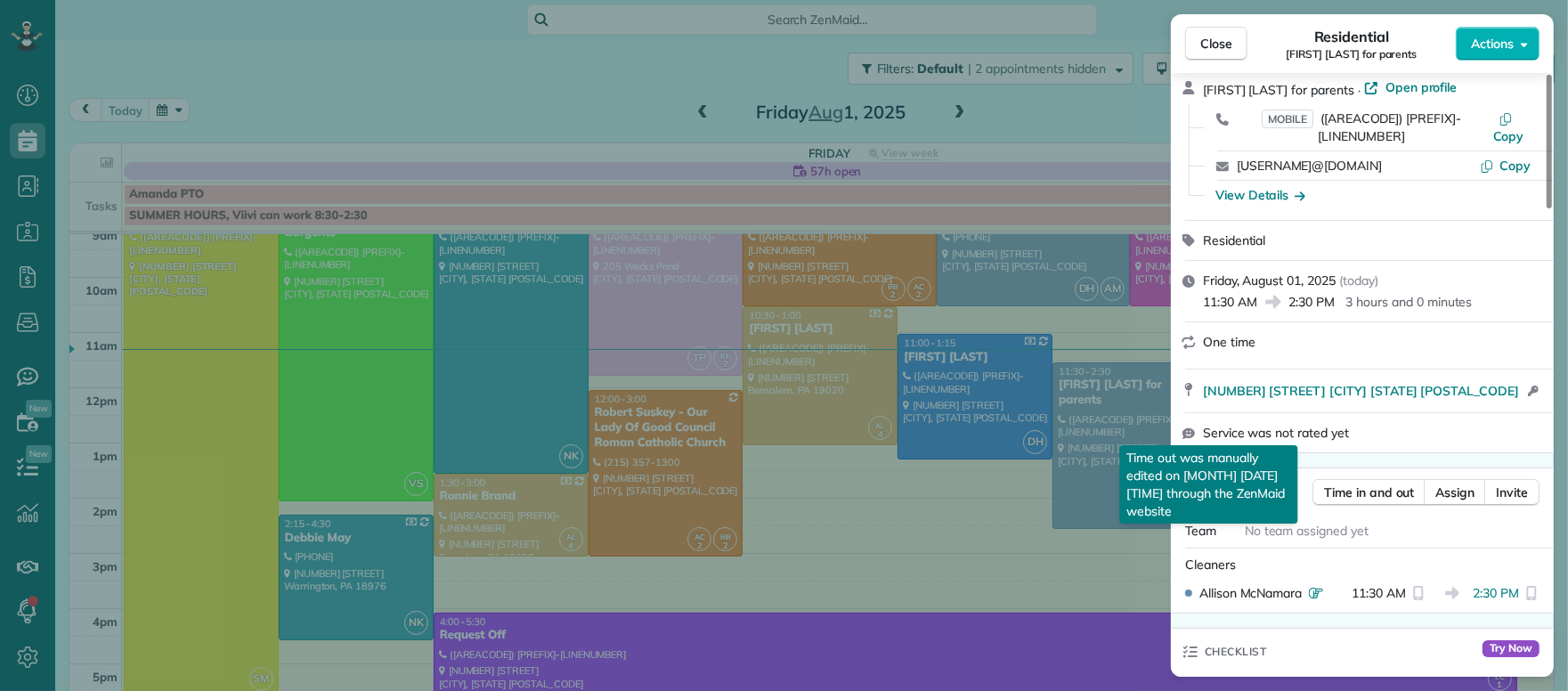 scroll, scrollTop: 0, scrollLeft: 0, axis: both 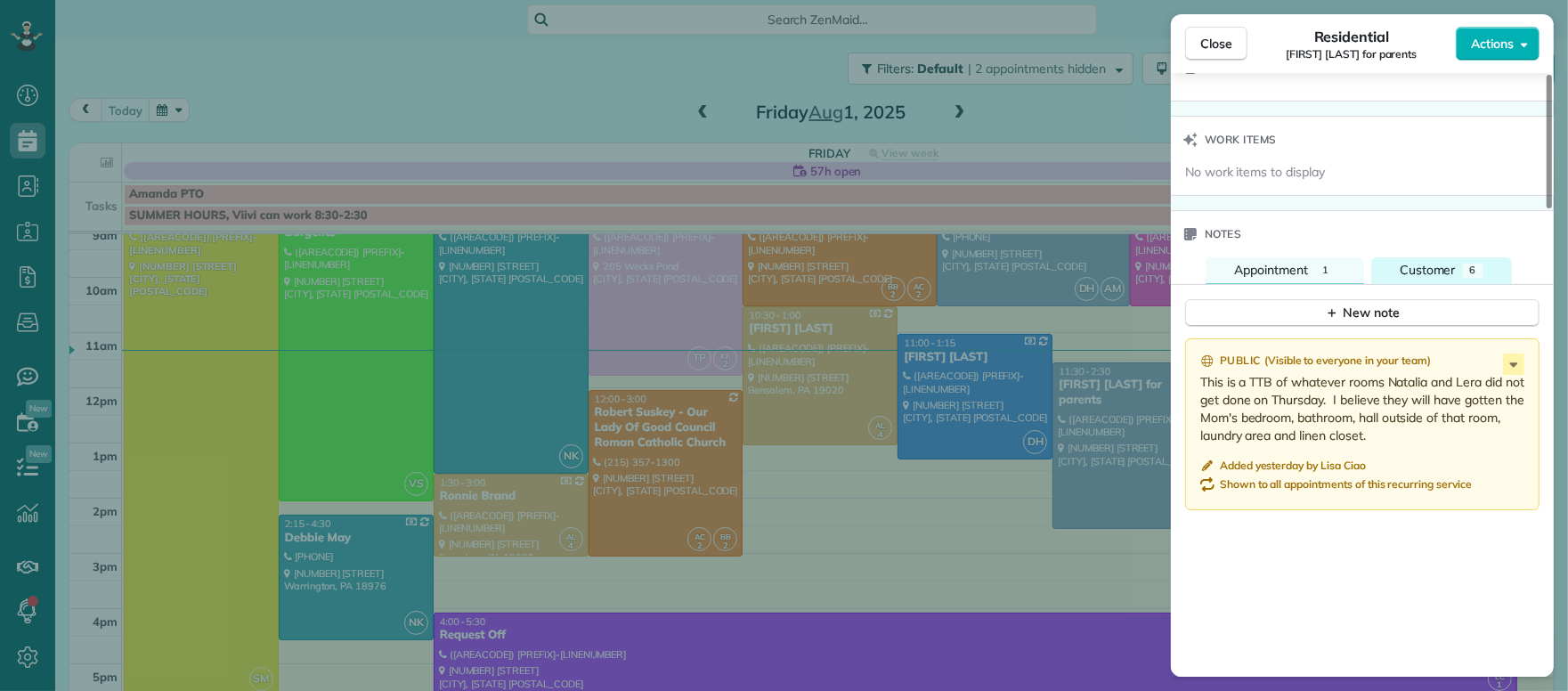 click on "Customer" at bounding box center [1427, 270] 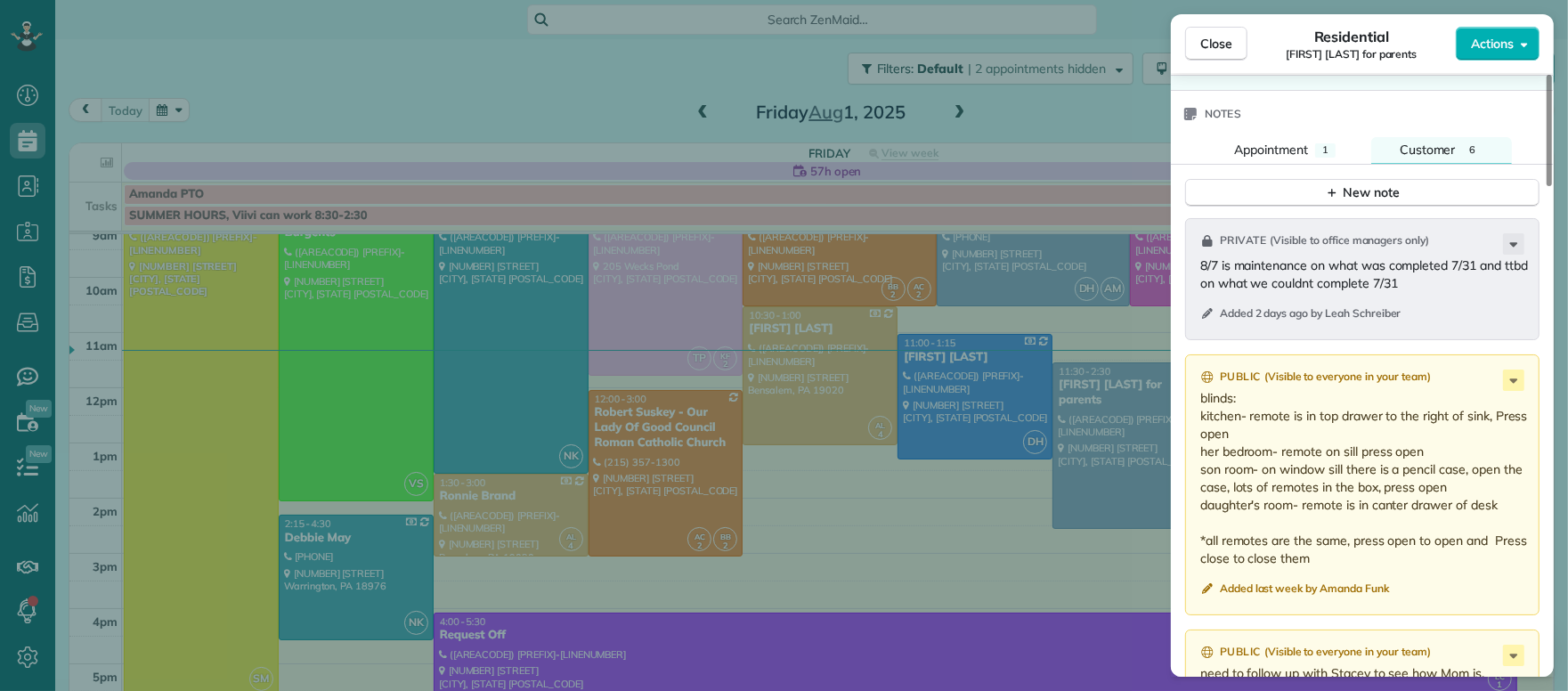 scroll, scrollTop: 1751, scrollLeft: 0, axis: vertical 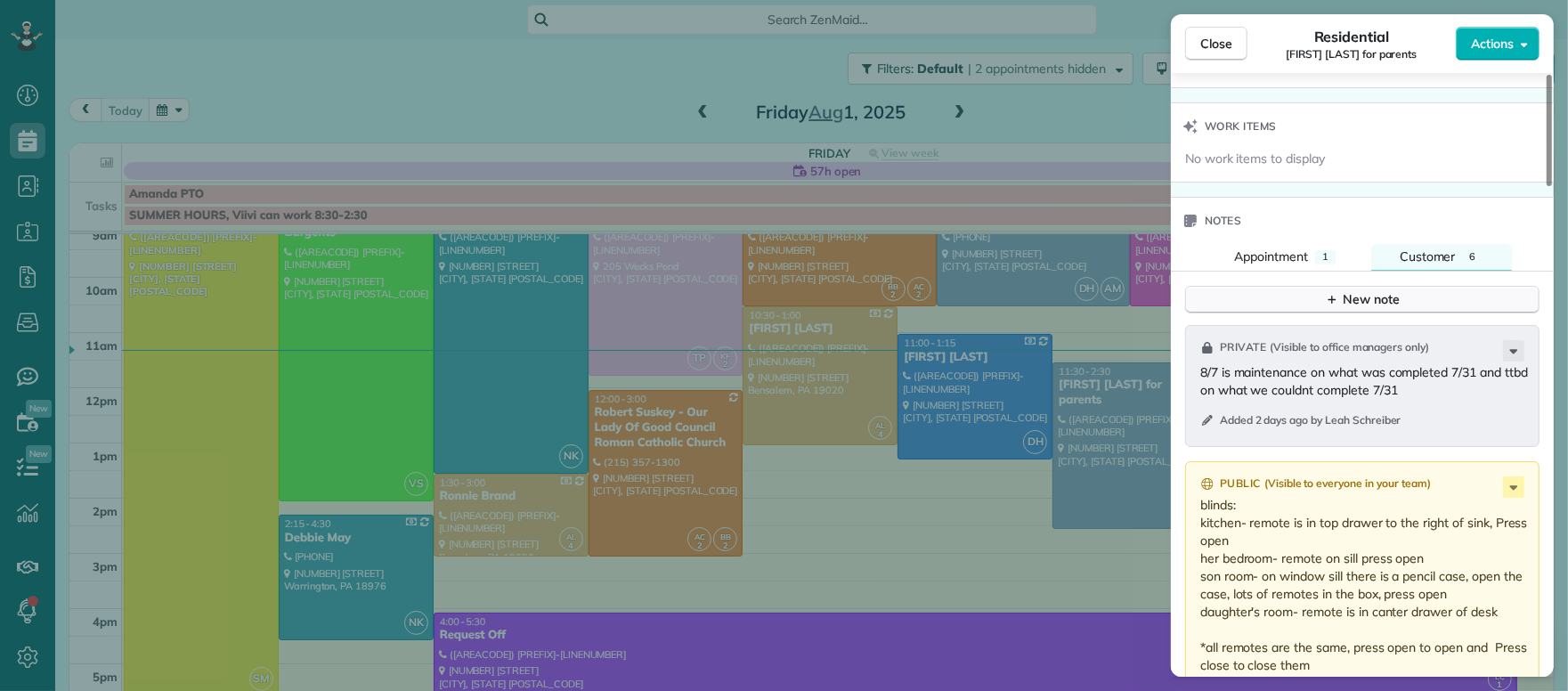 click on "New note" at bounding box center [1362, 299] 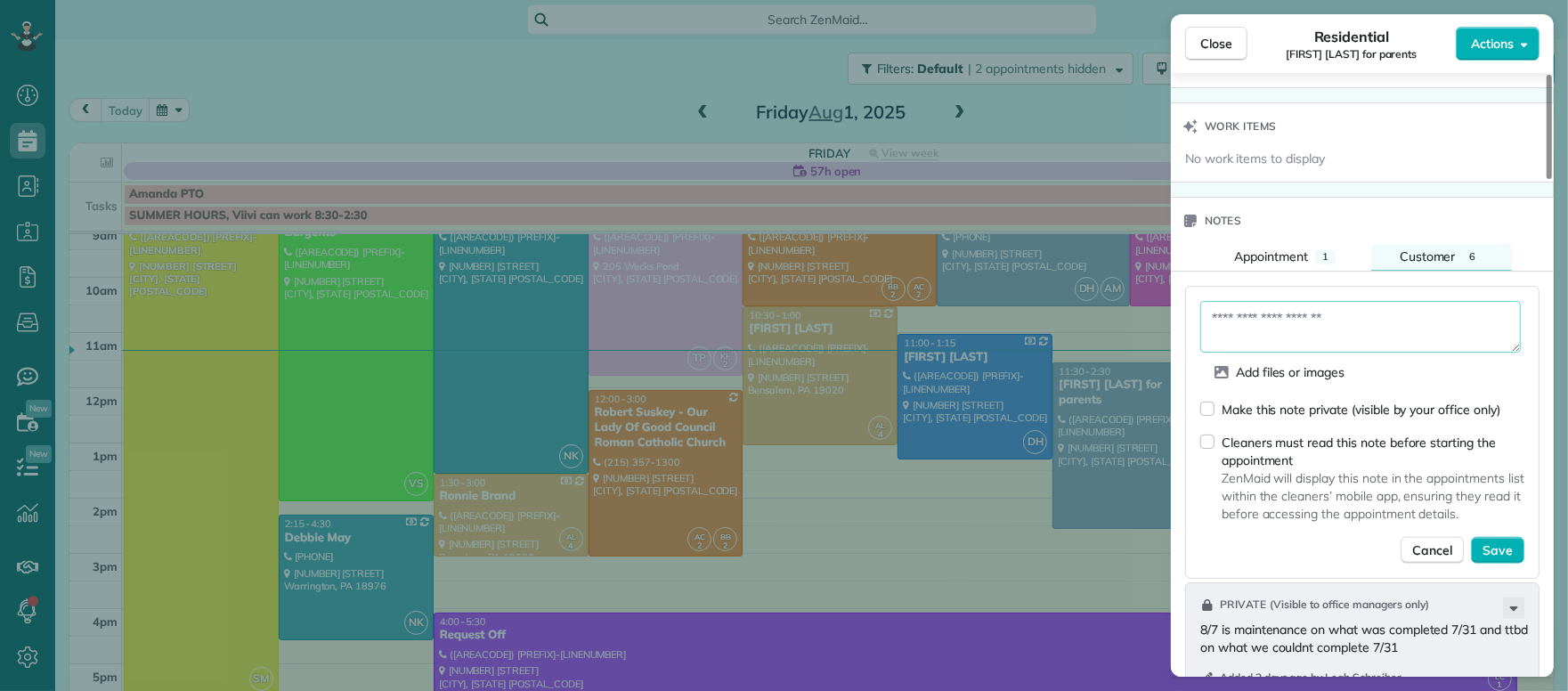 click at bounding box center [1361, 327] 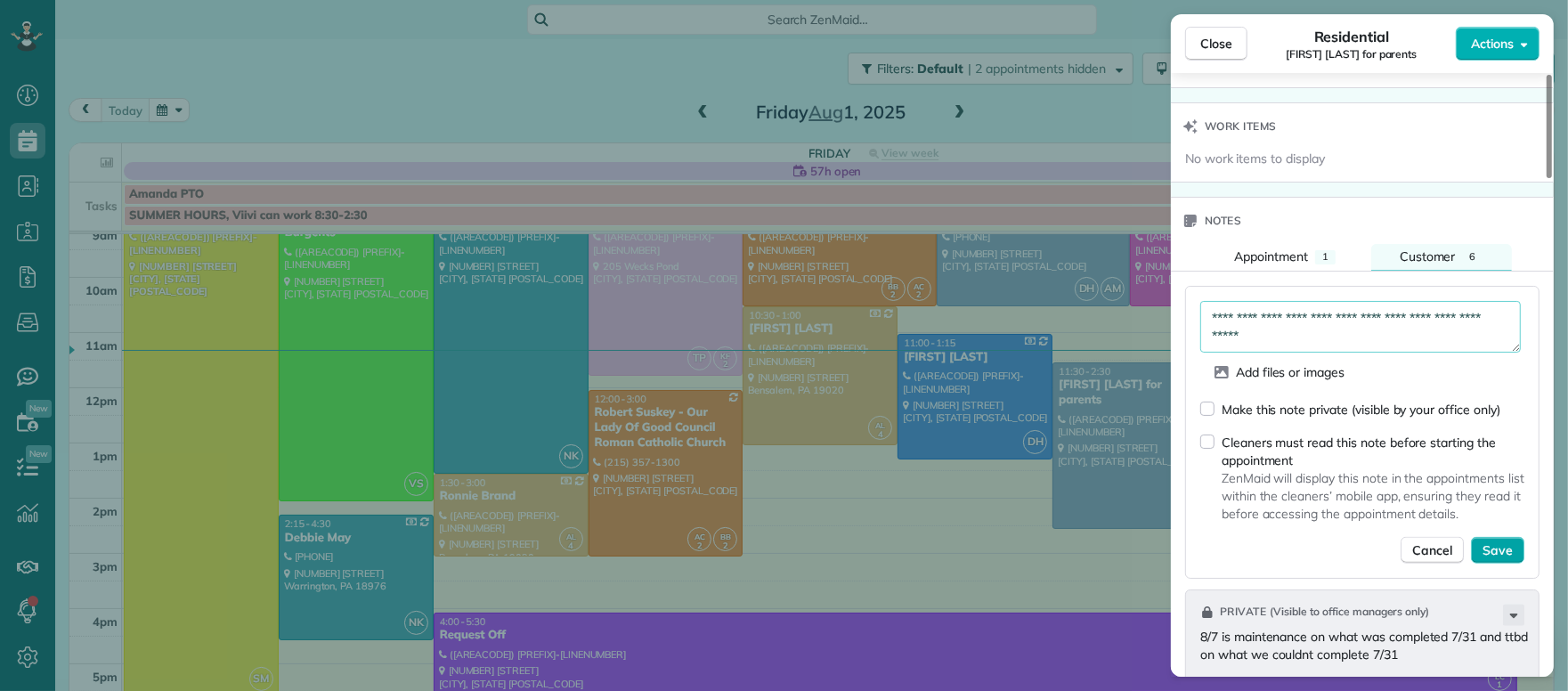 type on "**********" 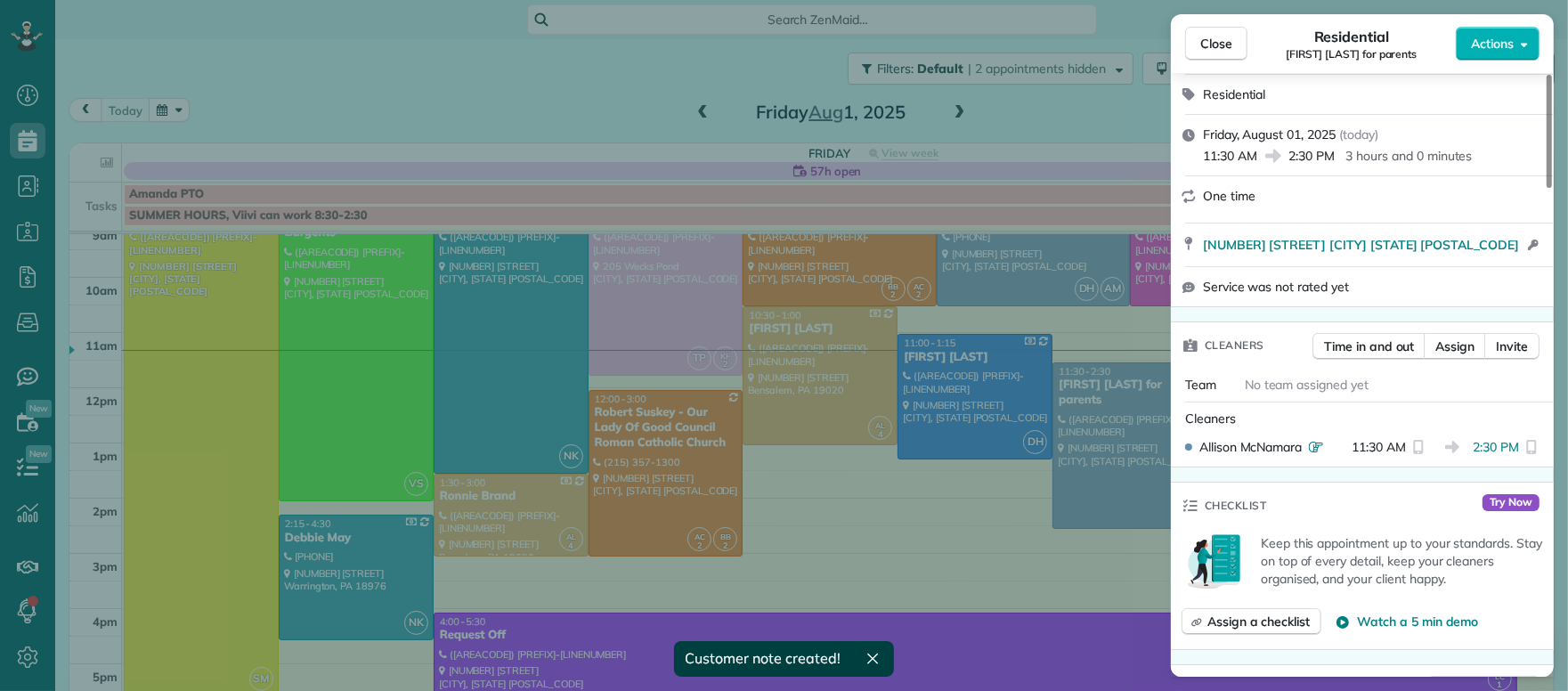 scroll, scrollTop: 0, scrollLeft: 0, axis: both 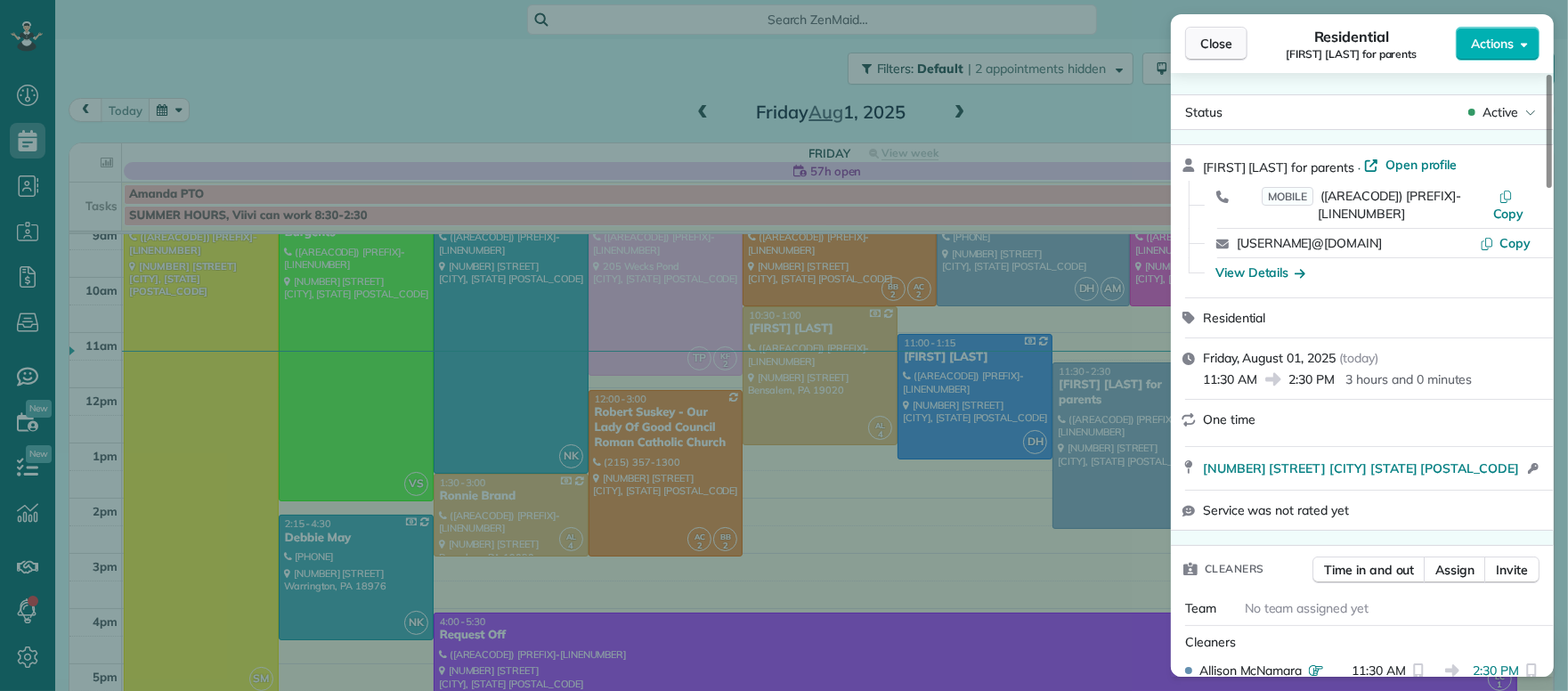 click on "Close" at bounding box center [1216, 44] 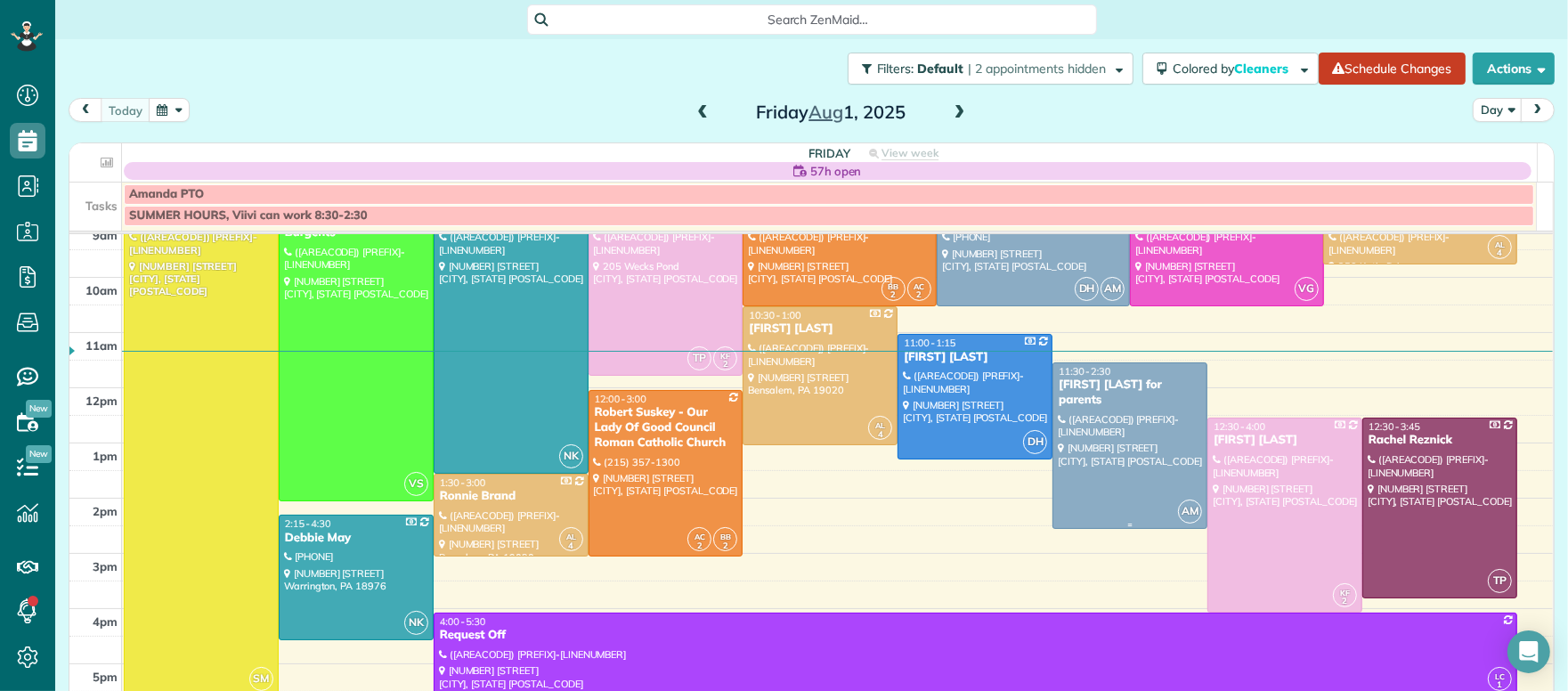 scroll, scrollTop: 126, scrollLeft: 0, axis: vertical 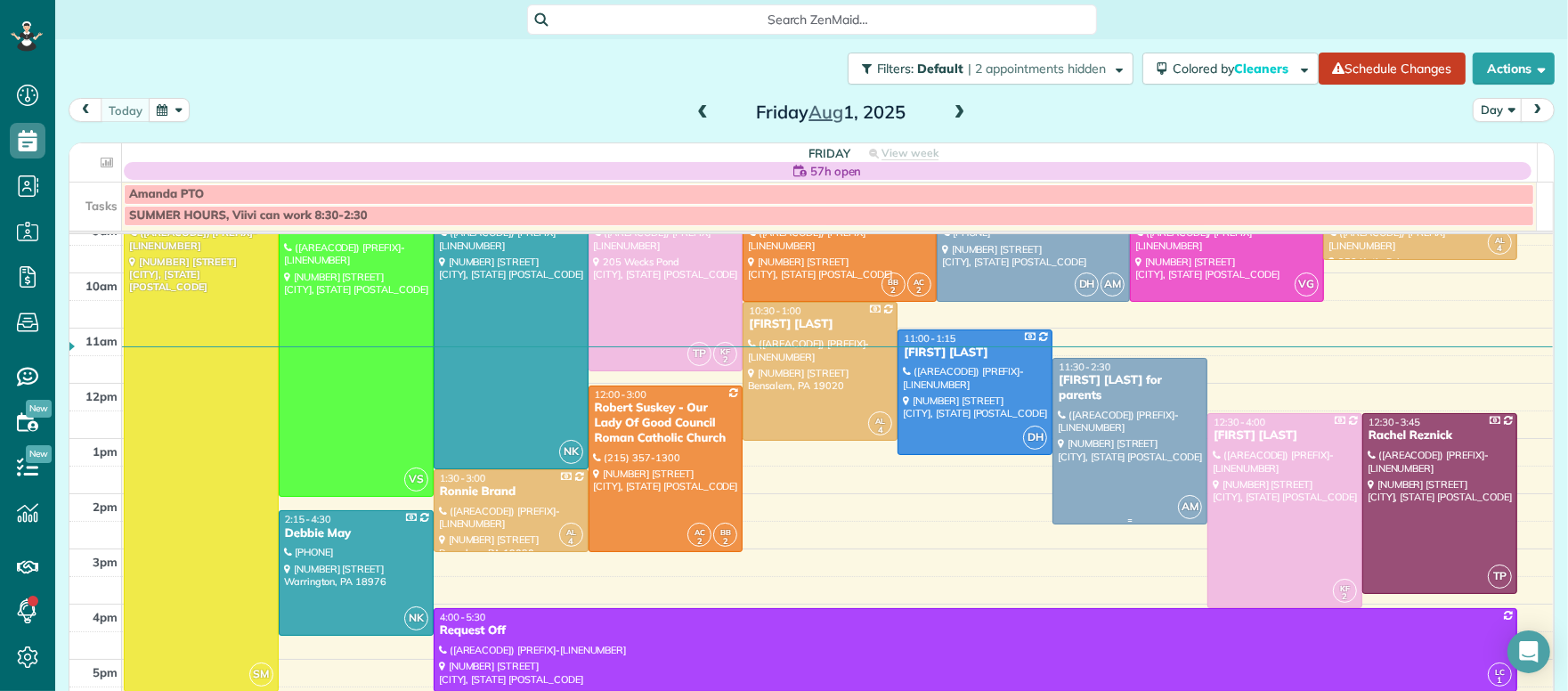 click on "[FIRST] [LAST] for parents" at bounding box center (1130, 388) 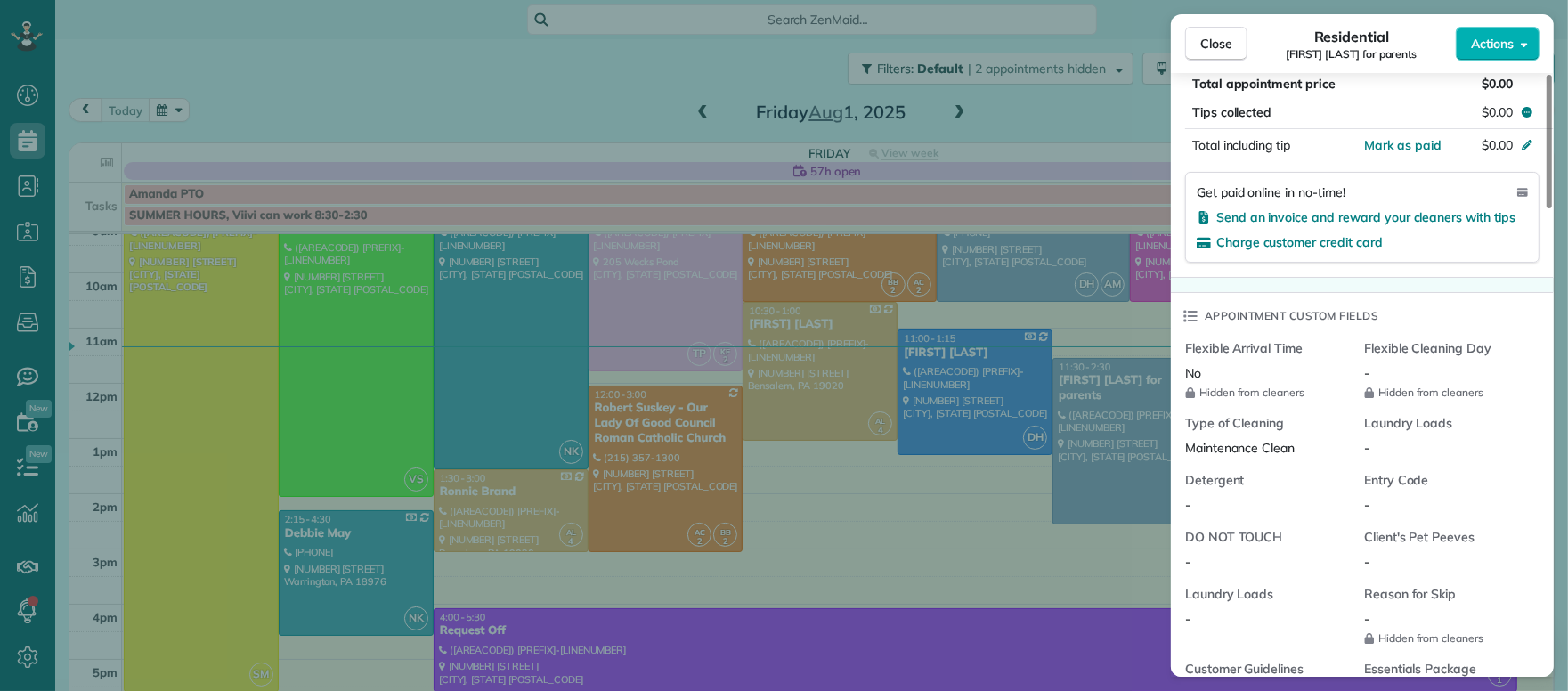 scroll, scrollTop: 1458, scrollLeft: 0, axis: vertical 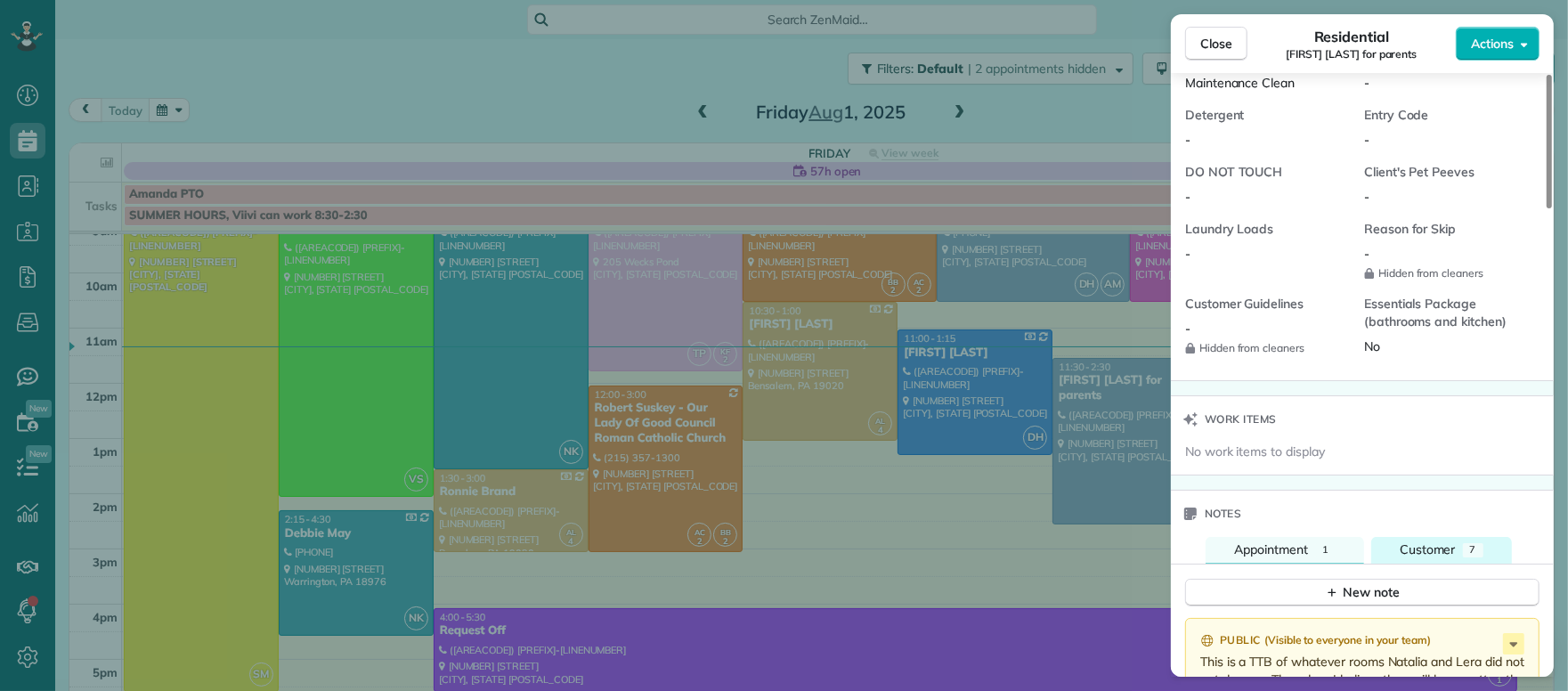click on "Customer" at bounding box center (1427, 549) 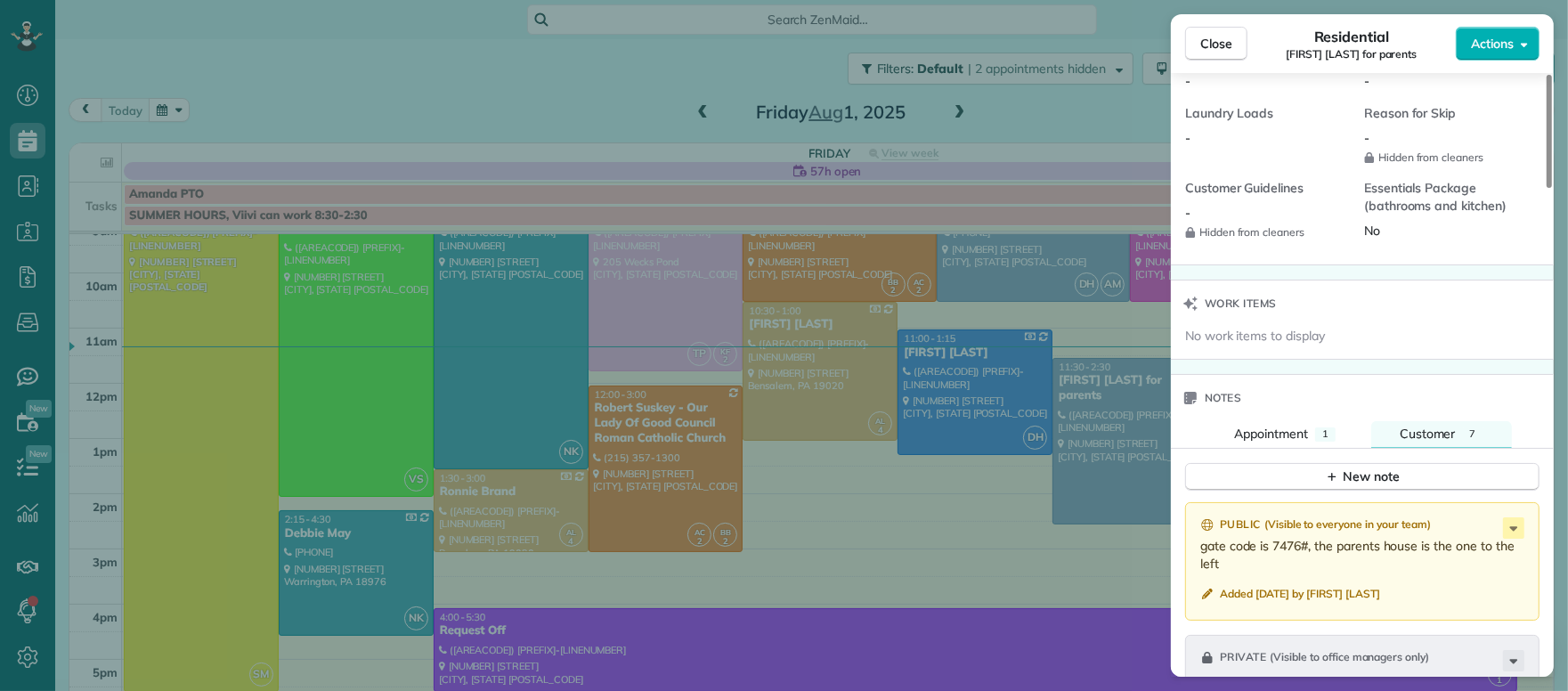 scroll, scrollTop: 1610, scrollLeft: 0, axis: vertical 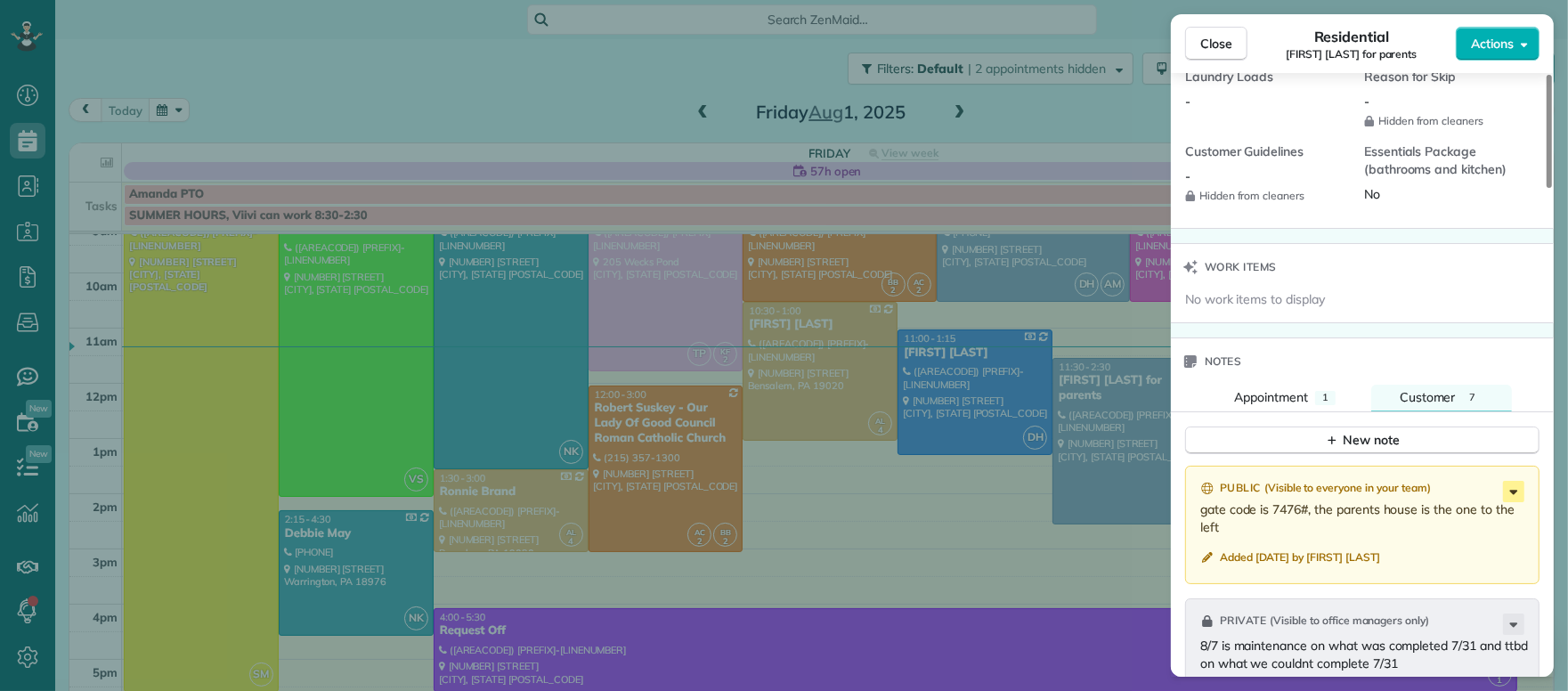click 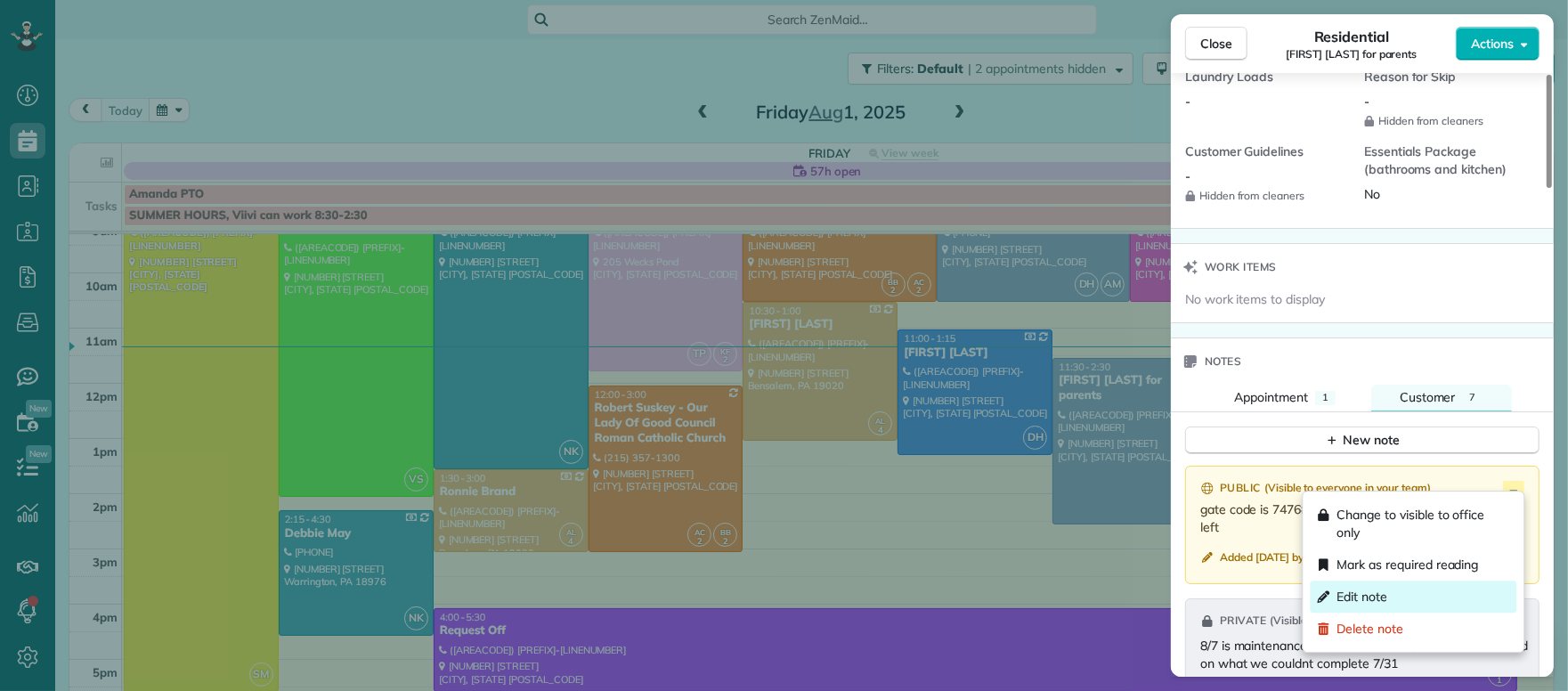 click on "Edit note" at bounding box center (1414, 597) 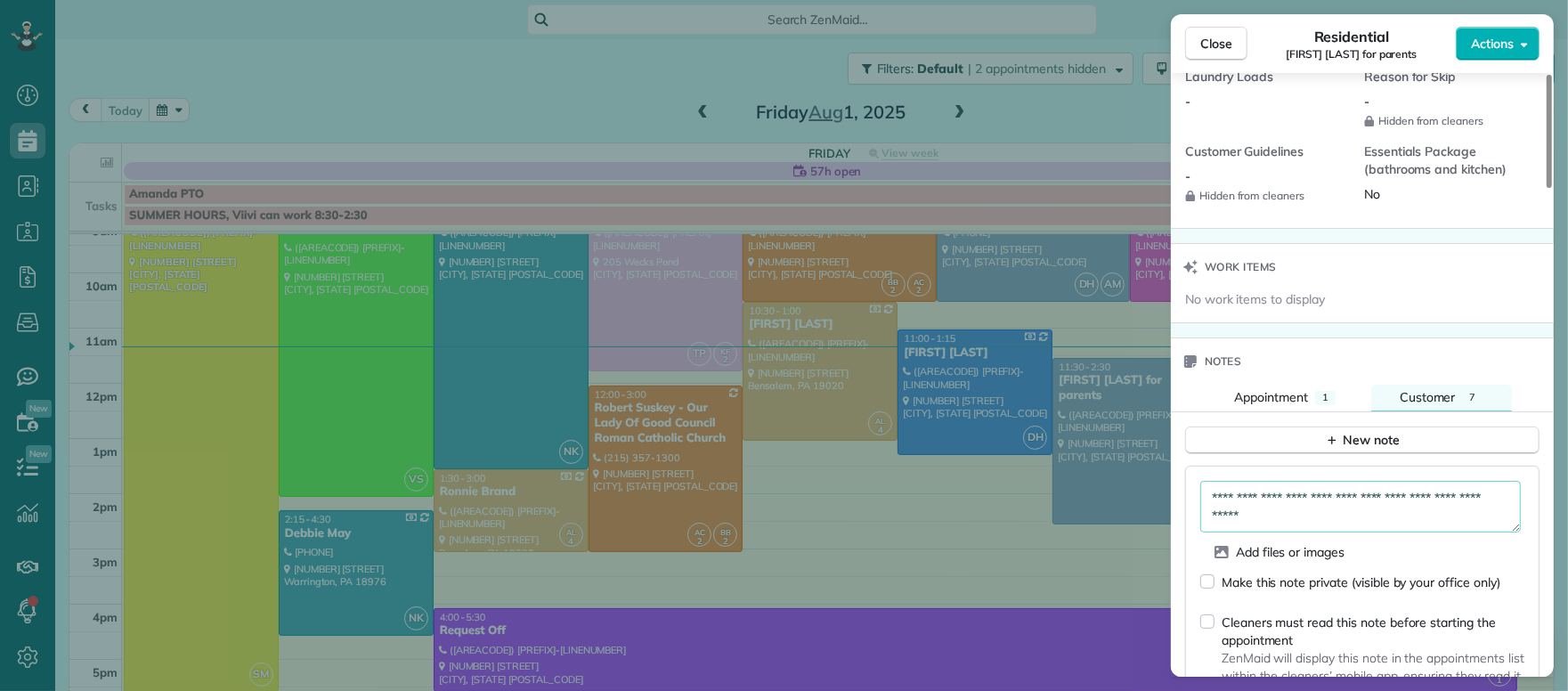 click on "**********" at bounding box center (1361, 507) 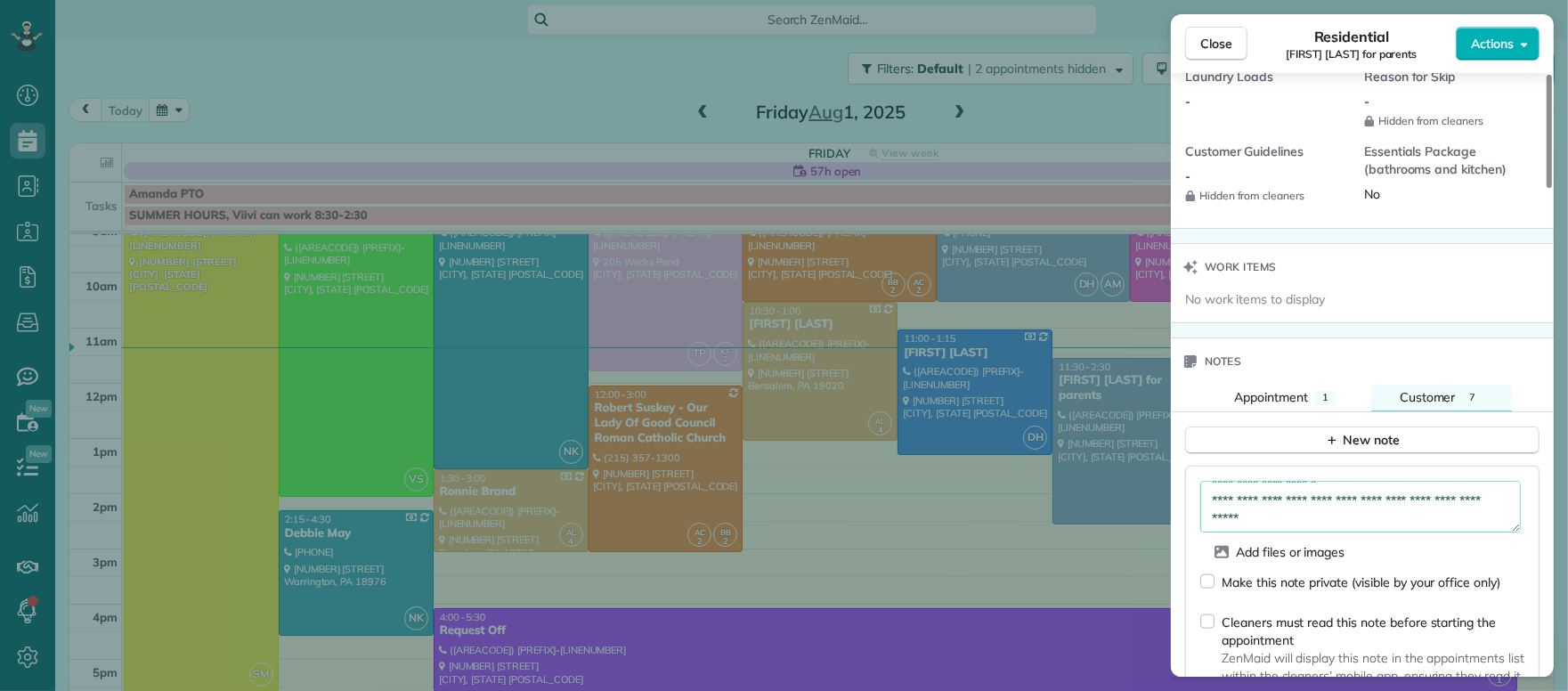 scroll, scrollTop: 18, scrollLeft: 0, axis: vertical 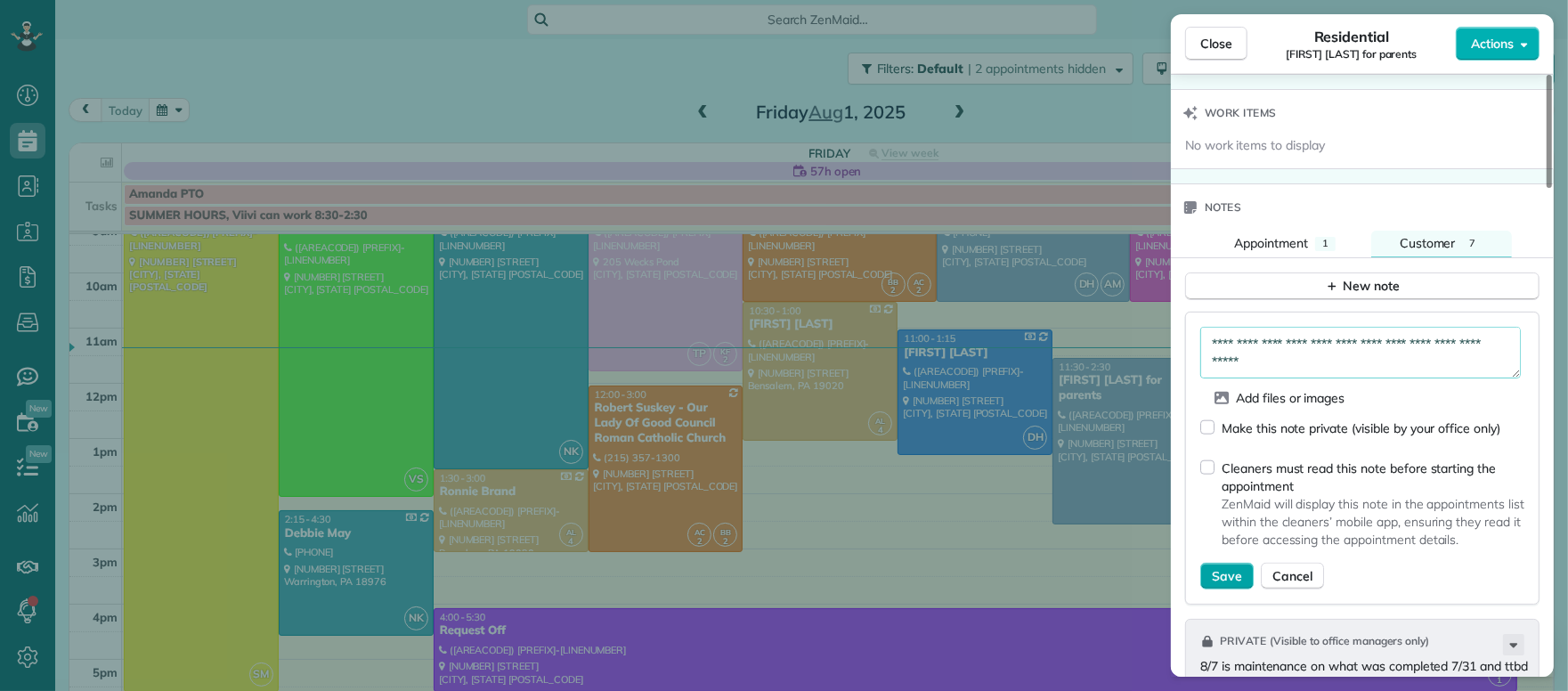 type on "**********" 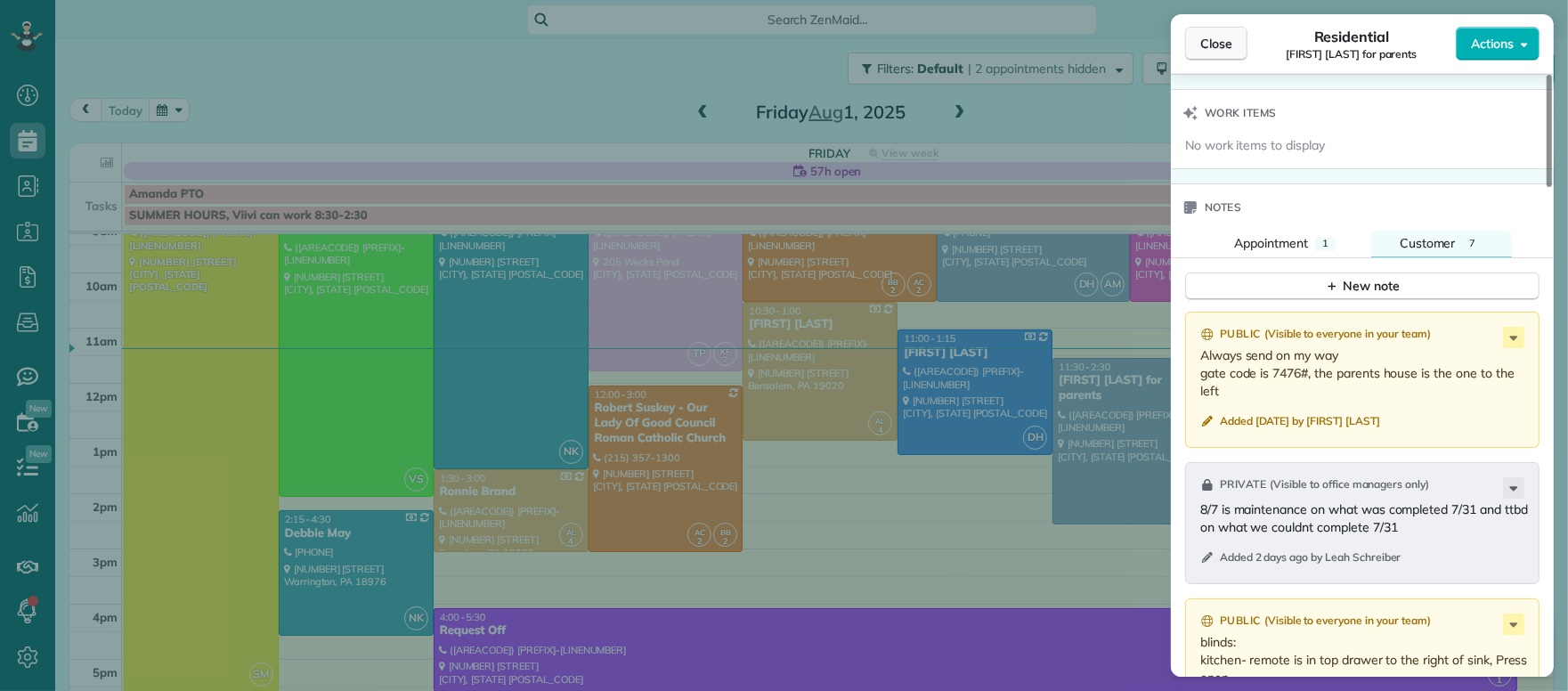 click on "Close" at bounding box center (1216, 44) 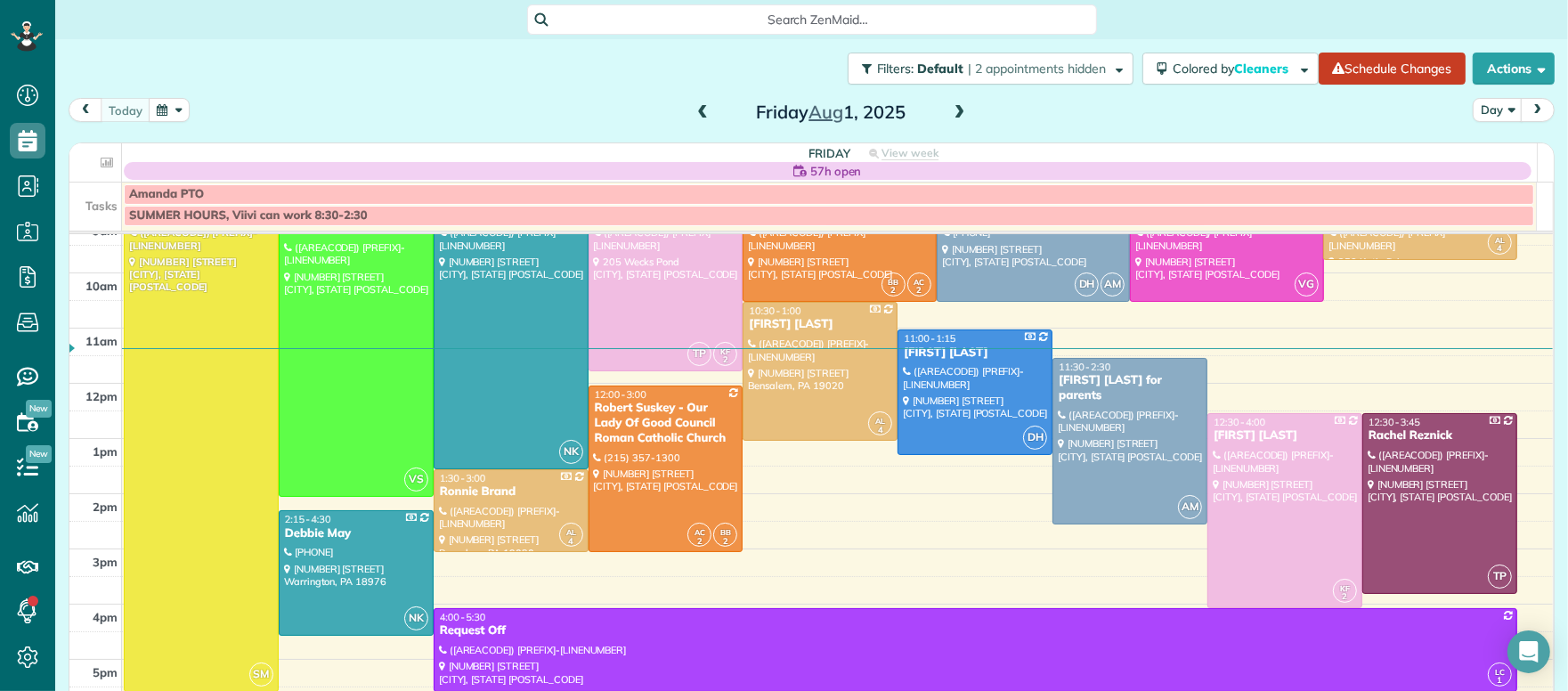 click at bounding box center [703, 113] 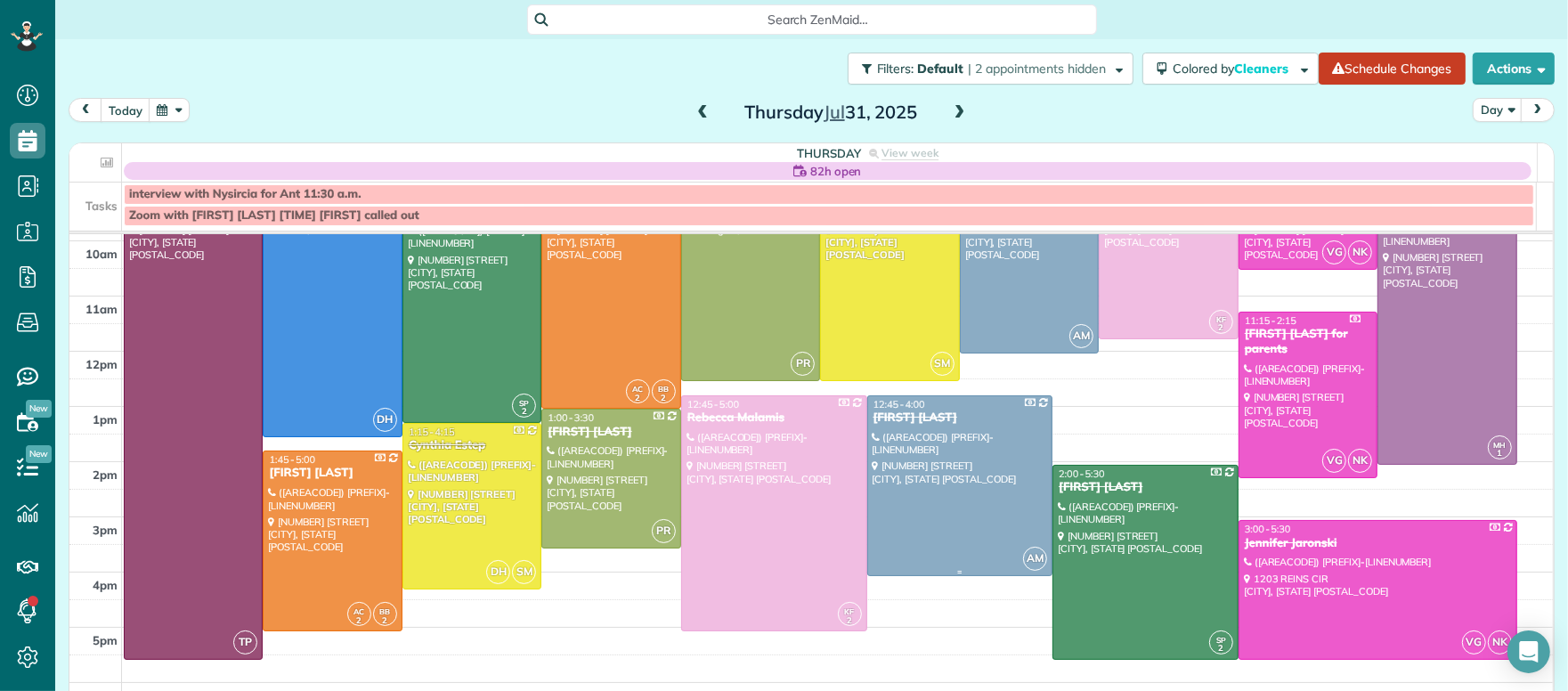 scroll, scrollTop: 175, scrollLeft: 0, axis: vertical 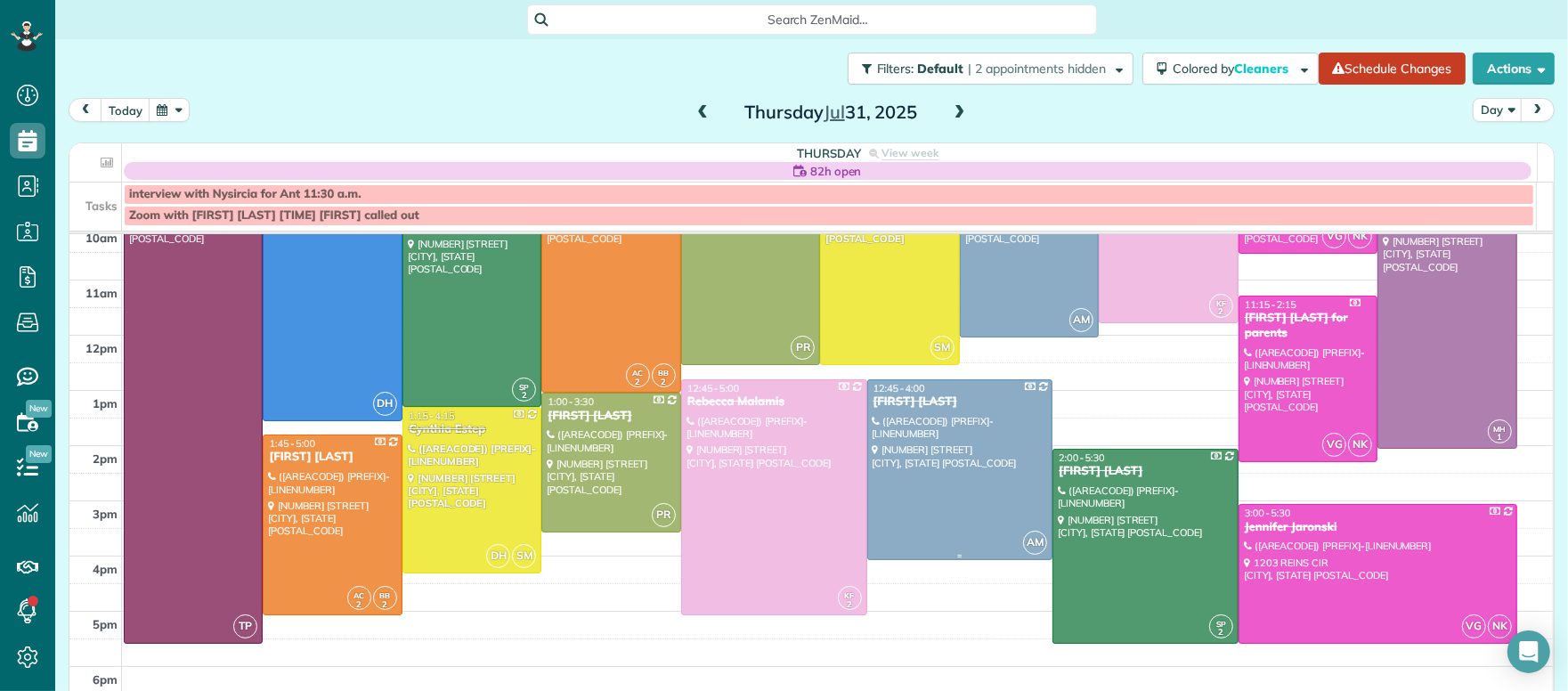 click on "Stacey Morgan" at bounding box center [960, 402] 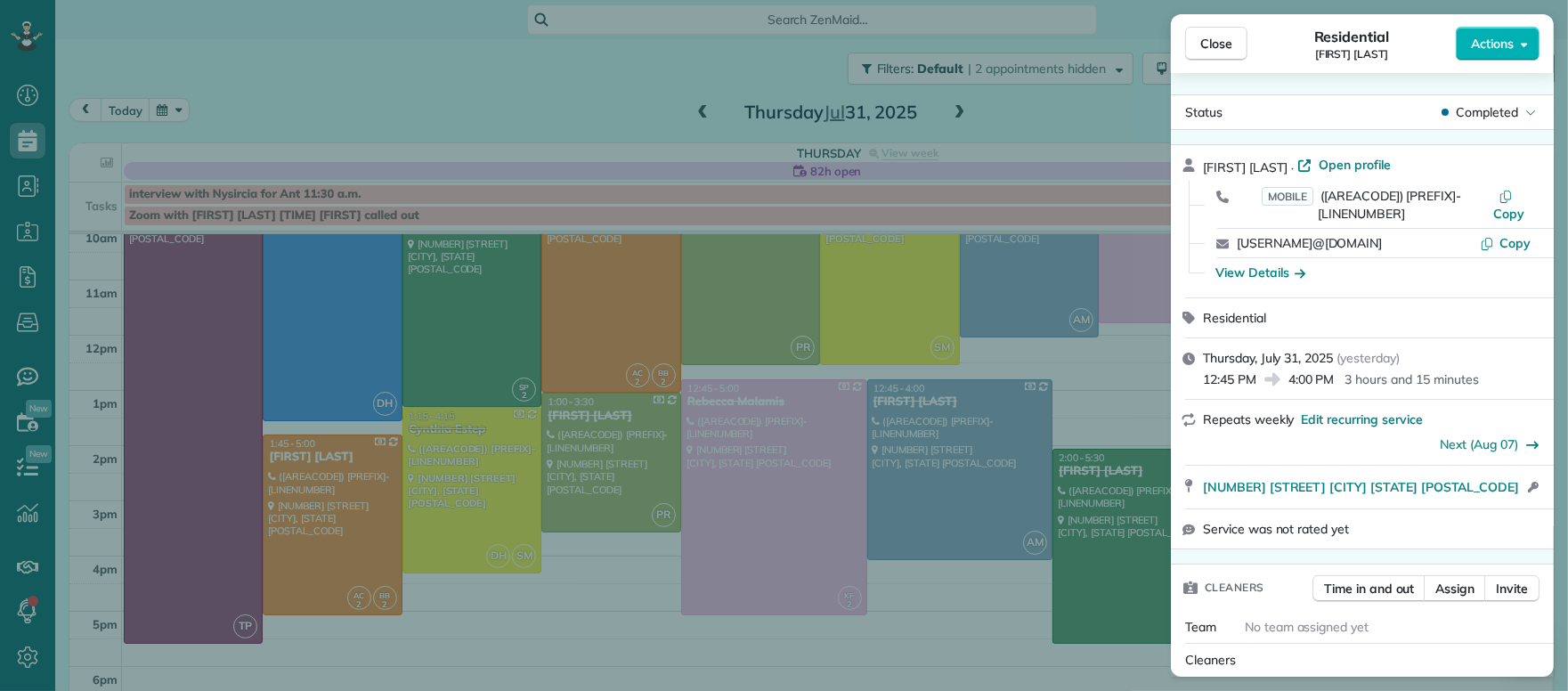 scroll, scrollTop: 637, scrollLeft: 0, axis: vertical 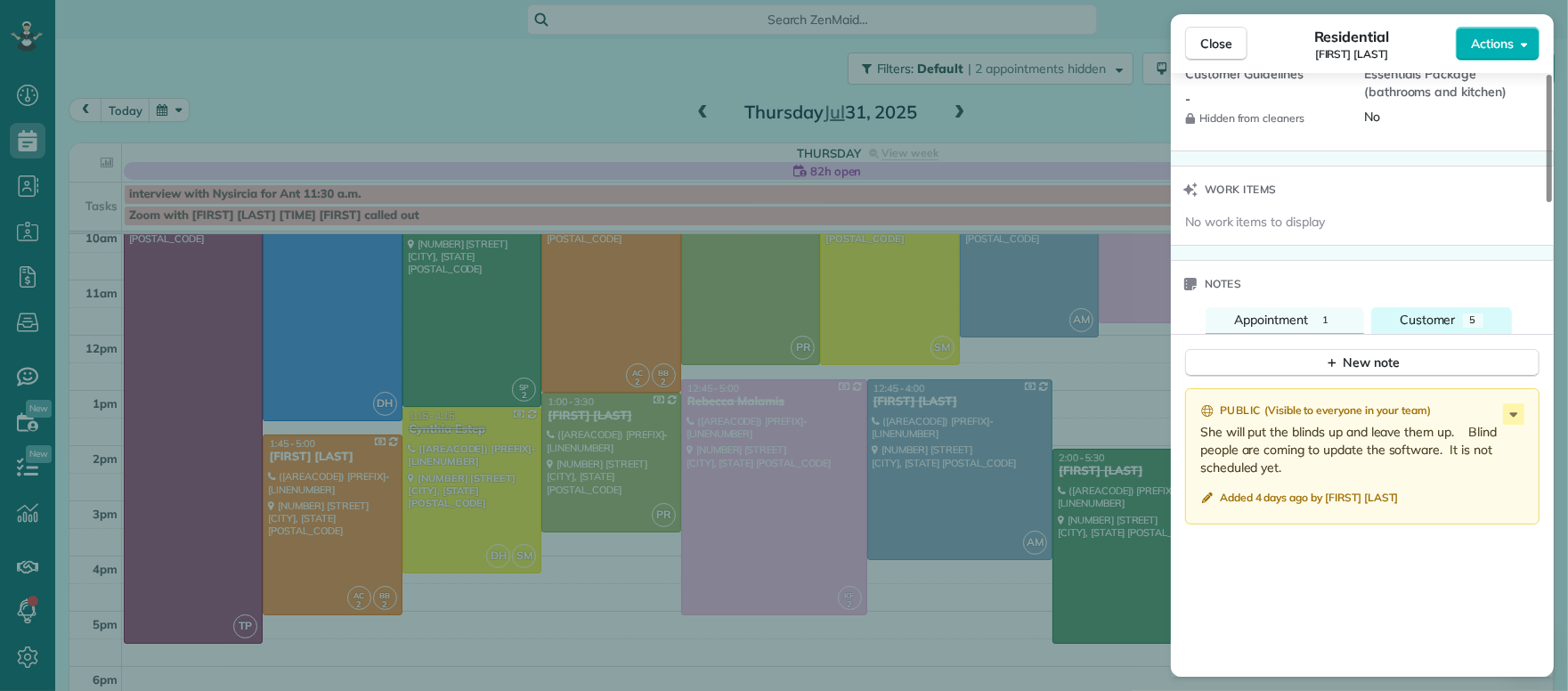 click on "Customer" at bounding box center (1427, 320) 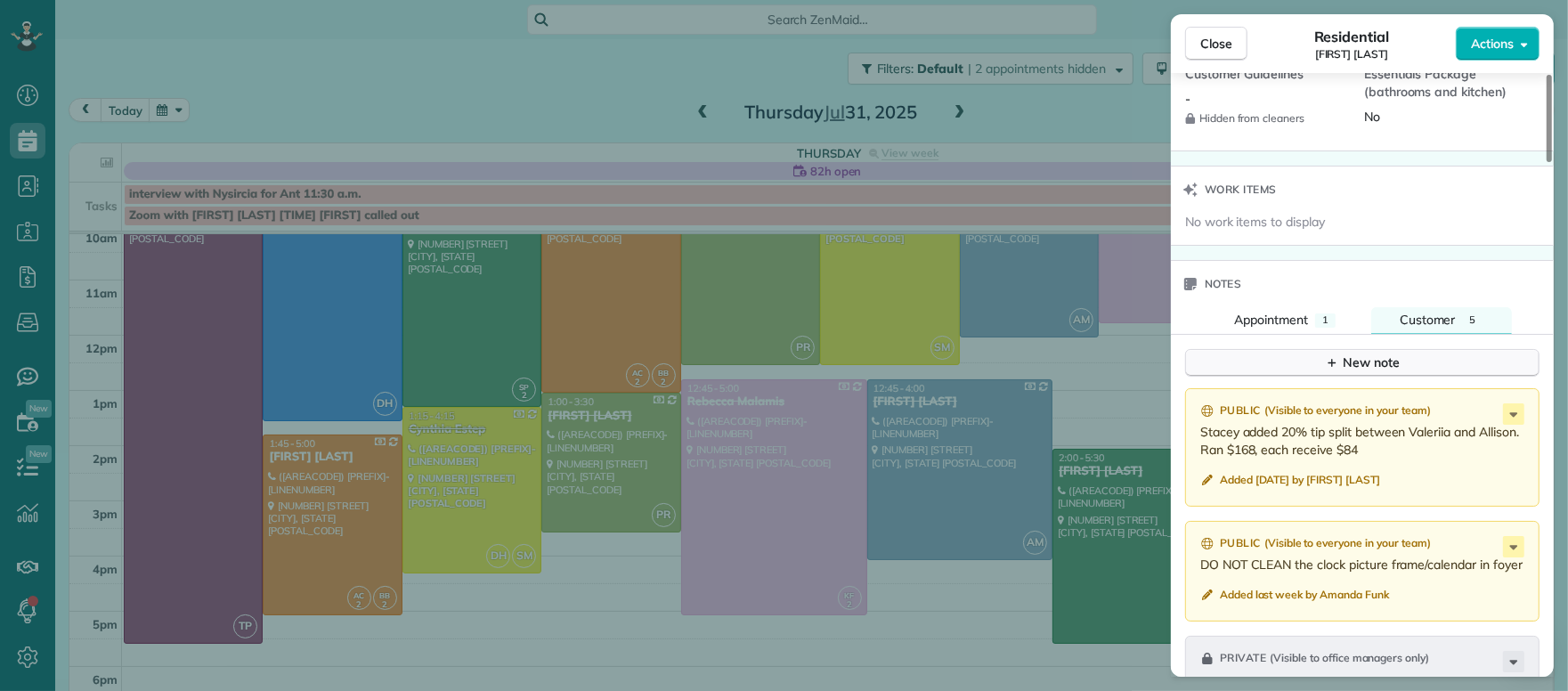 click on "New note" at bounding box center (1362, 362) 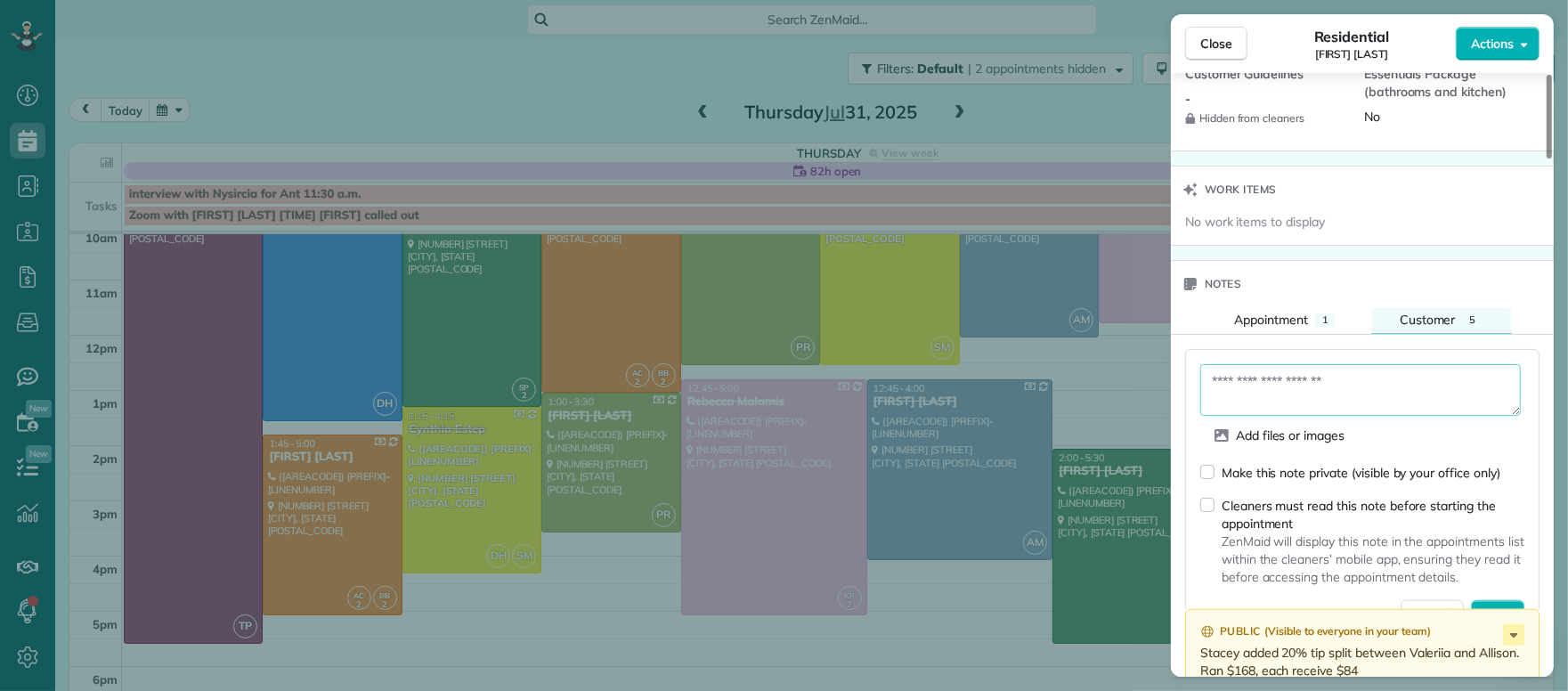click at bounding box center (1361, 390) 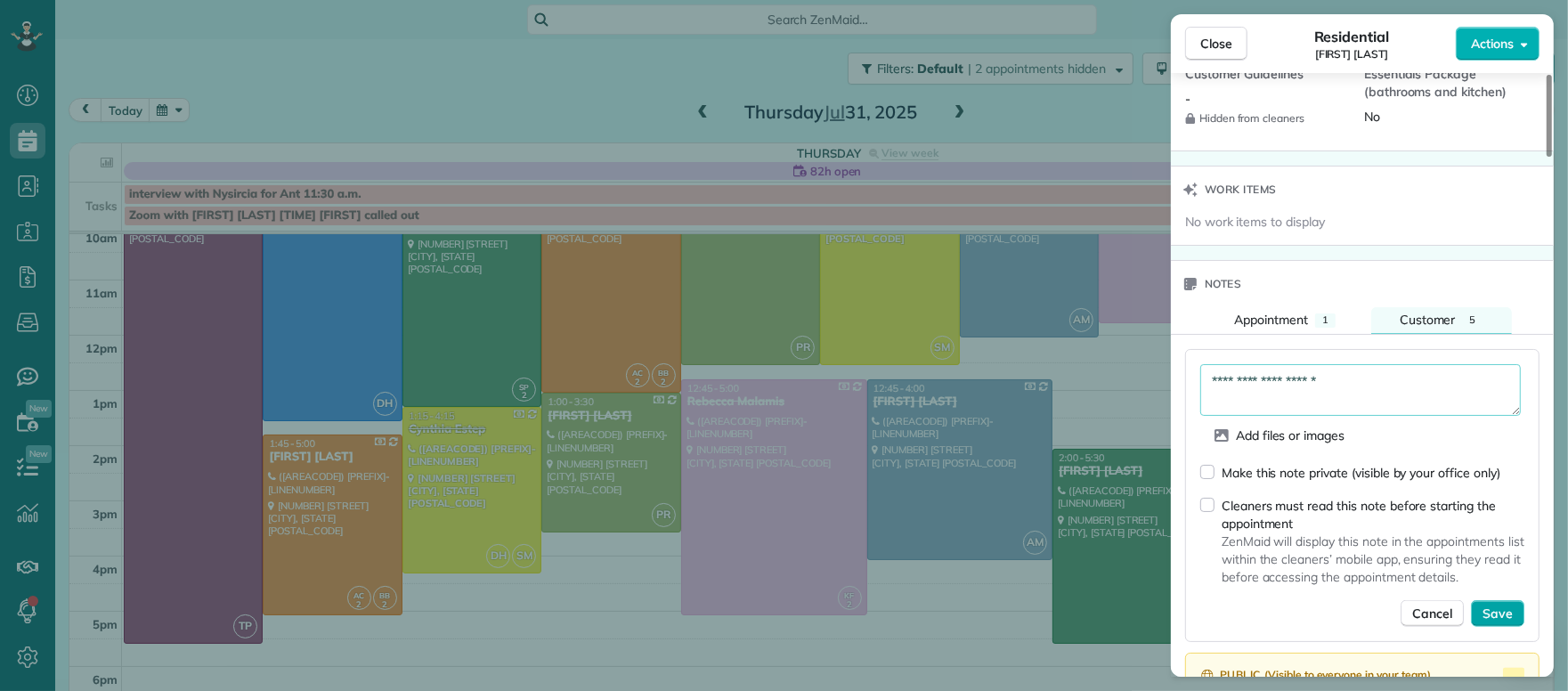 type on "**********" 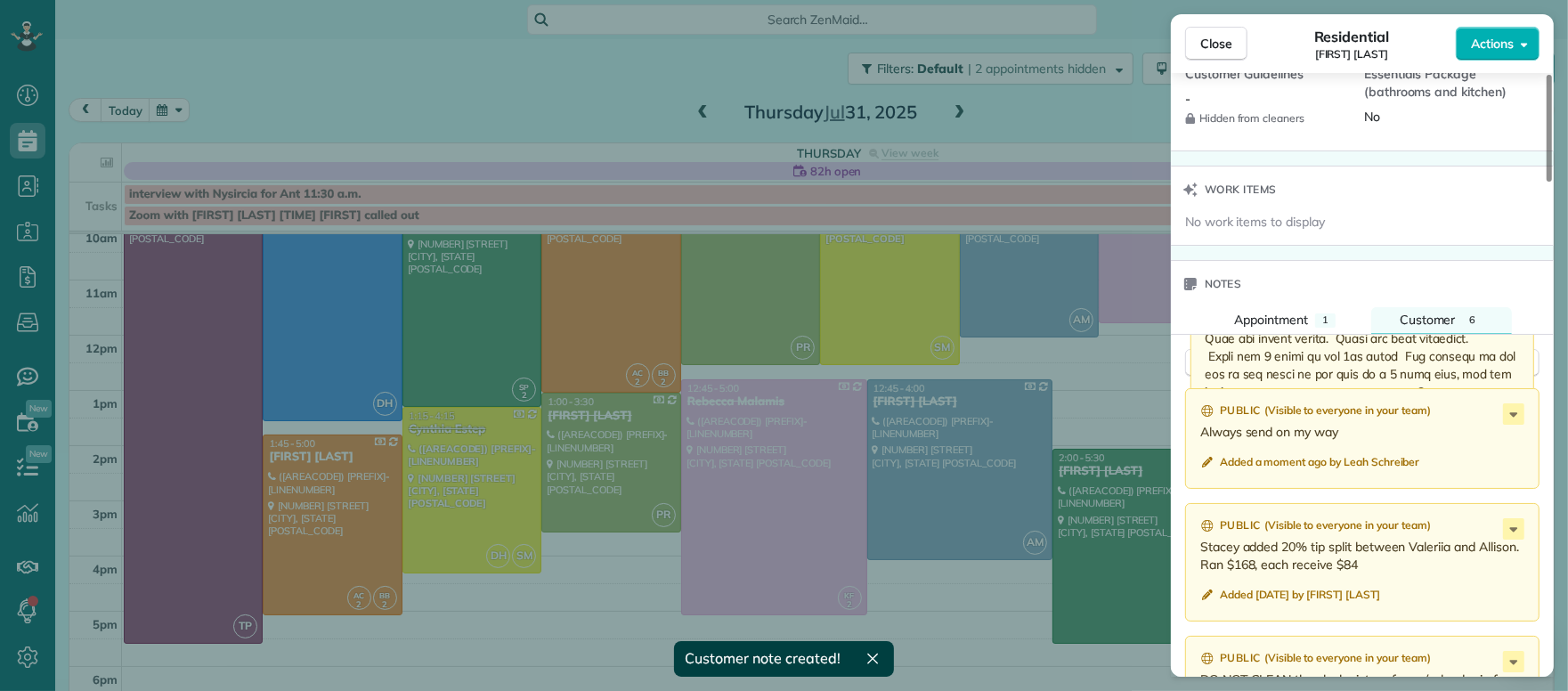 scroll, scrollTop: 1805, scrollLeft: 0, axis: vertical 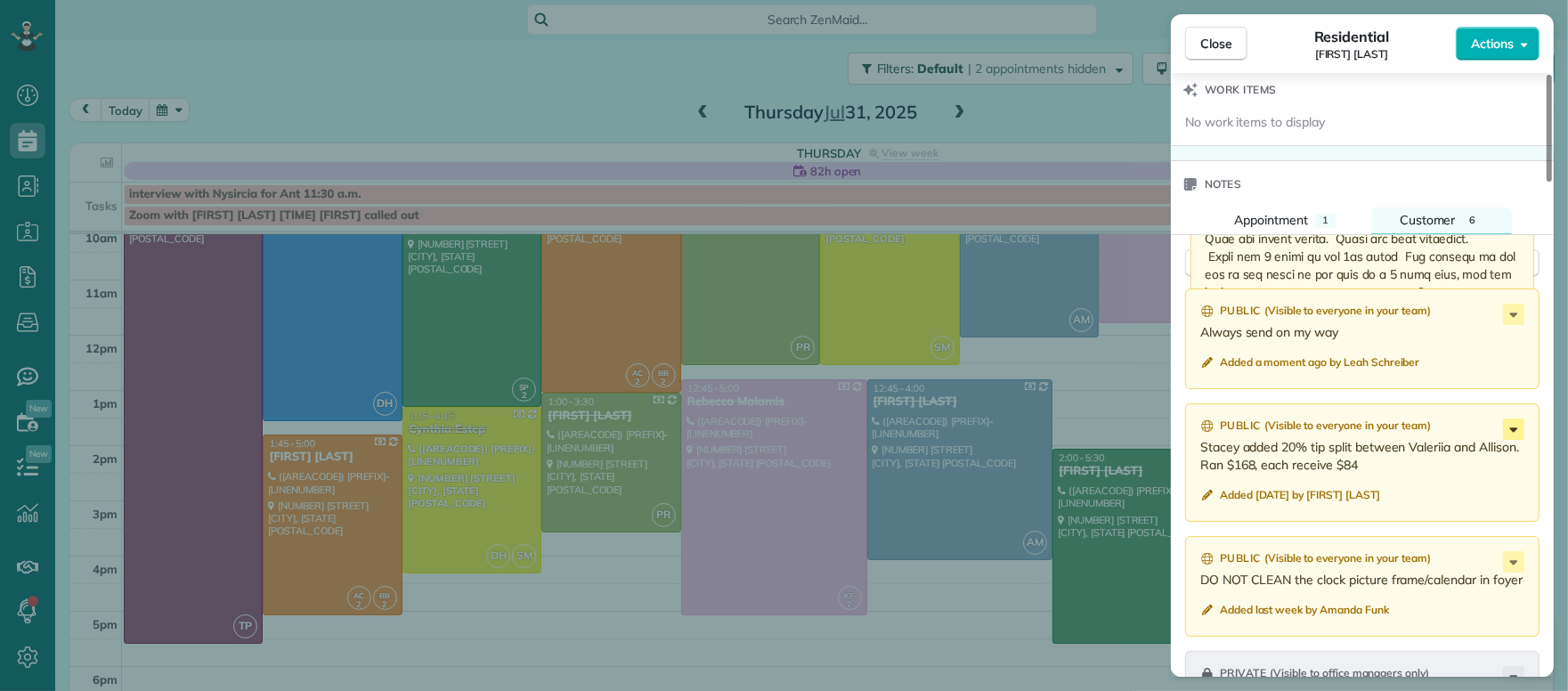 click 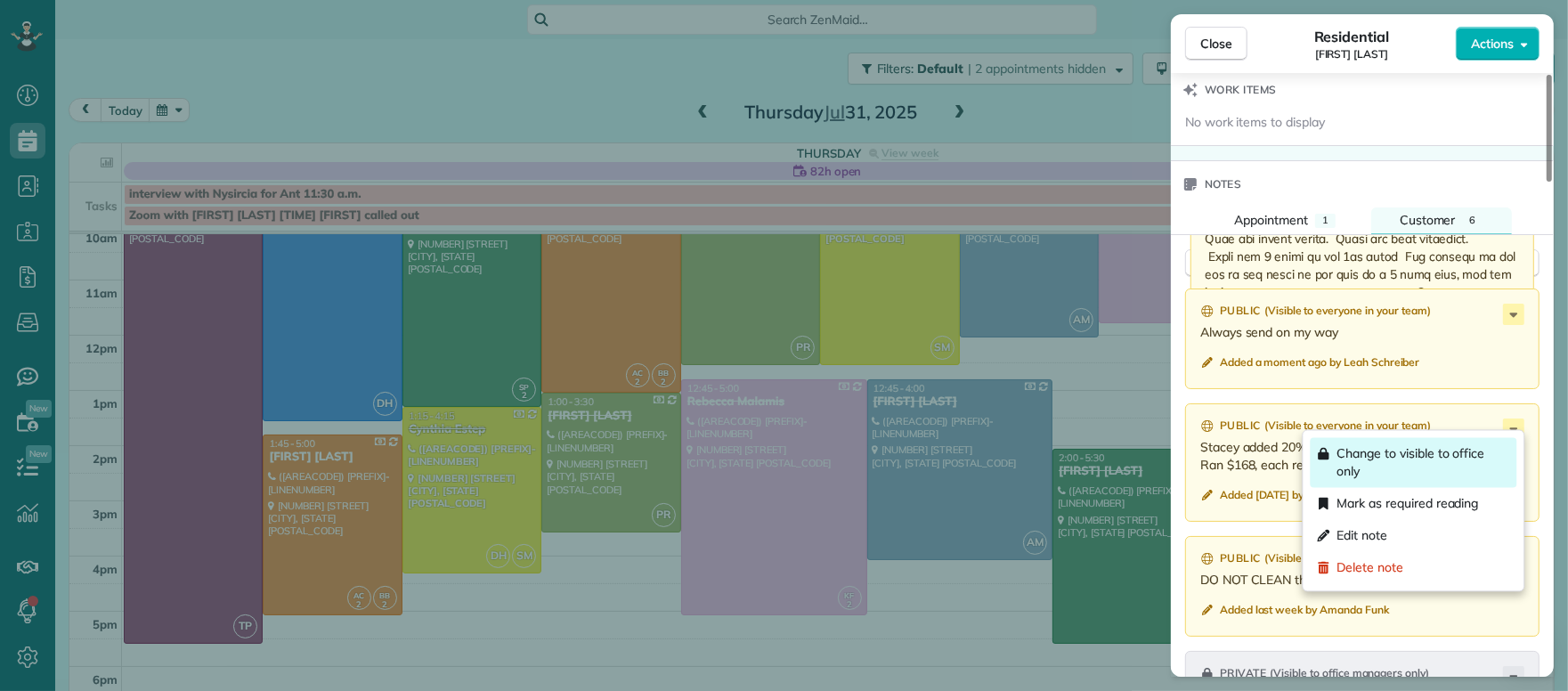 click on "Change to visible to office only" at bounding box center (1424, 463) 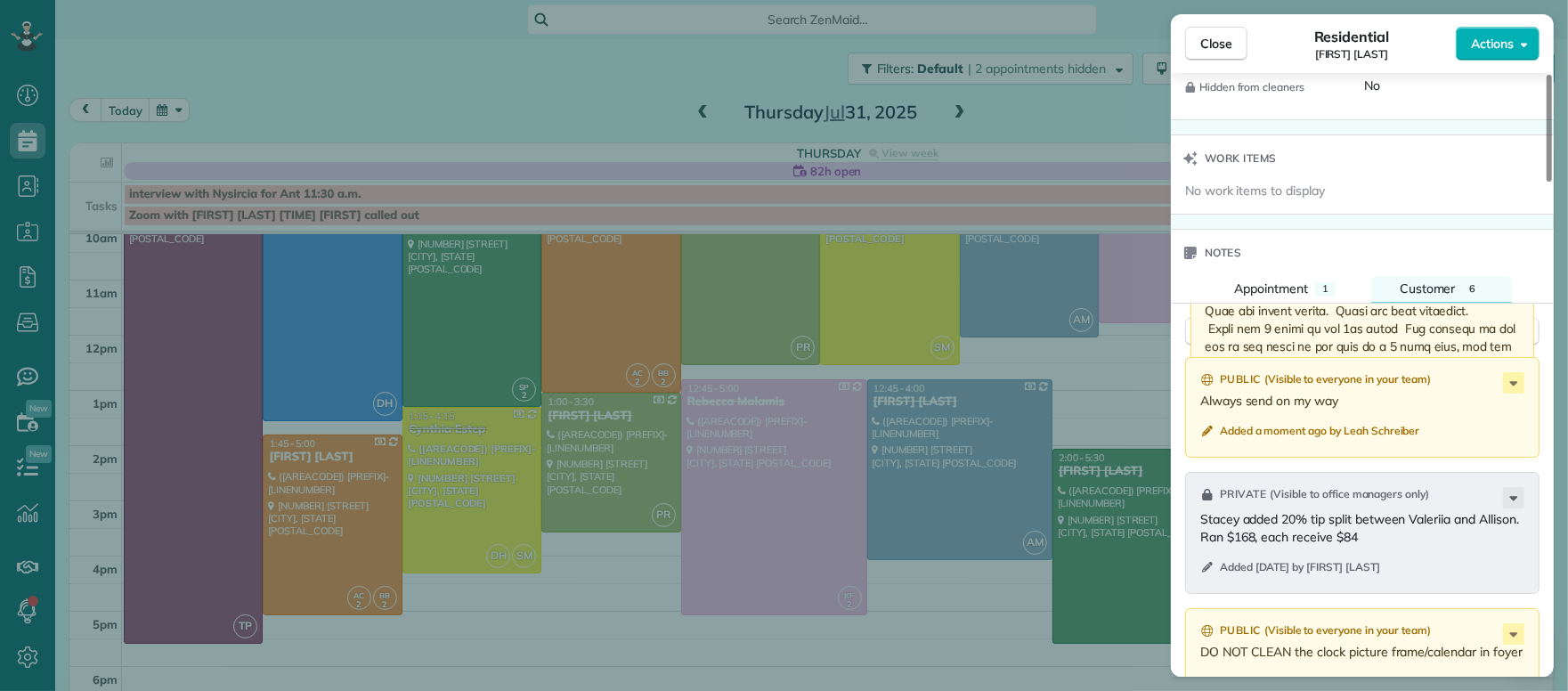 scroll, scrollTop: 1717, scrollLeft: 0, axis: vertical 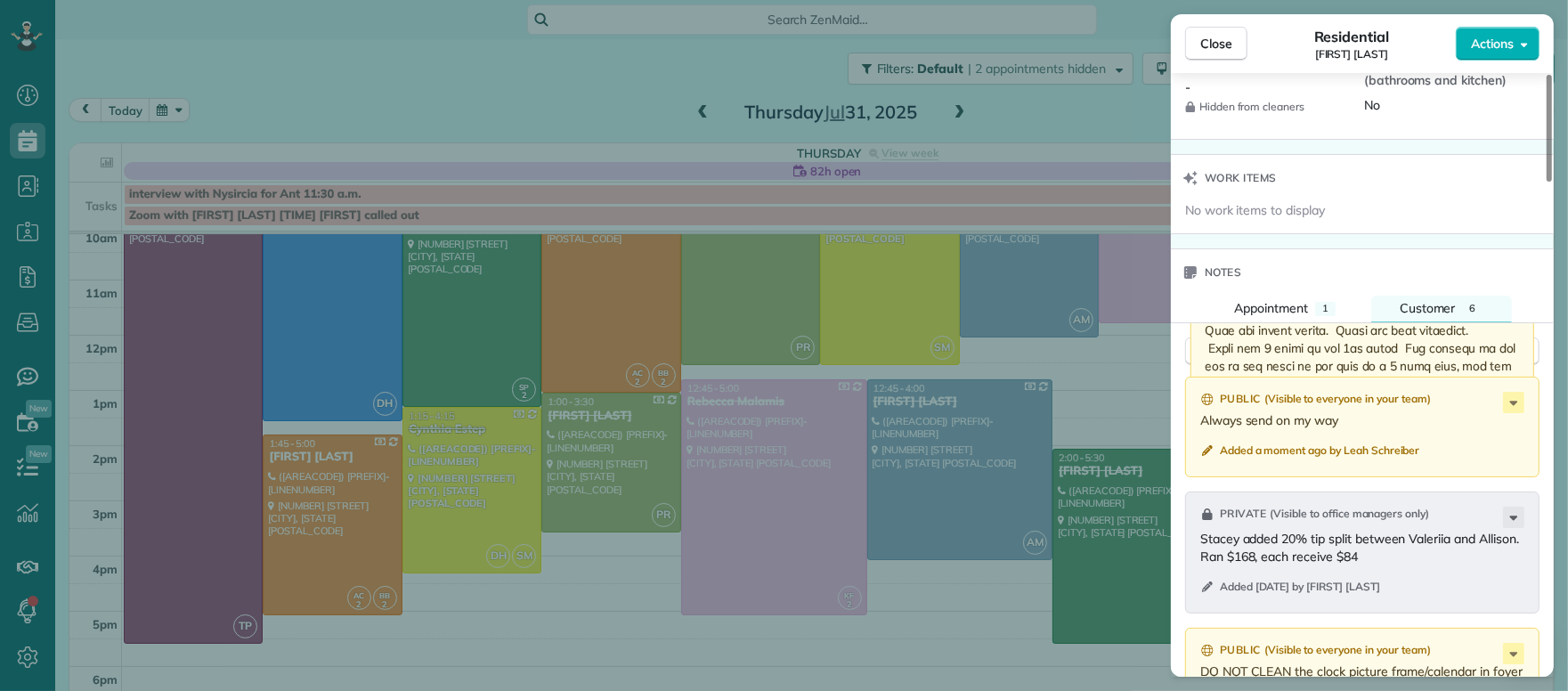 click on "Close" at bounding box center (1216, 44) 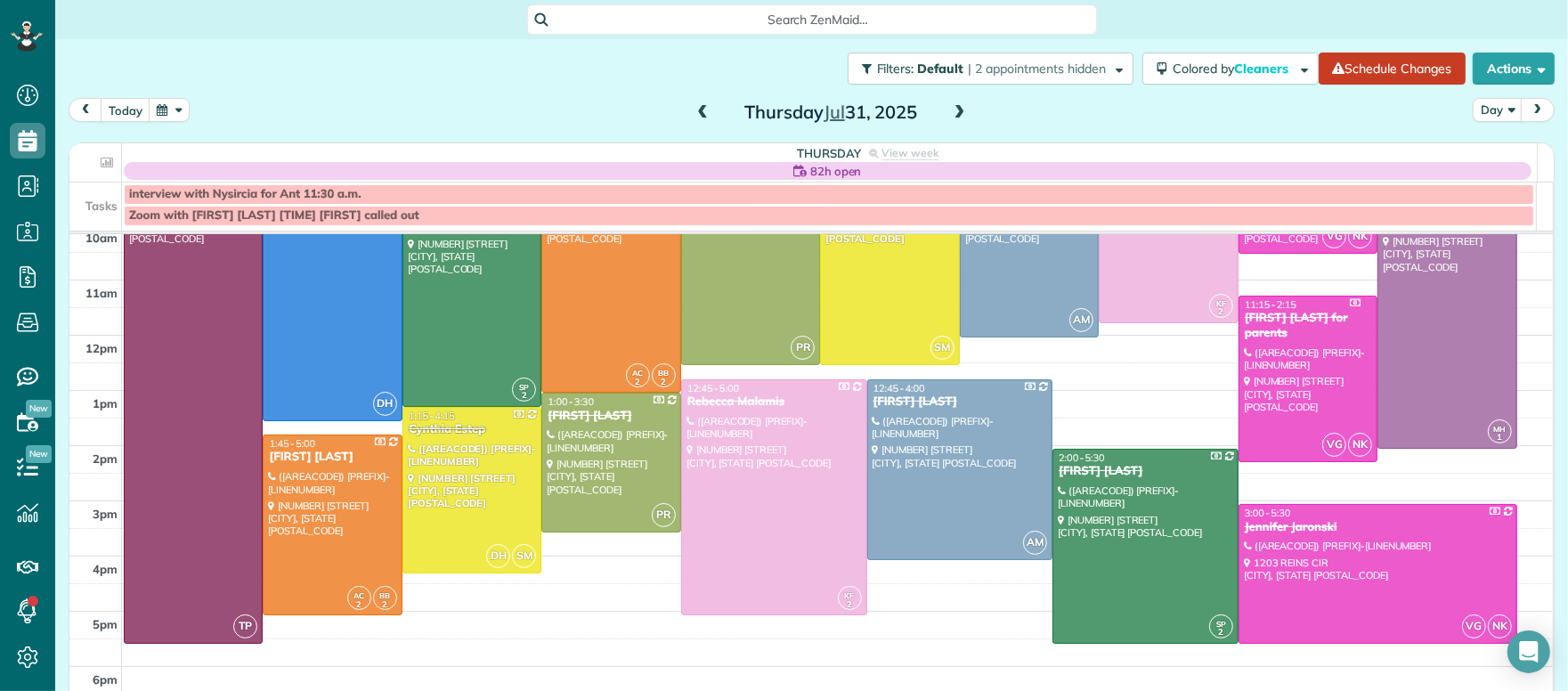 drag, startPoint x: 953, startPoint y: 106, endPoint x: 961, endPoint y: 138, distance: 32.984845 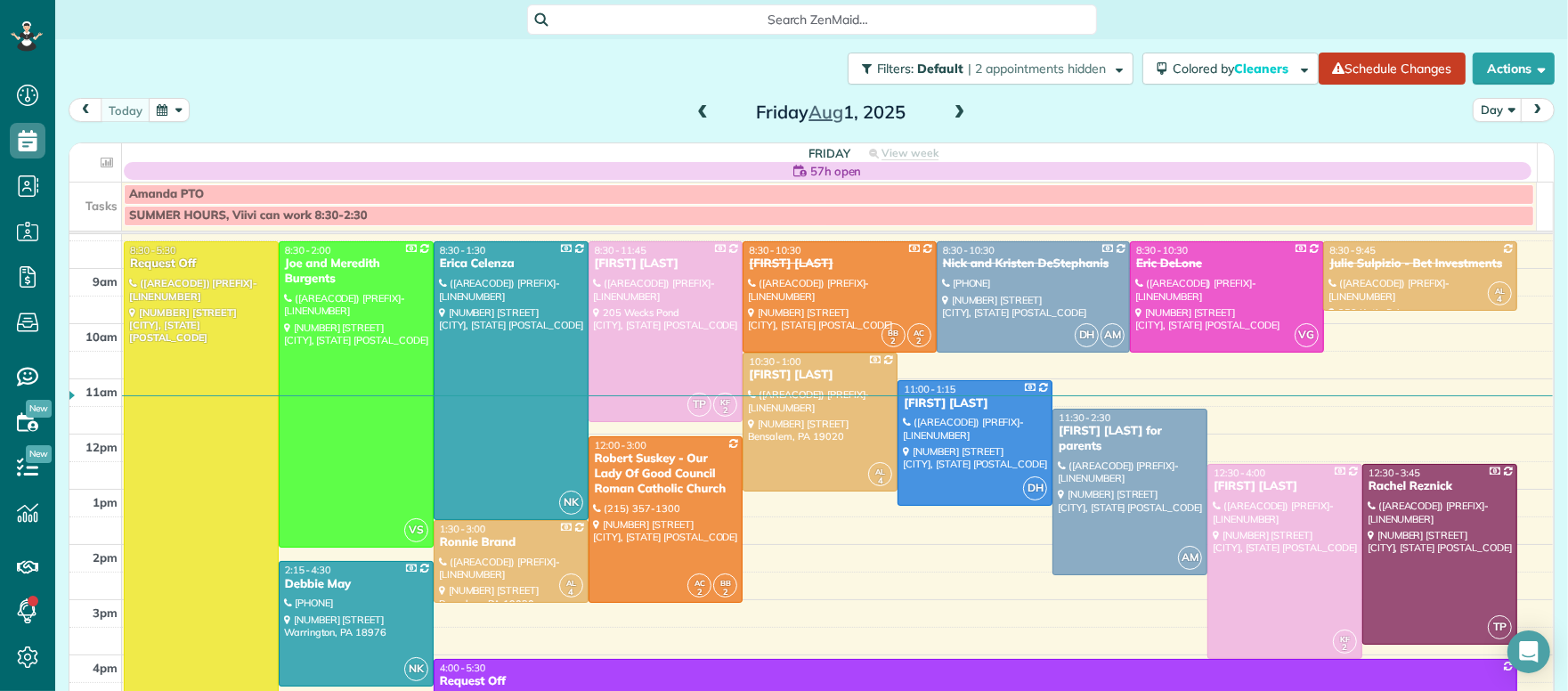 scroll, scrollTop: 71, scrollLeft: 0, axis: vertical 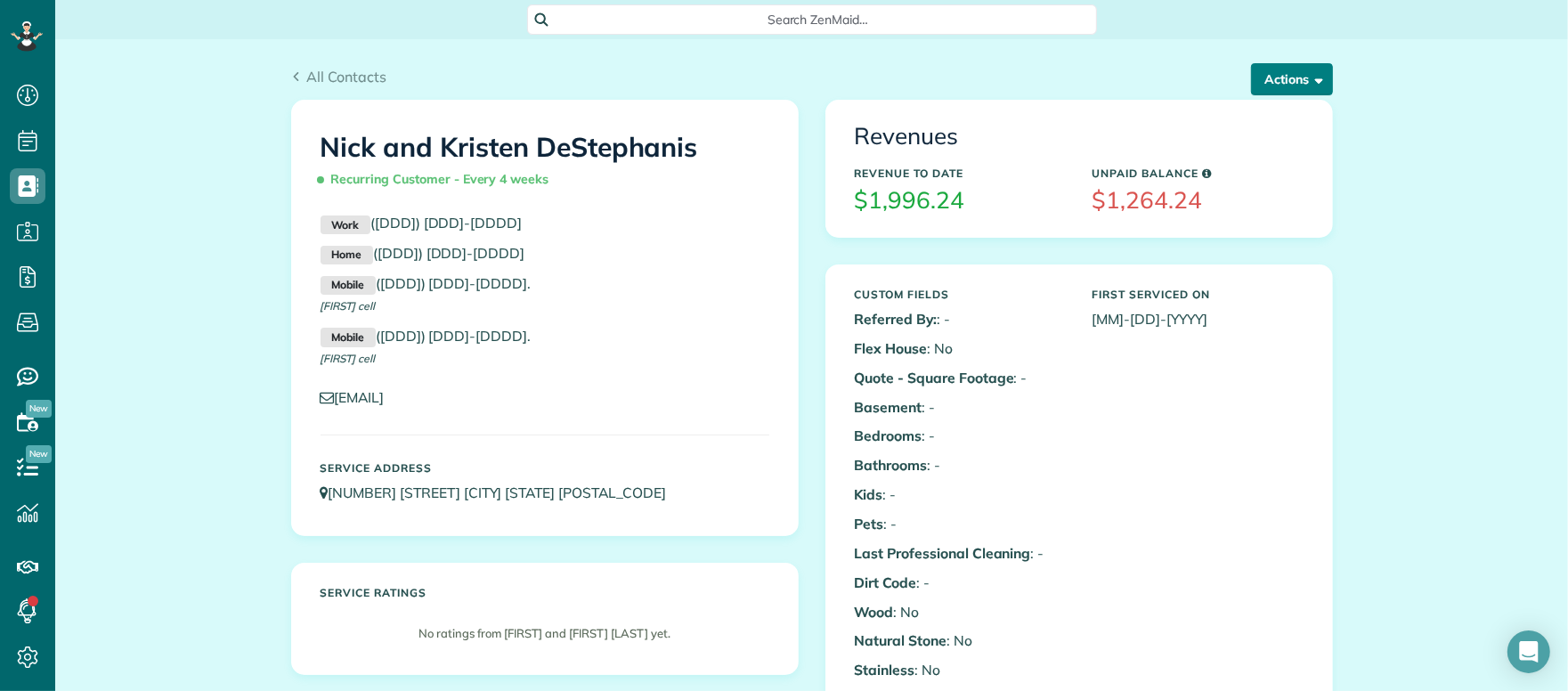 click on "Actions" at bounding box center [1292, 79] 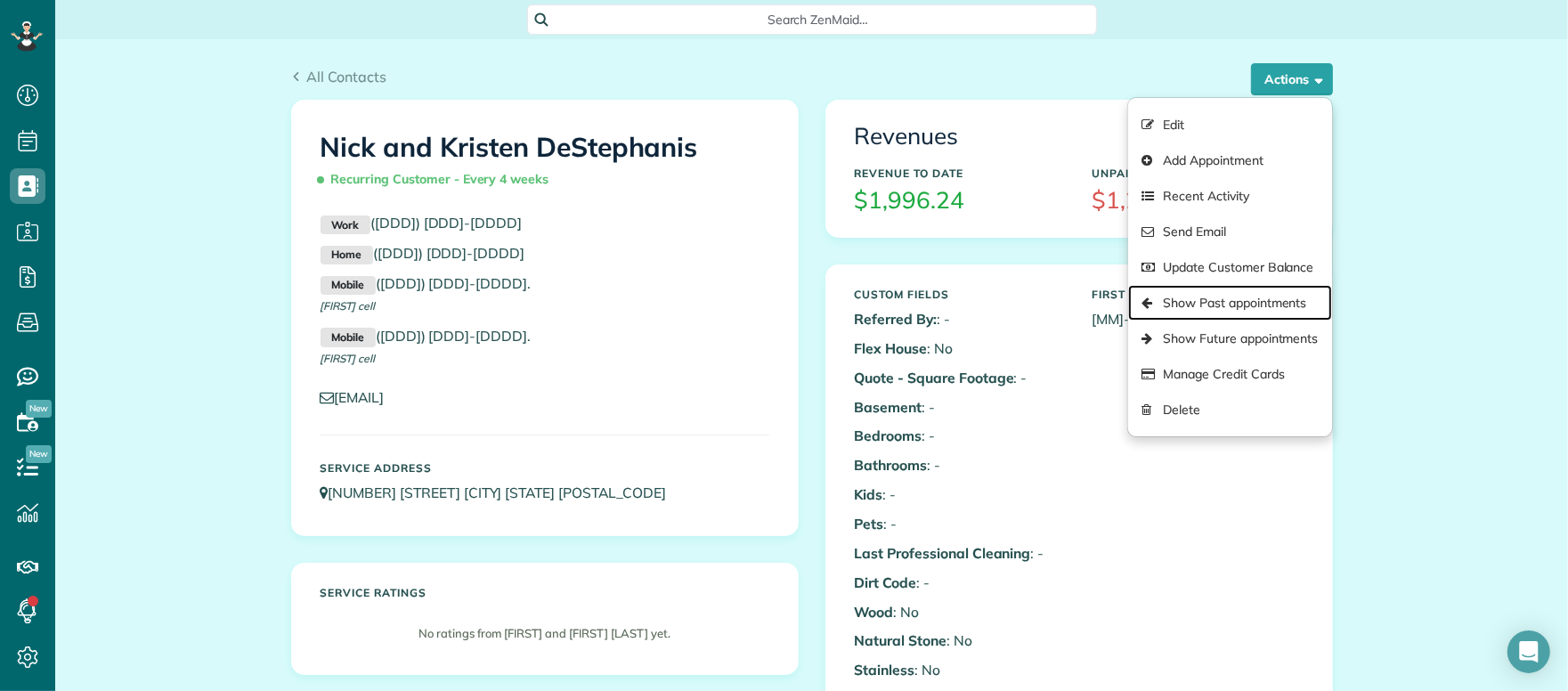 click on "Show Past appointments" at bounding box center [1230, 303] 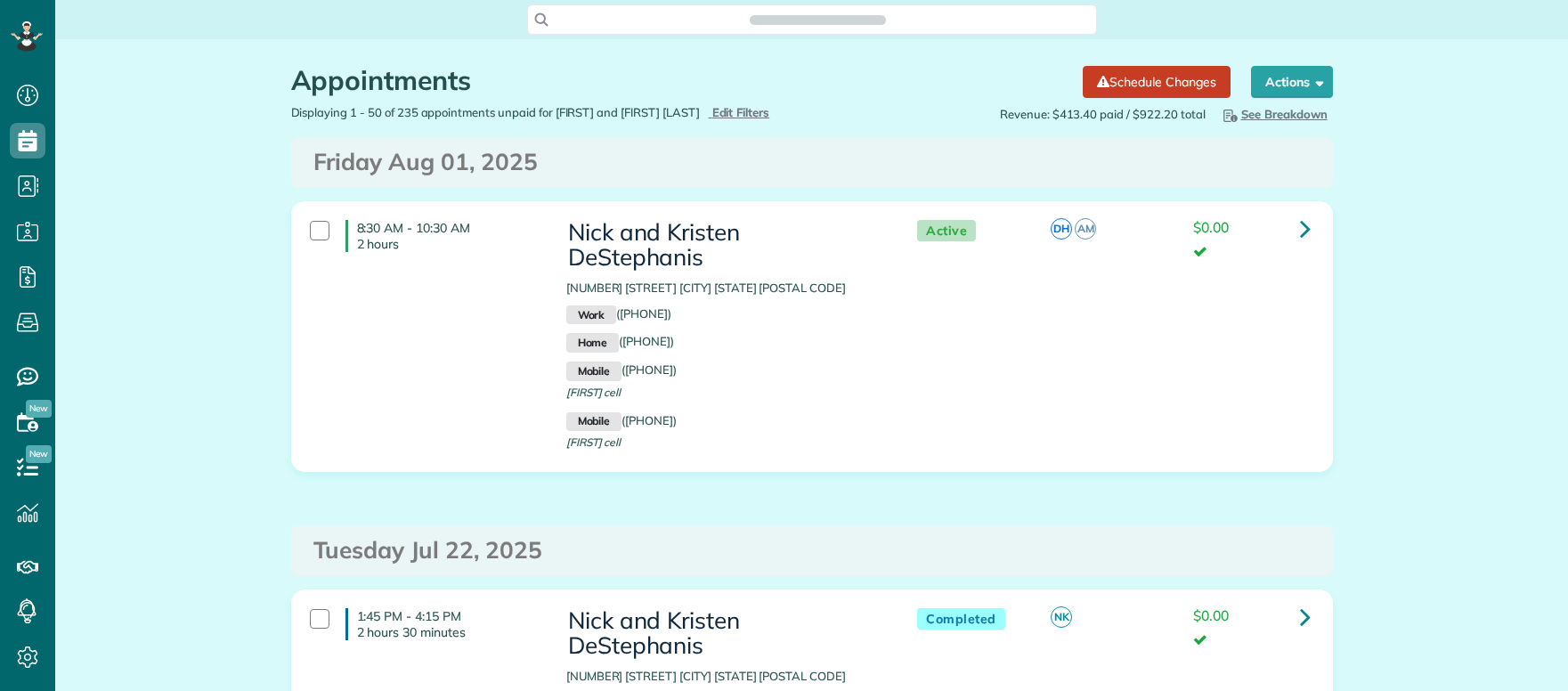 scroll, scrollTop: 0, scrollLeft: 0, axis: both 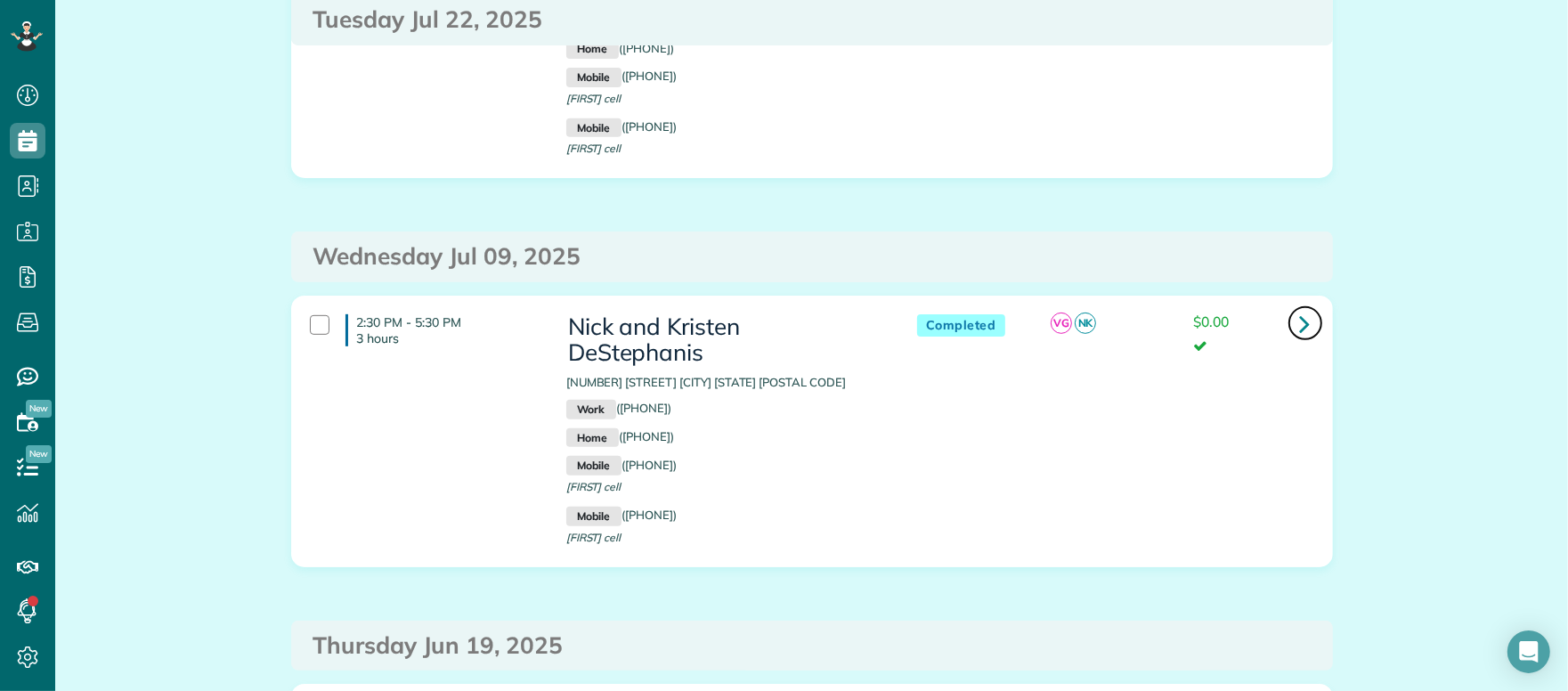click at bounding box center [1305, 323] 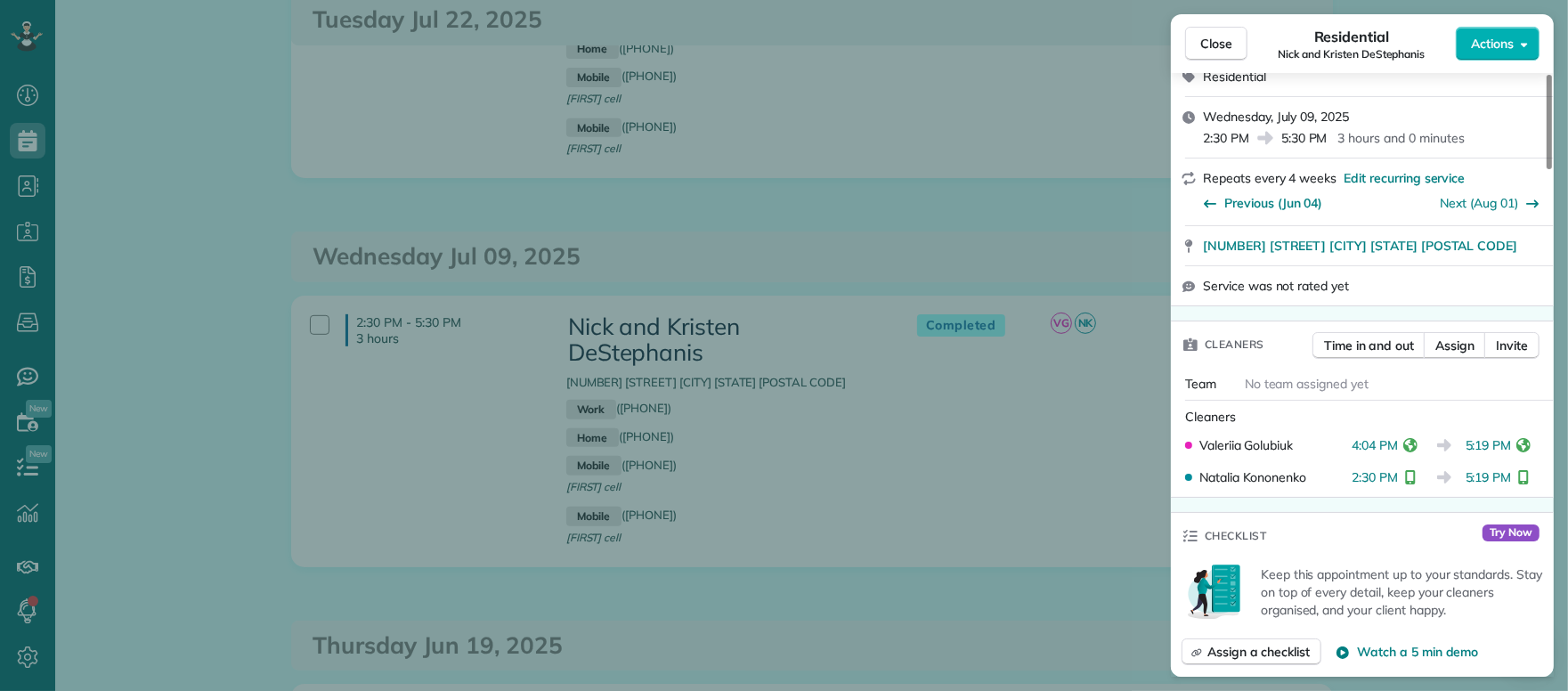 scroll, scrollTop: 565, scrollLeft: 0, axis: vertical 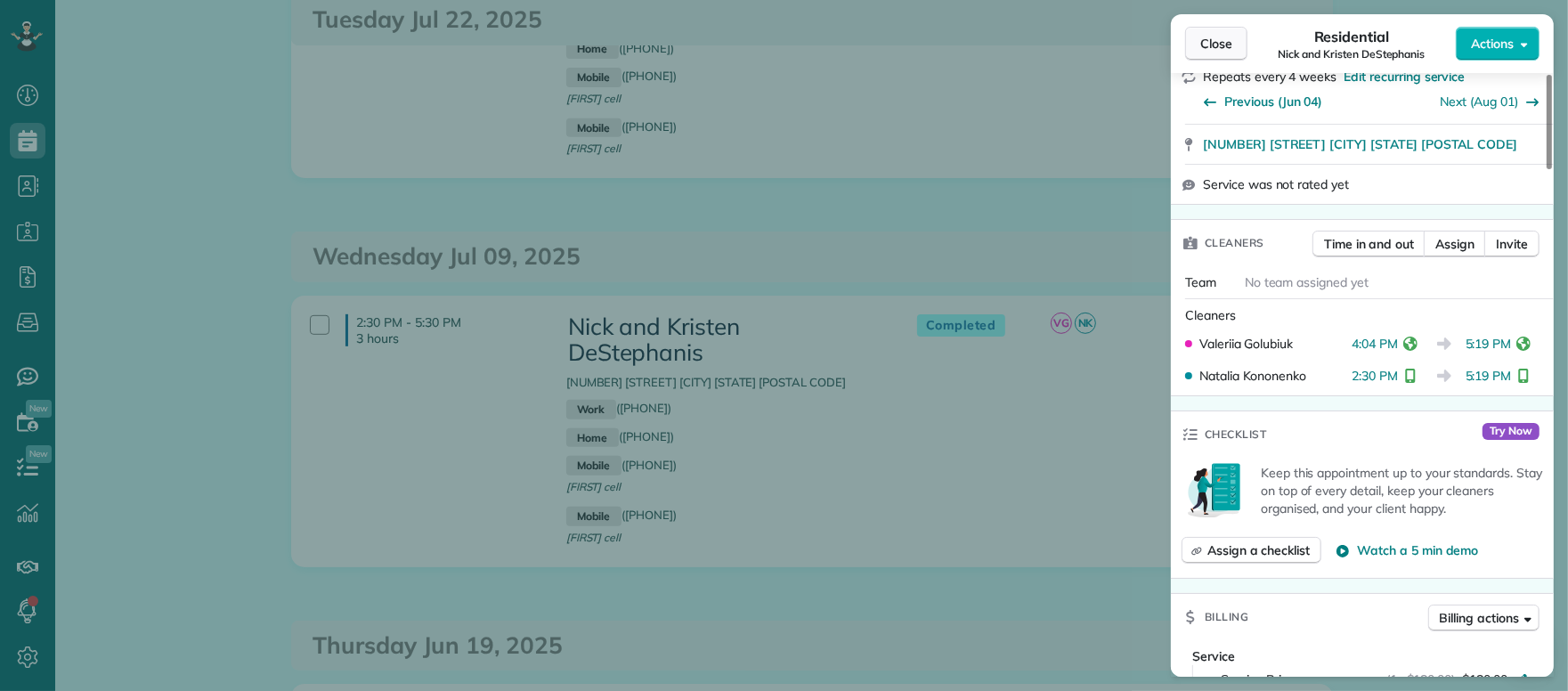 click on "Close" at bounding box center (1216, 44) 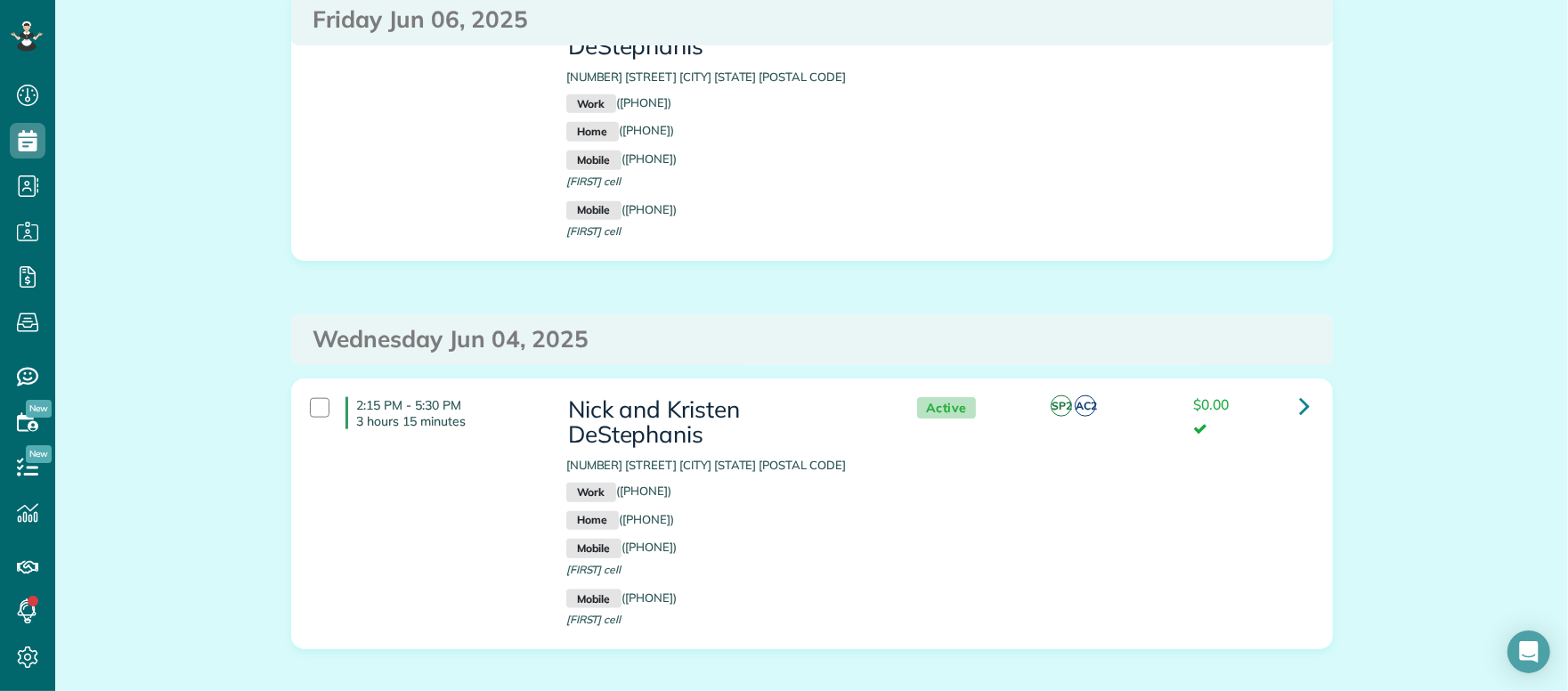 scroll, scrollTop: 1858, scrollLeft: 0, axis: vertical 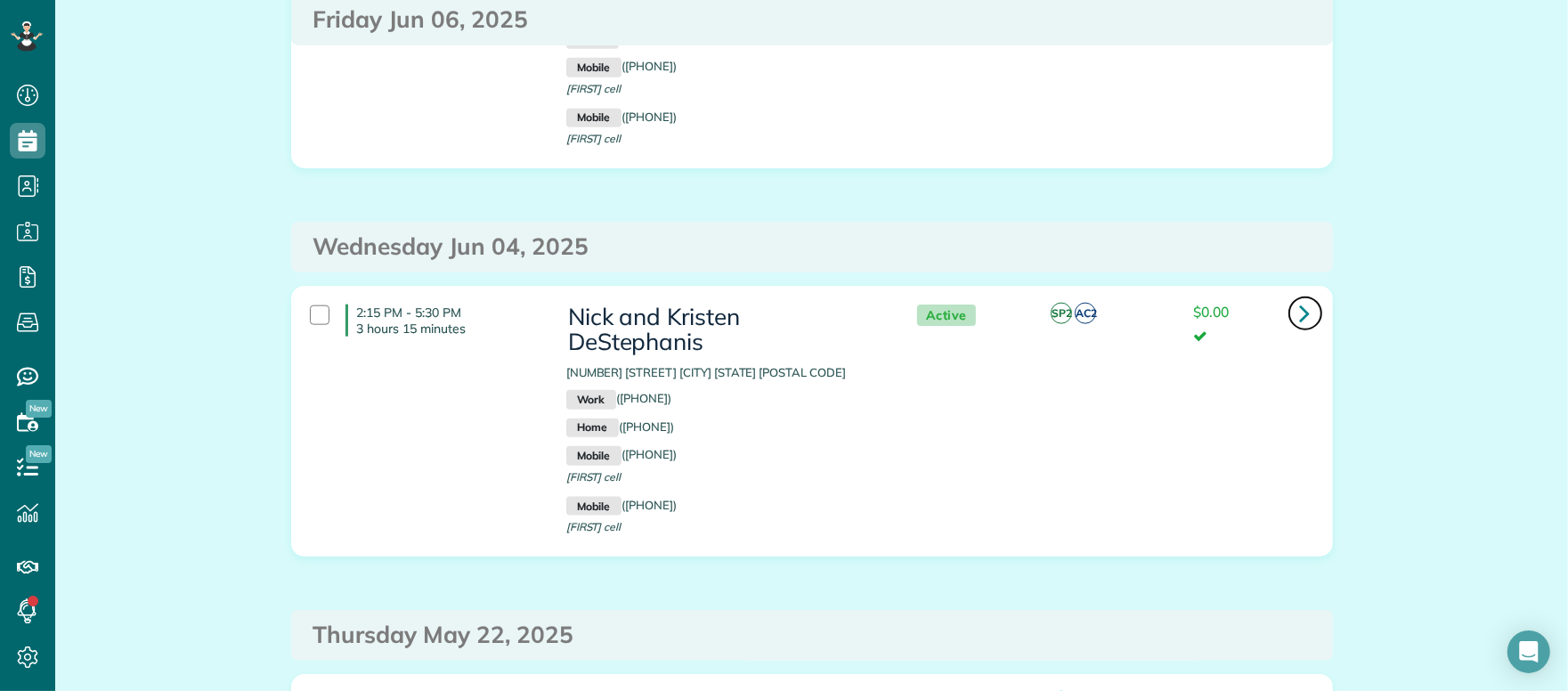 click at bounding box center (1305, 313) 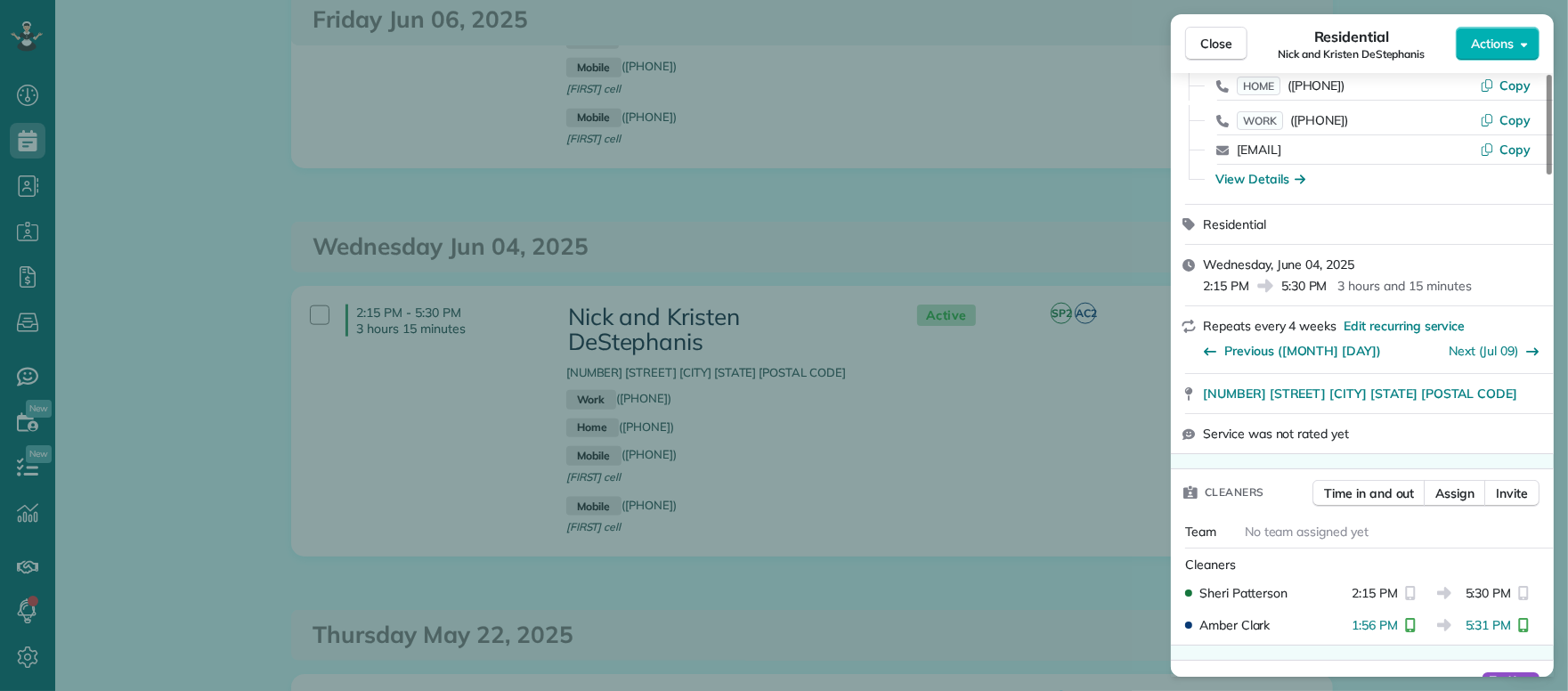 scroll, scrollTop: 339, scrollLeft: 0, axis: vertical 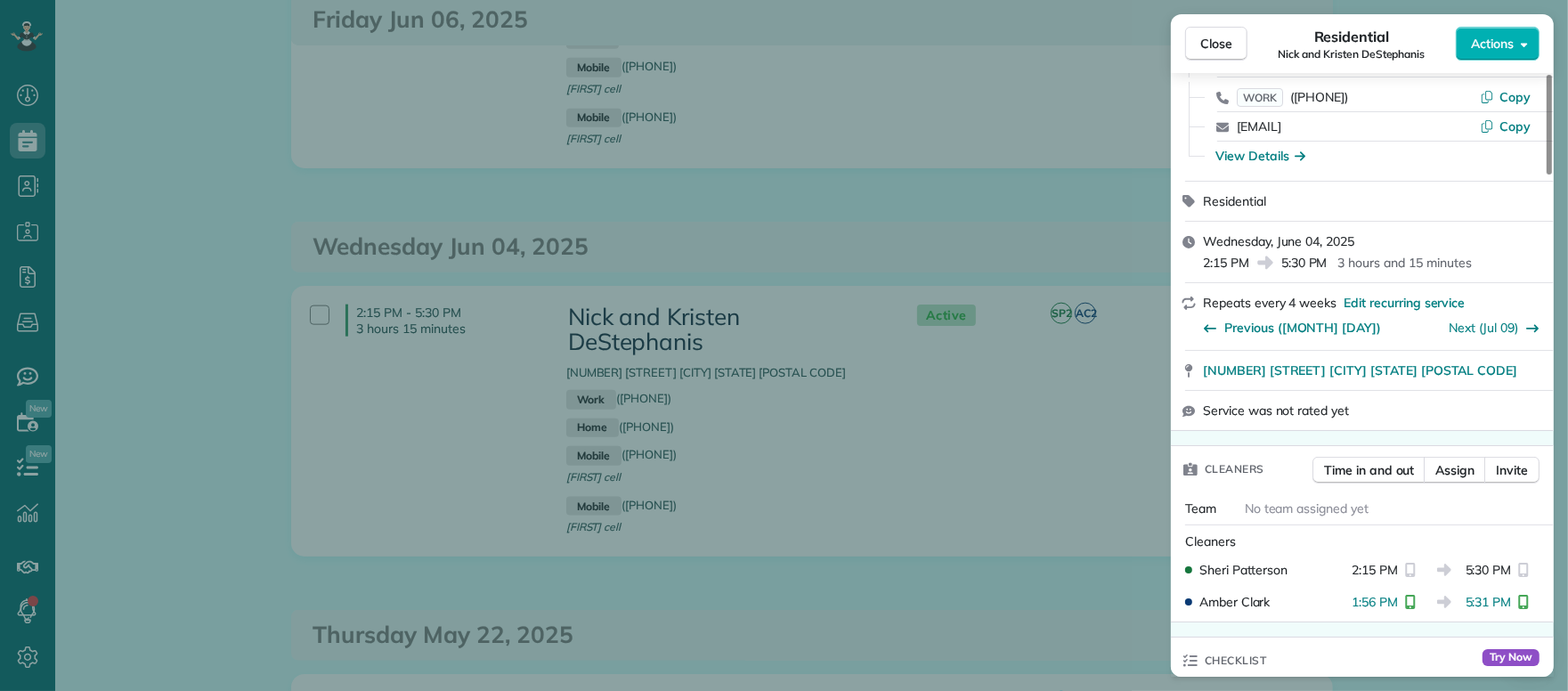 drag, startPoint x: 1213, startPoint y: 34, endPoint x: 1068, endPoint y: 264, distance: 271.89152 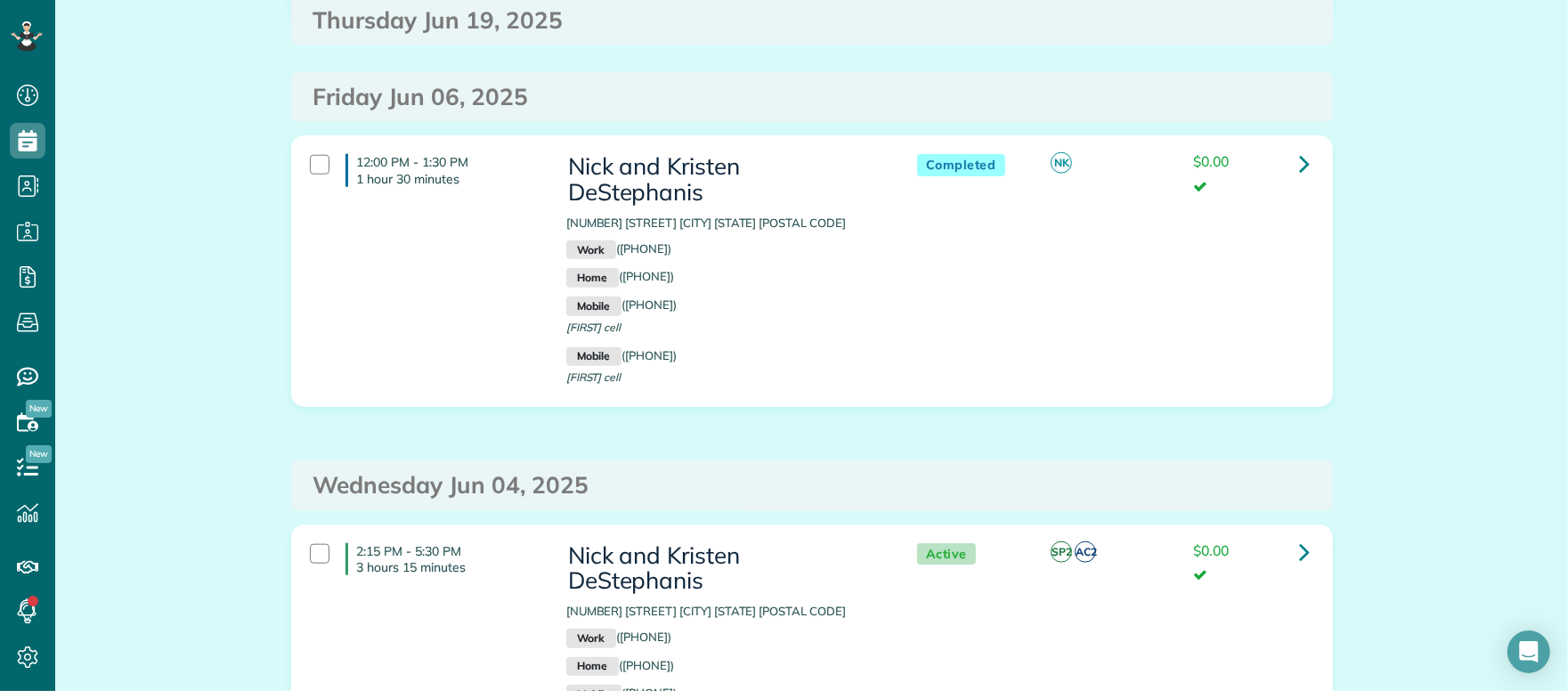scroll, scrollTop: 1623, scrollLeft: 0, axis: vertical 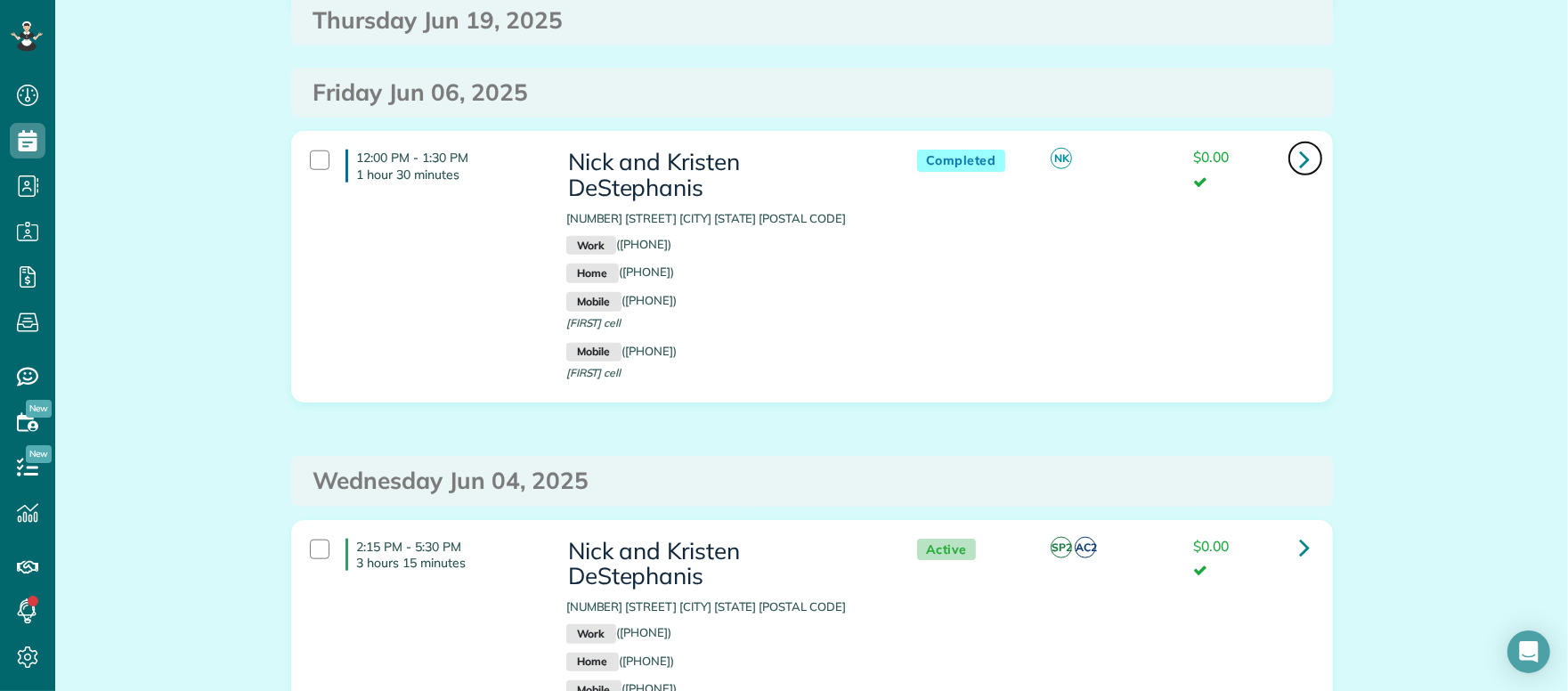 click at bounding box center [1305, 159] 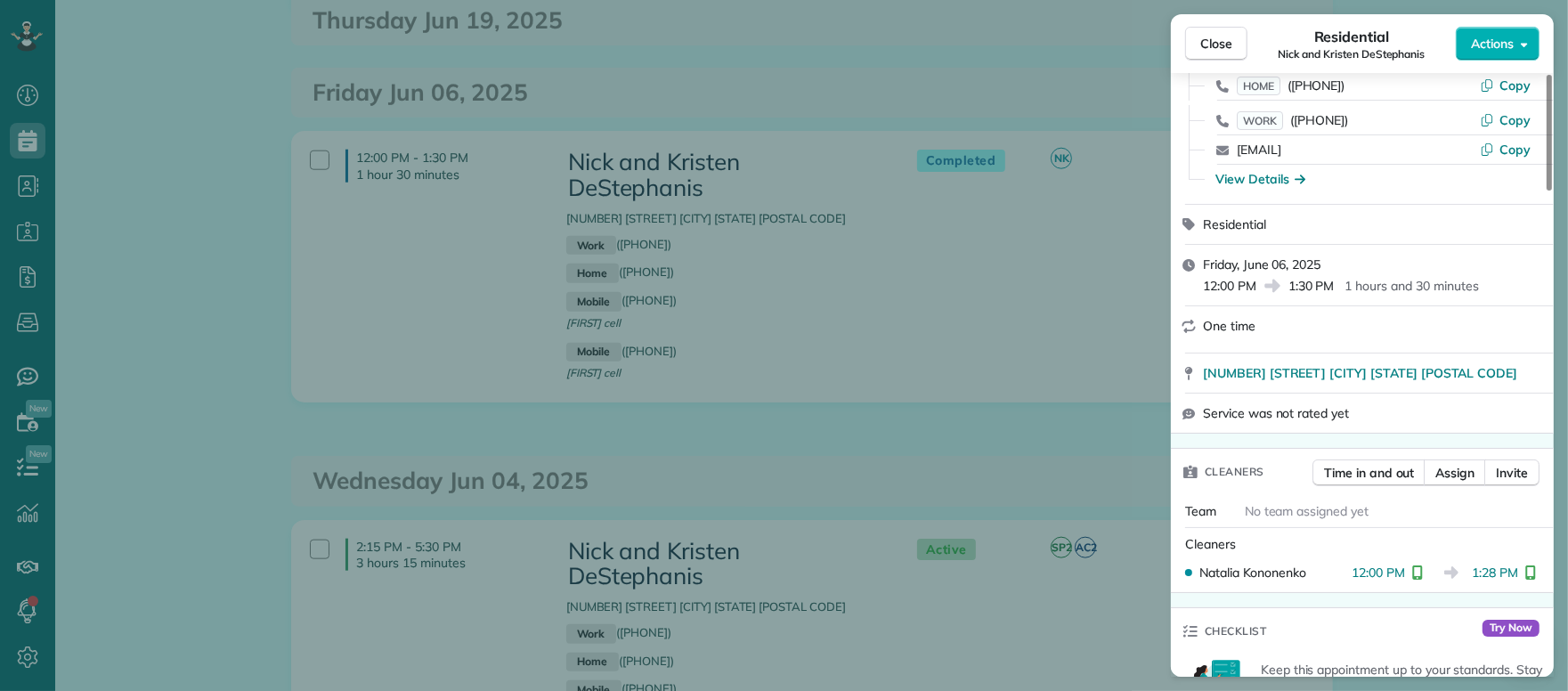 scroll, scrollTop: 281, scrollLeft: 0, axis: vertical 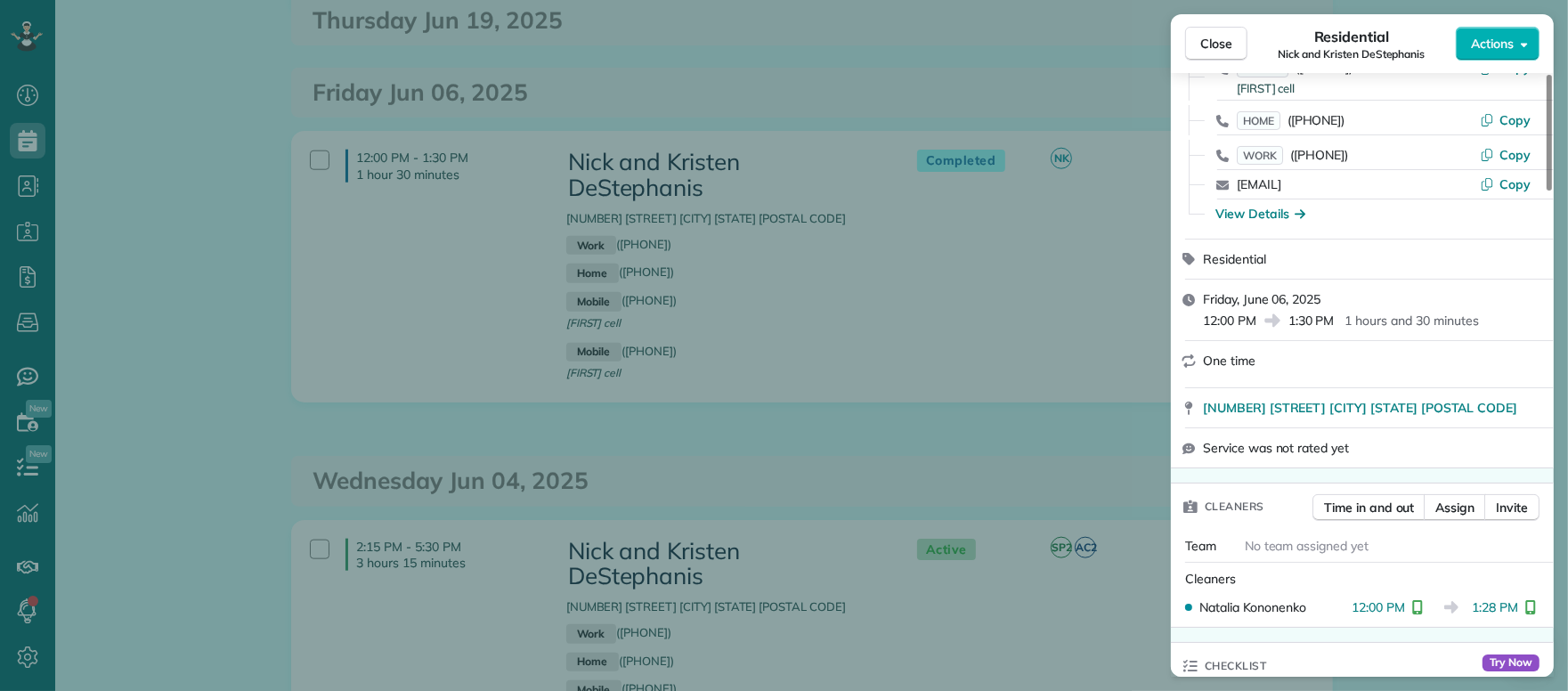drag, startPoint x: 1208, startPoint y: 47, endPoint x: 1120, endPoint y: 576, distance: 536.2695 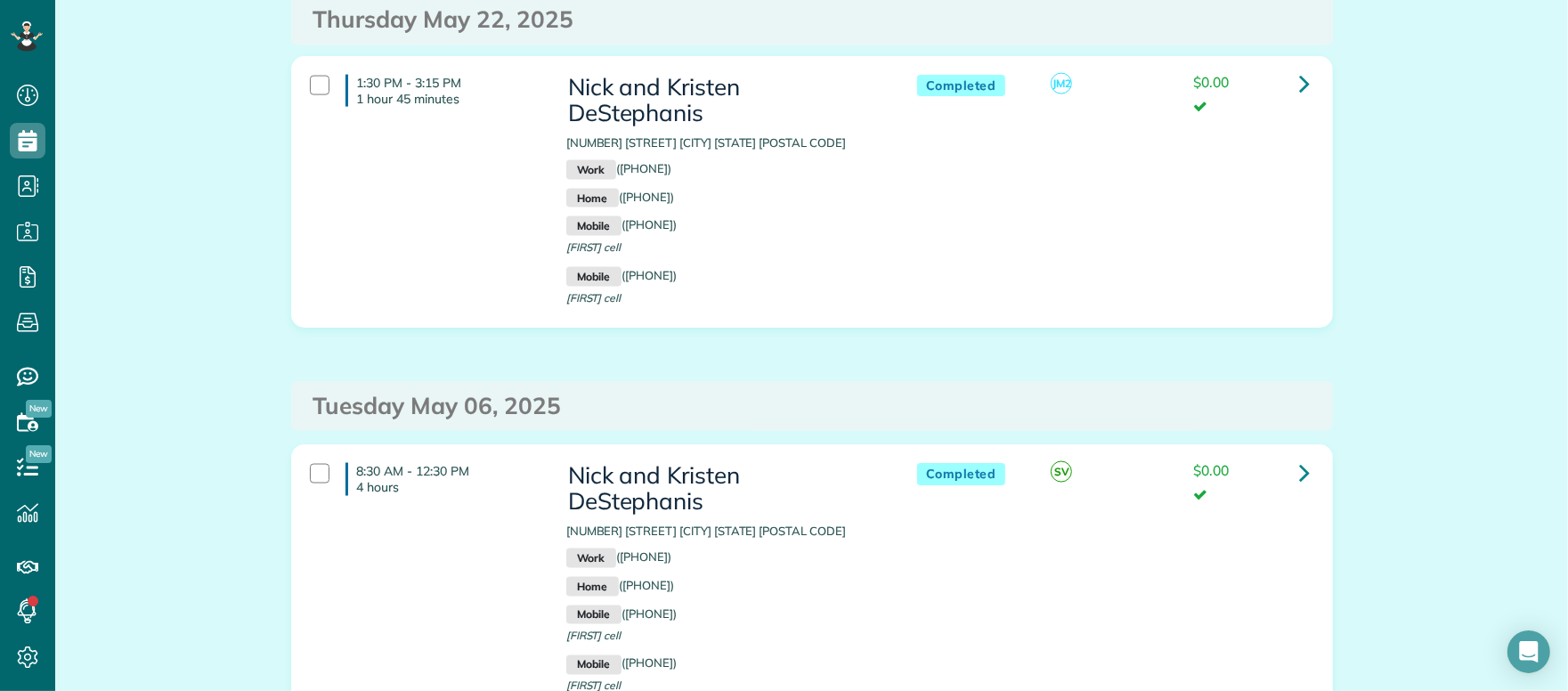 scroll, scrollTop: 2557, scrollLeft: 0, axis: vertical 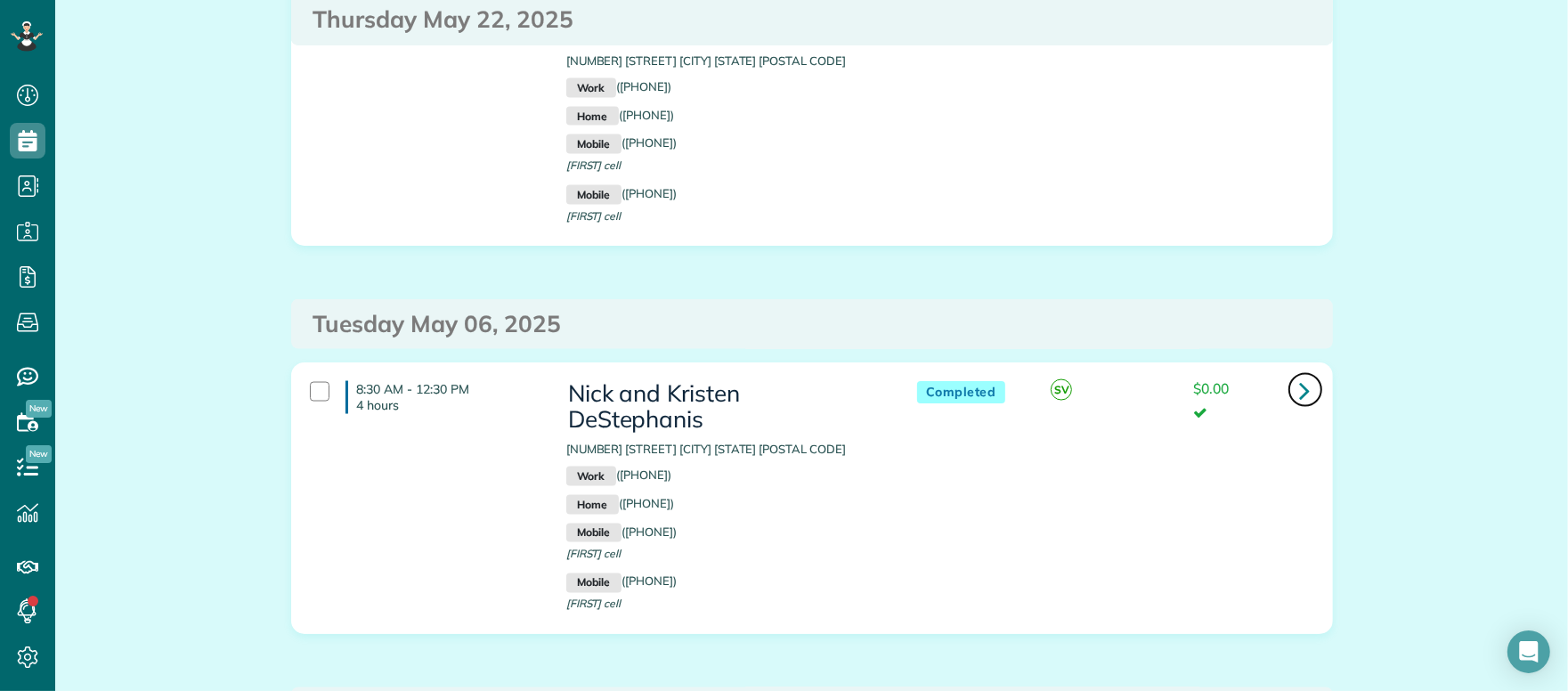 click at bounding box center [1305, 390] 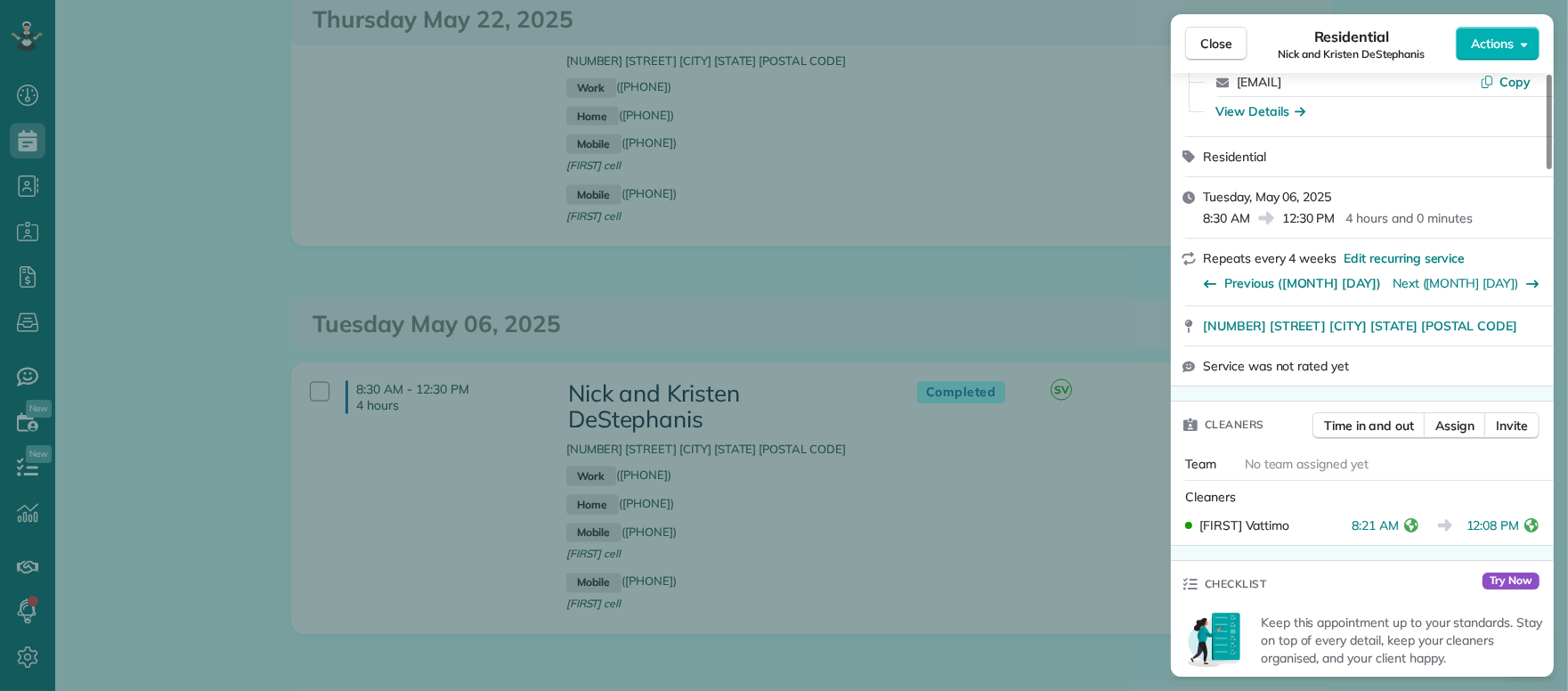 scroll, scrollTop: 374, scrollLeft: 0, axis: vertical 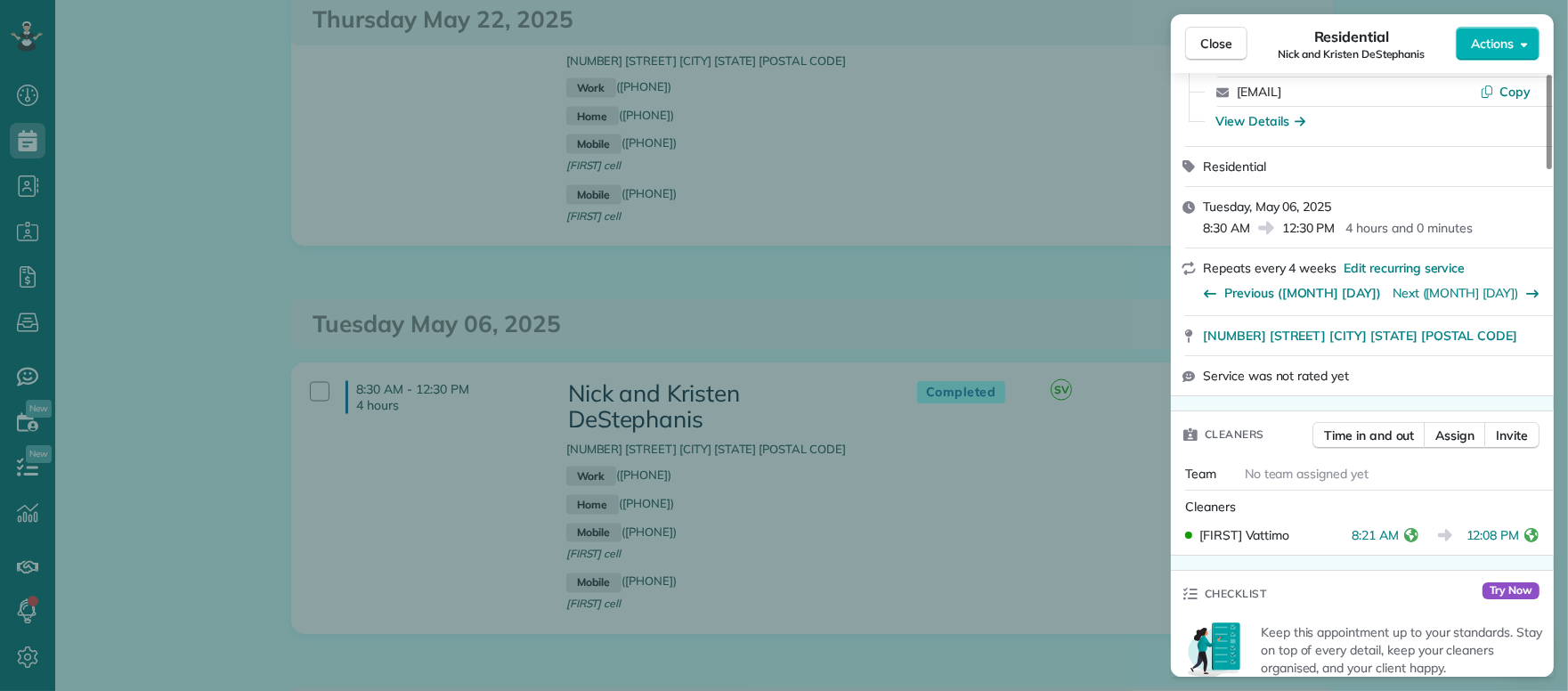 drag, startPoint x: 1236, startPoint y: 49, endPoint x: 1182, endPoint y: 289, distance: 246 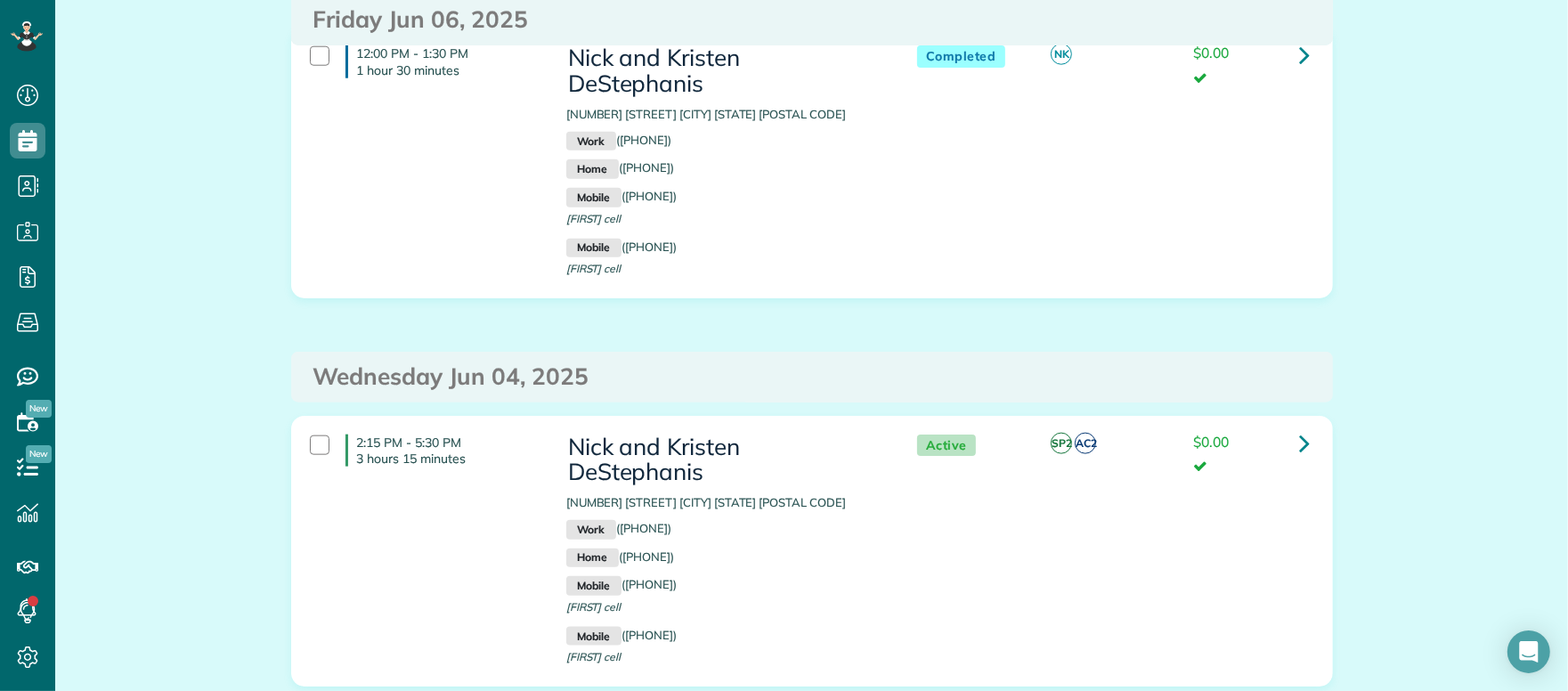 scroll, scrollTop: 1699, scrollLeft: 0, axis: vertical 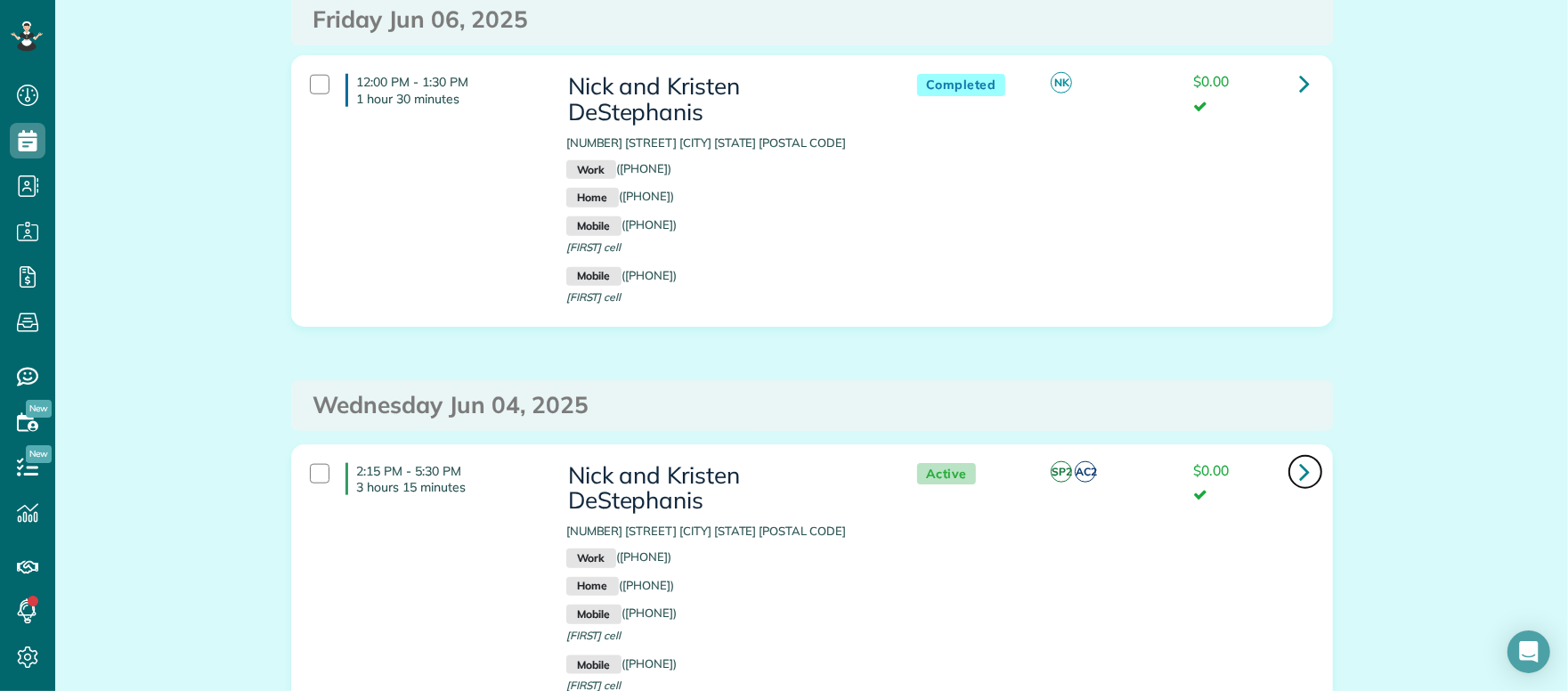 click at bounding box center [1305, 471] 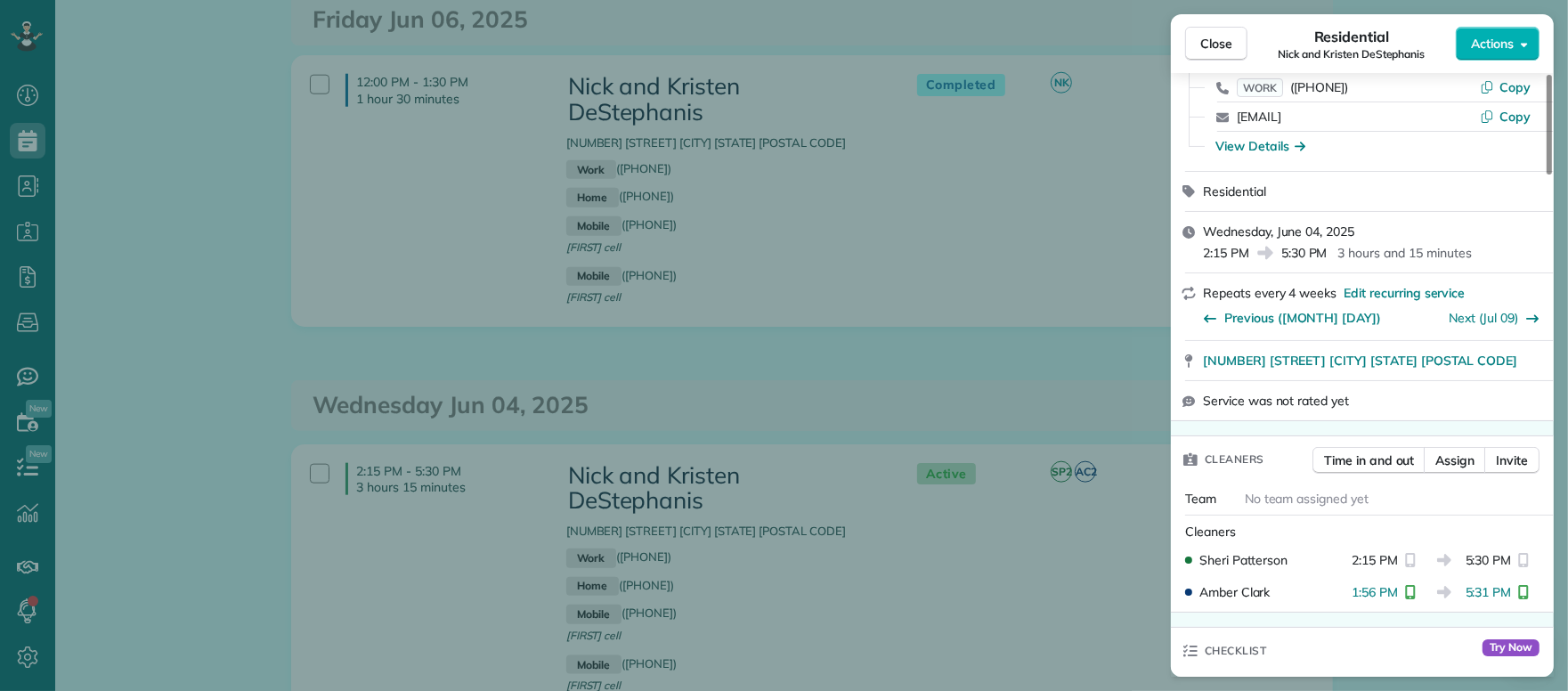 scroll, scrollTop: 762, scrollLeft: 0, axis: vertical 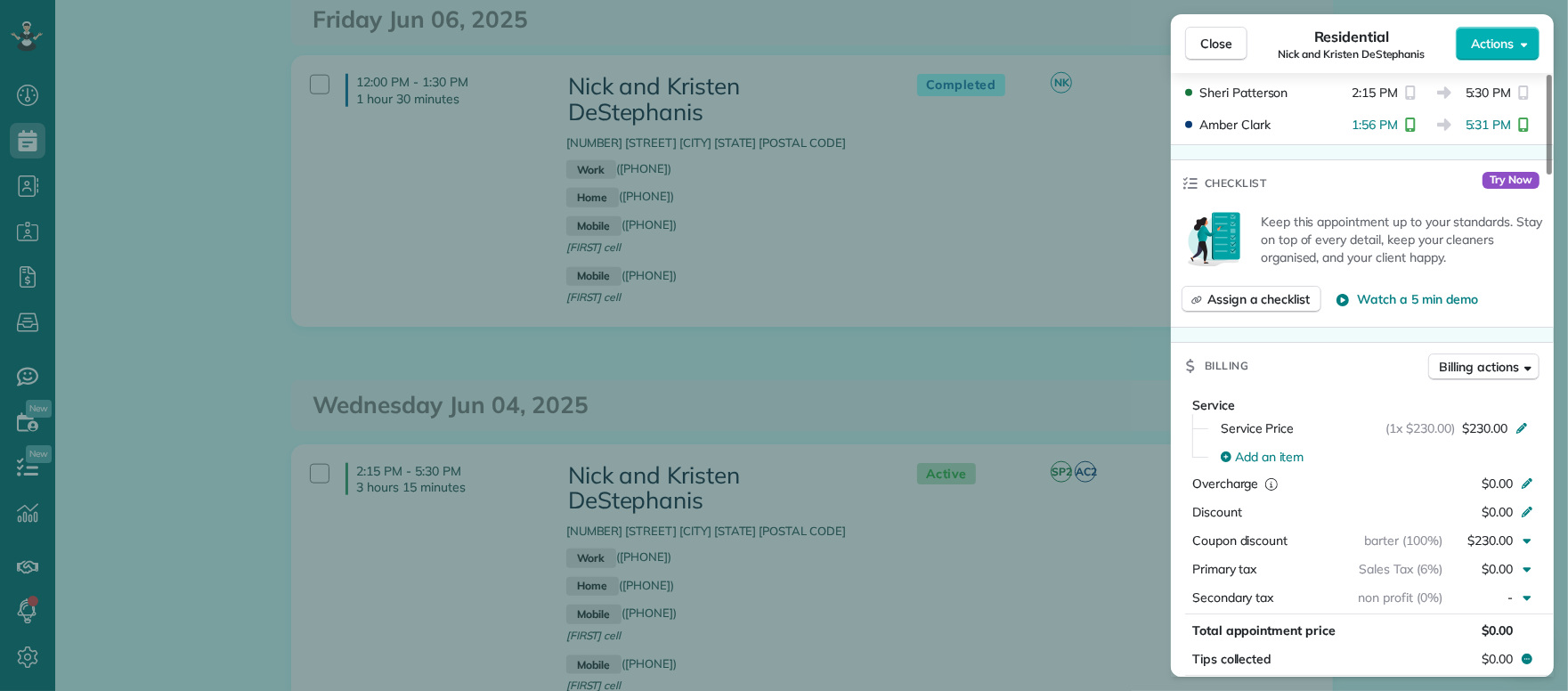 drag, startPoint x: 1224, startPoint y: 42, endPoint x: 1275, endPoint y: 231, distance: 195.76006 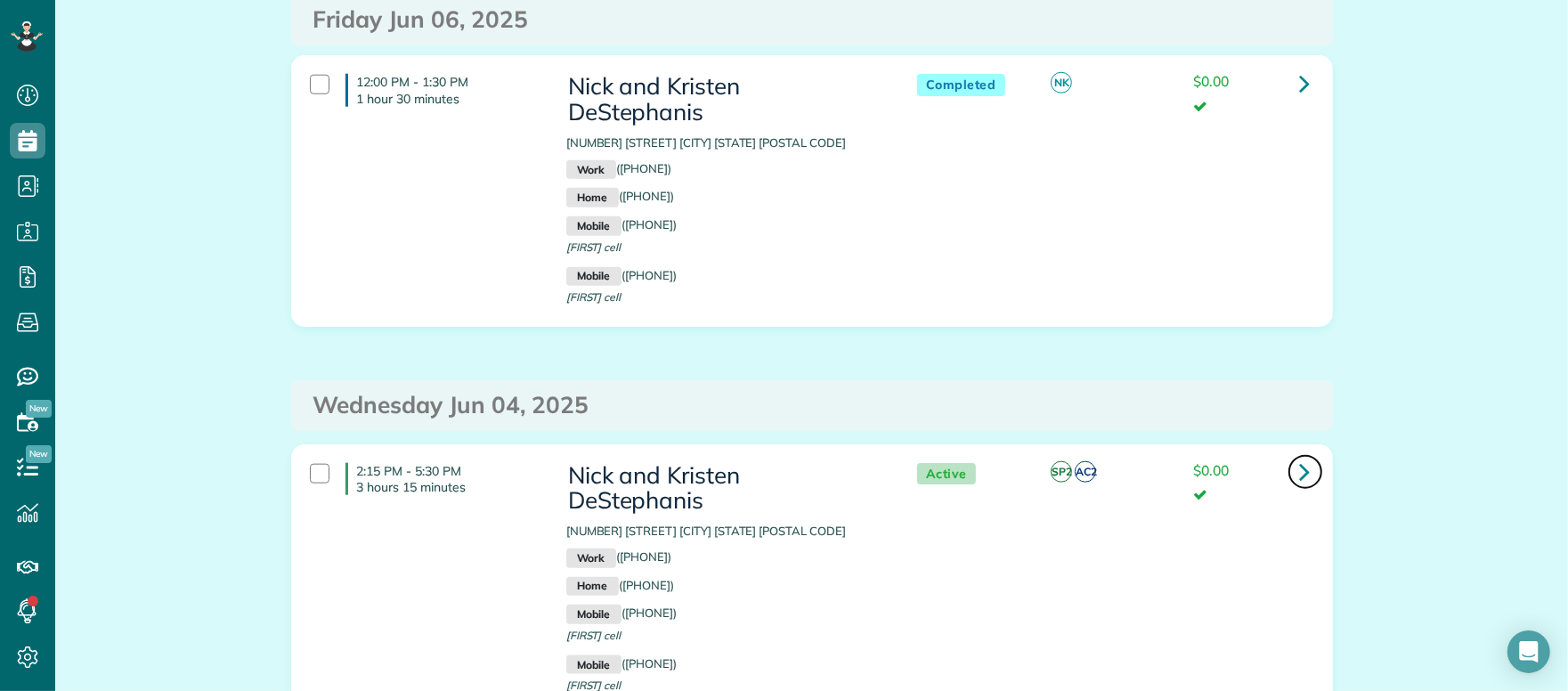 click at bounding box center [1305, 471] 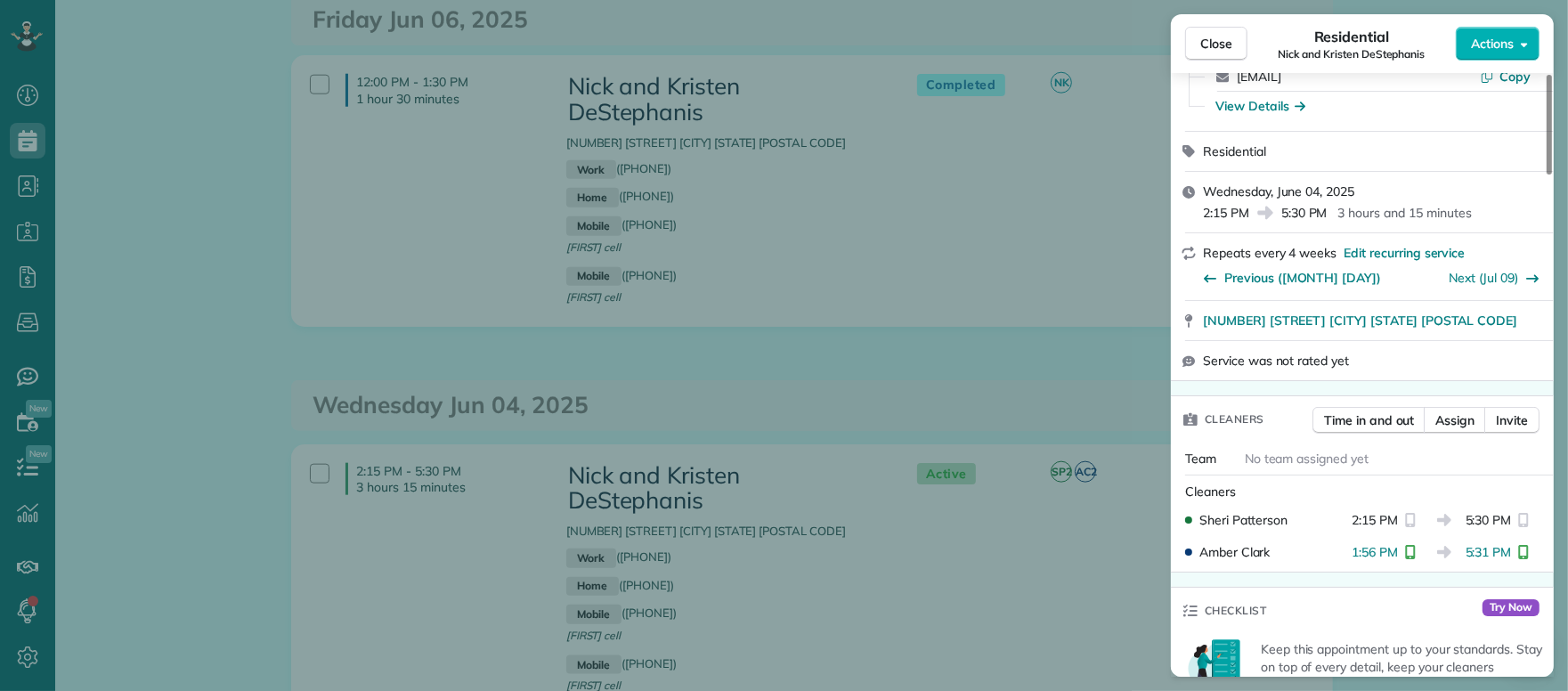 scroll, scrollTop: 397, scrollLeft: 0, axis: vertical 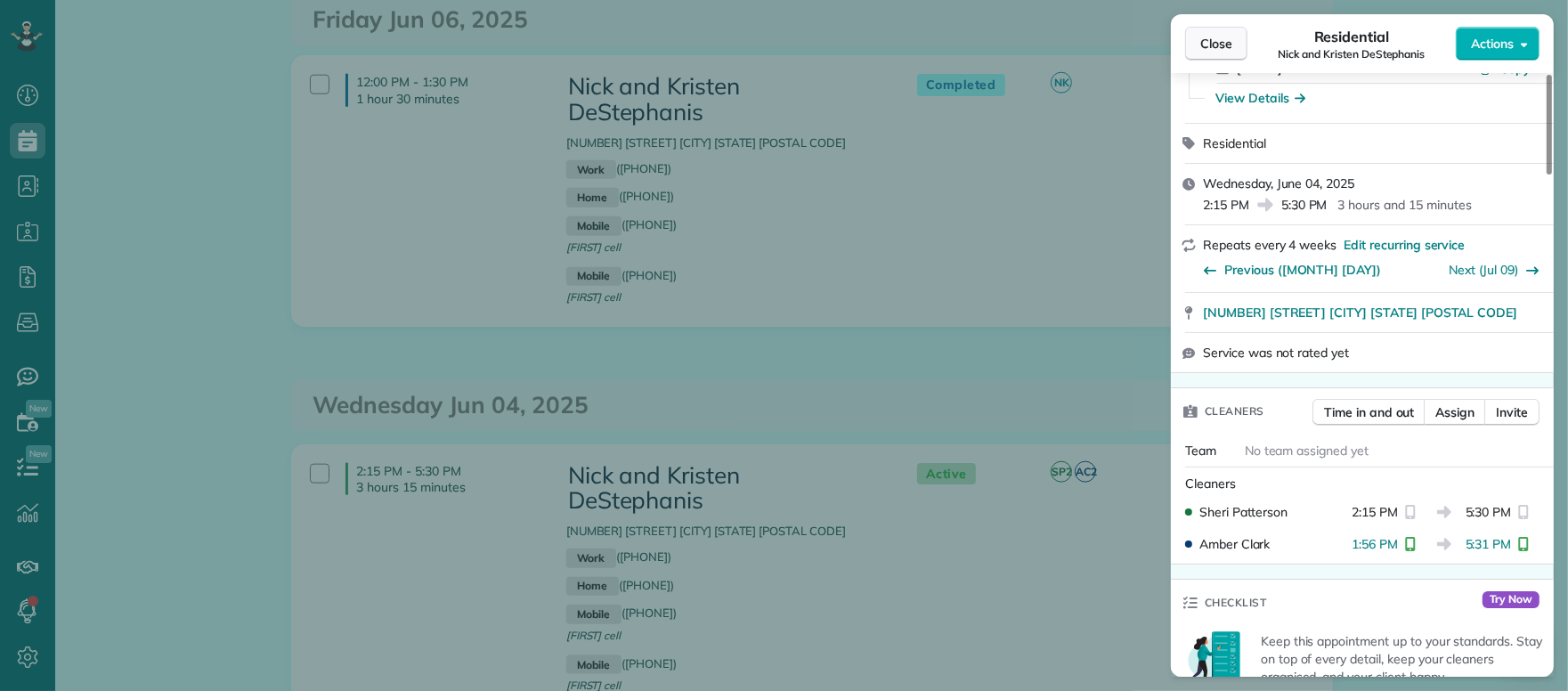 drag, startPoint x: 1231, startPoint y: 35, endPoint x: 1203, endPoint y: 298, distance: 264.4863 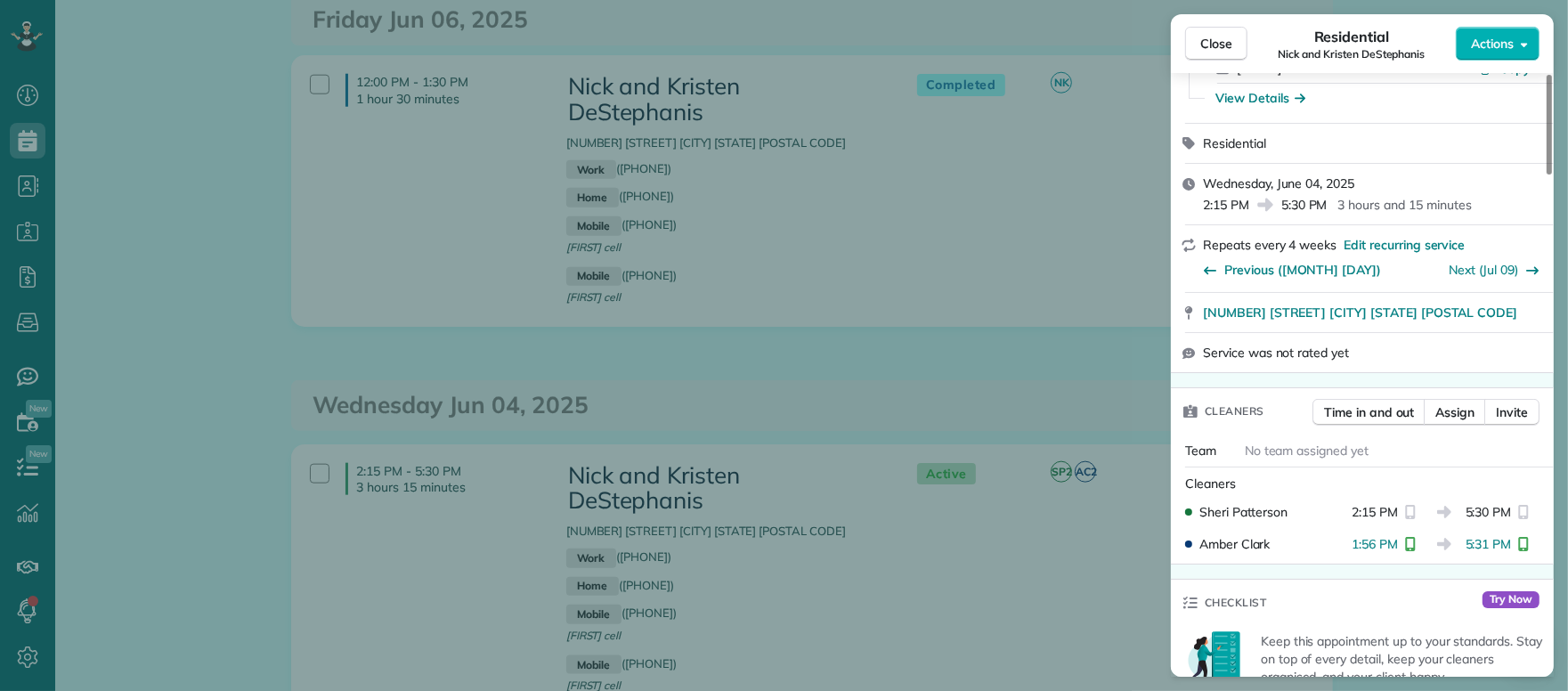 click on "Close" at bounding box center (1216, 44) 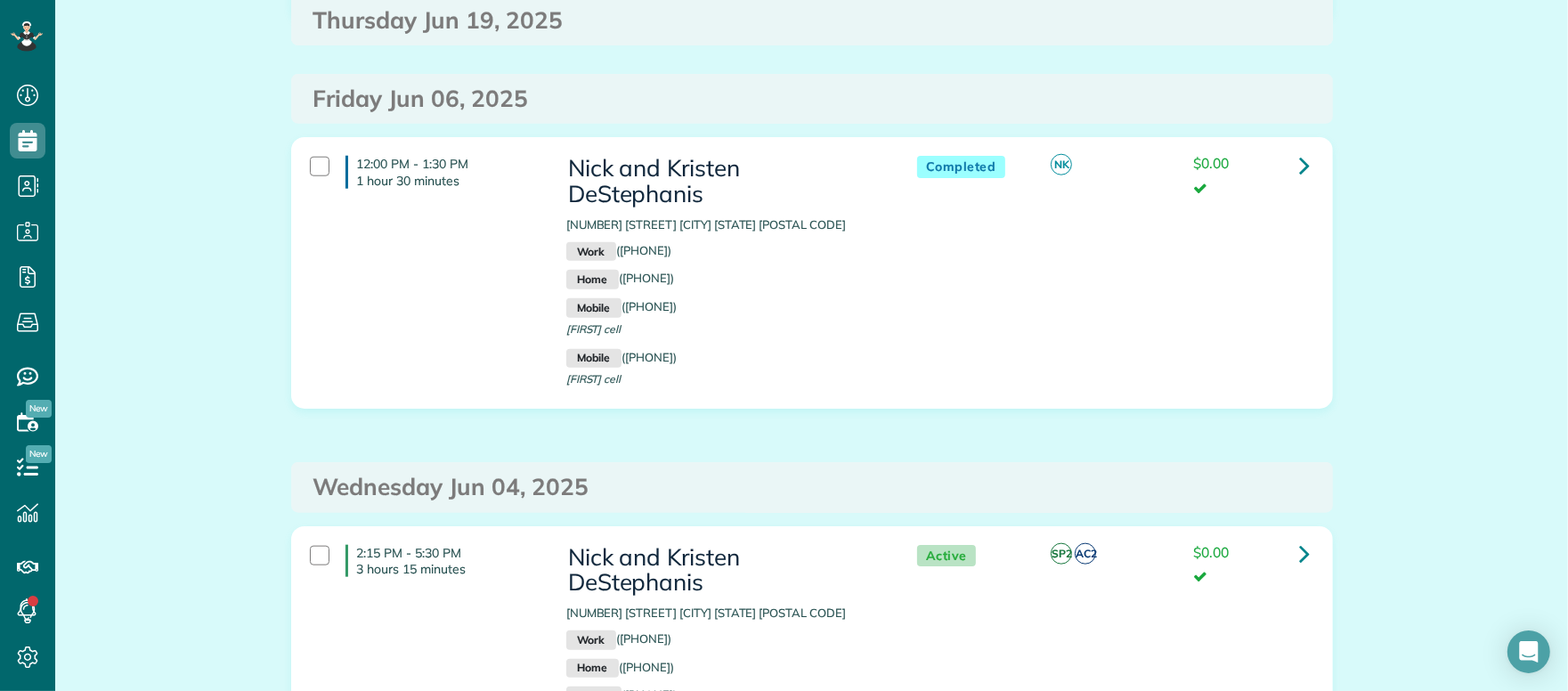 scroll, scrollTop: 1440, scrollLeft: 0, axis: vertical 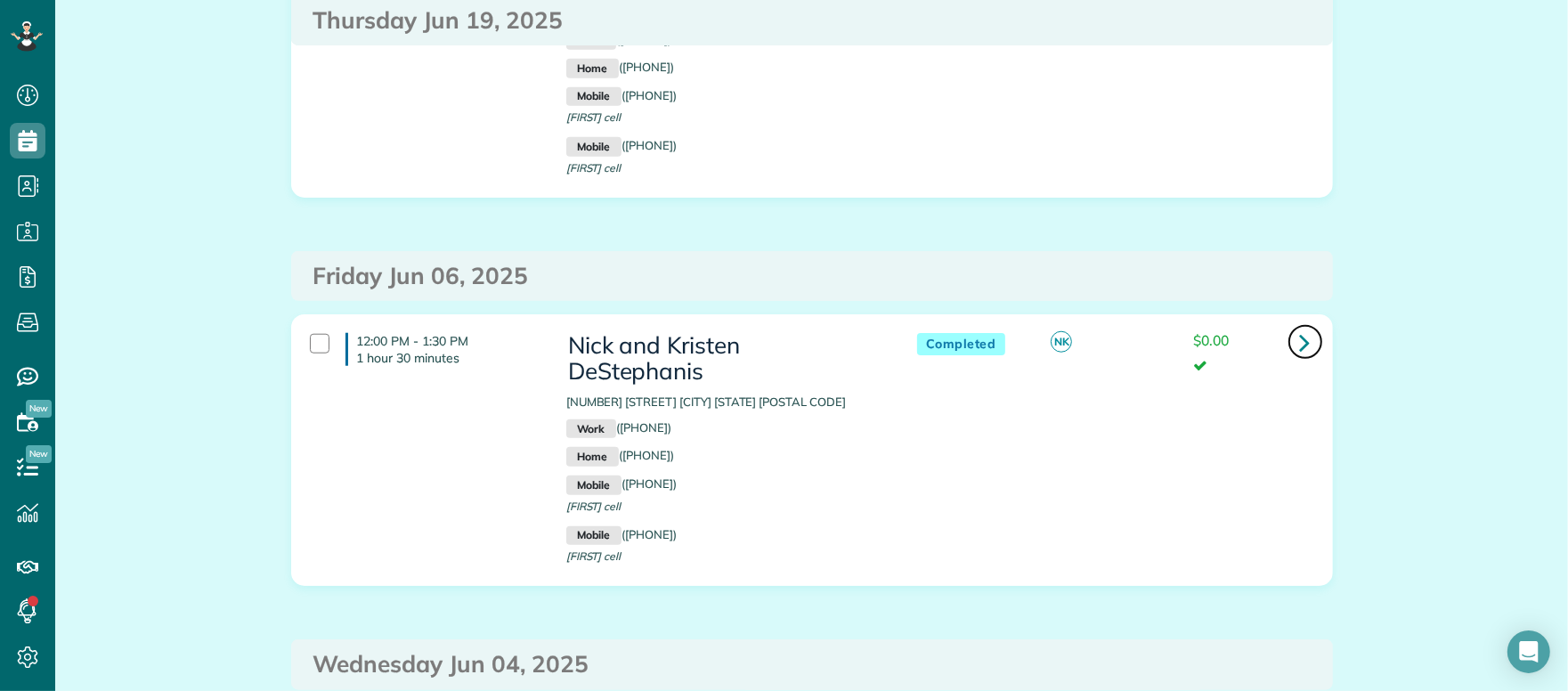 click at bounding box center [1305, 342] 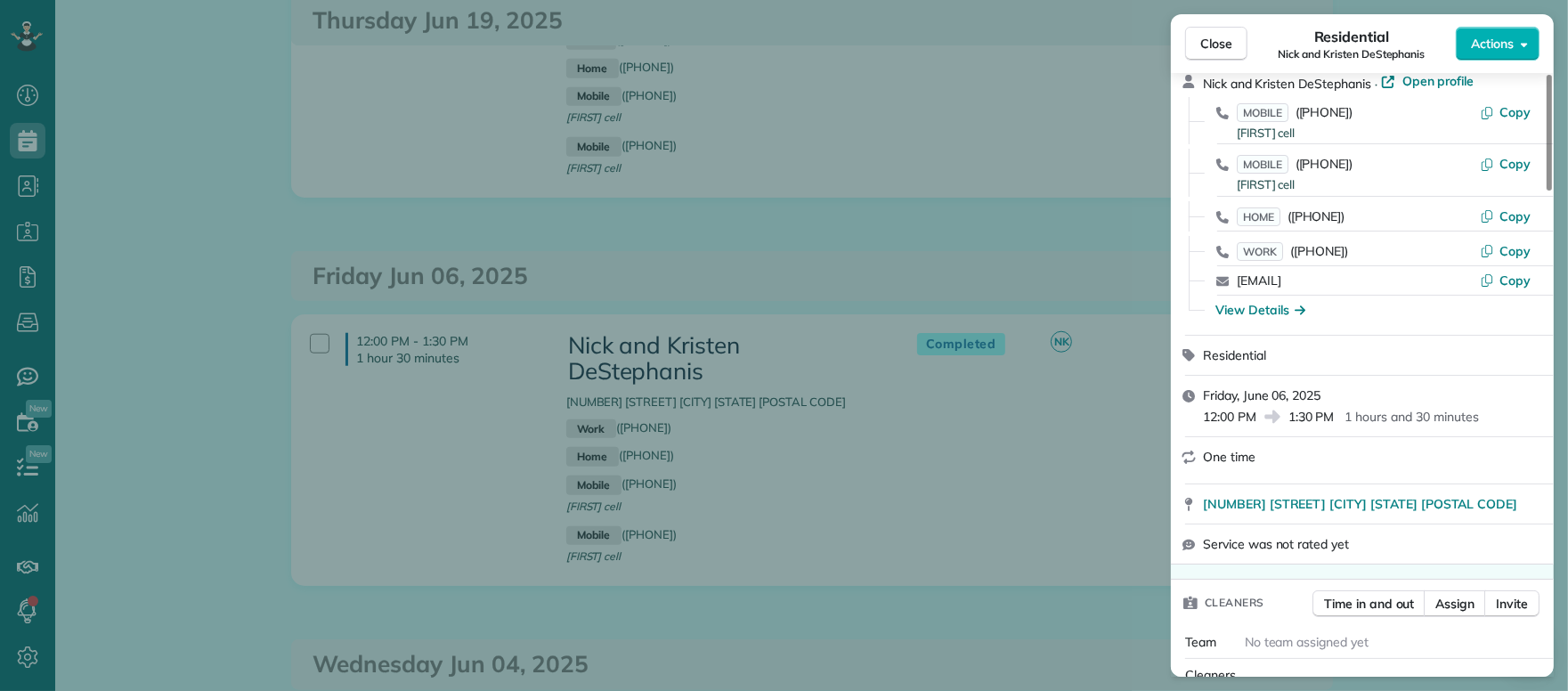 scroll, scrollTop: 470, scrollLeft: 0, axis: vertical 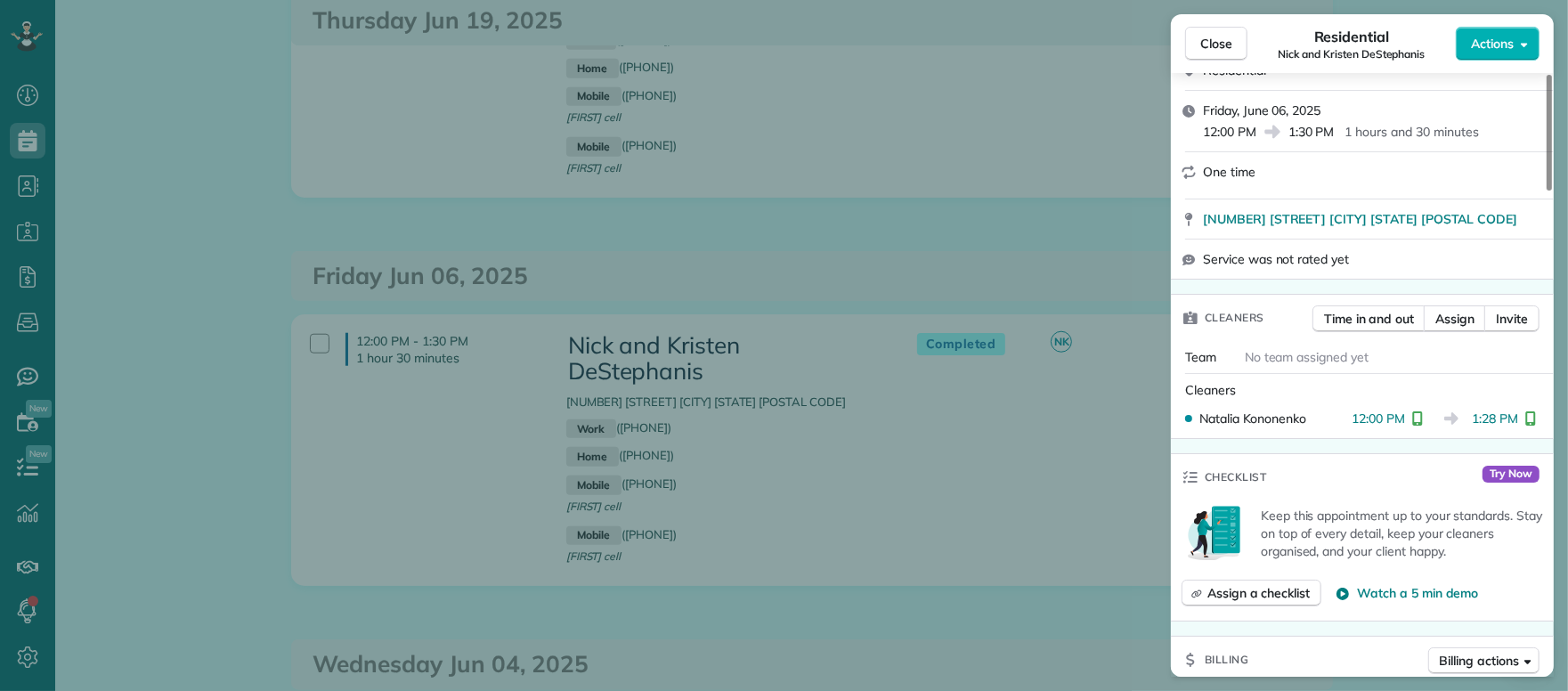 drag, startPoint x: 1216, startPoint y: 46, endPoint x: 1319, endPoint y: 298, distance: 272.237 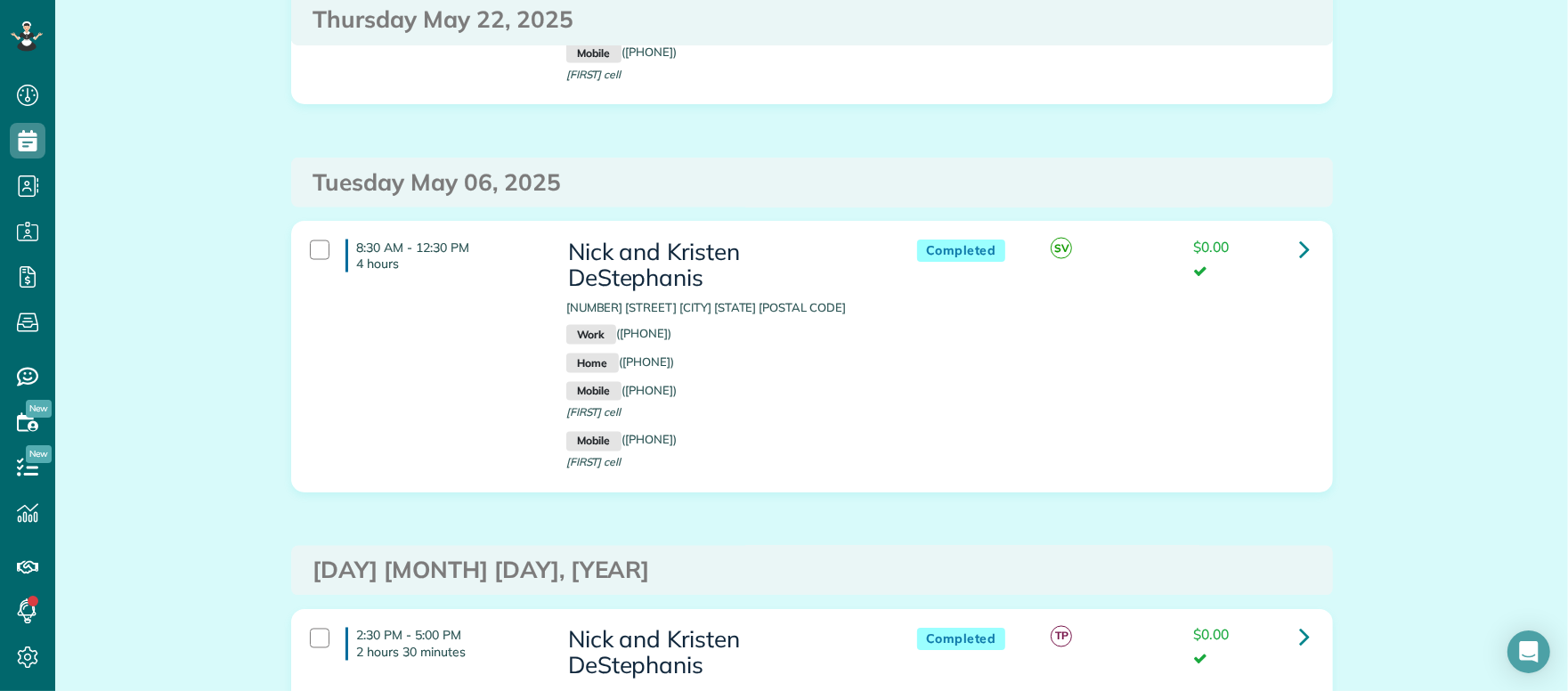 scroll, scrollTop: 2744, scrollLeft: 0, axis: vertical 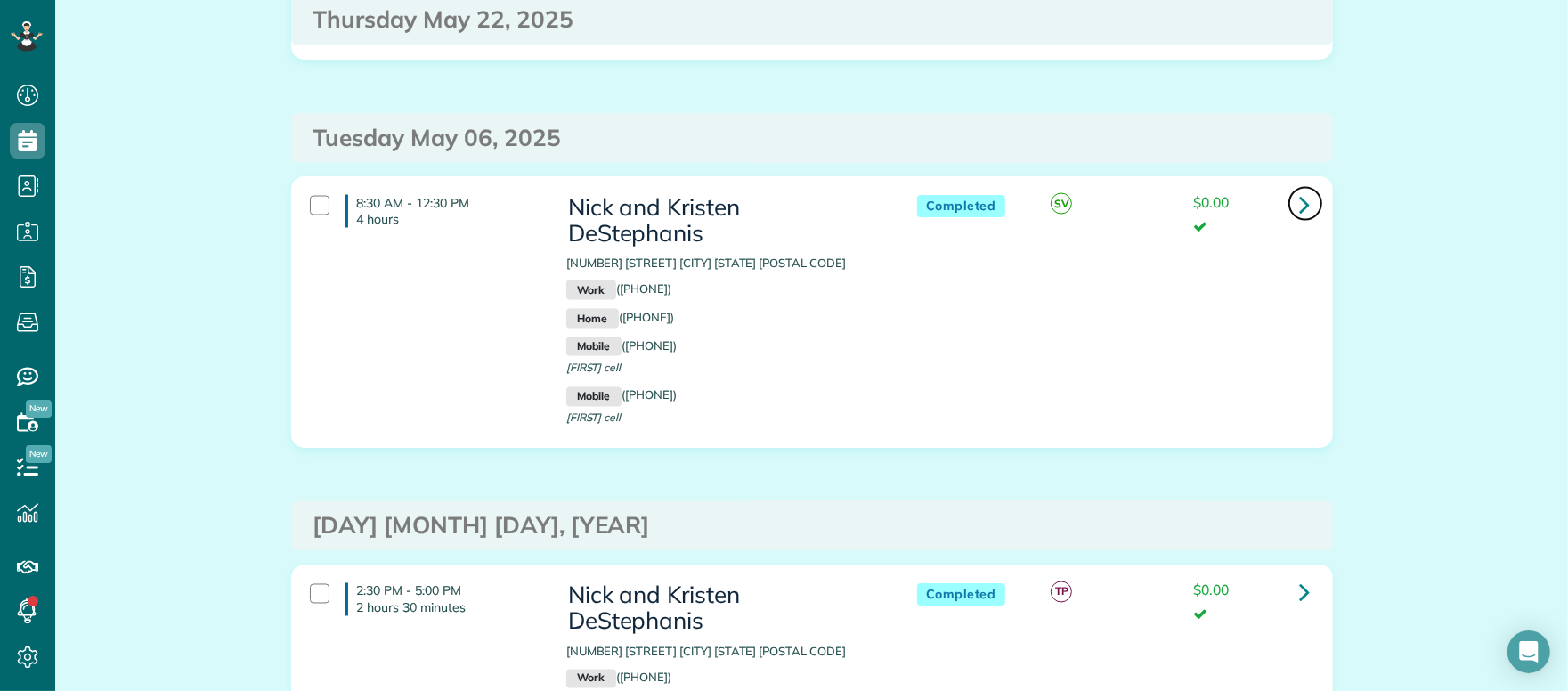 click at bounding box center [1305, 204] 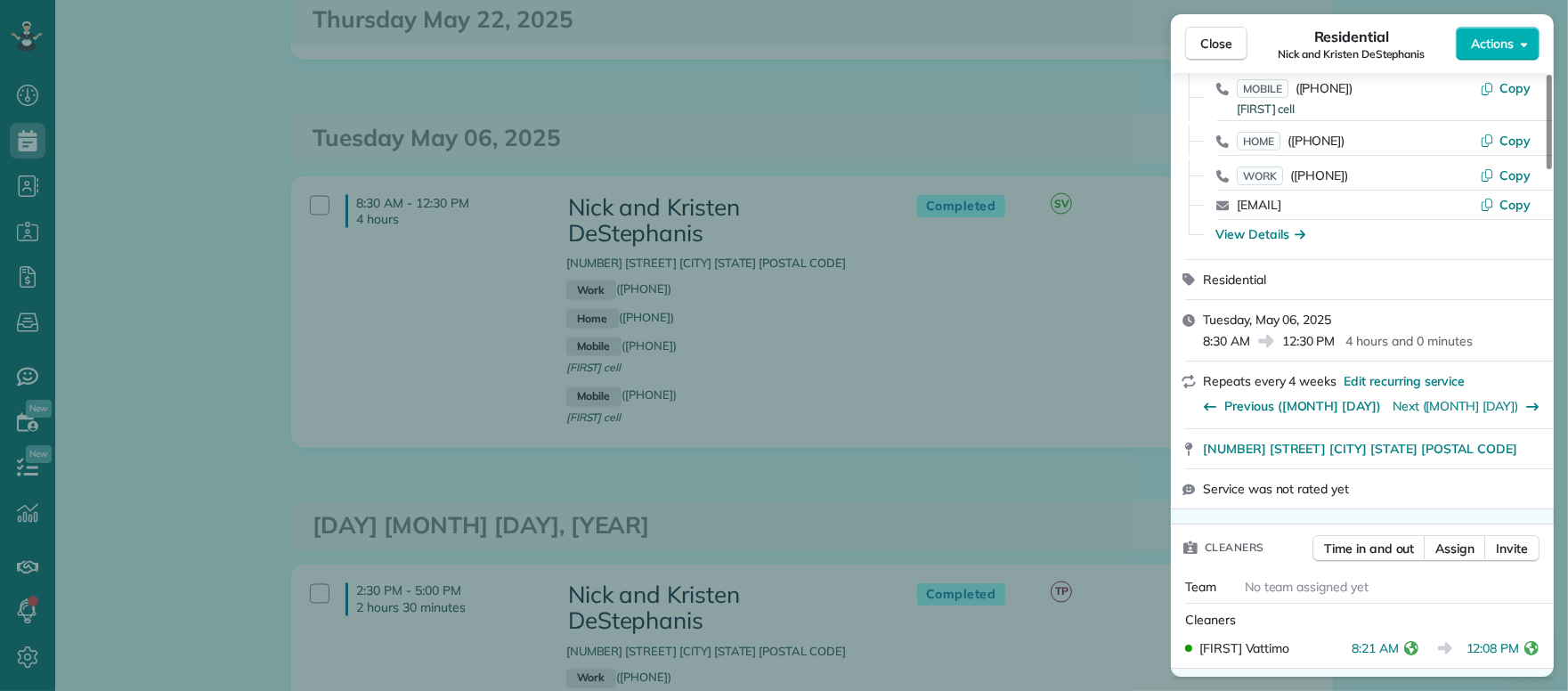scroll, scrollTop: 296, scrollLeft: 0, axis: vertical 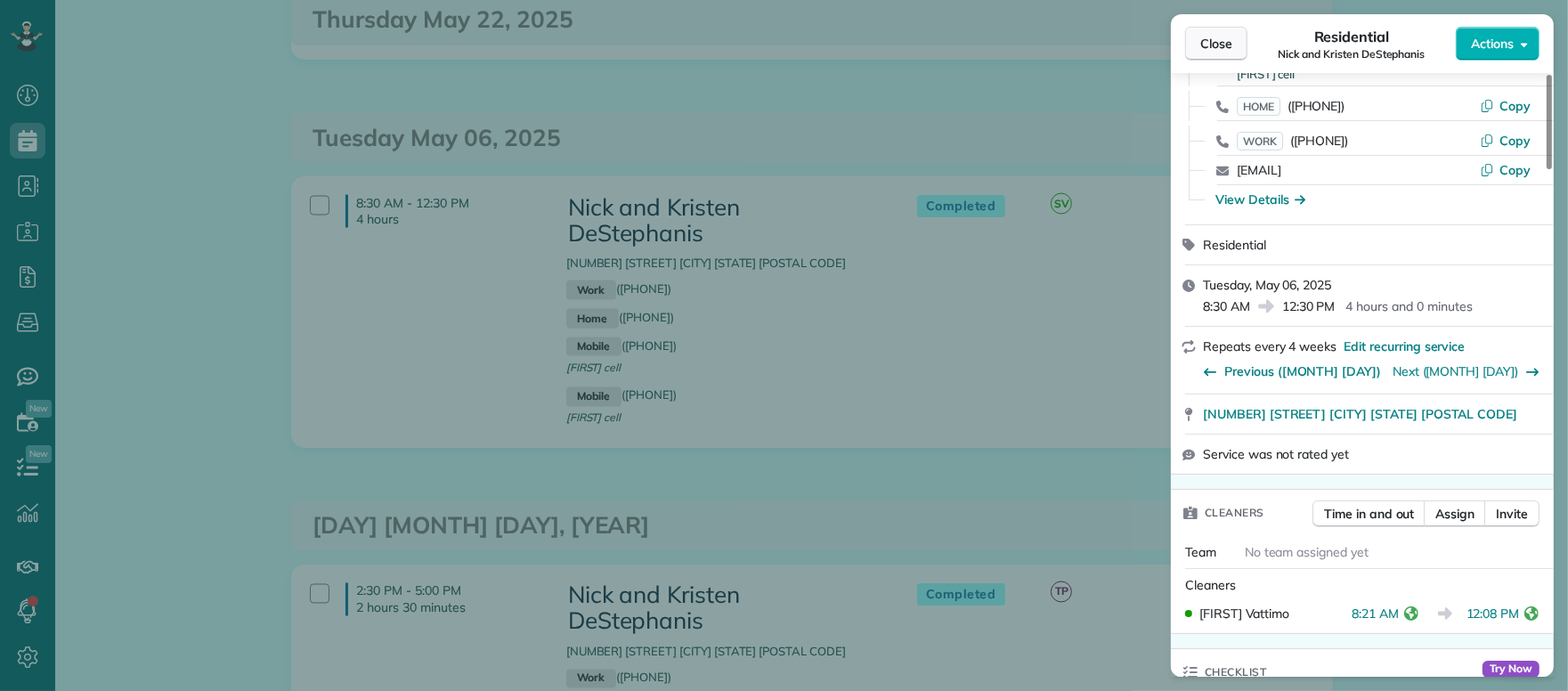 click on "Close" at bounding box center (1216, 44) 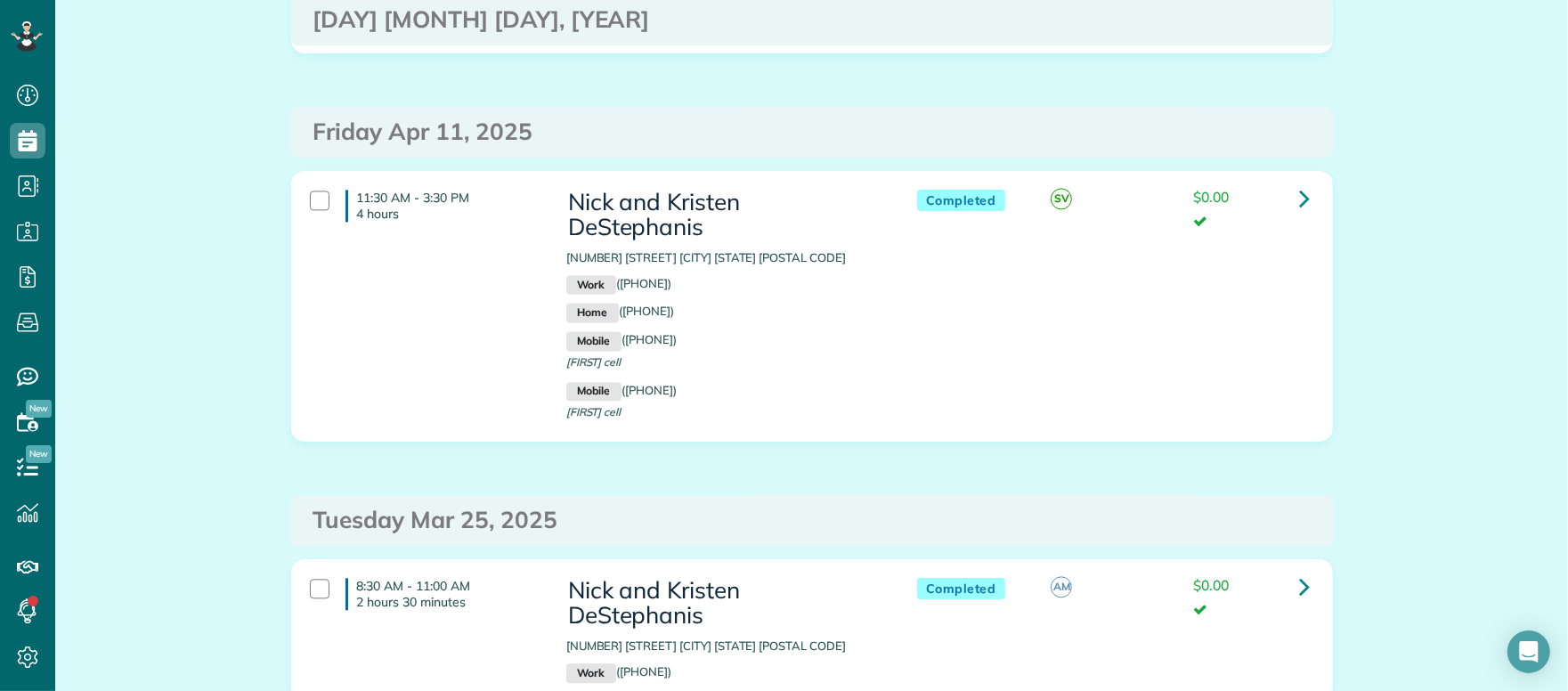 scroll, scrollTop: 3555, scrollLeft: 0, axis: vertical 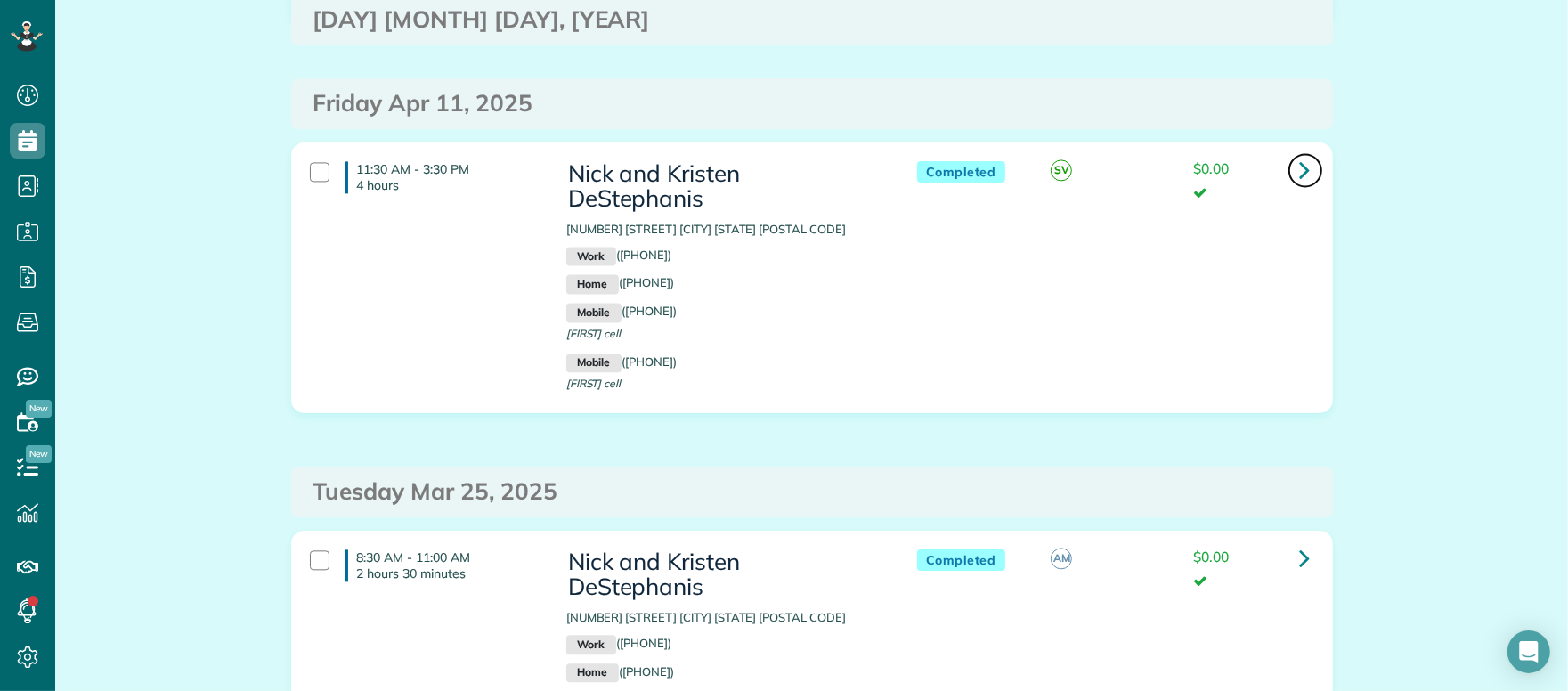 click at bounding box center (1305, 169) 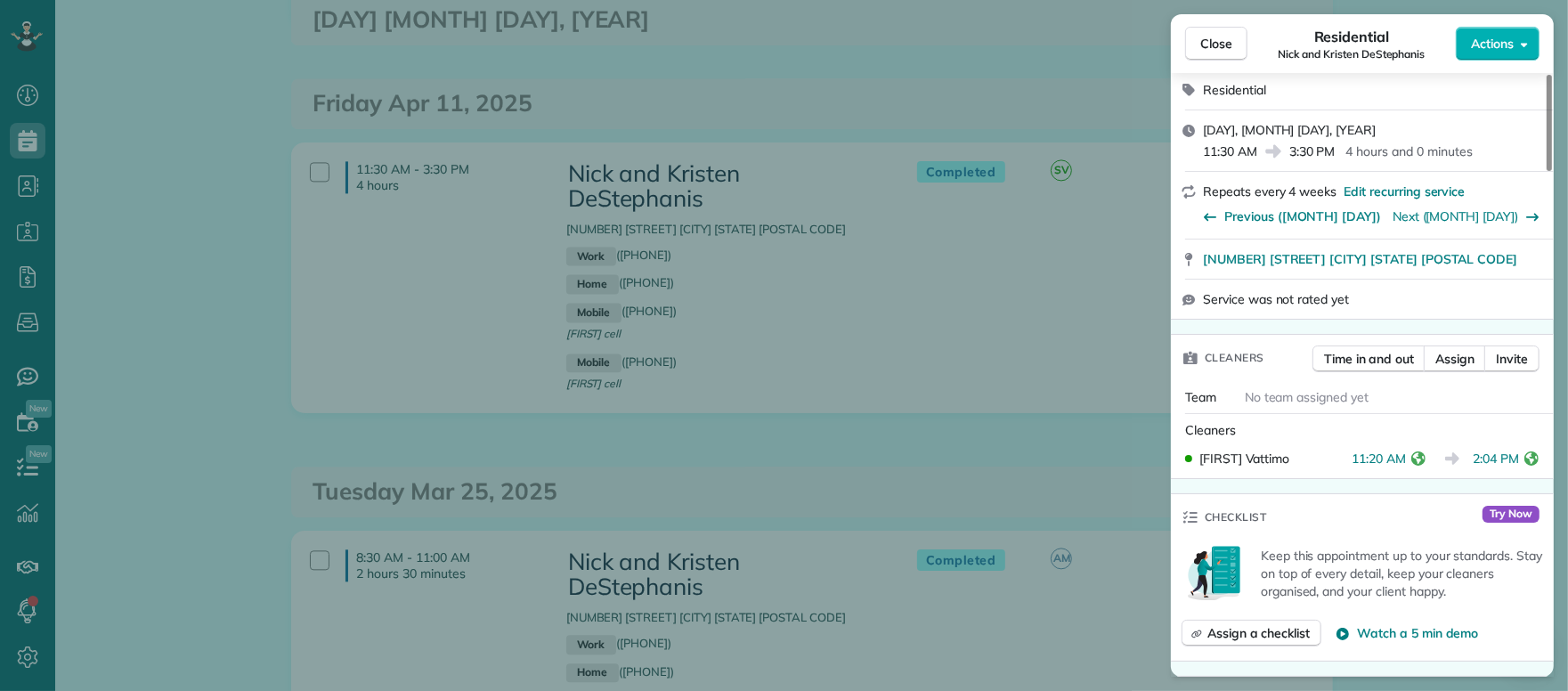 scroll, scrollTop: 579, scrollLeft: 0, axis: vertical 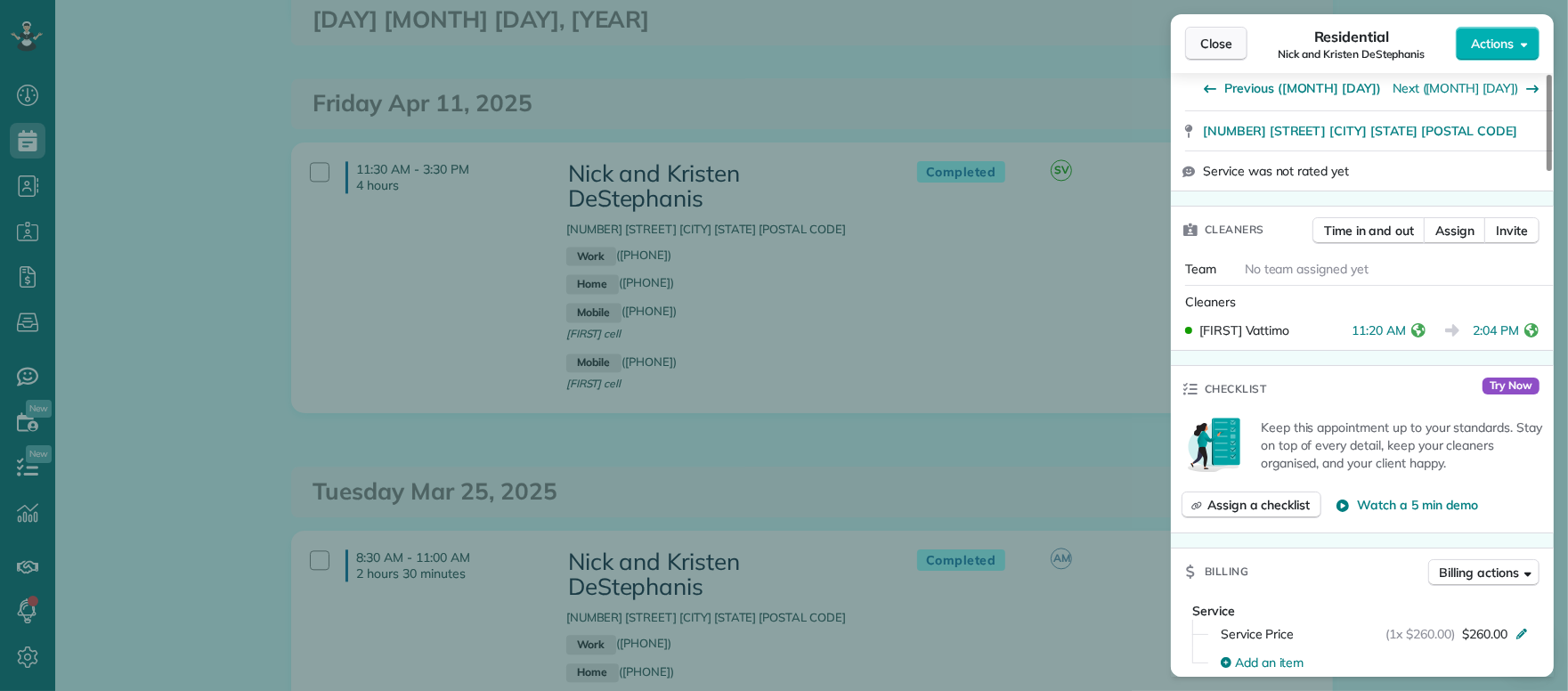 click on "Close" at bounding box center [1216, 44] 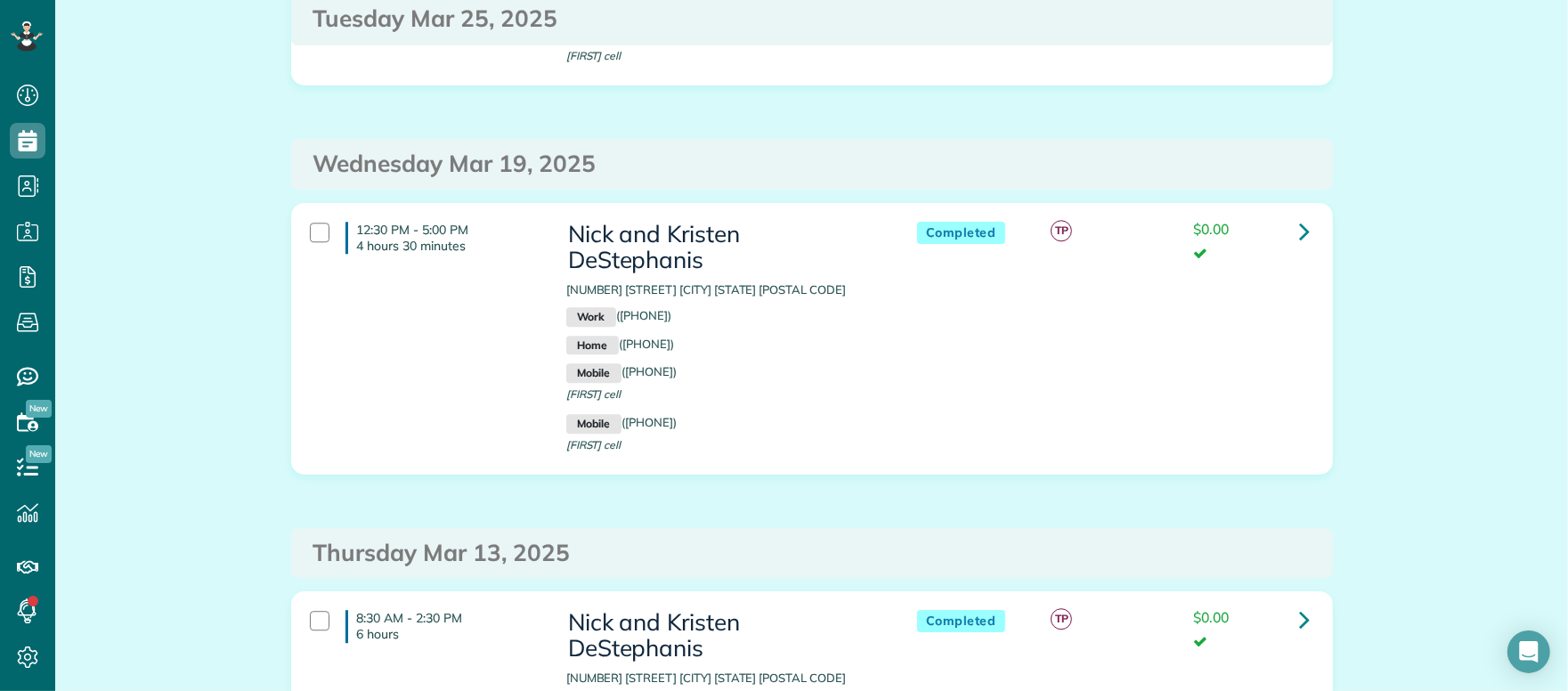scroll, scrollTop: 4272, scrollLeft: 0, axis: vertical 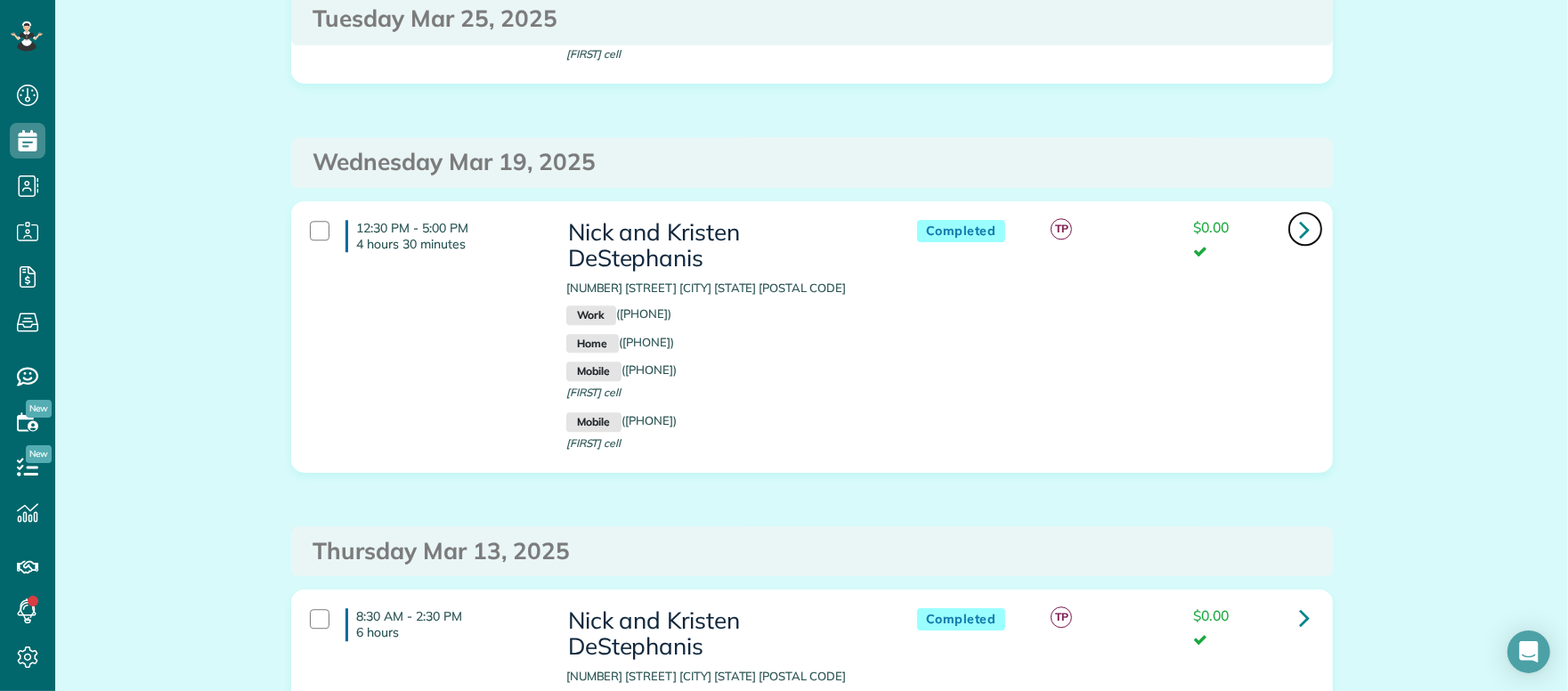 click at bounding box center [1305, 229] 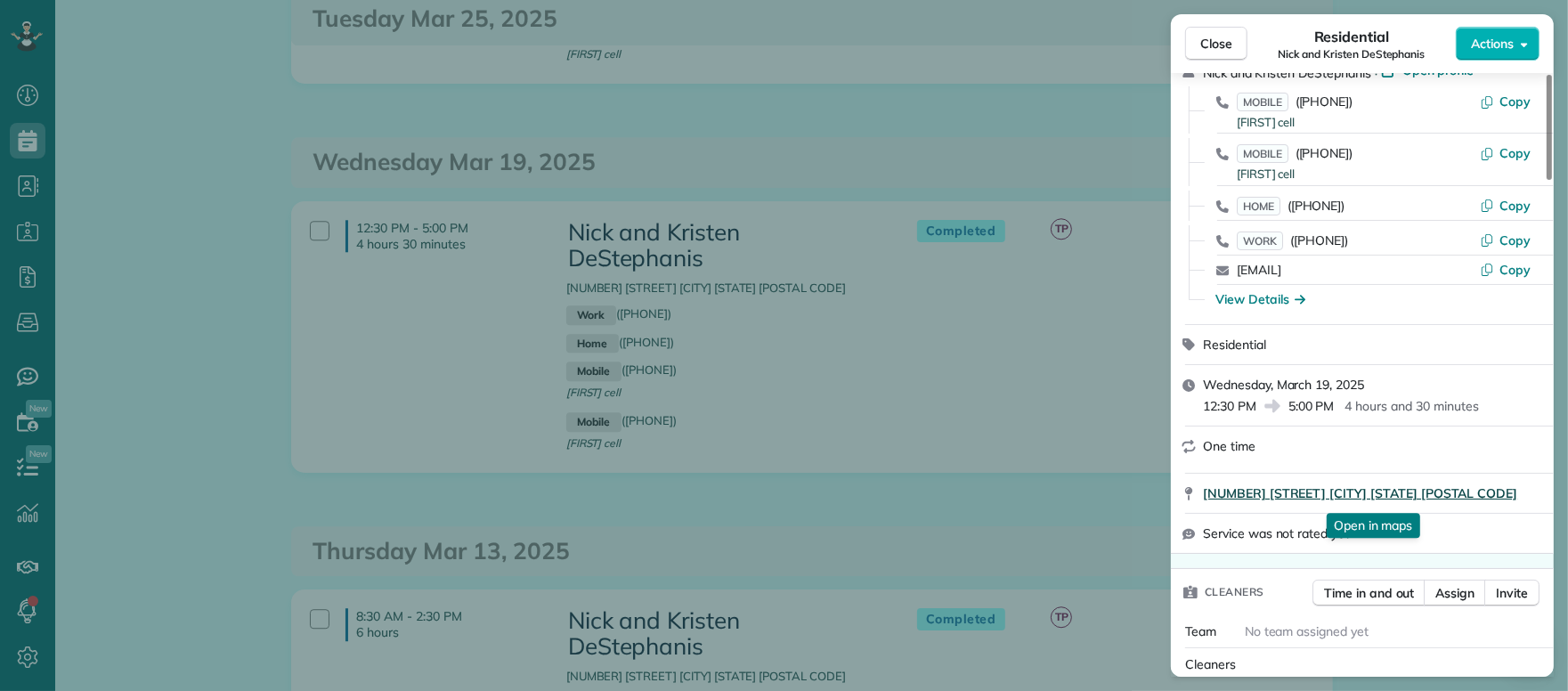 scroll, scrollTop: 604, scrollLeft: 0, axis: vertical 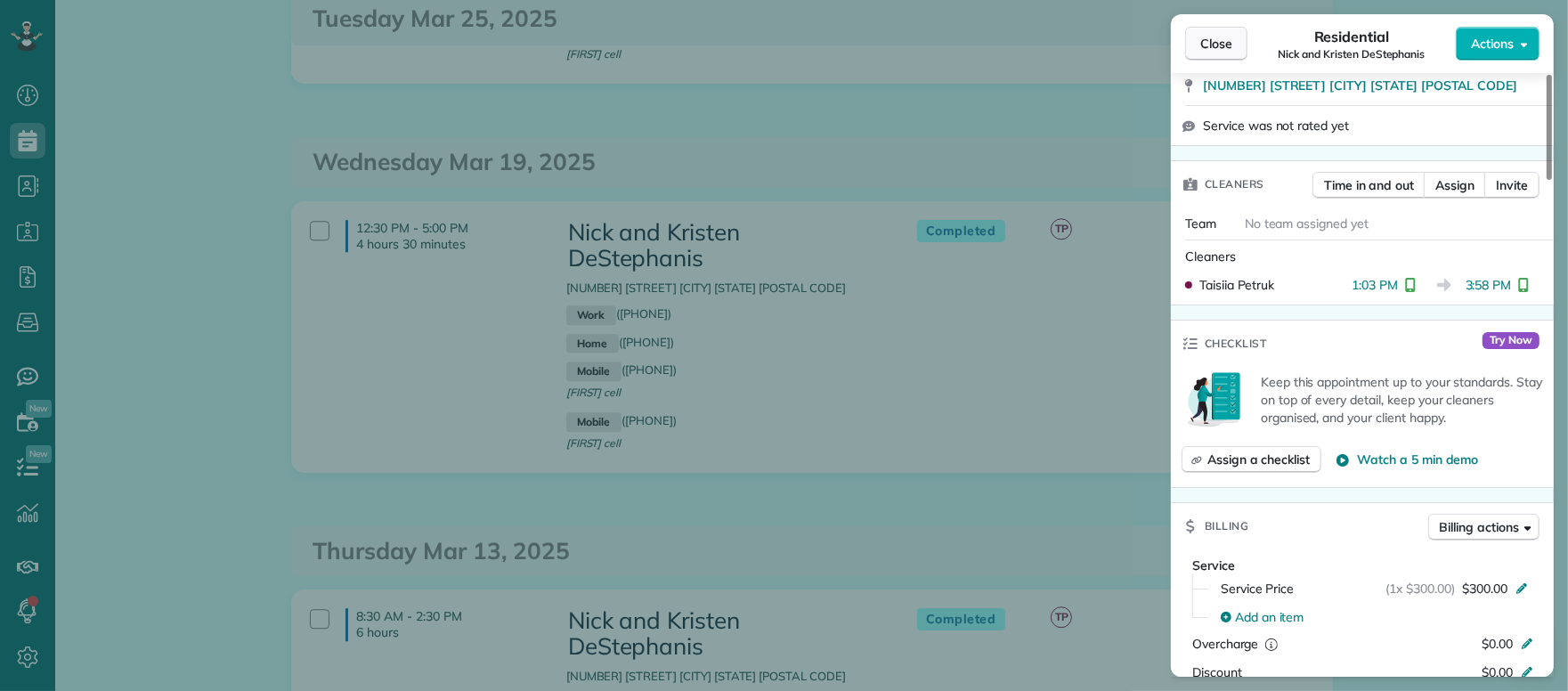 click on "Close" at bounding box center [1216, 44] 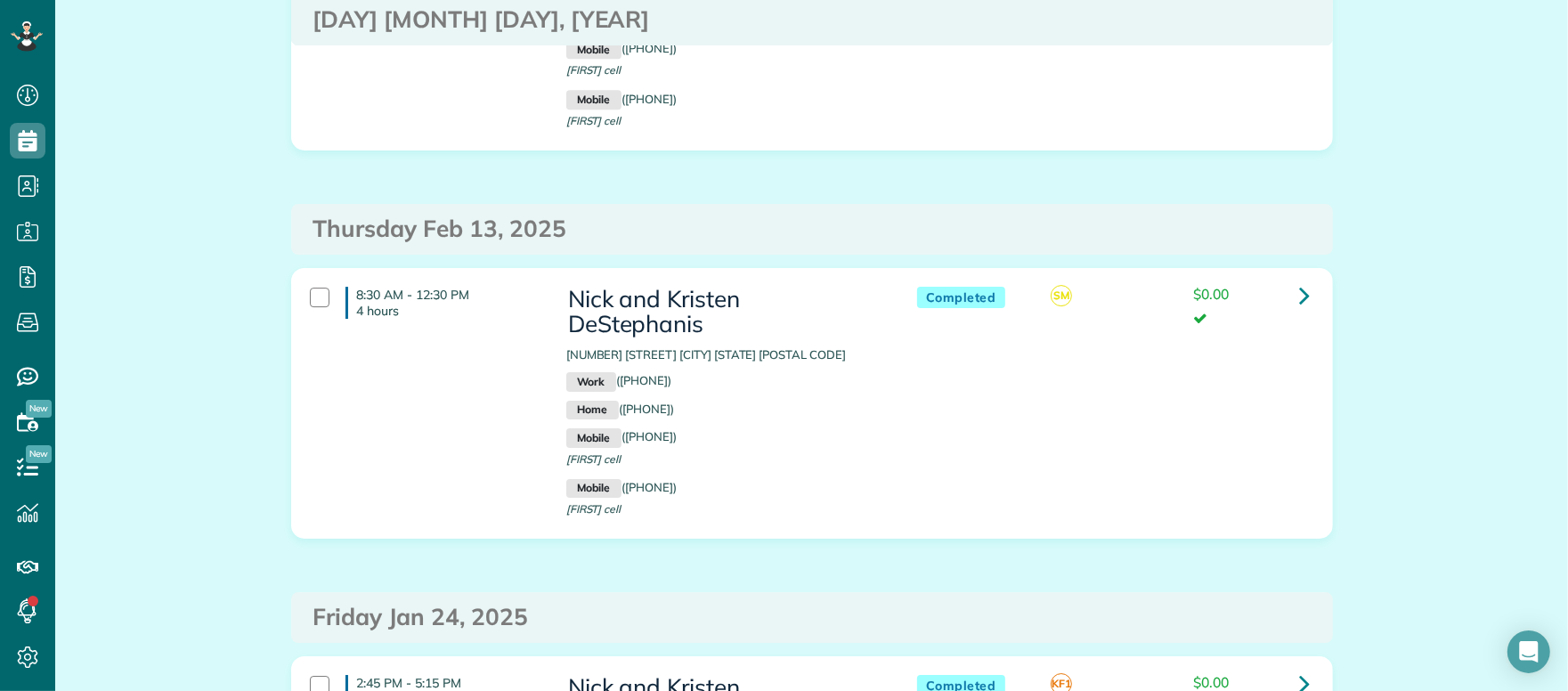 scroll, scrollTop: 5396, scrollLeft: 0, axis: vertical 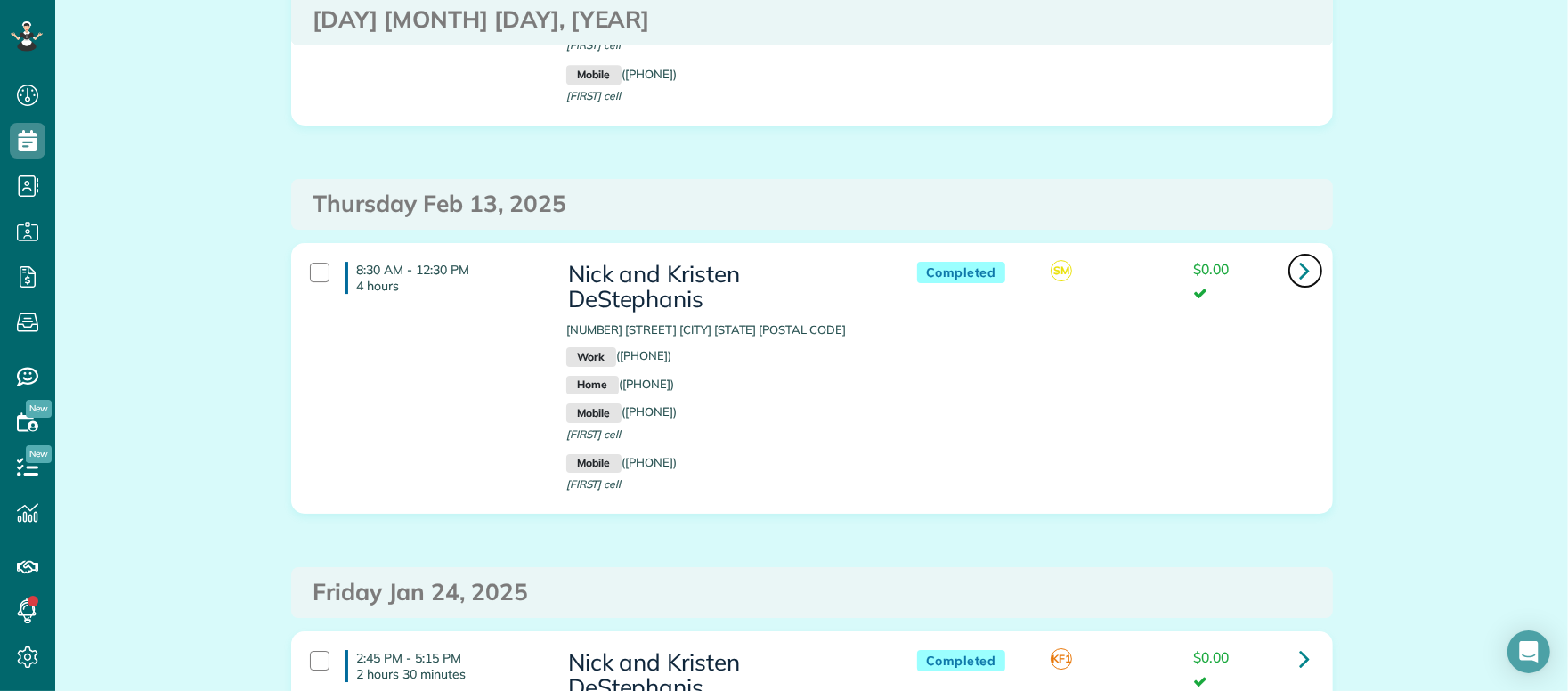 click at bounding box center [1305, 271] 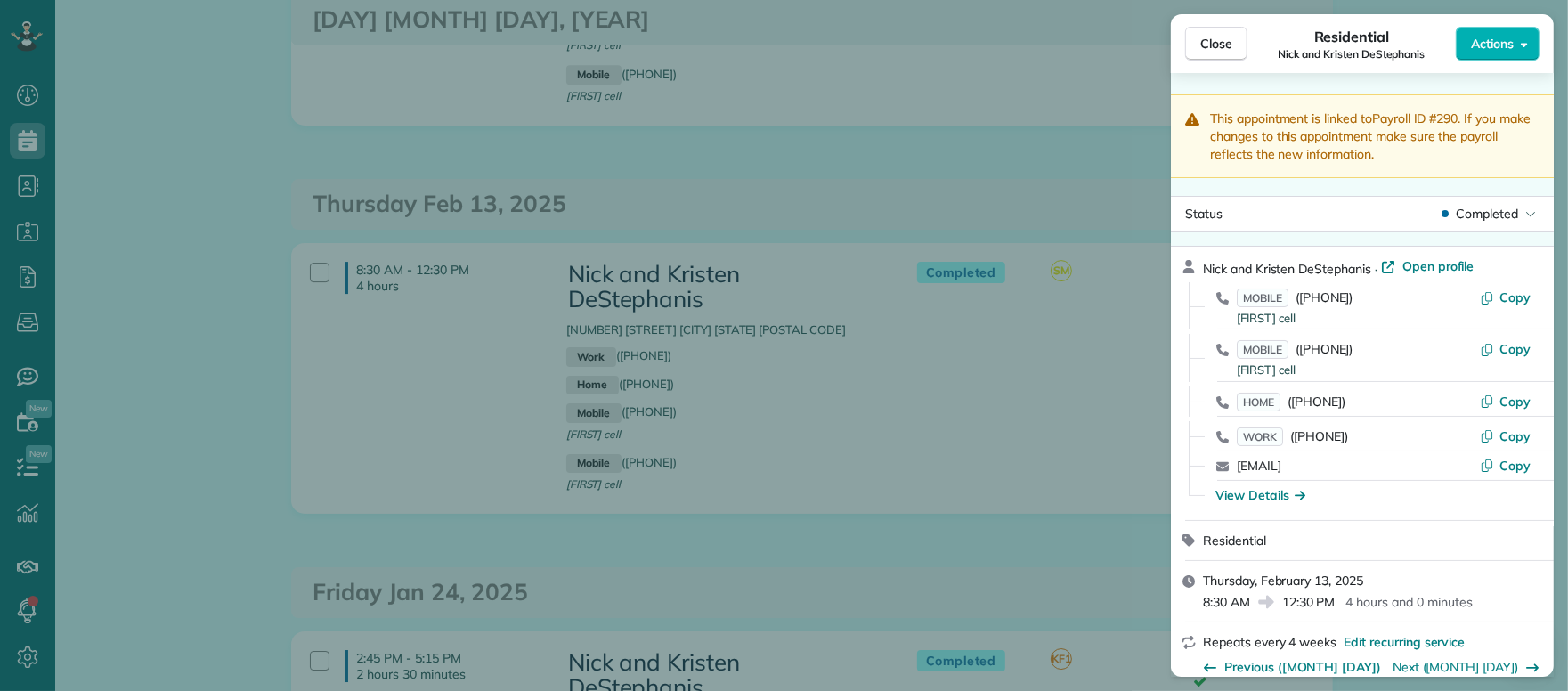 scroll, scrollTop: 0, scrollLeft: 0, axis: both 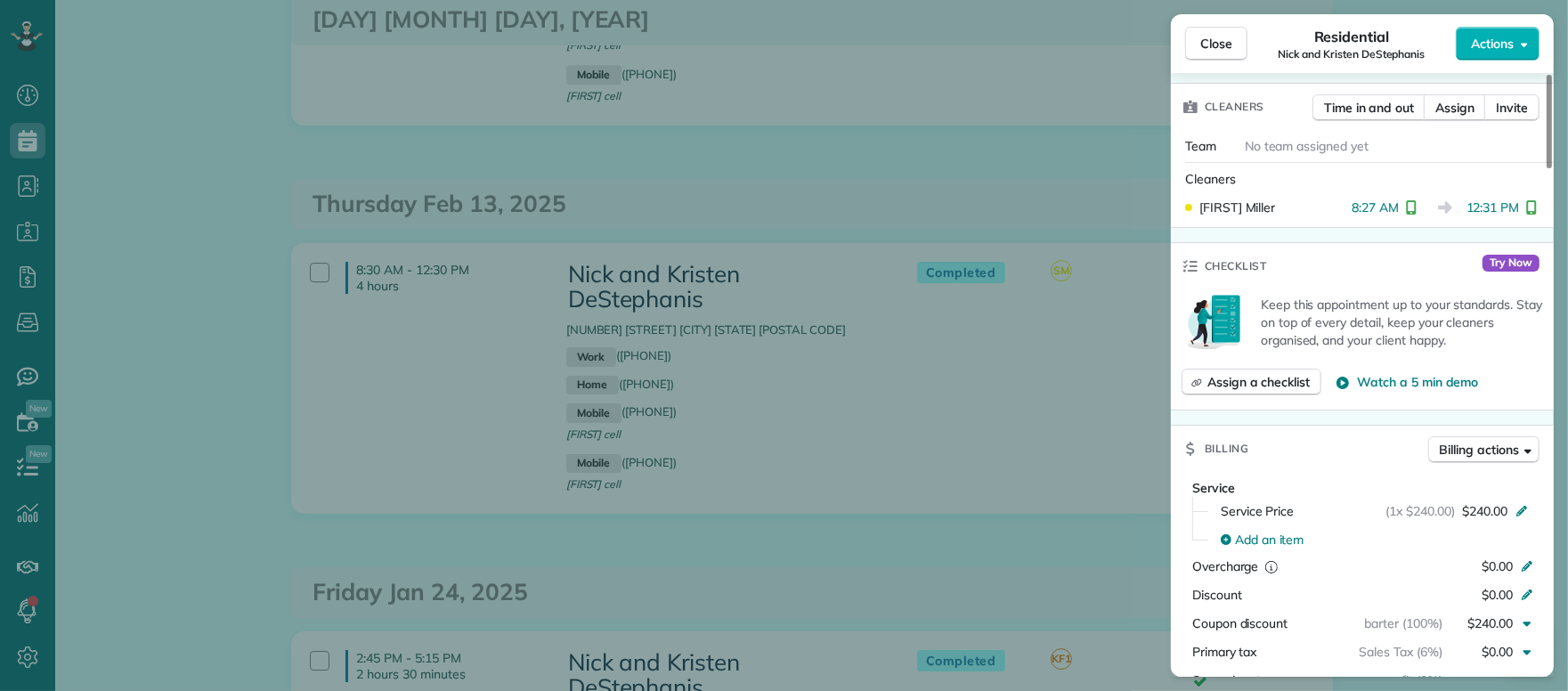 drag, startPoint x: 1220, startPoint y: 42, endPoint x: 846, endPoint y: 452, distance: 554.9559 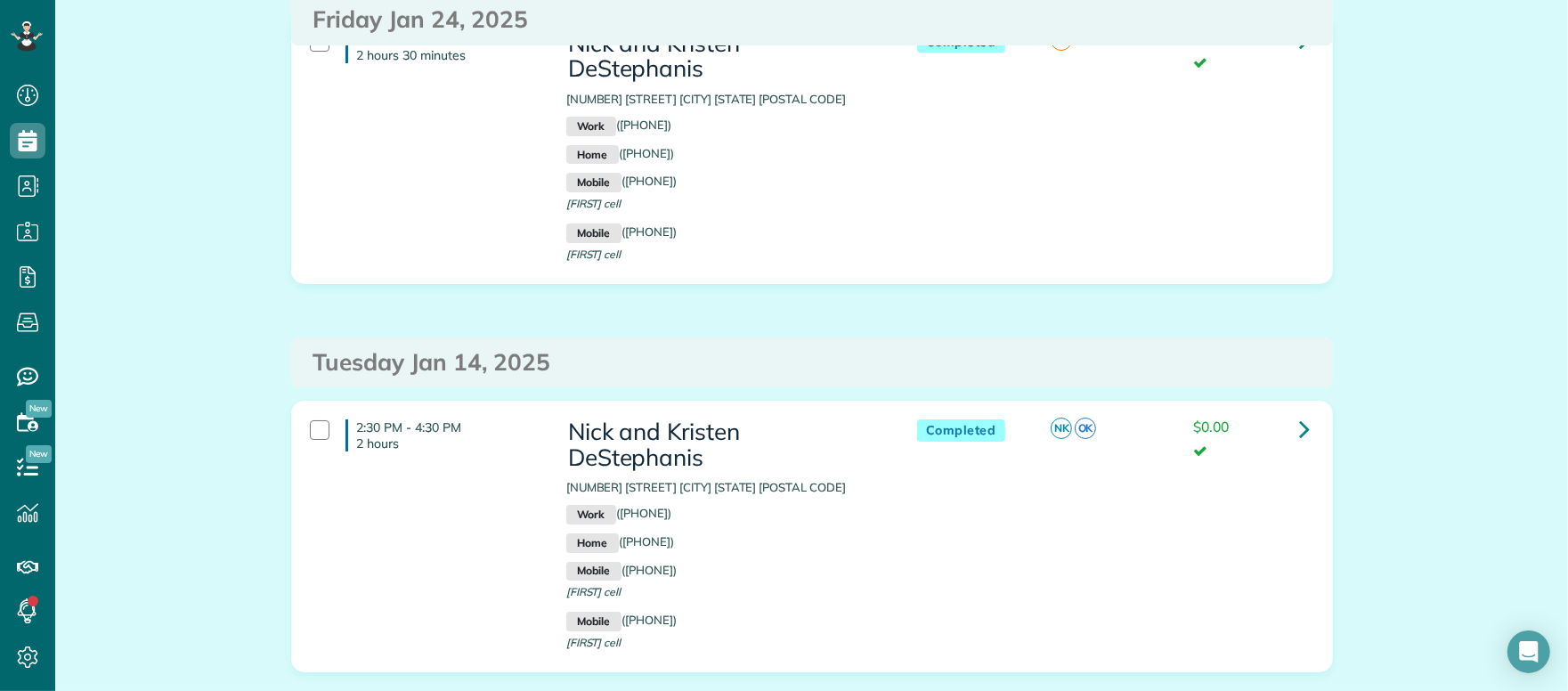 scroll, scrollTop: 6189, scrollLeft: 0, axis: vertical 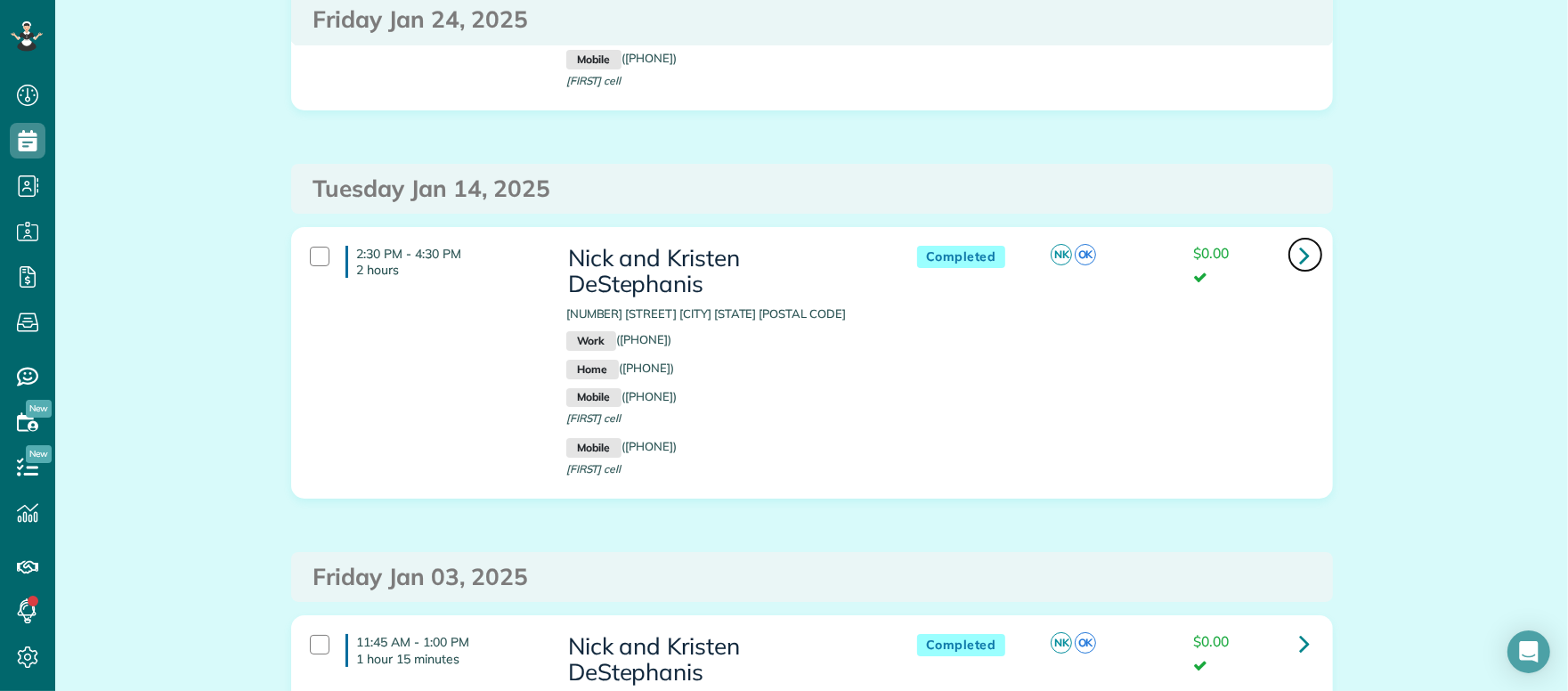 click at bounding box center (1305, 255) 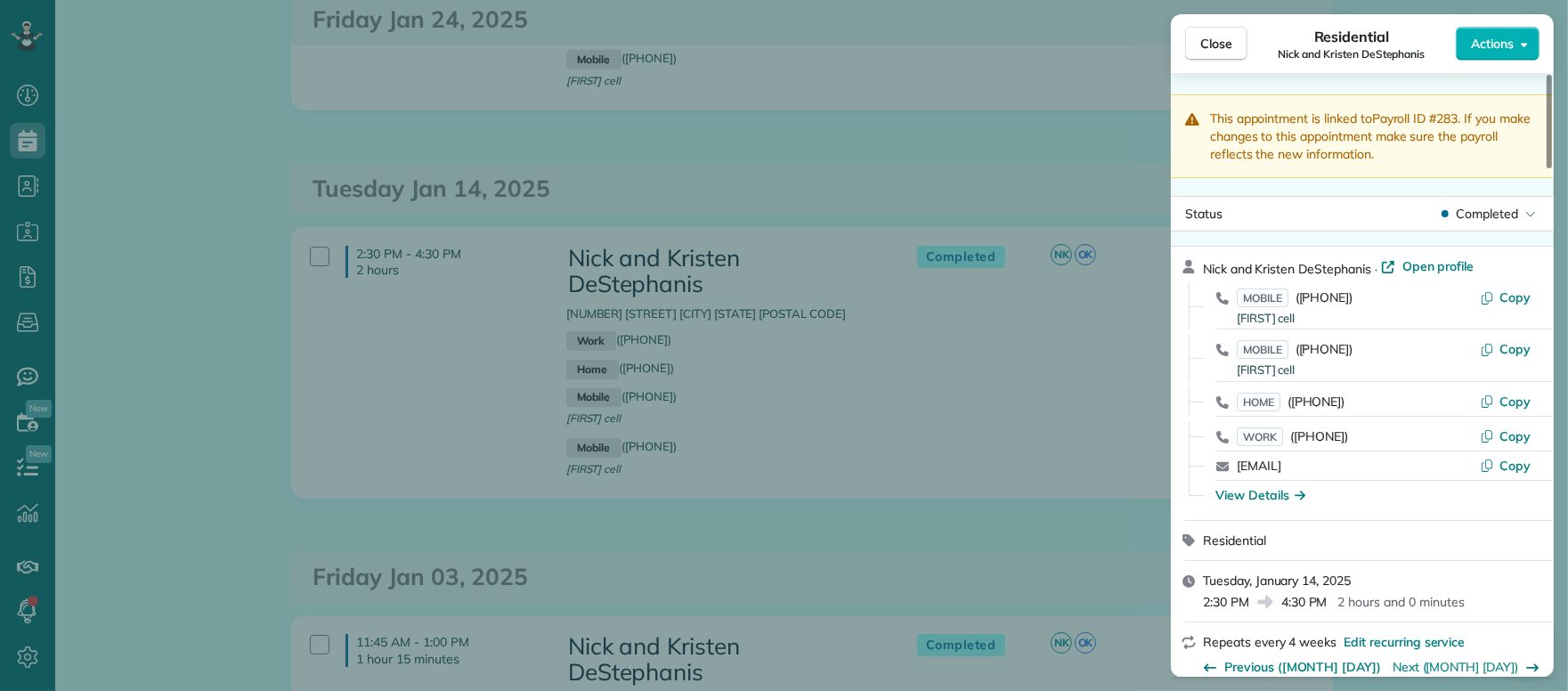 scroll, scrollTop: 0, scrollLeft: 0, axis: both 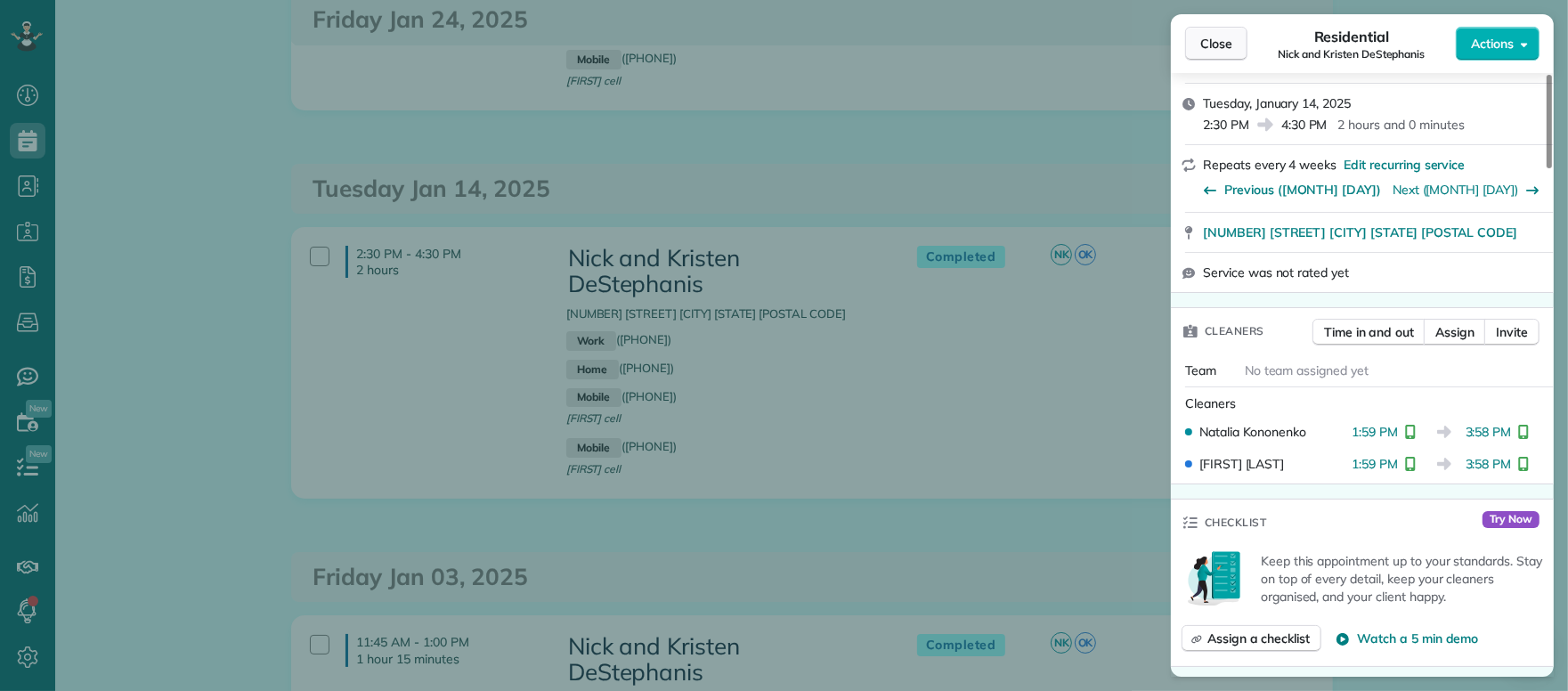 click on "Close" at bounding box center (1216, 44) 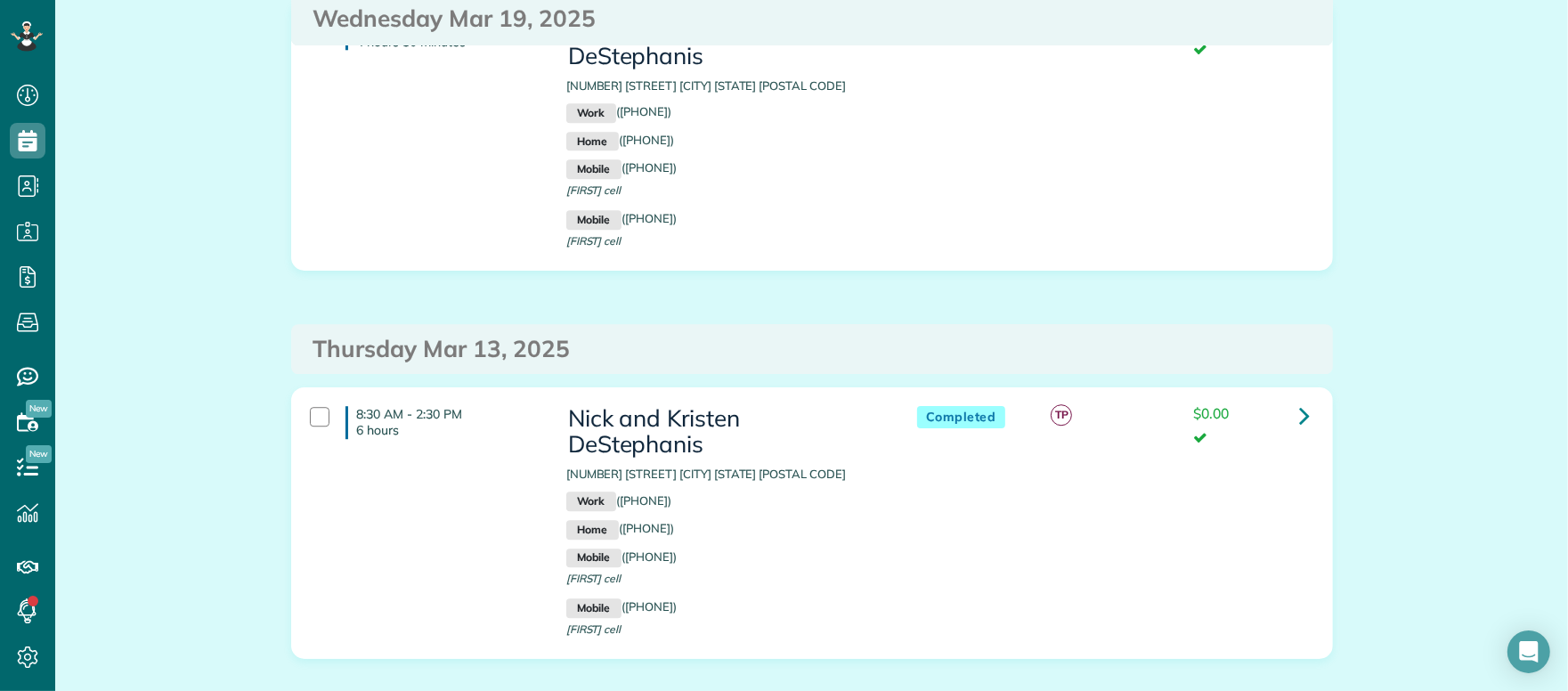 scroll, scrollTop: 4457, scrollLeft: 0, axis: vertical 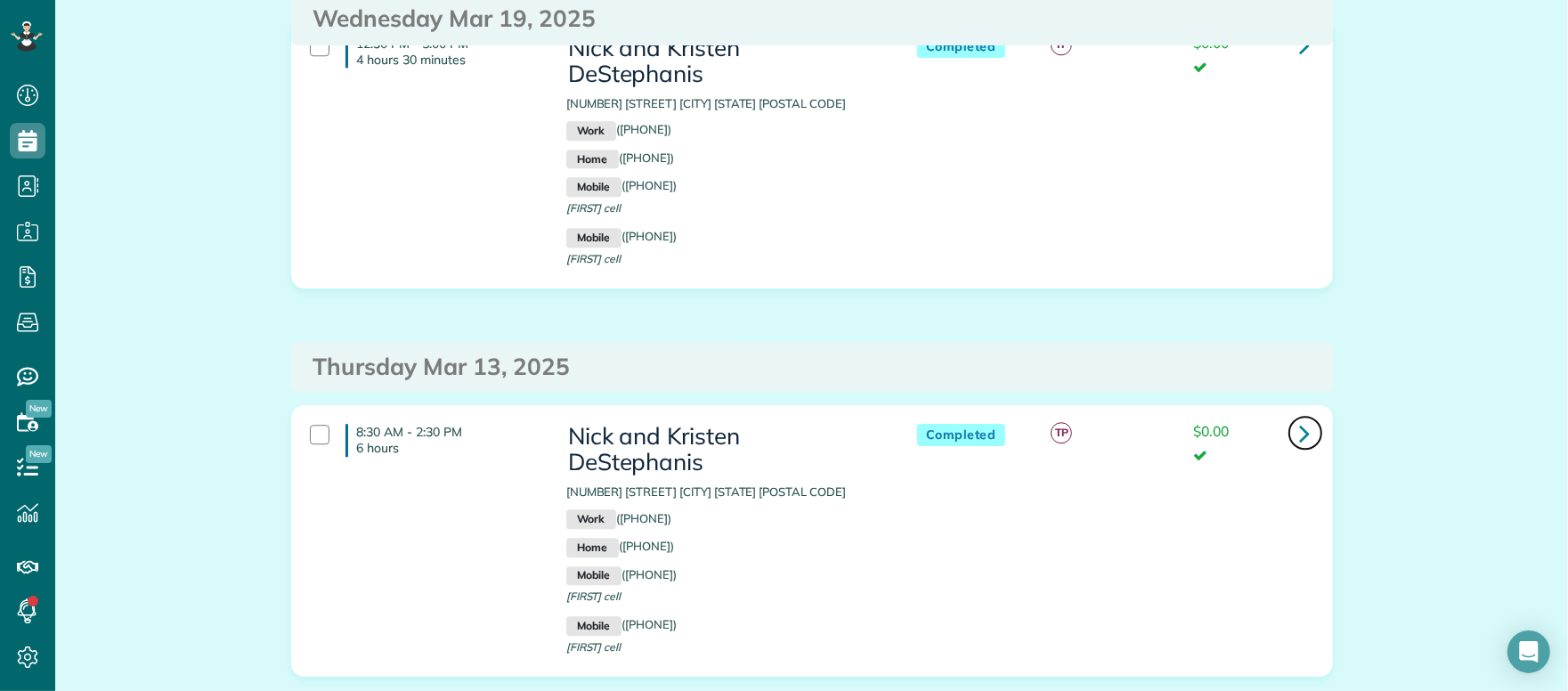 click at bounding box center [1305, 433] 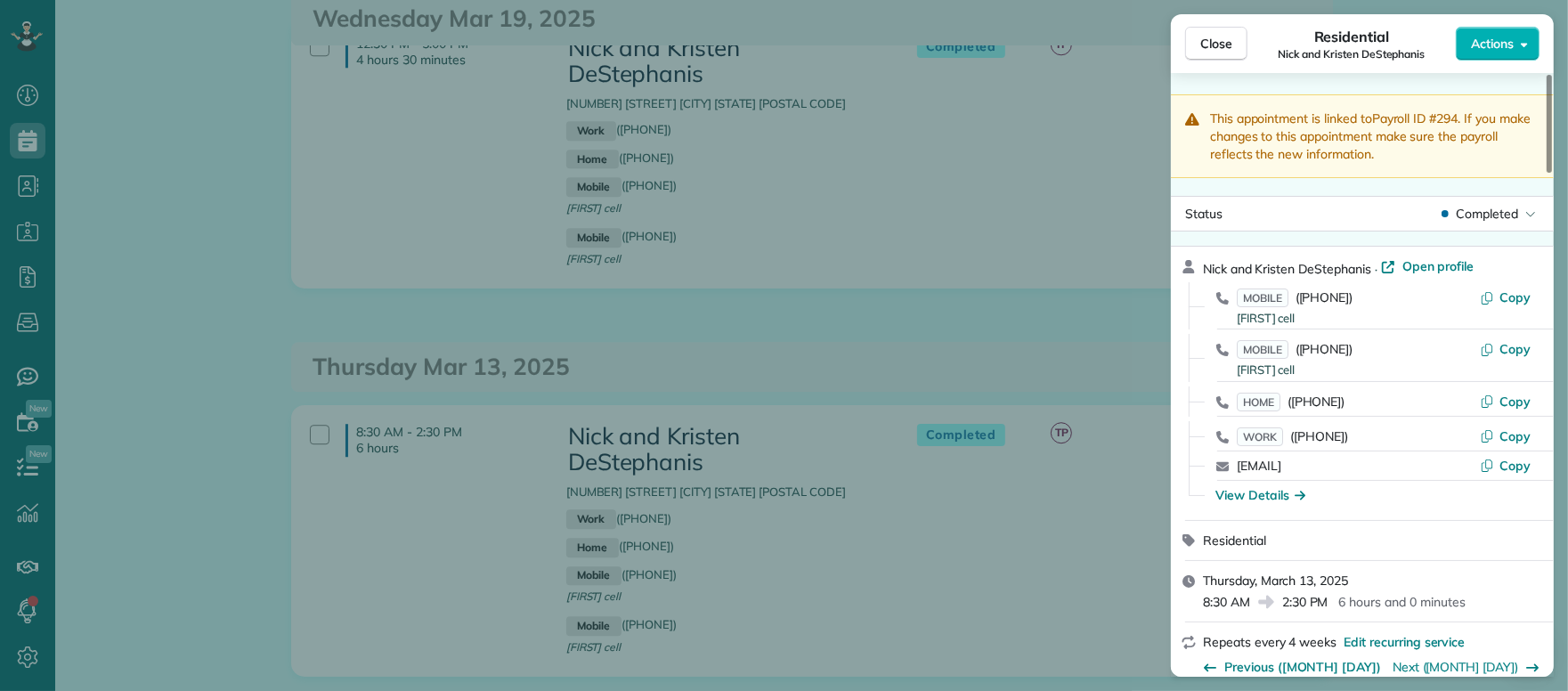 scroll, scrollTop: 0, scrollLeft: 0, axis: both 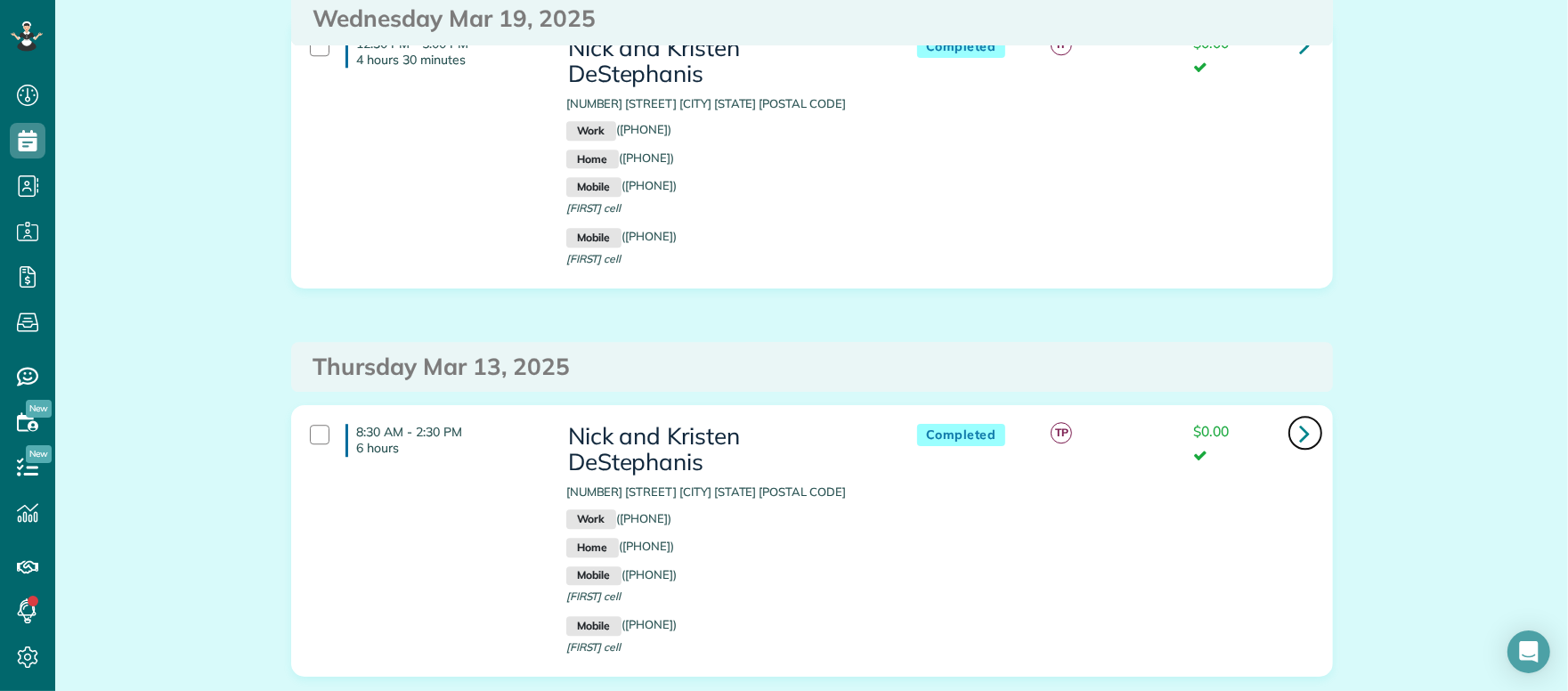 click at bounding box center (1305, 433) 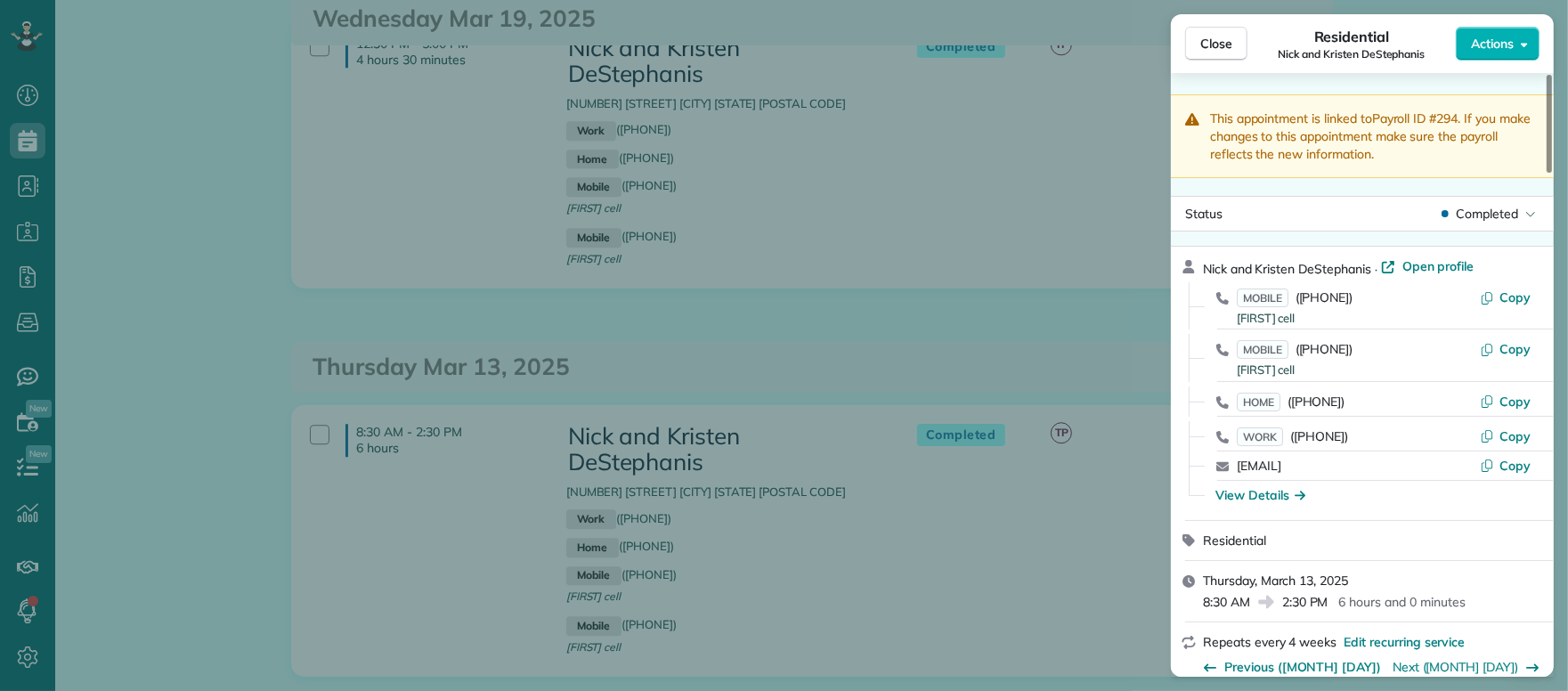 scroll, scrollTop: 0, scrollLeft: 0, axis: both 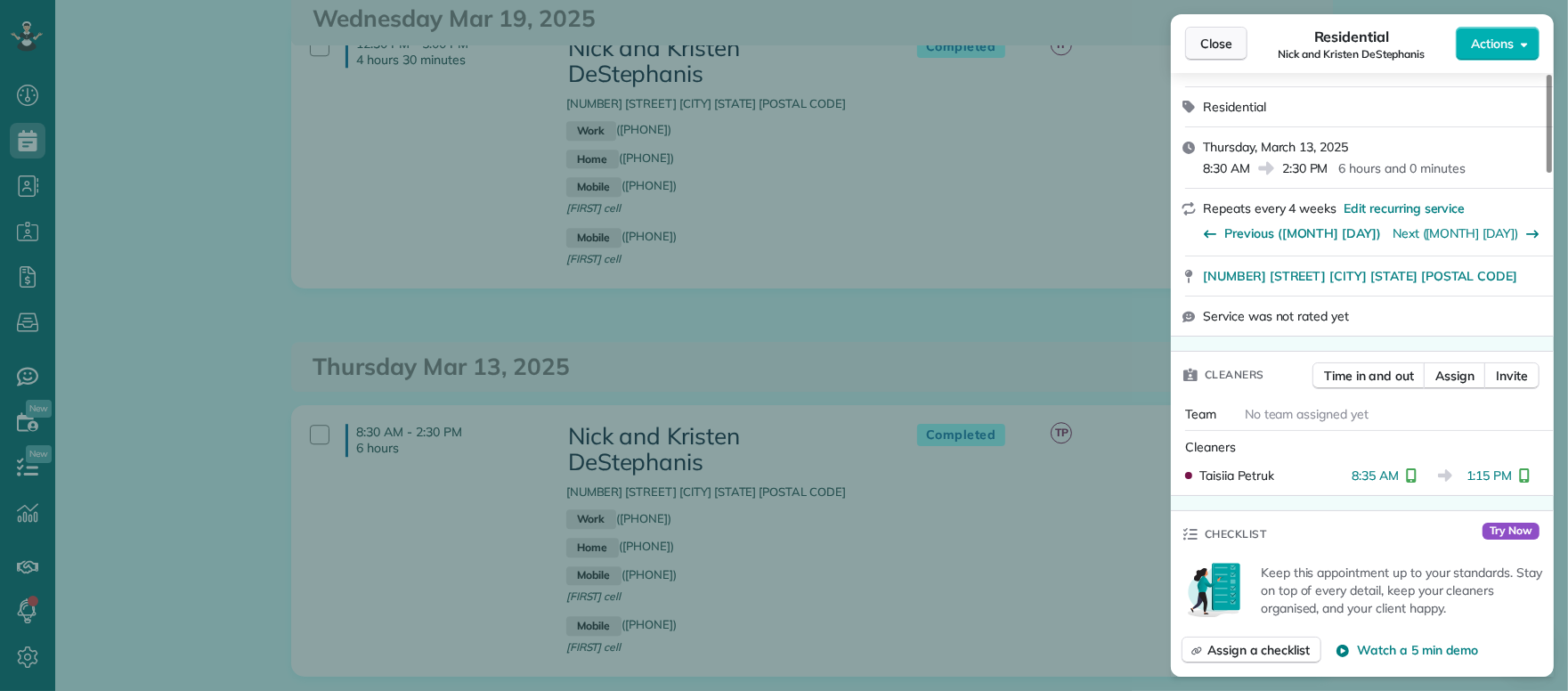 click on "Close" at bounding box center [1216, 44] 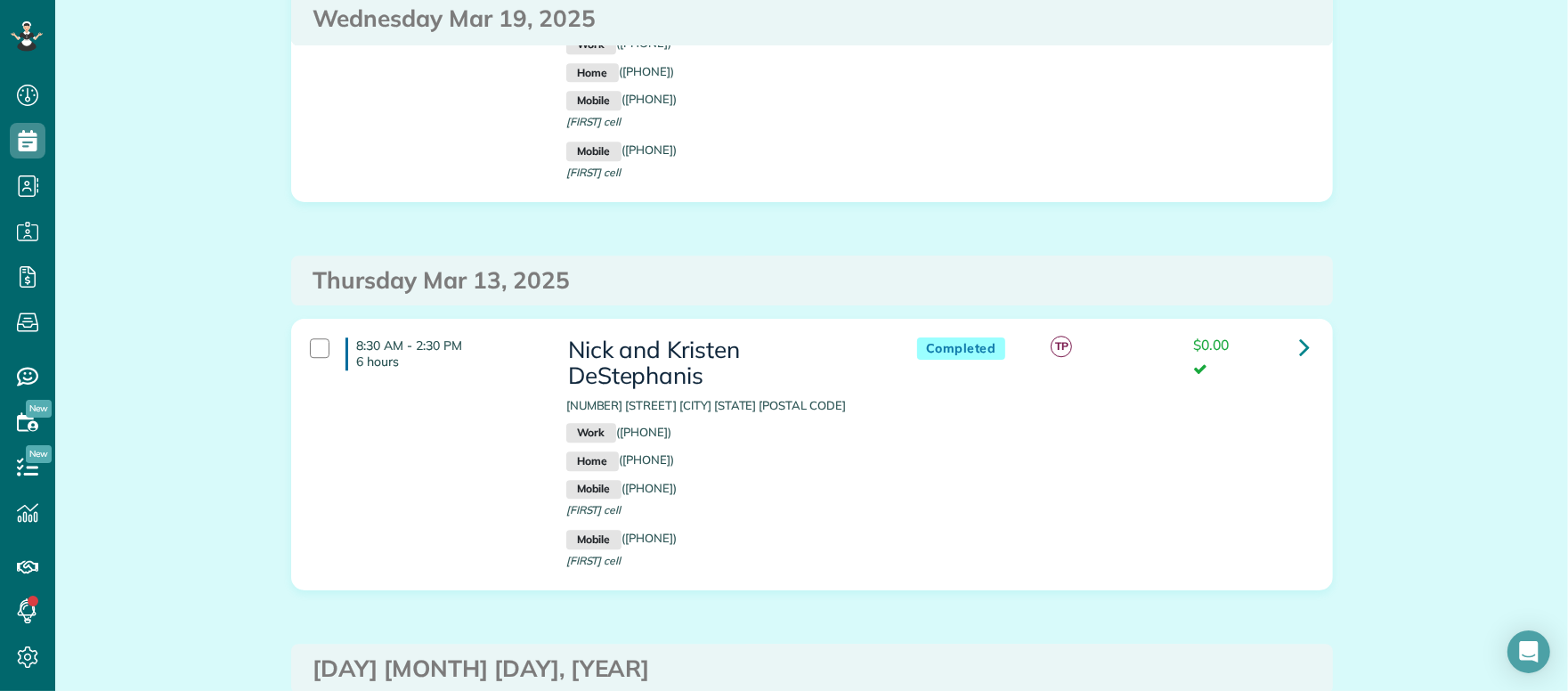 scroll, scrollTop: 4680, scrollLeft: 0, axis: vertical 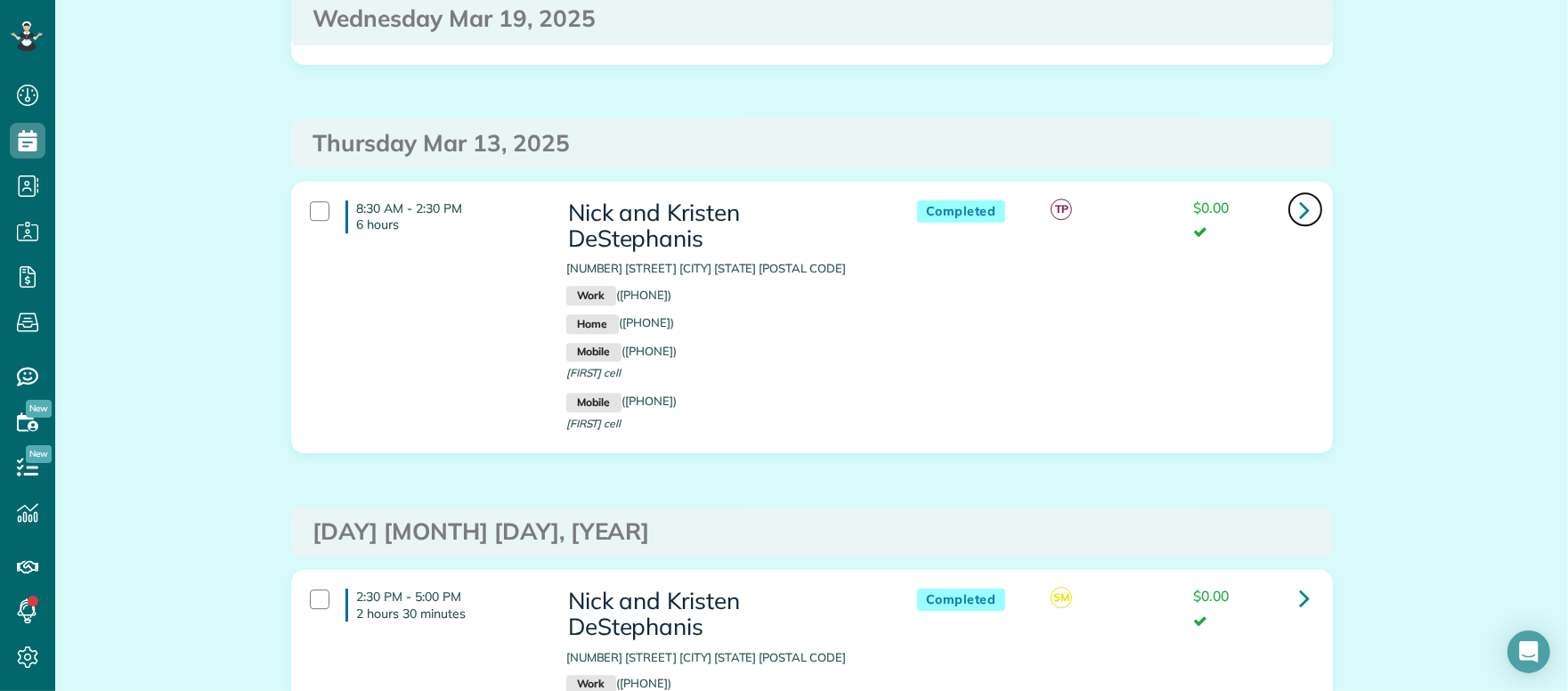 click at bounding box center [1305, 209] 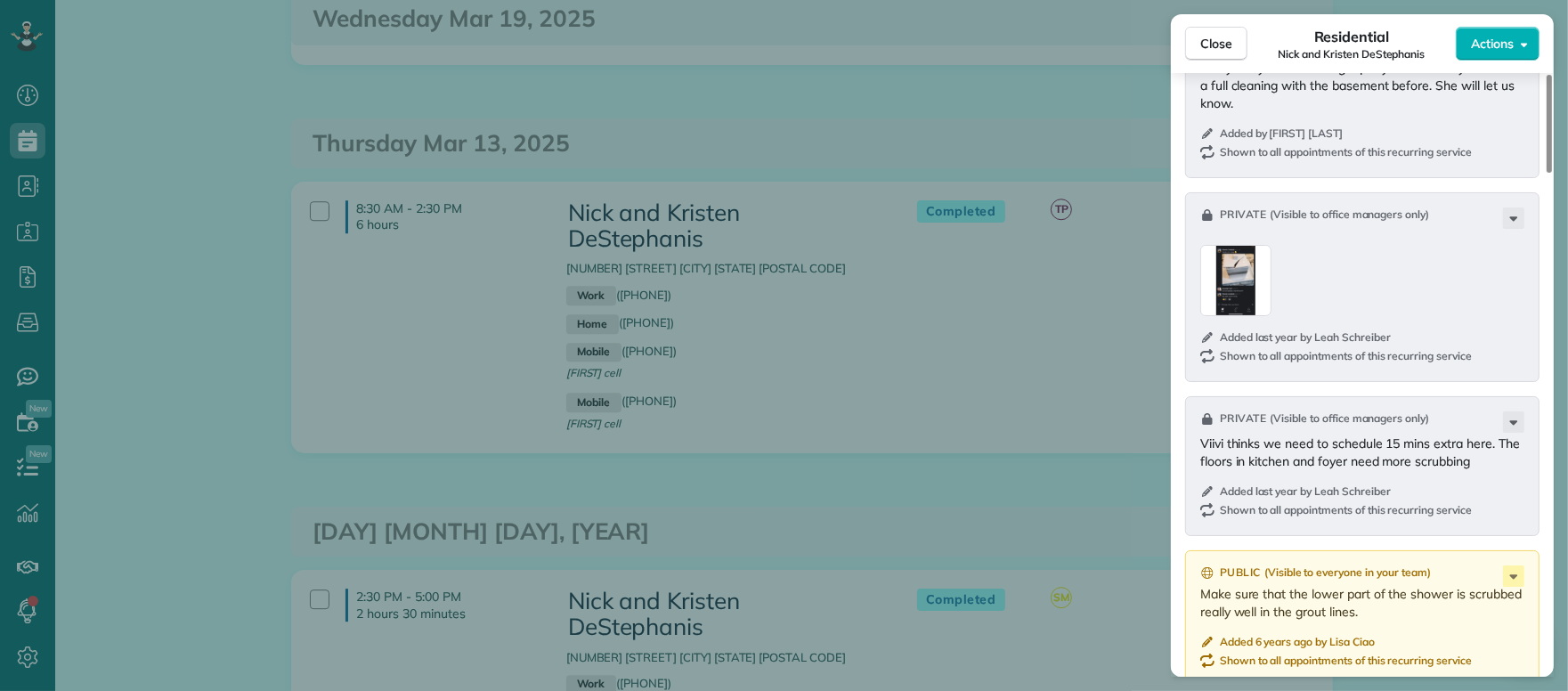 scroll, scrollTop: 2138, scrollLeft: 0, axis: vertical 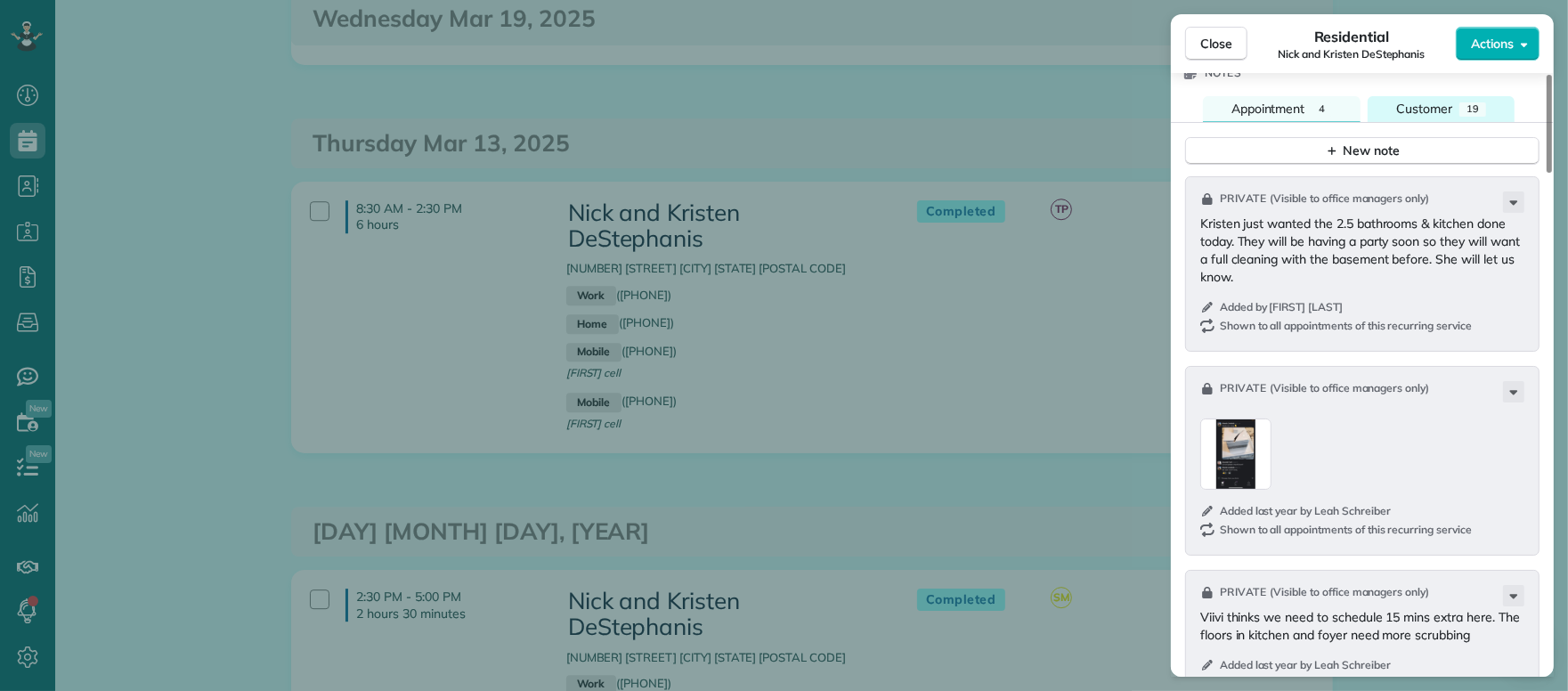click on "Customer" at bounding box center [1424, 109] 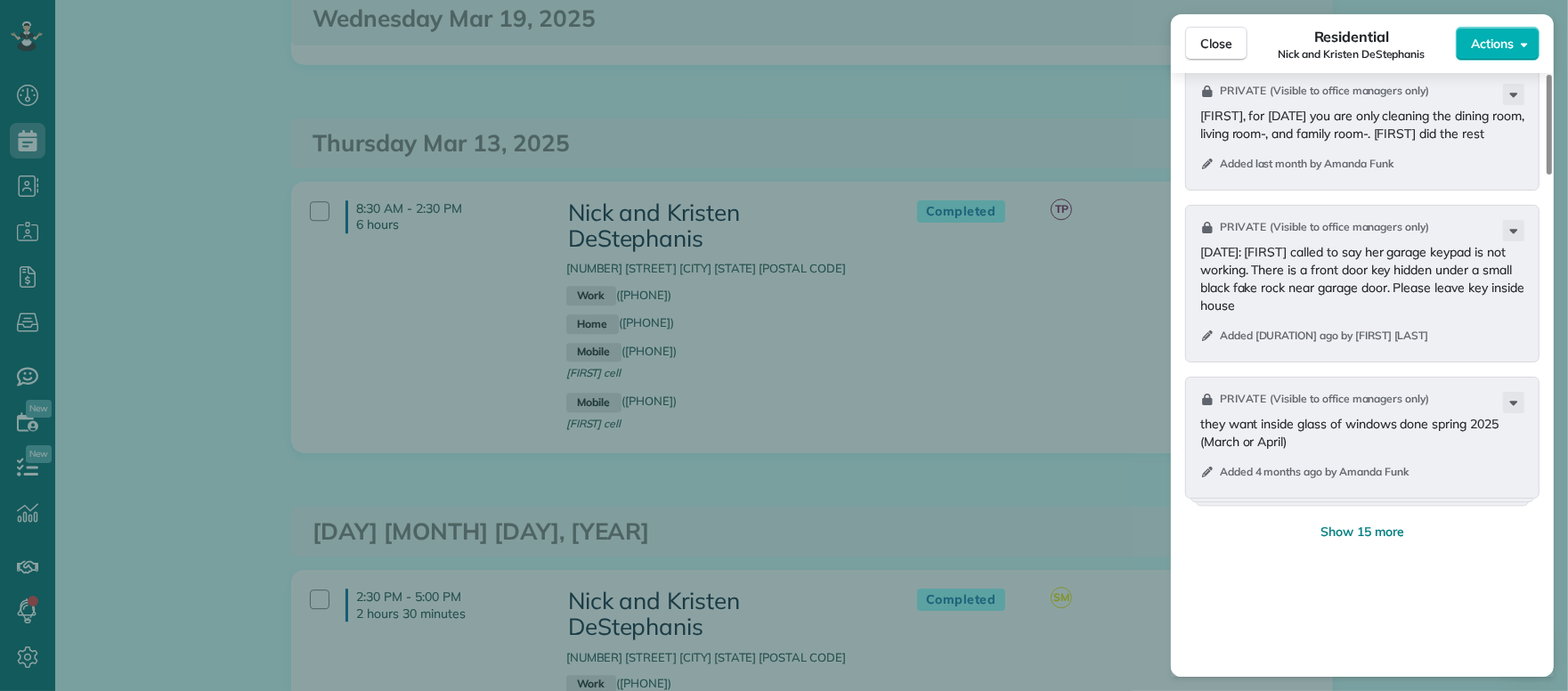 scroll, scrollTop: 2433, scrollLeft: 0, axis: vertical 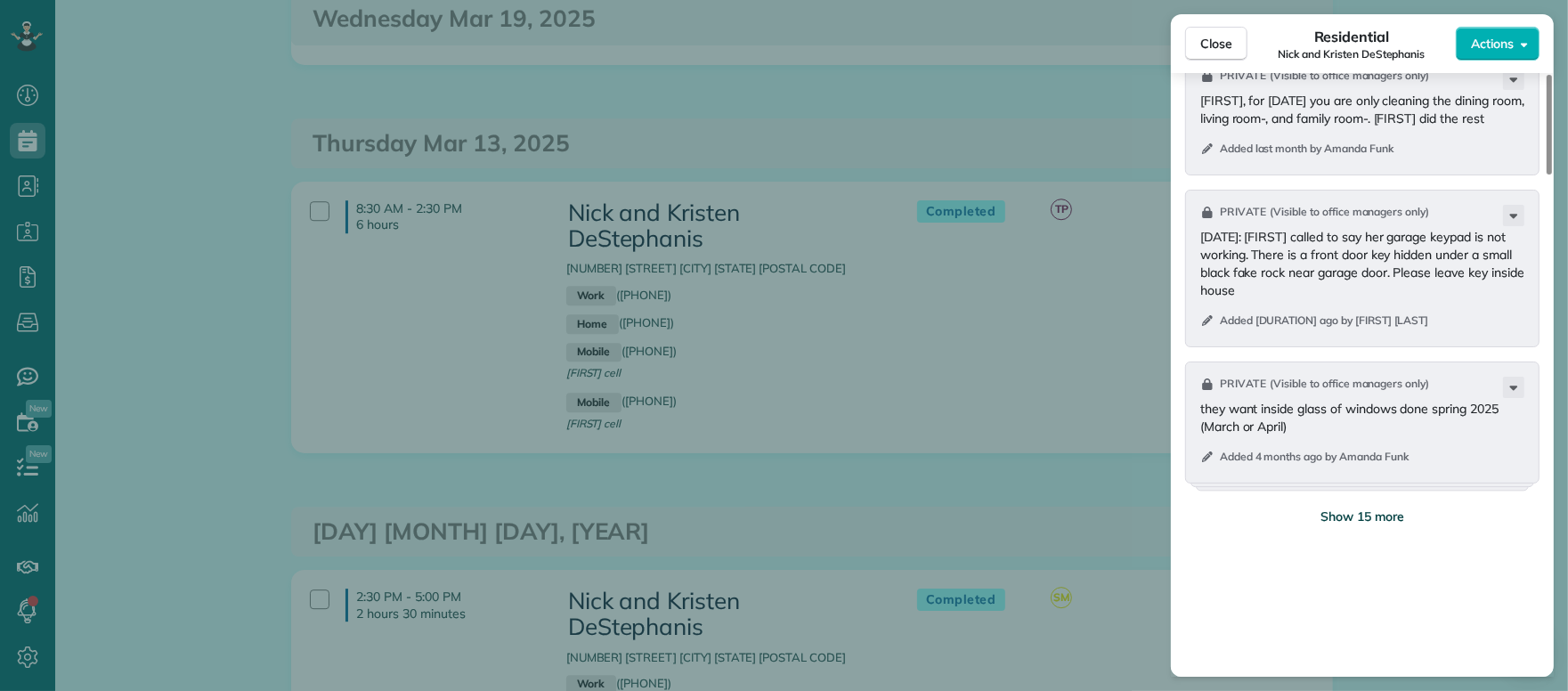 click on "Show 15 more" at bounding box center (1362, 516) 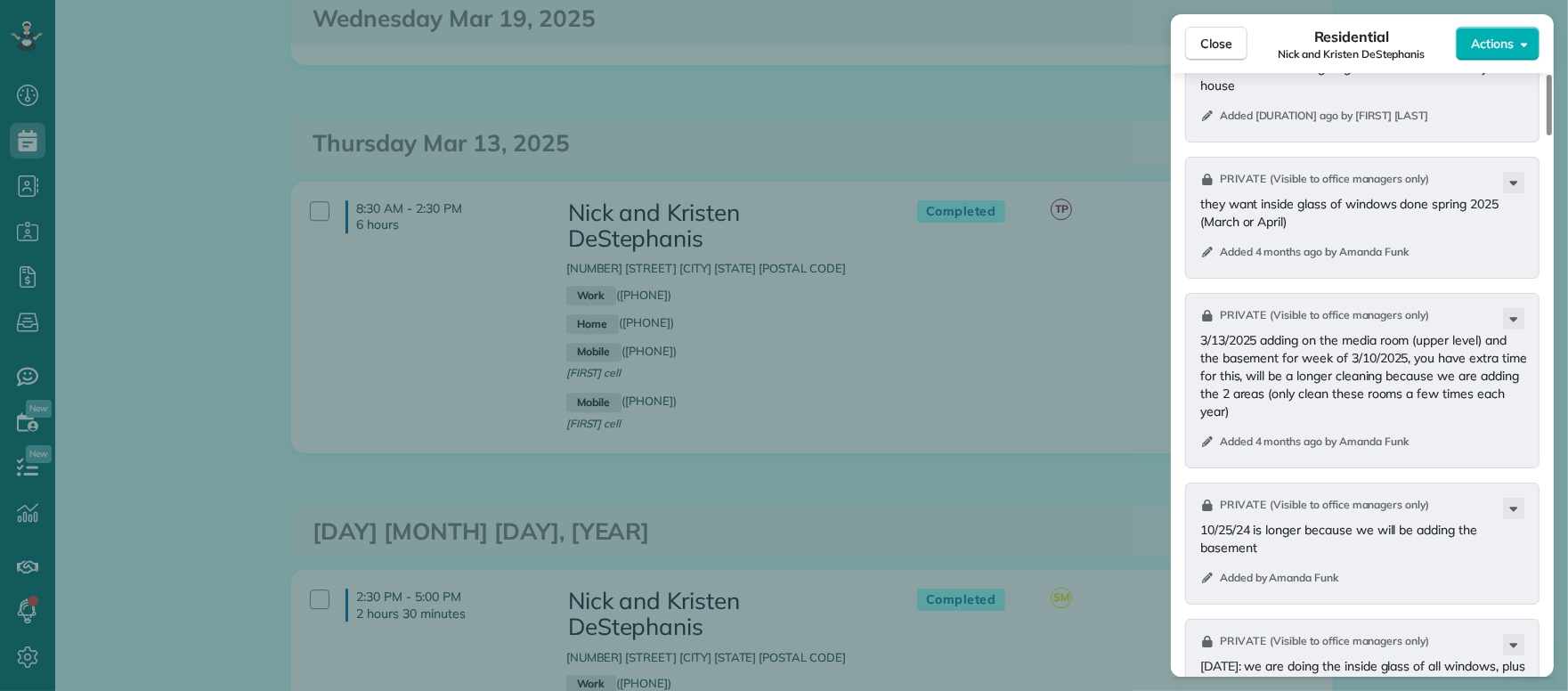 scroll, scrollTop: 2638, scrollLeft: 0, axis: vertical 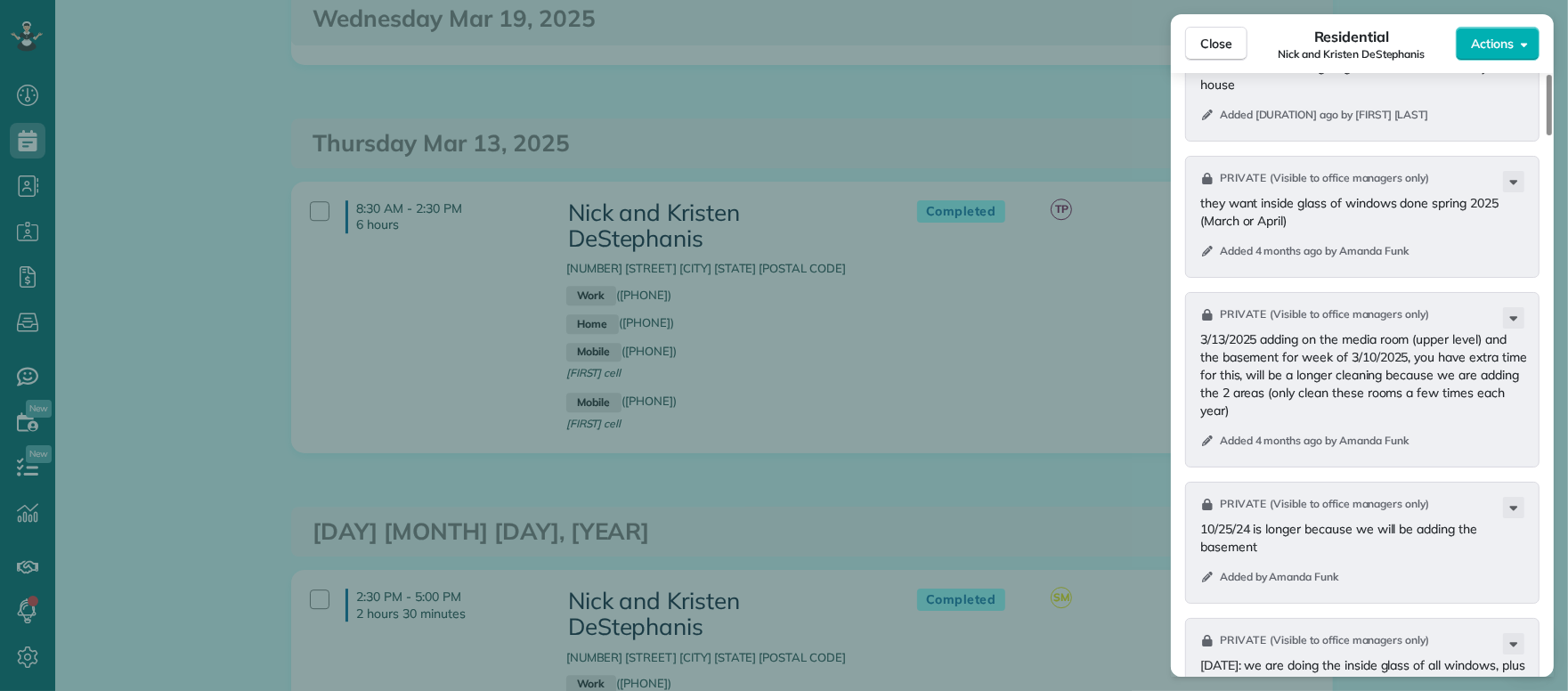 drag, startPoint x: 1219, startPoint y: 45, endPoint x: 996, endPoint y: 4, distance: 226.73773 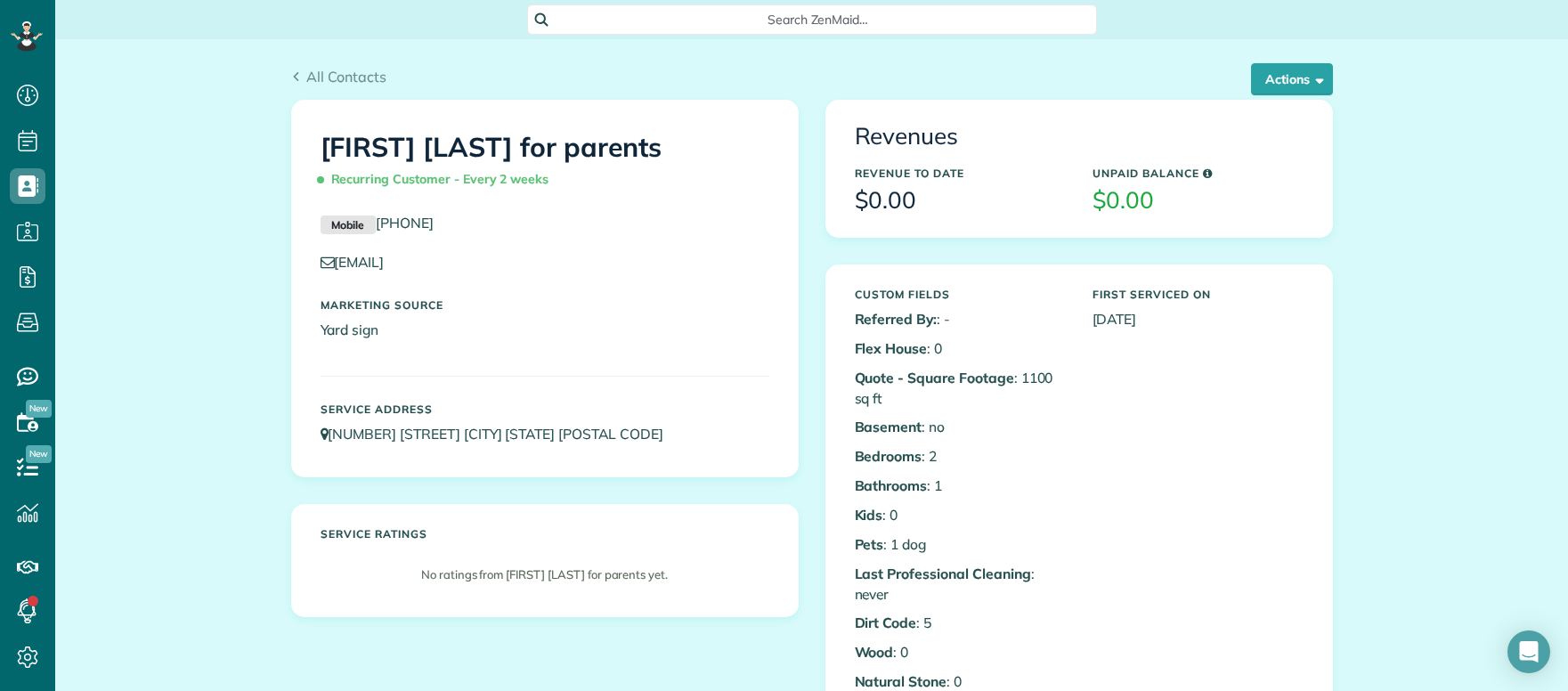 scroll, scrollTop: 0, scrollLeft: 0, axis: both 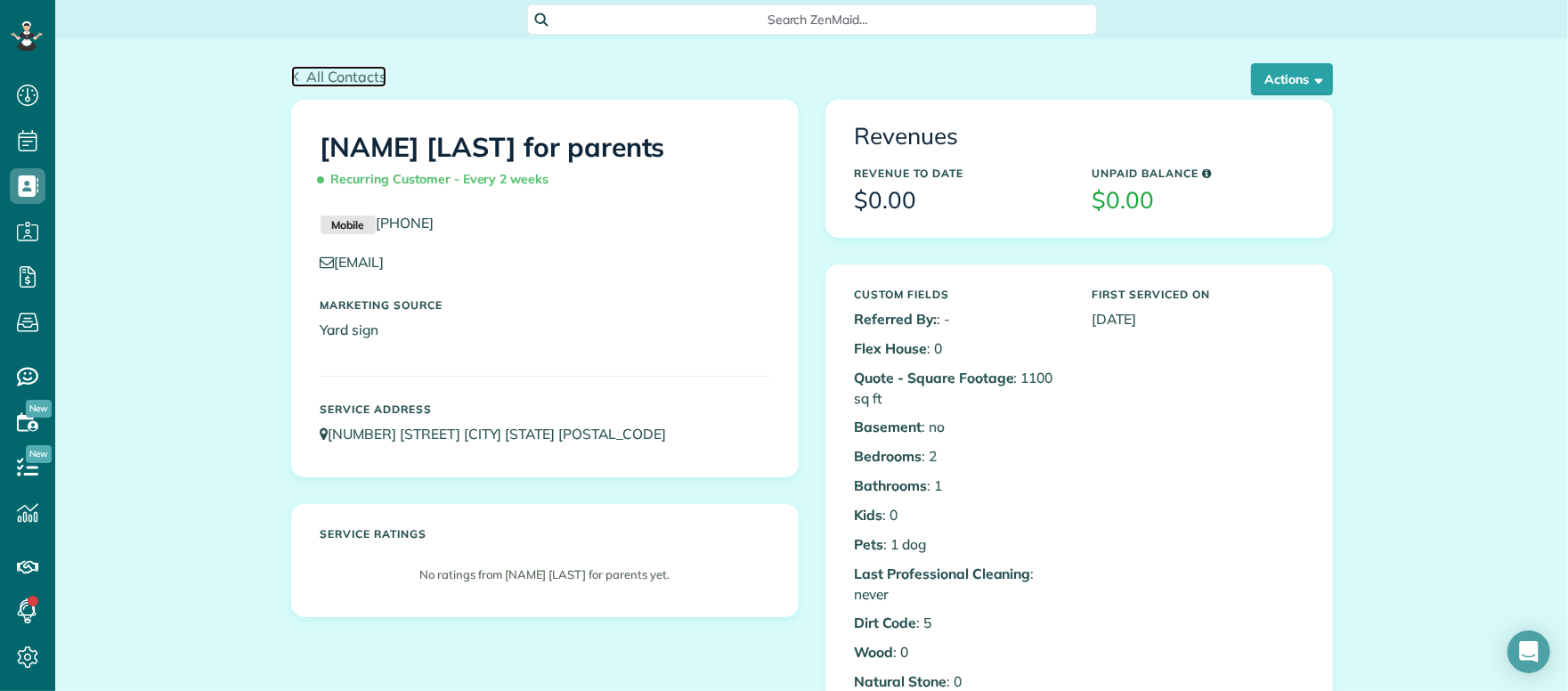 click on "All Contacts" at bounding box center [346, 77] 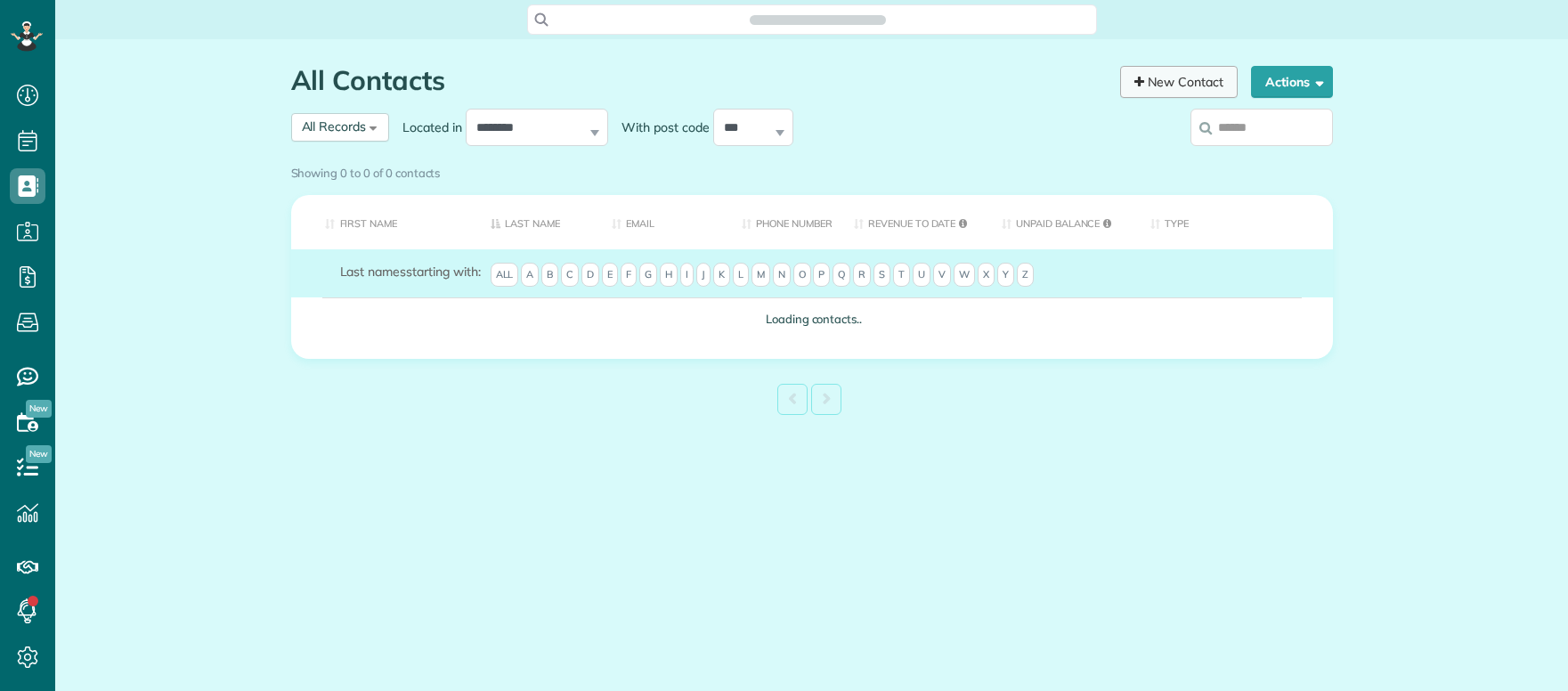 scroll, scrollTop: 0, scrollLeft: 0, axis: both 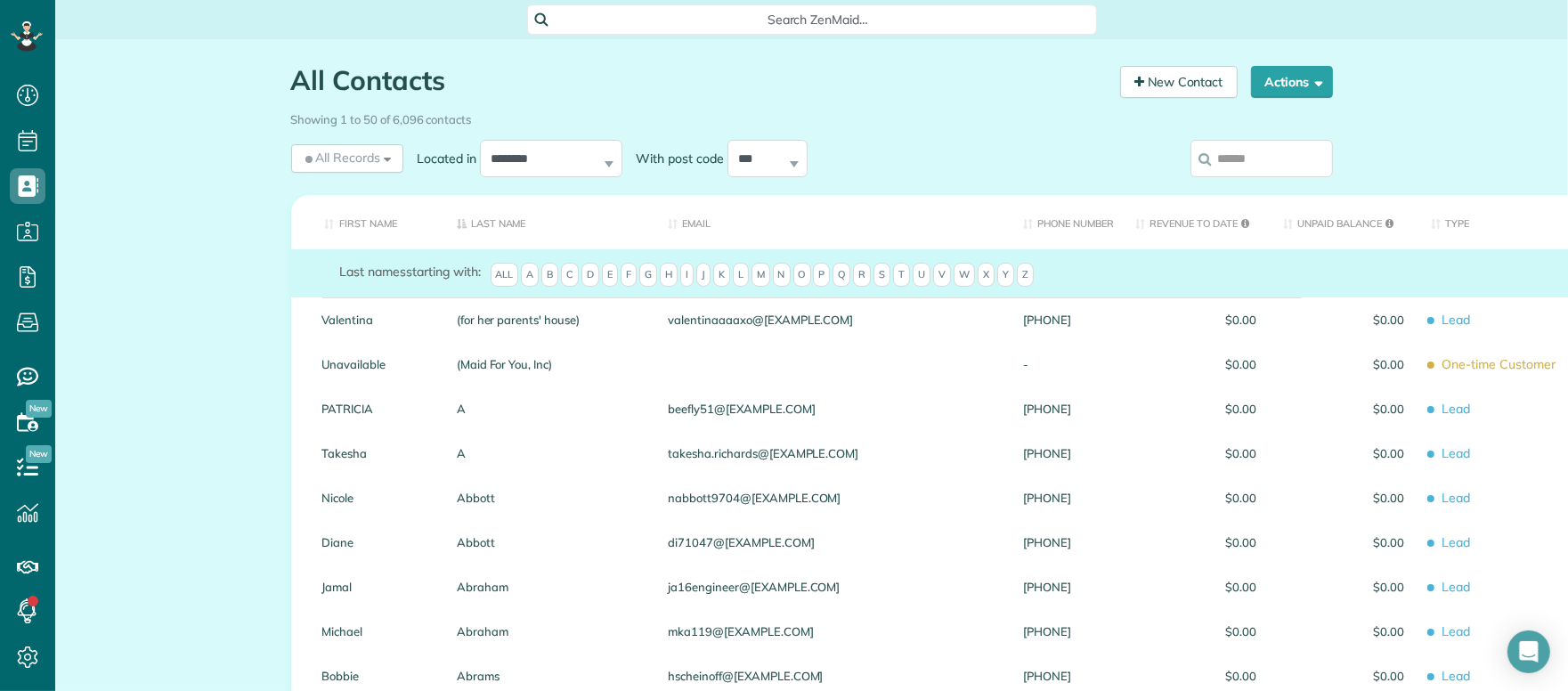 click at bounding box center (1262, 159) 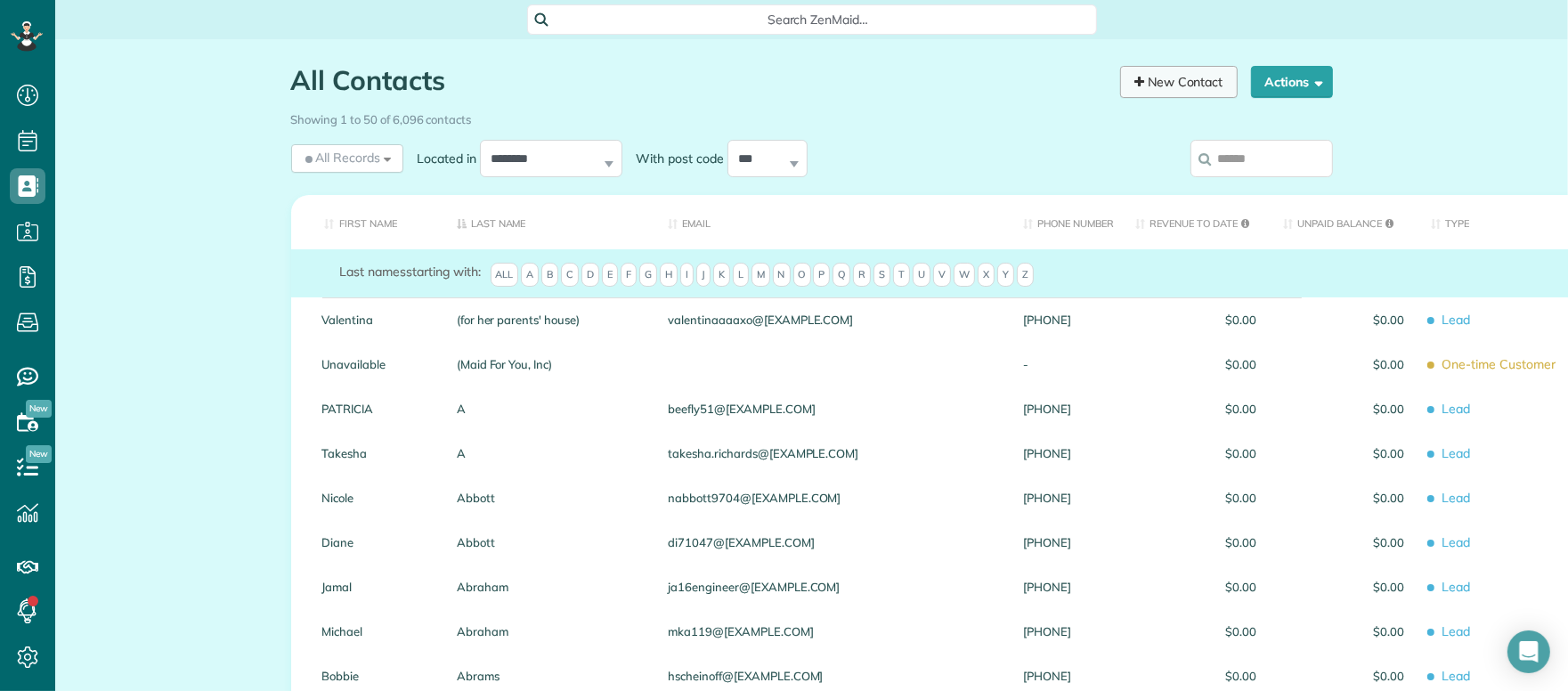 click on "New Contact" at bounding box center (1179, 82) 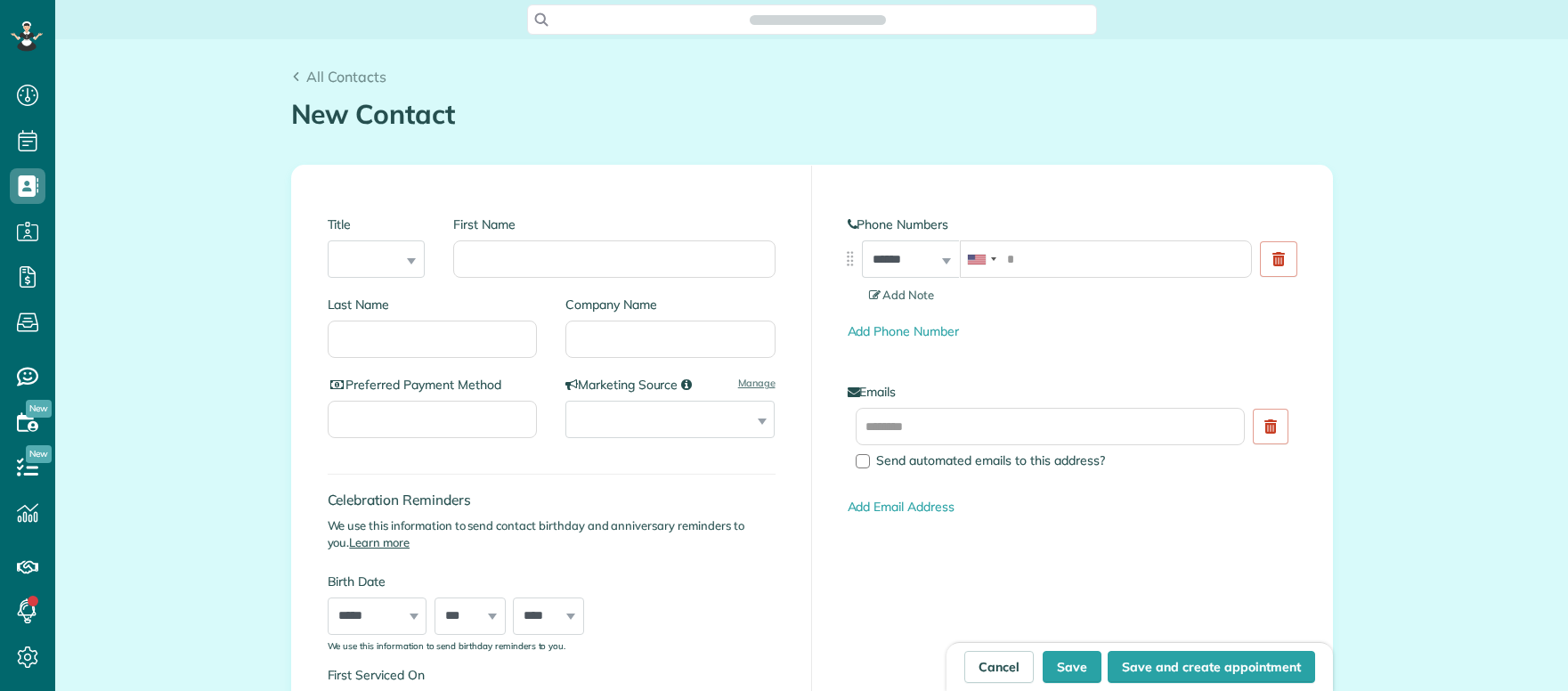 scroll, scrollTop: 0, scrollLeft: 0, axis: both 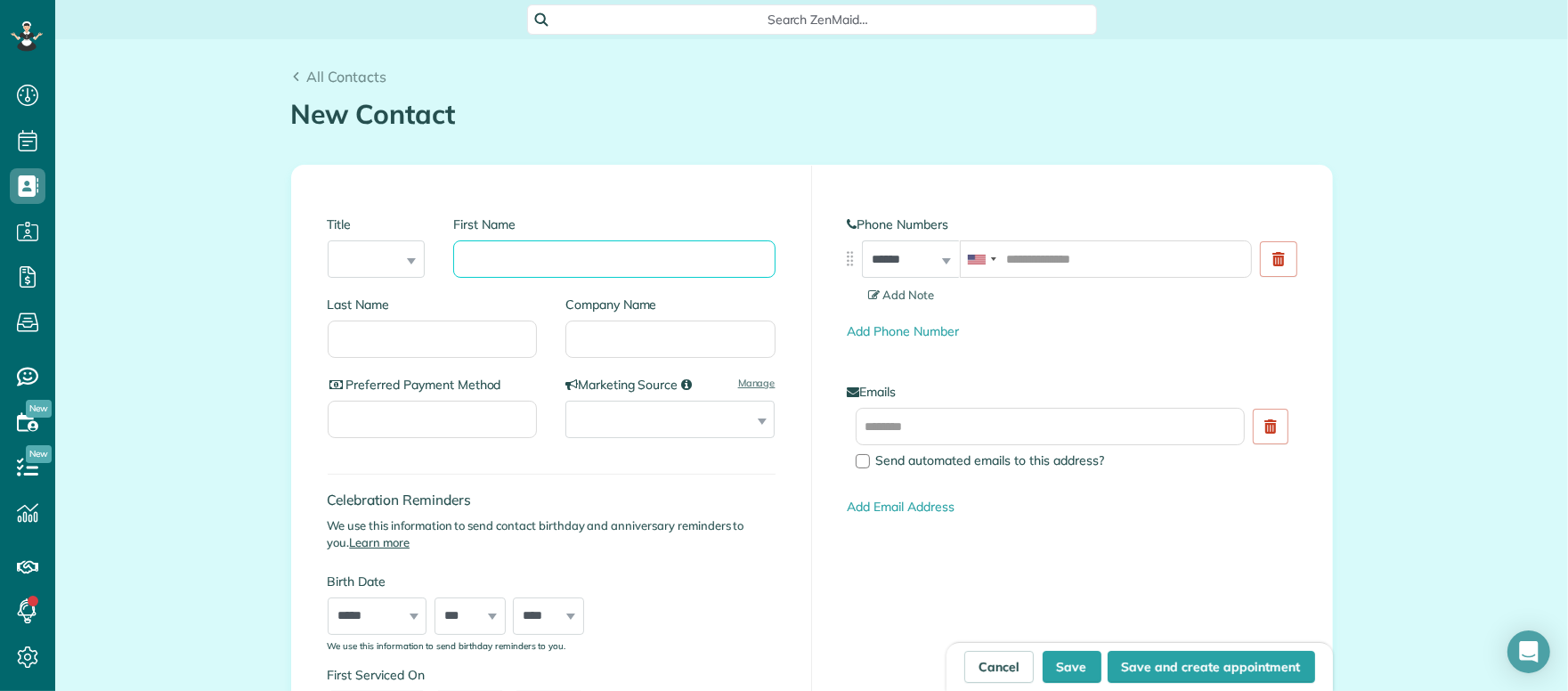 click on "First Name" at bounding box center [613, 259] 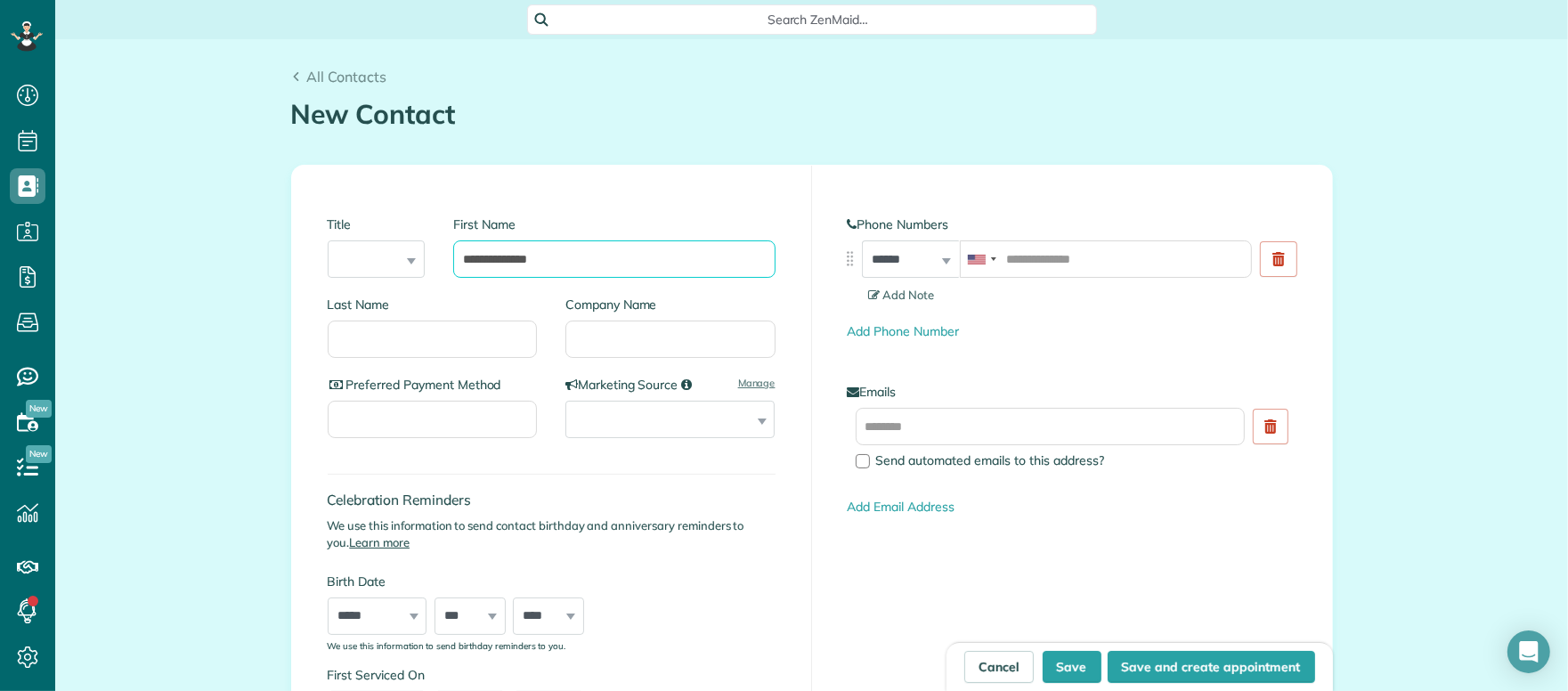 type on "**********" 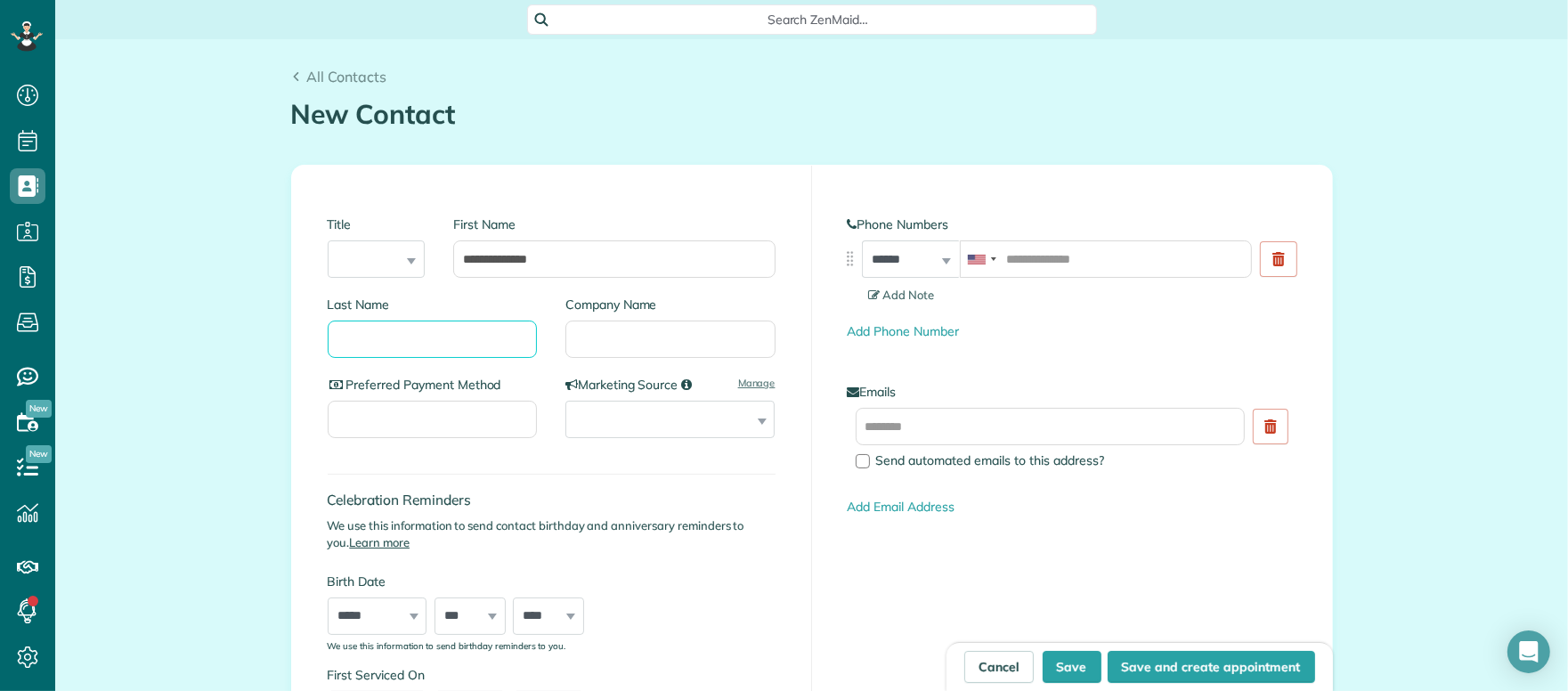 click on "Last Name" at bounding box center [433, 339] 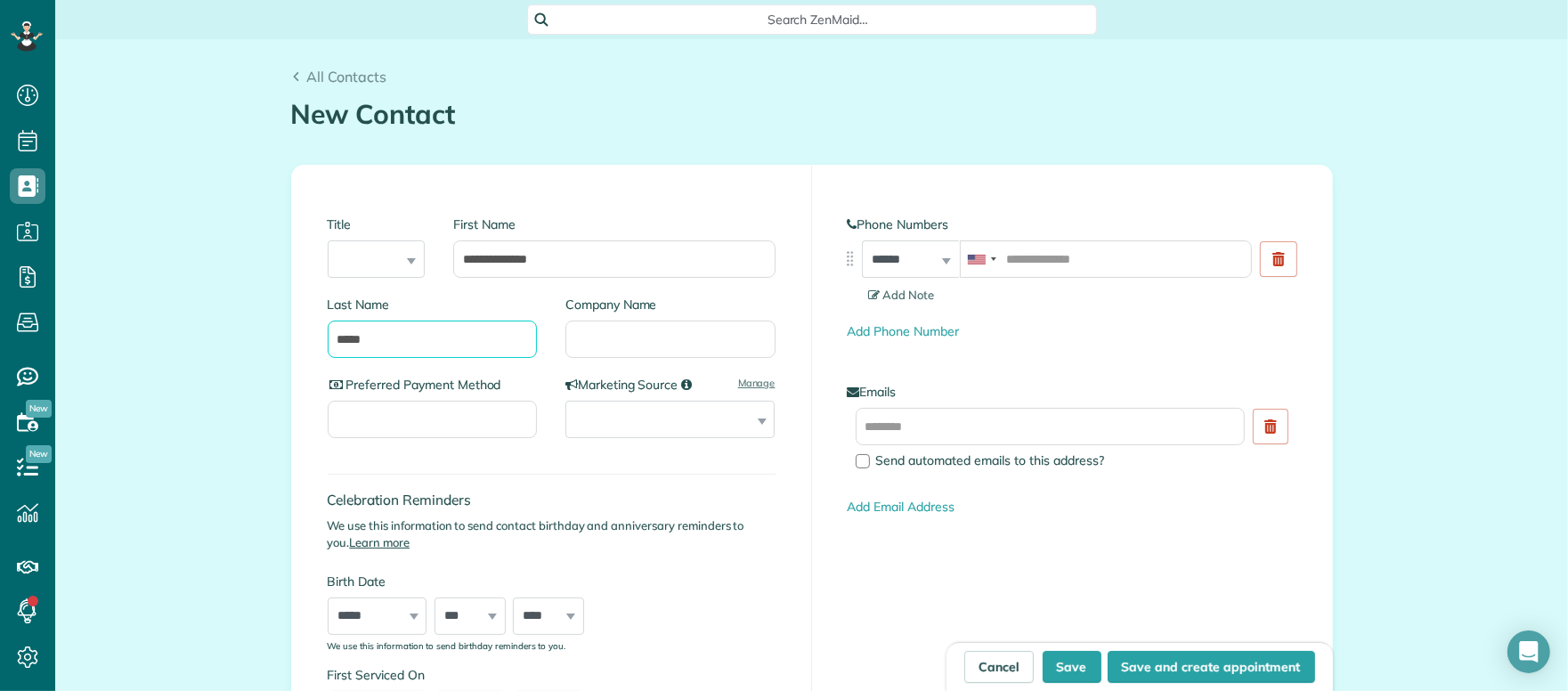 type on "*****" 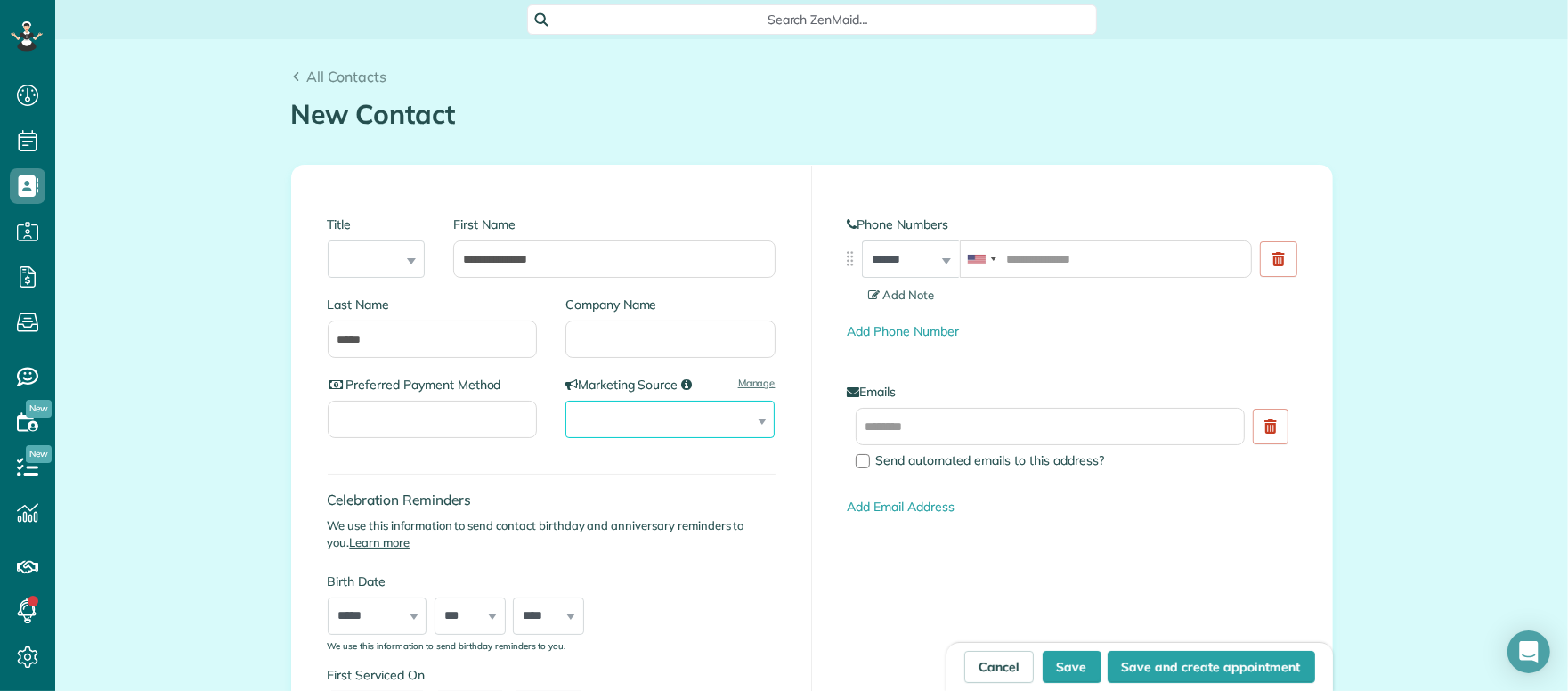click on "**********" at bounding box center [670, 419] 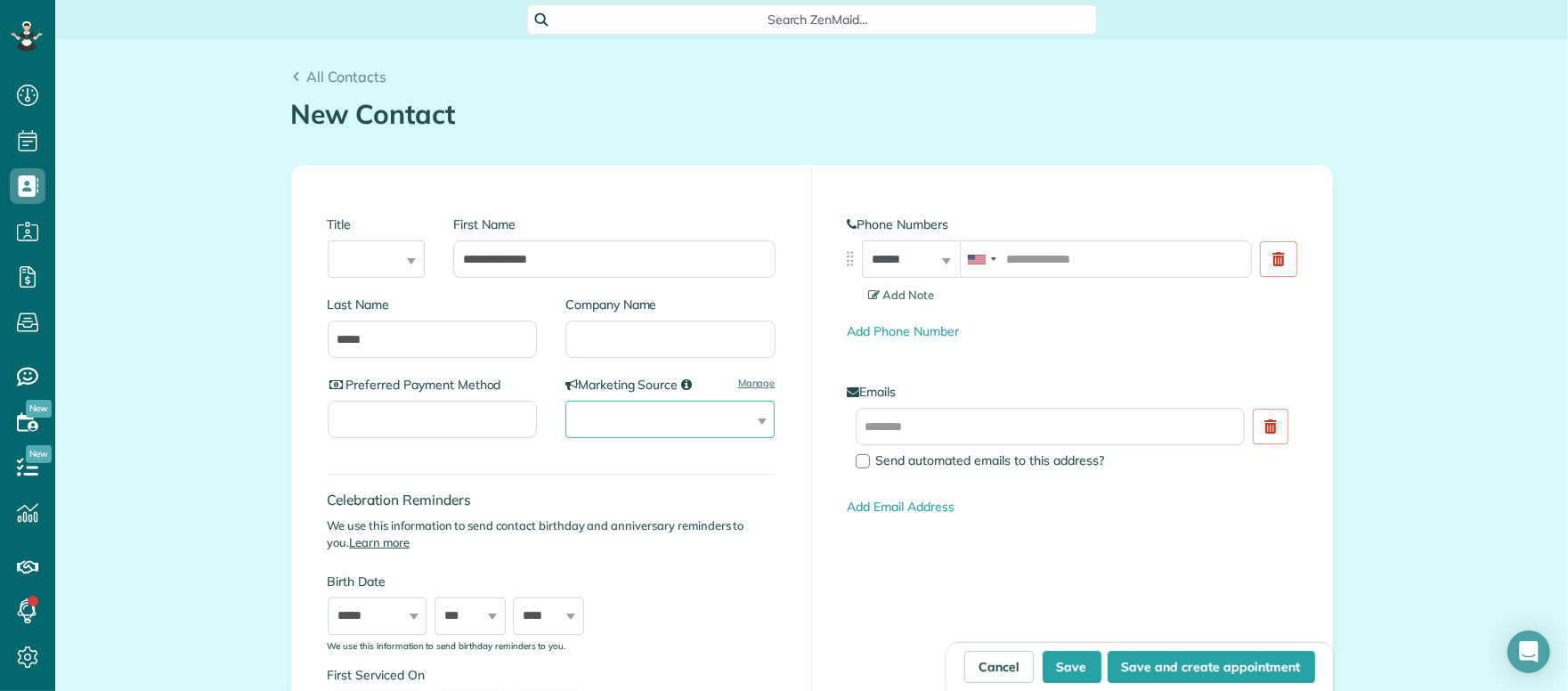 select on "********" 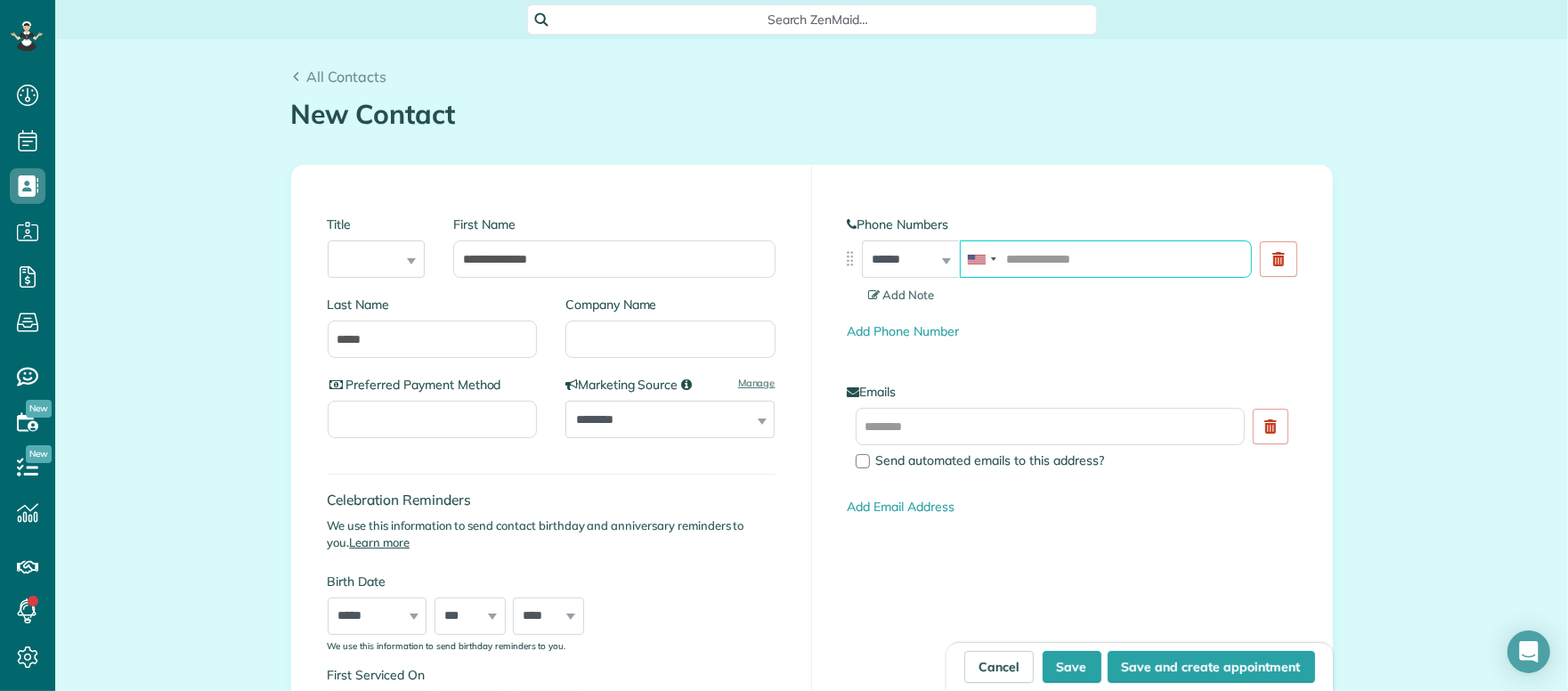 click at bounding box center [1106, 259] 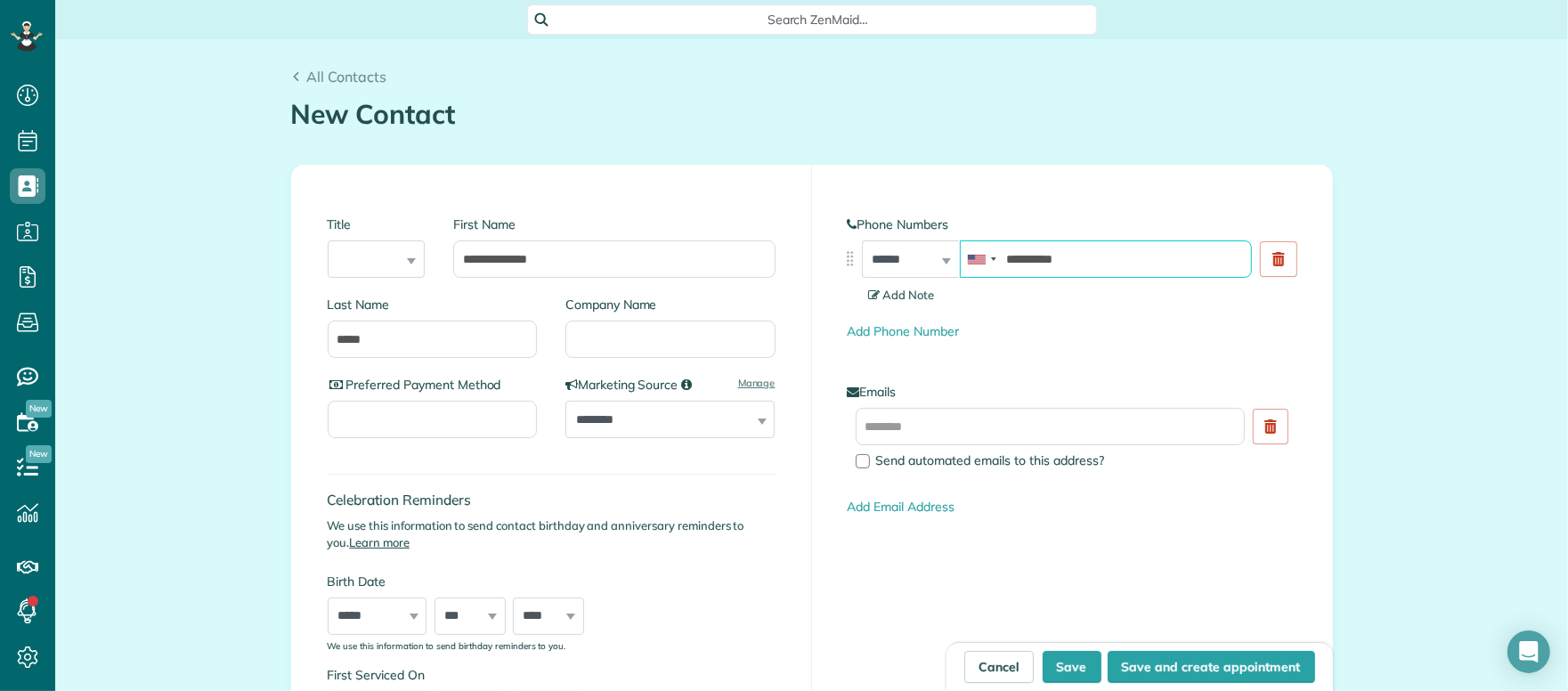type on "**********" 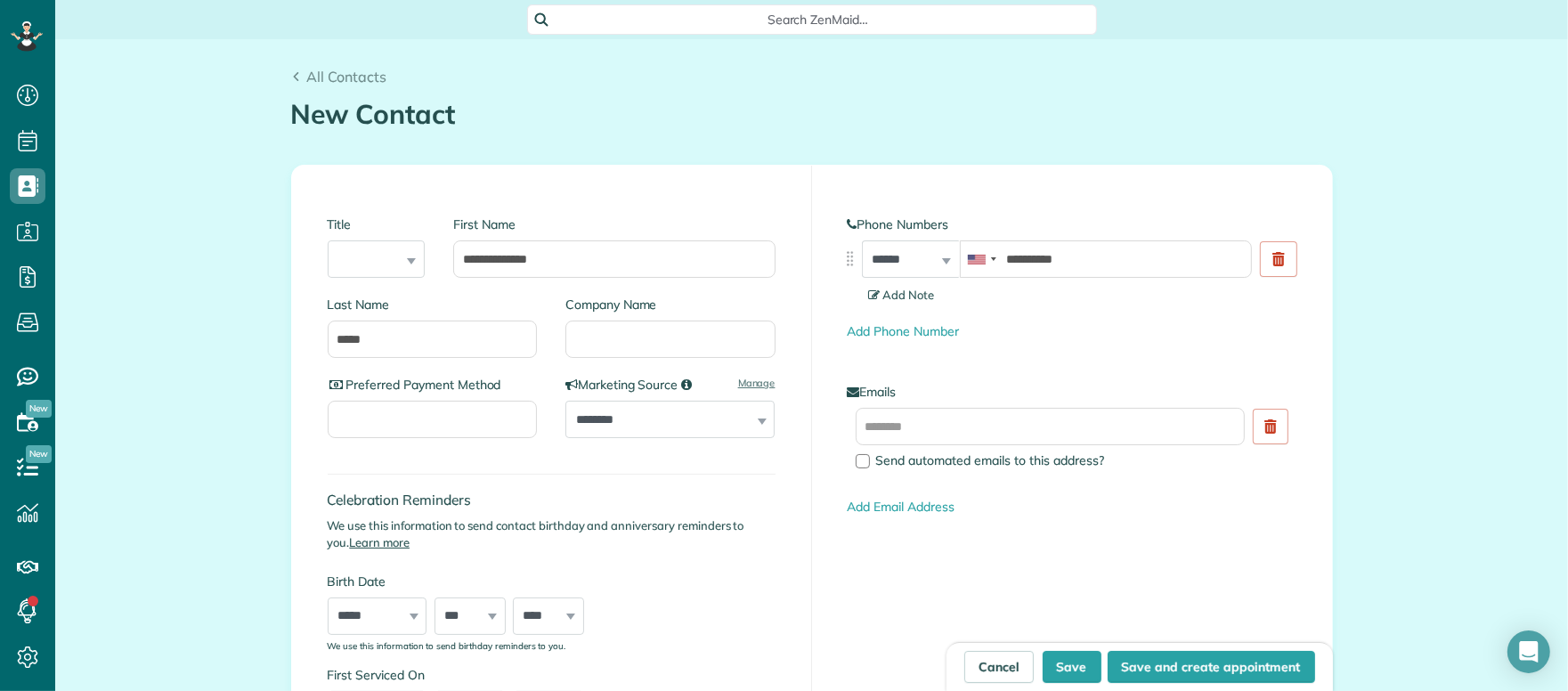 click on "Add Note" at bounding box center (902, 295) 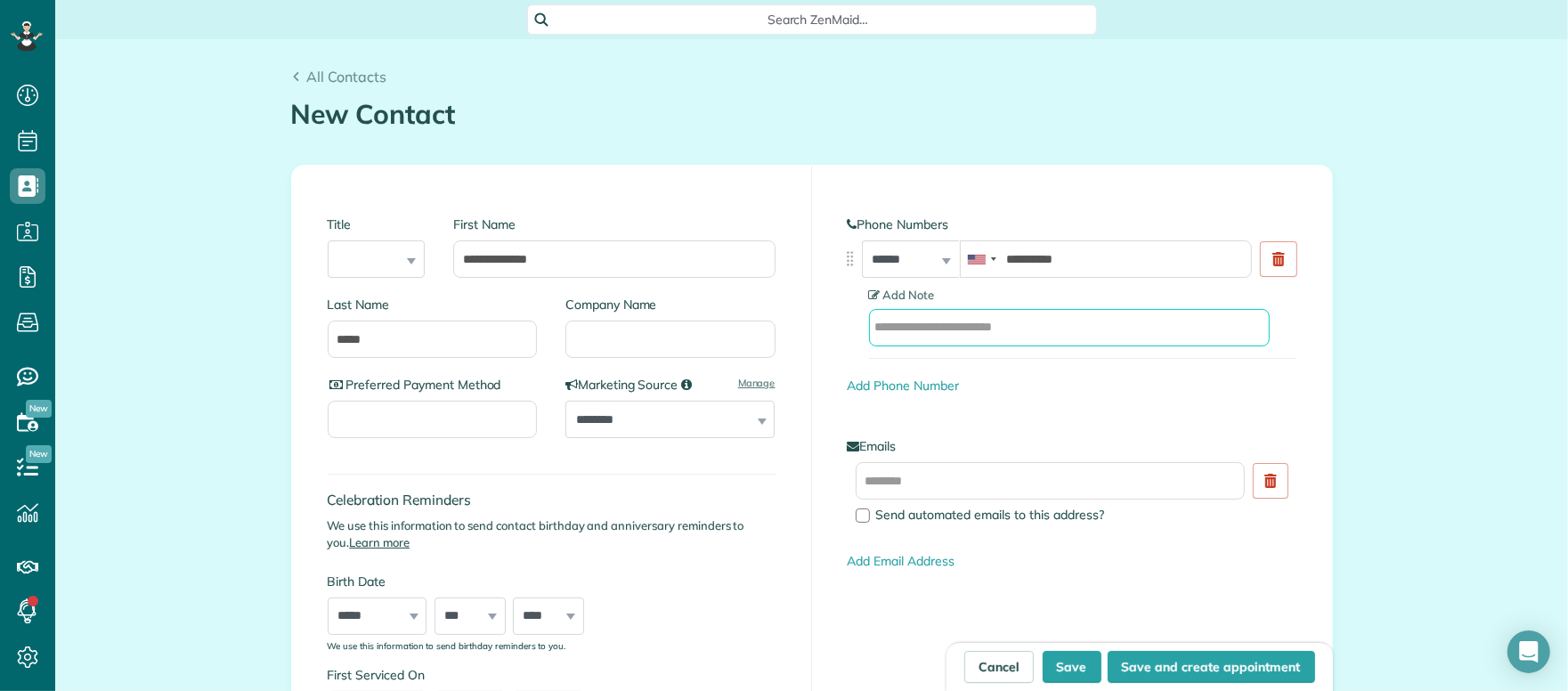 click at bounding box center (1069, 328) 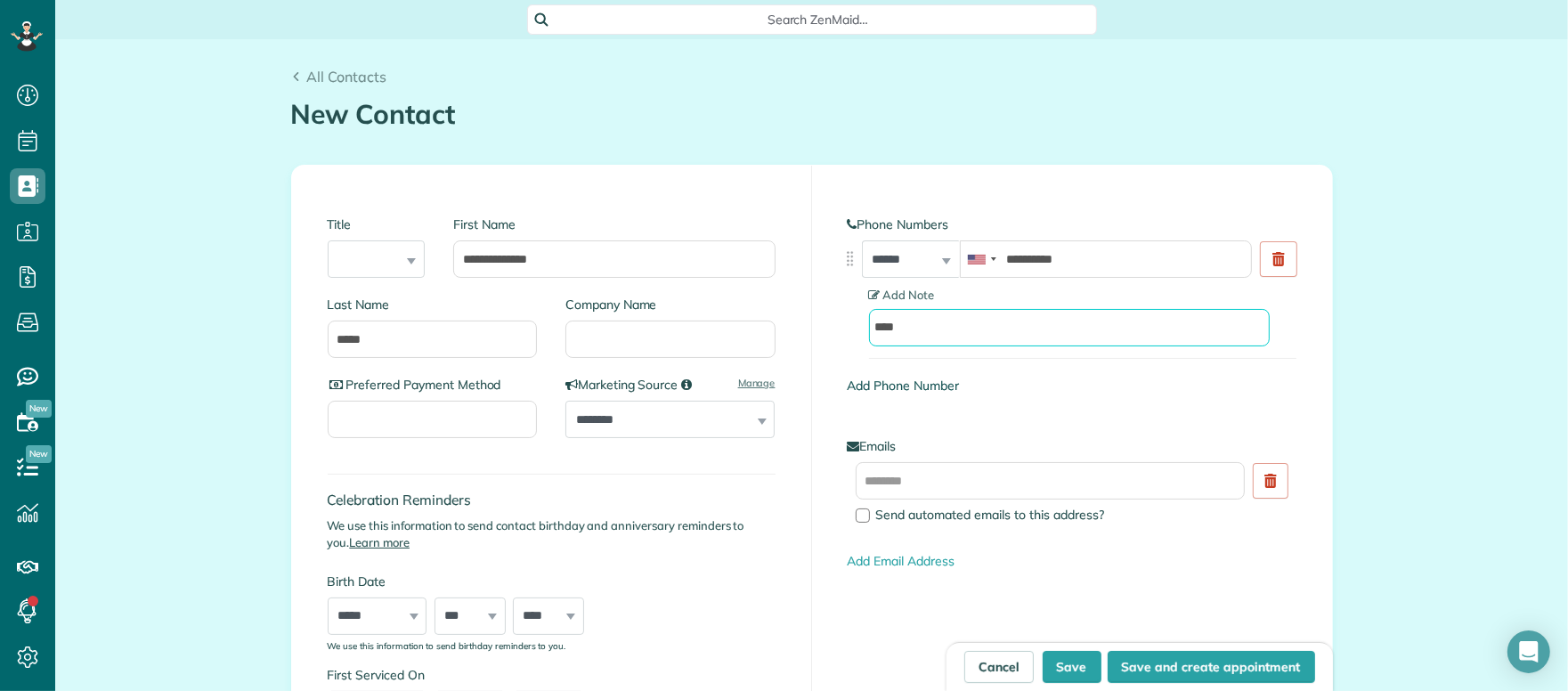 type on "****" 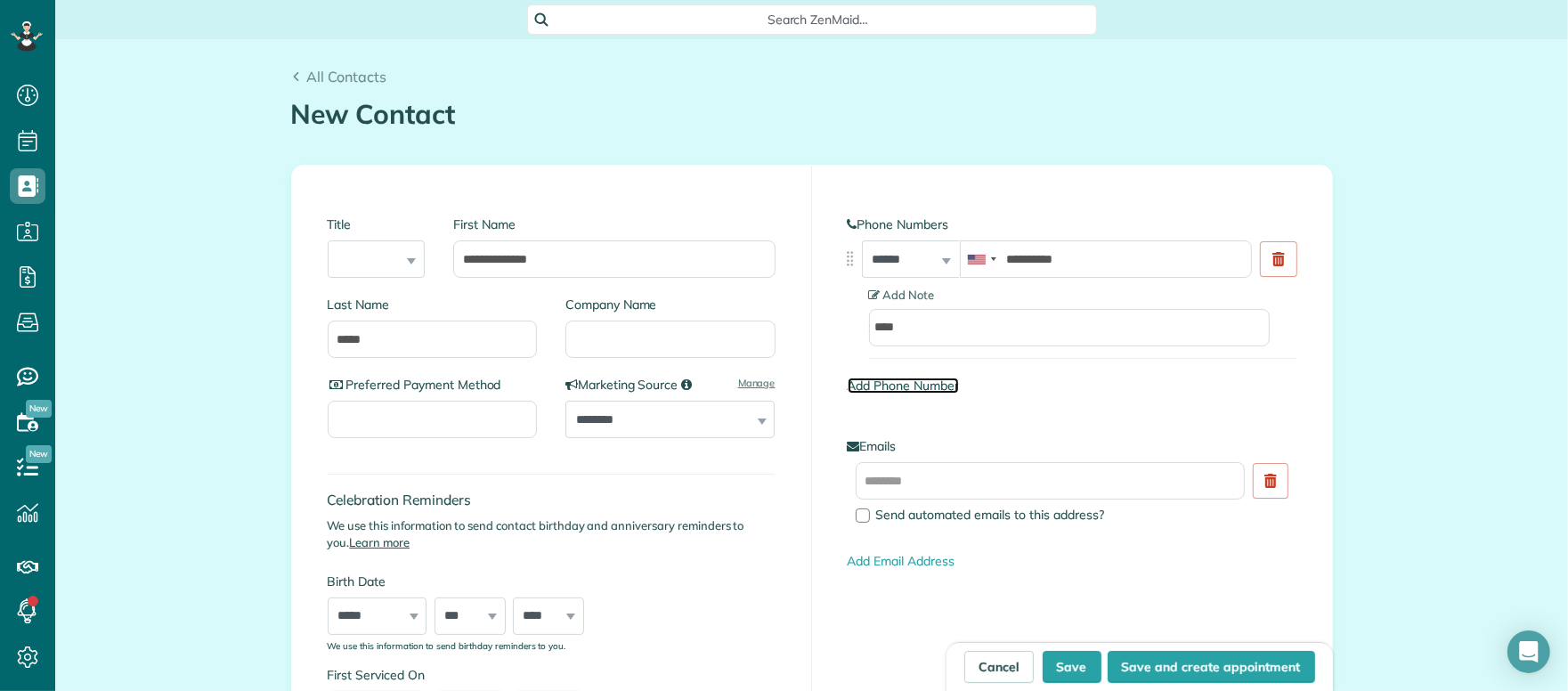 click on "Add Phone Number" at bounding box center (903, 386) 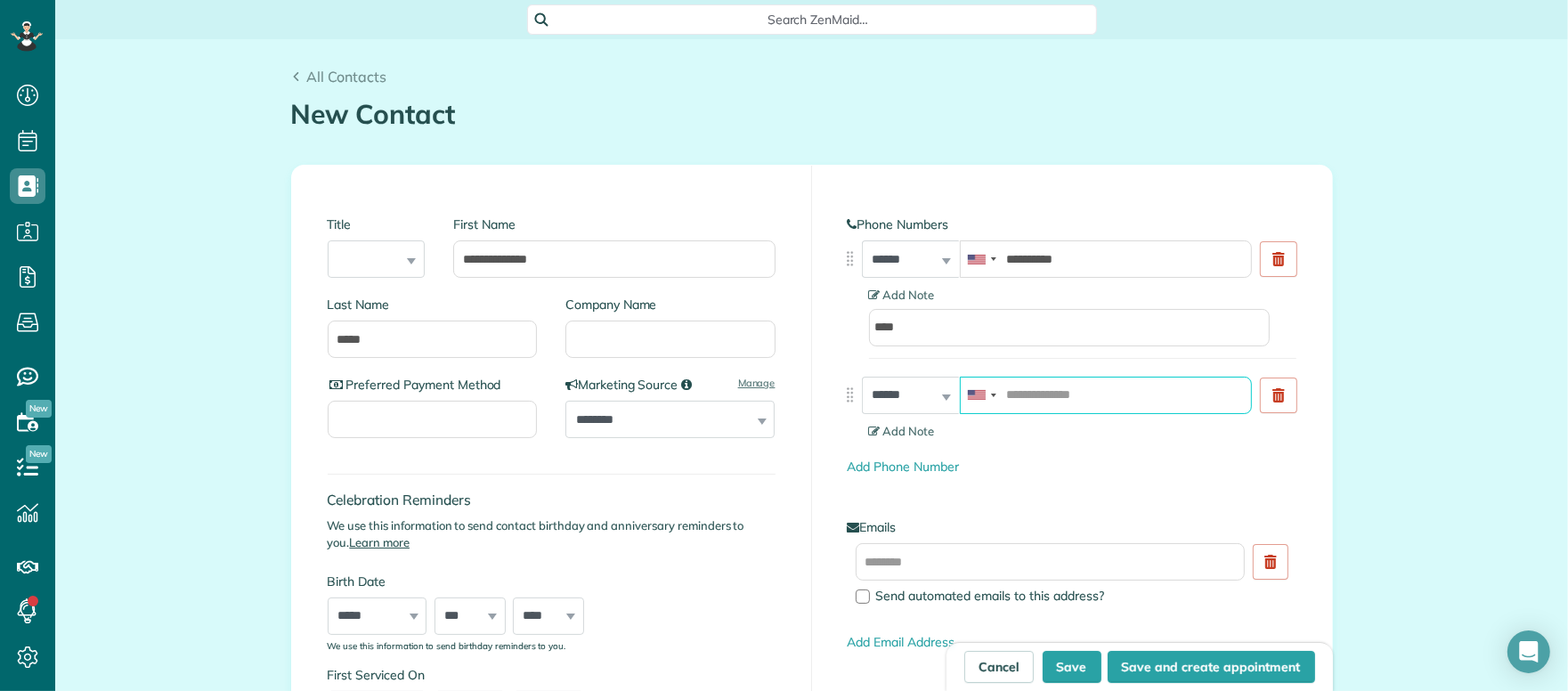 click at bounding box center (1106, 395) 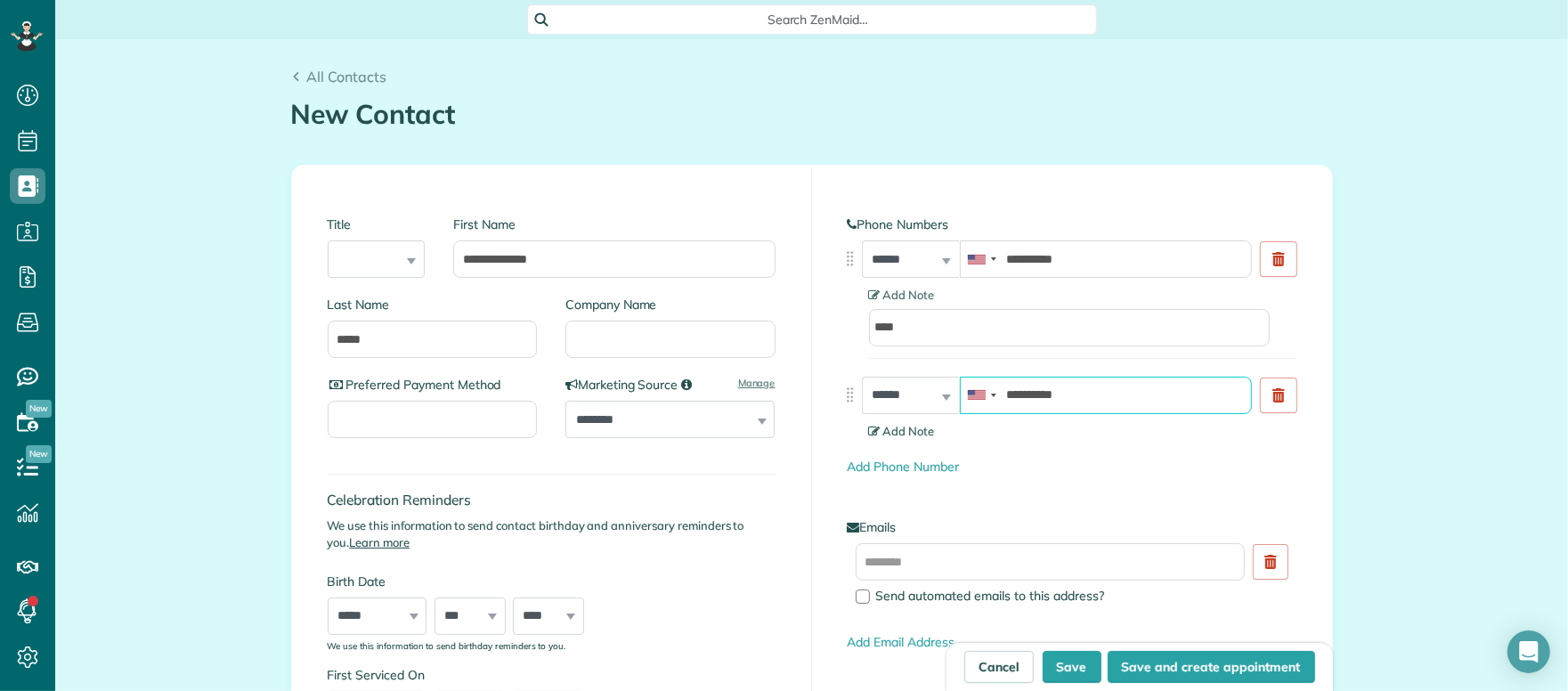 type on "**********" 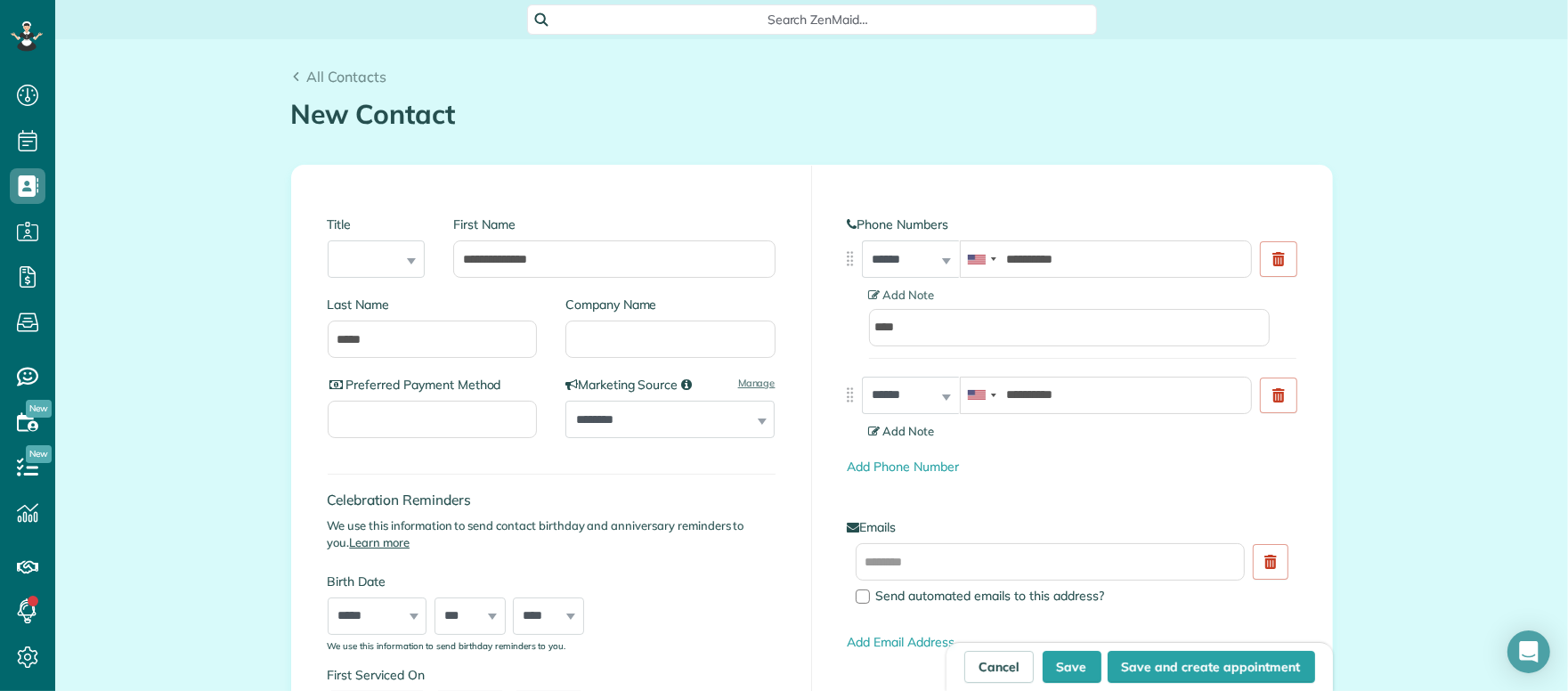 click on "Add Note" at bounding box center (902, 431) 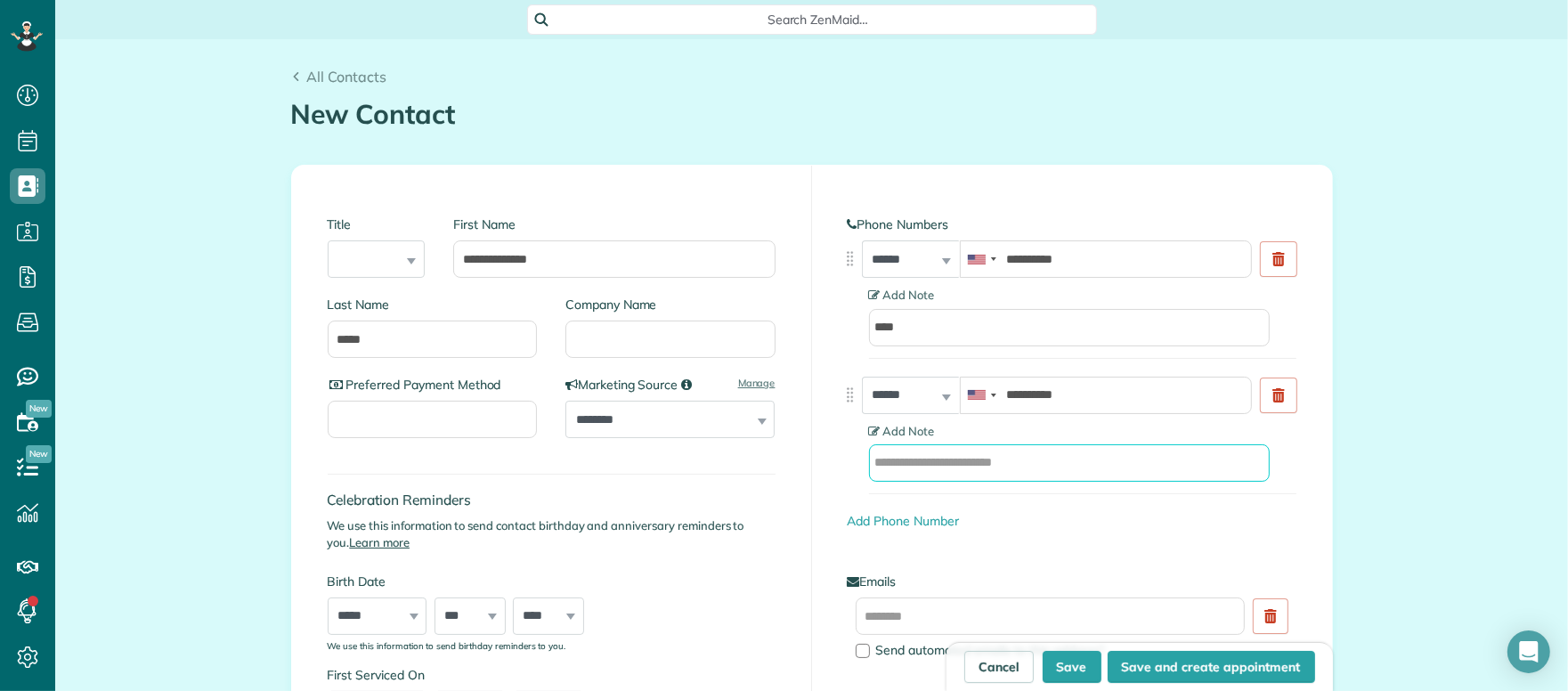 click at bounding box center (1069, 463) 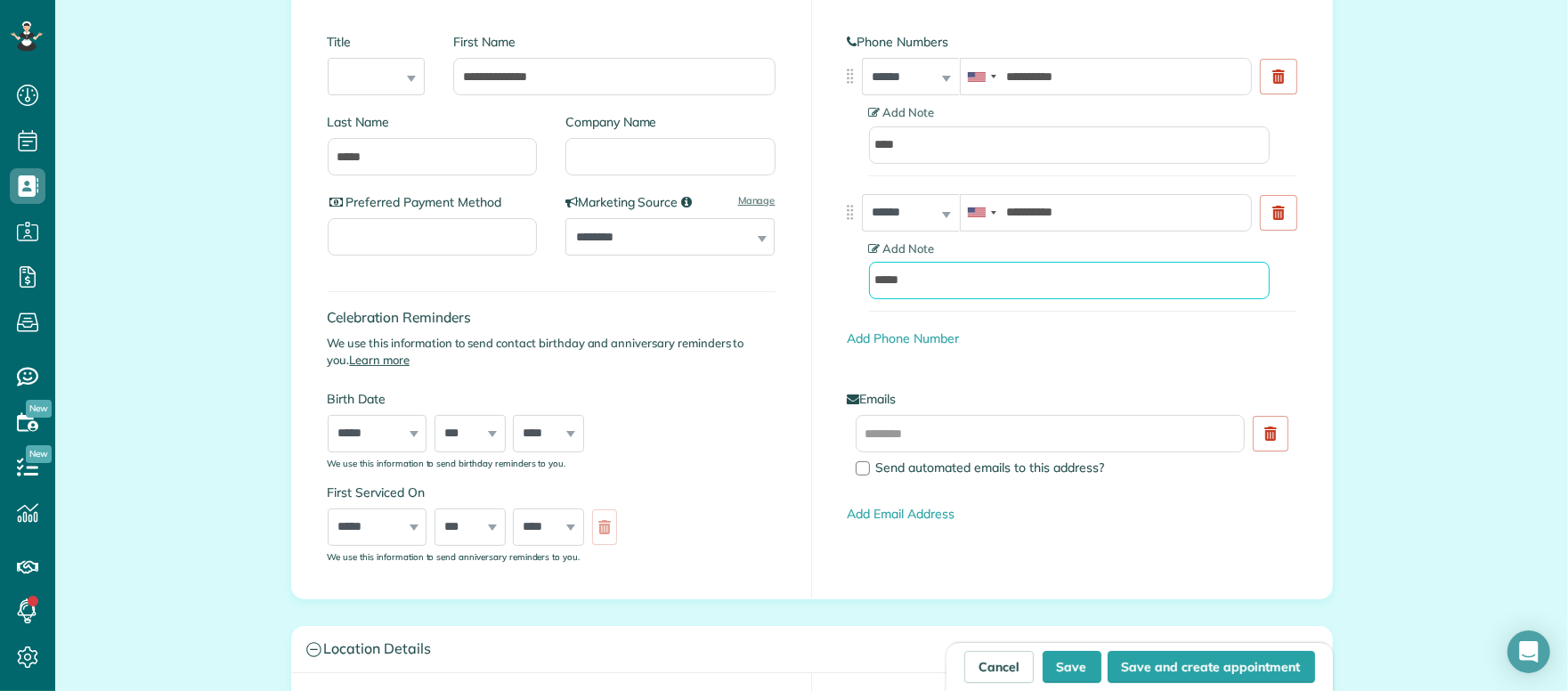 scroll, scrollTop: 183, scrollLeft: 0, axis: vertical 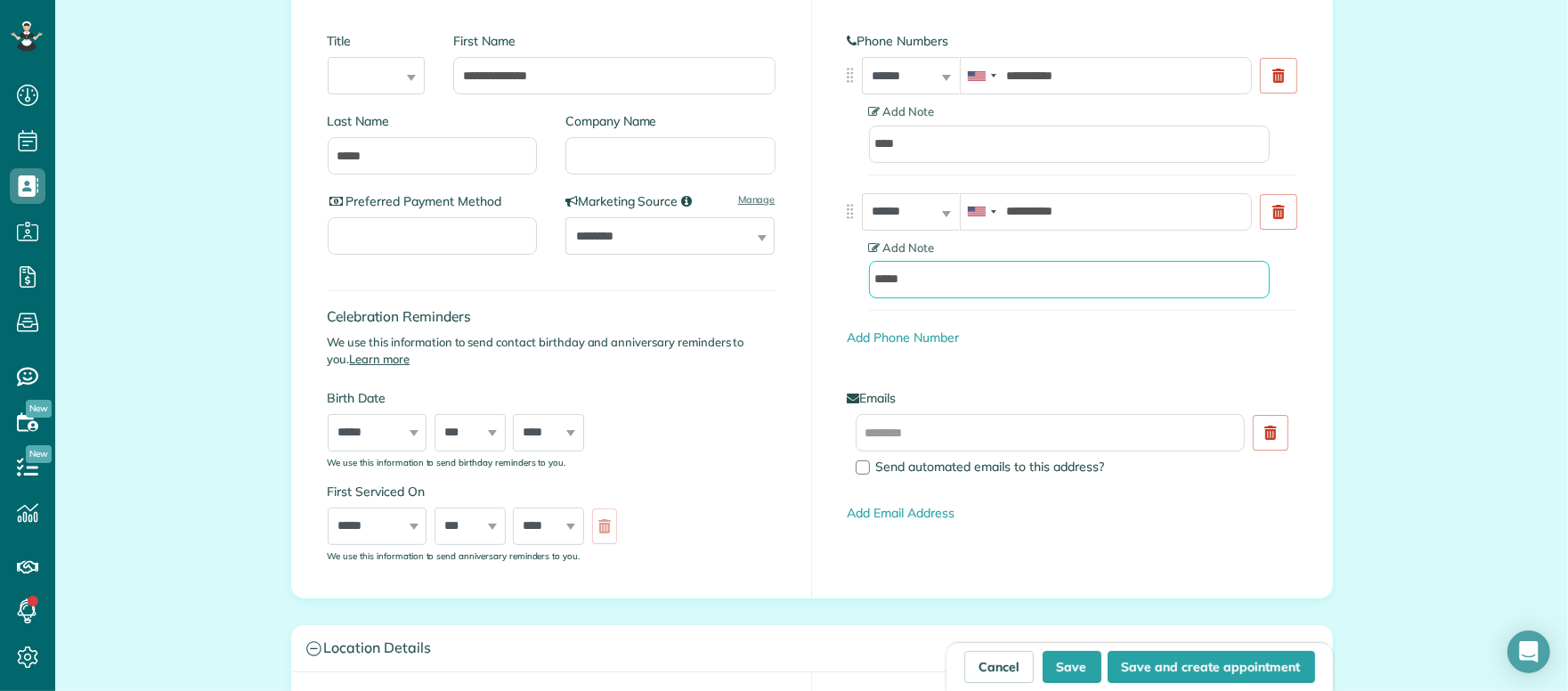 type on "*****" 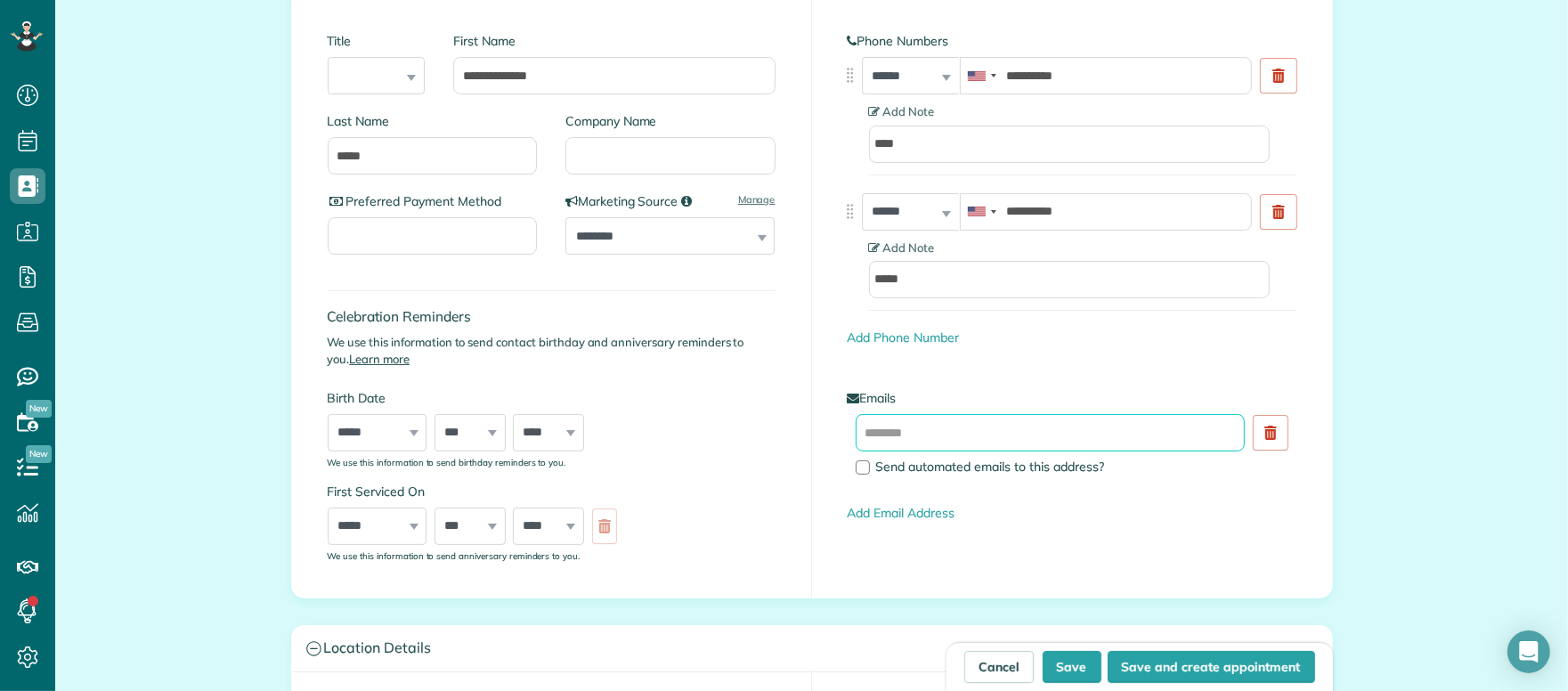 click at bounding box center [1051, 433] 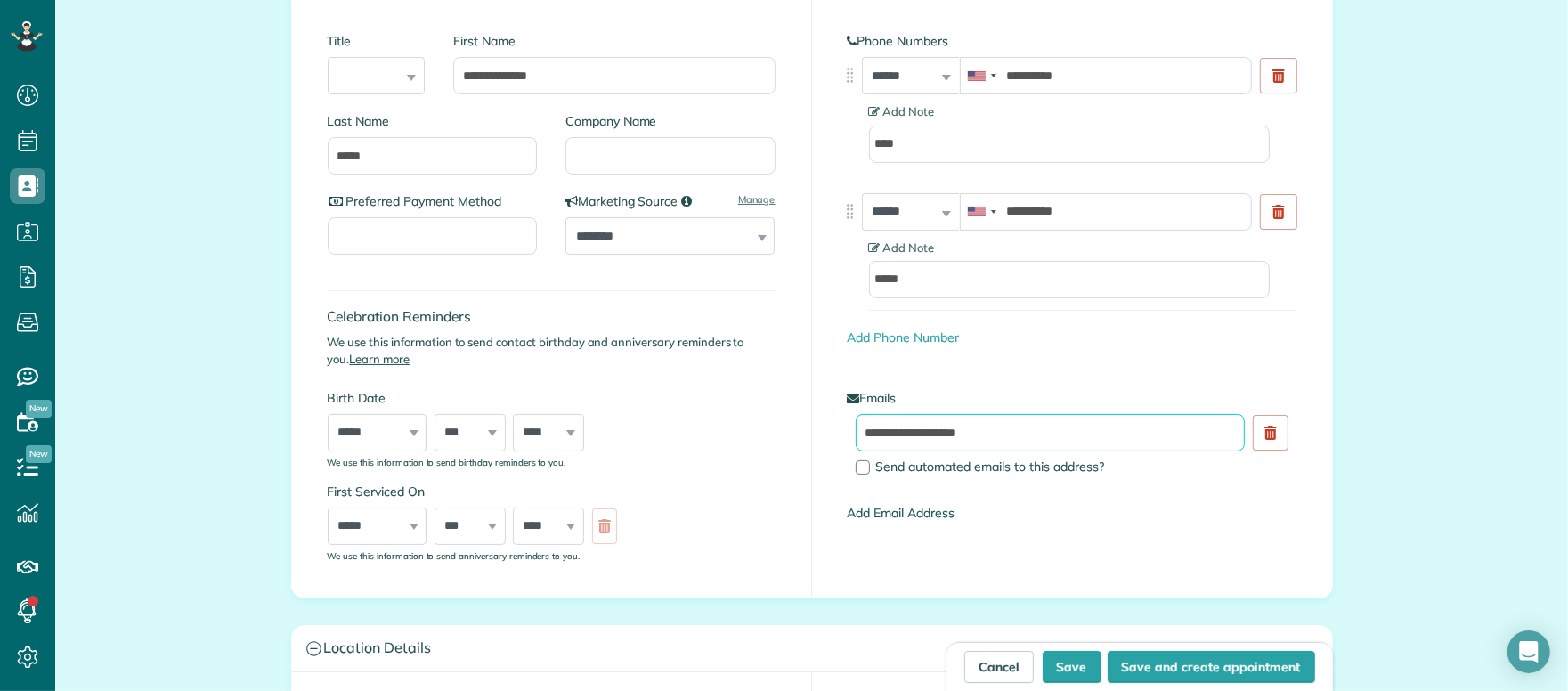 type on "**********" 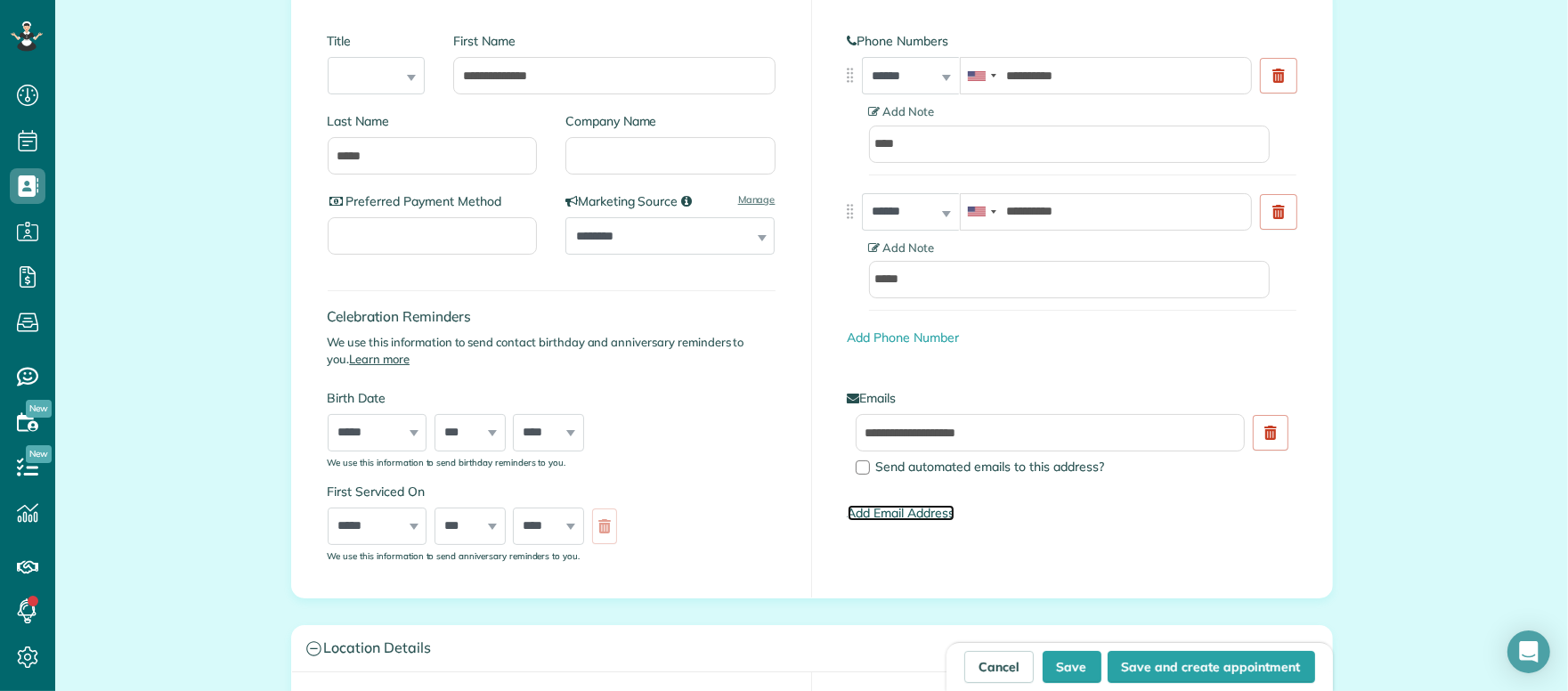 click on "Add Email Address" at bounding box center [901, 513] 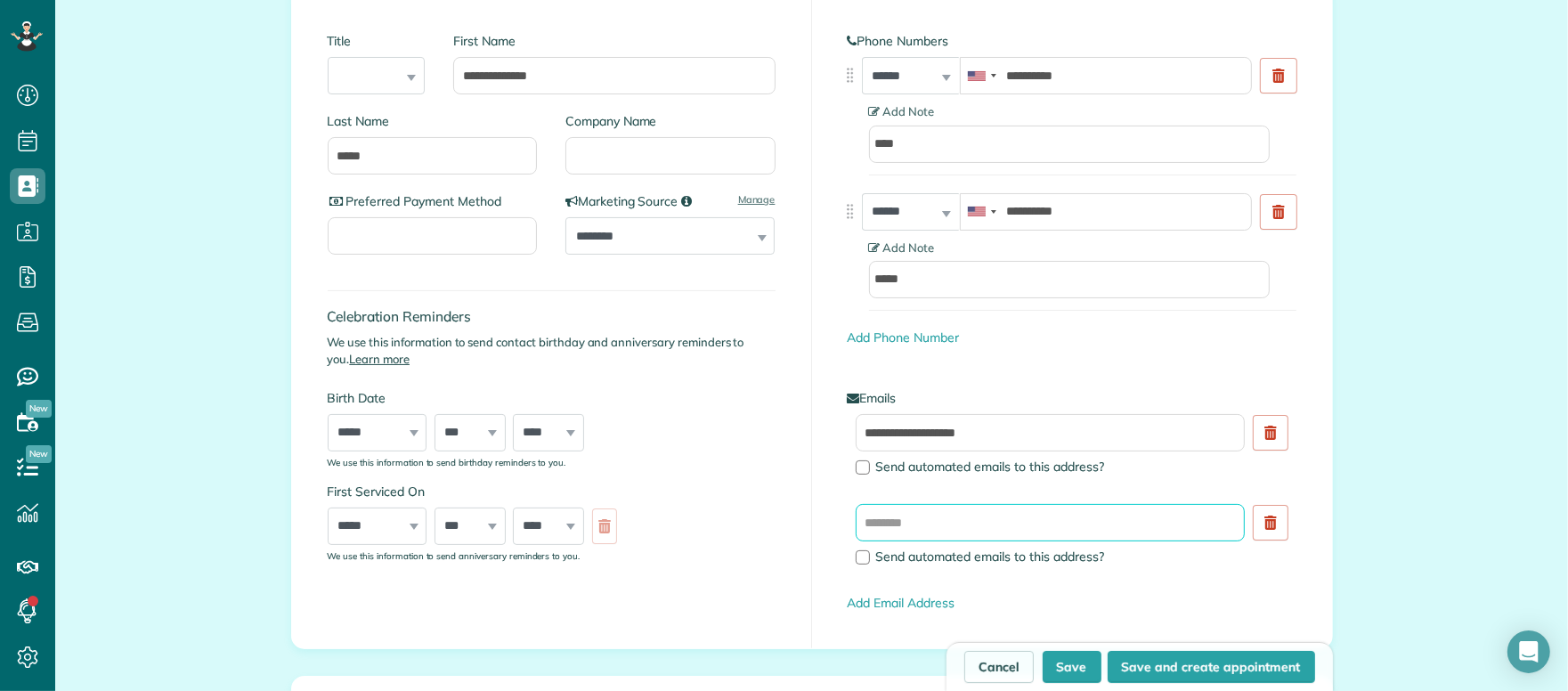 click at bounding box center [1051, 523] 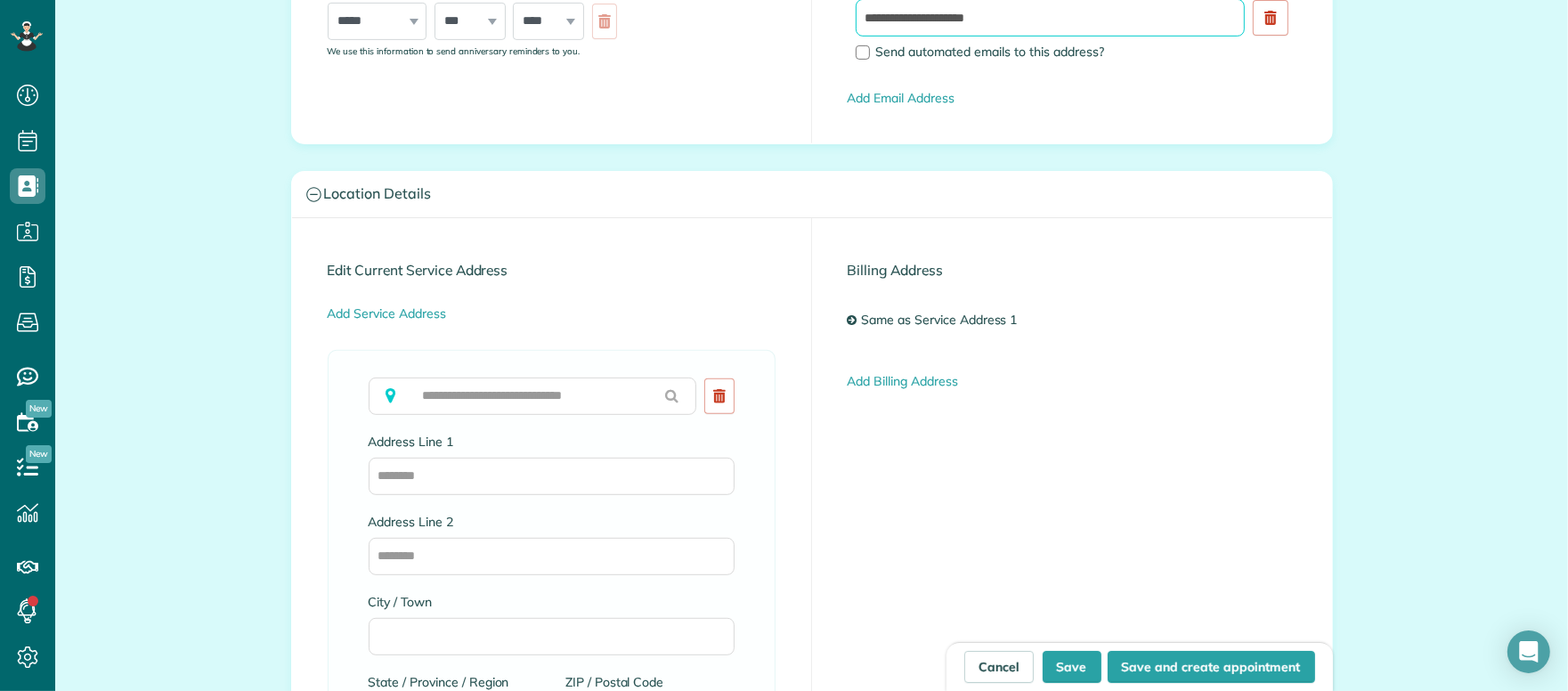 scroll, scrollTop: 727, scrollLeft: 0, axis: vertical 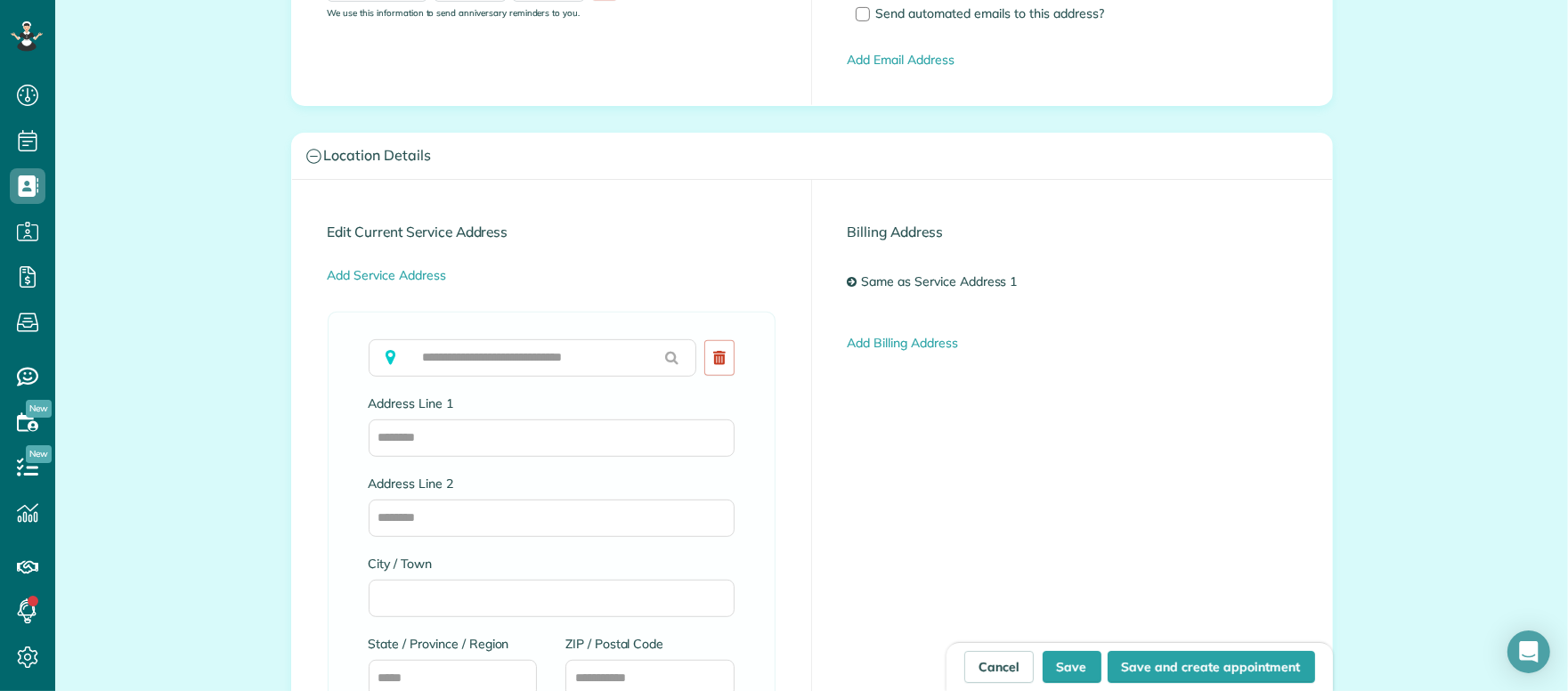 type on "**********" 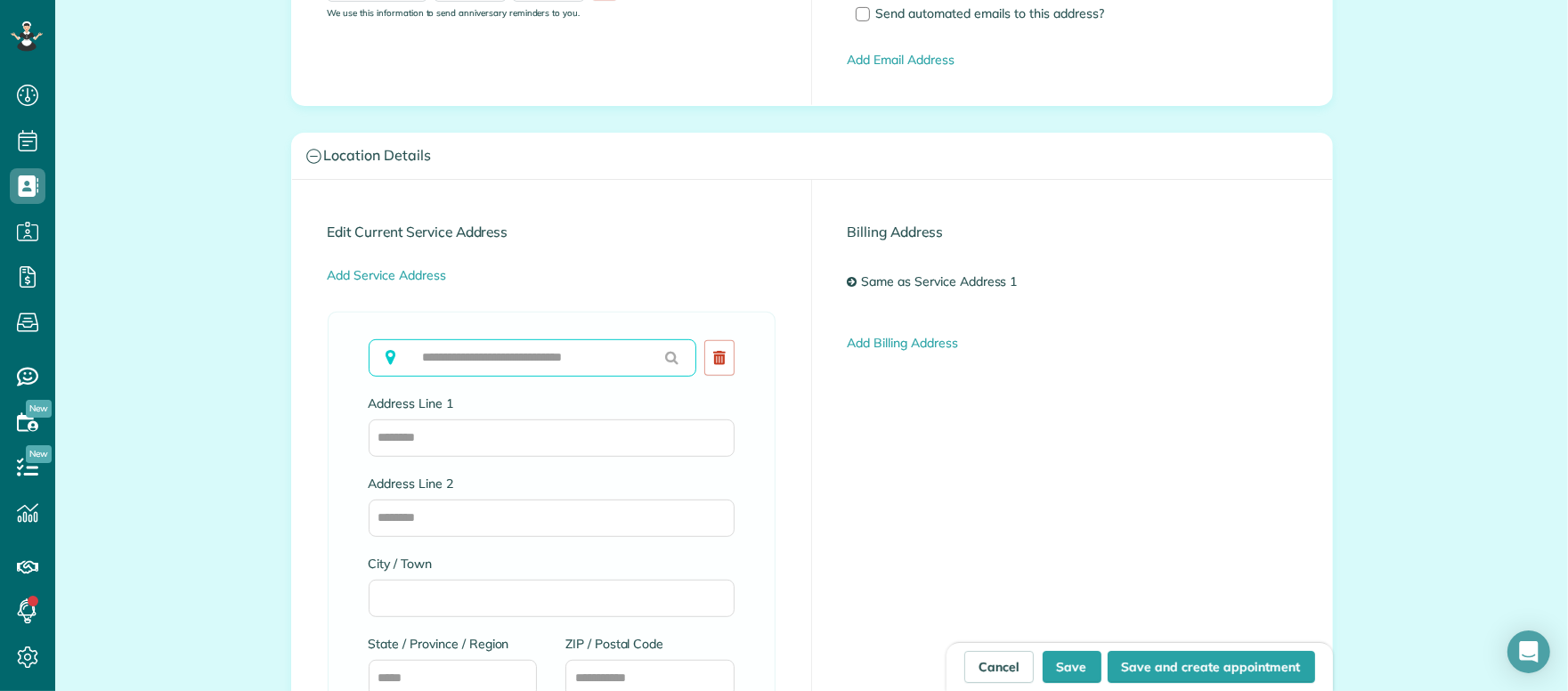 click at bounding box center (532, 358) 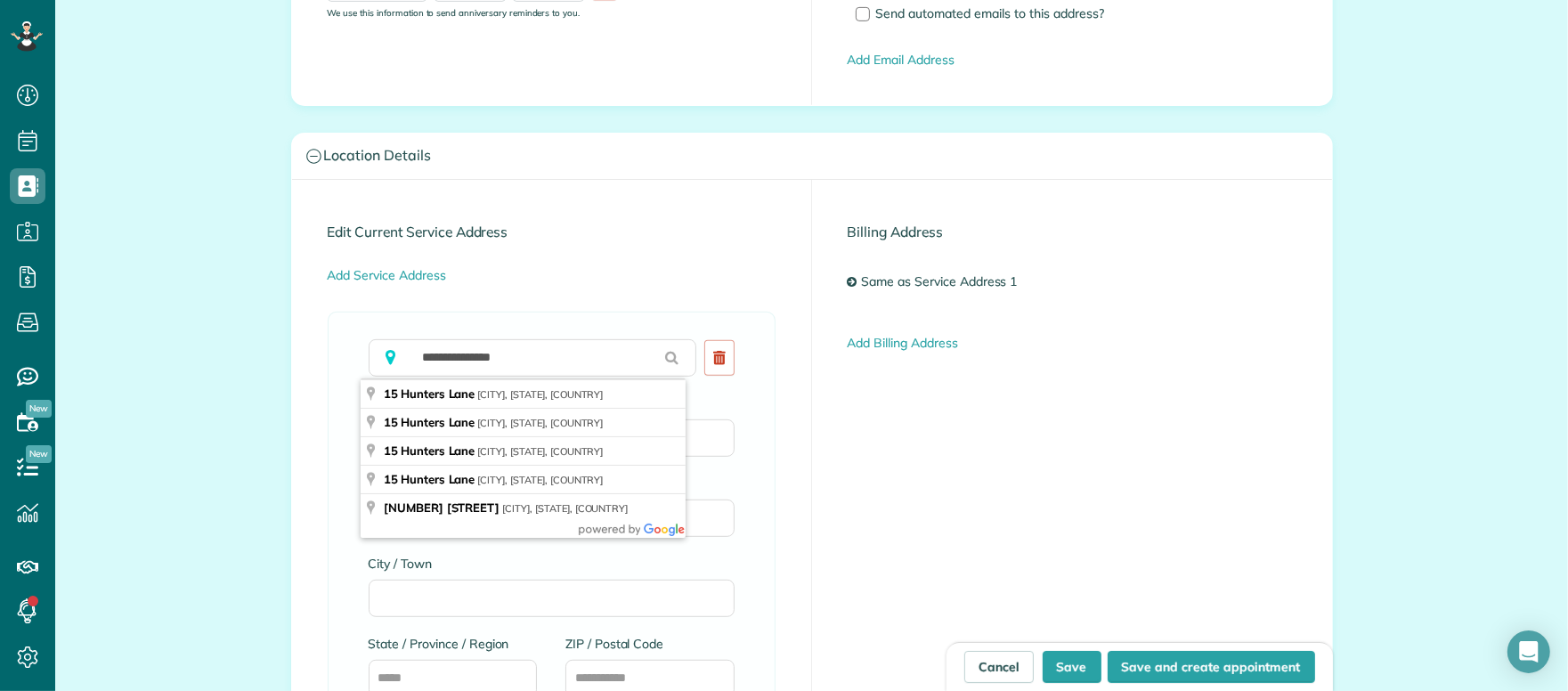 type on "**********" 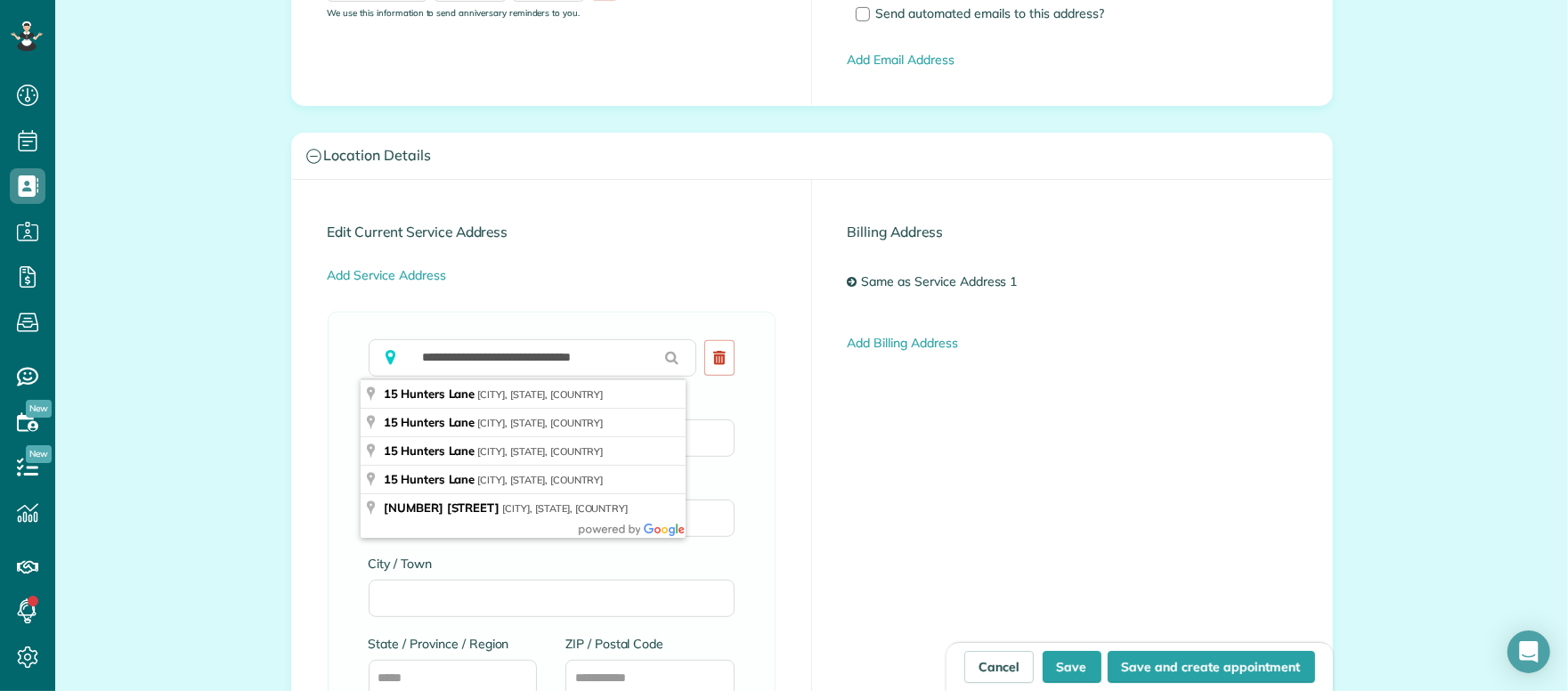 type on "**********" 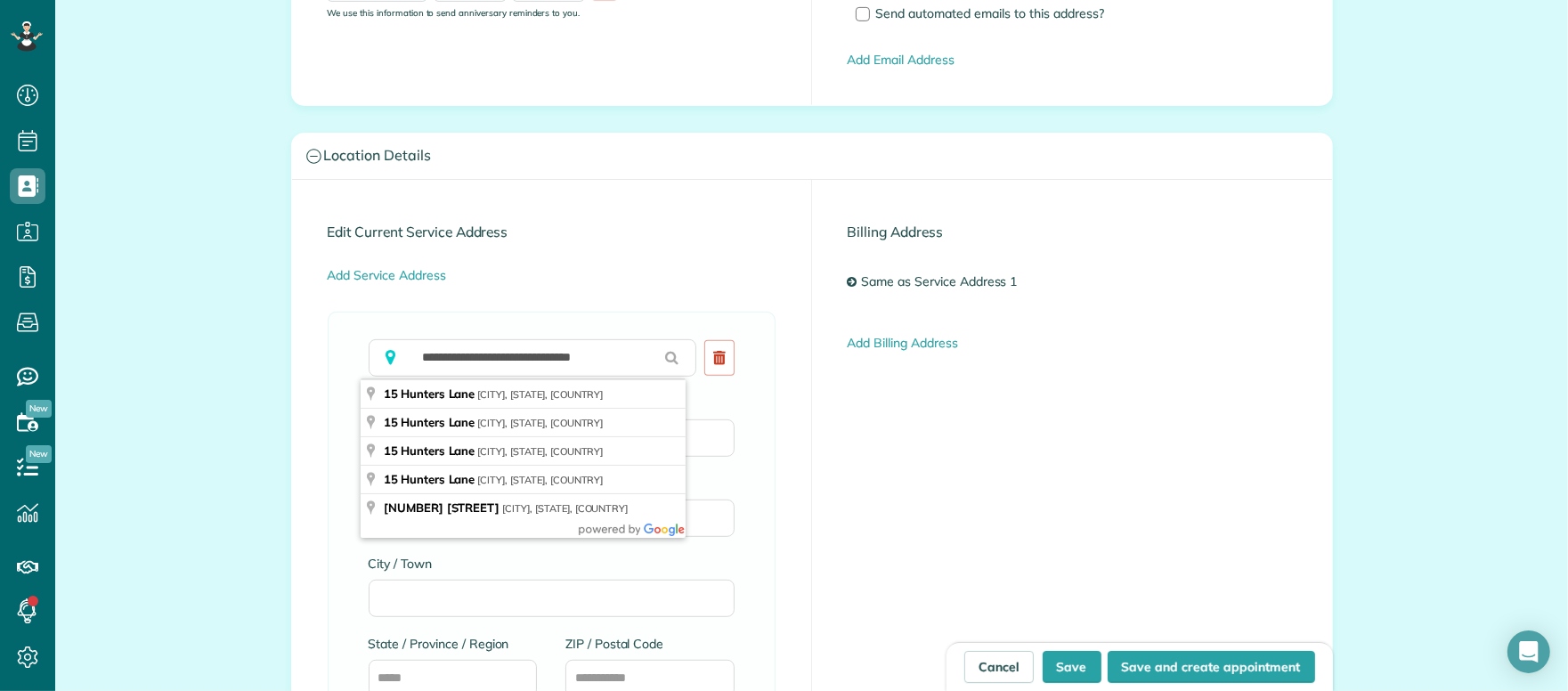 type on "*******" 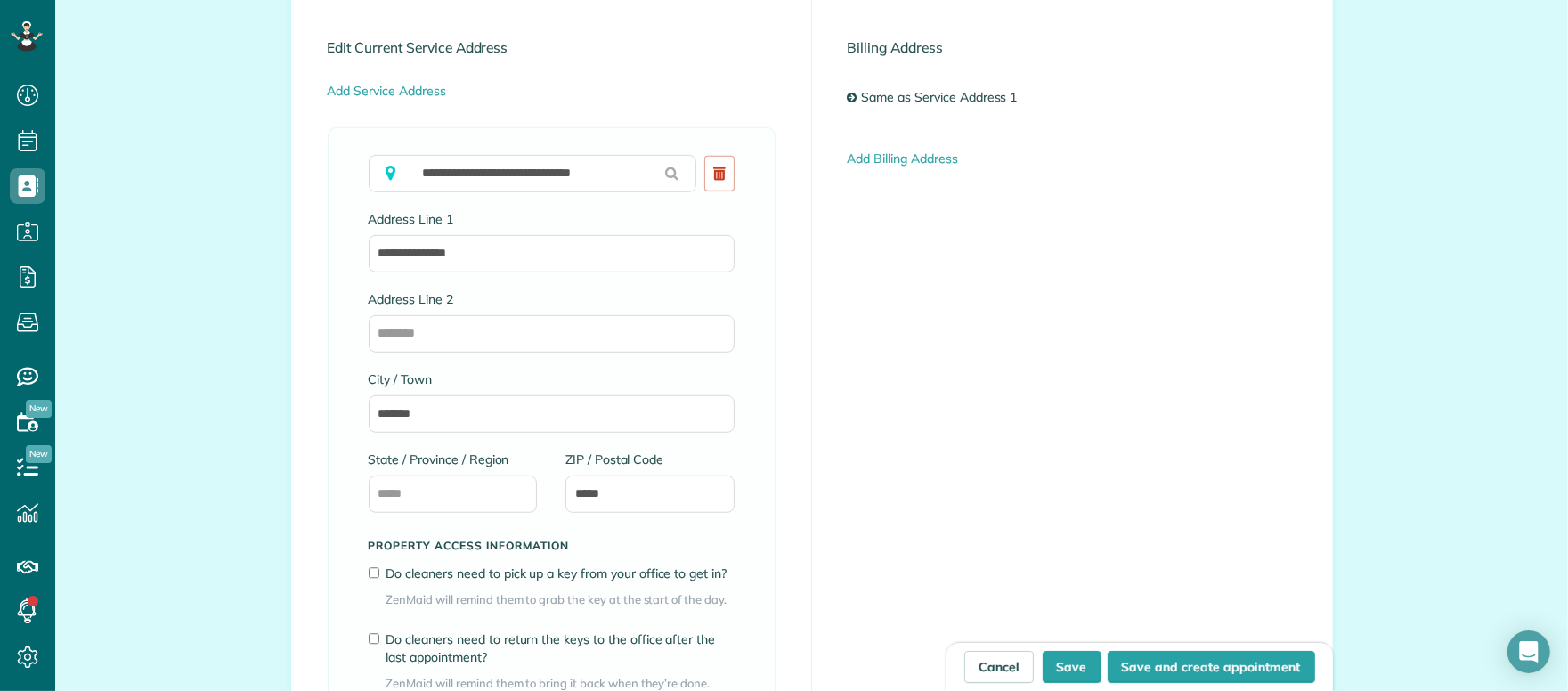 scroll, scrollTop: 1163, scrollLeft: 0, axis: vertical 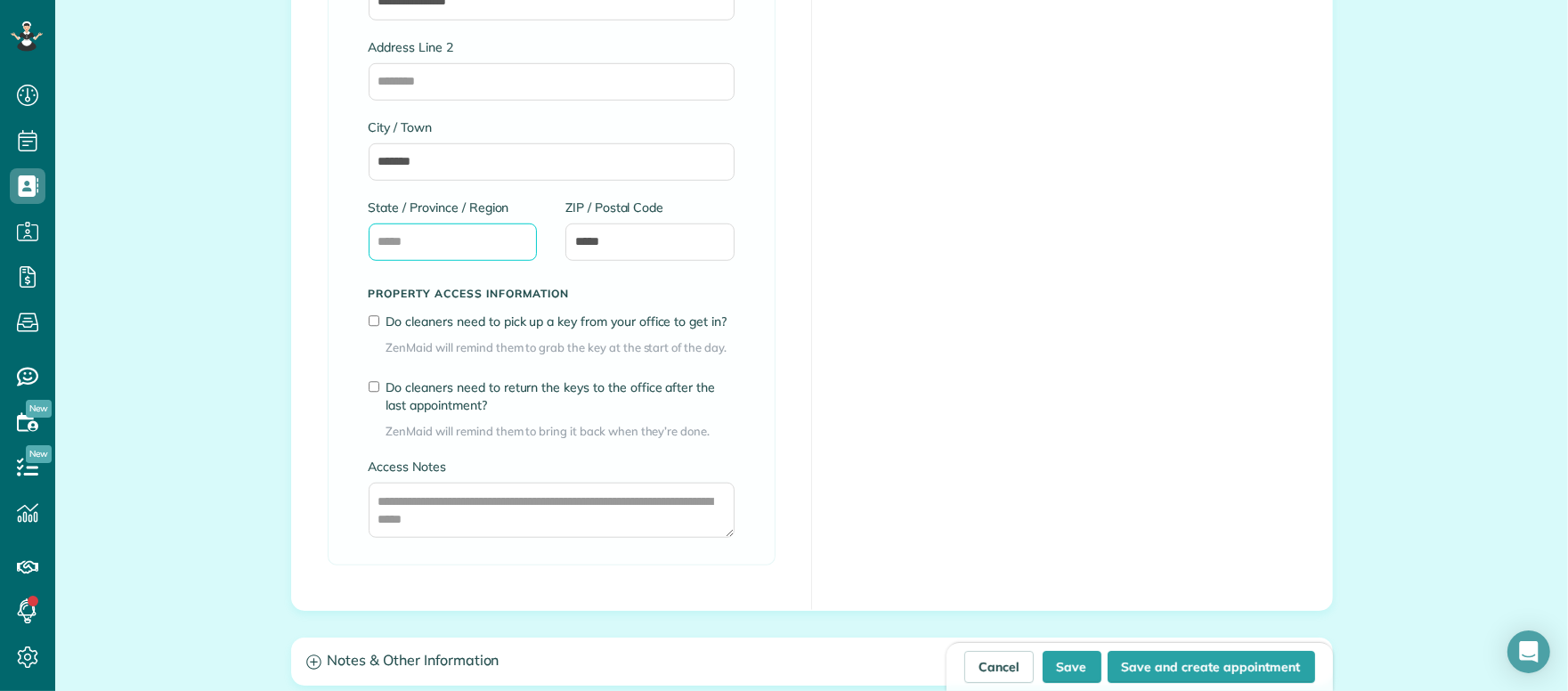 click on "State / Province / Region" at bounding box center (453, 242) 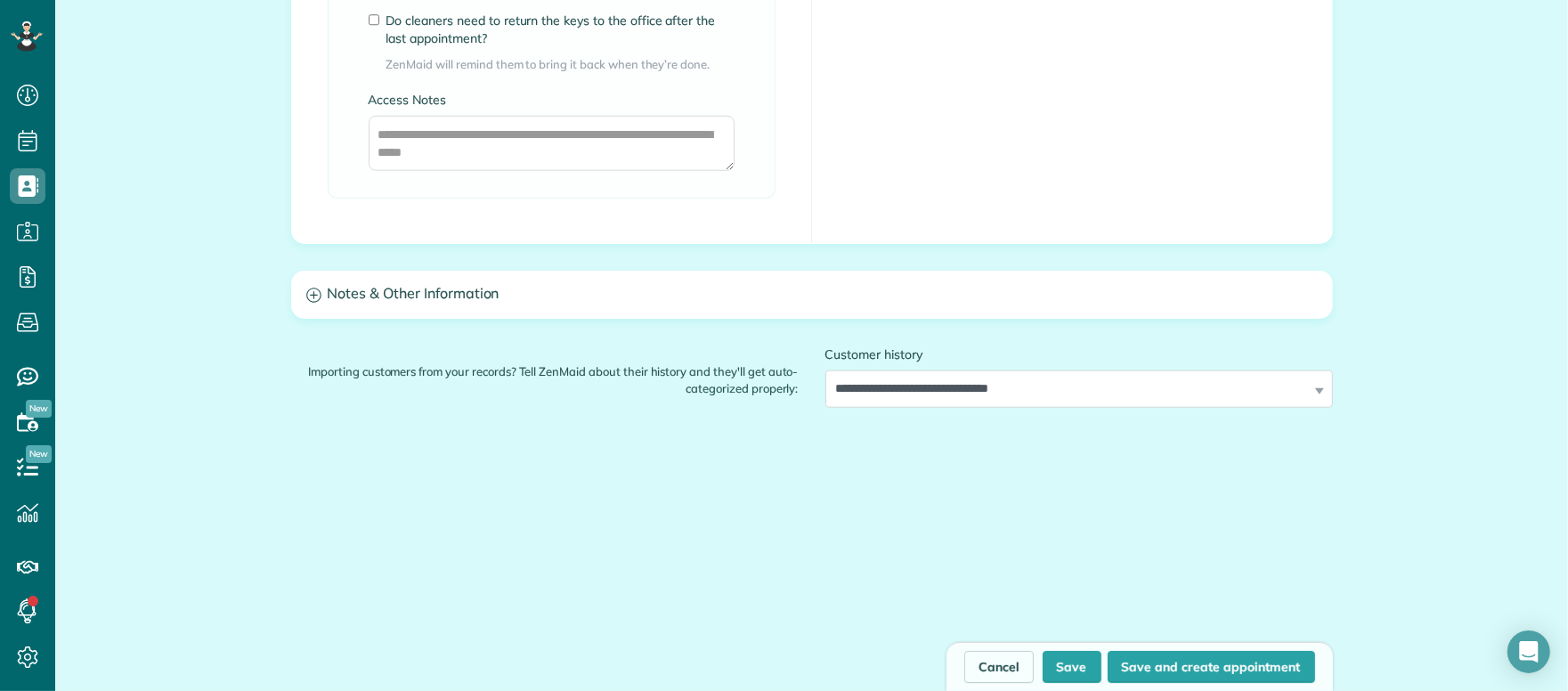 type on "**" 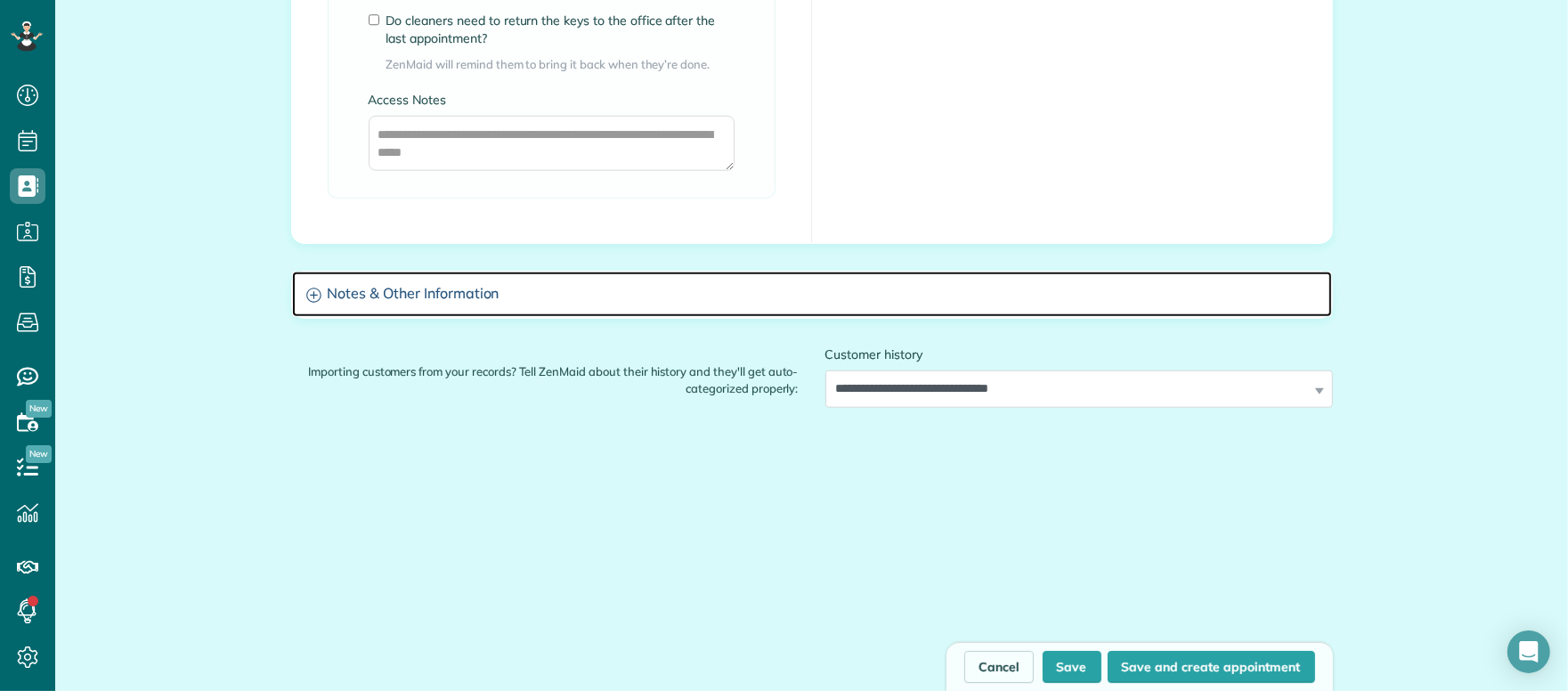 drag, startPoint x: 306, startPoint y: 298, endPoint x: 328, endPoint y: 341, distance: 48.30114 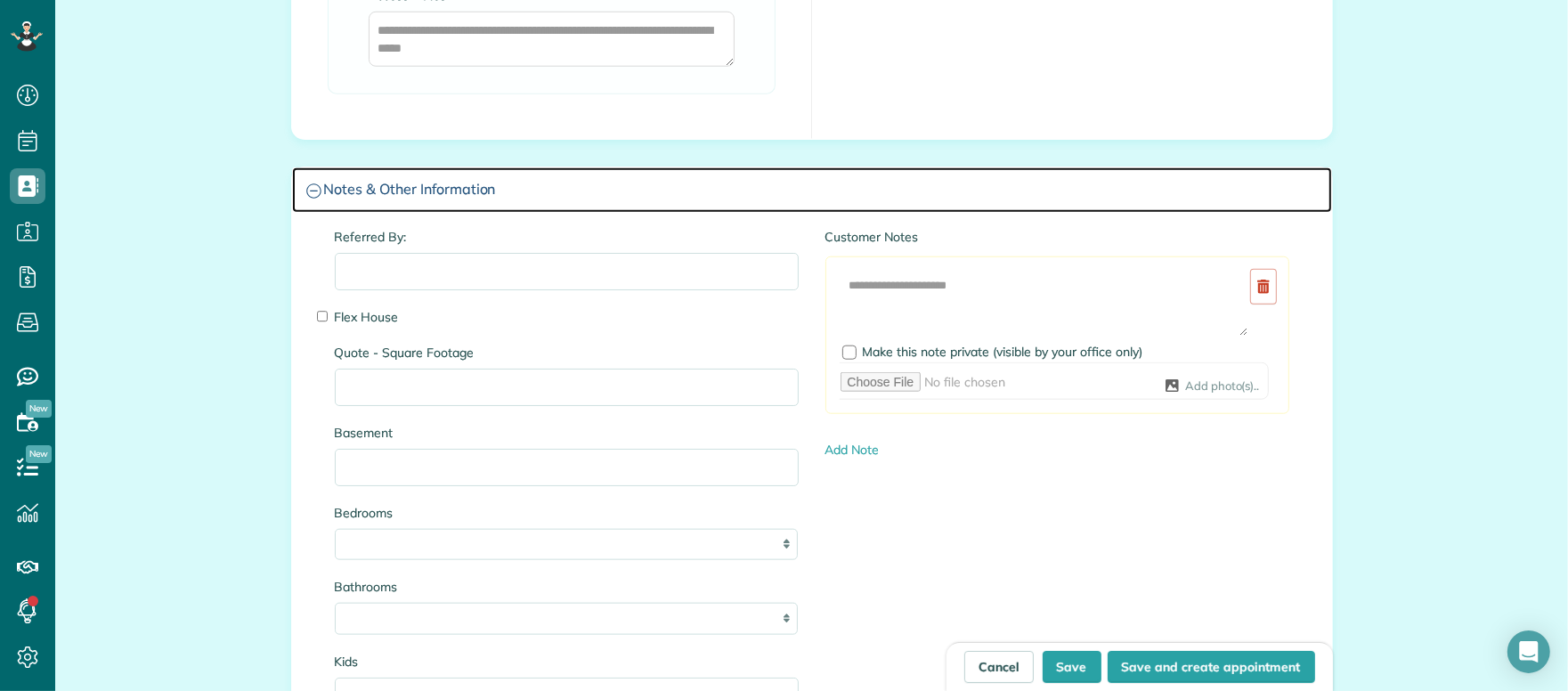 scroll, scrollTop: 1703, scrollLeft: 0, axis: vertical 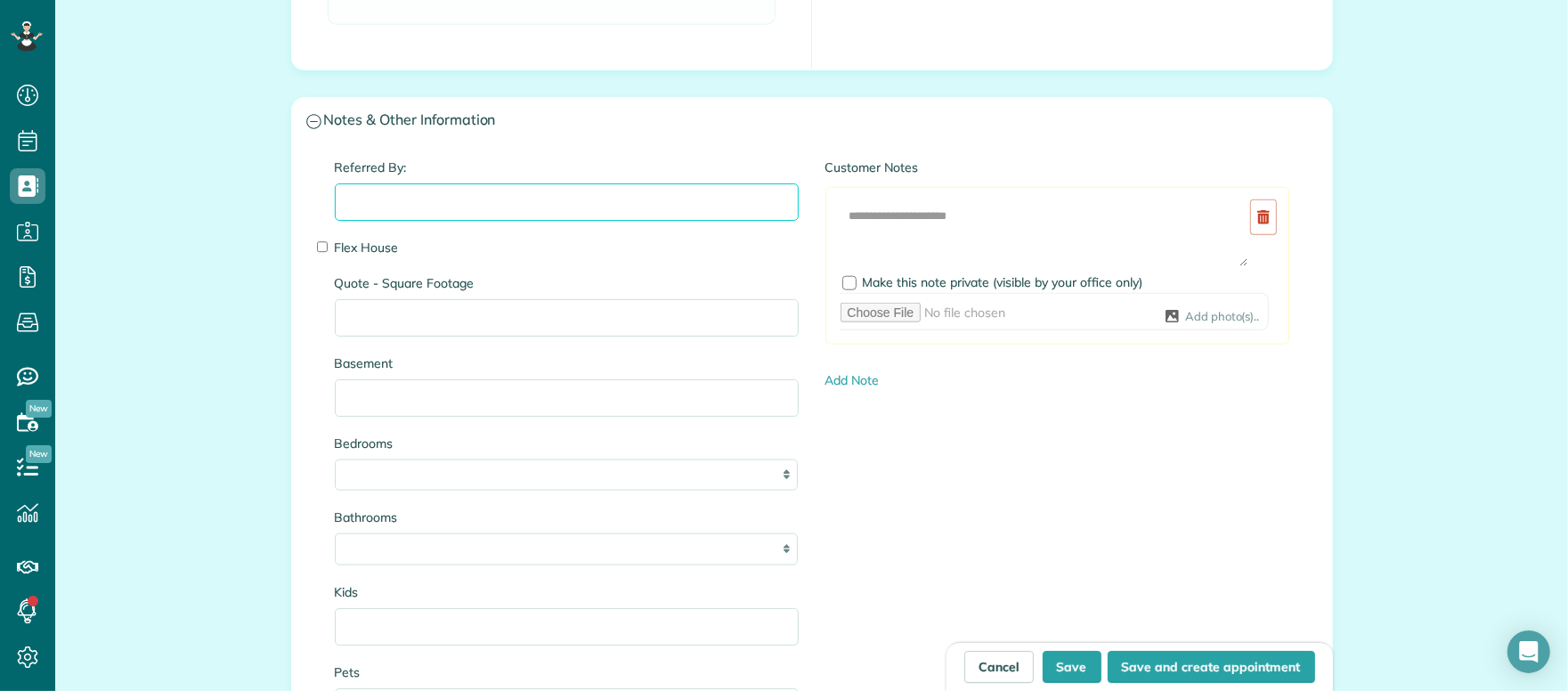click on "Referred By:" at bounding box center (566, 202) 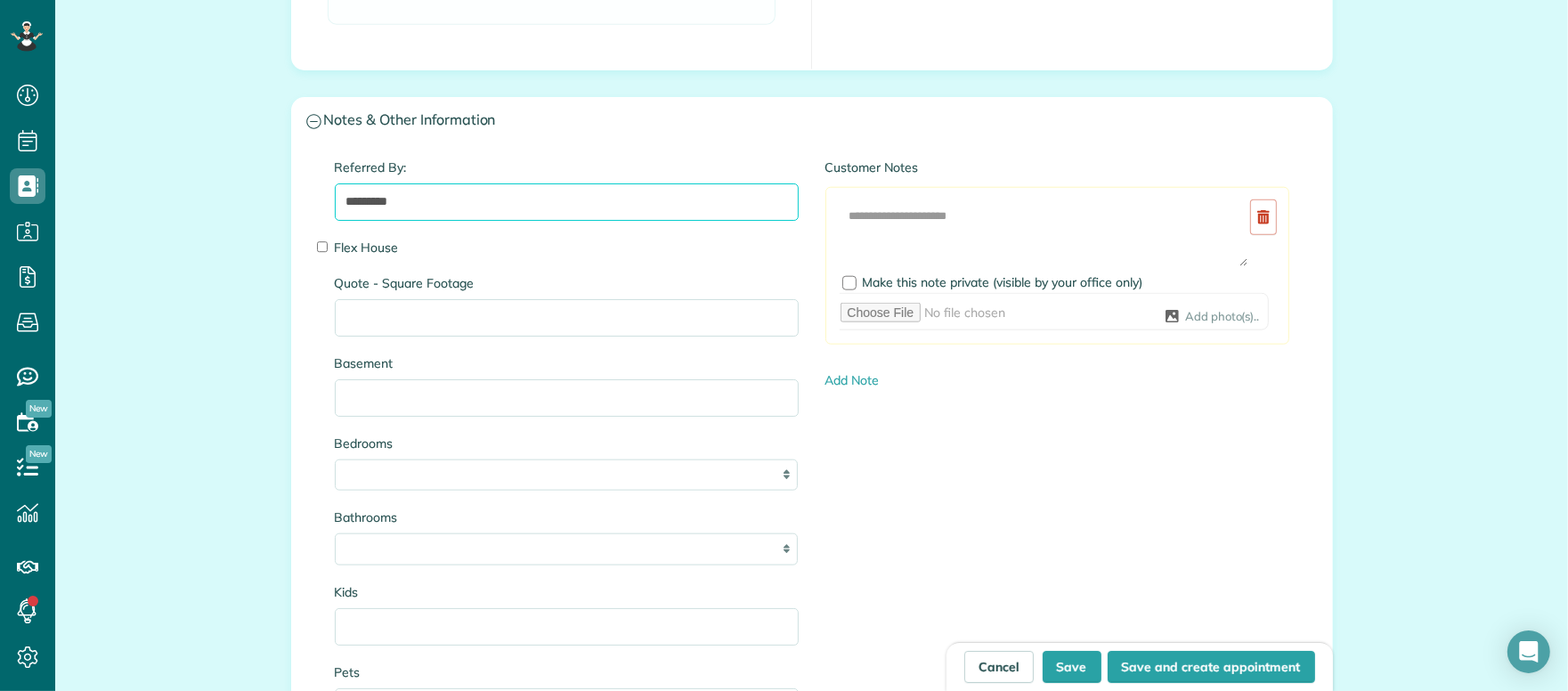 type on "*********" 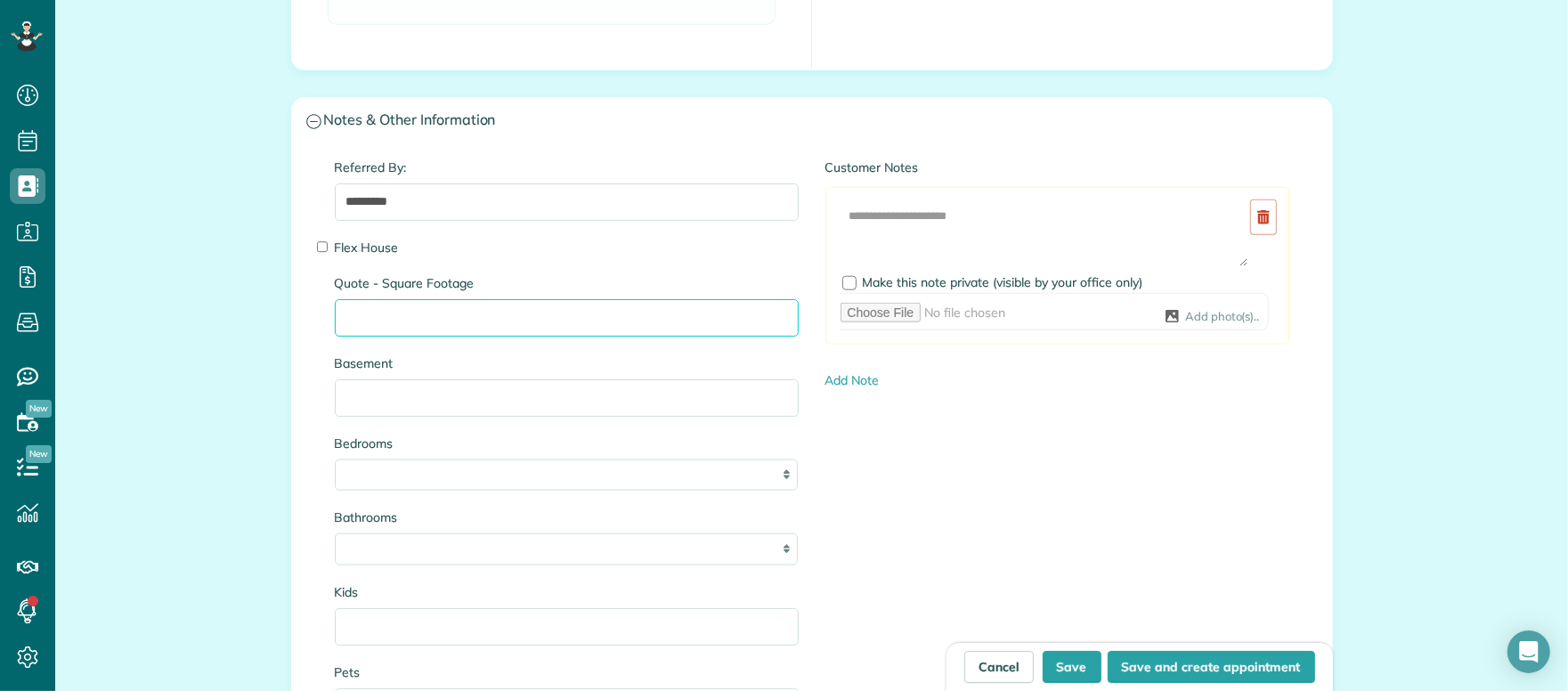 click on "Quote - Square Footage" at bounding box center (566, 318) 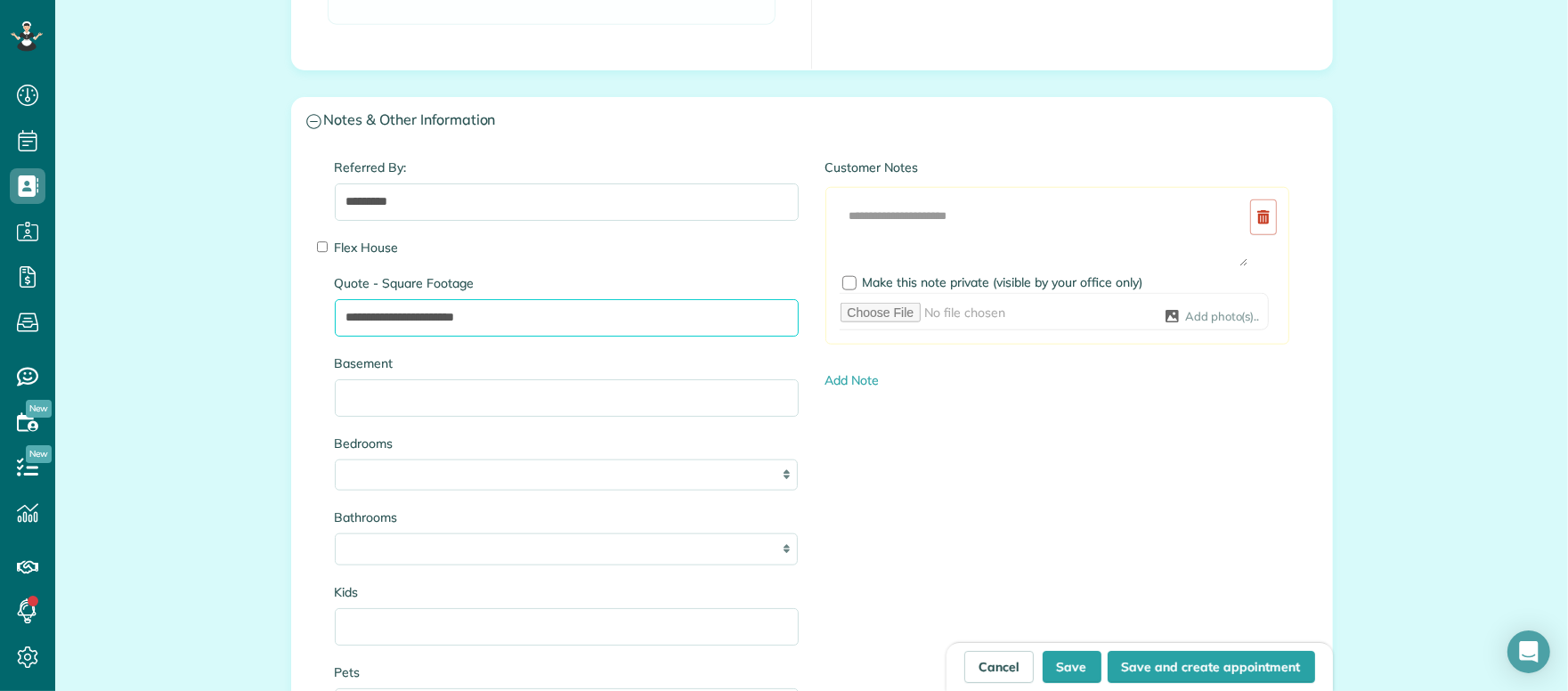 type on "**********" 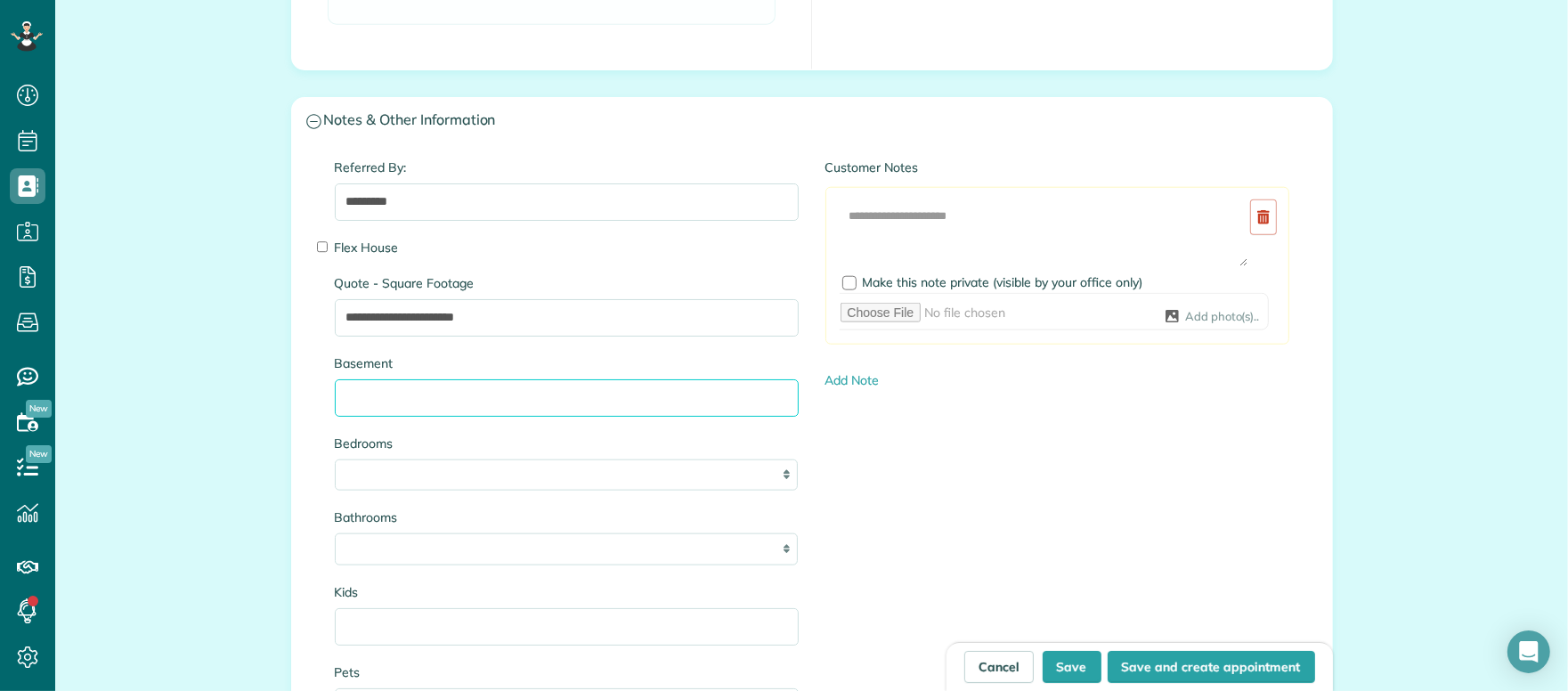 click on "Basement" at bounding box center (566, 398) 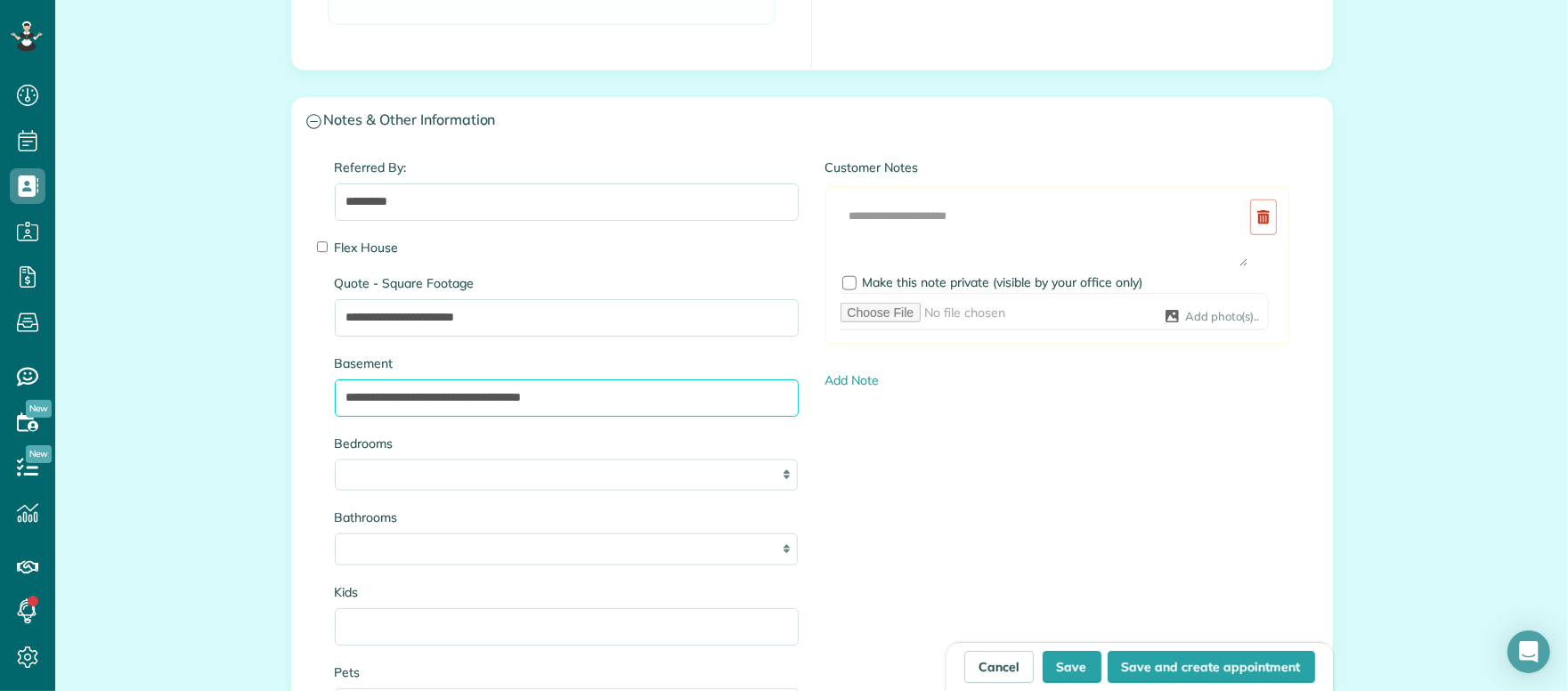 type on "**********" 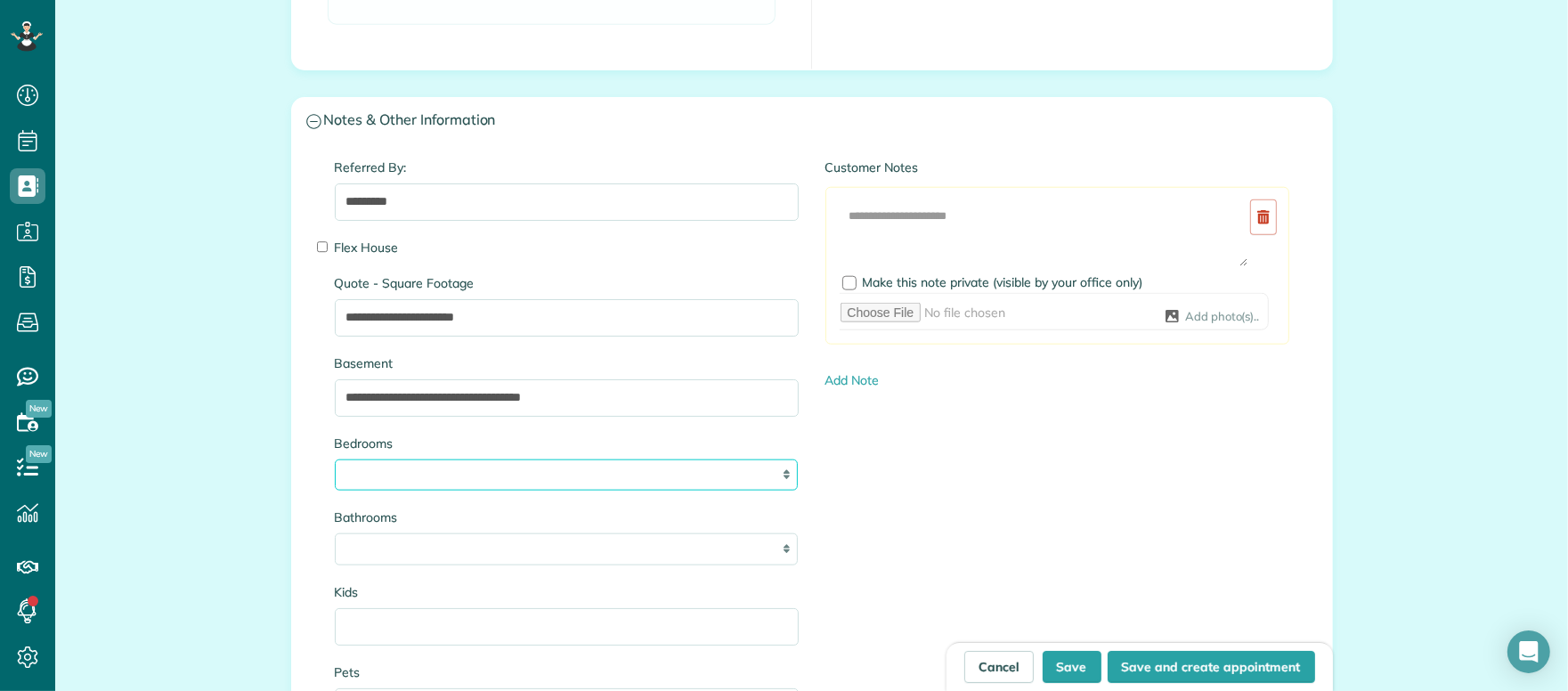 click on "*
*
*
*
**" at bounding box center [566, 476] 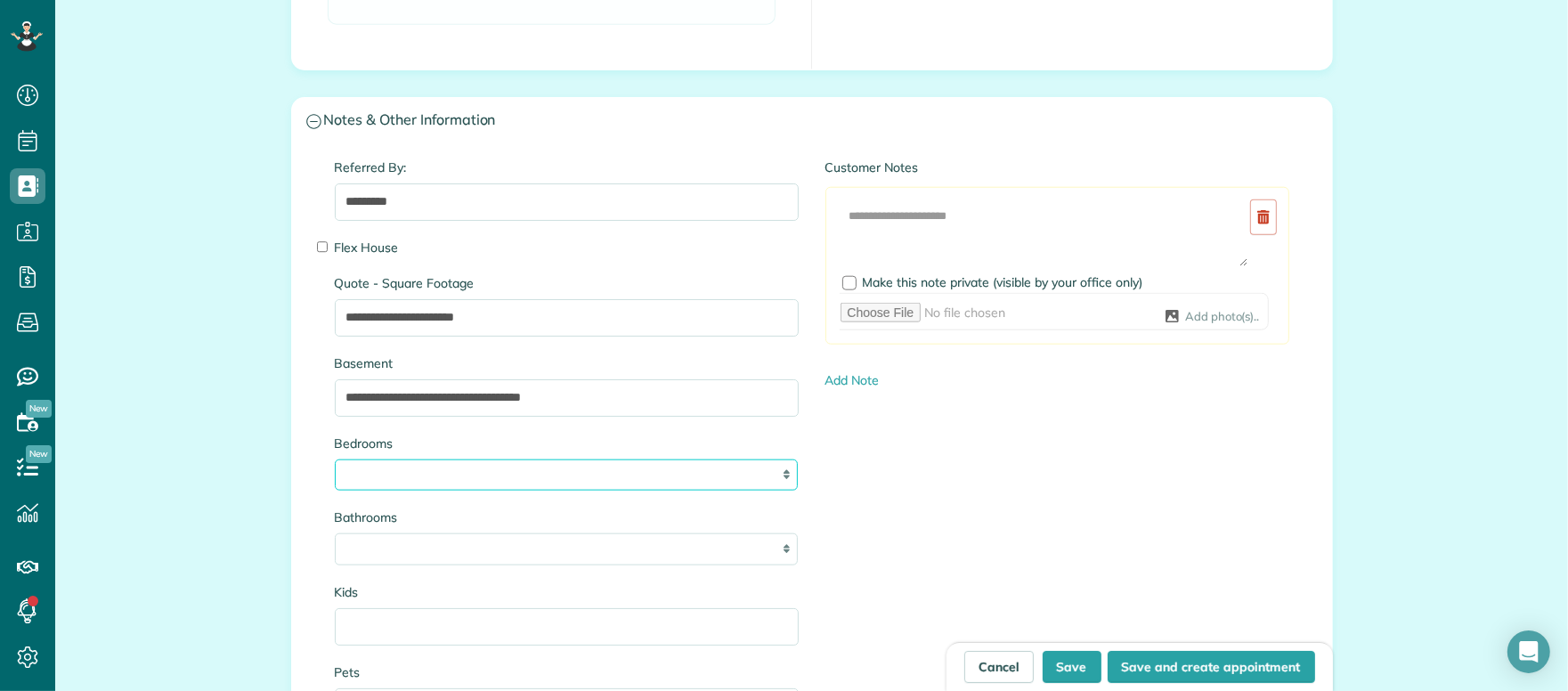 select on "**" 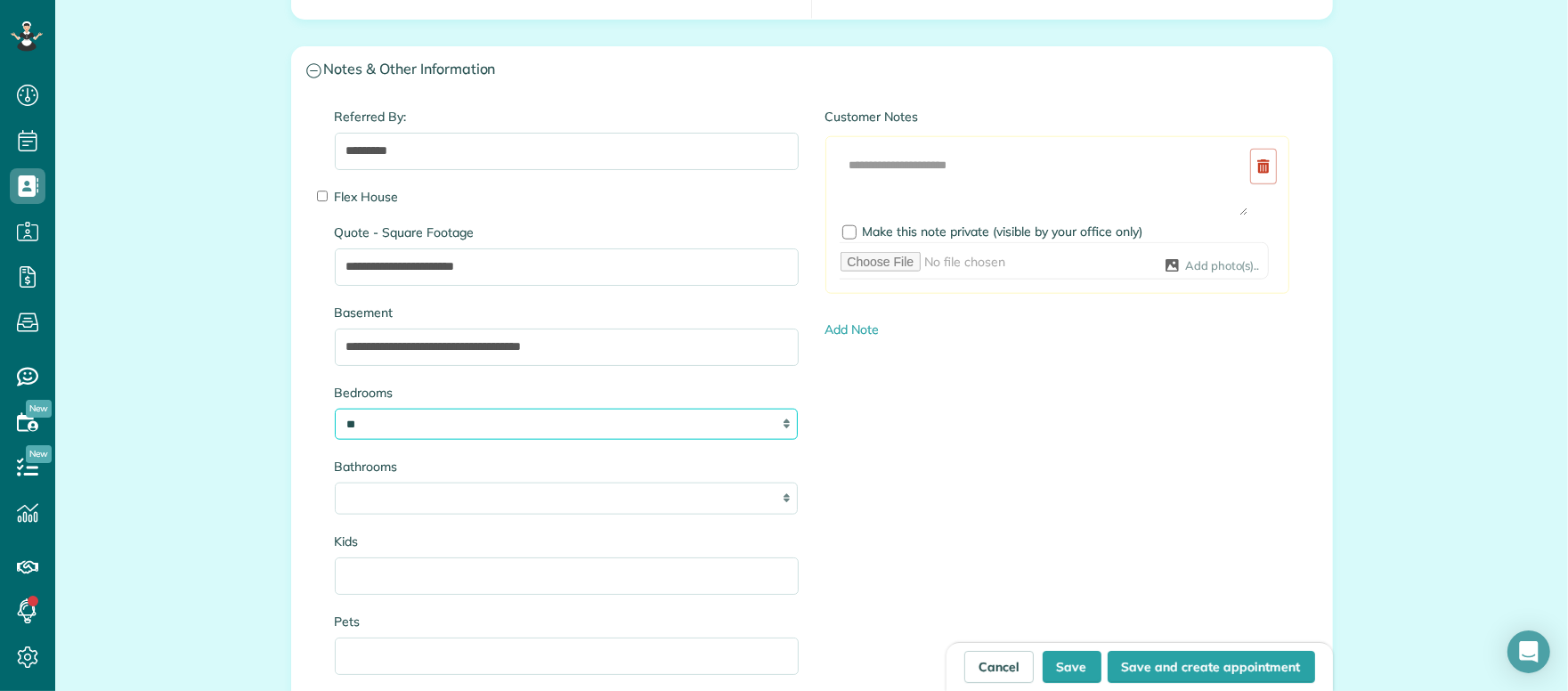 scroll, scrollTop: 1772, scrollLeft: 0, axis: vertical 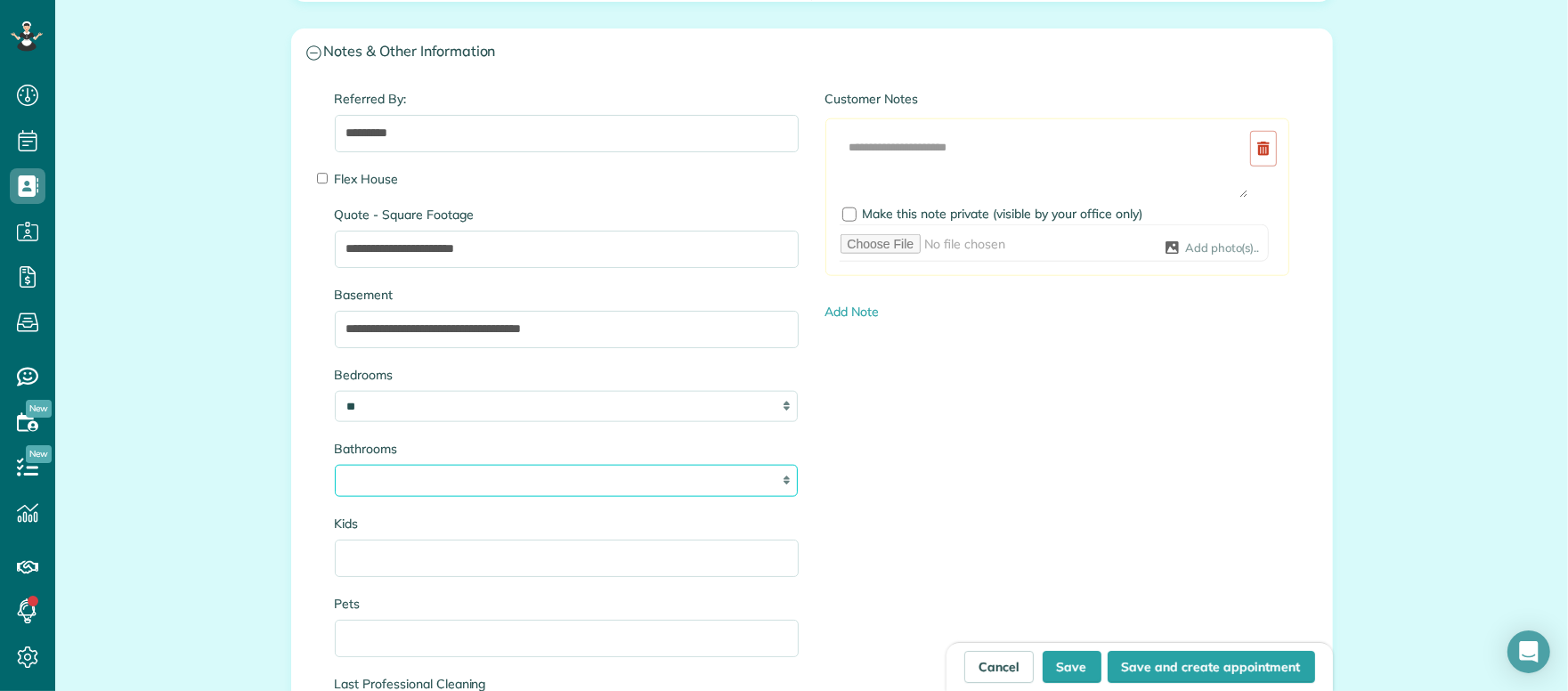 click on "*
***
*
***
*
***
*
***
**" at bounding box center [566, 481] 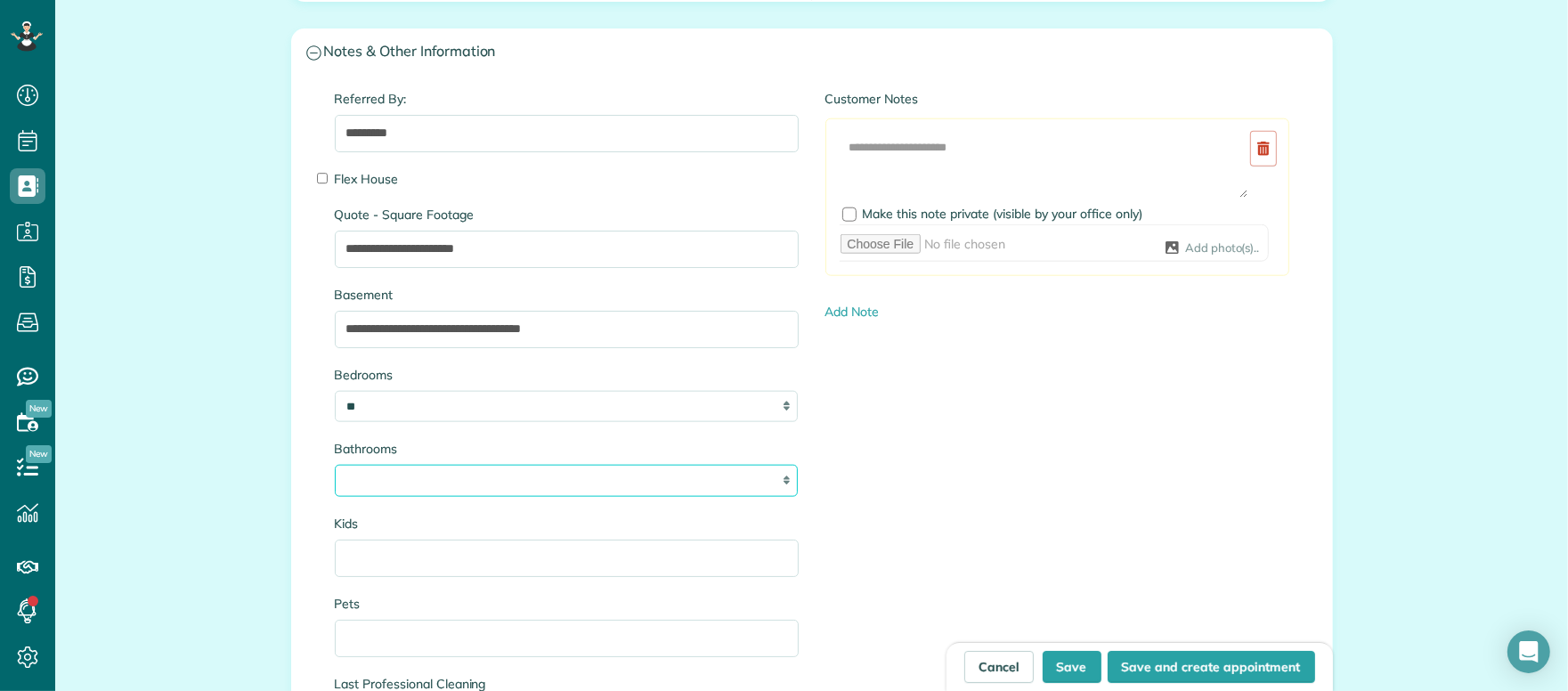 select on "***" 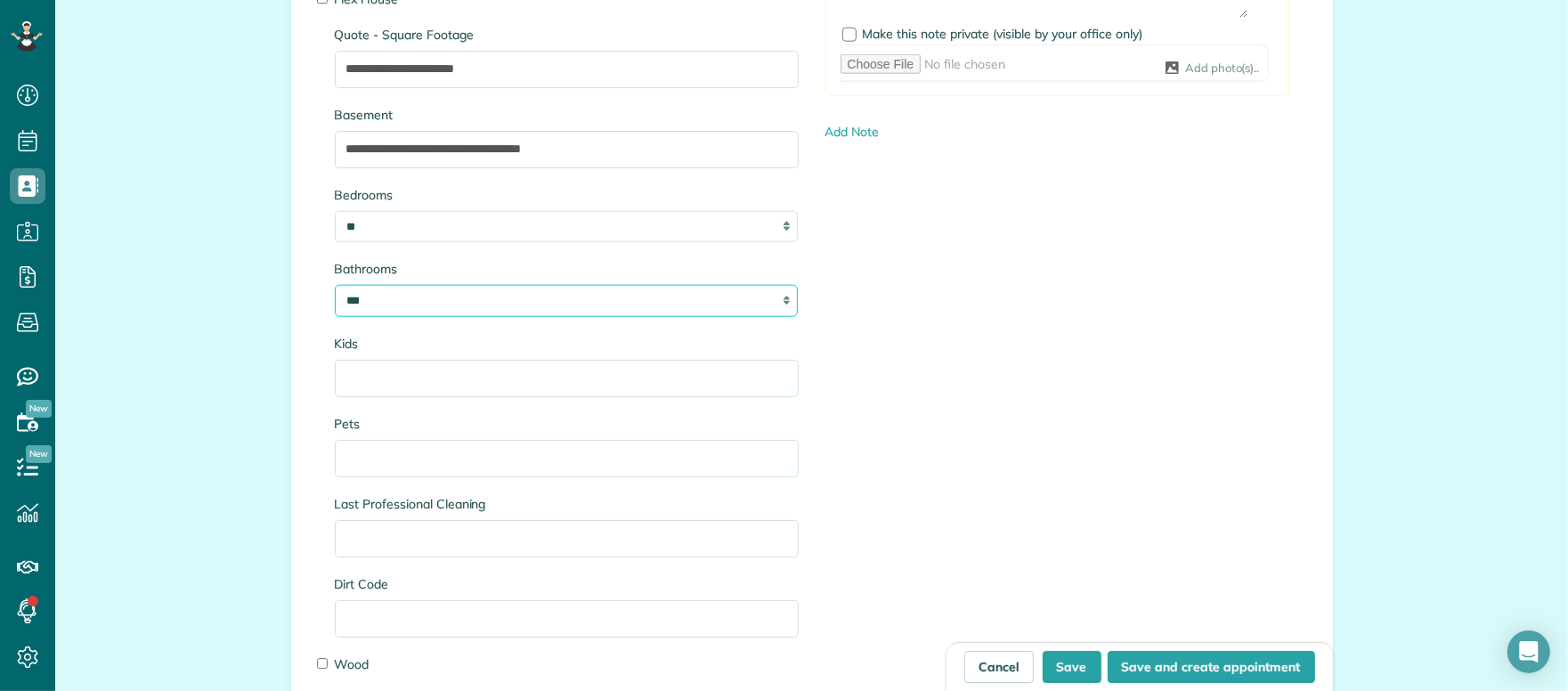 scroll, scrollTop: 1960, scrollLeft: 0, axis: vertical 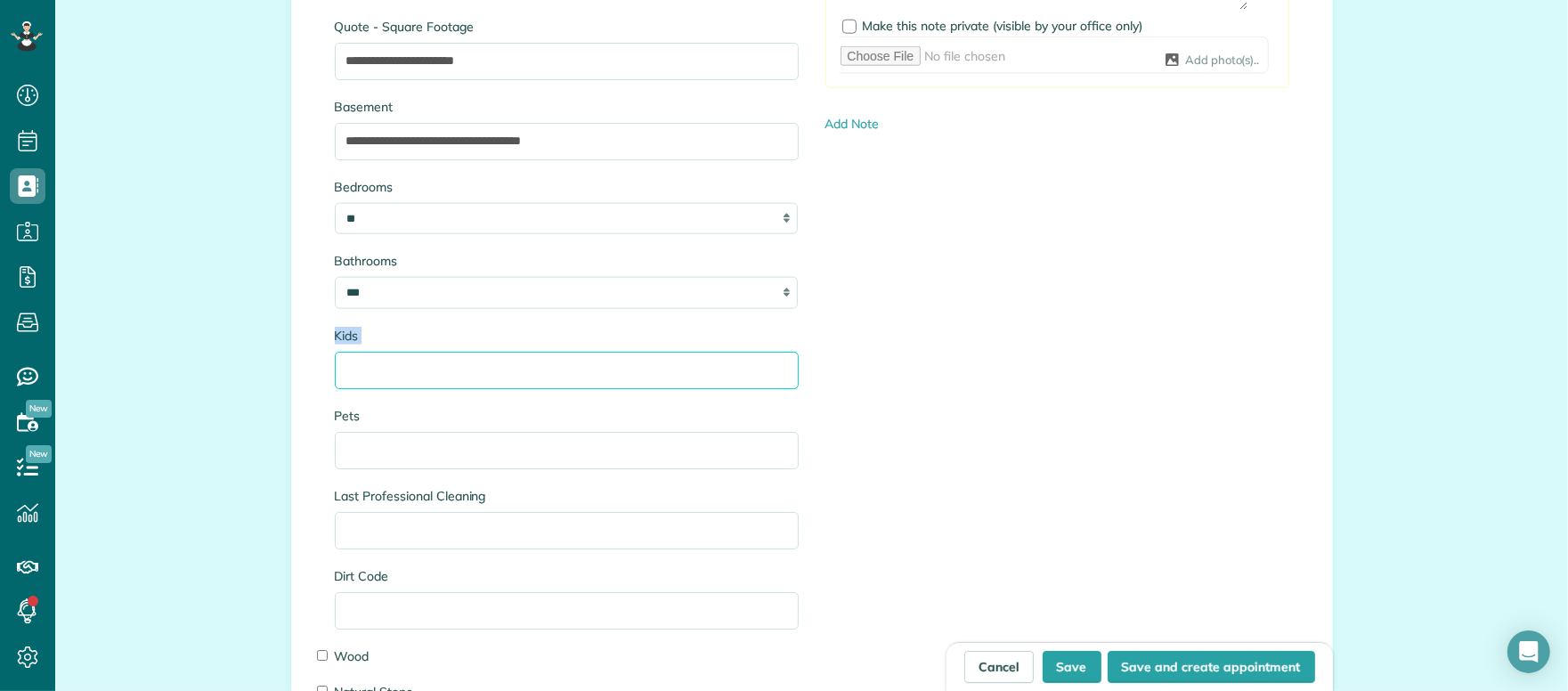 click on "**********" at bounding box center (566, 799) 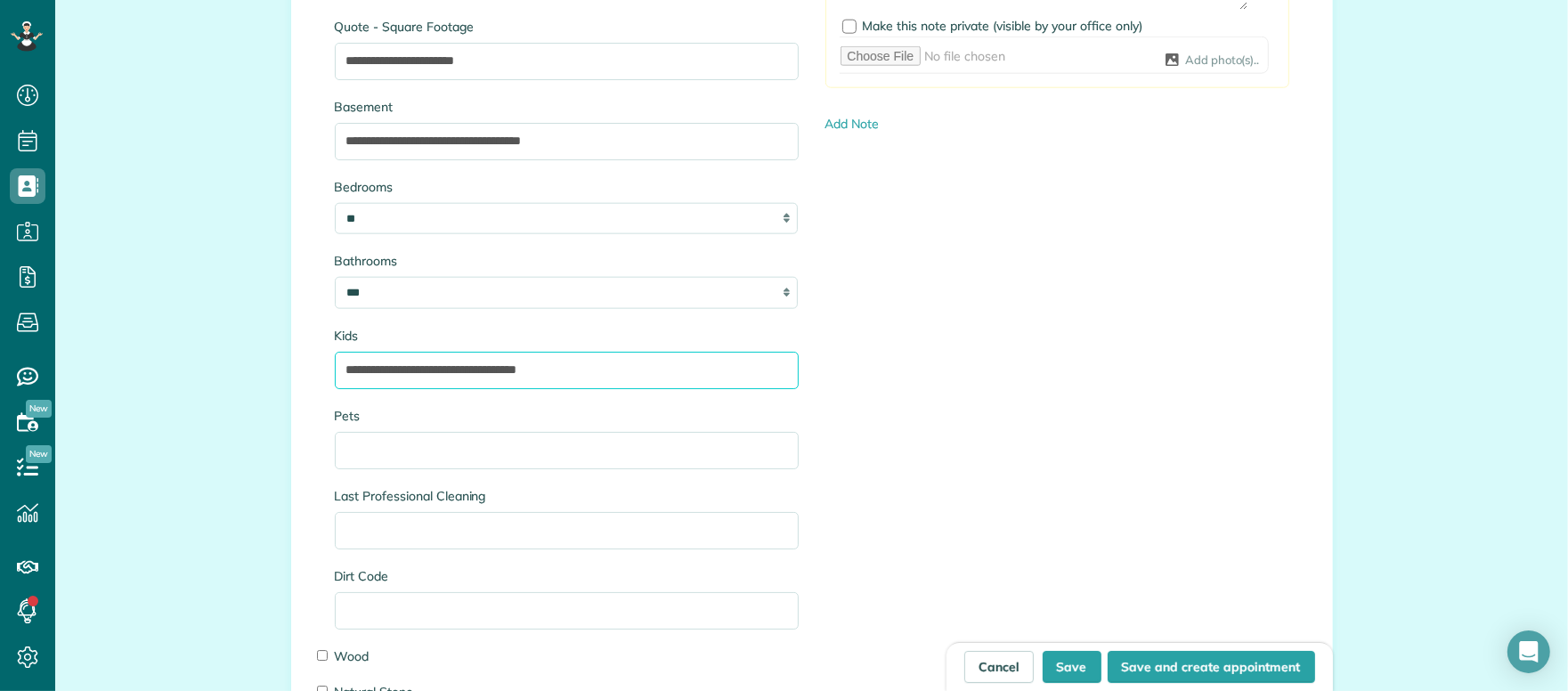 scroll, scrollTop: 1955, scrollLeft: 0, axis: vertical 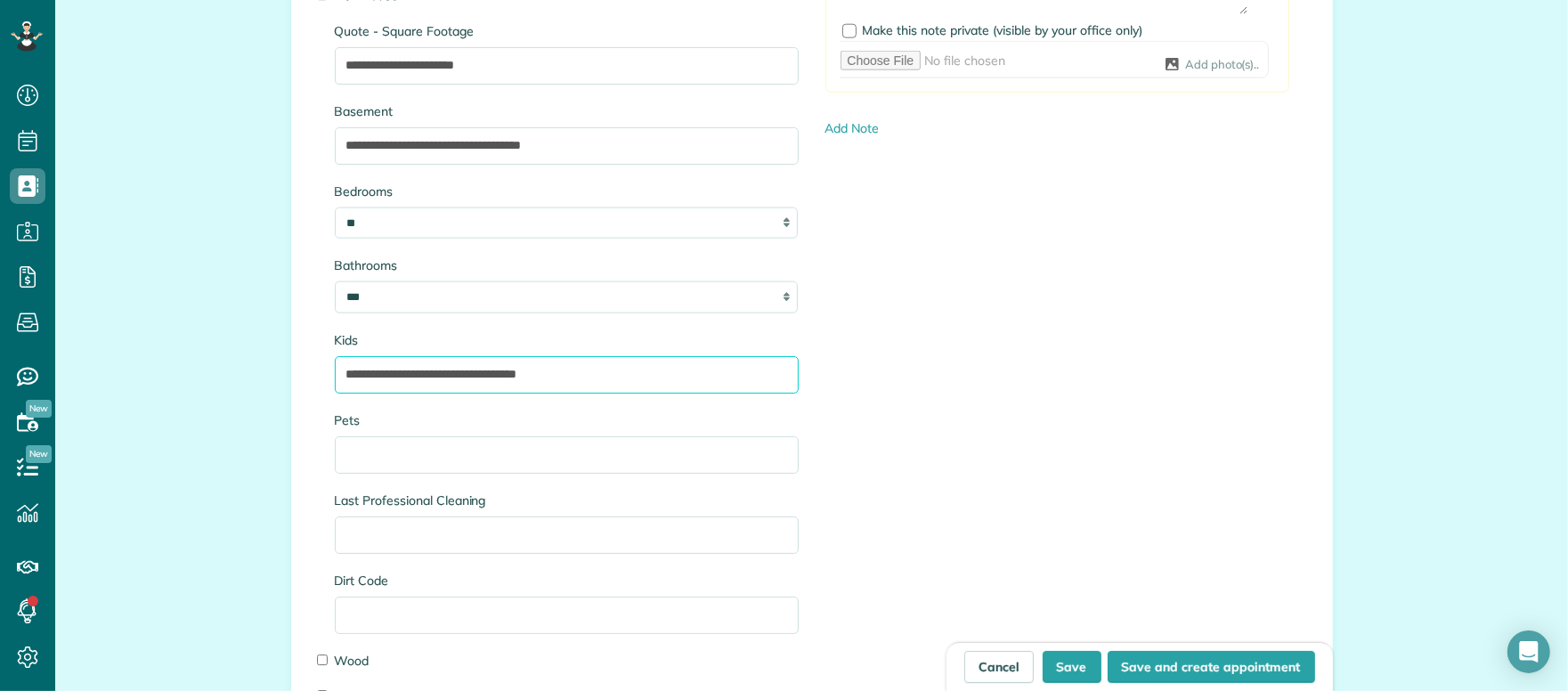 type on "**********" 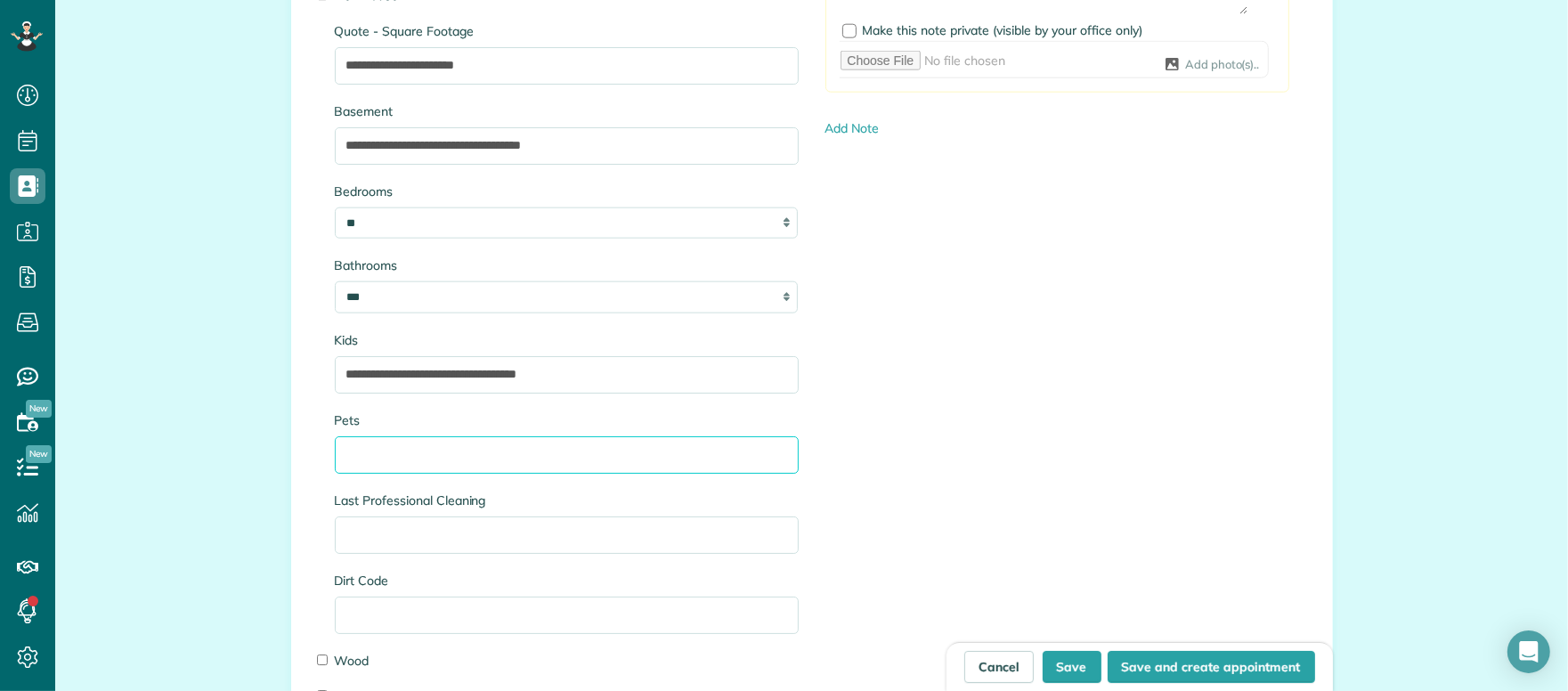 click on "Pets" at bounding box center (566, 455) 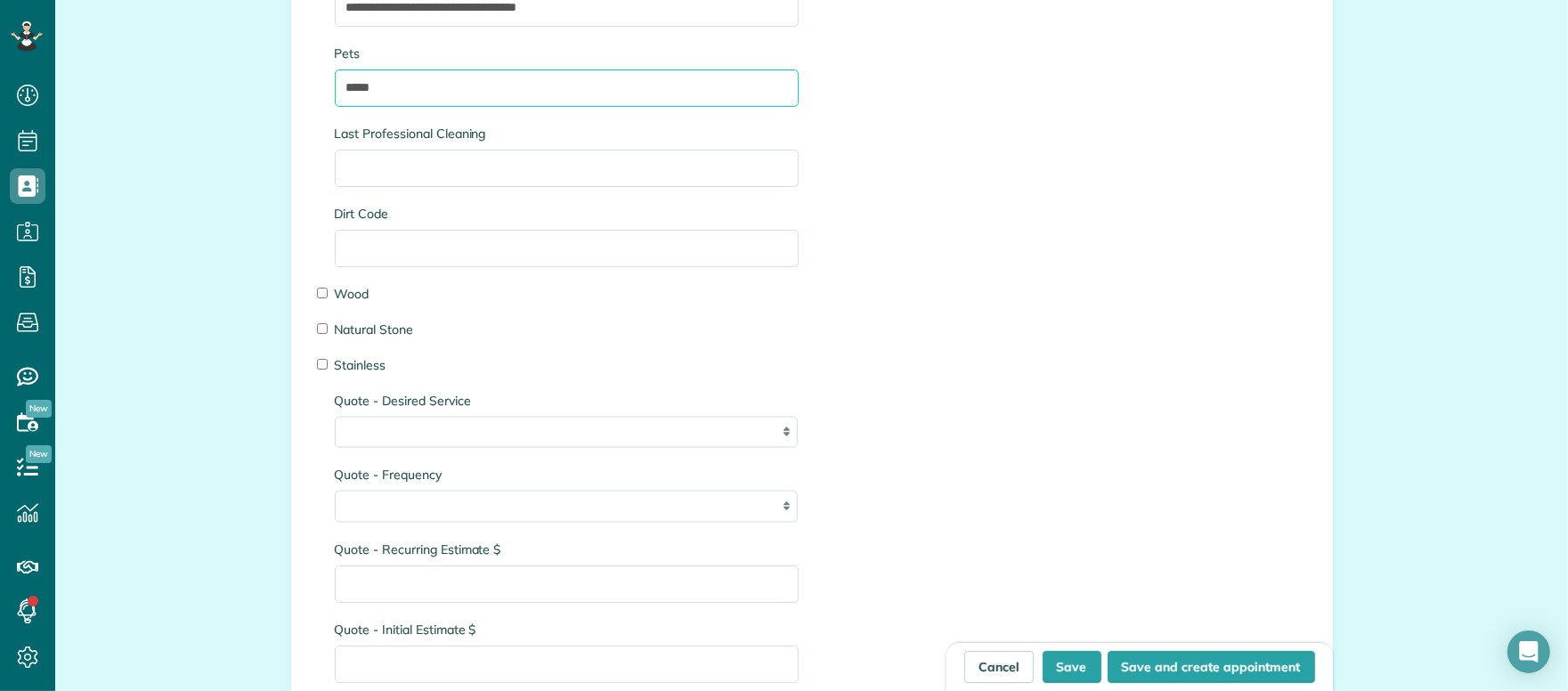 scroll, scrollTop: 2336, scrollLeft: 0, axis: vertical 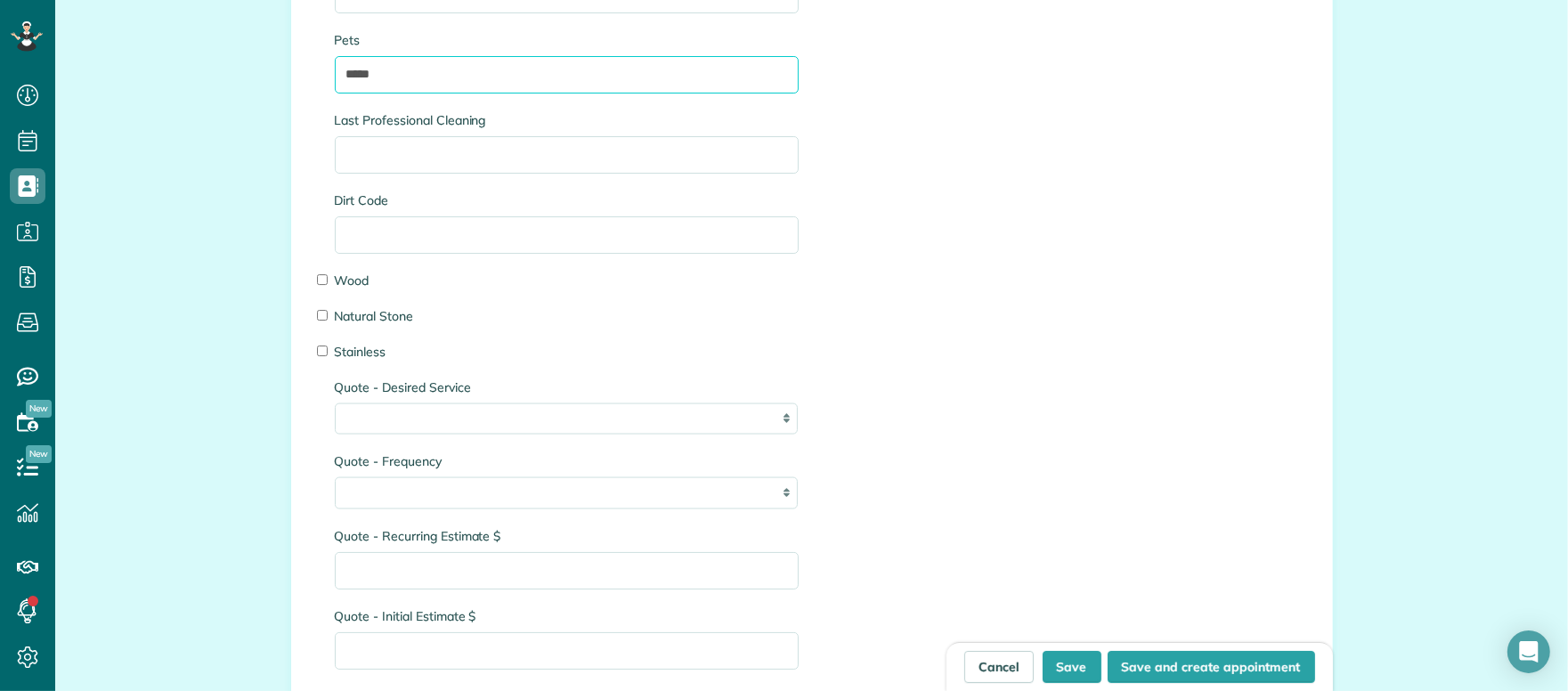 type on "*****" 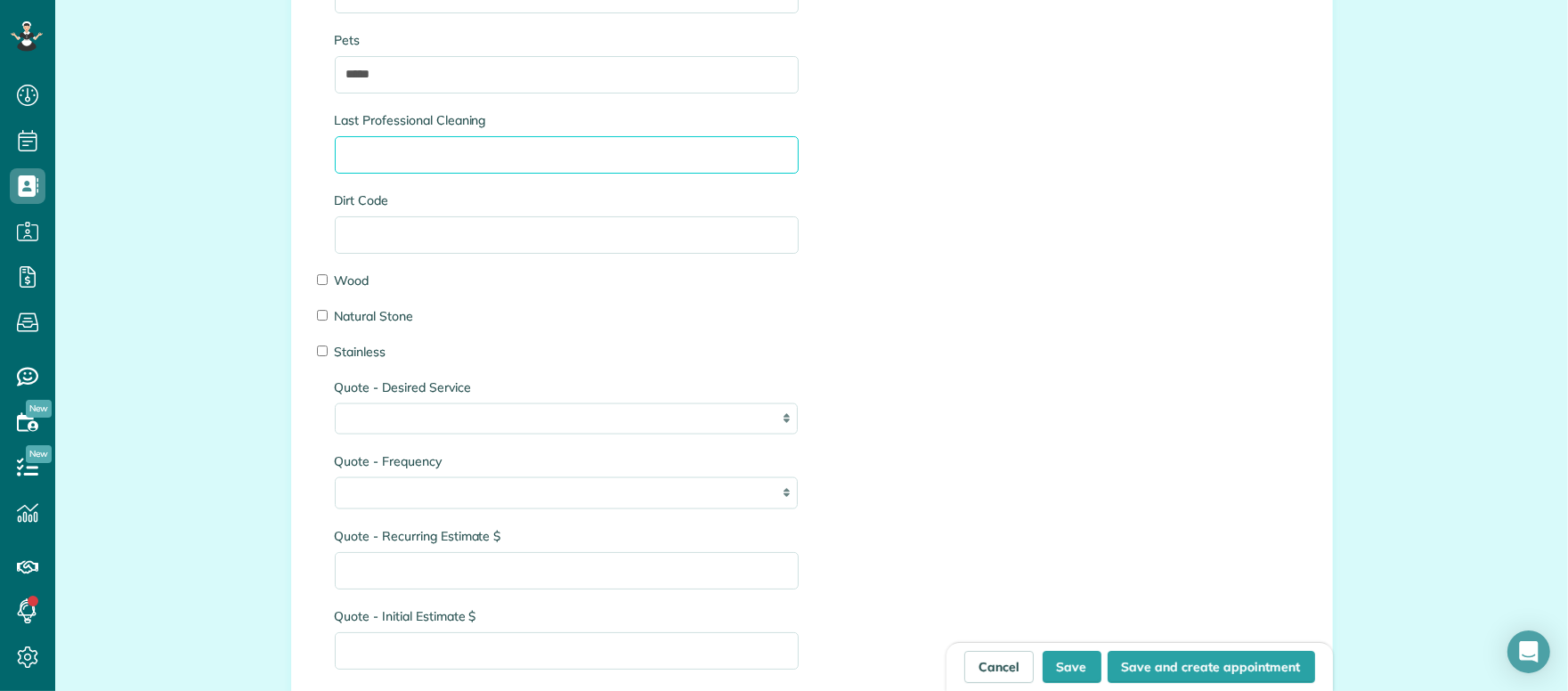 click on "Last Professional Cleaning" at bounding box center (566, 155) 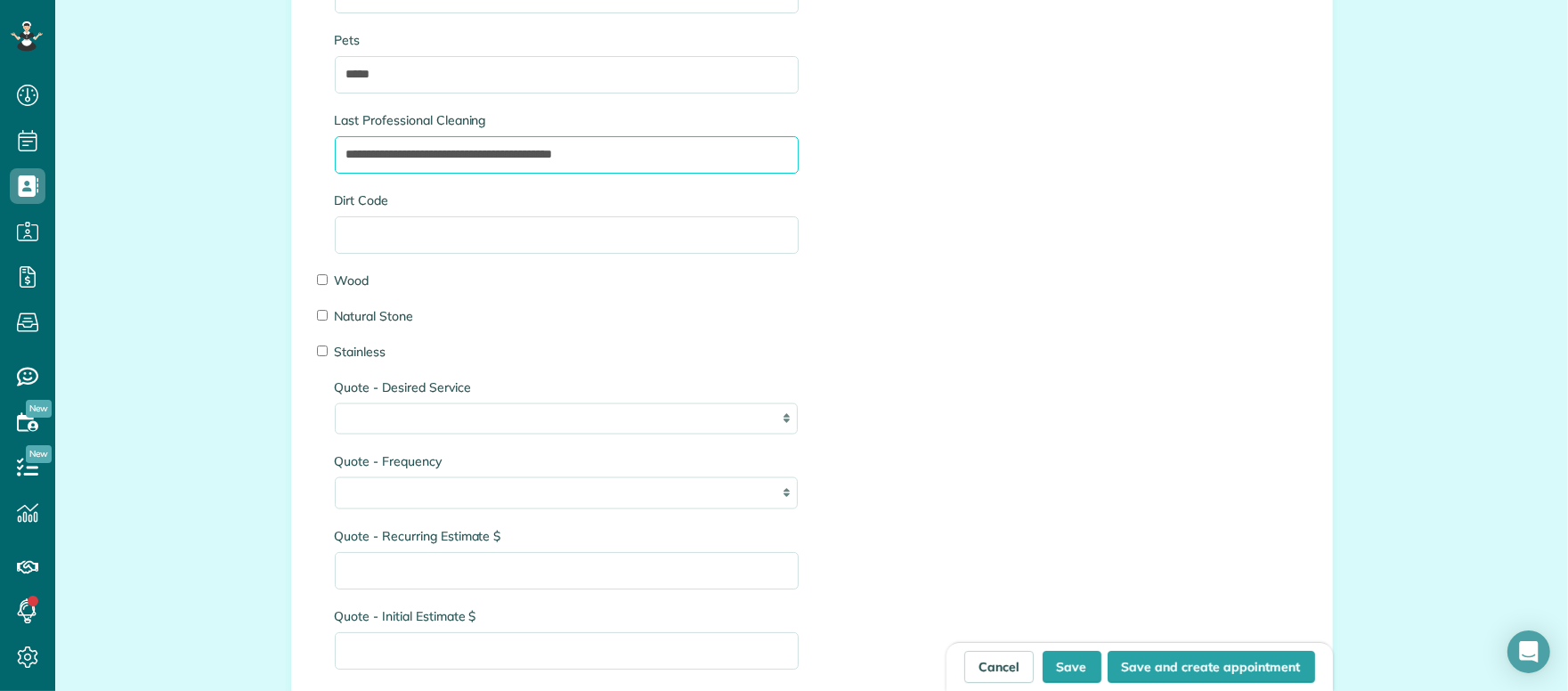 type on "**********" 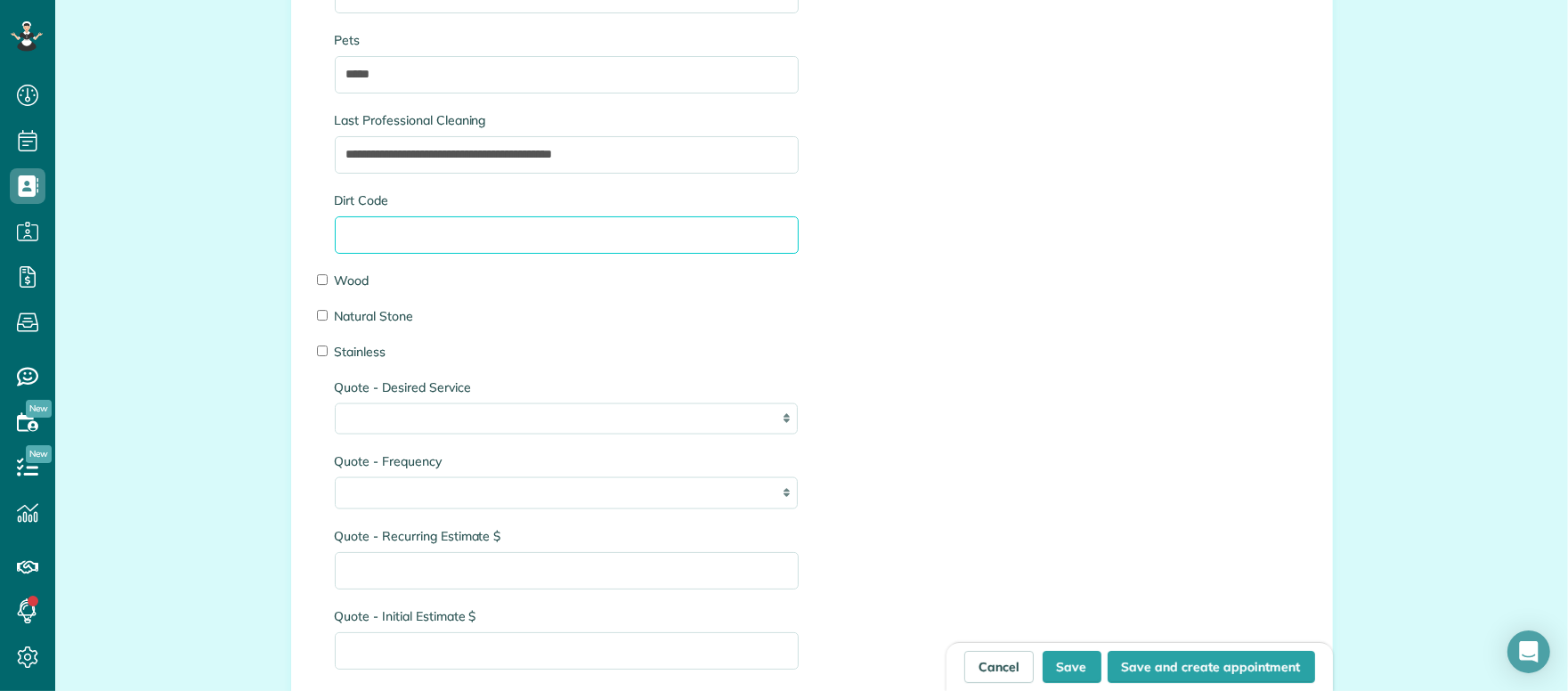 click on "Dirt Code" at bounding box center [566, 235] 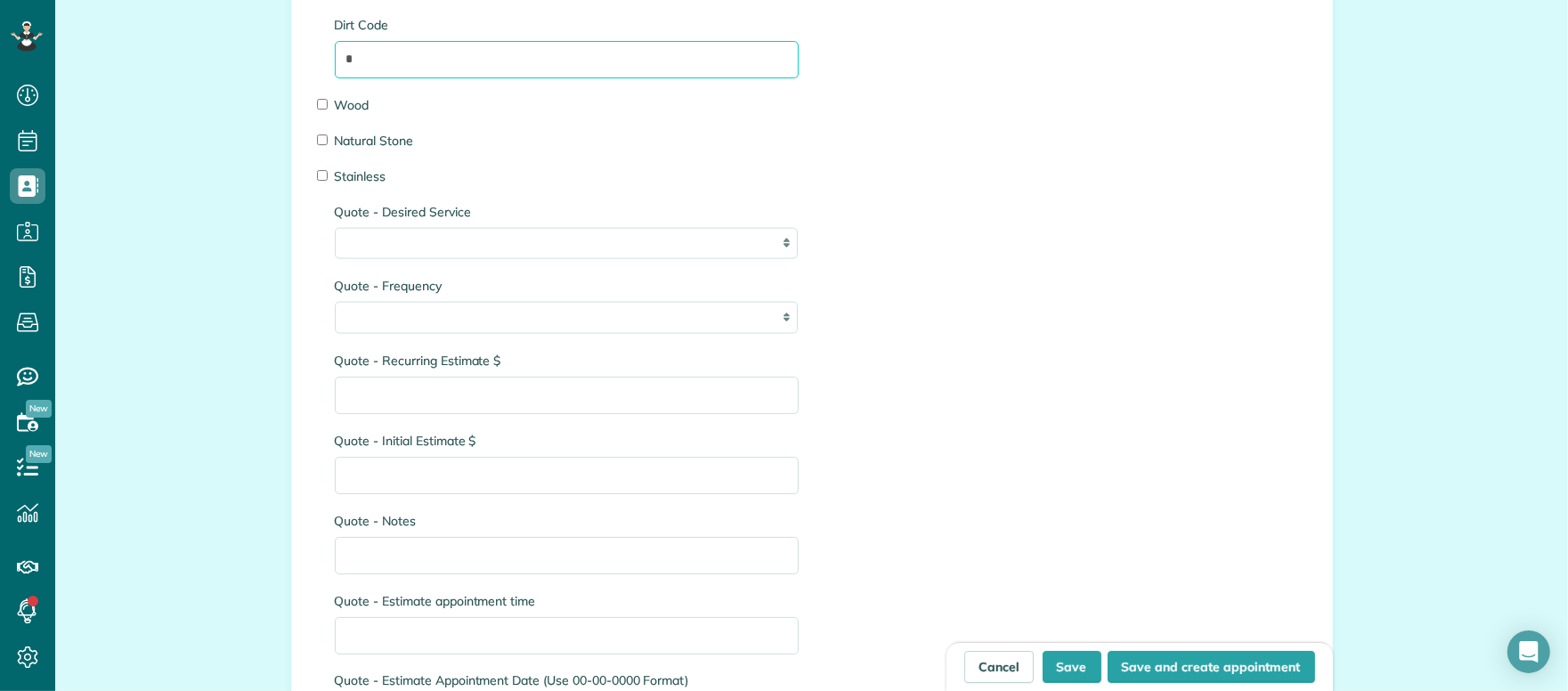 scroll, scrollTop: 2514, scrollLeft: 0, axis: vertical 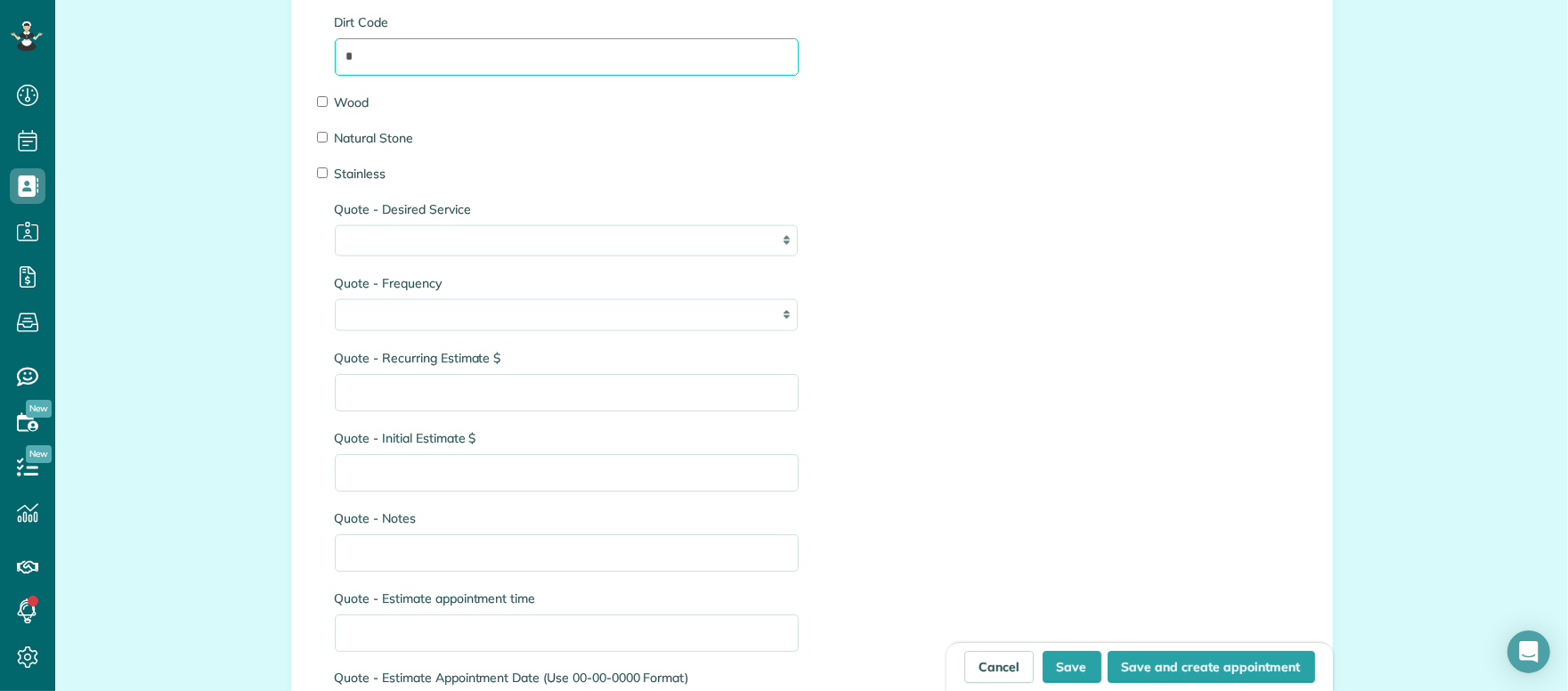 type on "*" 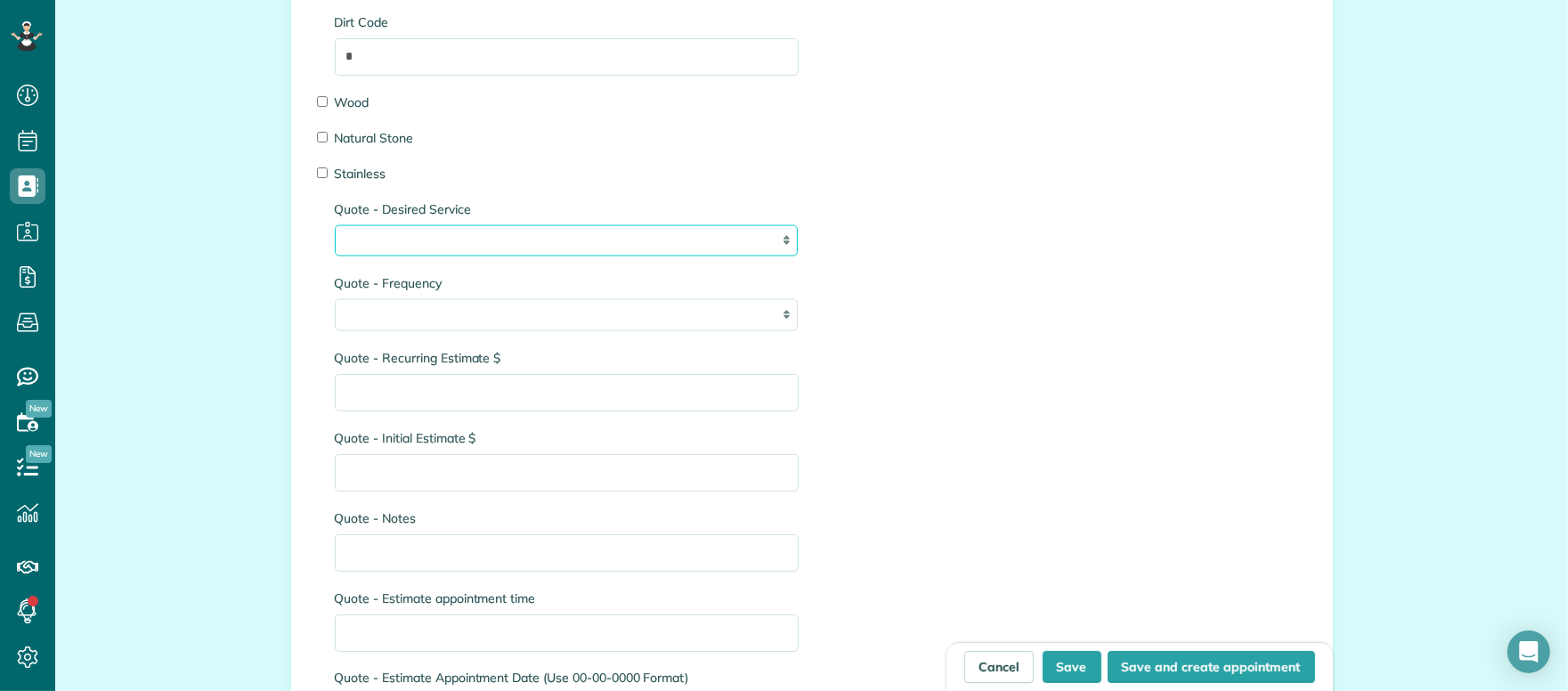 click on "**********" at bounding box center (566, 241) 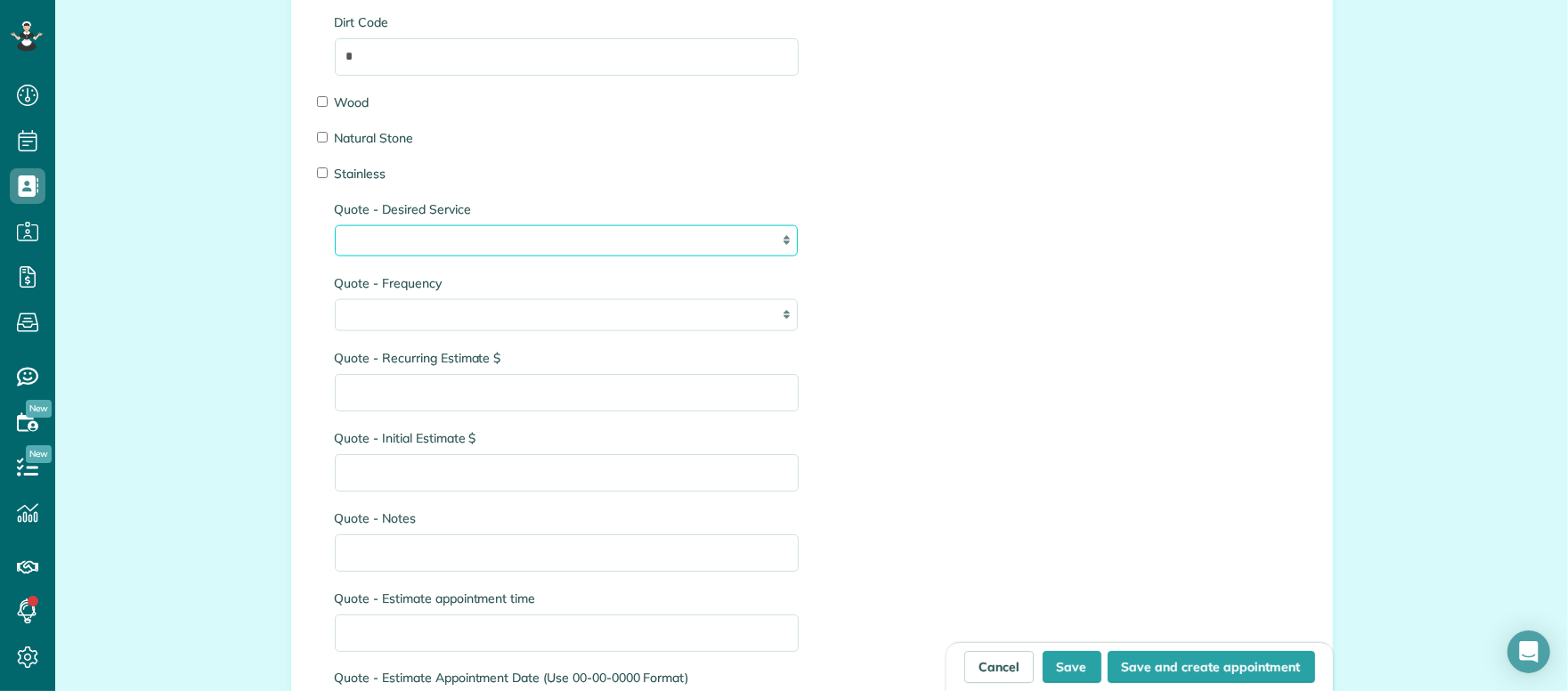 select on "**********" 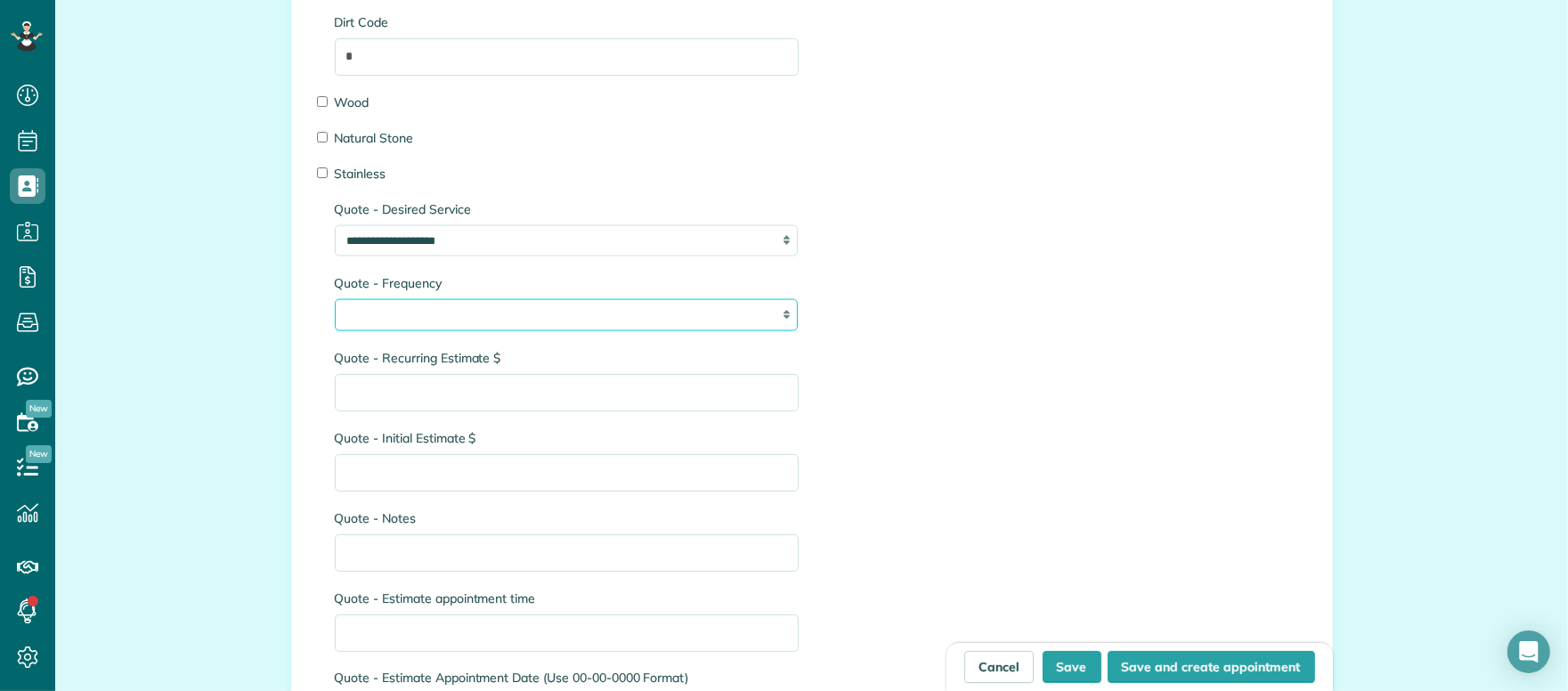 click on "****
******
********
*******" at bounding box center [566, 315] 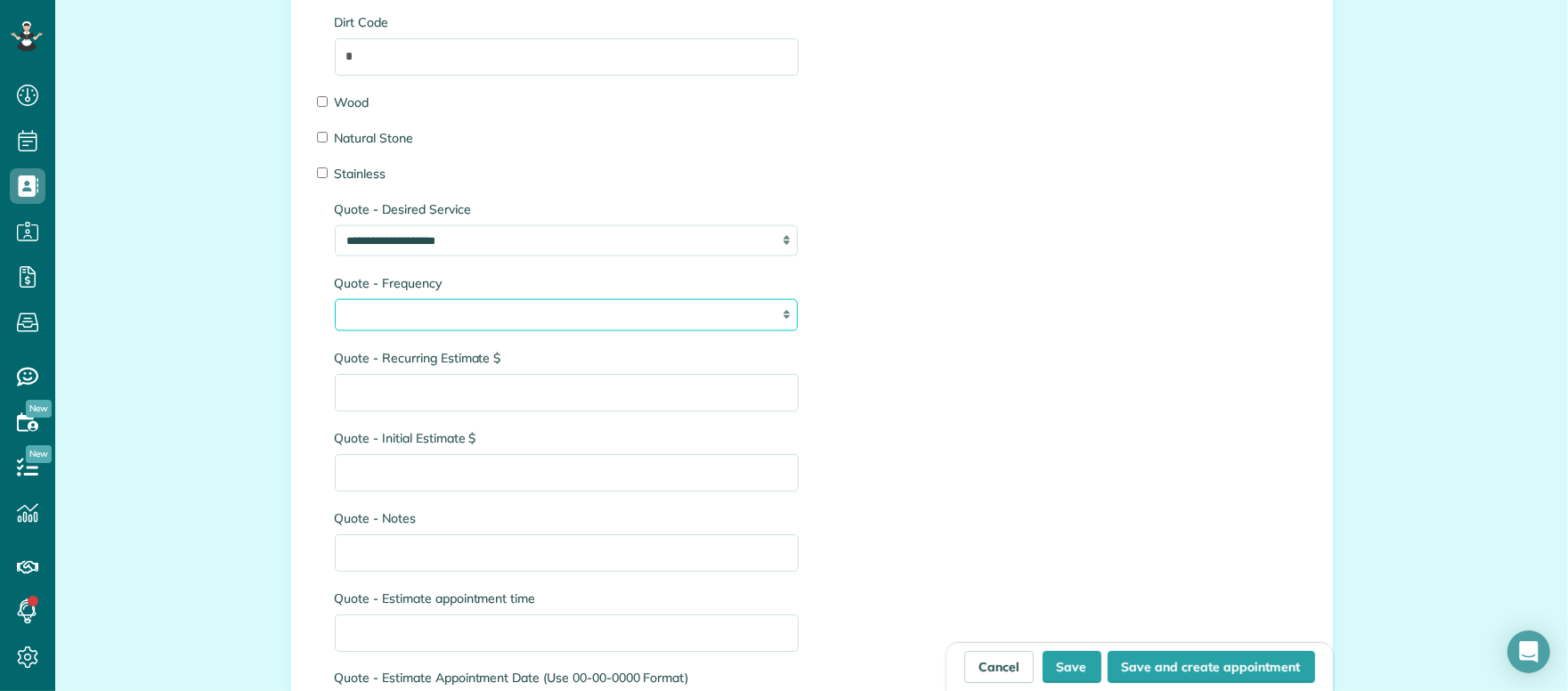 select on "********" 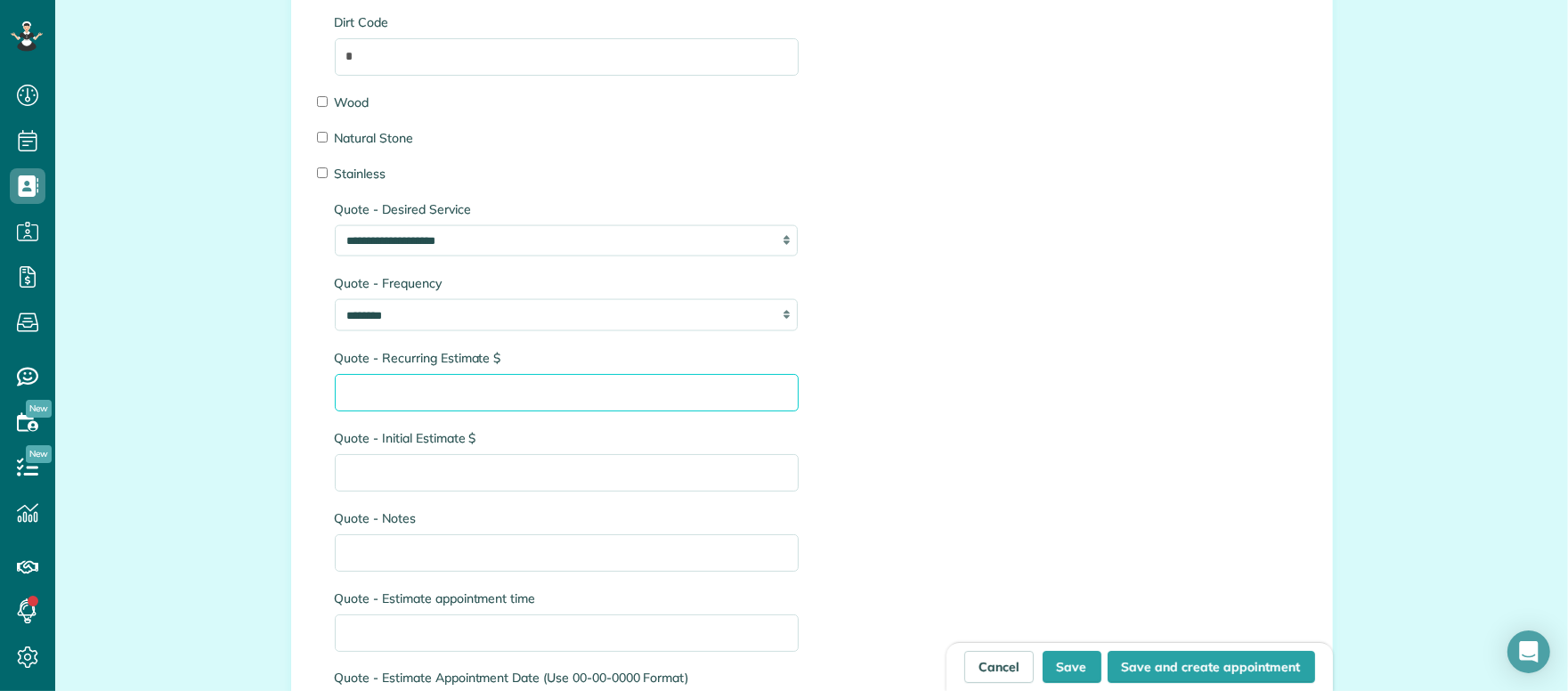 click on "Quote - Recurring Estimate $" at bounding box center (566, 393) 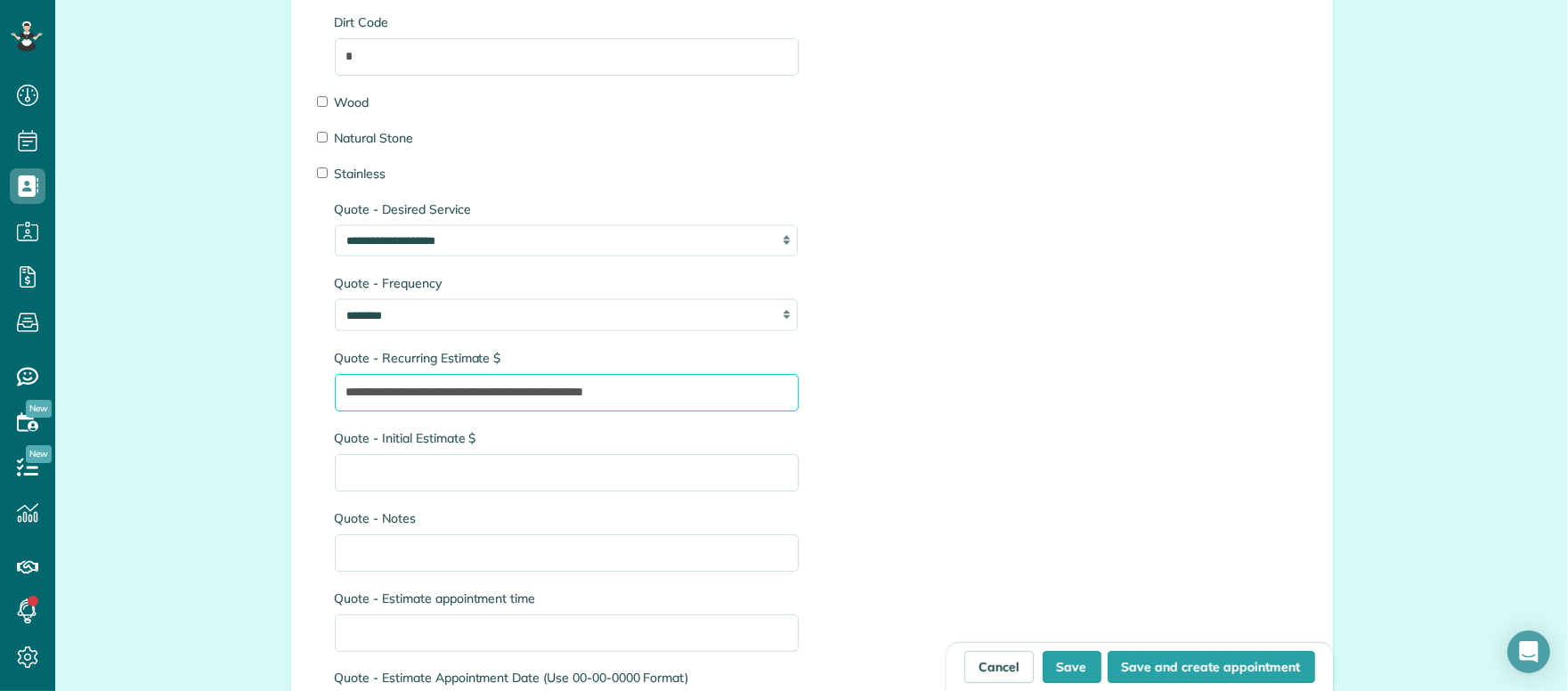 type on "**********" 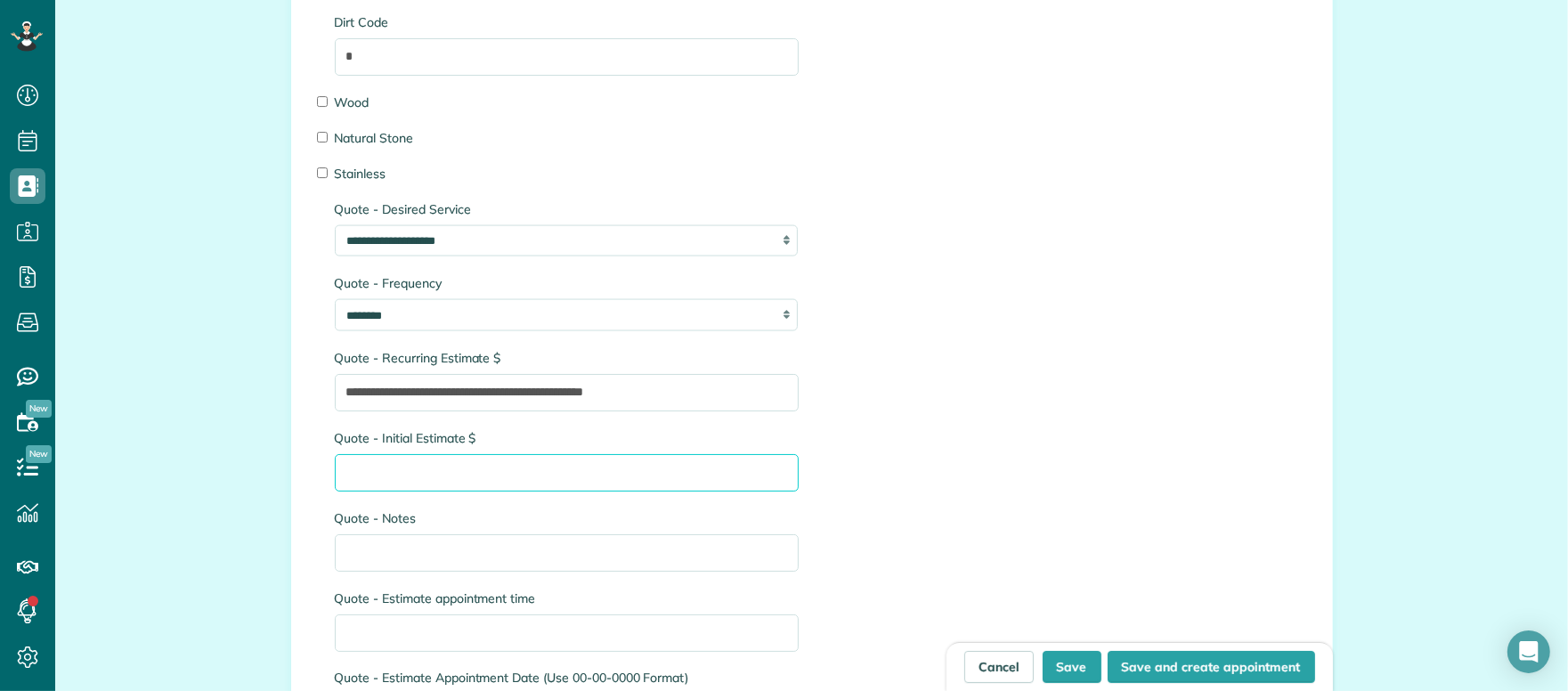 click on "Quote - Initial Estimate $" at bounding box center [566, 473] 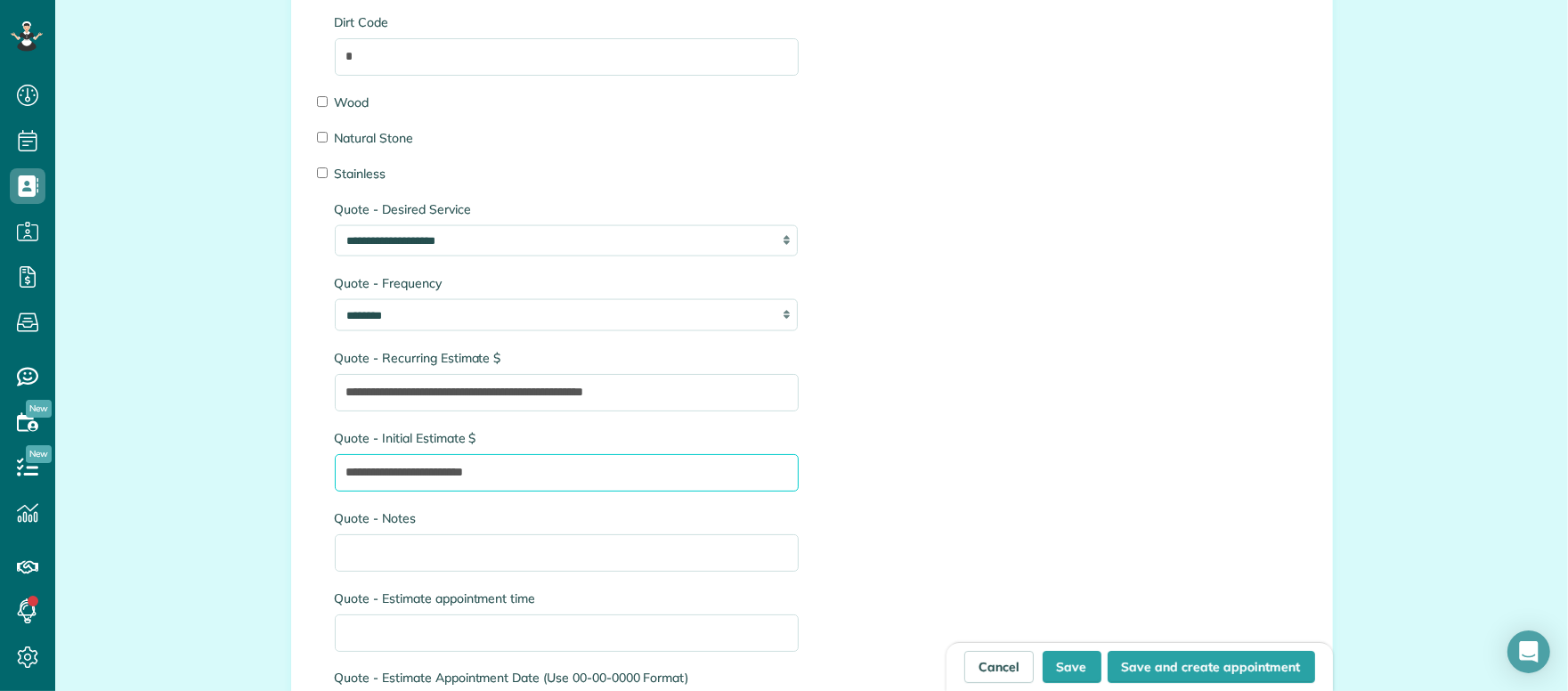 type on "**********" 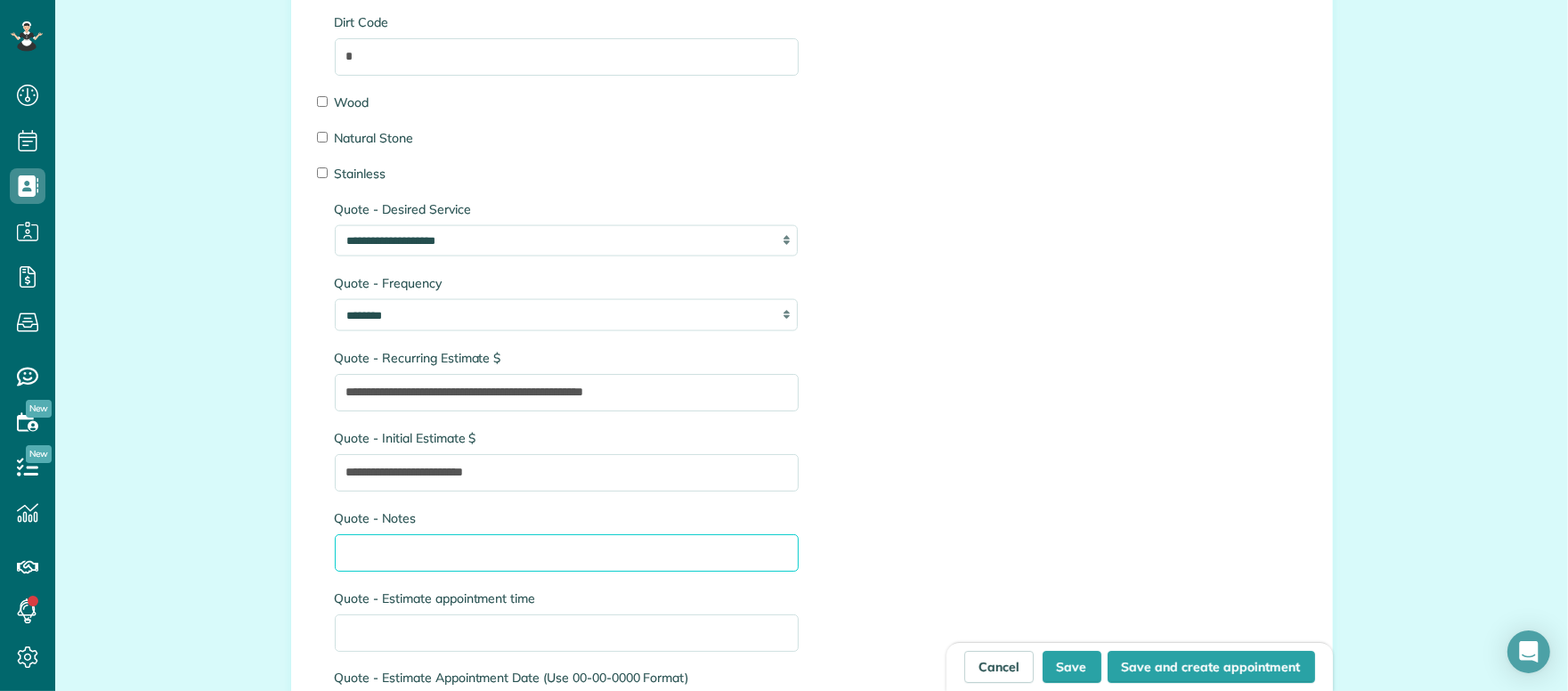 click on "Quote - Notes" at bounding box center [566, 553] 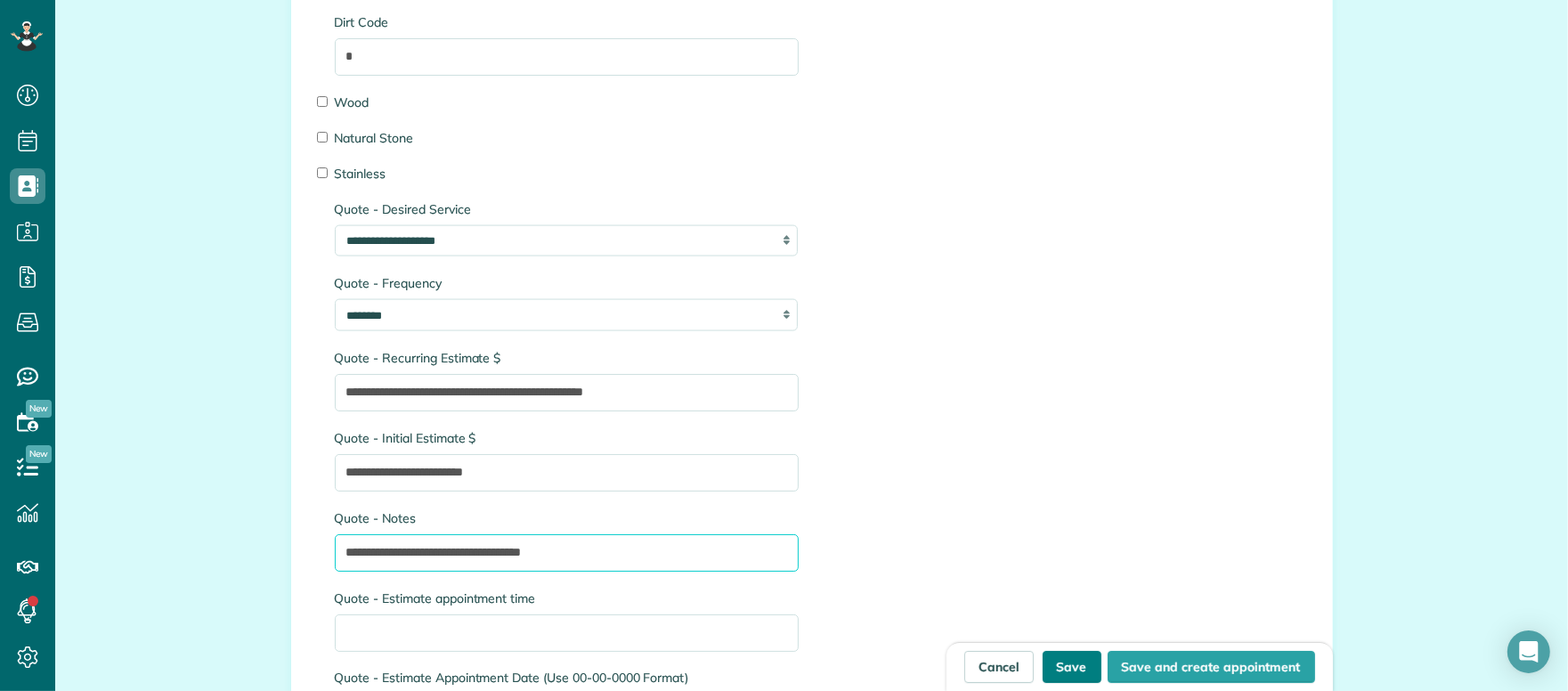 type on "**********" 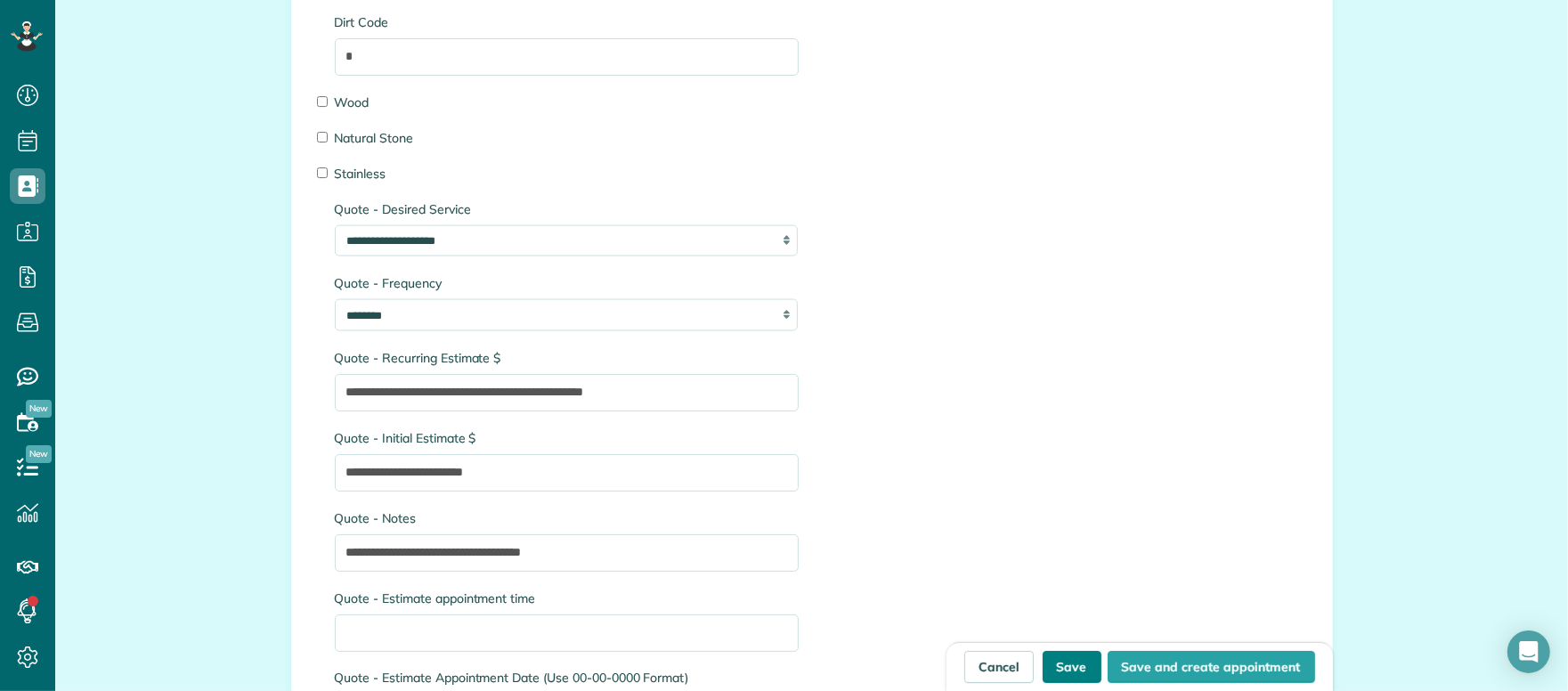 click on "Save" at bounding box center (1072, 667) 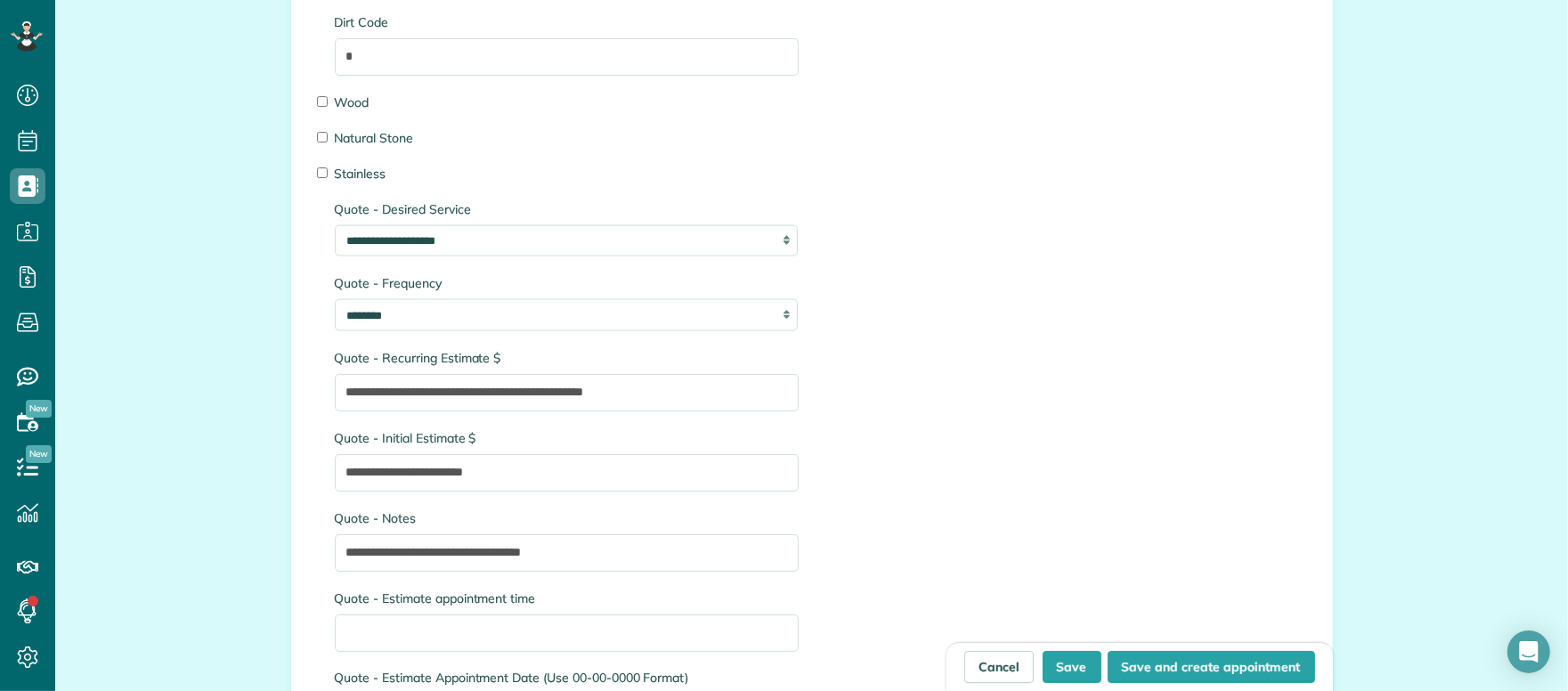 type on "**********" 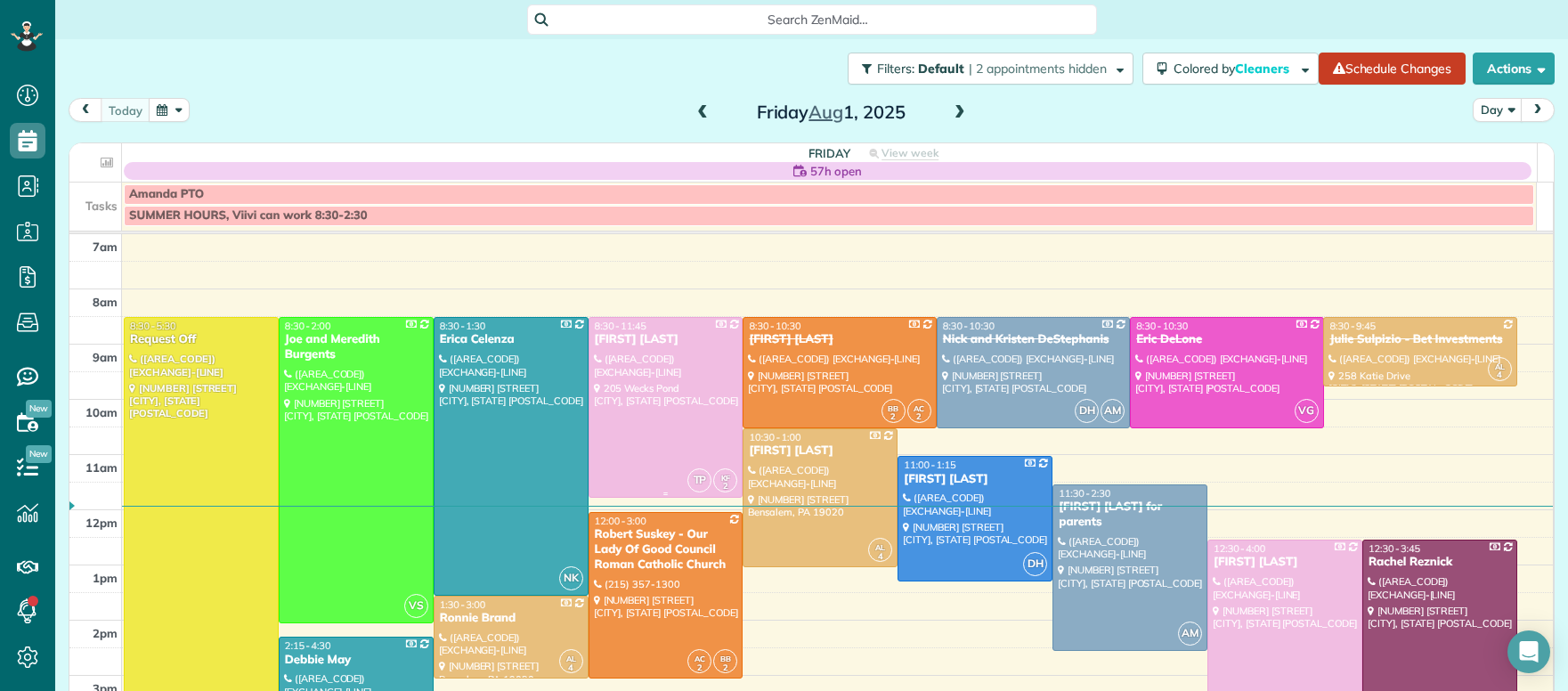 scroll, scrollTop: 0, scrollLeft: 0, axis: both 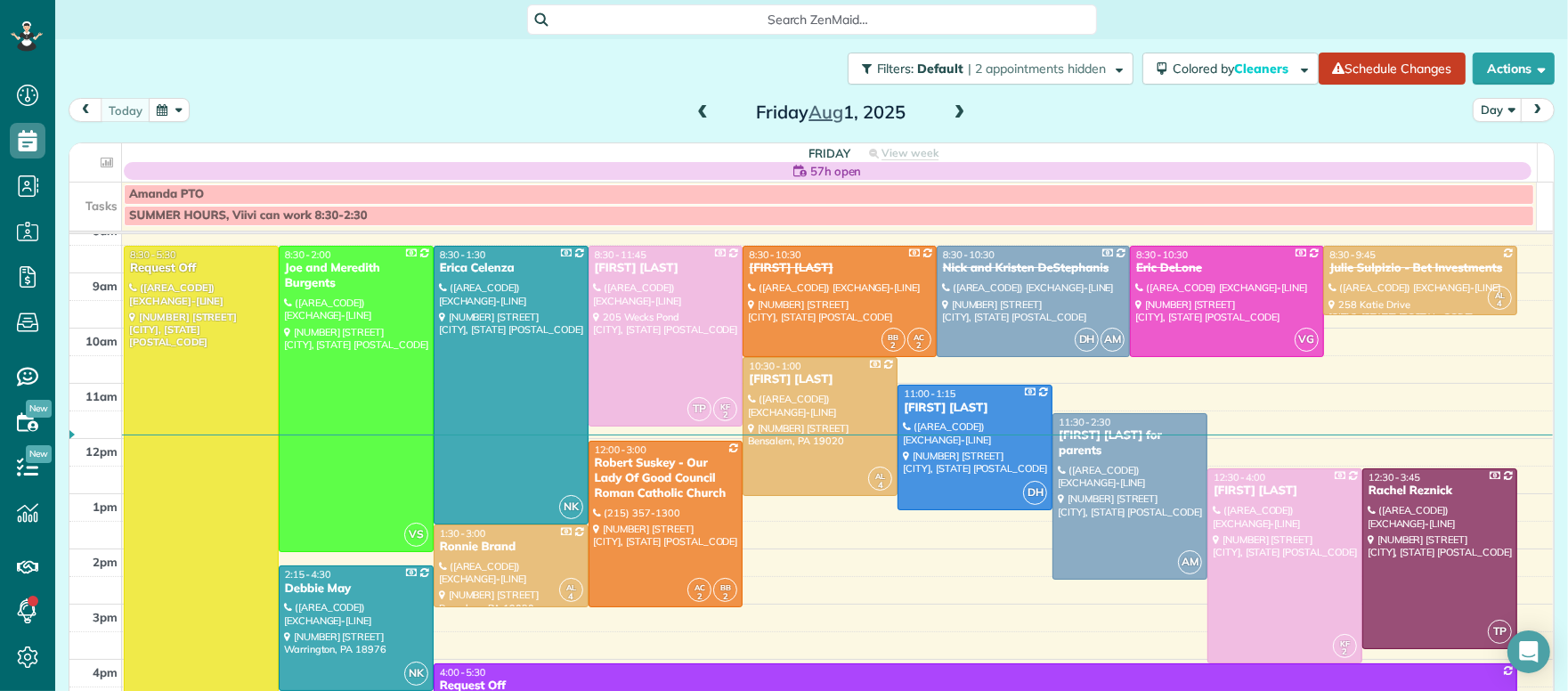 click at bounding box center (703, 113) 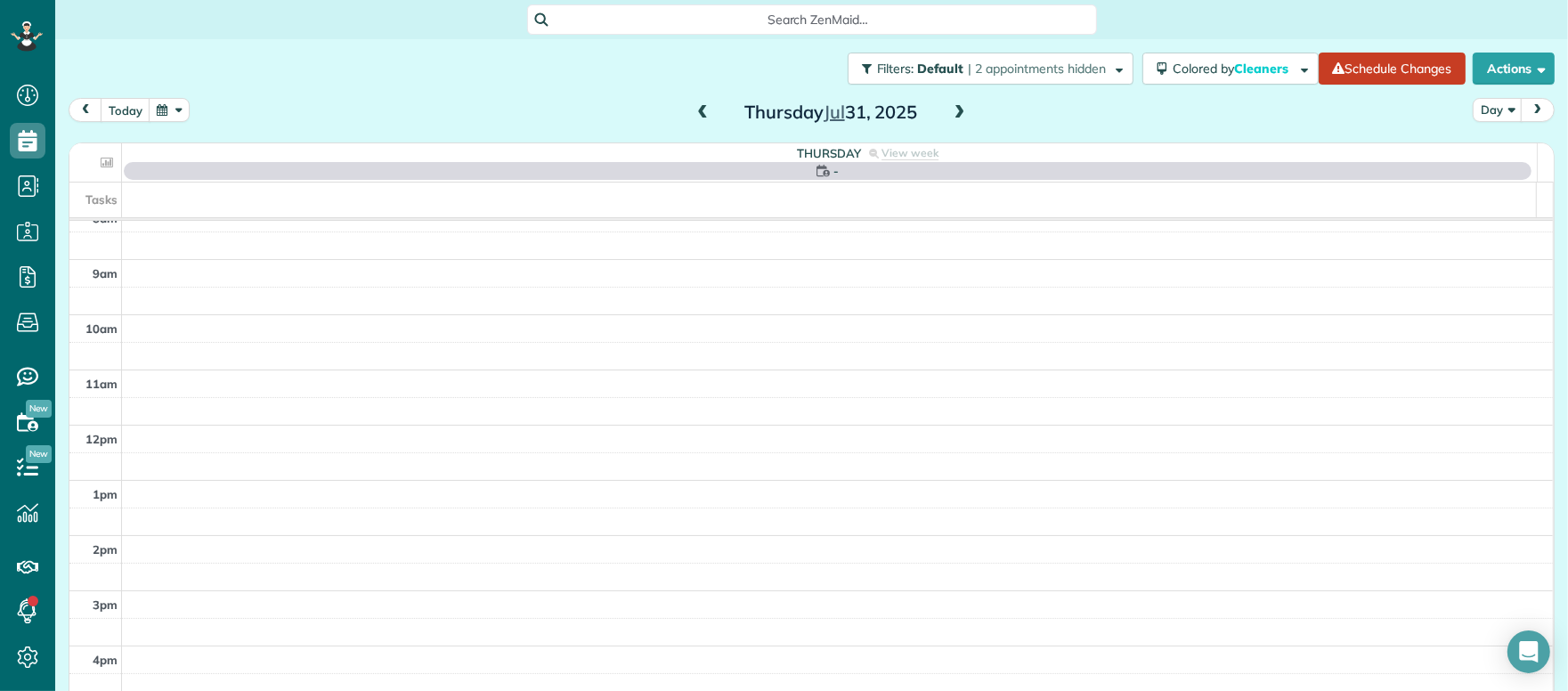 scroll, scrollTop: 0, scrollLeft: 0, axis: both 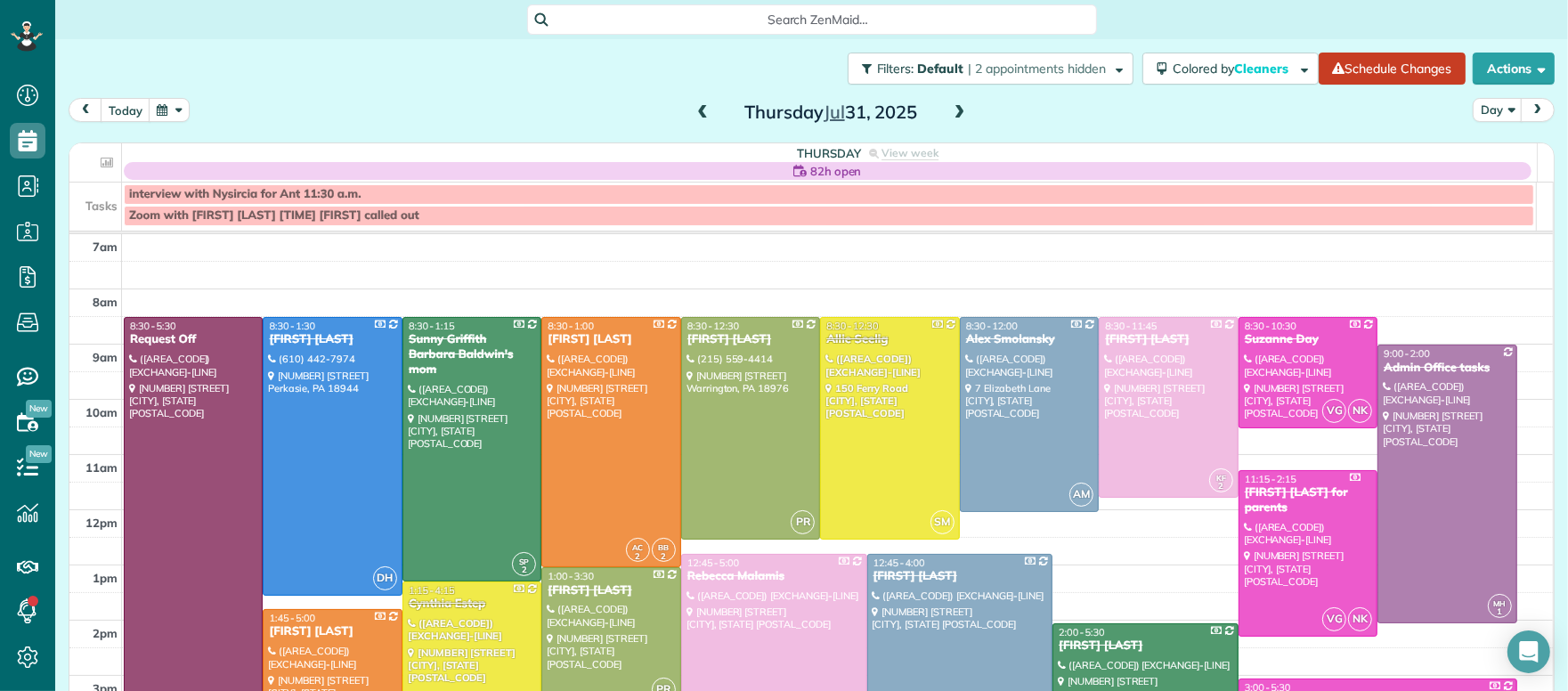 click at bounding box center (703, 113) 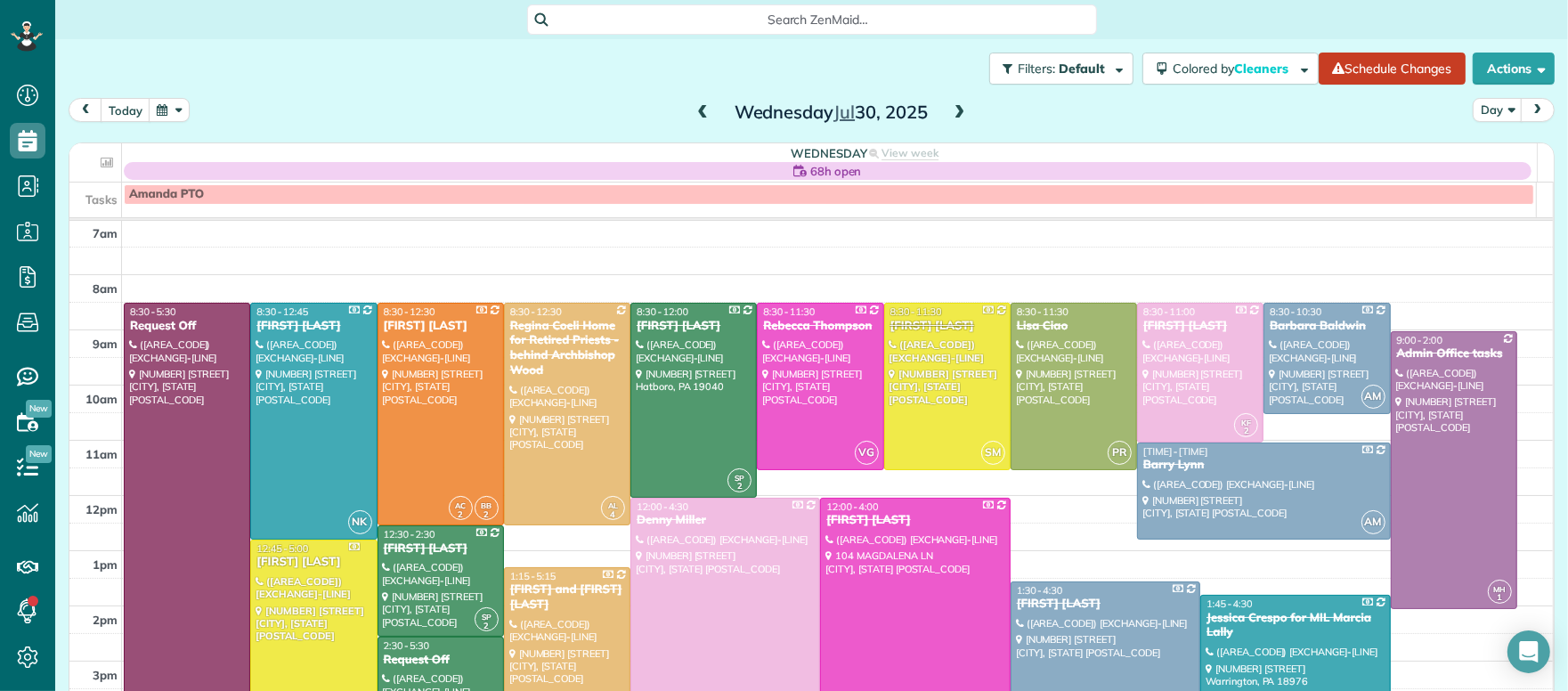 scroll, scrollTop: 0, scrollLeft: 0, axis: both 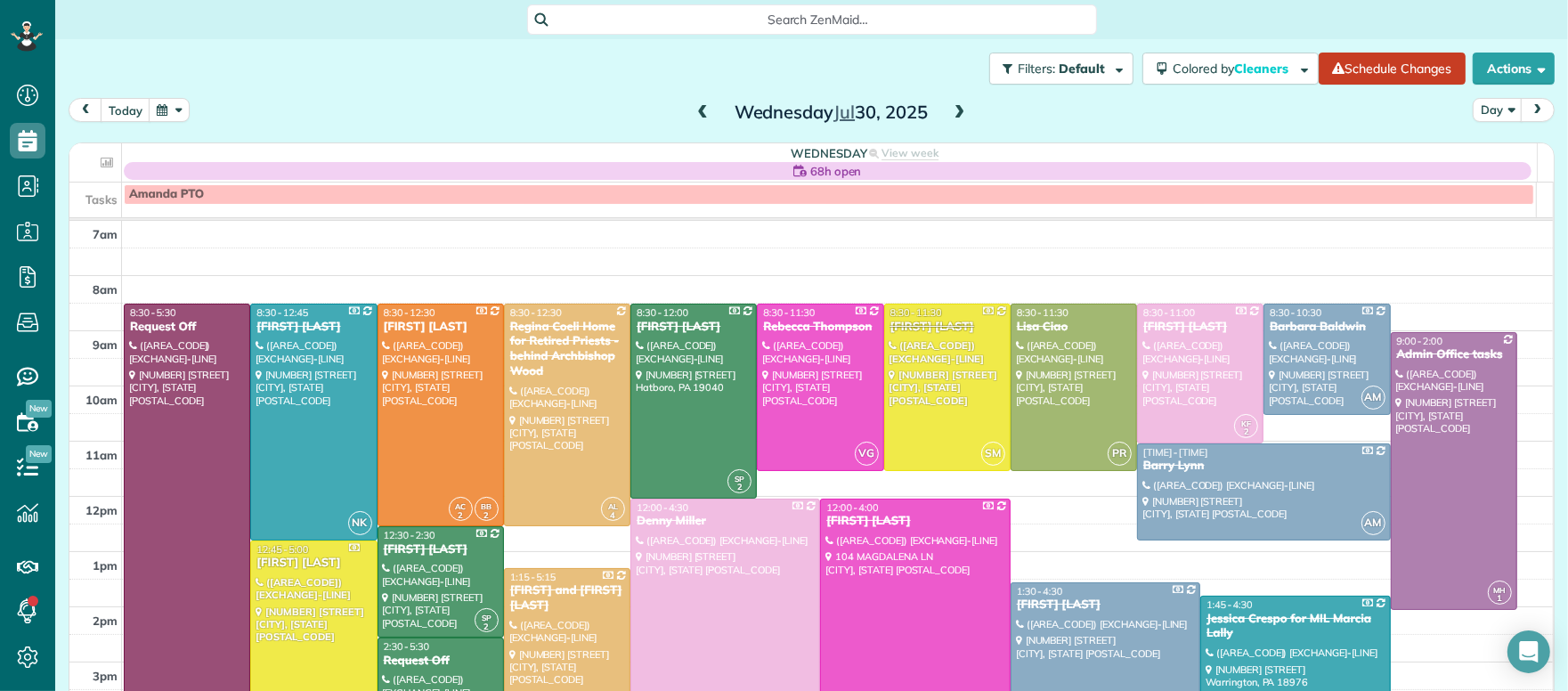 click at bounding box center (960, 113) 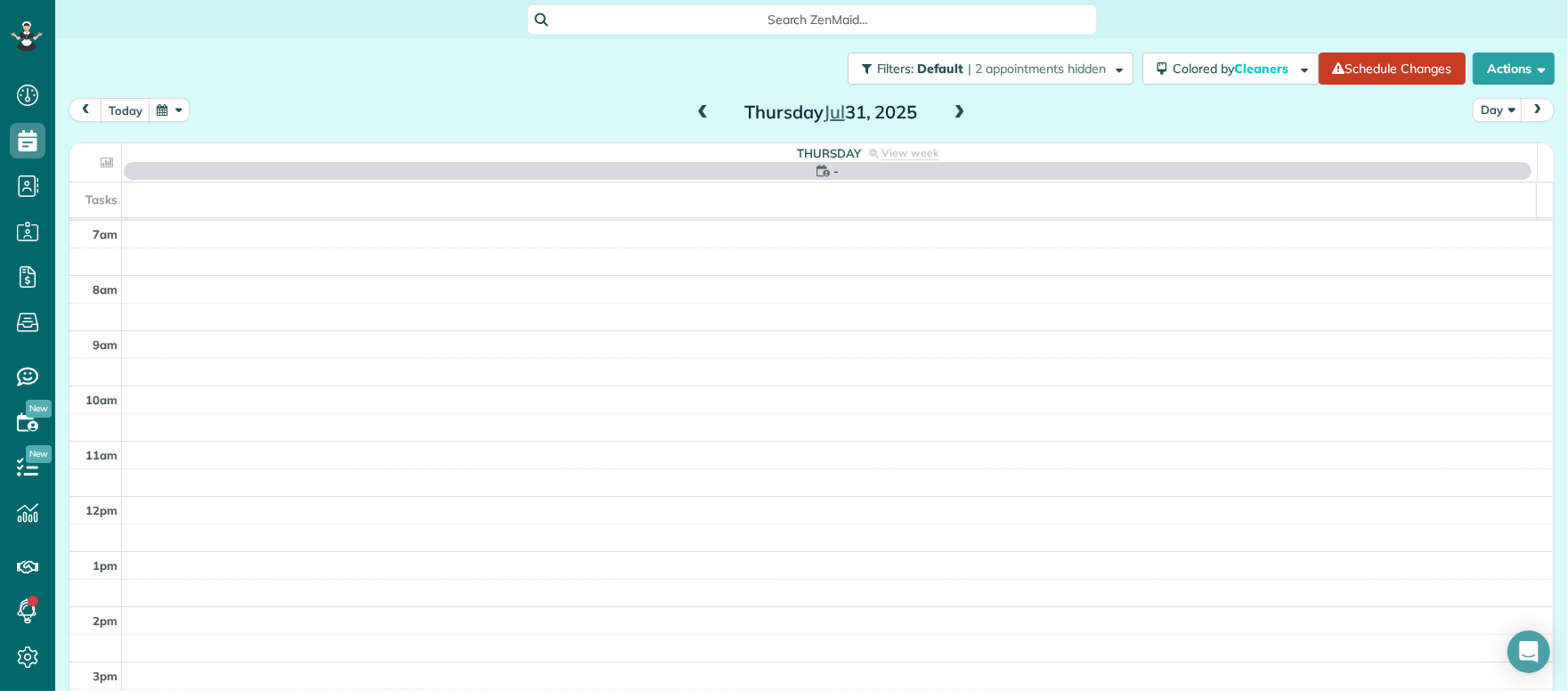 click at bounding box center [960, 113] 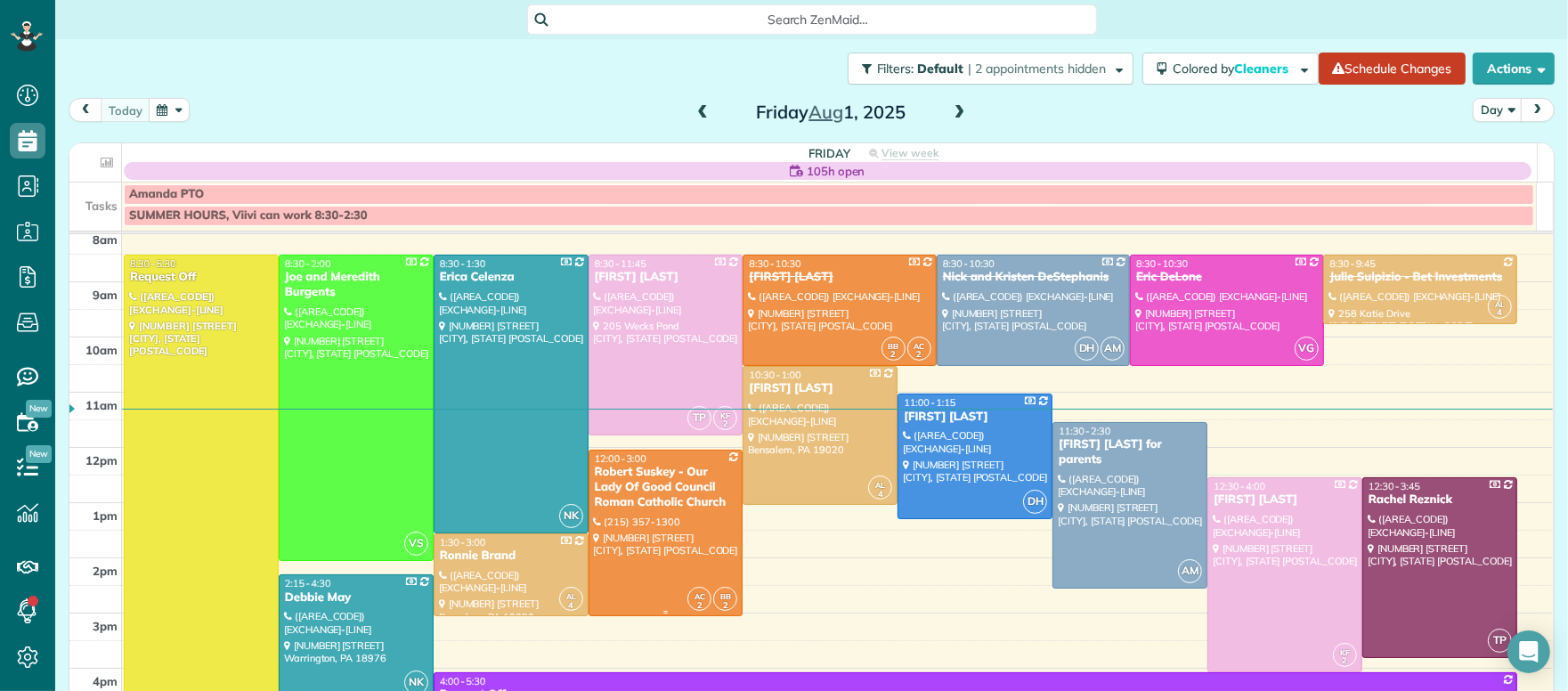 scroll, scrollTop: 67, scrollLeft: 0, axis: vertical 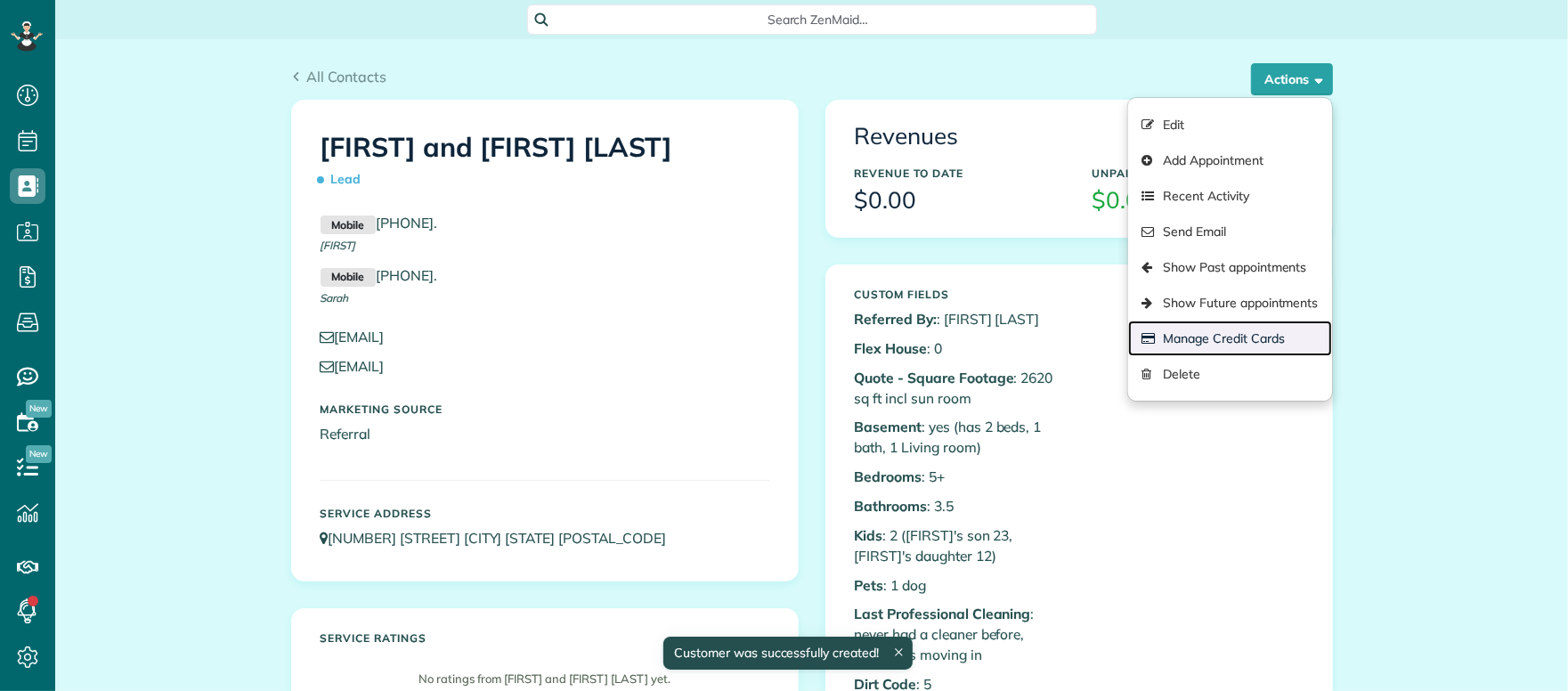 click on "Manage Credit Cards" at bounding box center (1230, 338) 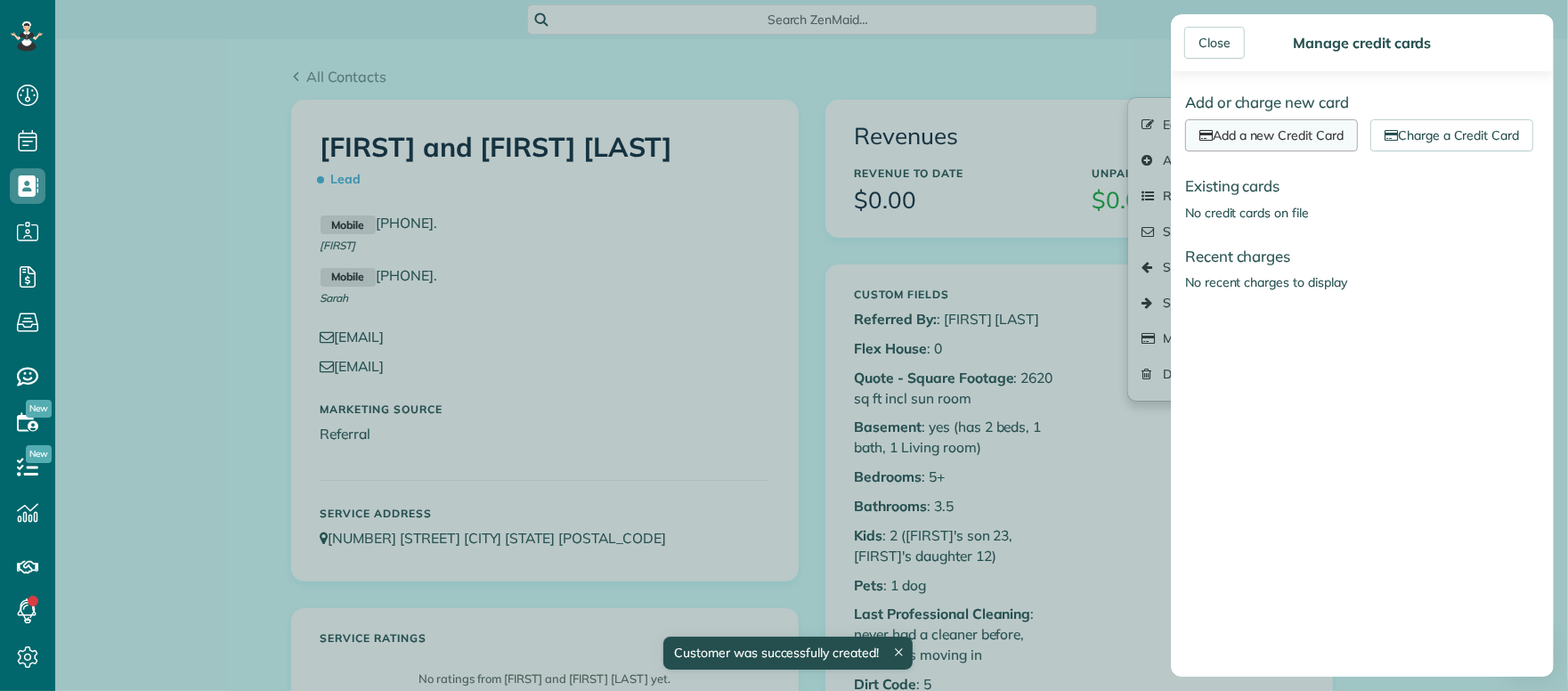 click on "Add a new Credit Card" at bounding box center (1271, 135) 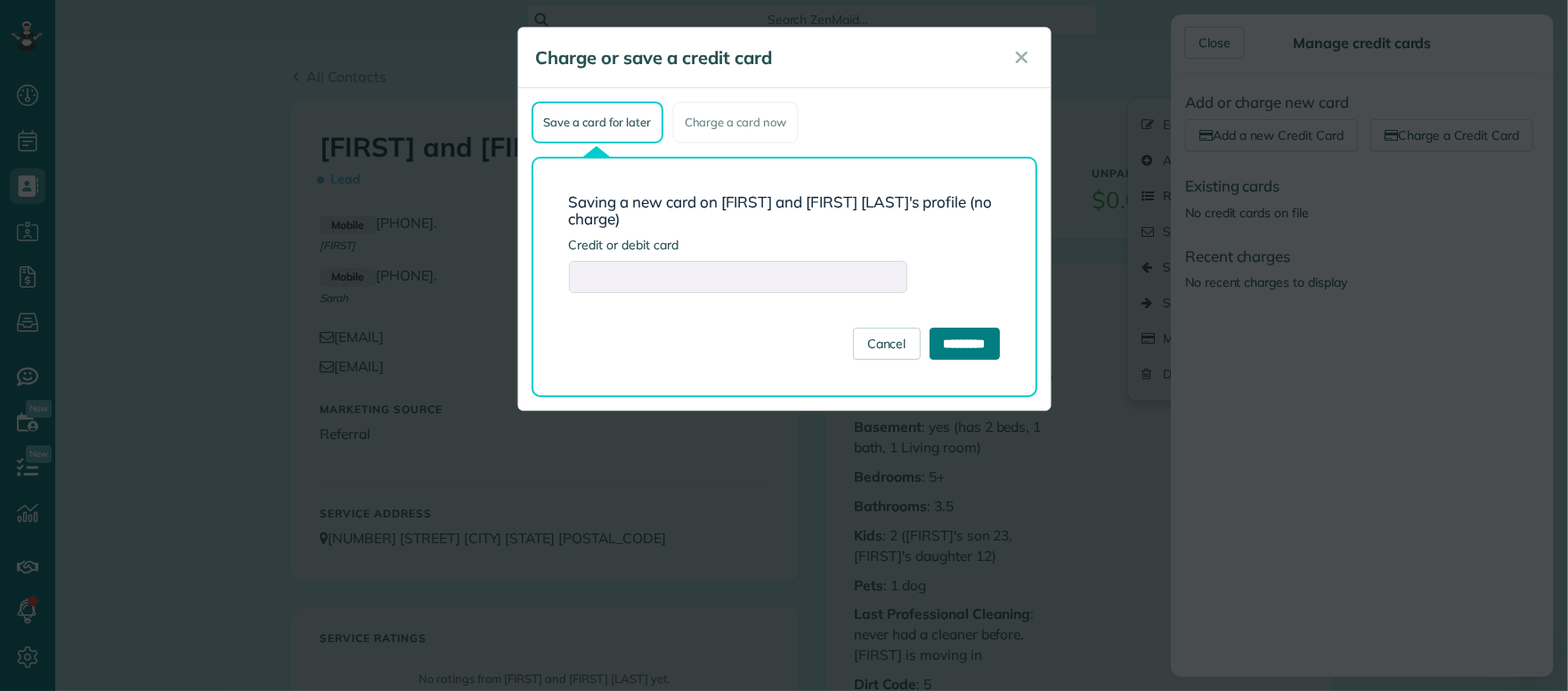 click on "*********" at bounding box center [964, 344] 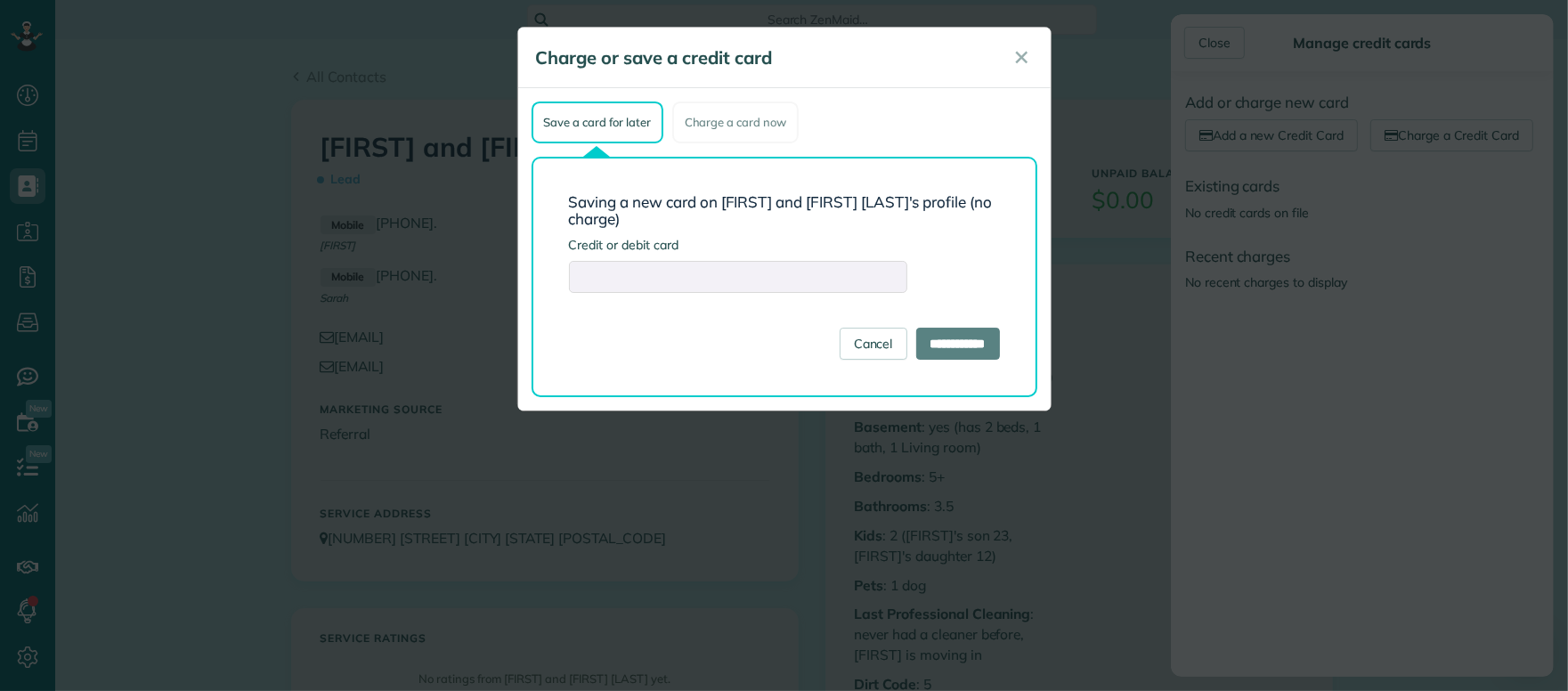 type on "**********" 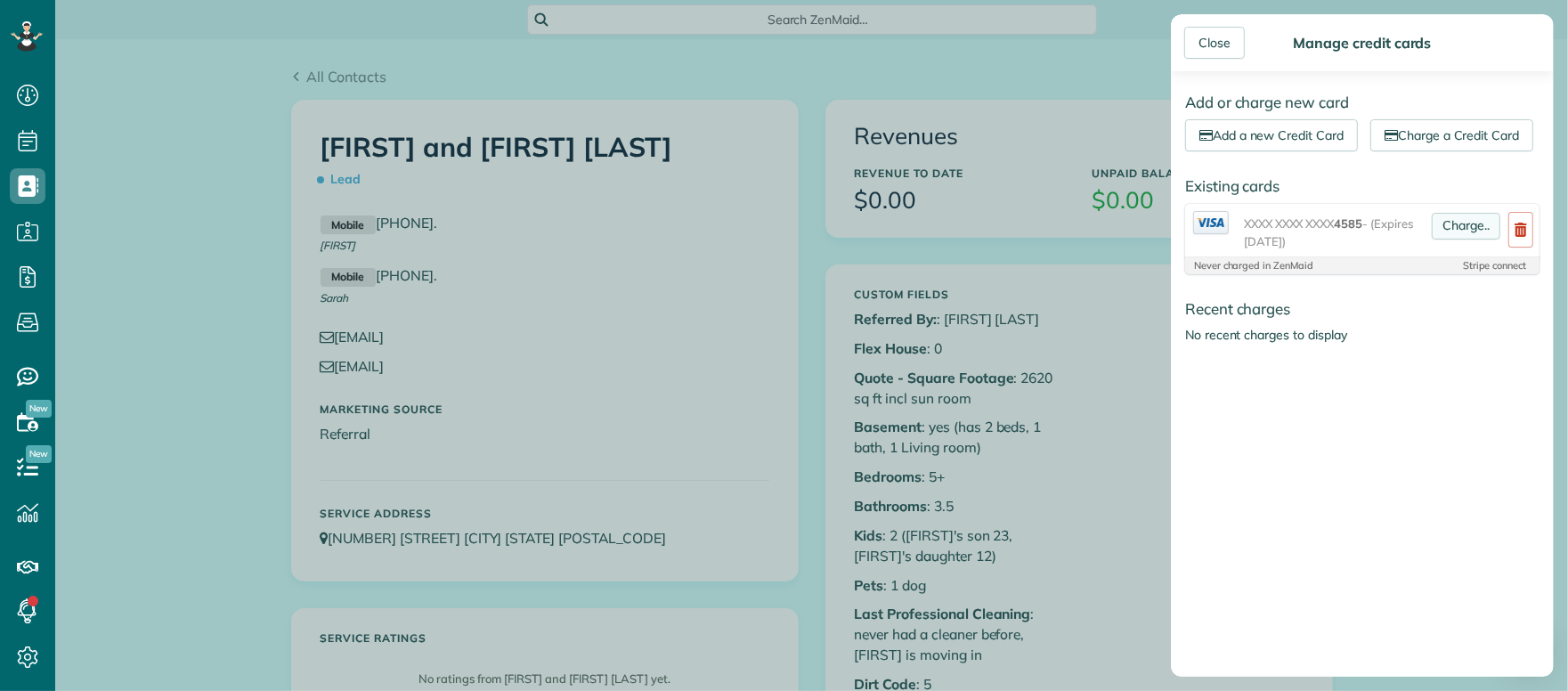 click on "Charge.." at bounding box center (1466, 226) 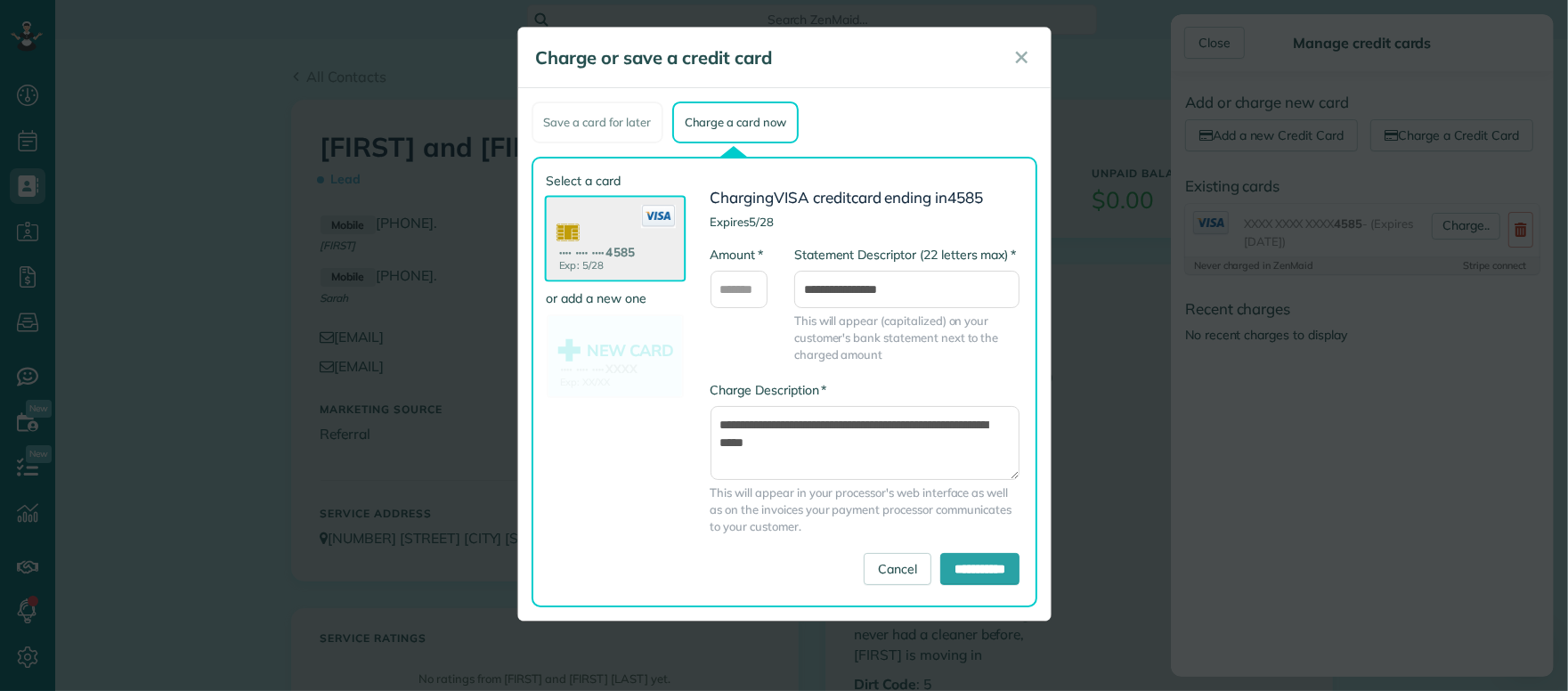 drag, startPoint x: 604, startPoint y: 235, endPoint x: 609, endPoint y: 255, distance: 20.615528 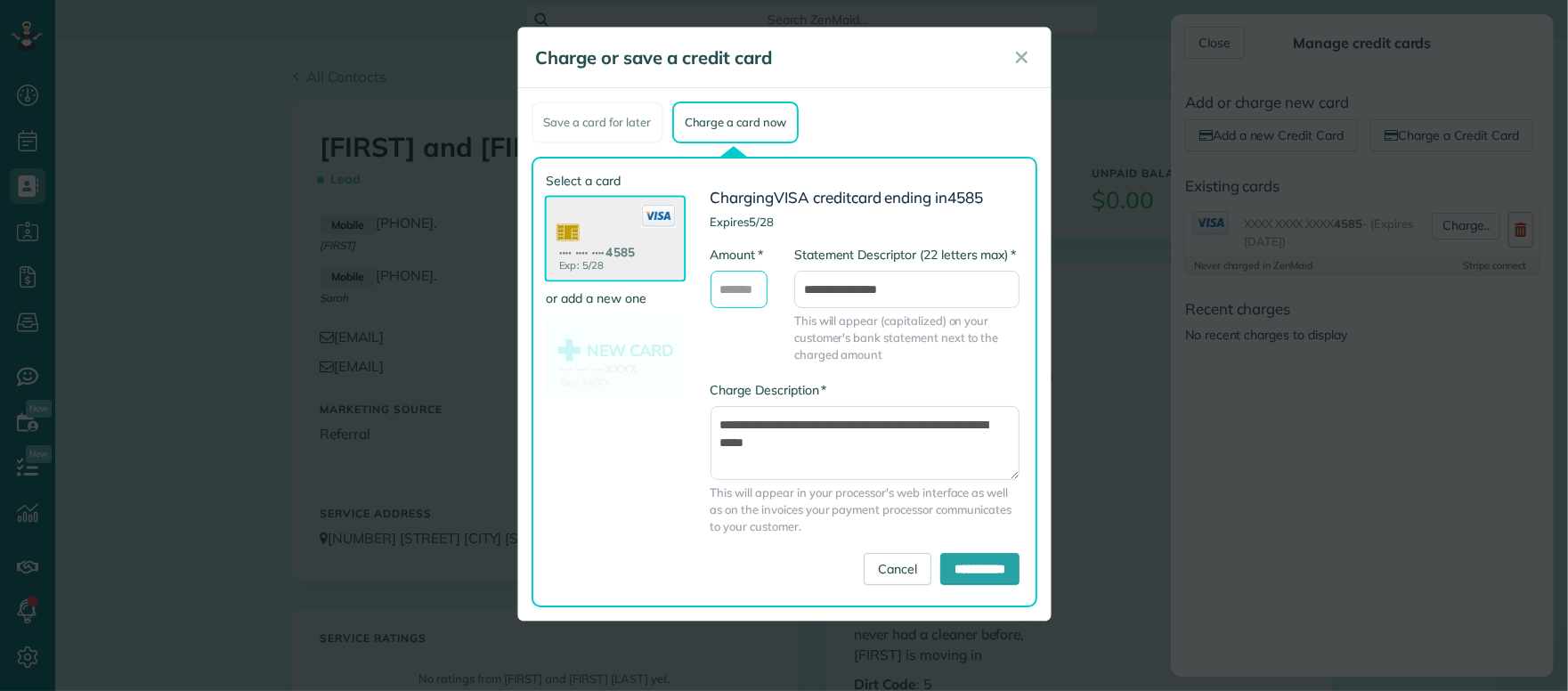 click on "*  Amount" at bounding box center (739, 289) 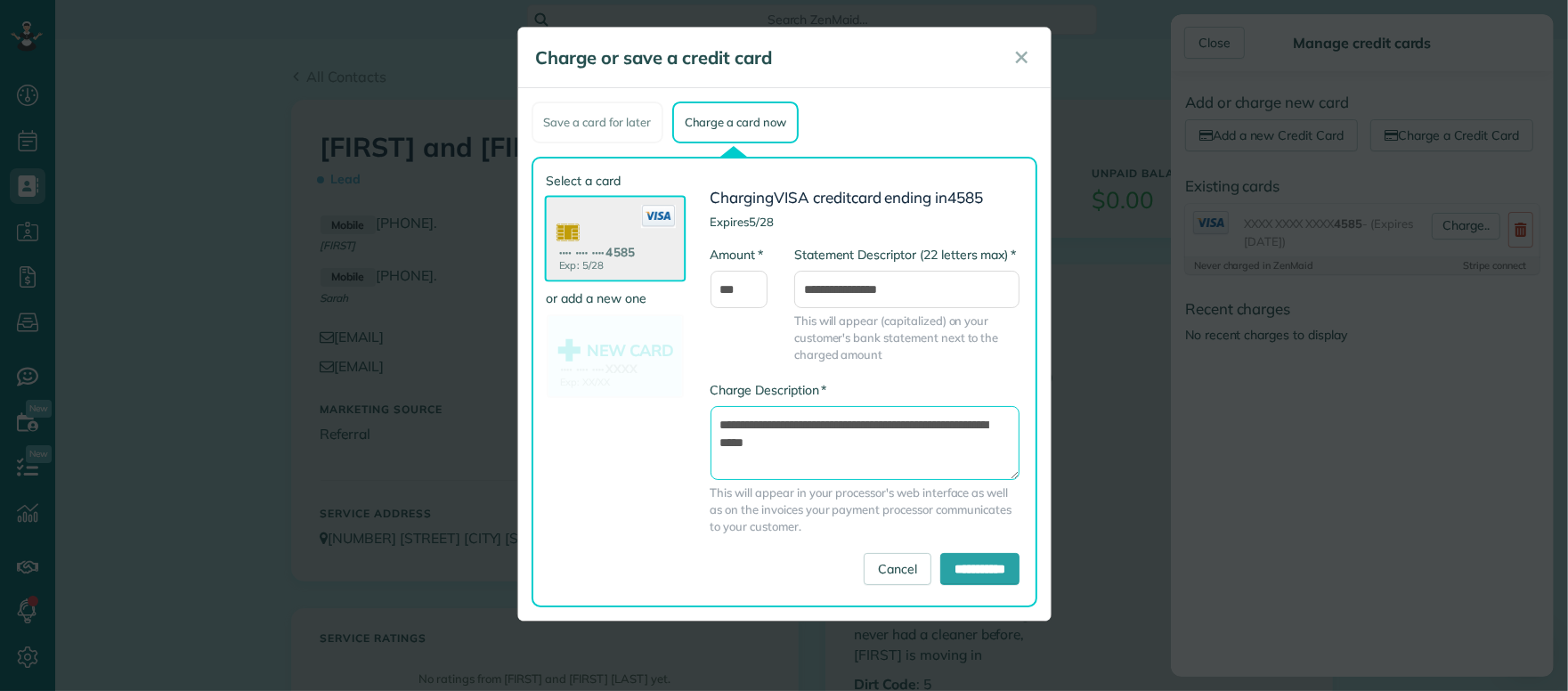 drag, startPoint x: 718, startPoint y: 443, endPoint x: 735, endPoint y: 450, distance: 18.384776 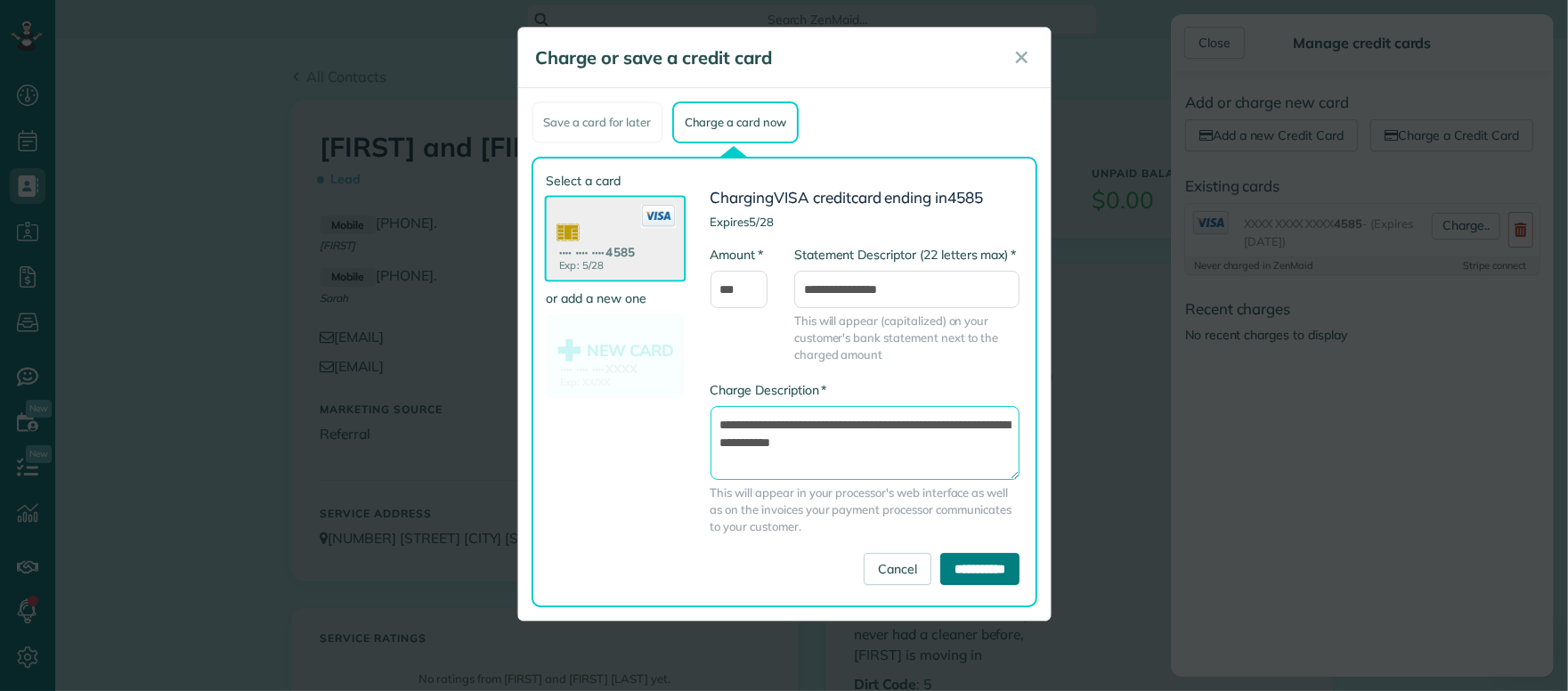 type on "**********" 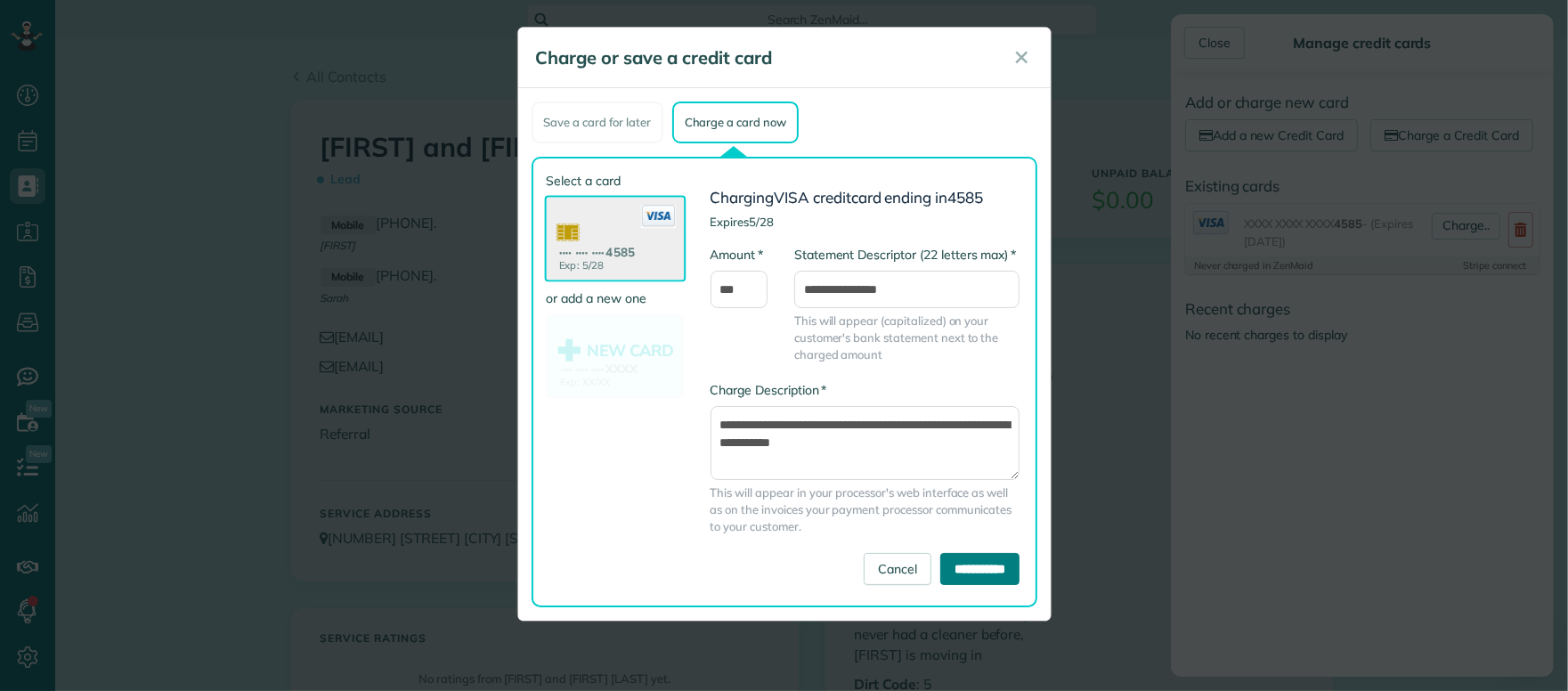 click on "**********" at bounding box center [979, 569] 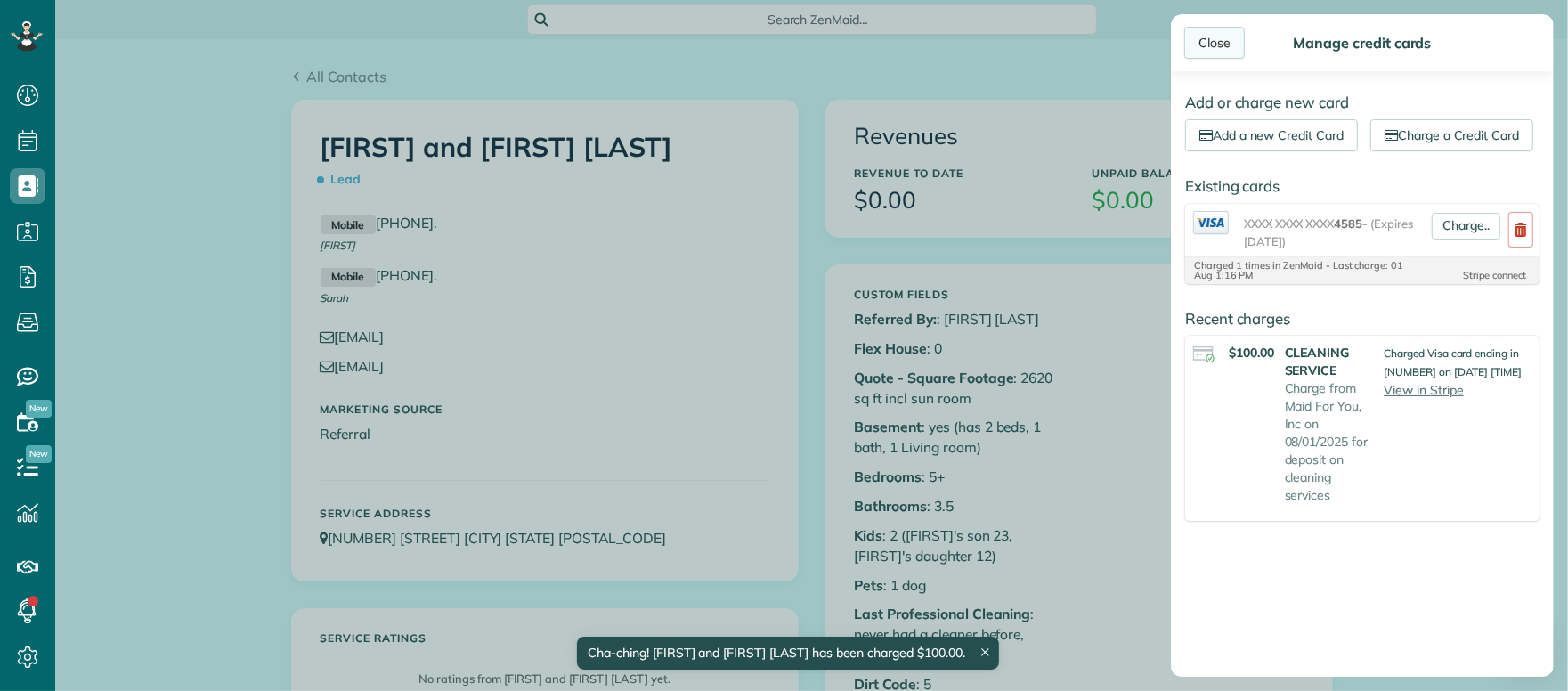 click on "Close" at bounding box center [1215, 43] 